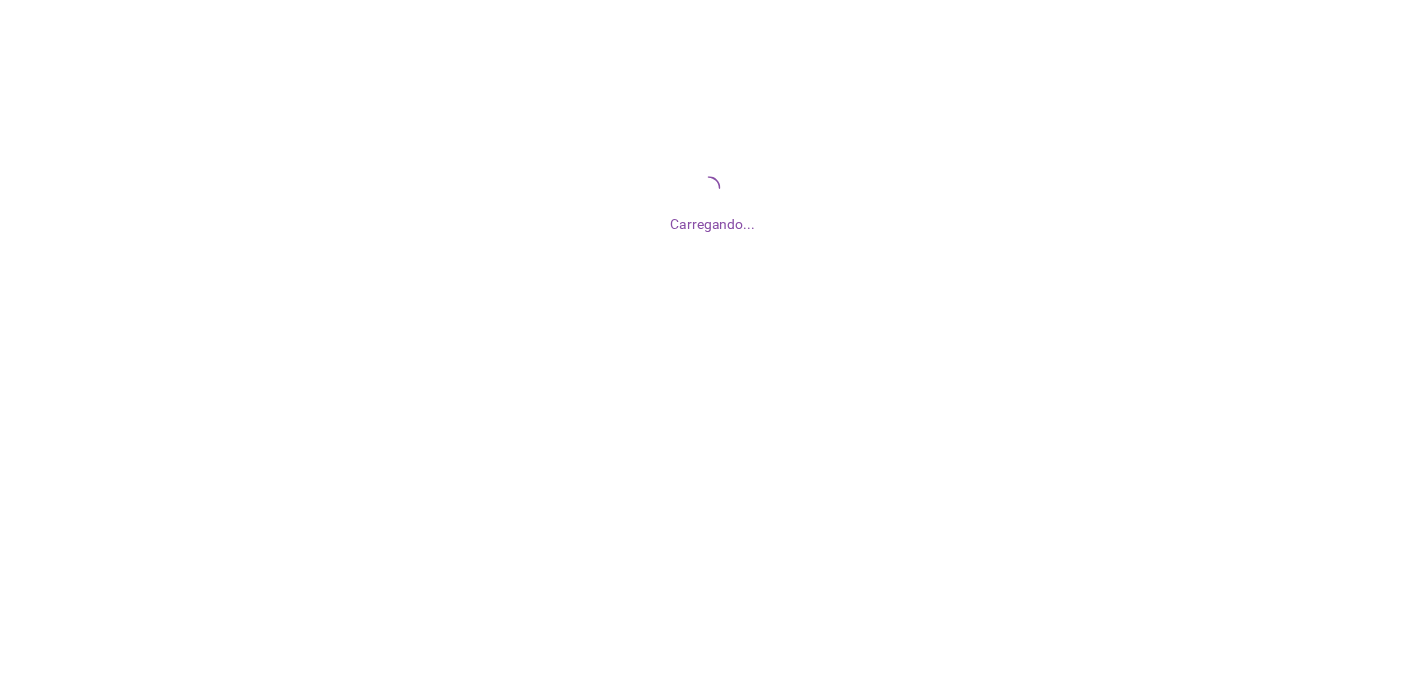 scroll, scrollTop: 0, scrollLeft: 0, axis: both 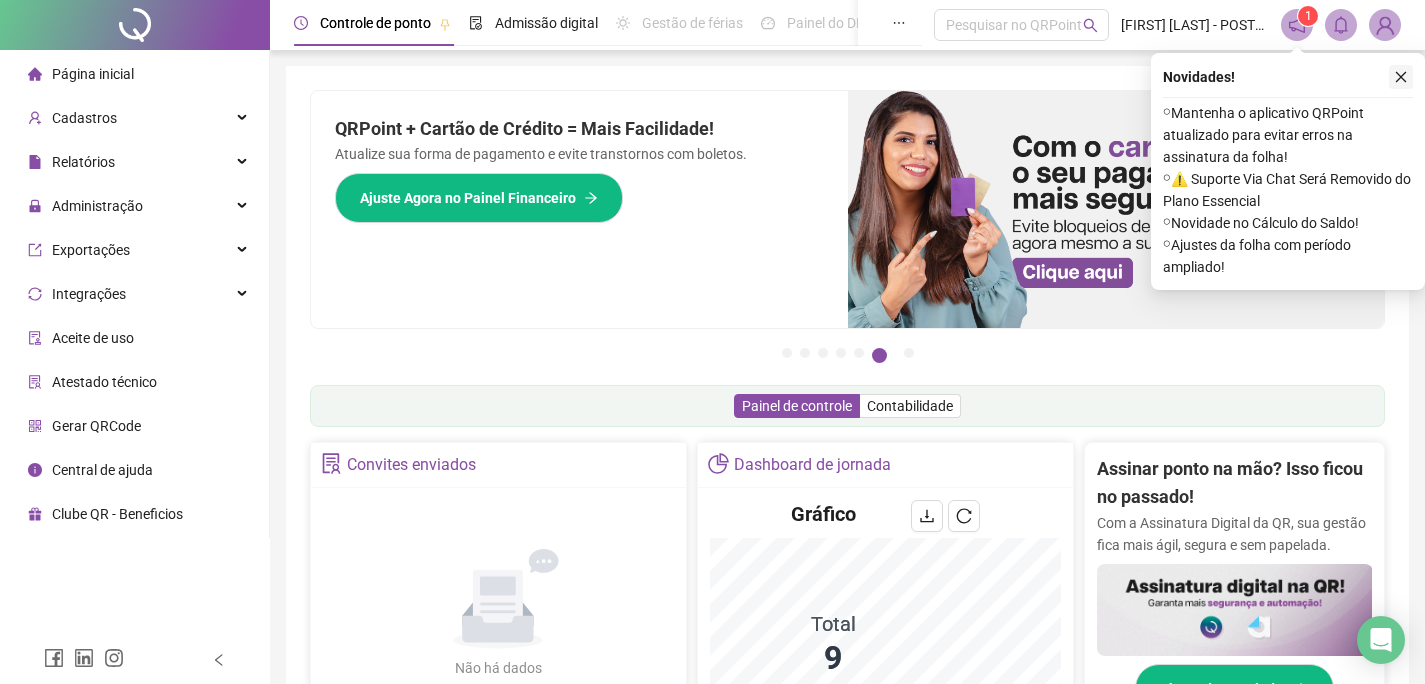 click 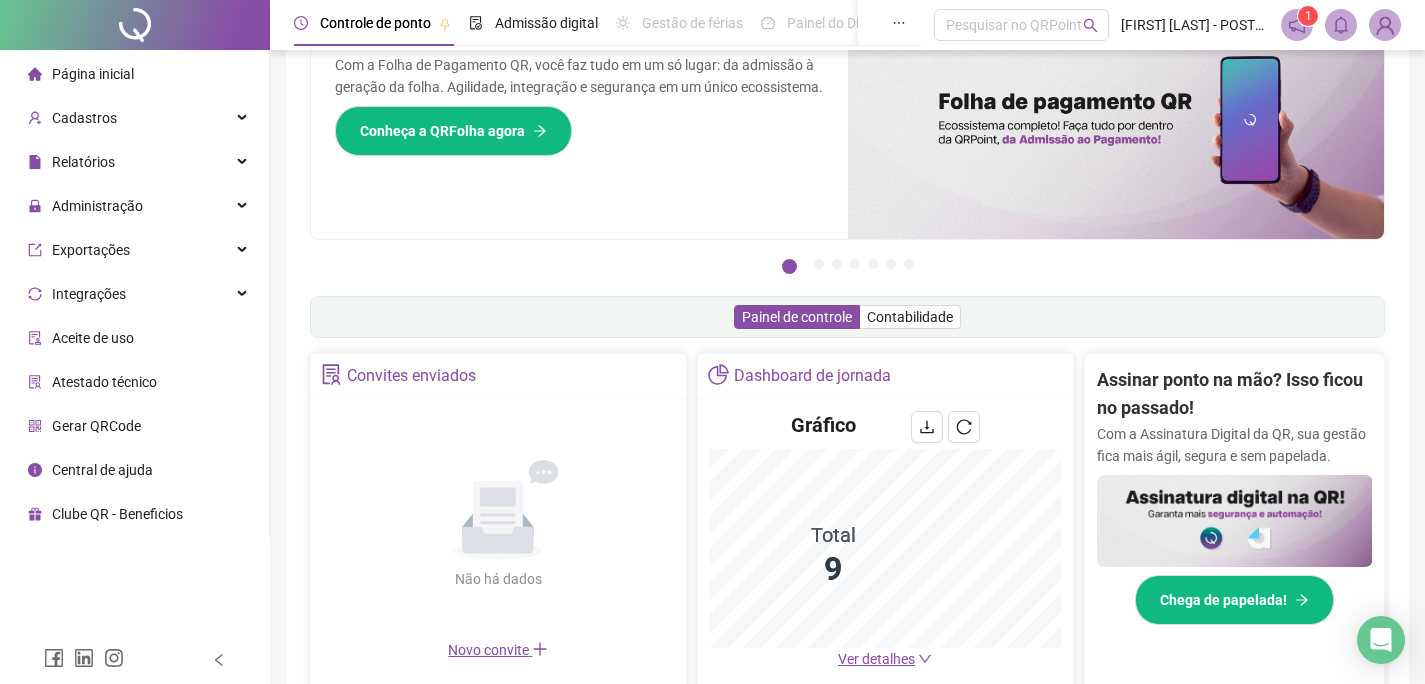 scroll, scrollTop: 99, scrollLeft: 0, axis: vertical 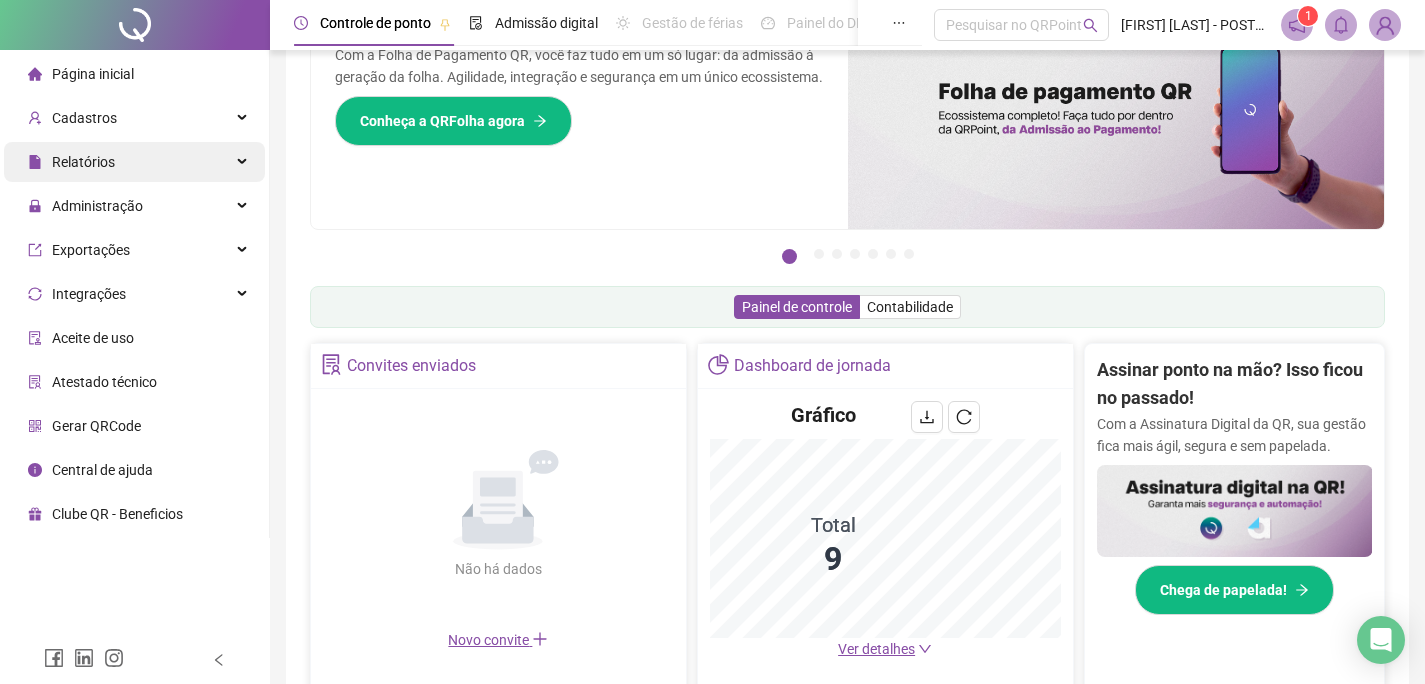 click on "Relatórios" at bounding box center (83, 162) 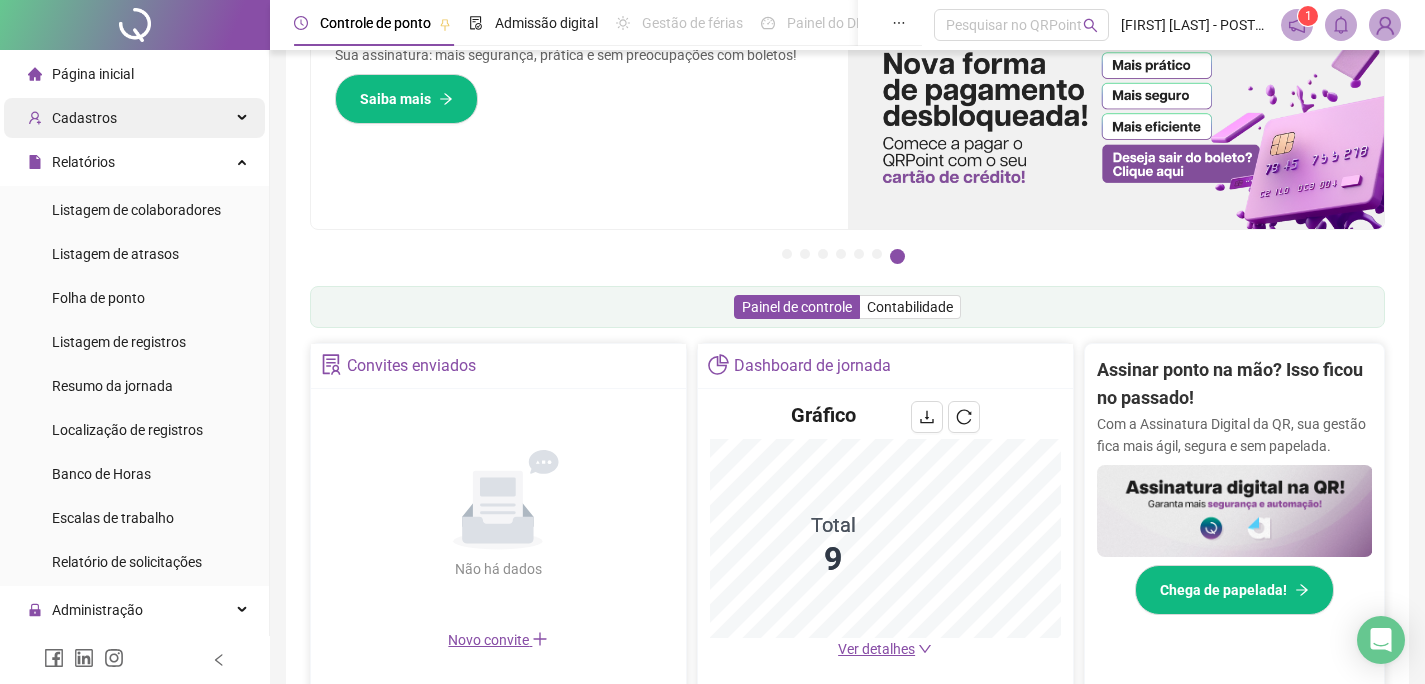 click on "Cadastros" at bounding box center (84, 118) 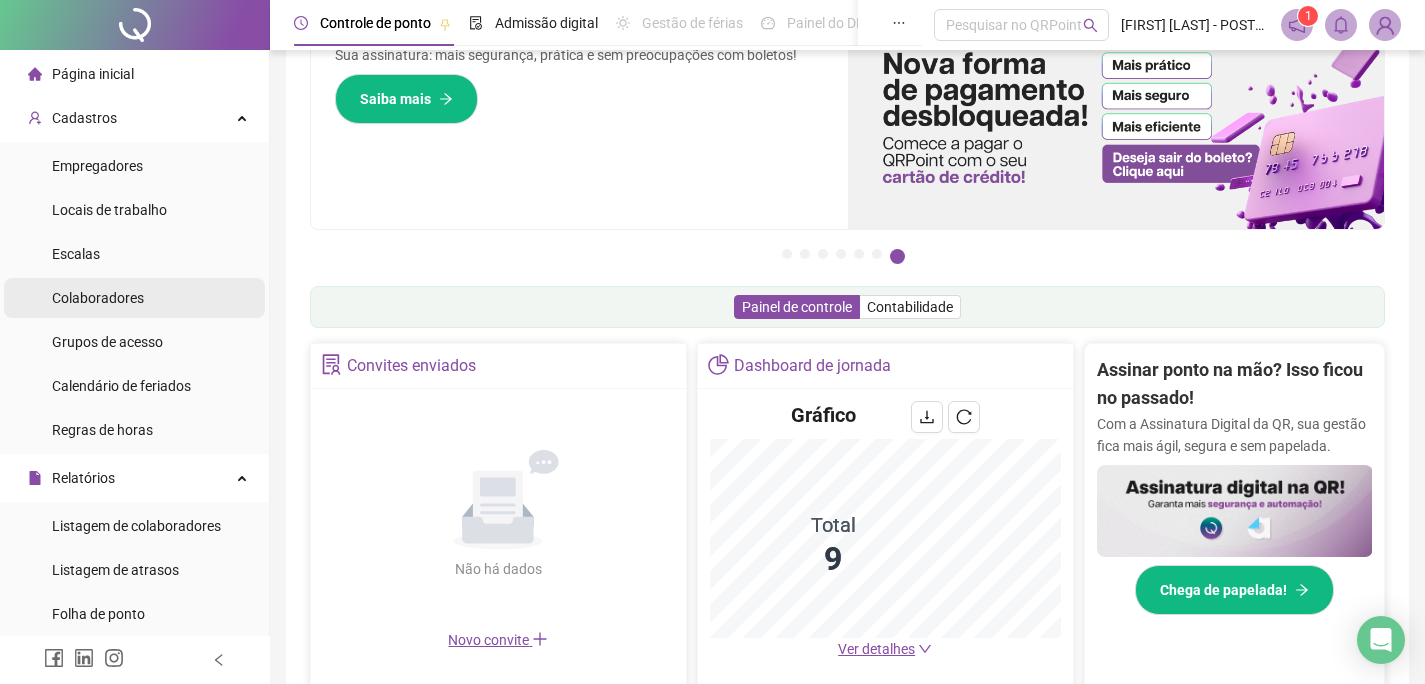 click on "Colaboradores" at bounding box center [98, 298] 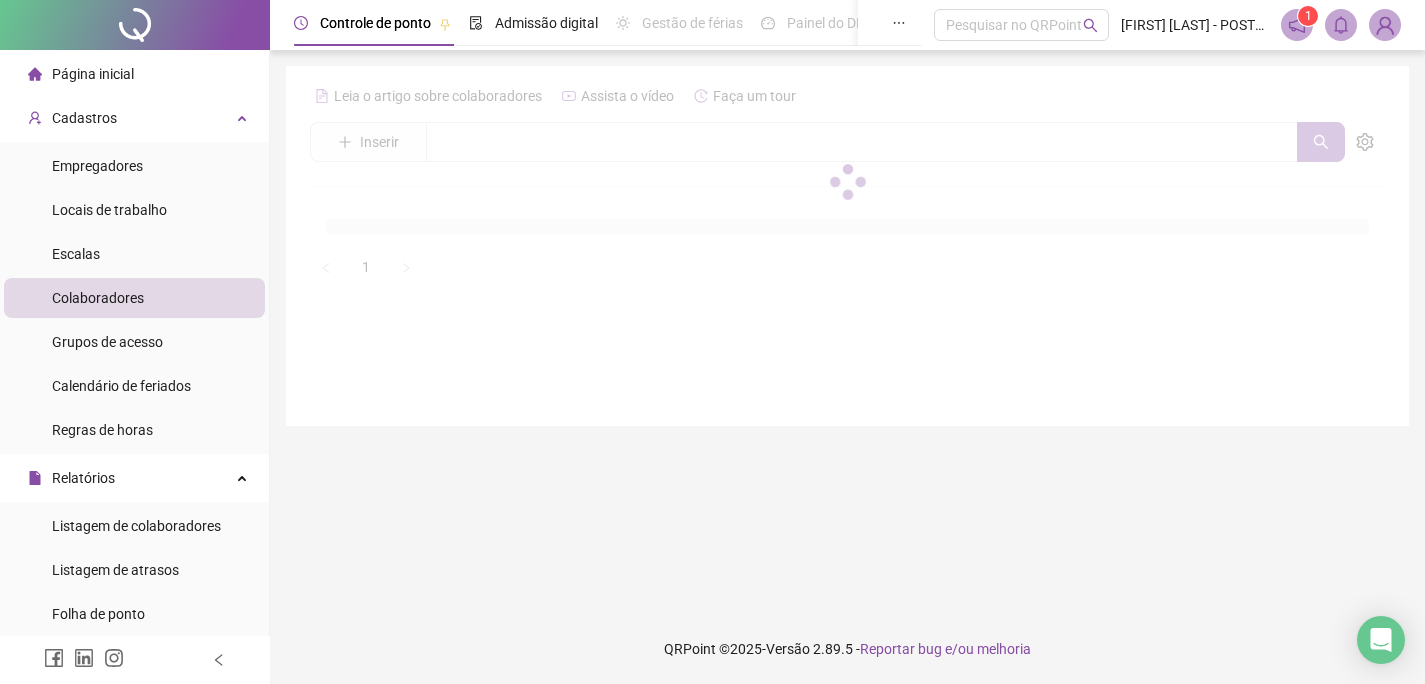 scroll, scrollTop: 0, scrollLeft: 0, axis: both 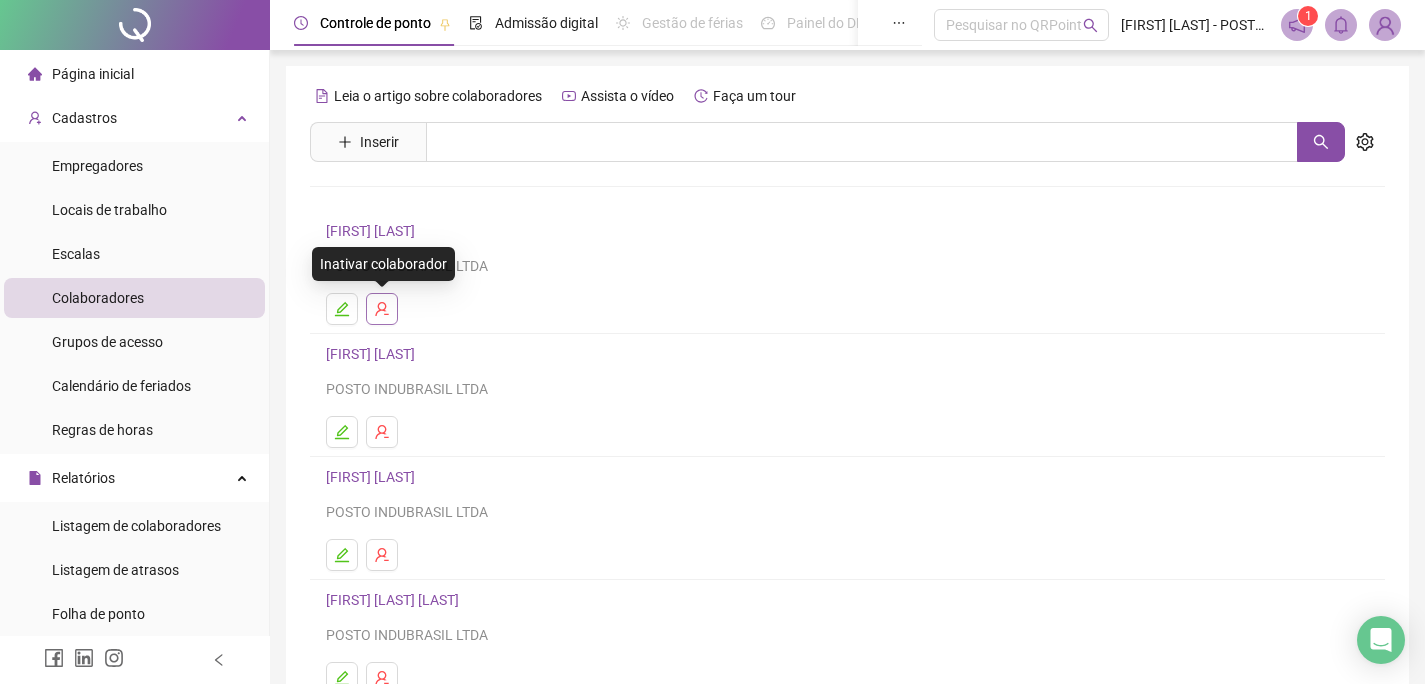 click 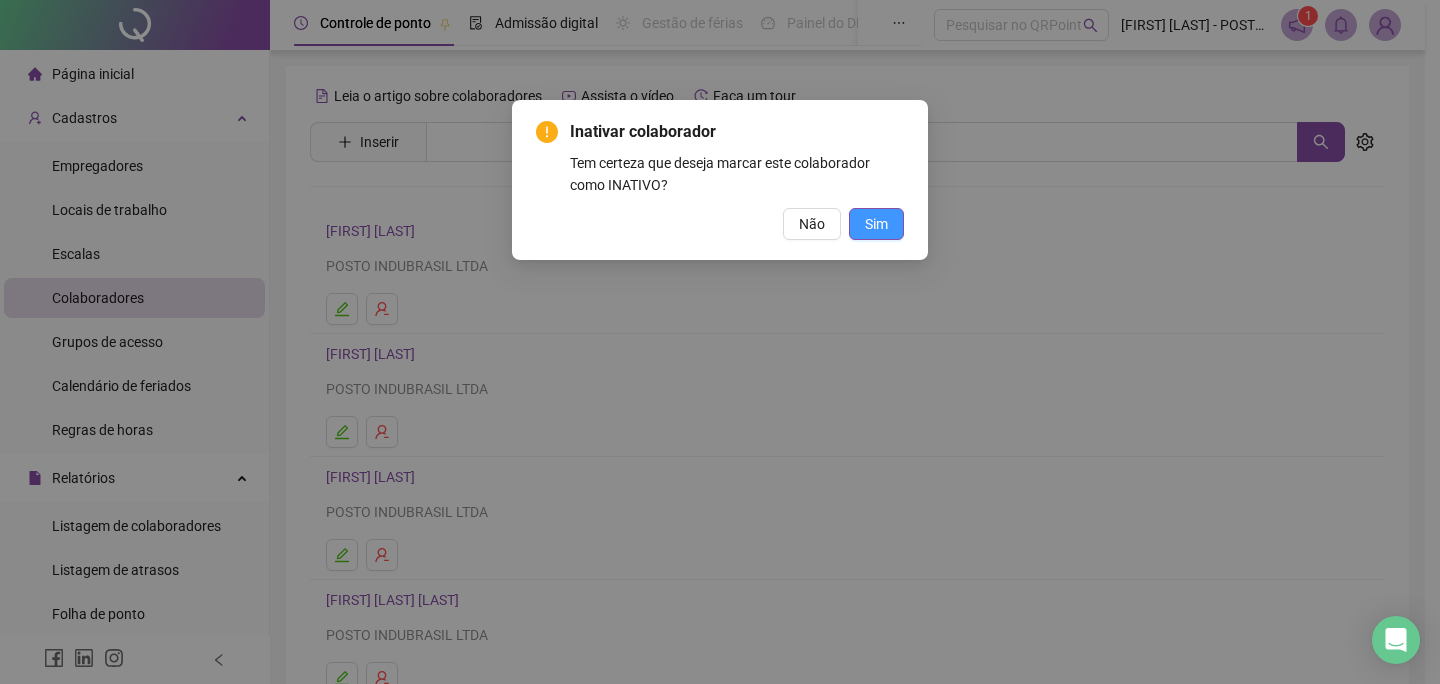 click on "Sim" at bounding box center [876, 224] 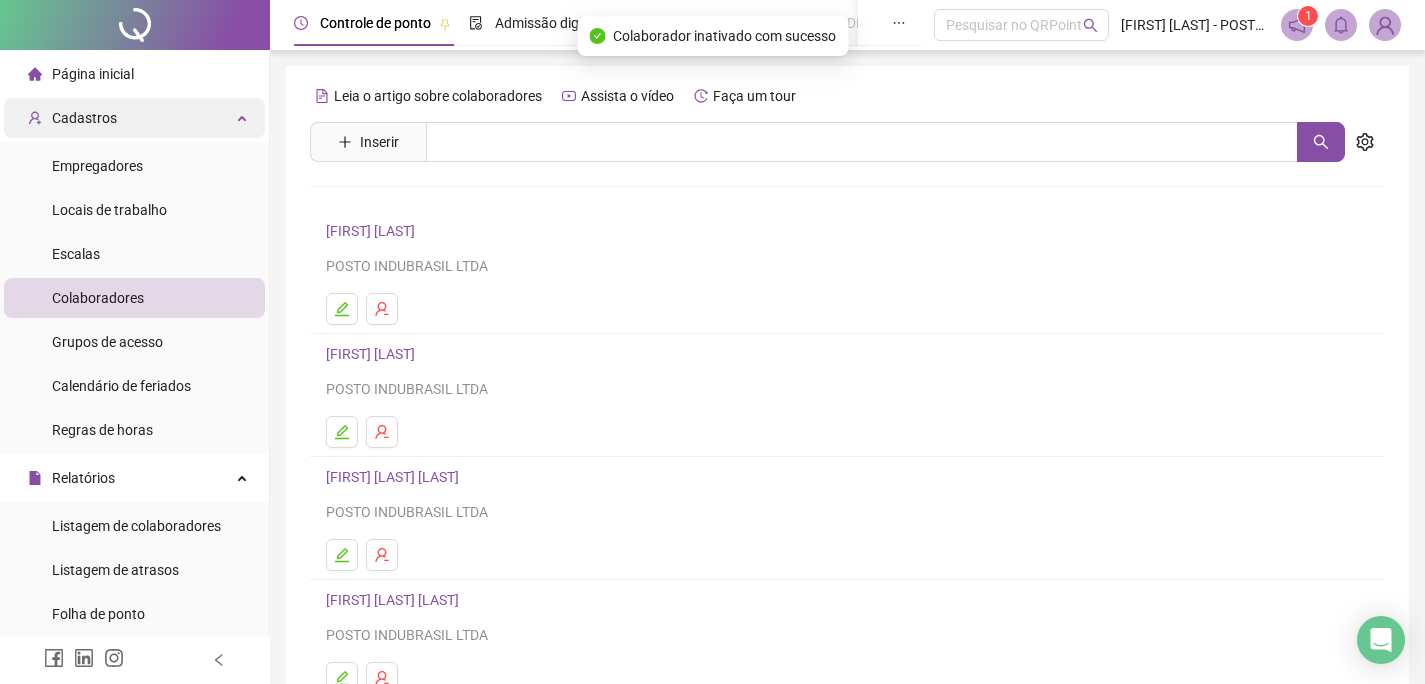 click on "Cadastros" at bounding box center (134, 118) 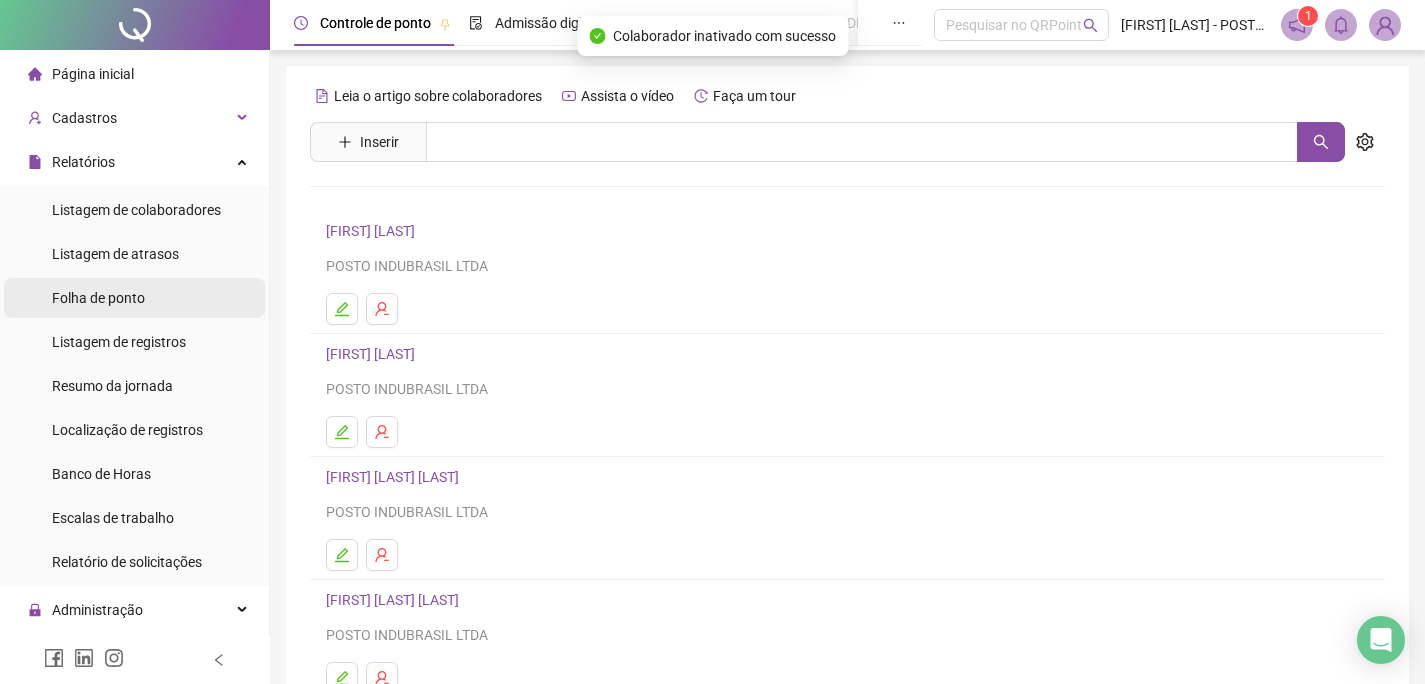 click on "Folha de ponto" at bounding box center [98, 298] 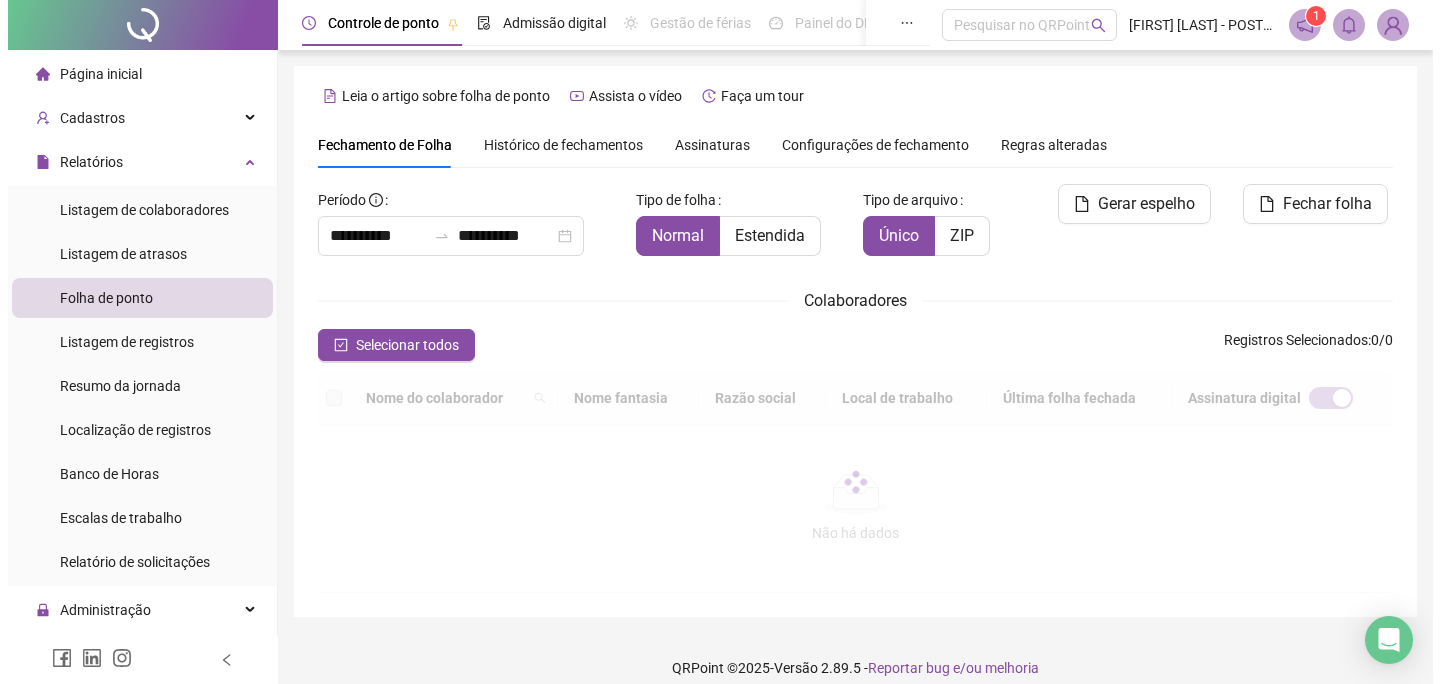scroll, scrollTop: 67, scrollLeft: 0, axis: vertical 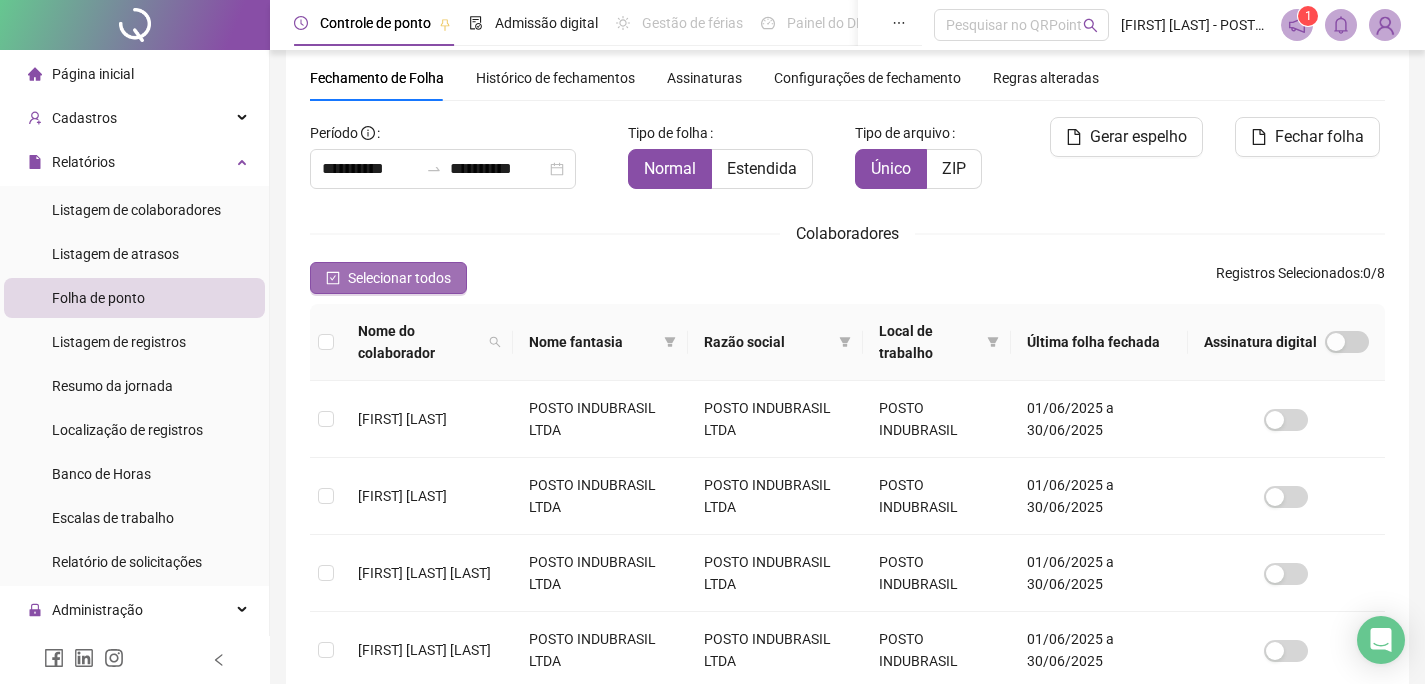 click on "Selecionar todos" at bounding box center [399, 278] 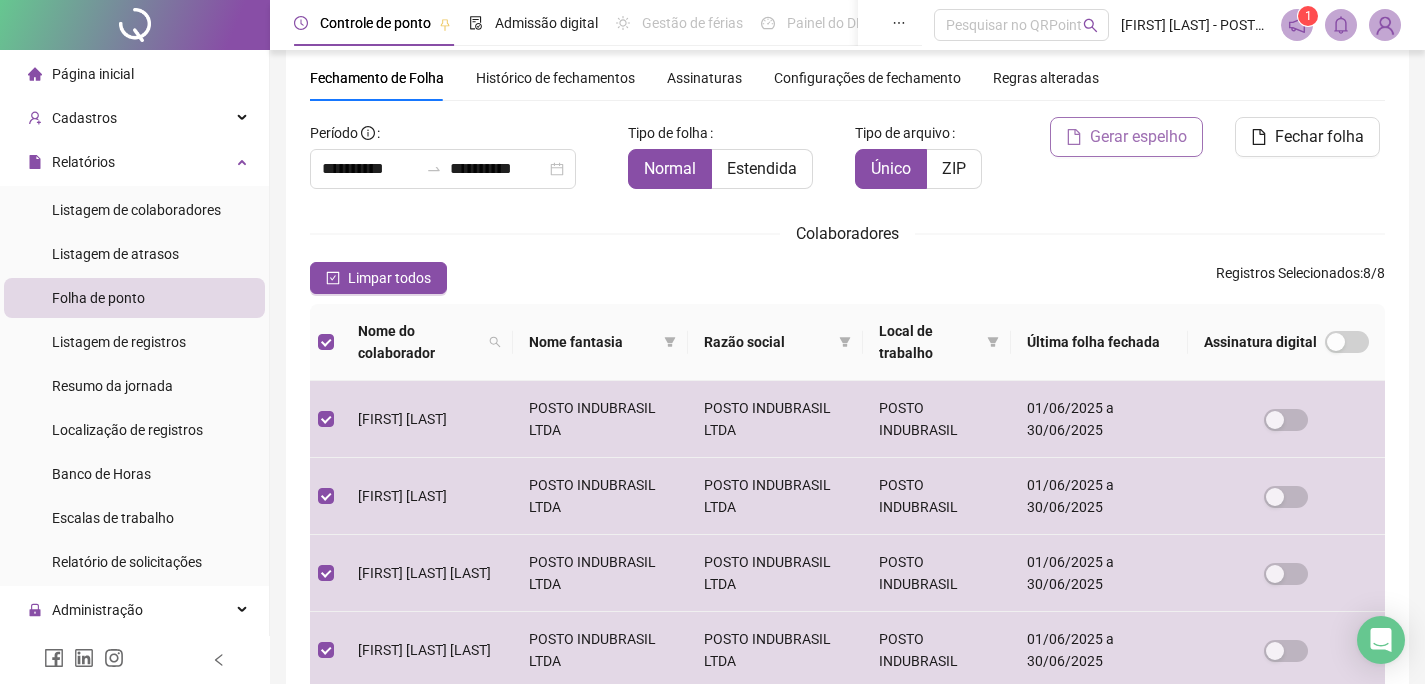 click on "Gerar espelho" at bounding box center [1138, 137] 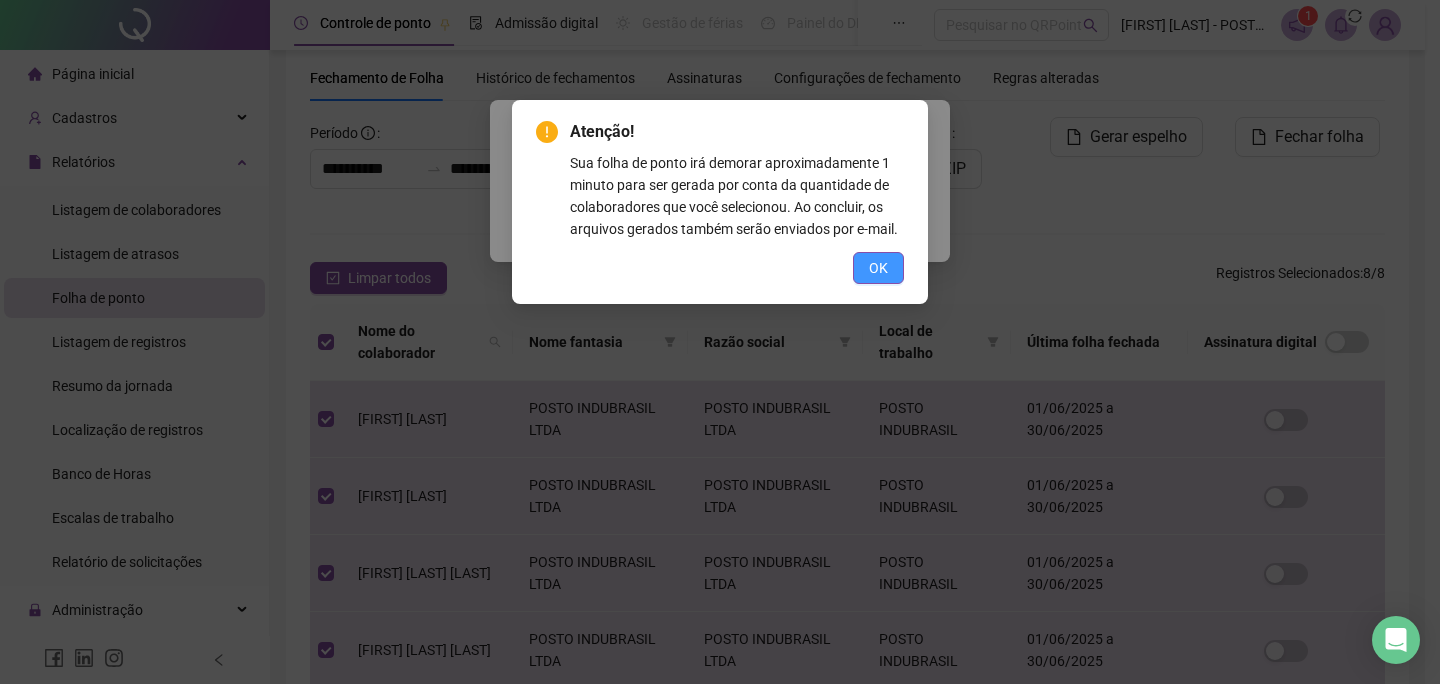 click on "OK" at bounding box center [878, 268] 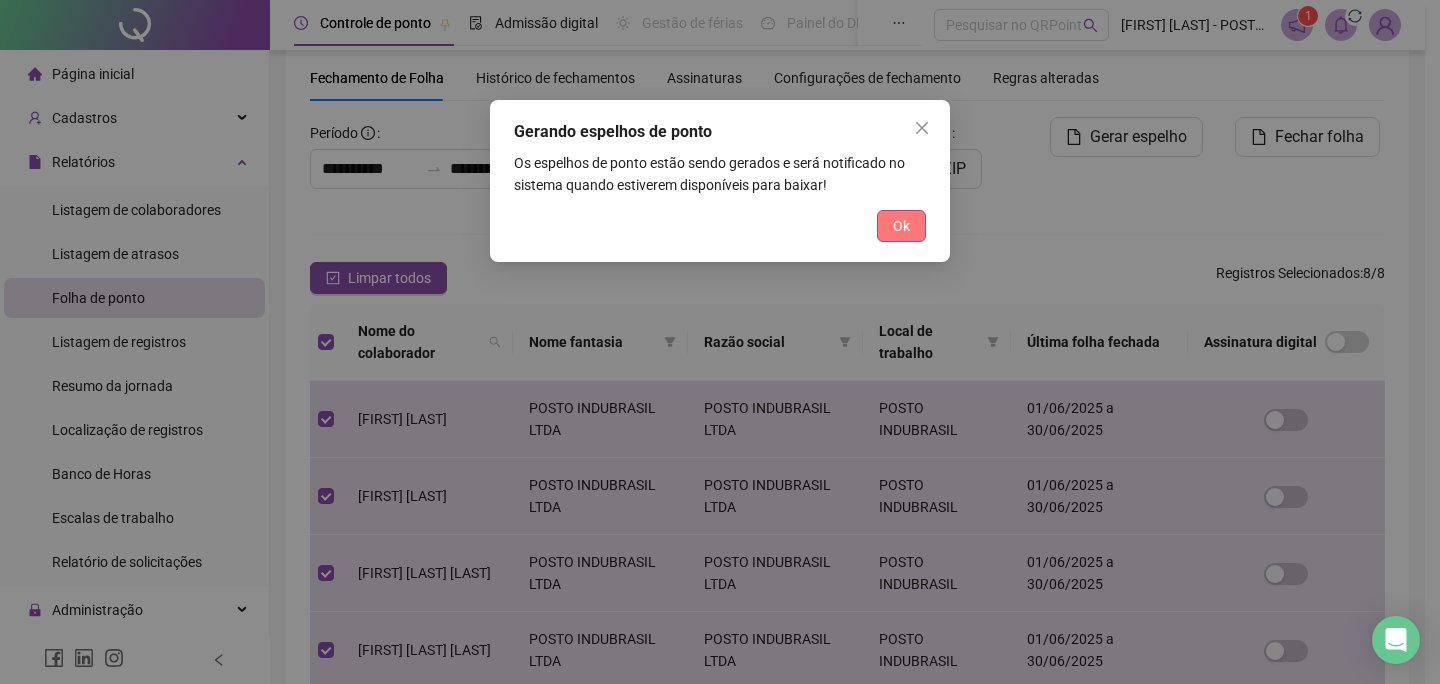 click on "Ok" at bounding box center (901, 226) 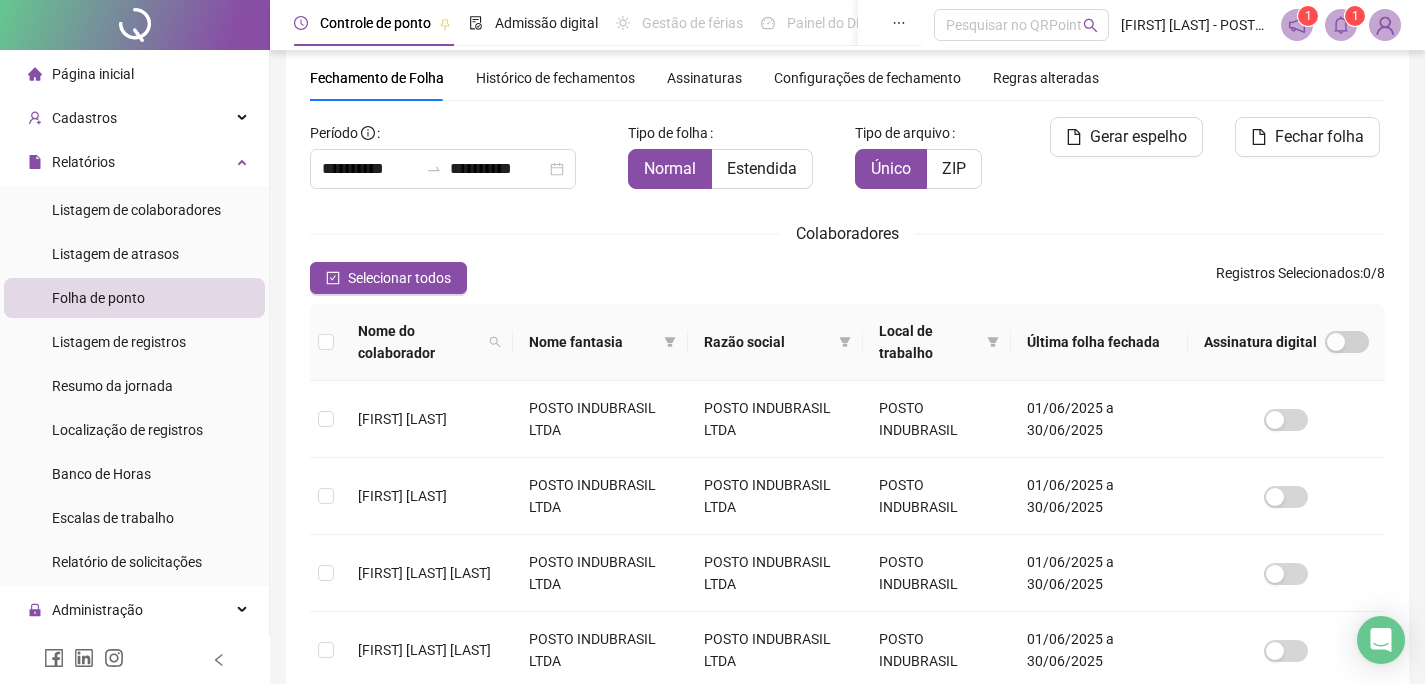 click 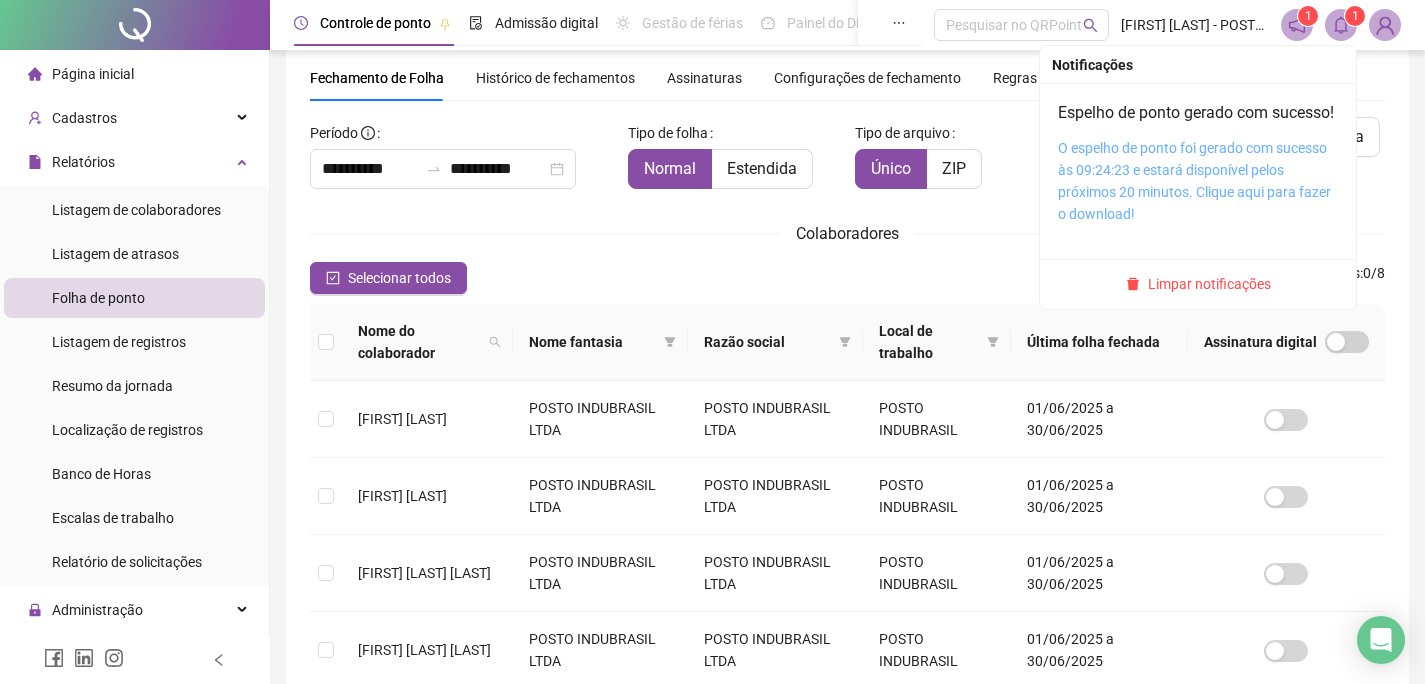 click on "O espelho de ponto foi gerado com sucesso às 09:24:23 e estará disponível pelos próximos 20 minutos.
Clique aqui para fazer o download!" at bounding box center [1194, 181] 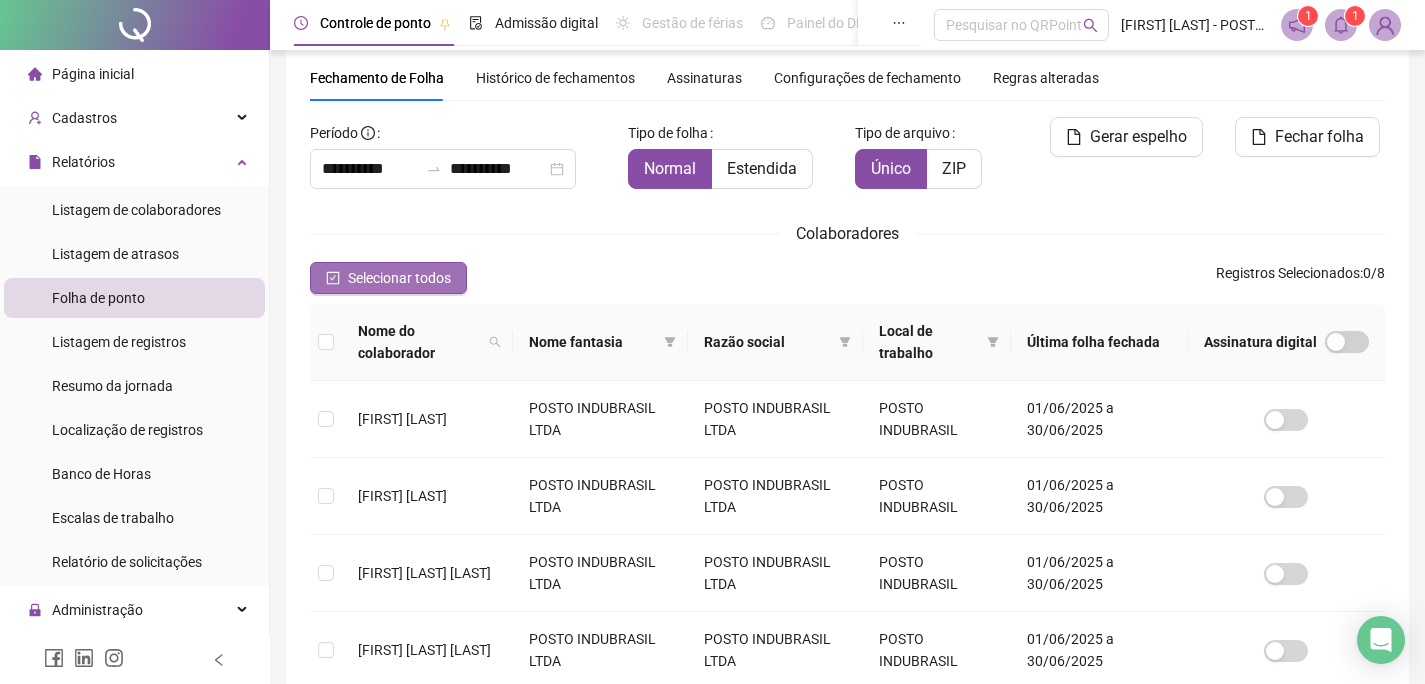 click on "Selecionar todos" at bounding box center (399, 278) 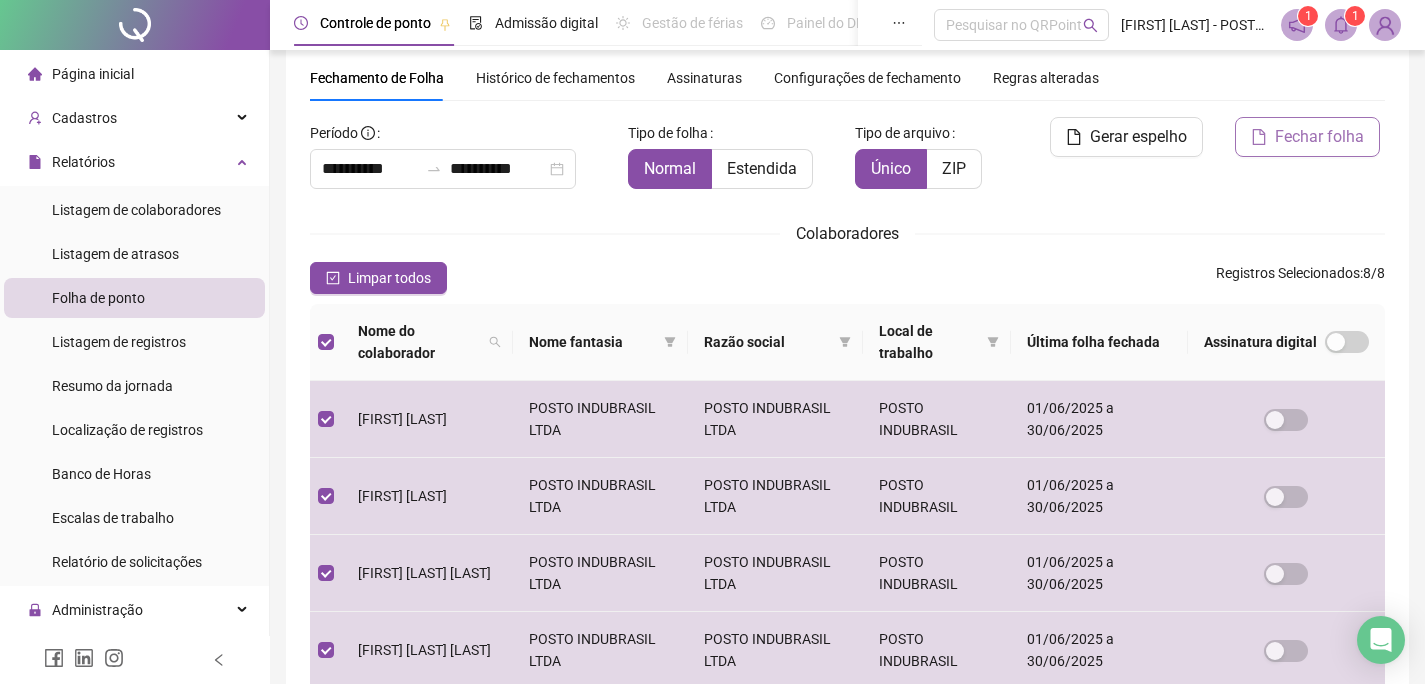click on "Fechar folha" at bounding box center (1319, 137) 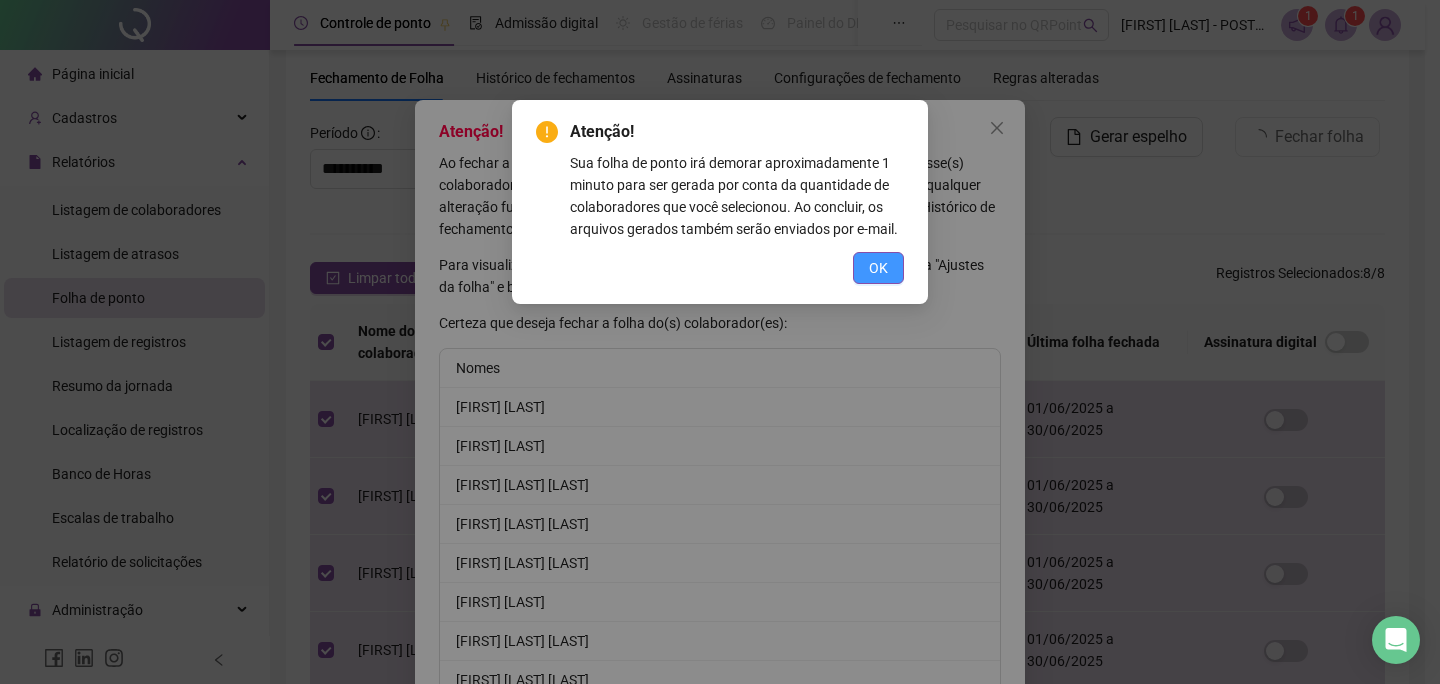 click on "OK" at bounding box center [878, 268] 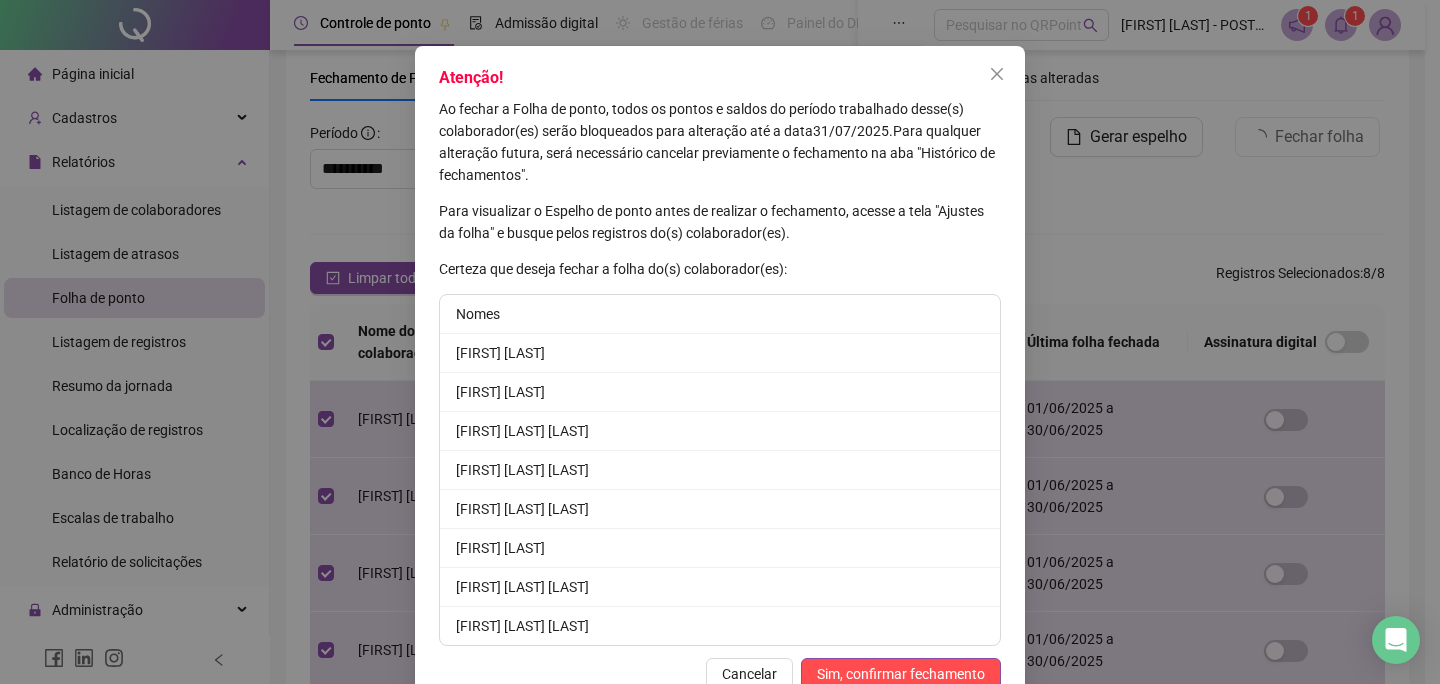 scroll, scrollTop: 101, scrollLeft: 0, axis: vertical 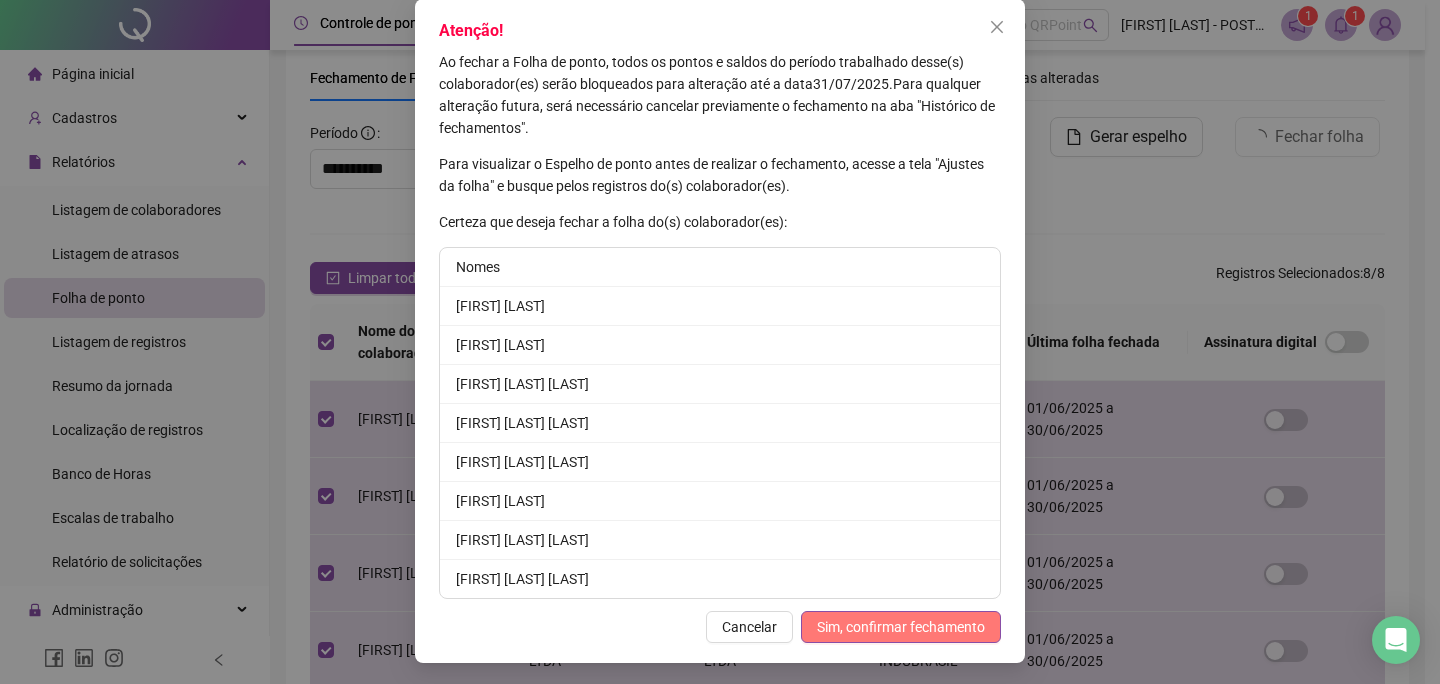 click on "Sim, confirmar fechamento" at bounding box center (901, 627) 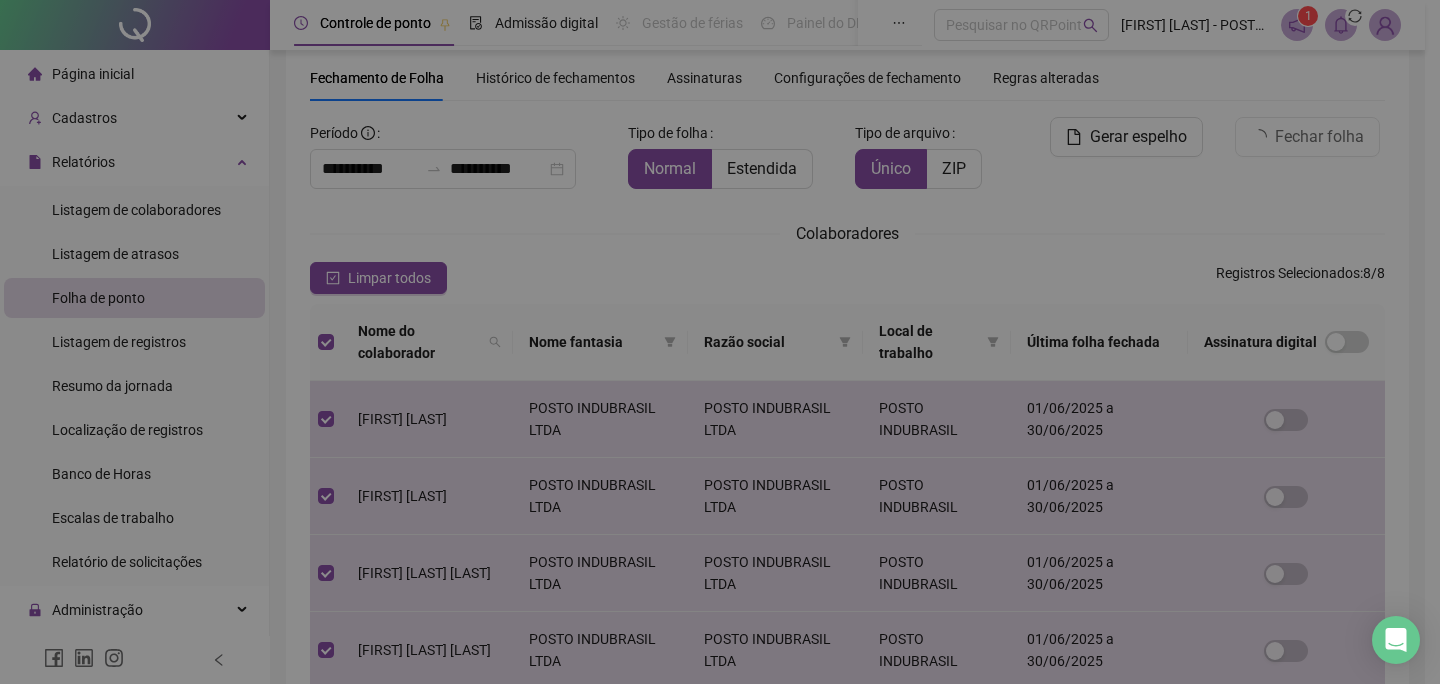 scroll, scrollTop: 3, scrollLeft: 0, axis: vertical 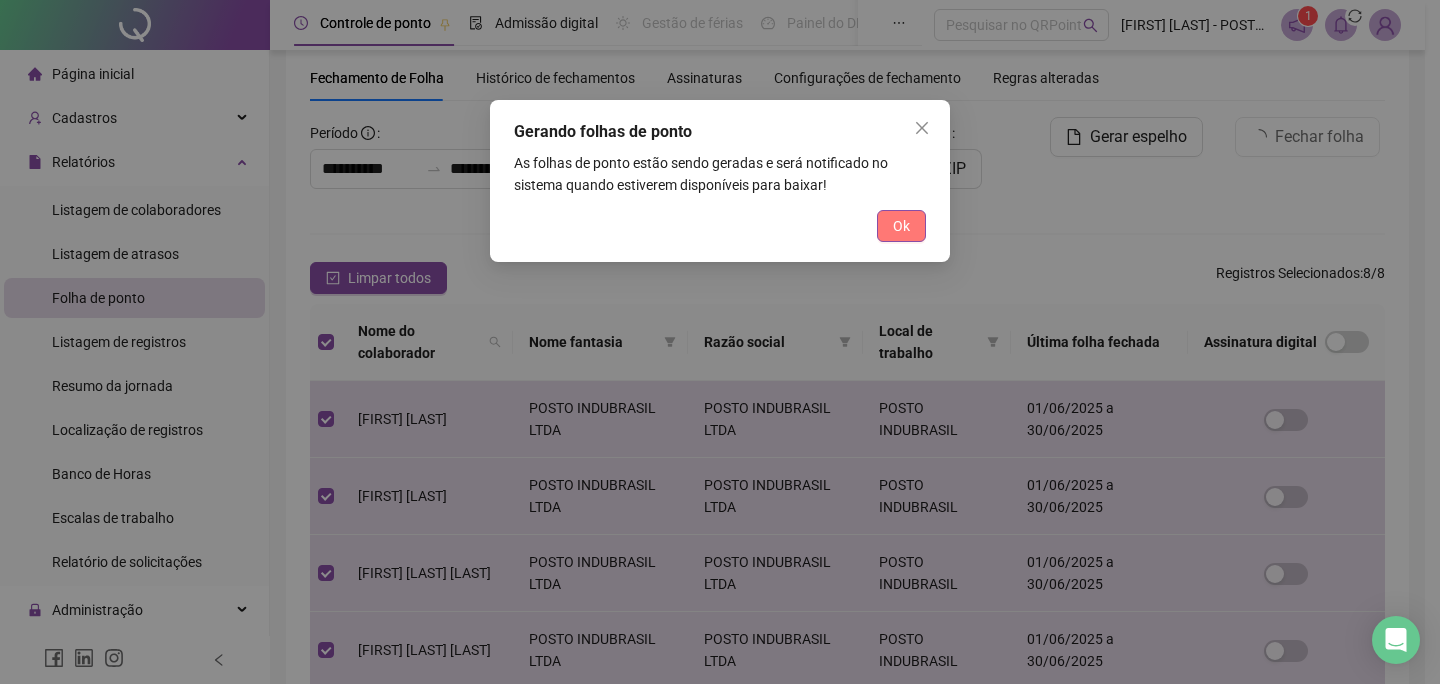 click on "Ok" at bounding box center [901, 226] 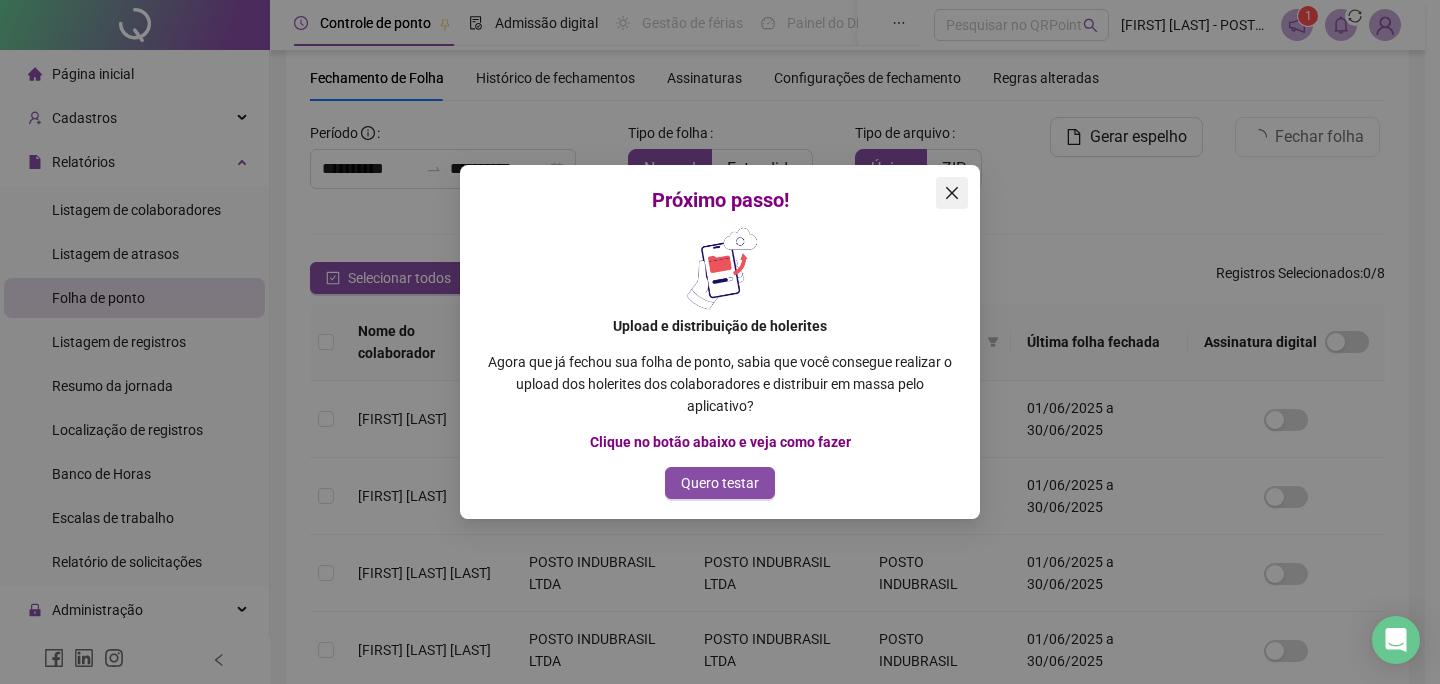 click 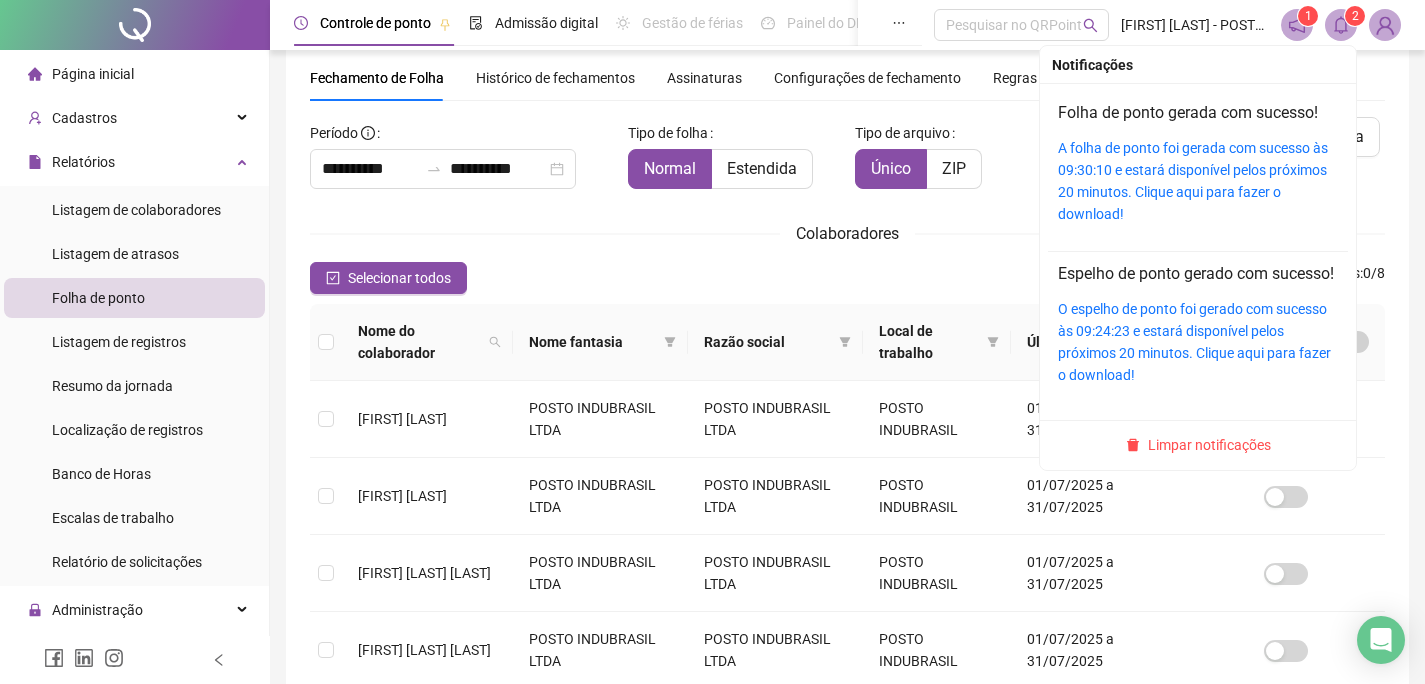 click 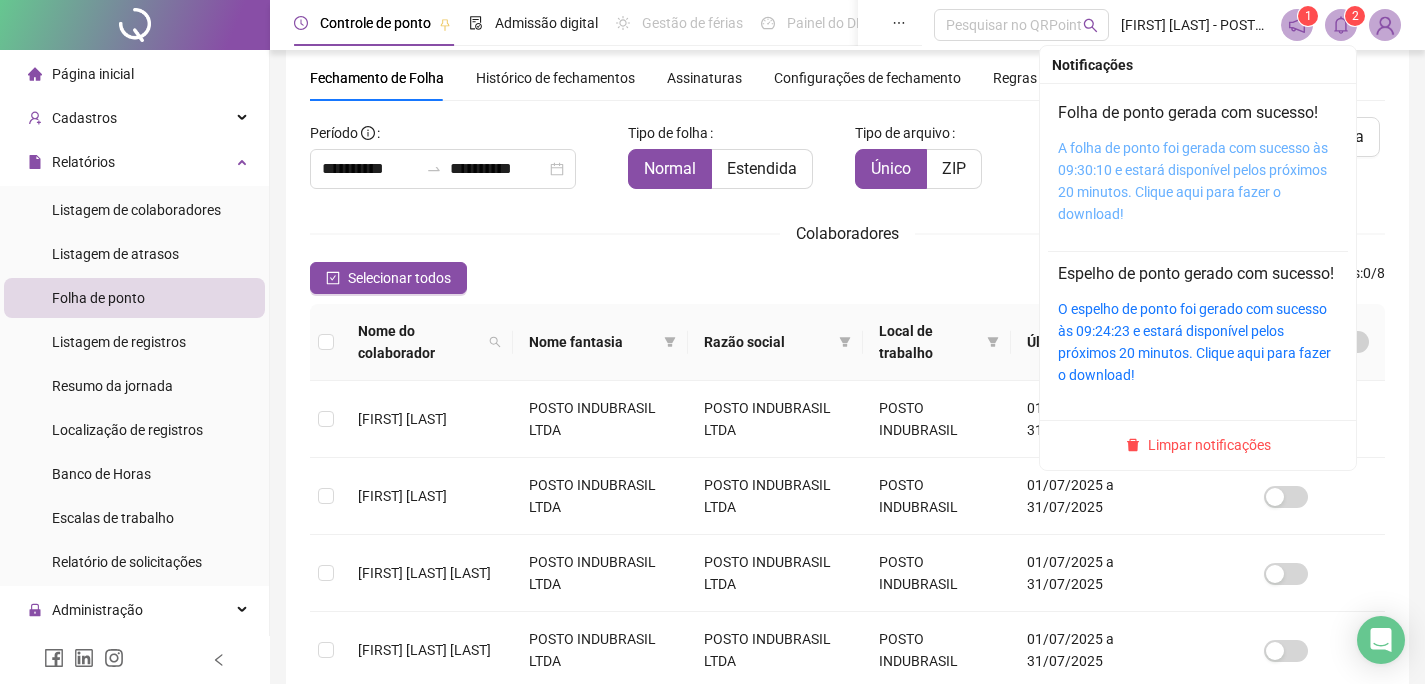 click on "A folha de ponto foi gerada com sucesso às 09:30:10 e estará disponível pelos próximos 20 minutos.
Clique aqui para fazer o download!" at bounding box center [1193, 181] 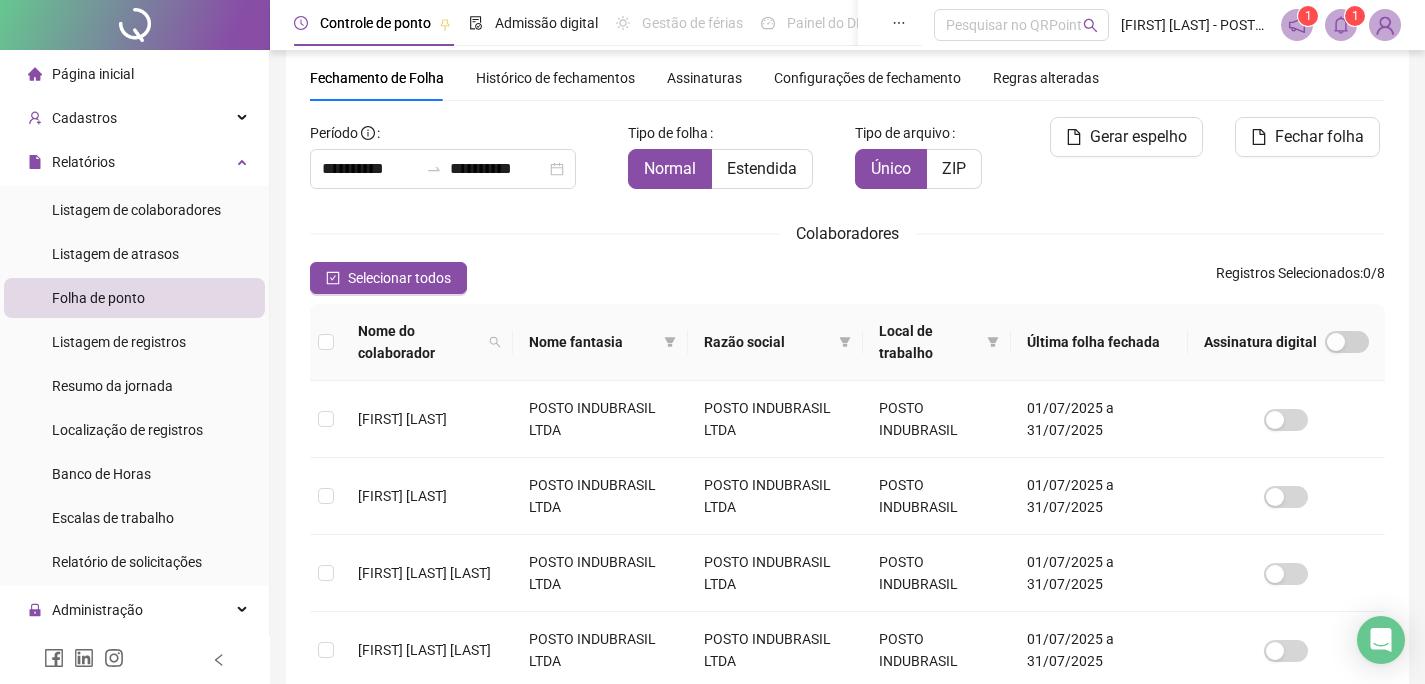click at bounding box center (1385, 25) 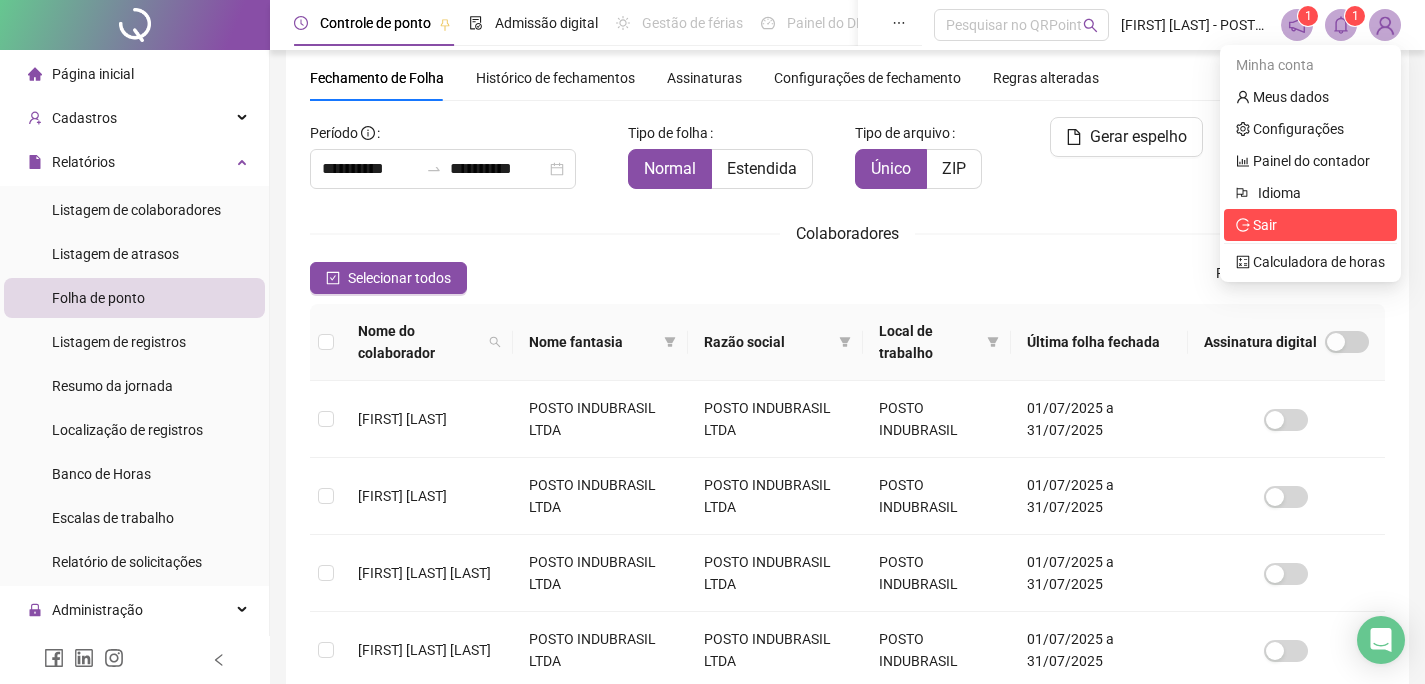 click on "Sair" at bounding box center [1265, 225] 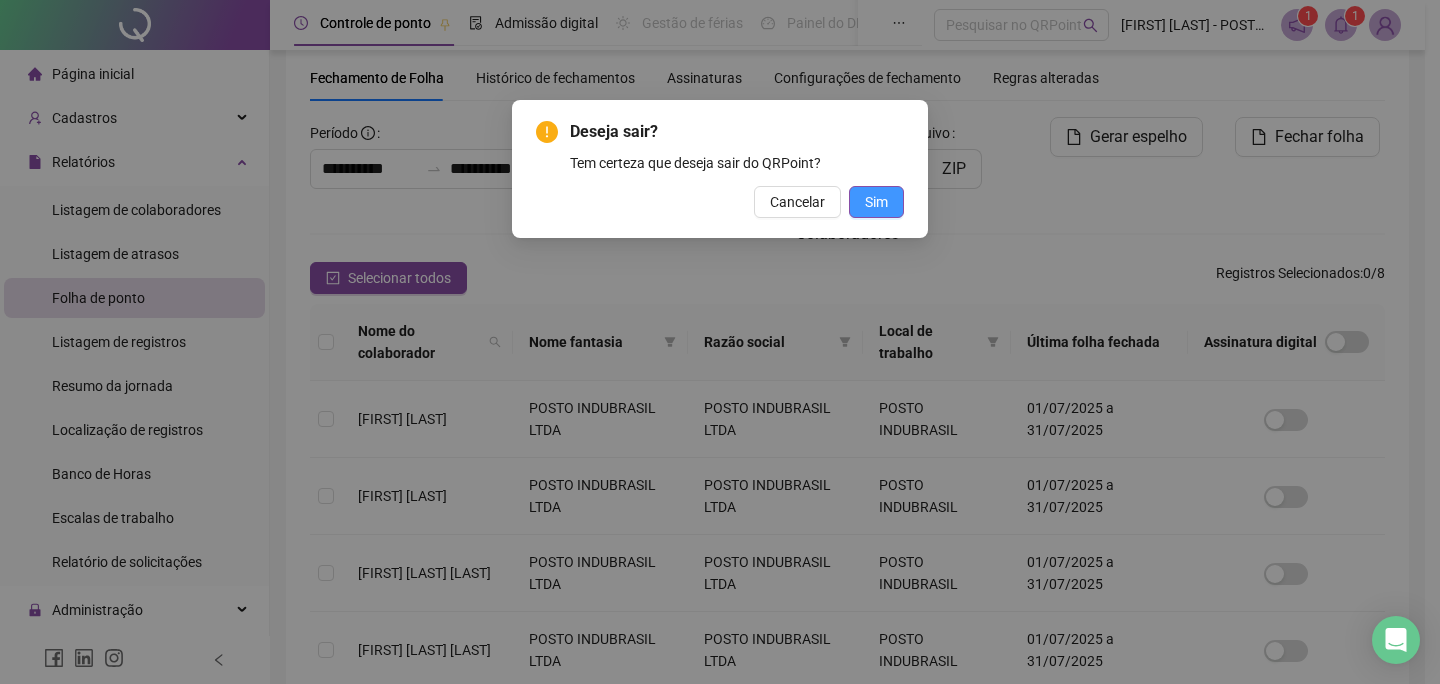 click on "Sim" at bounding box center [876, 202] 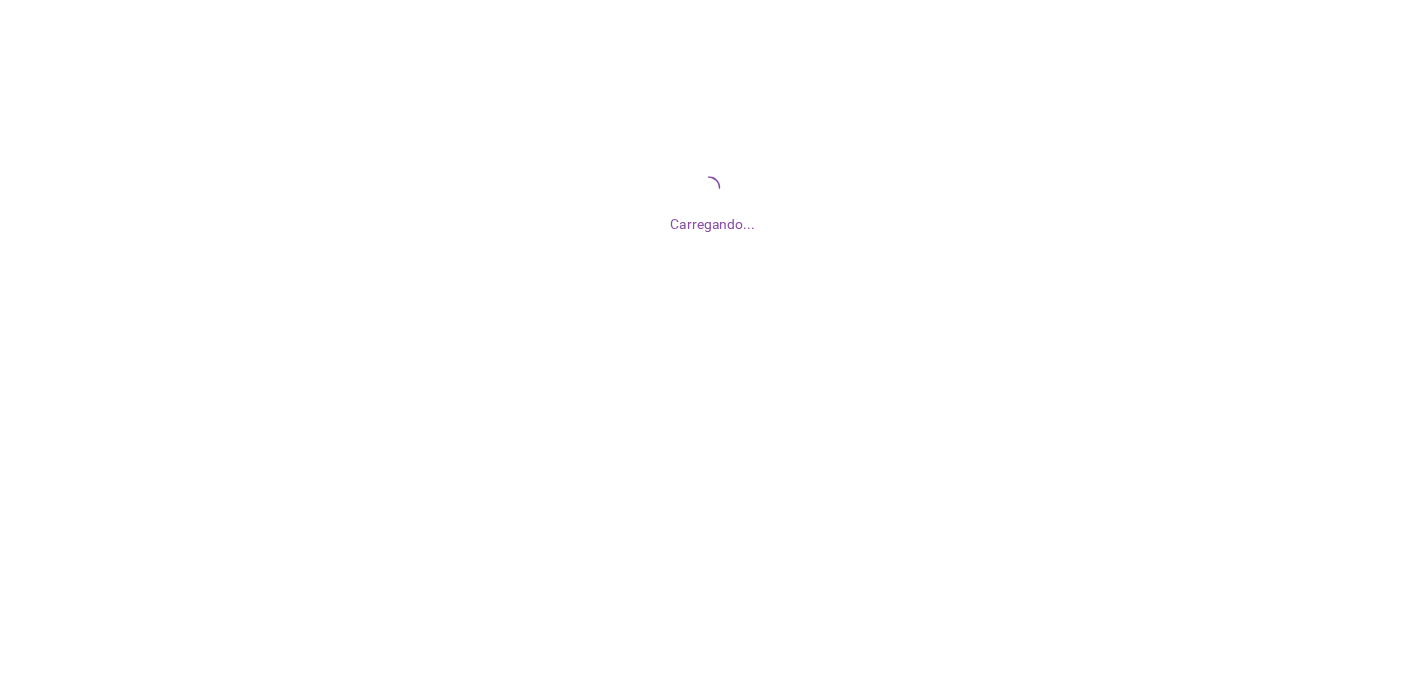scroll, scrollTop: 0, scrollLeft: 0, axis: both 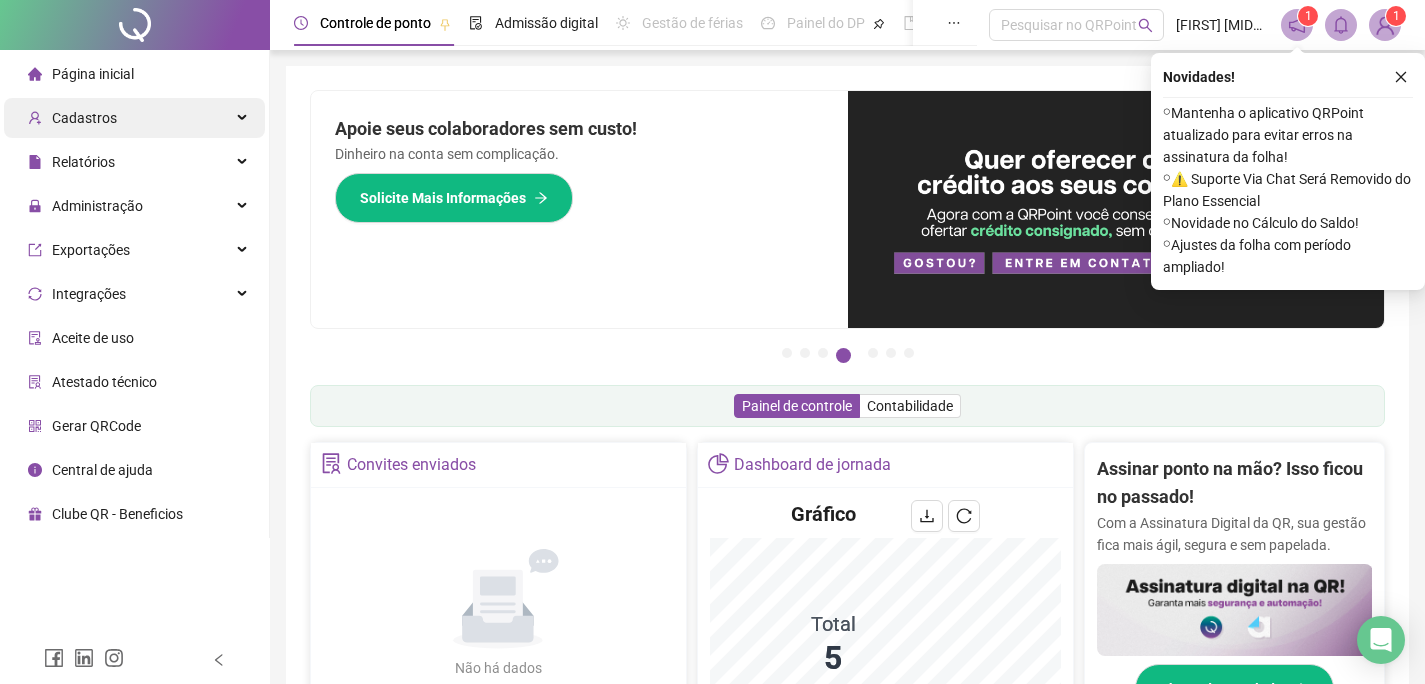 click on "Cadastros" at bounding box center [84, 118] 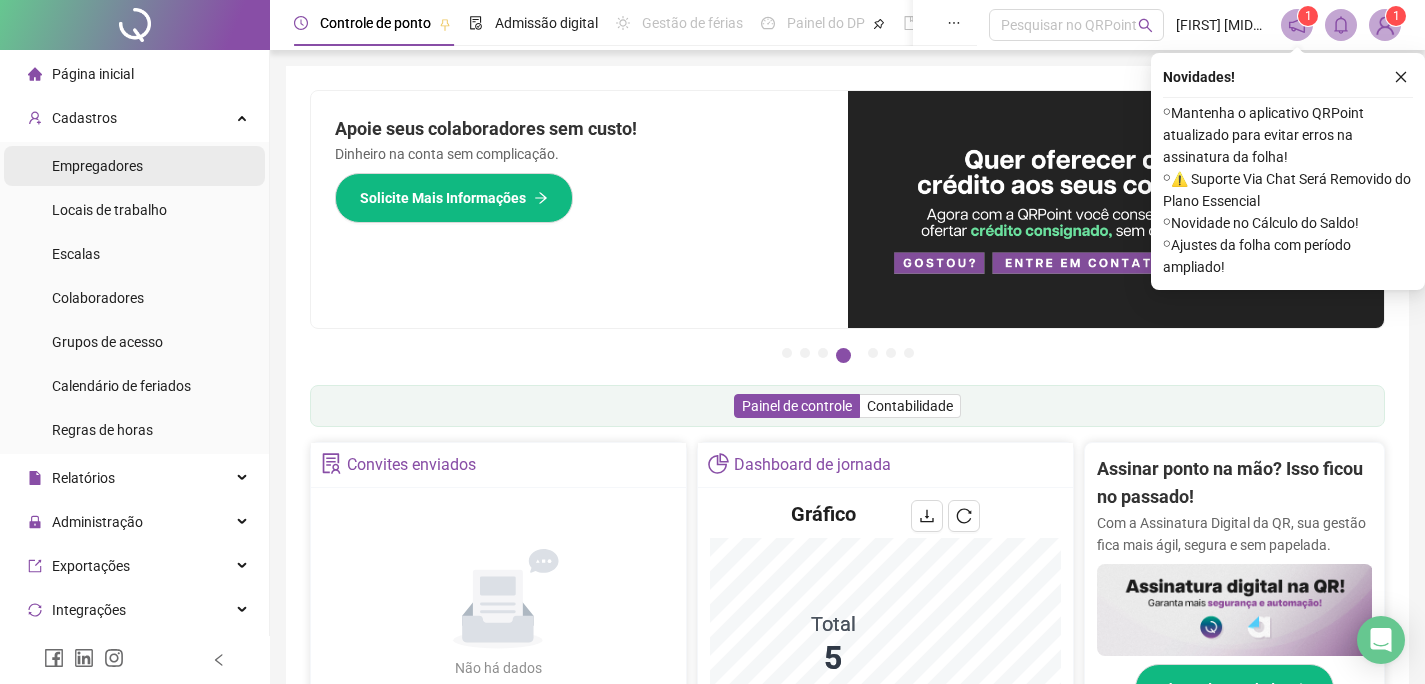 click on "Empregadores" at bounding box center (97, 166) 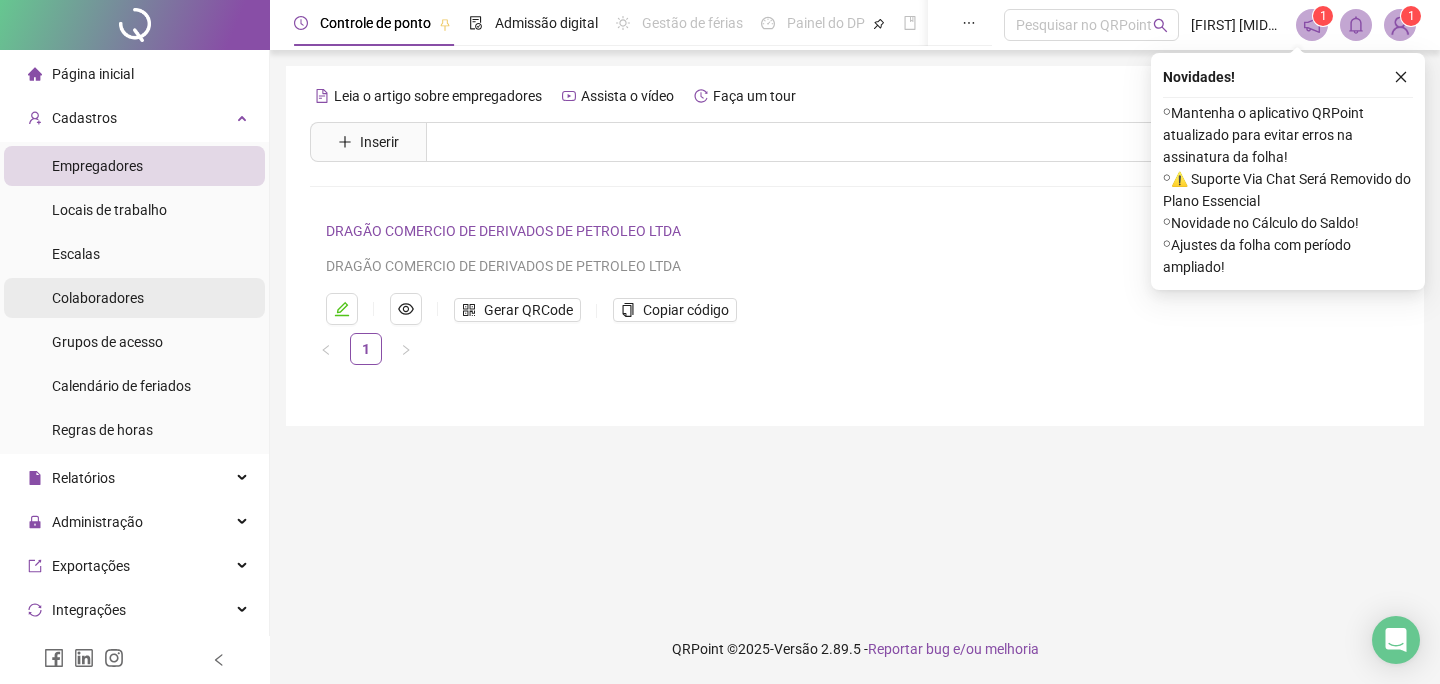 click on "Colaboradores" at bounding box center (98, 298) 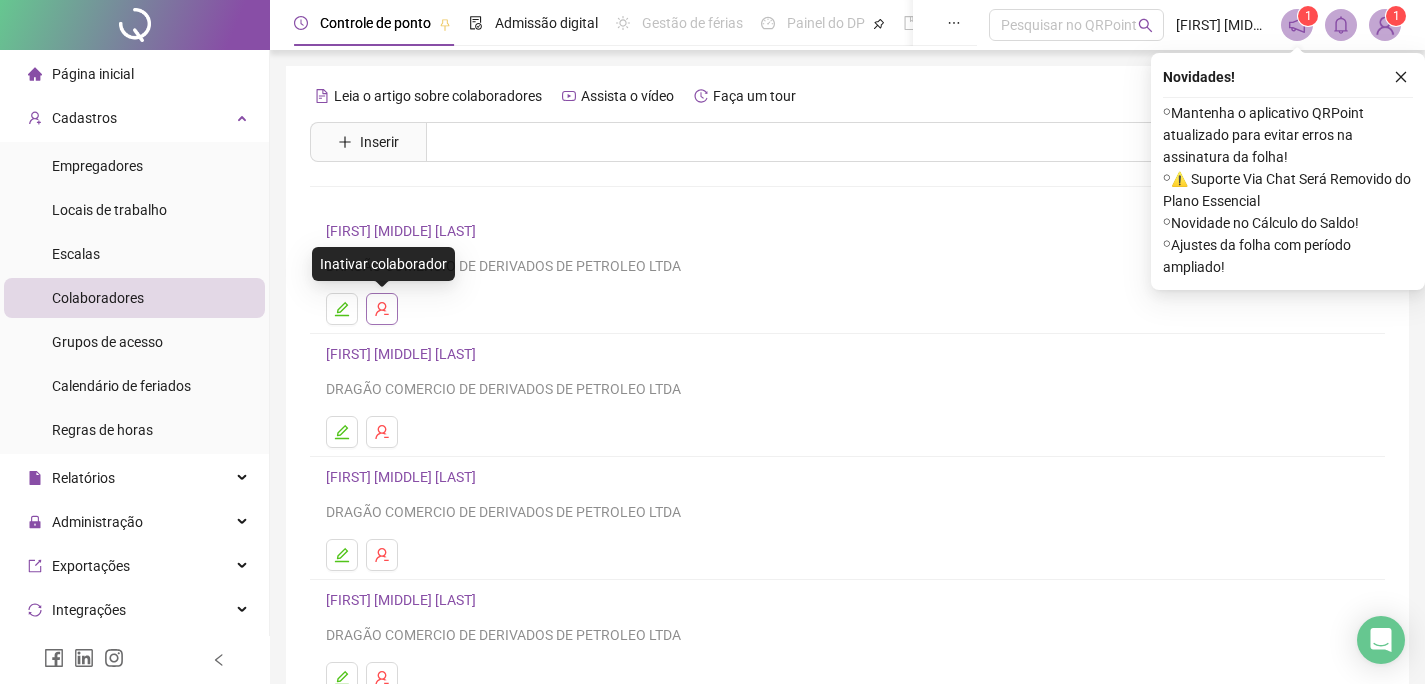 click 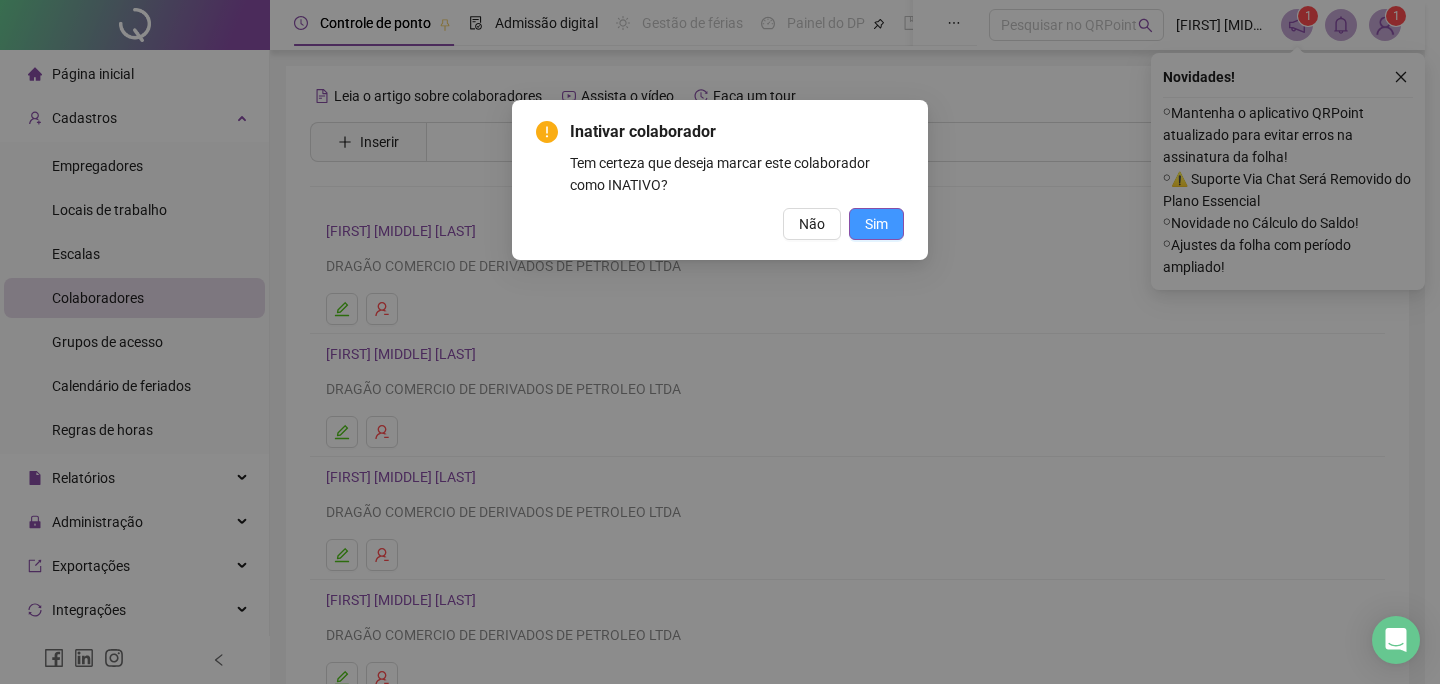 click on "Sim" at bounding box center [876, 224] 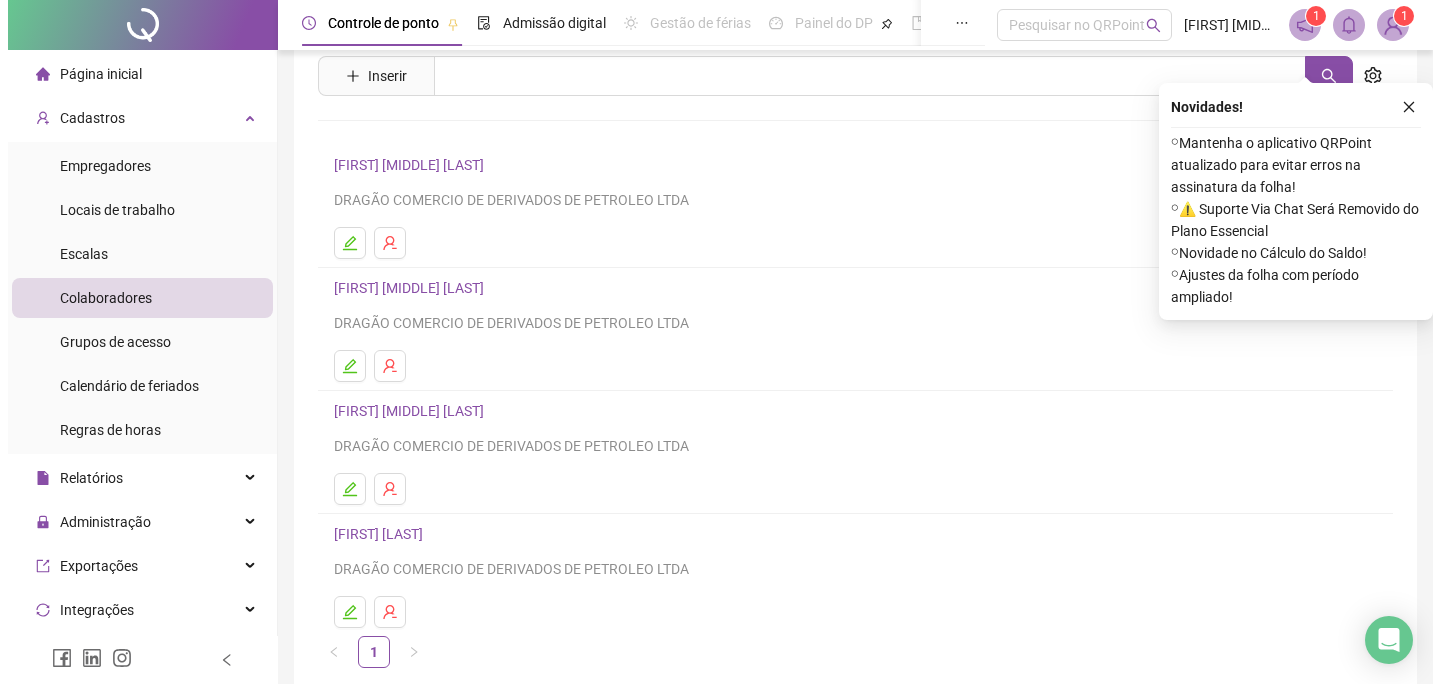 scroll, scrollTop: 99, scrollLeft: 0, axis: vertical 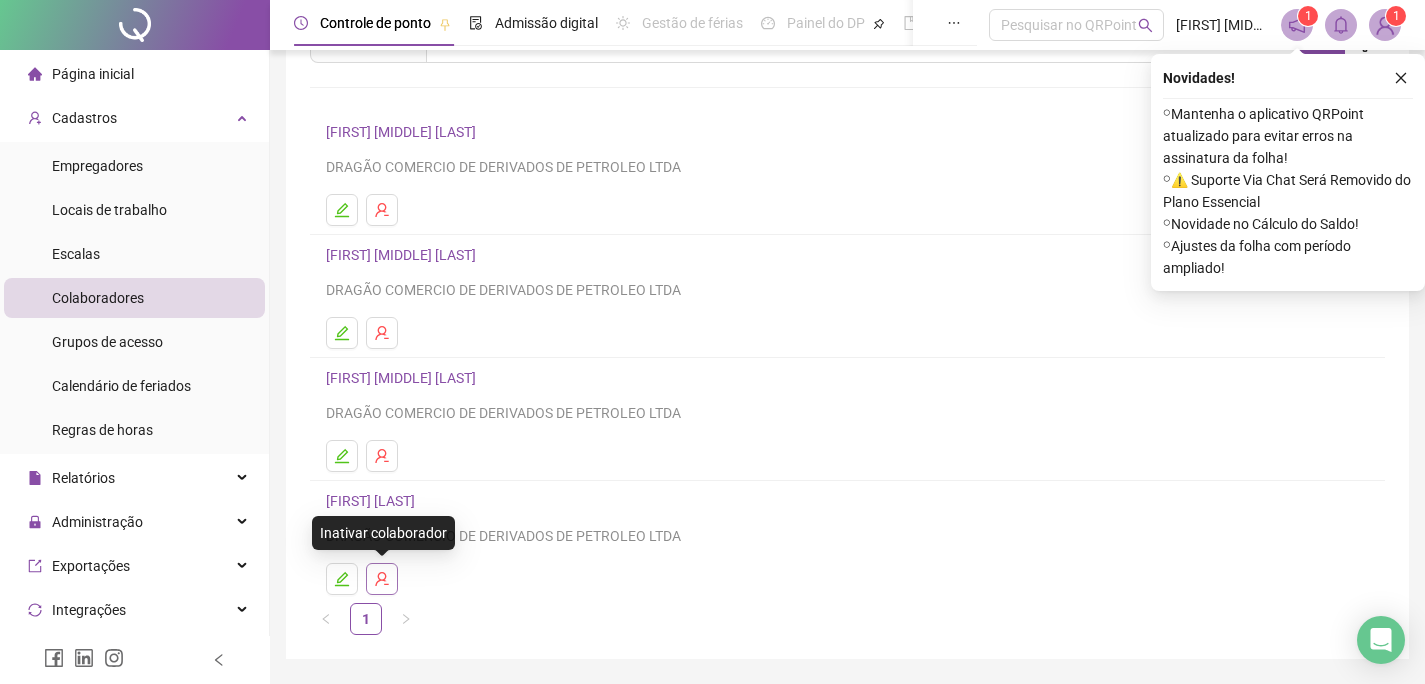 click 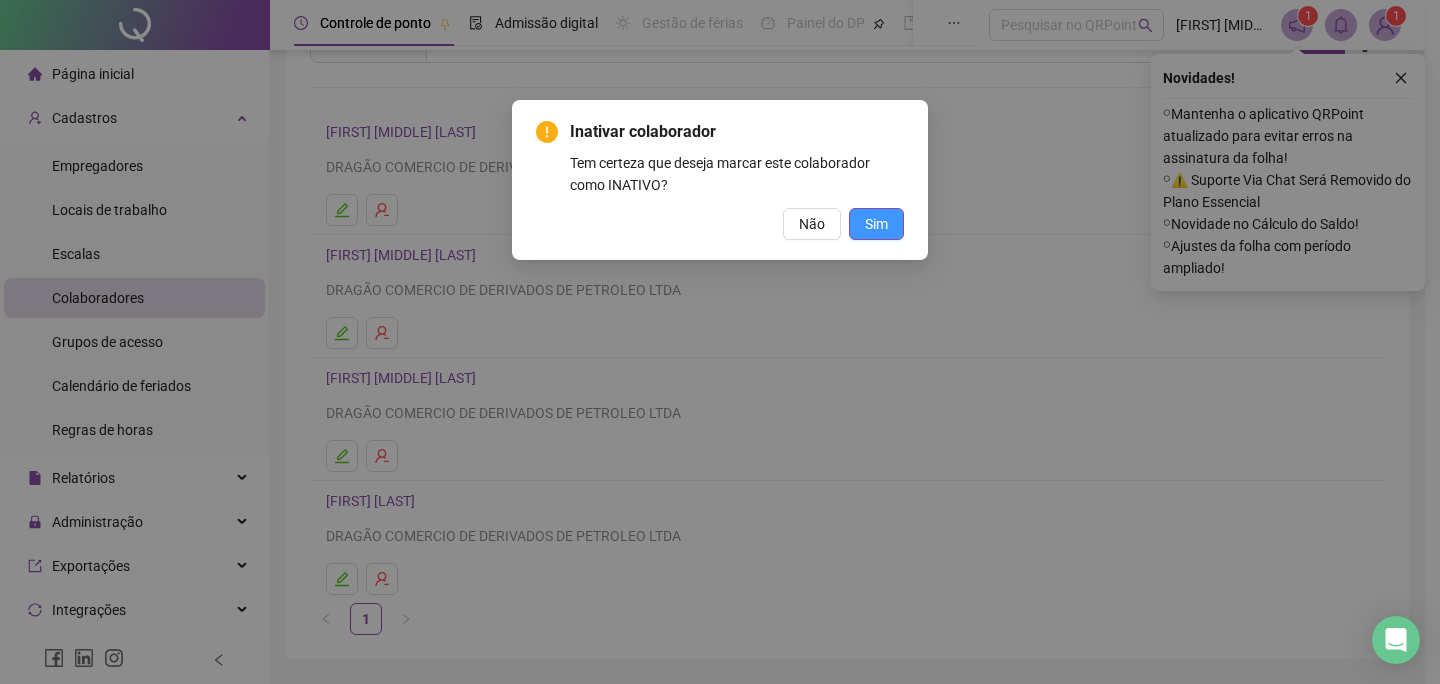 click on "Sim" at bounding box center [876, 224] 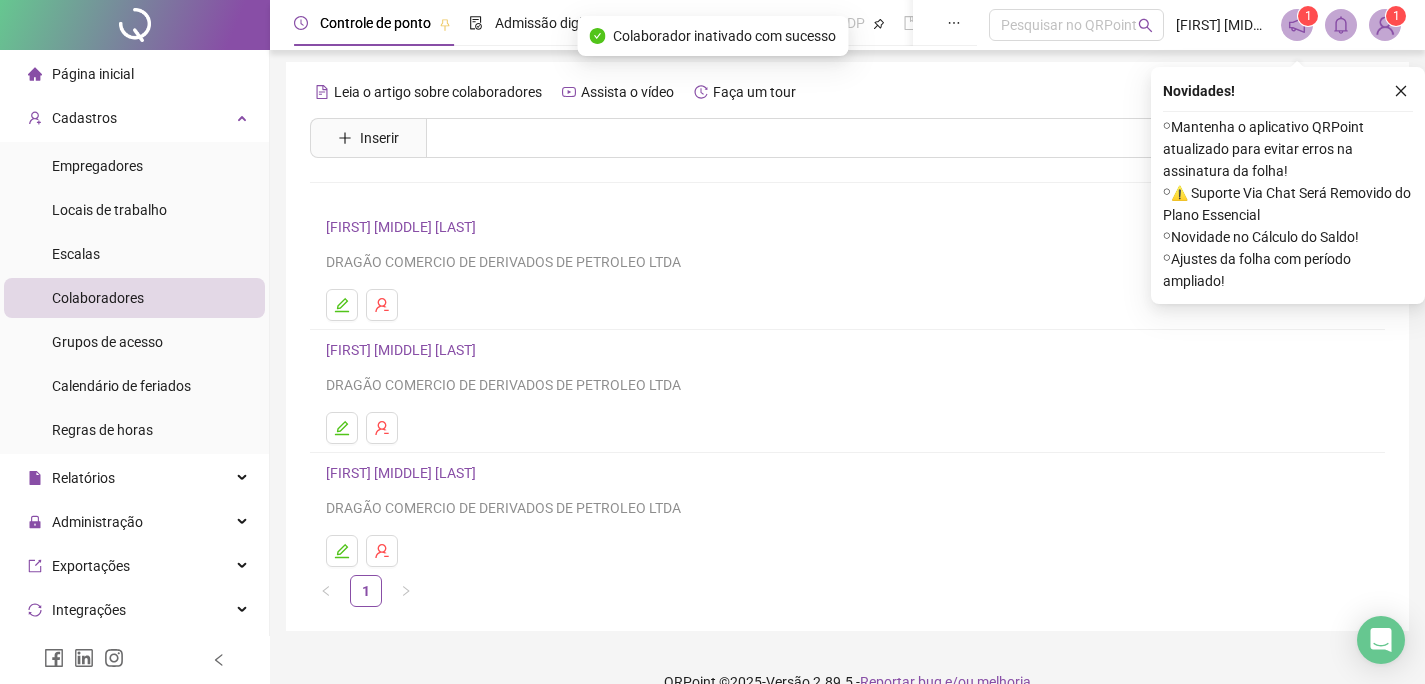scroll, scrollTop: 0, scrollLeft: 0, axis: both 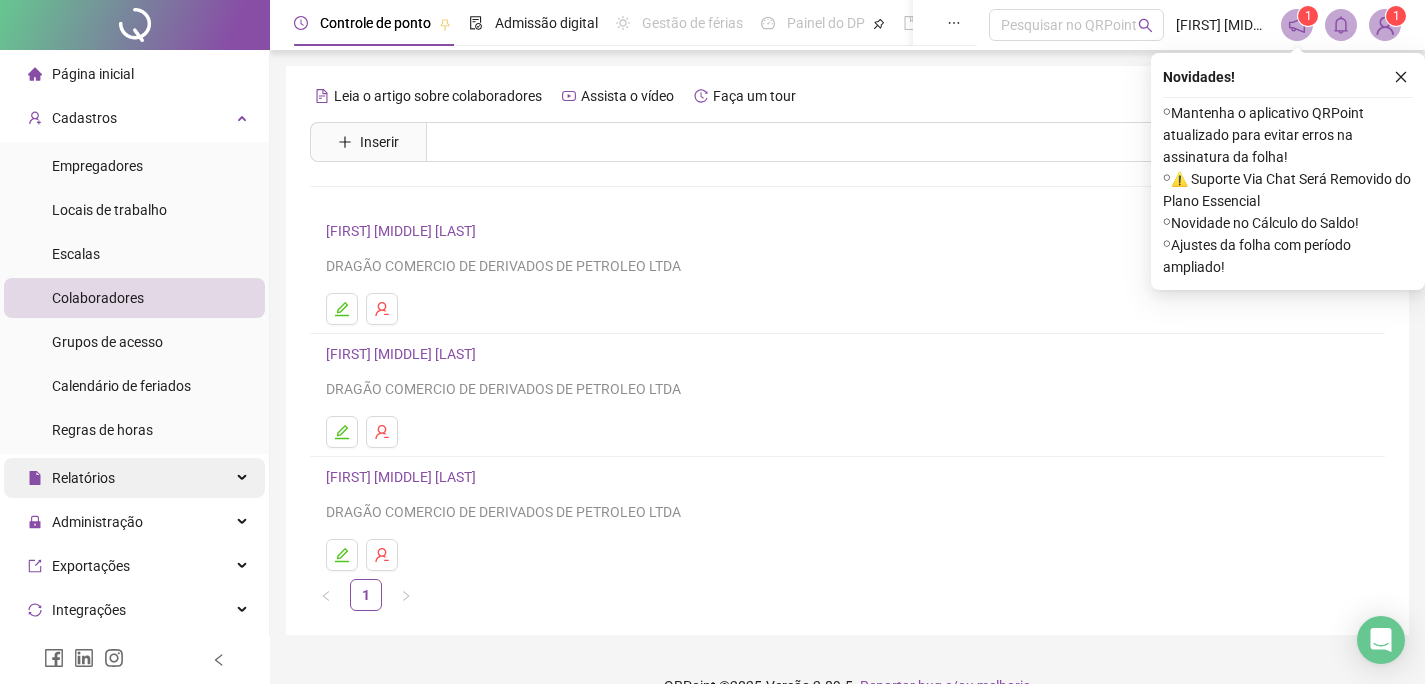 click on "Relatórios" at bounding box center (83, 478) 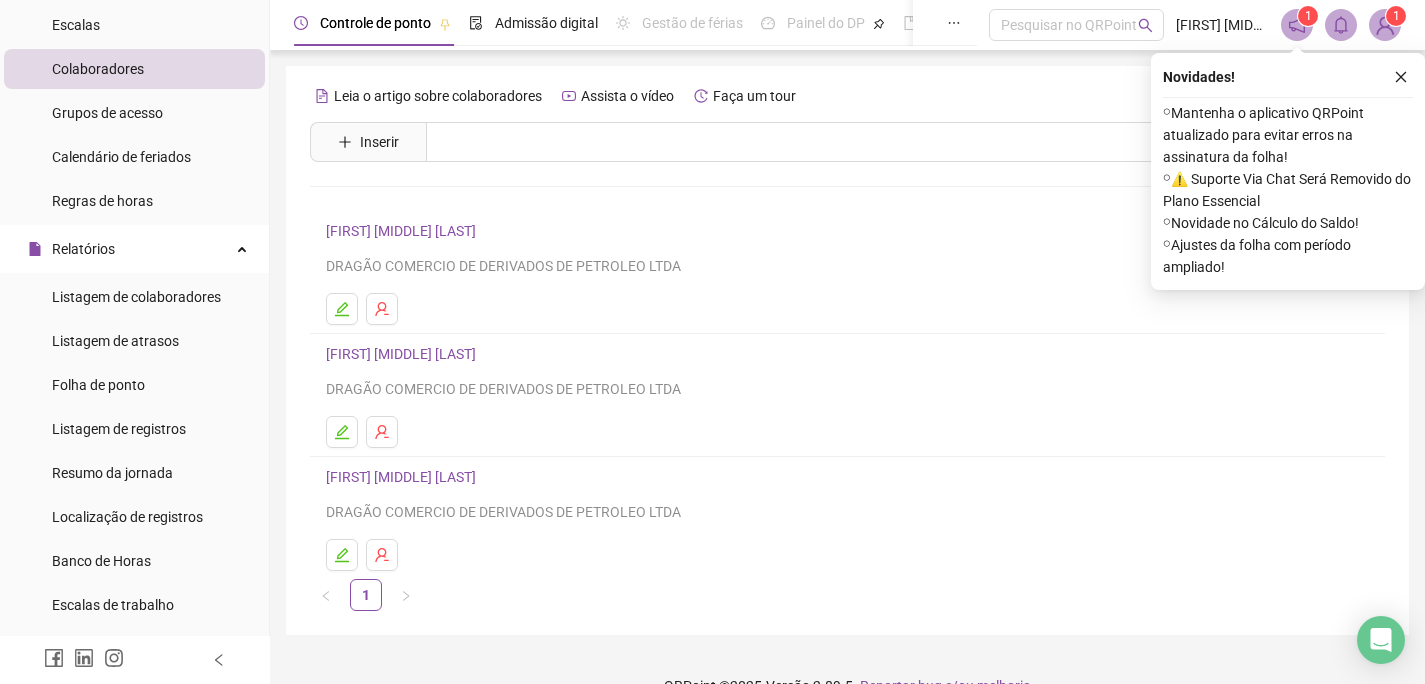 scroll, scrollTop: 300, scrollLeft: 0, axis: vertical 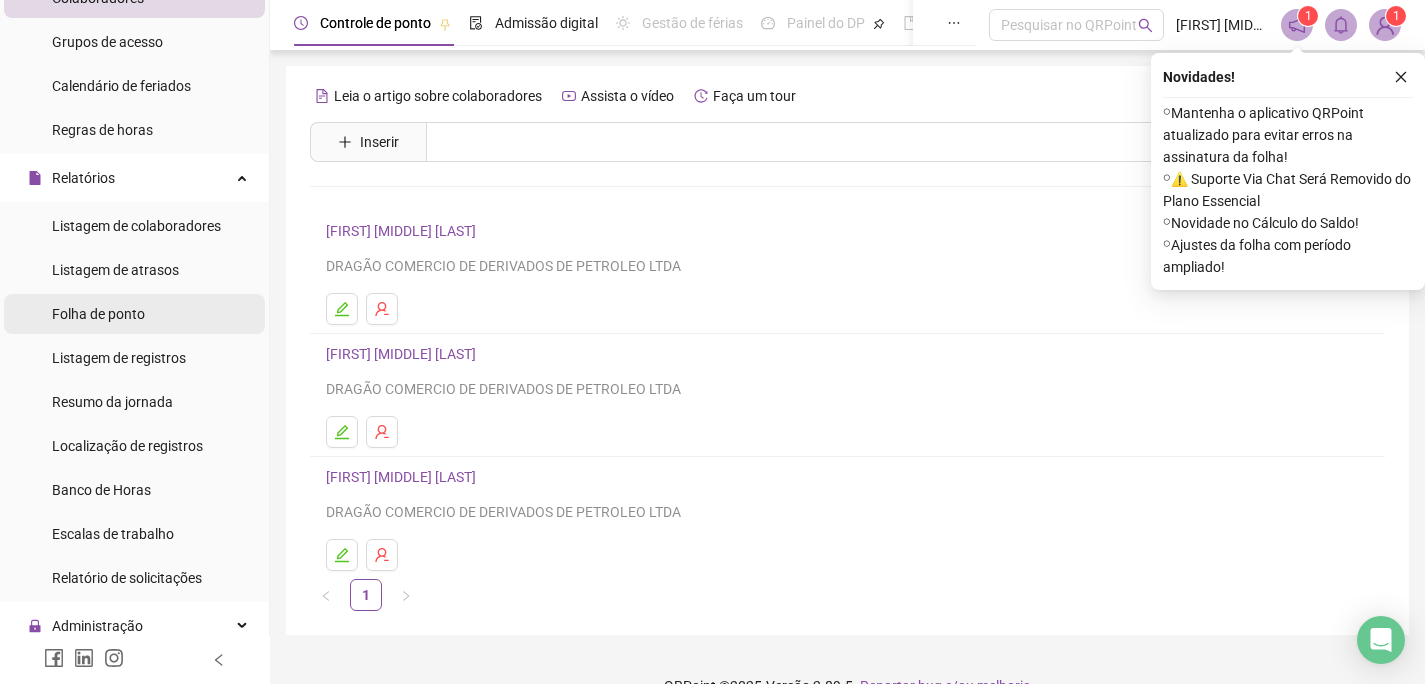 click on "Folha de ponto" at bounding box center (98, 314) 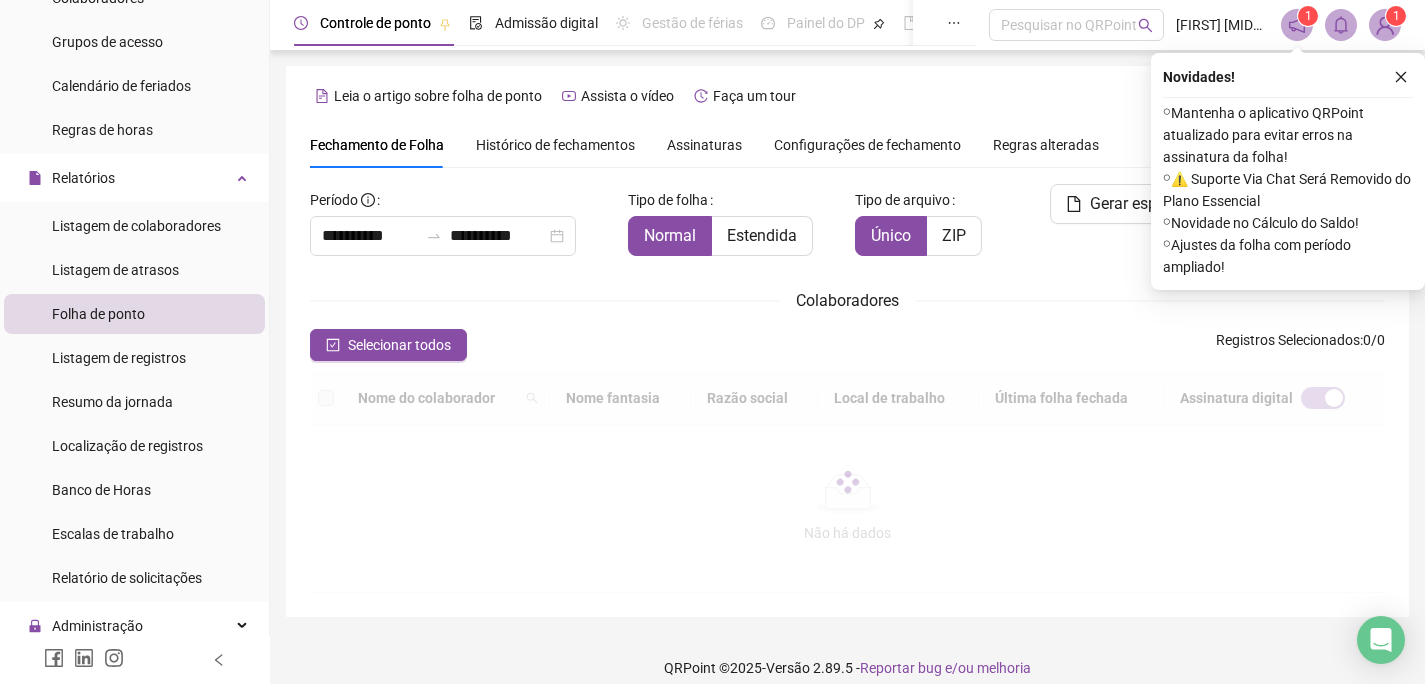 scroll, scrollTop: 67, scrollLeft: 0, axis: vertical 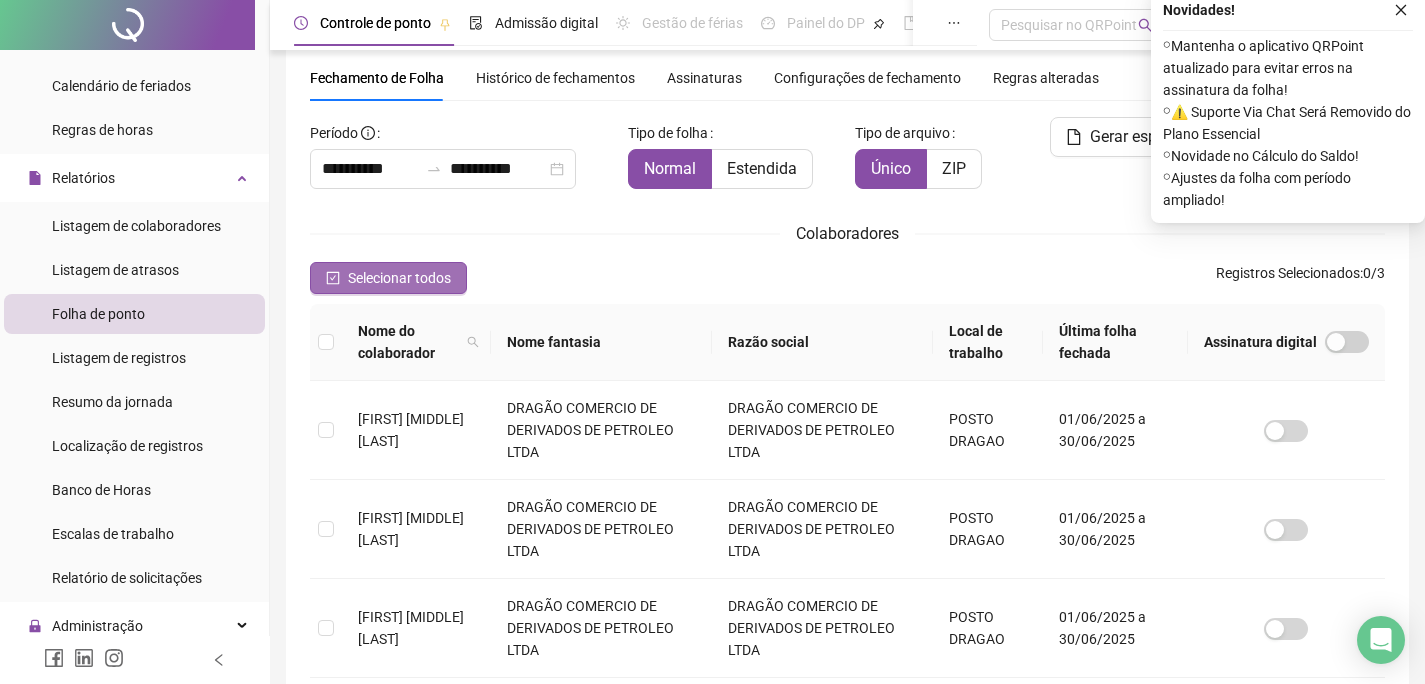 click on "Selecionar todos" at bounding box center (399, 278) 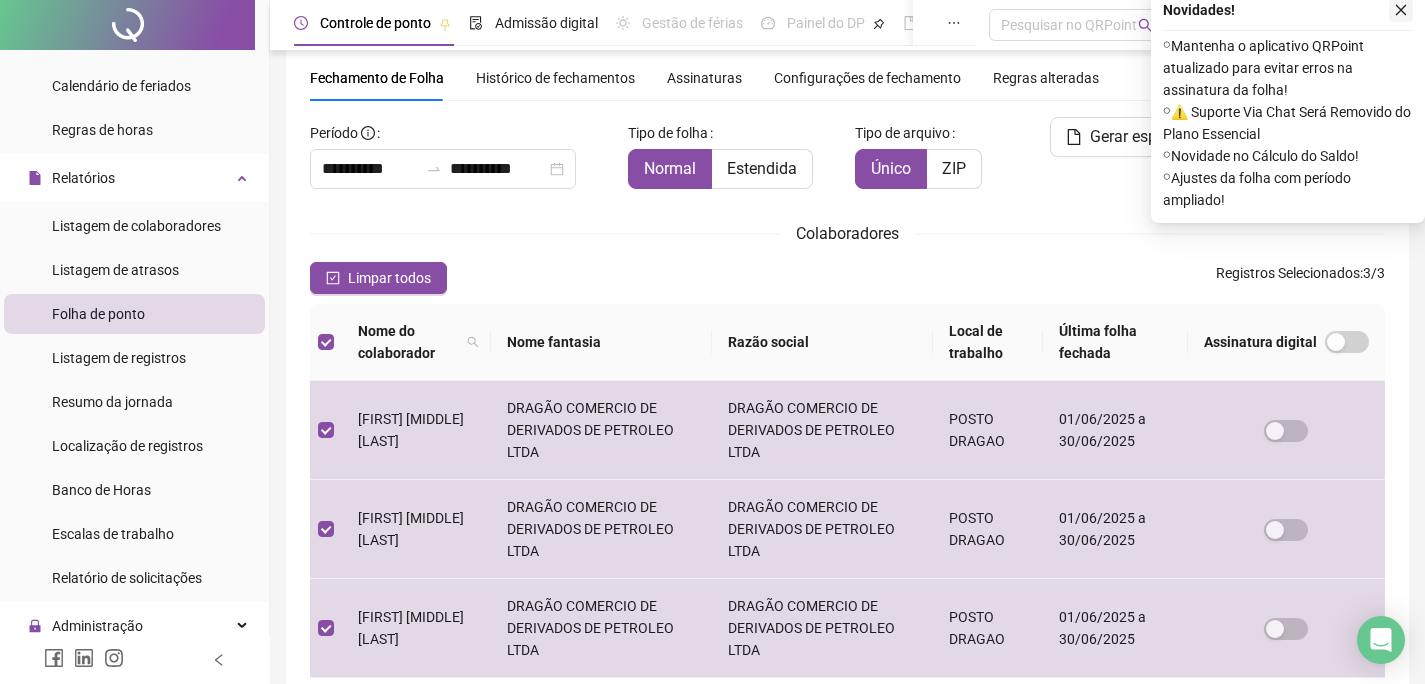 click 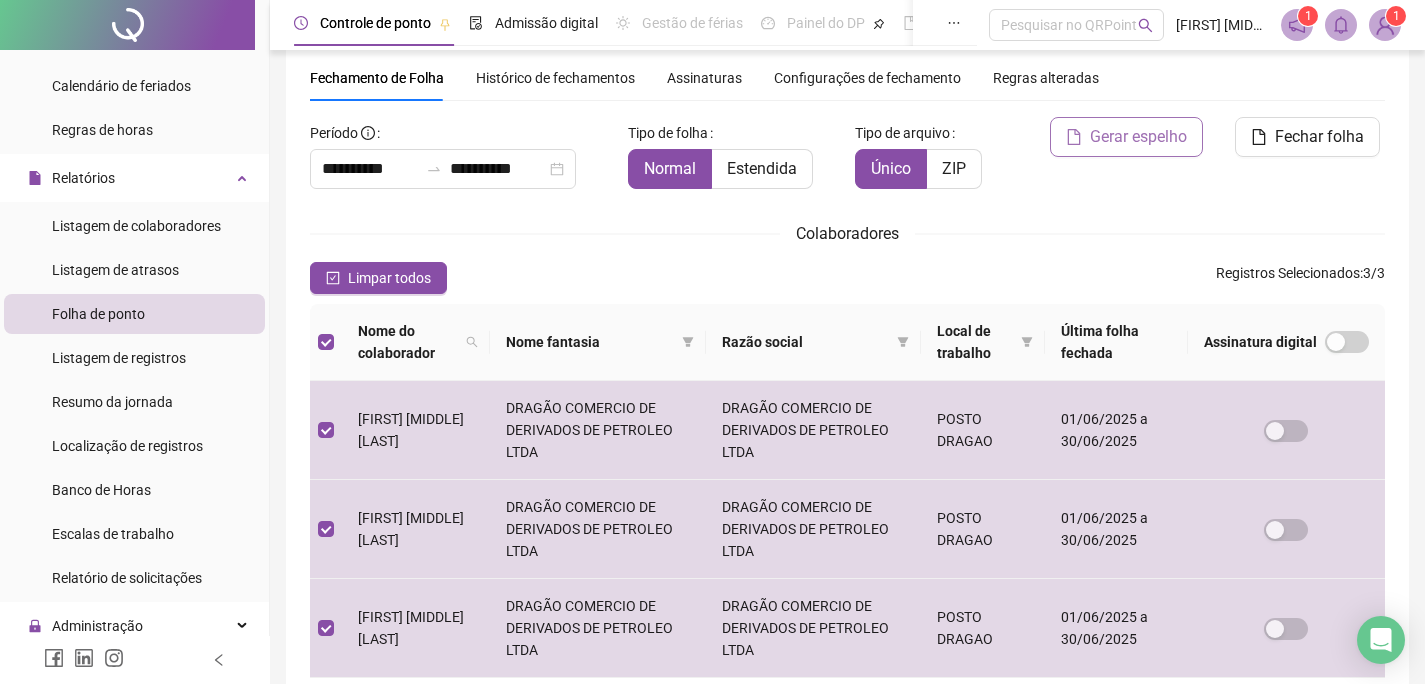 click on "Gerar espelho" at bounding box center [1138, 137] 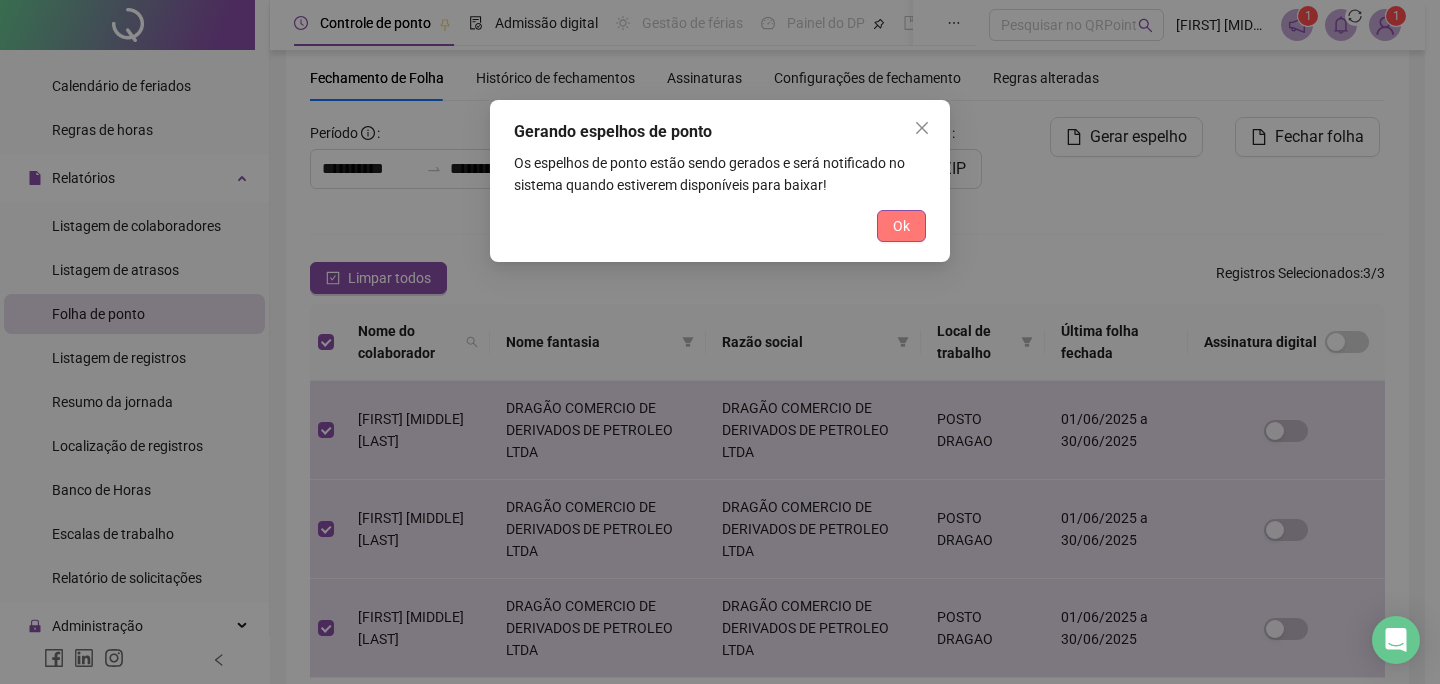 click on "Ok" at bounding box center [901, 226] 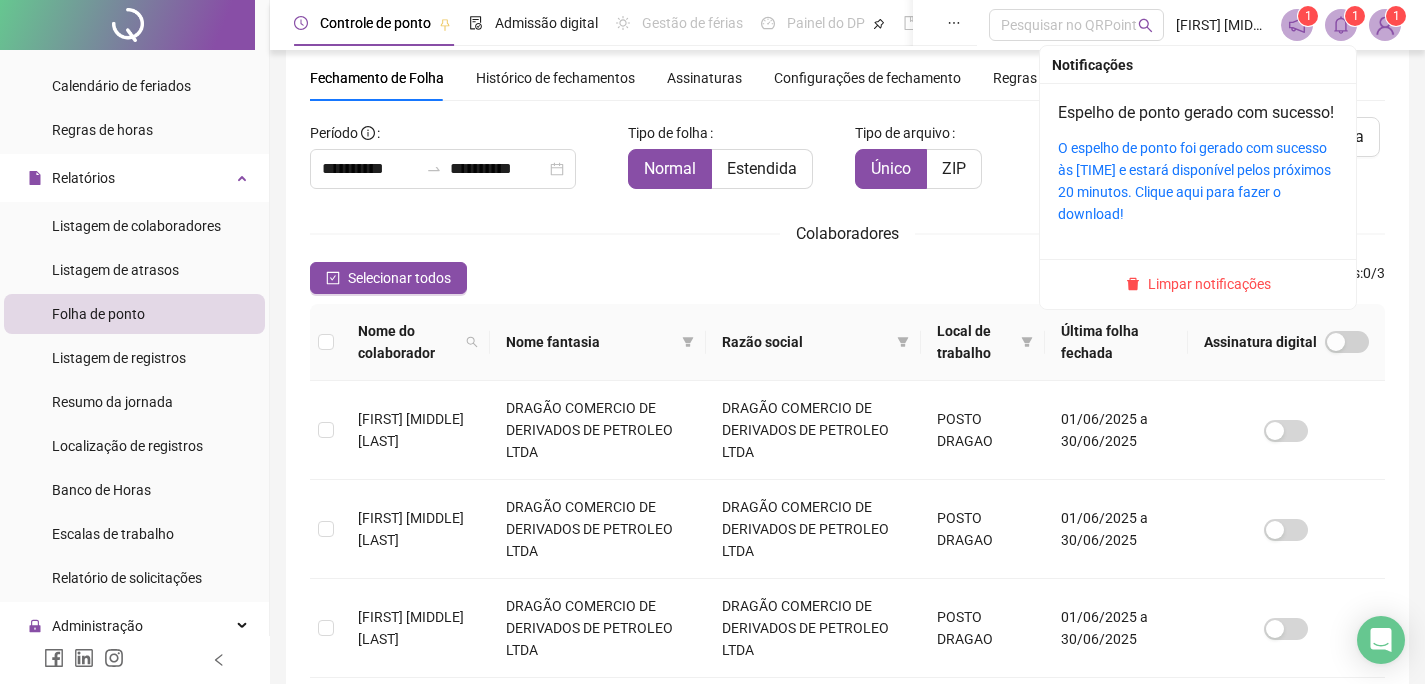 click 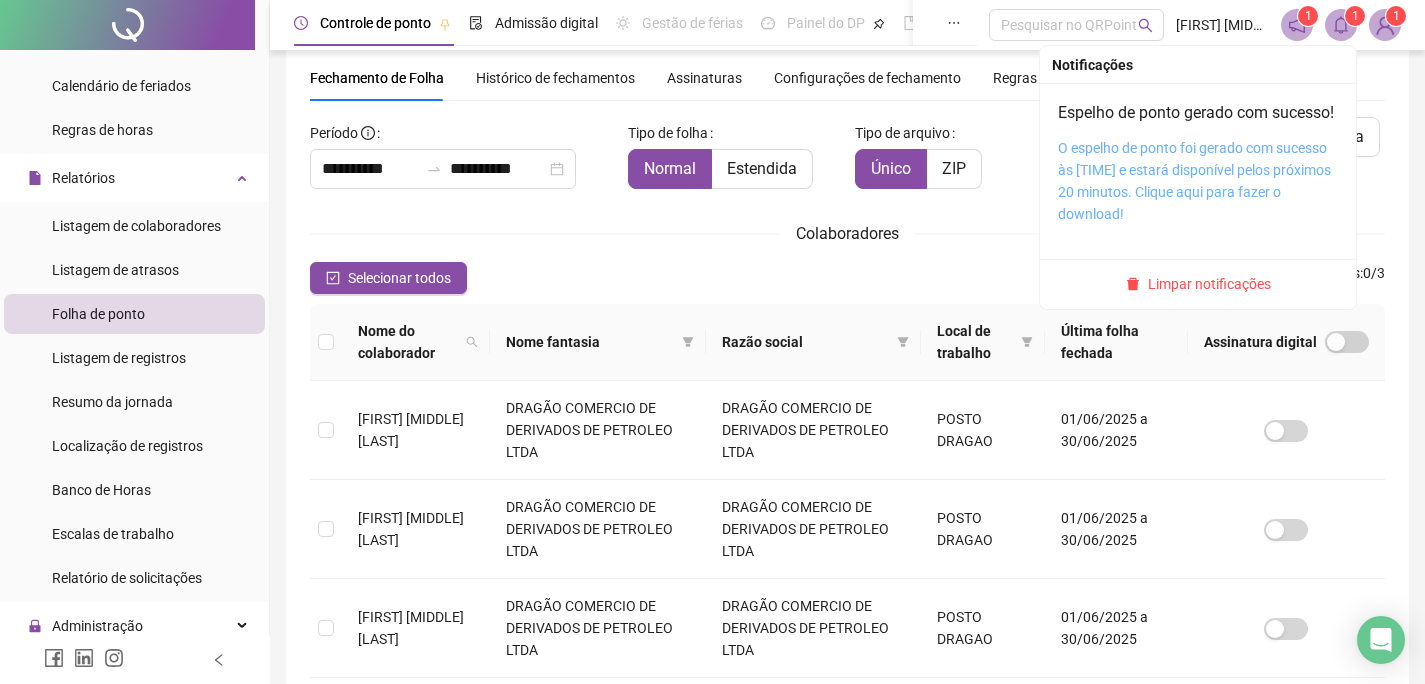 click on "O espelho de ponto foi gerado com sucesso às 09:47:58 e estará disponível pelos próximos 20 minutos.
Clique aqui para fazer o download!" at bounding box center (1194, 181) 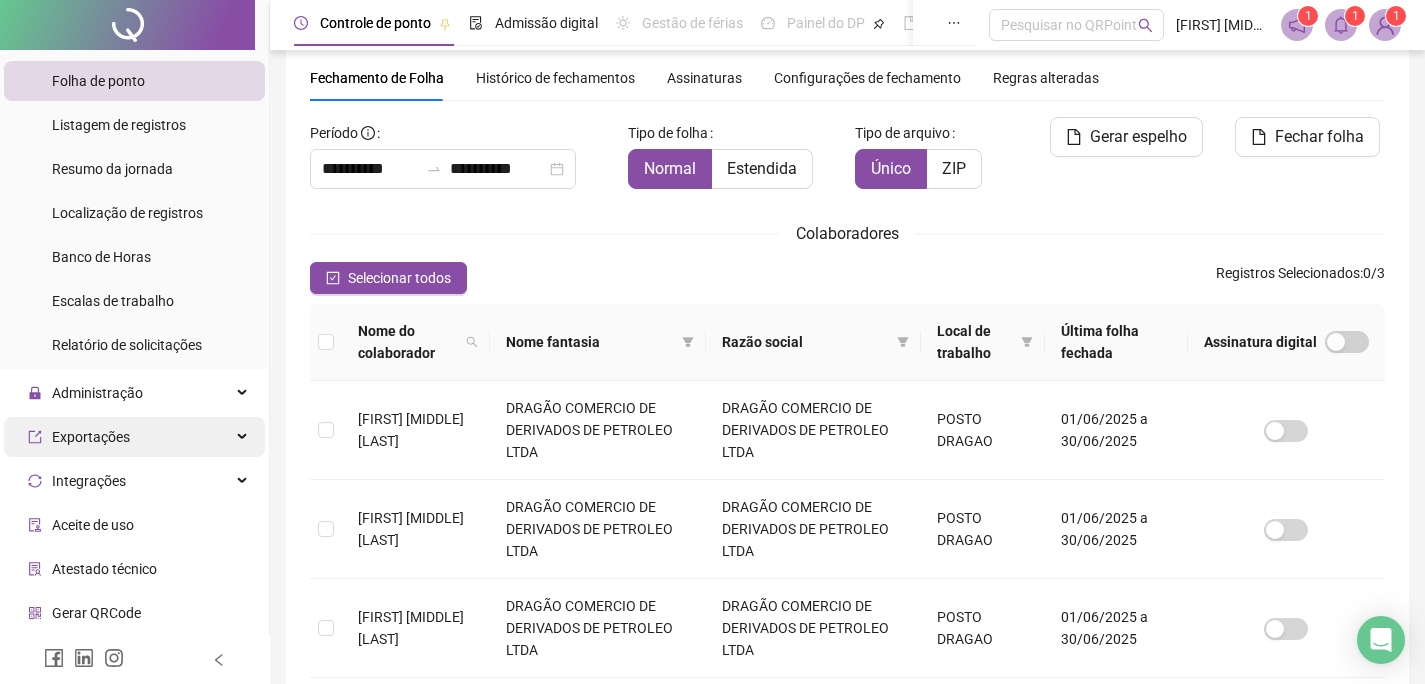 scroll, scrollTop: 573, scrollLeft: 0, axis: vertical 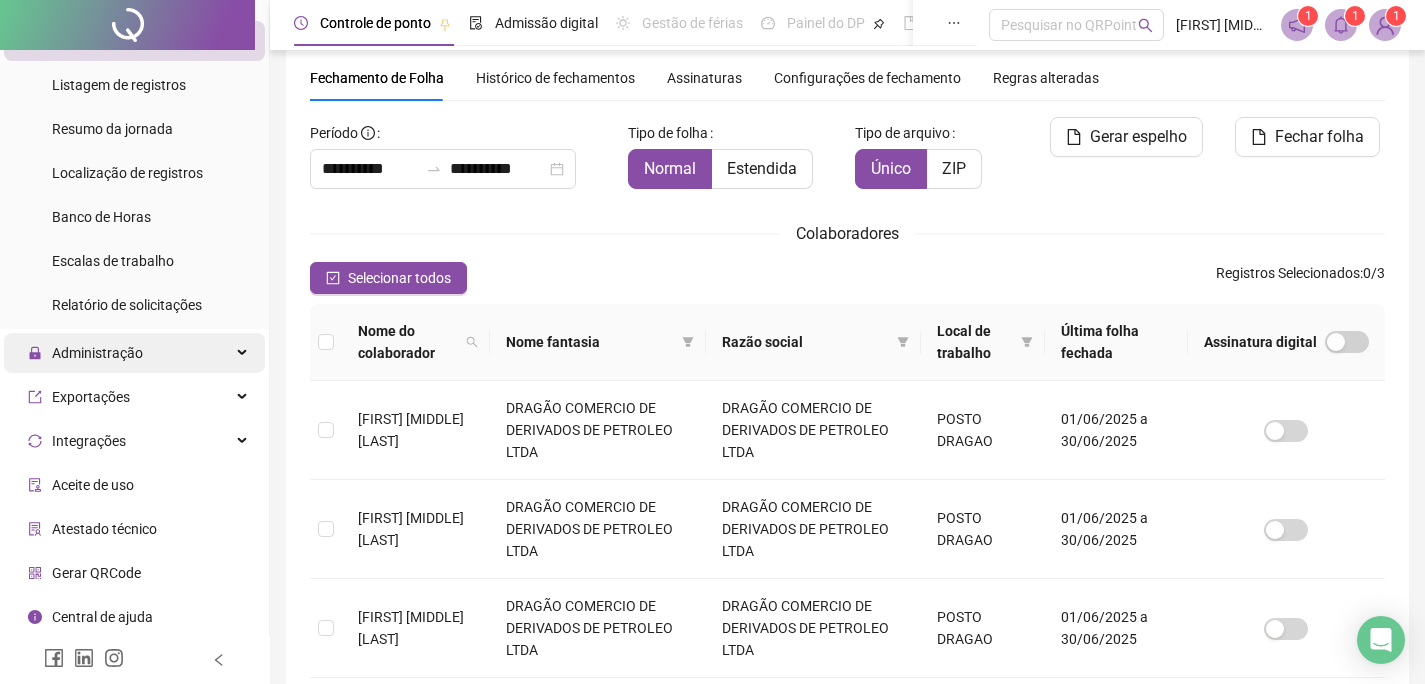 click on "Administração" at bounding box center [97, 353] 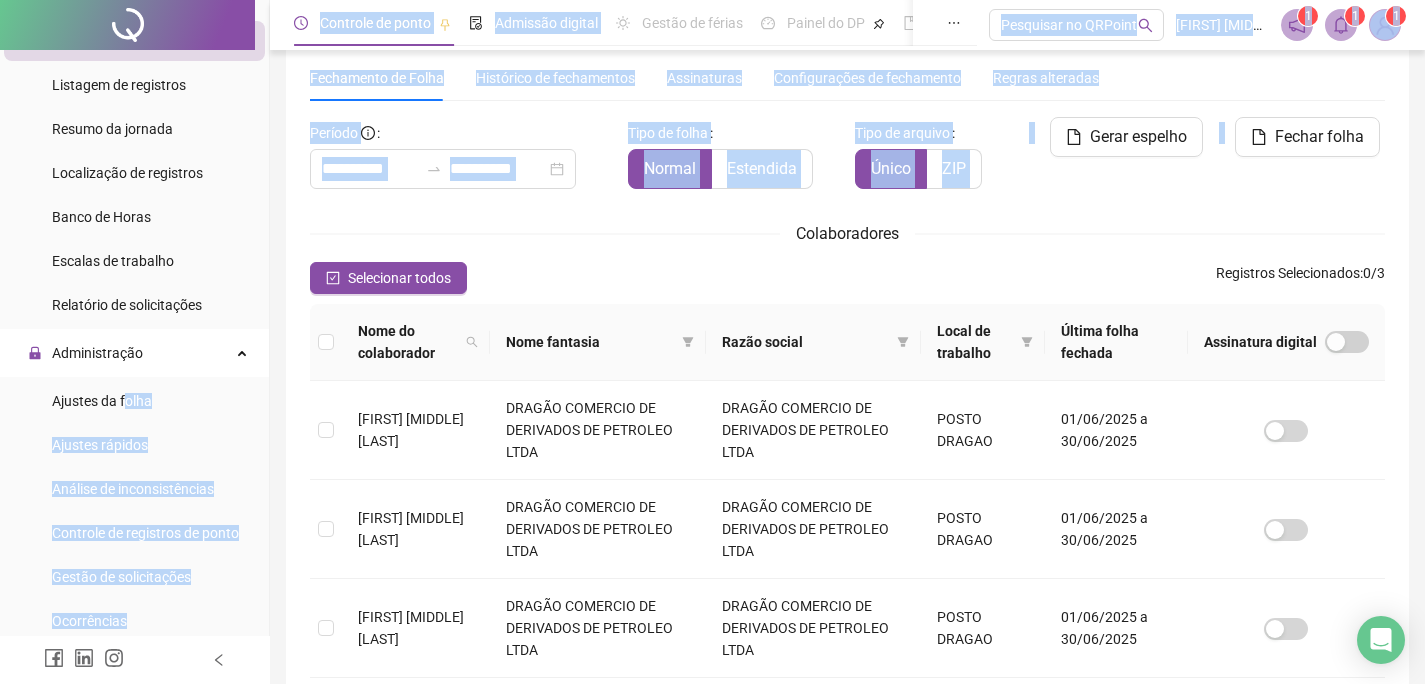 drag, startPoint x: 122, startPoint y: 404, endPoint x: 375, endPoint y: 231, distance: 306.49307 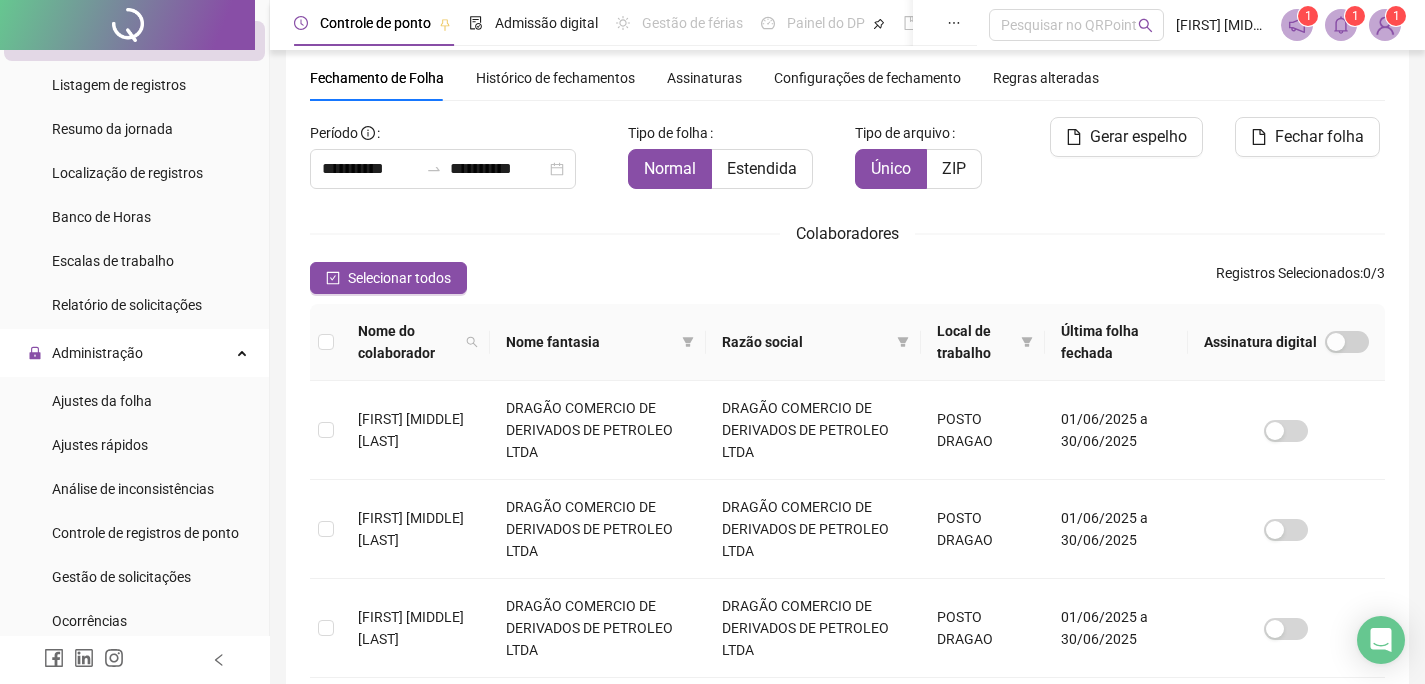 click on "Selecionar todos Registros Selecionados :  0 / 3" at bounding box center [847, 278] 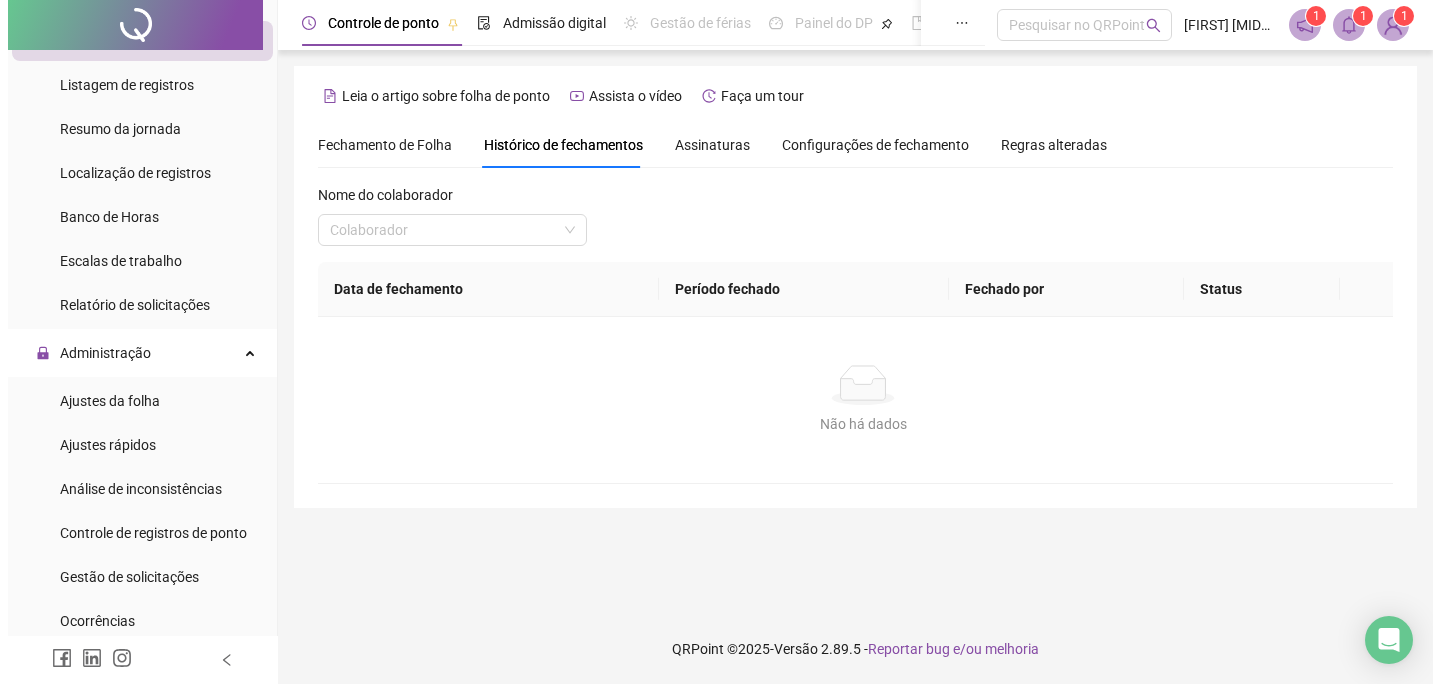 scroll, scrollTop: 0, scrollLeft: 0, axis: both 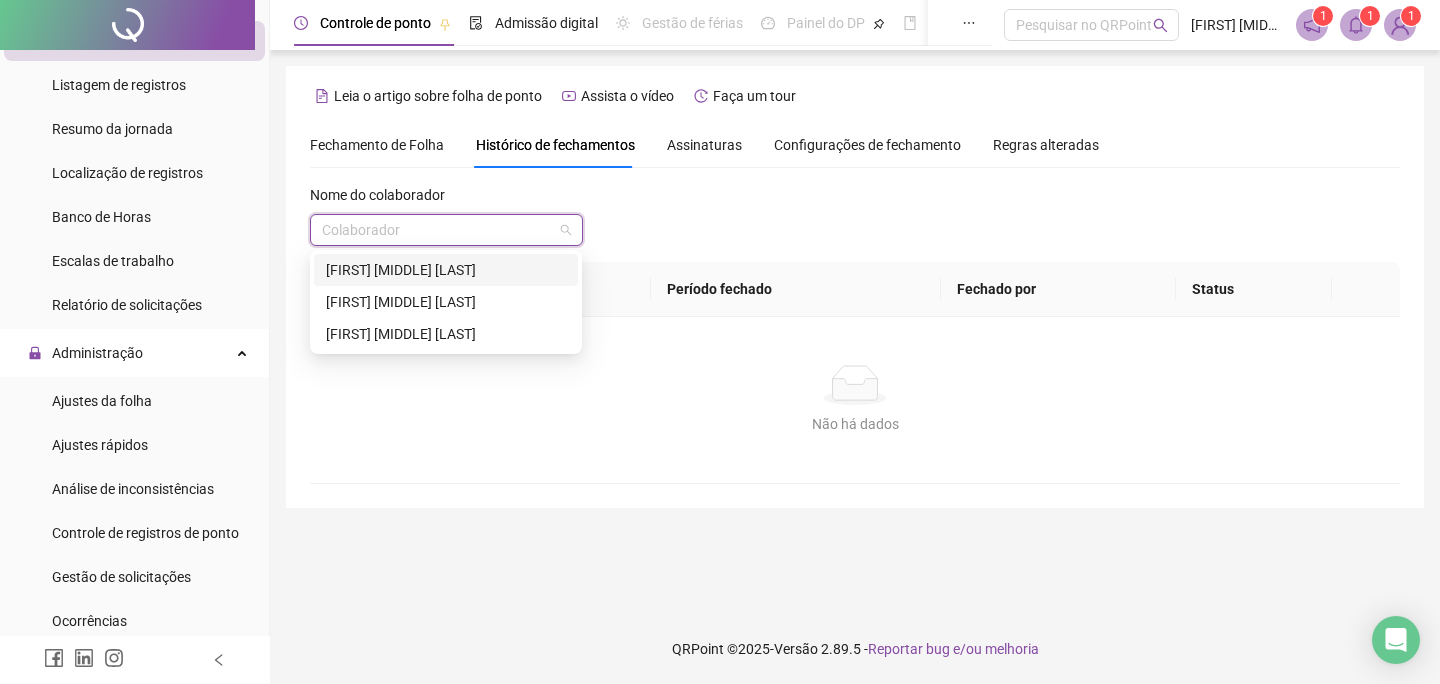 click at bounding box center (437, 230) 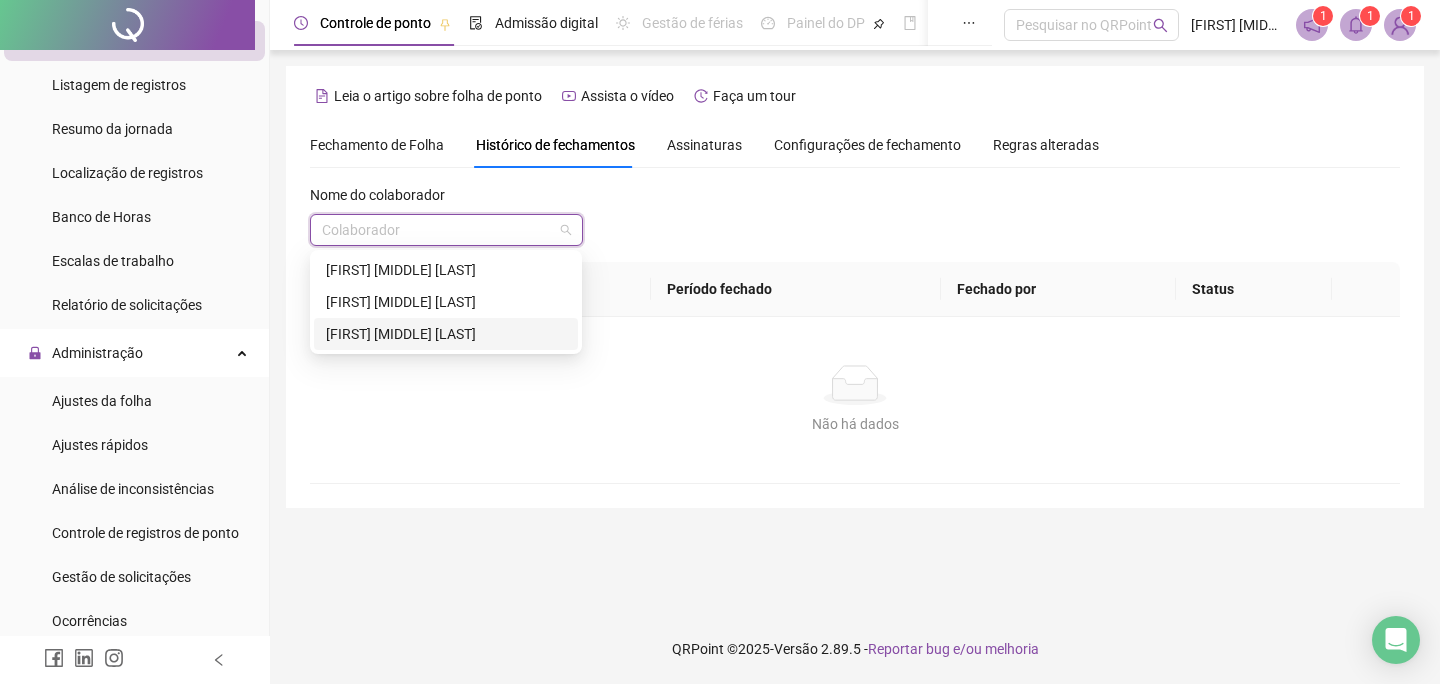 click on "LEONAM CASSIO BETIN PINTO" at bounding box center [446, 334] 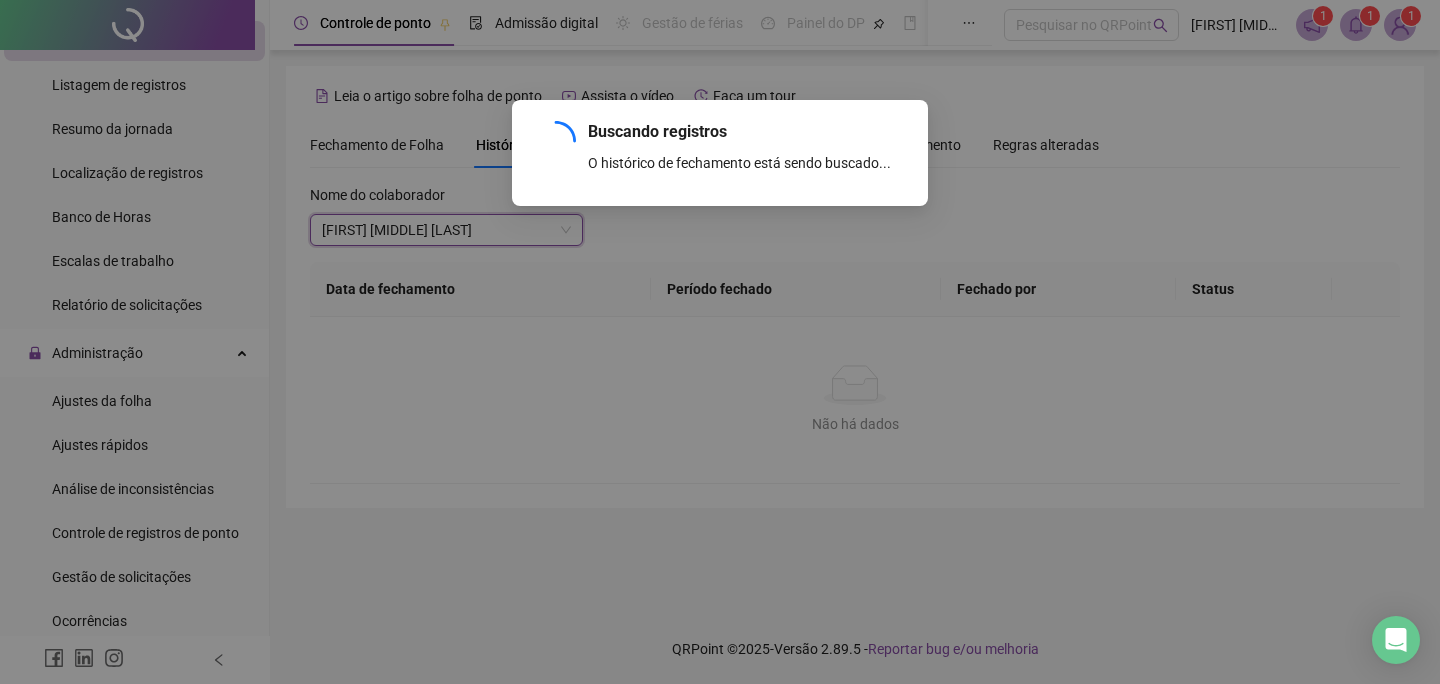 scroll, scrollTop: 195, scrollLeft: 0, axis: vertical 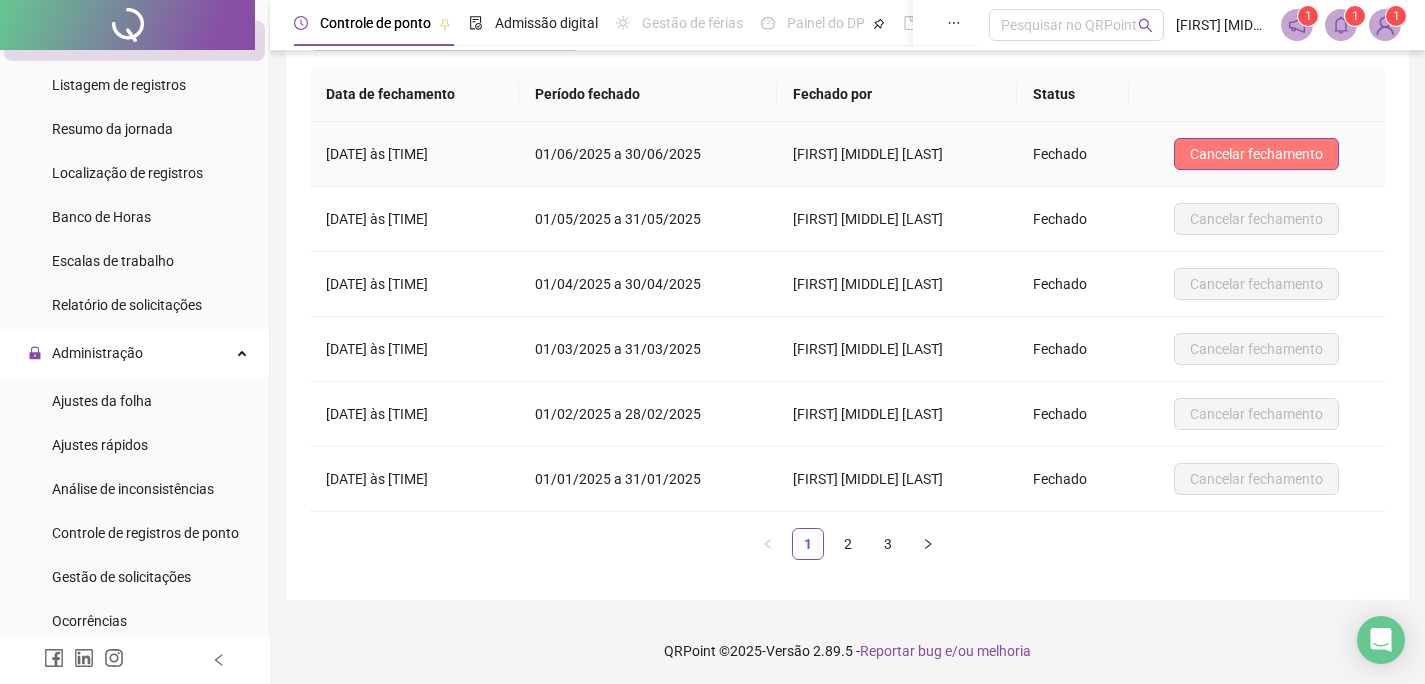 click on "Cancelar fechamento" at bounding box center [1256, 154] 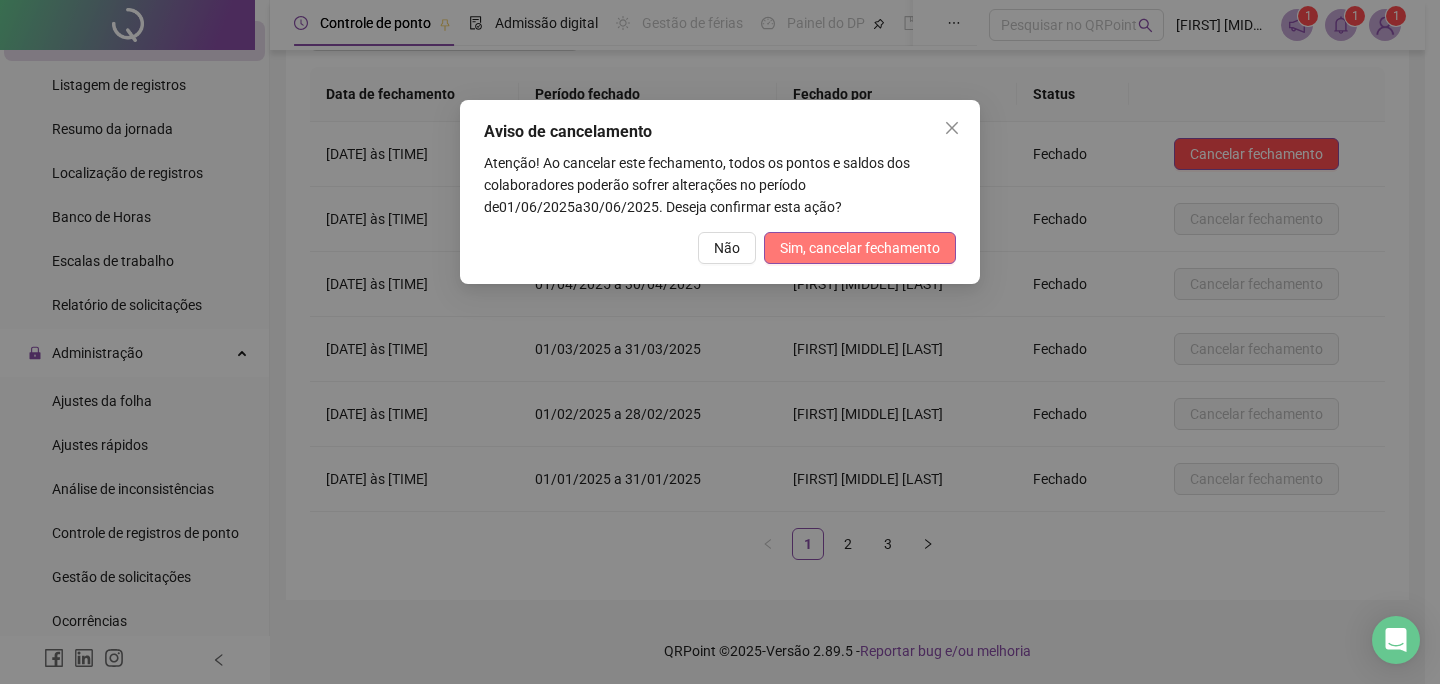click on "Sim, cancelar fechamento" at bounding box center (860, 248) 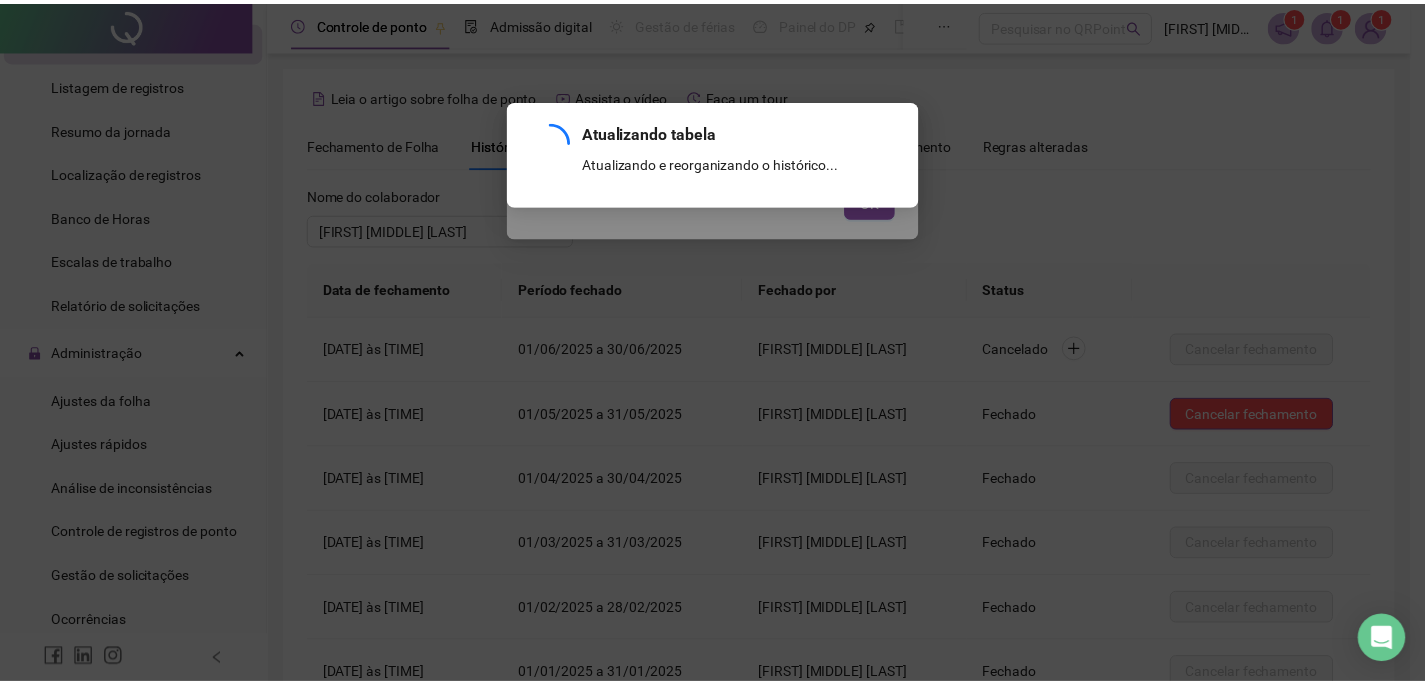 scroll, scrollTop: 195, scrollLeft: 0, axis: vertical 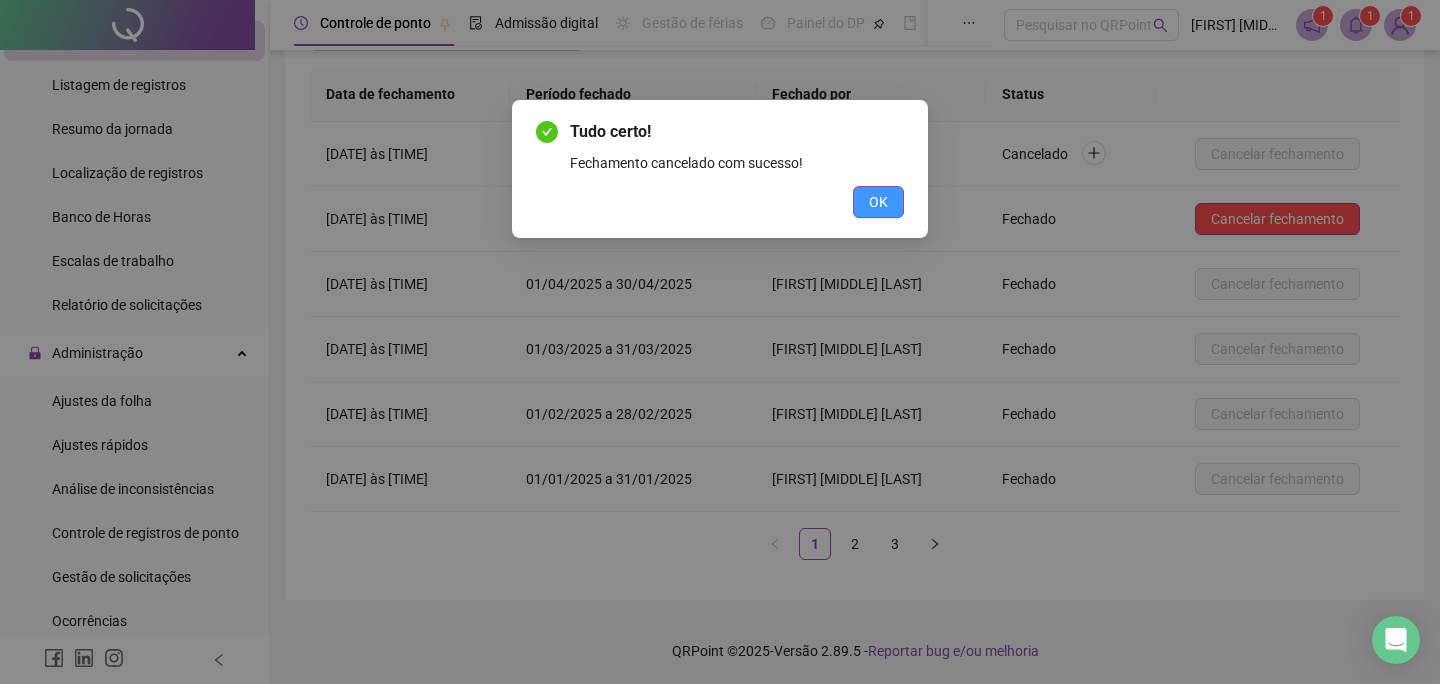click on "OK" at bounding box center (878, 202) 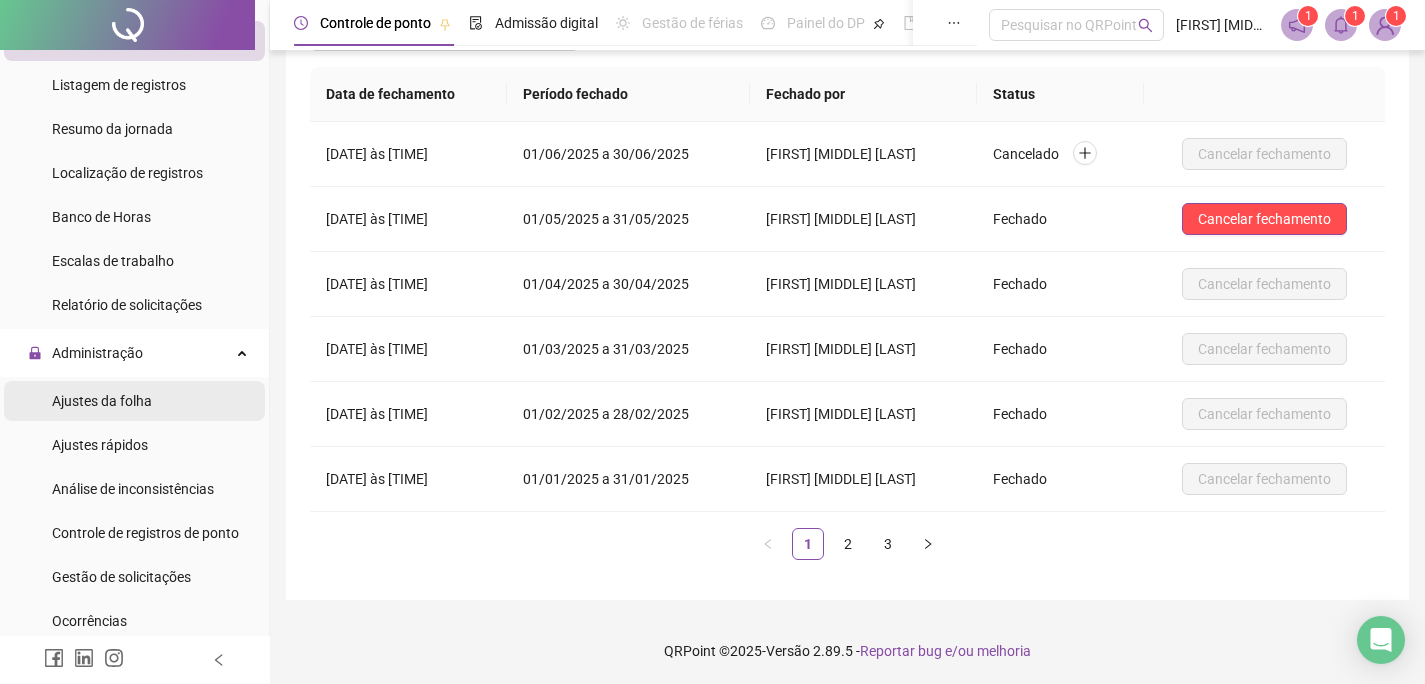 click on "Ajustes da folha" at bounding box center (102, 401) 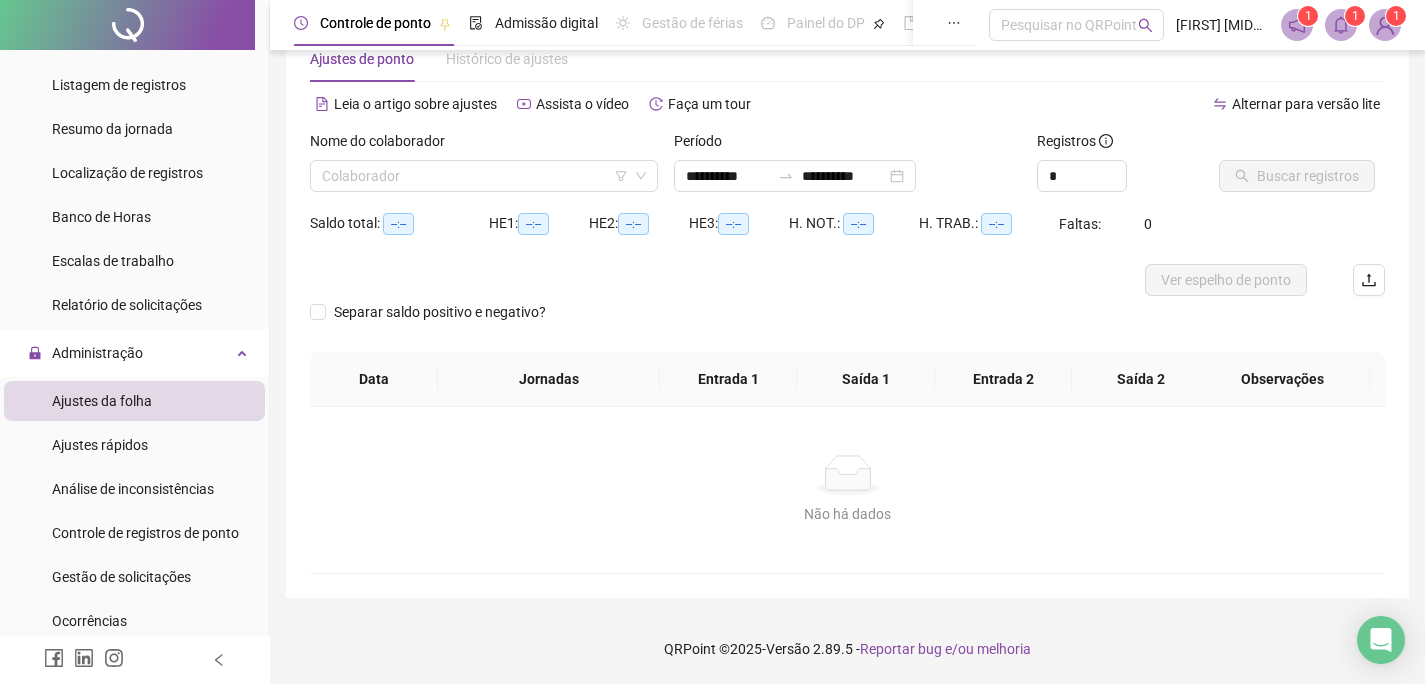 scroll, scrollTop: 53, scrollLeft: 0, axis: vertical 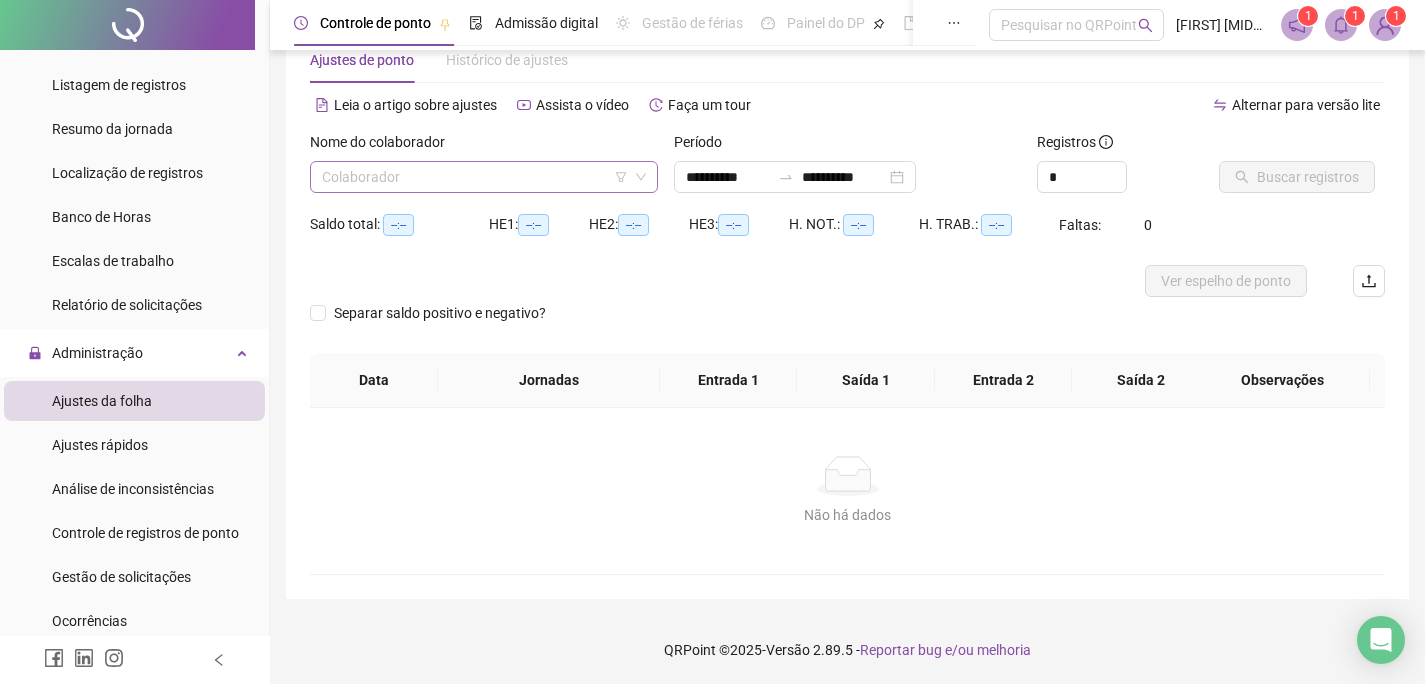 click at bounding box center (475, 177) 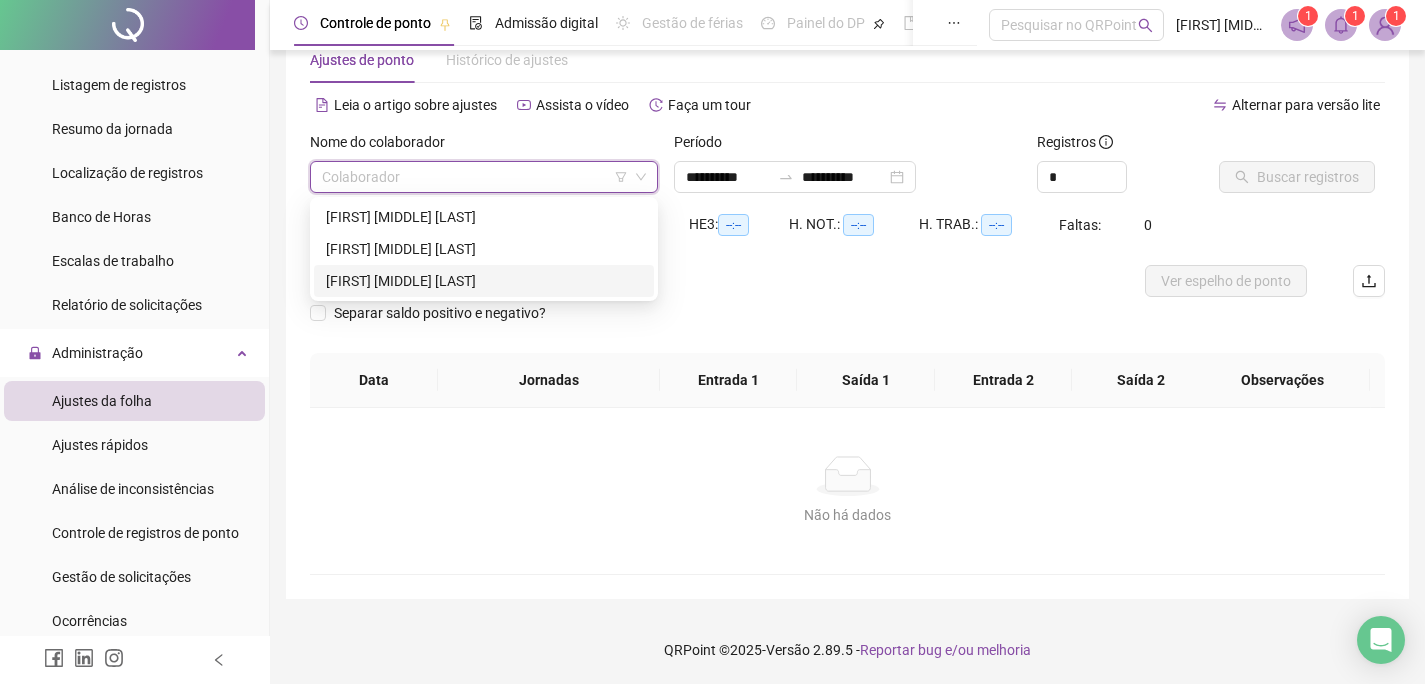 click on "LEONAM CASSIO BETIN PINTO" at bounding box center [484, 281] 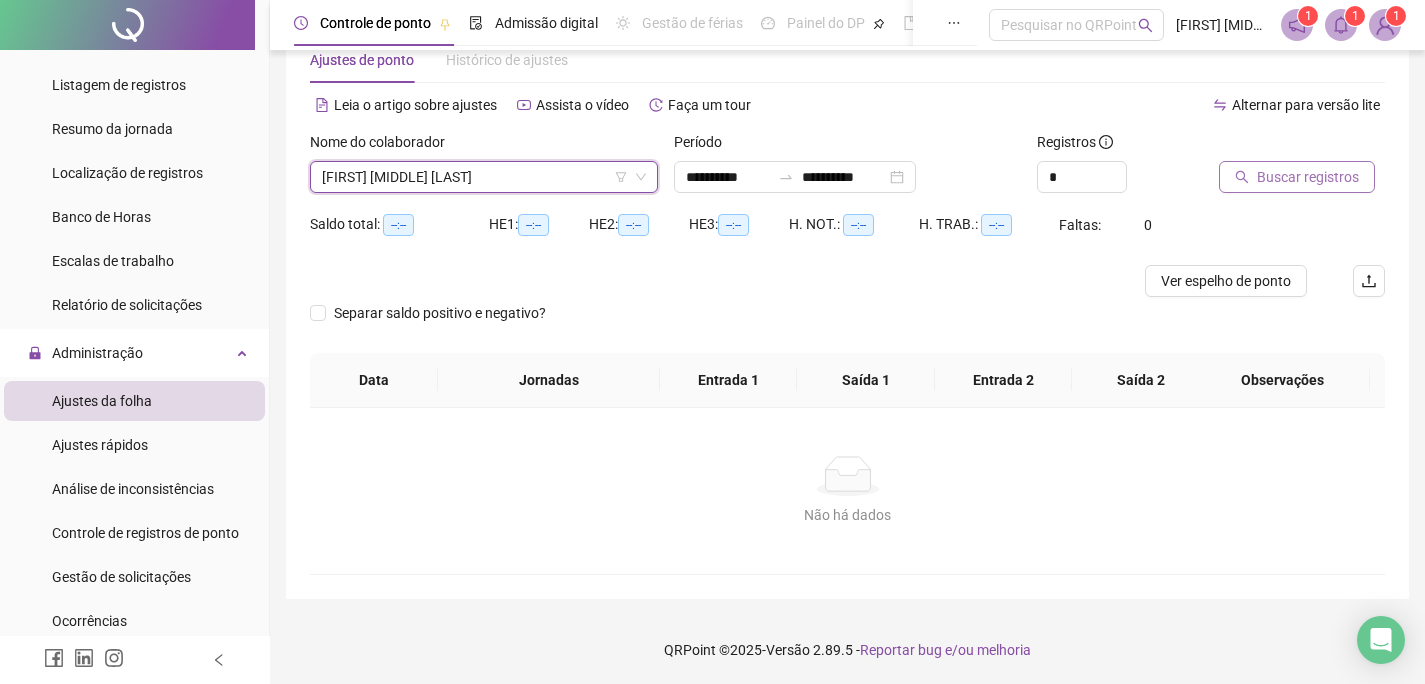 click on "Buscar registros" at bounding box center [1308, 177] 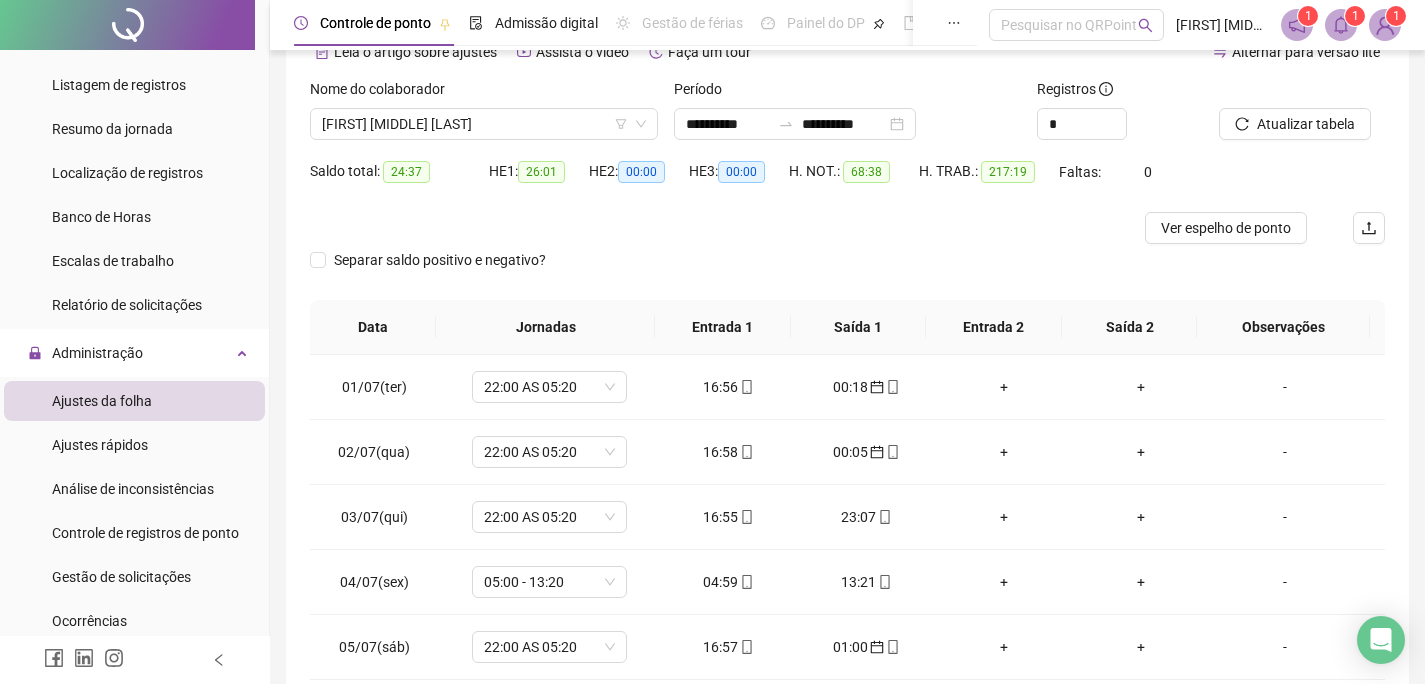 scroll, scrollTop: 153, scrollLeft: 0, axis: vertical 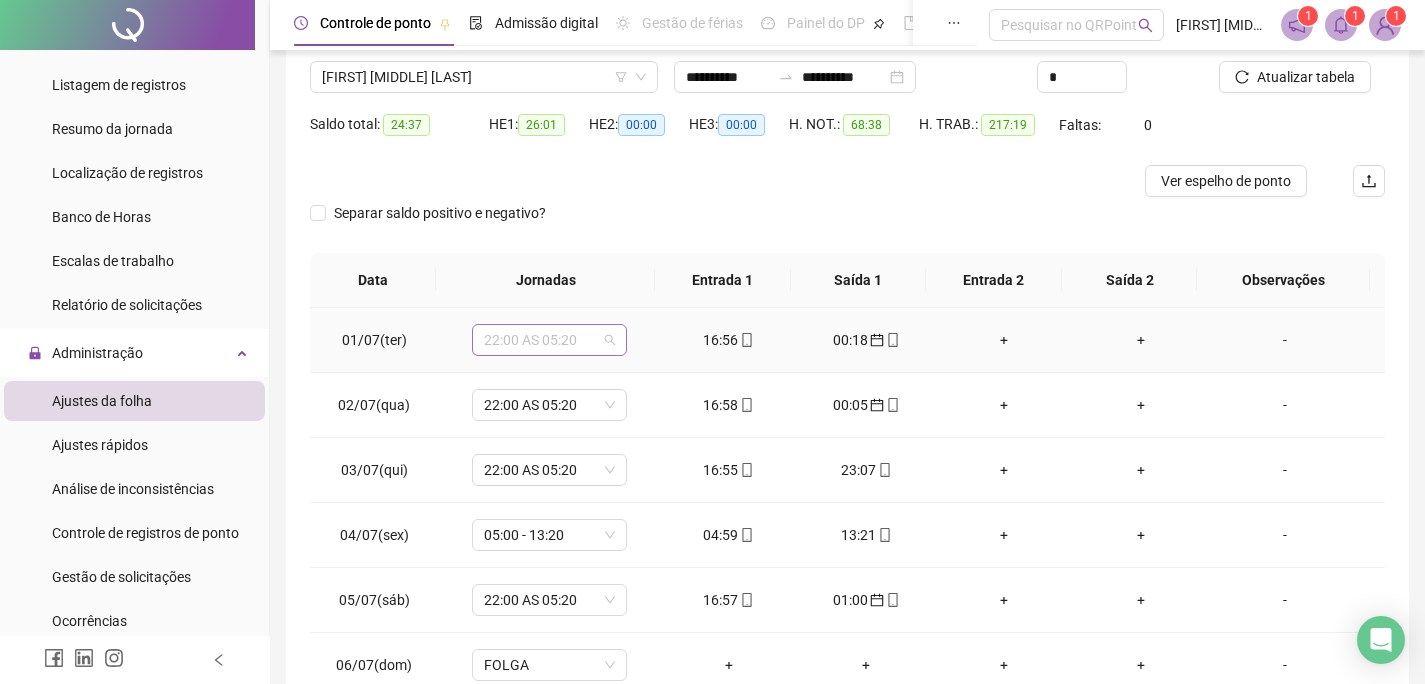 click on "22:00 AS 05:20" at bounding box center [549, 340] 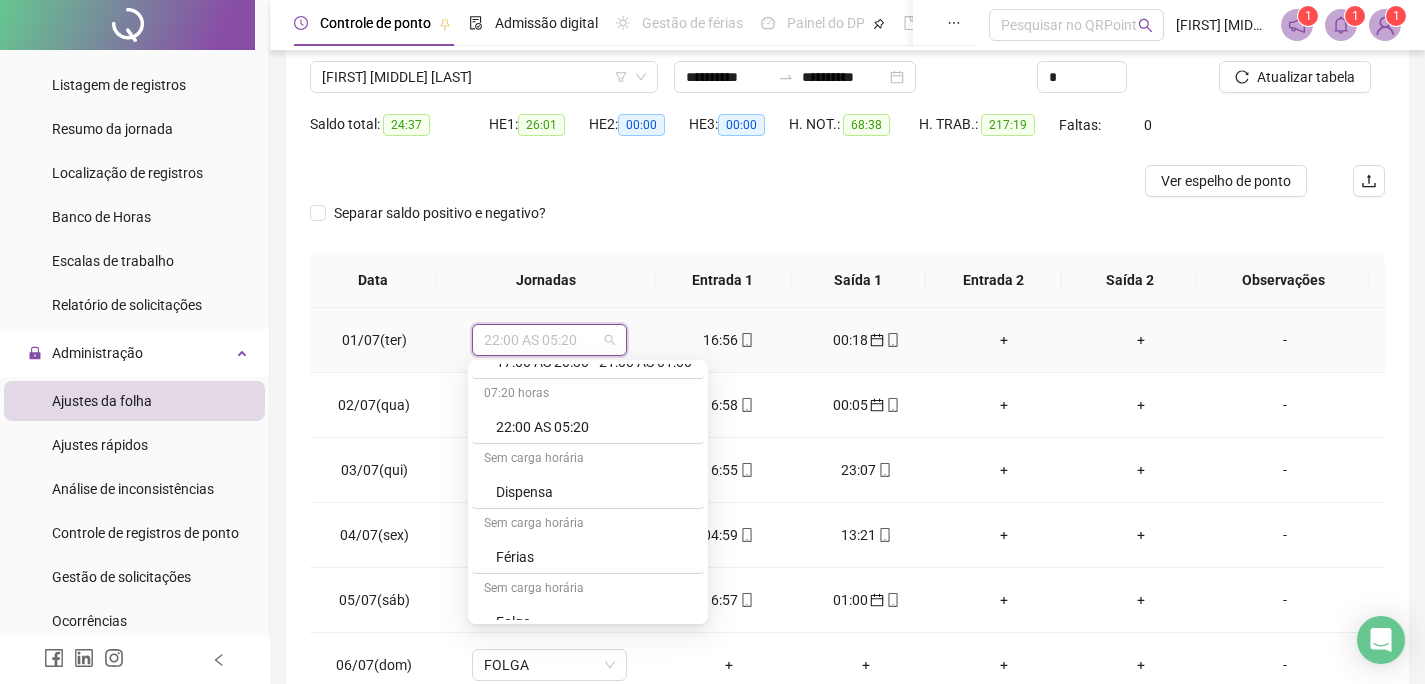 scroll, scrollTop: 1039, scrollLeft: 0, axis: vertical 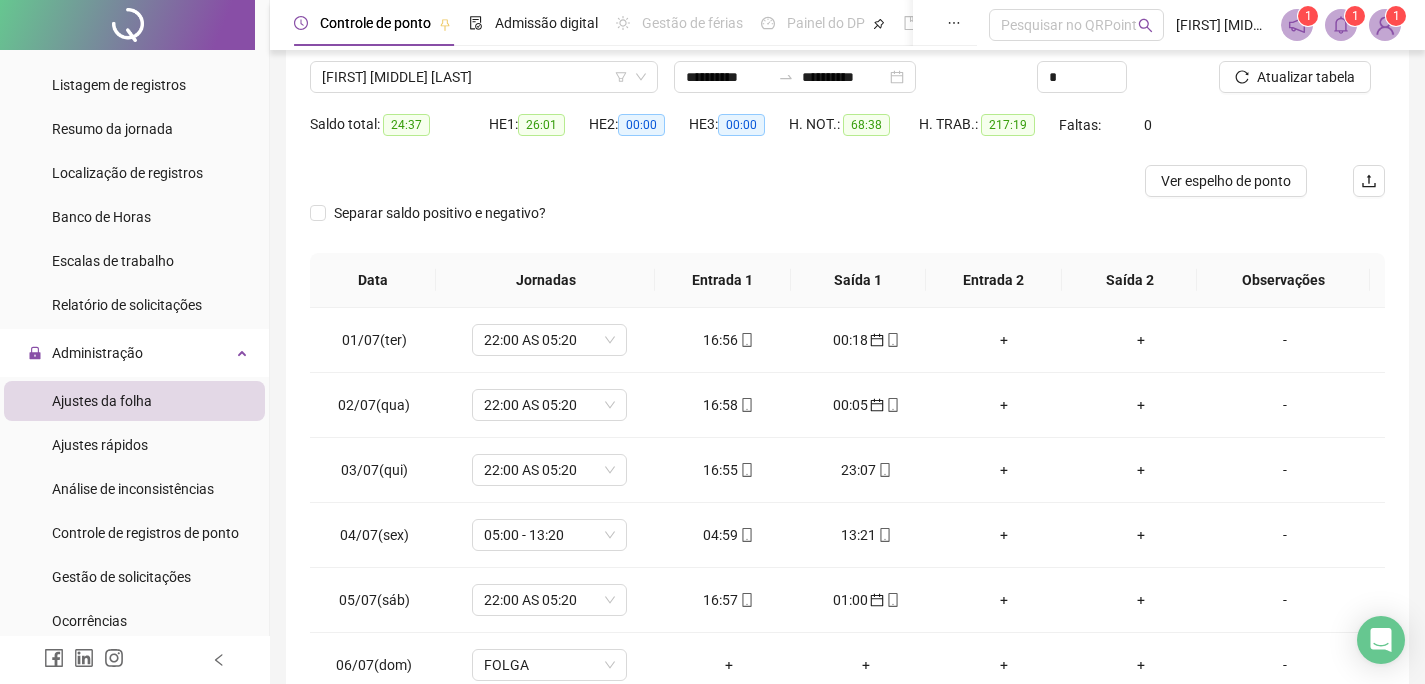 click on "**********" at bounding box center [847, 346] 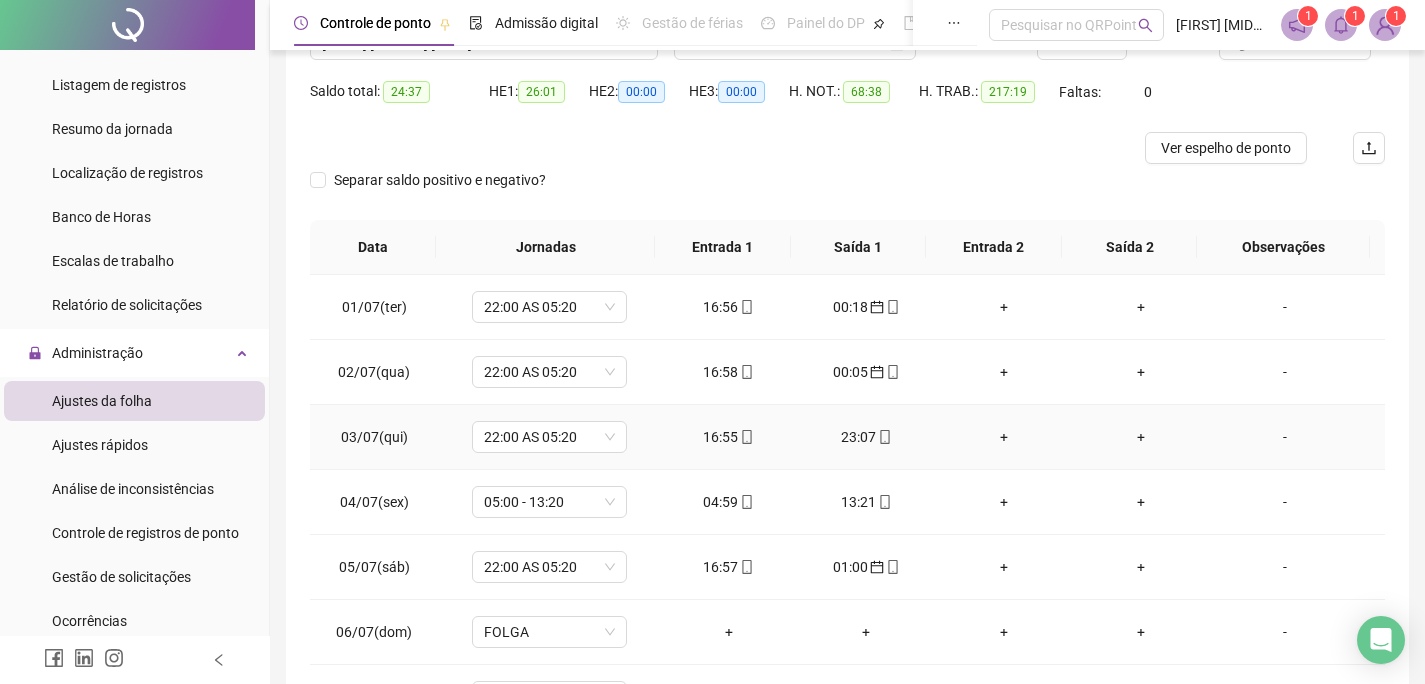 scroll, scrollTop: 153, scrollLeft: 0, axis: vertical 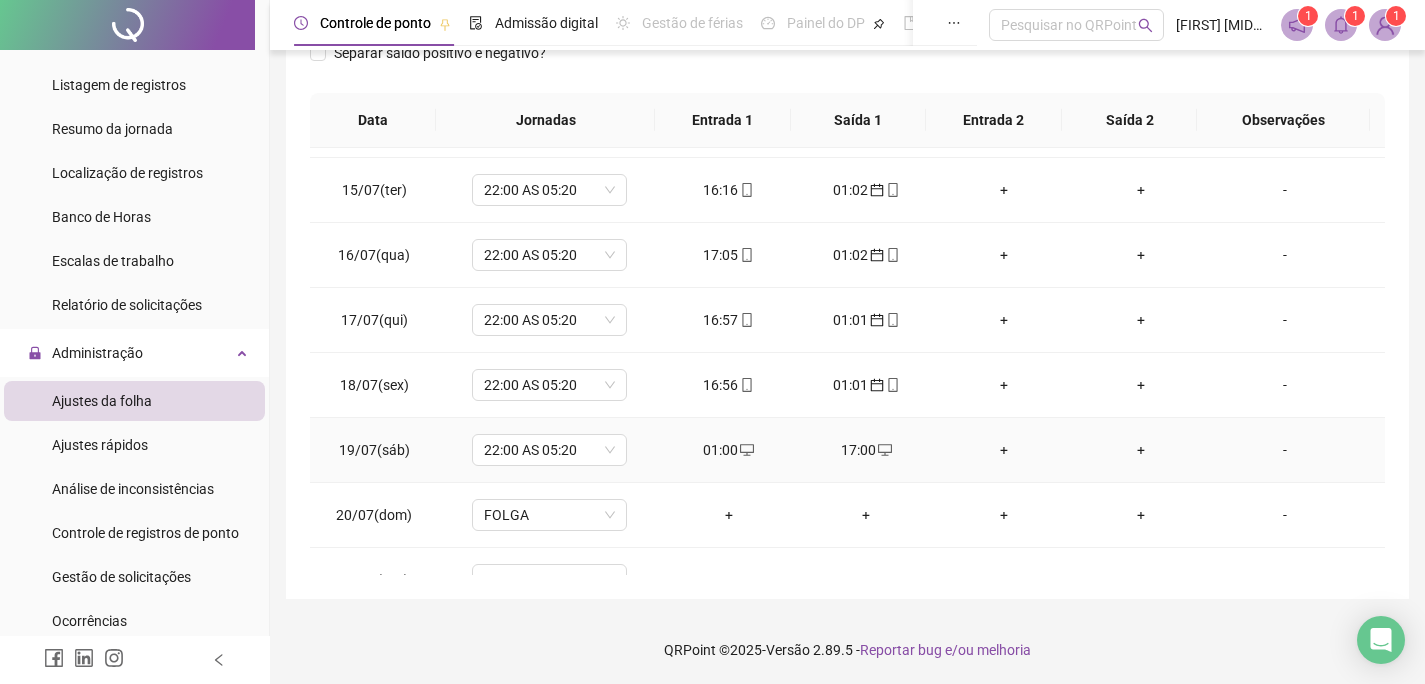 click on "01:00" at bounding box center [729, 450] 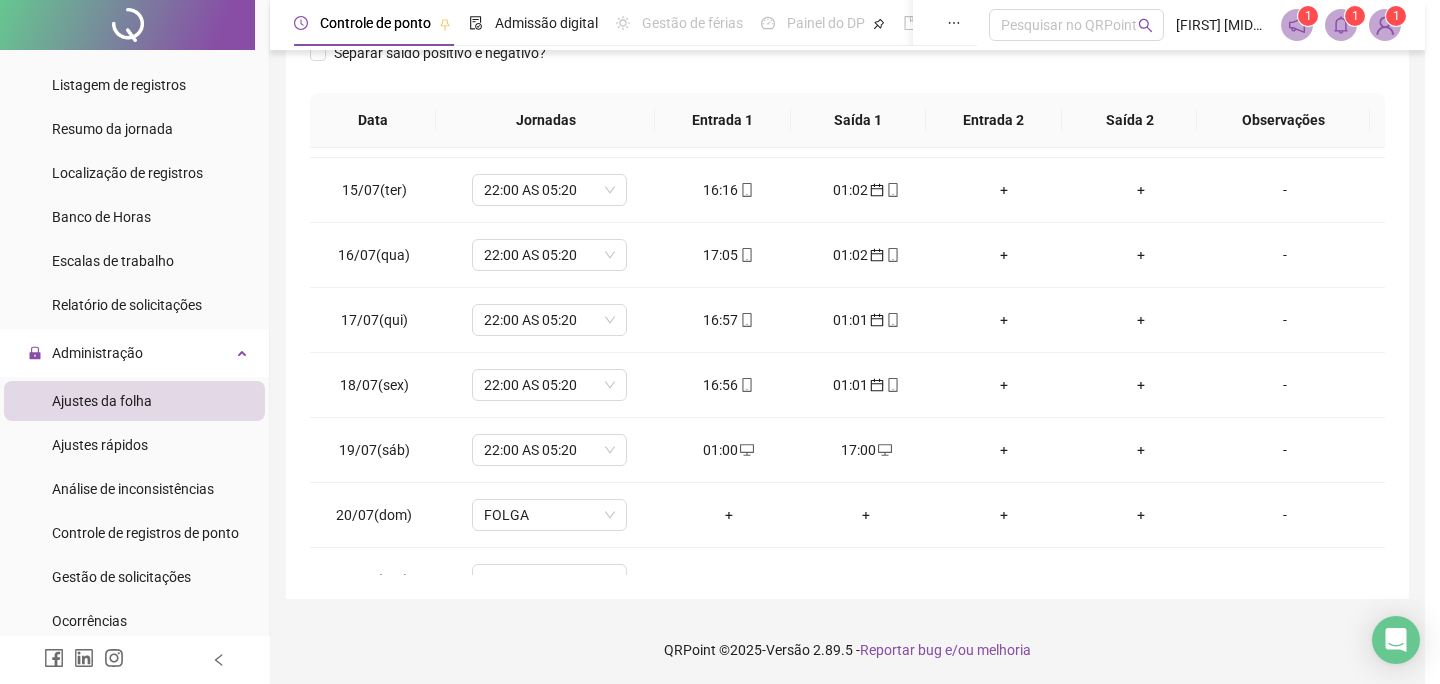 type on "**********" 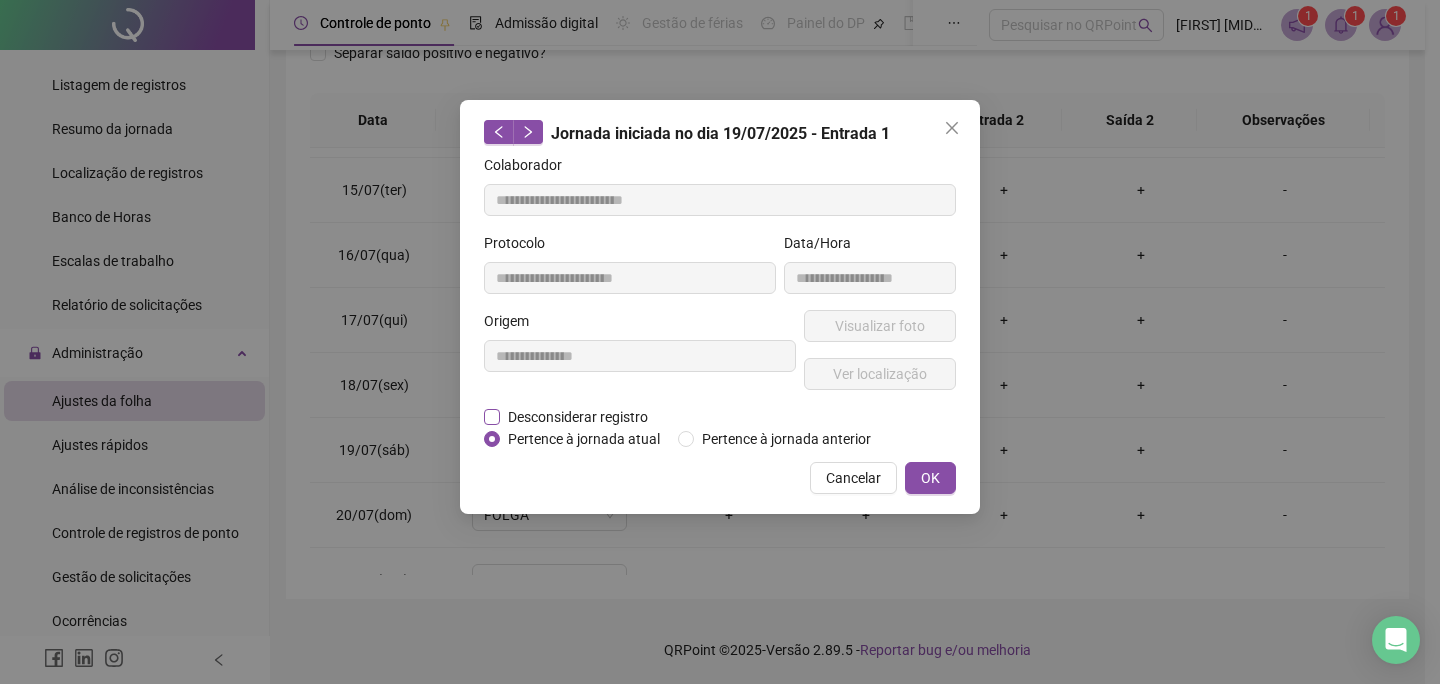 click on "Desconsiderar registro" at bounding box center [578, 417] 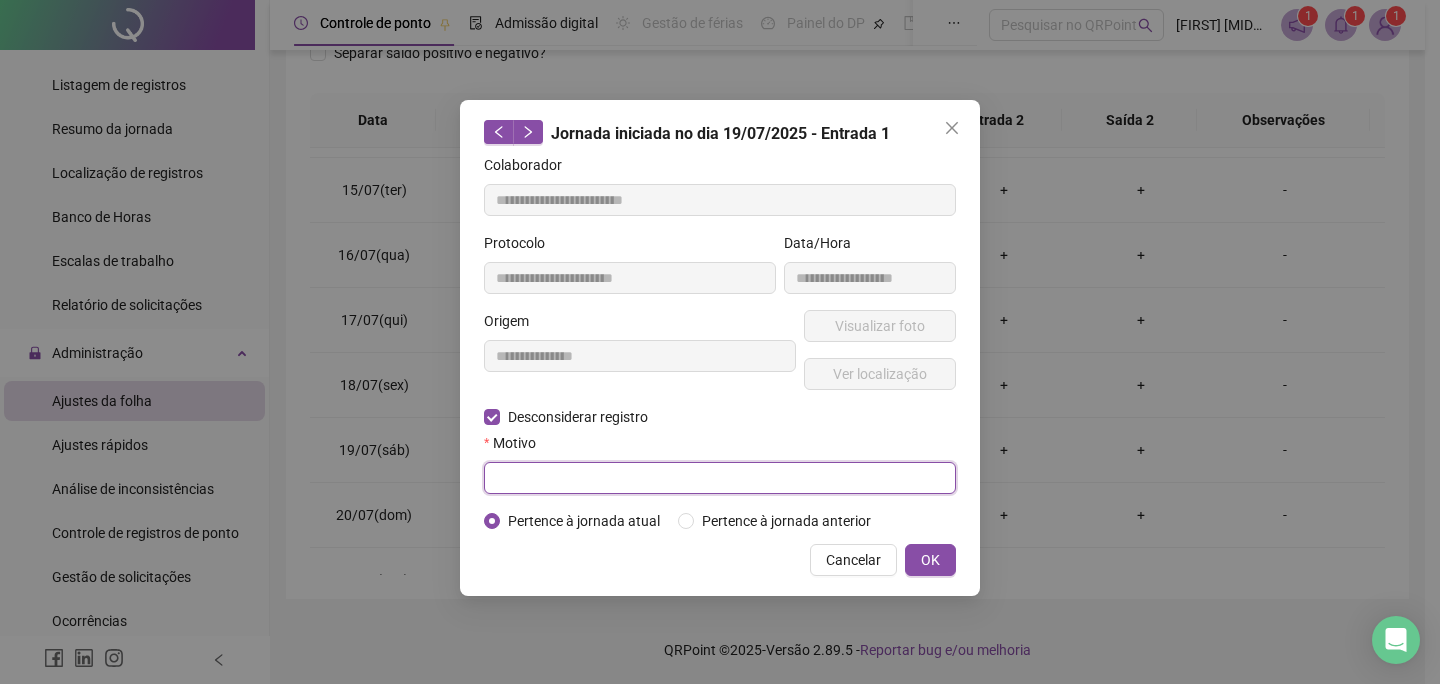 click at bounding box center [720, 478] 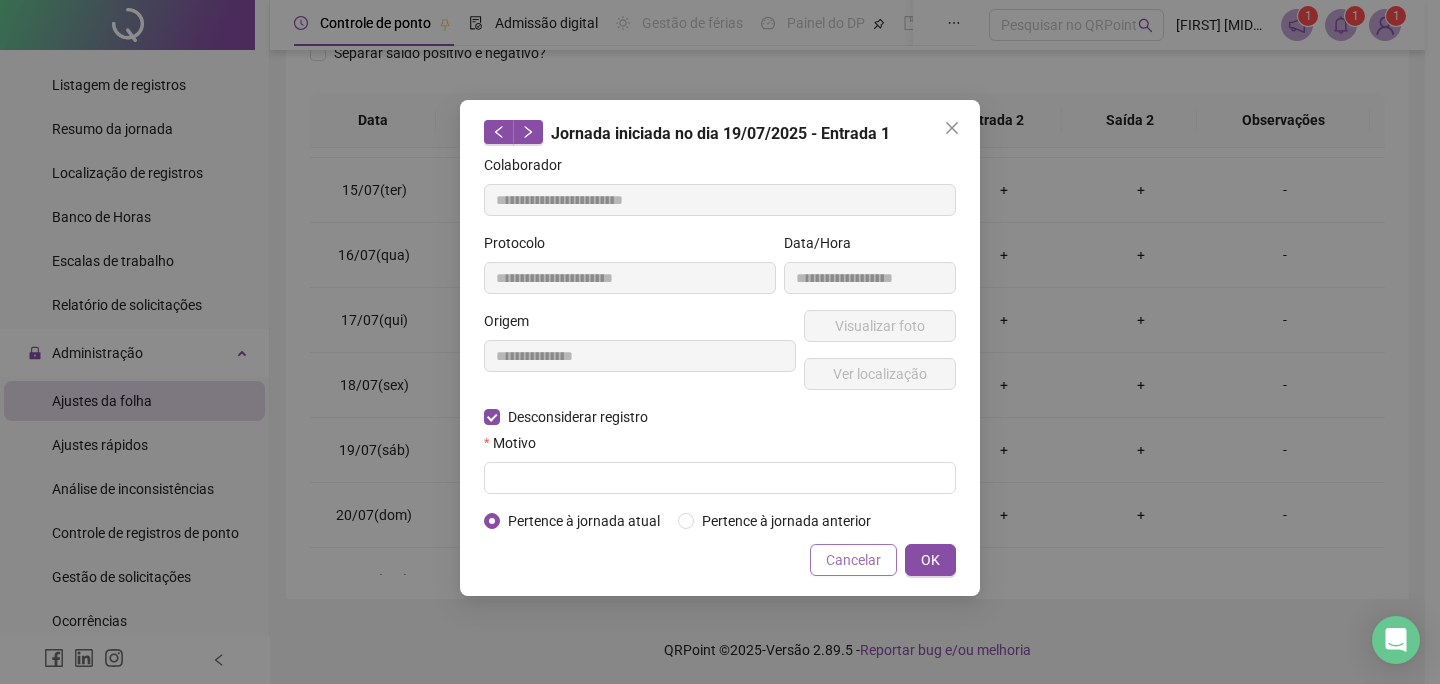 click on "Cancelar" at bounding box center (853, 560) 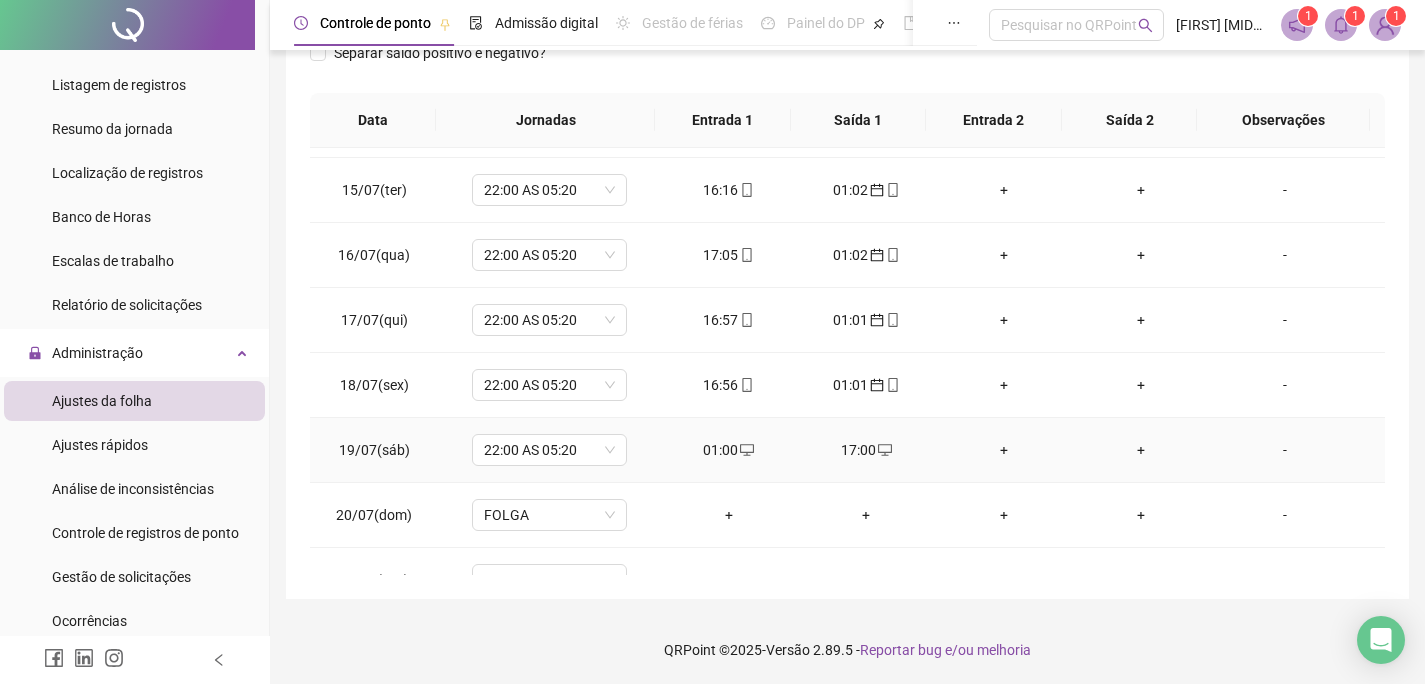 click on "01:00" at bounding box center [729, 450] 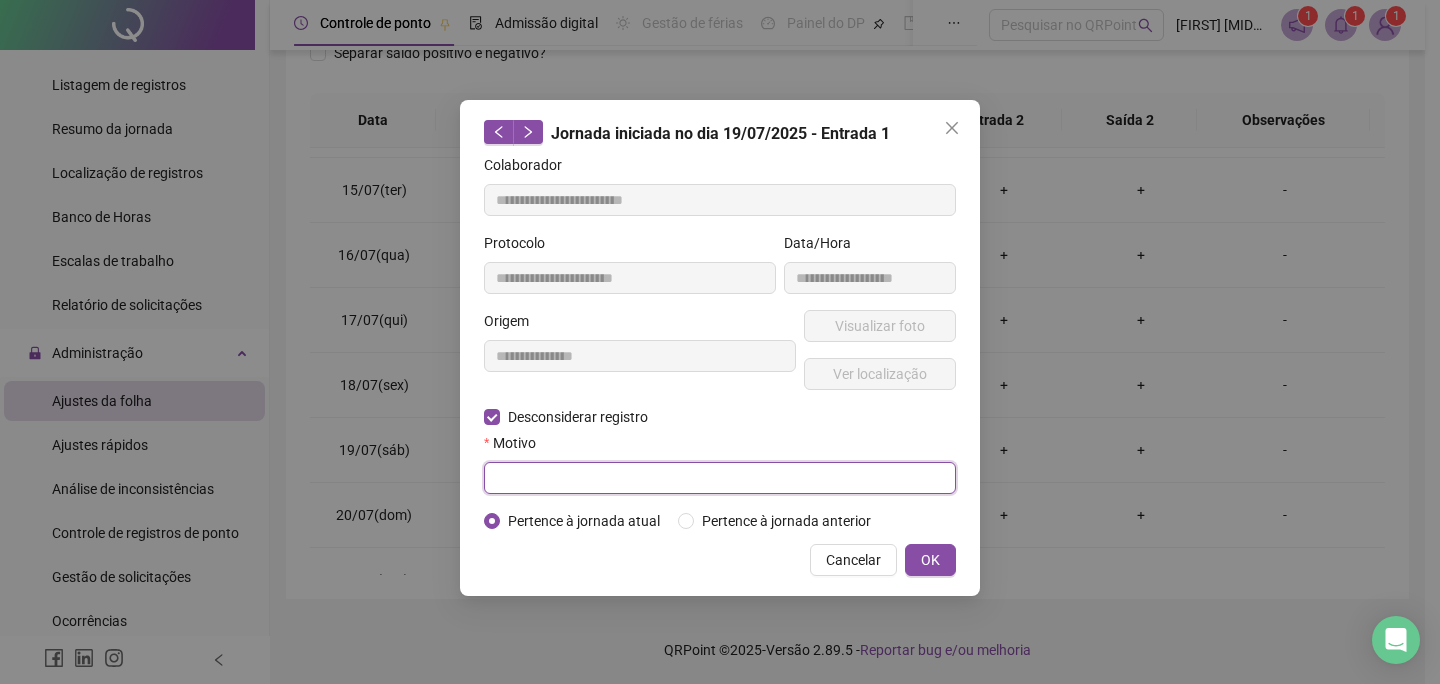 click at bounding box center [720, 478] 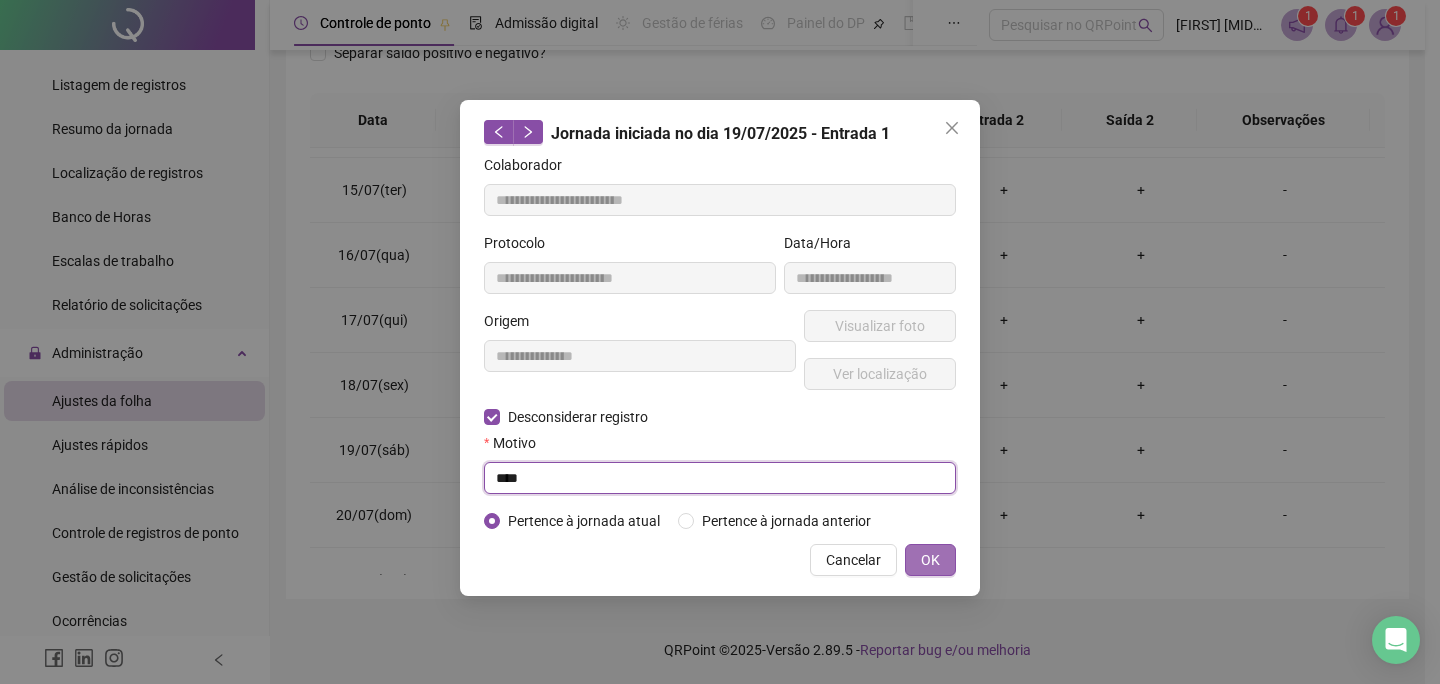 type on "****" 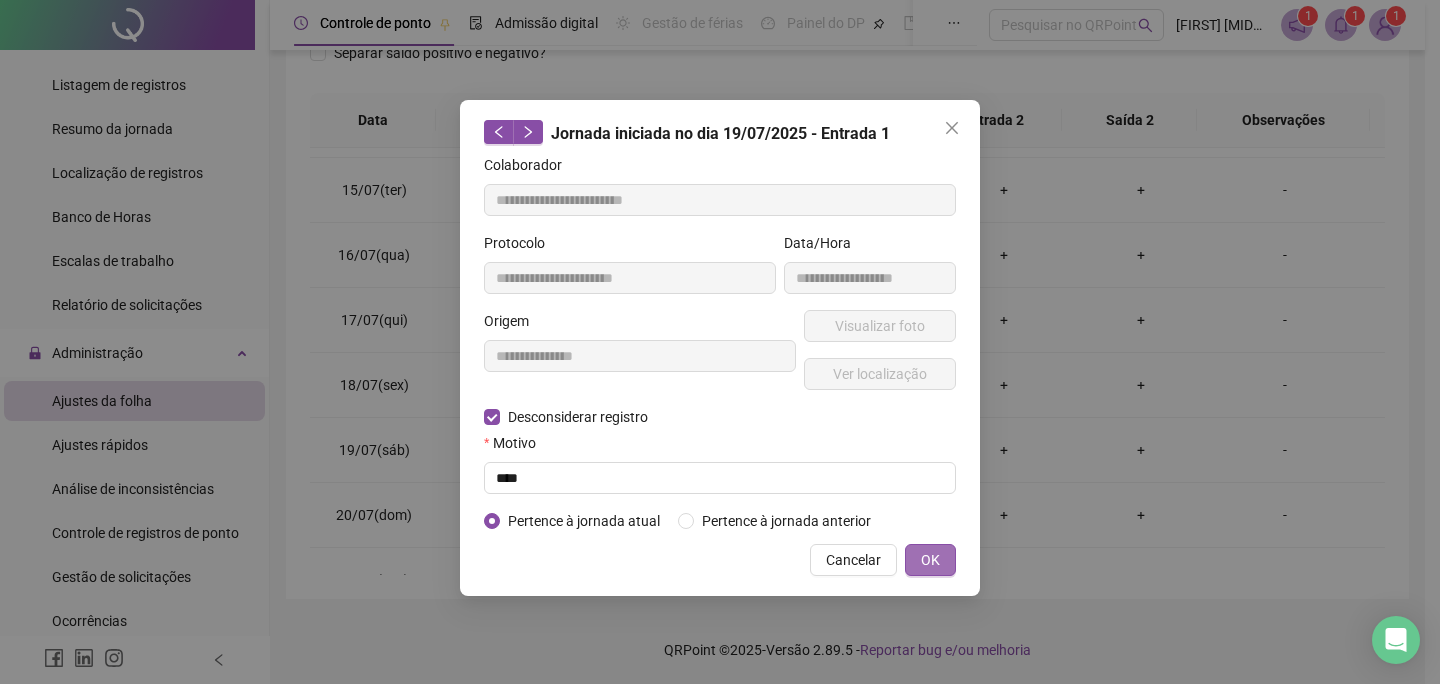 click on "OK" at bounding box center (930, 560) 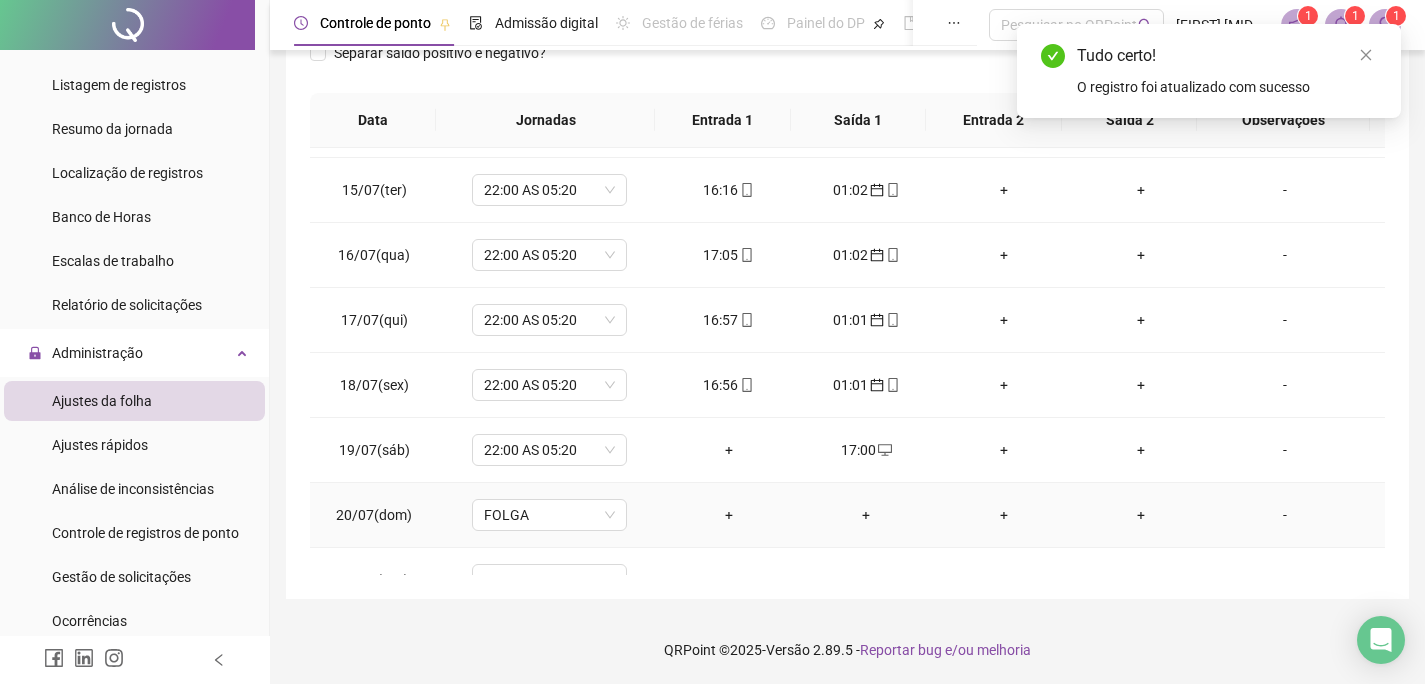 click on "+" at bounding box center [729, 515] 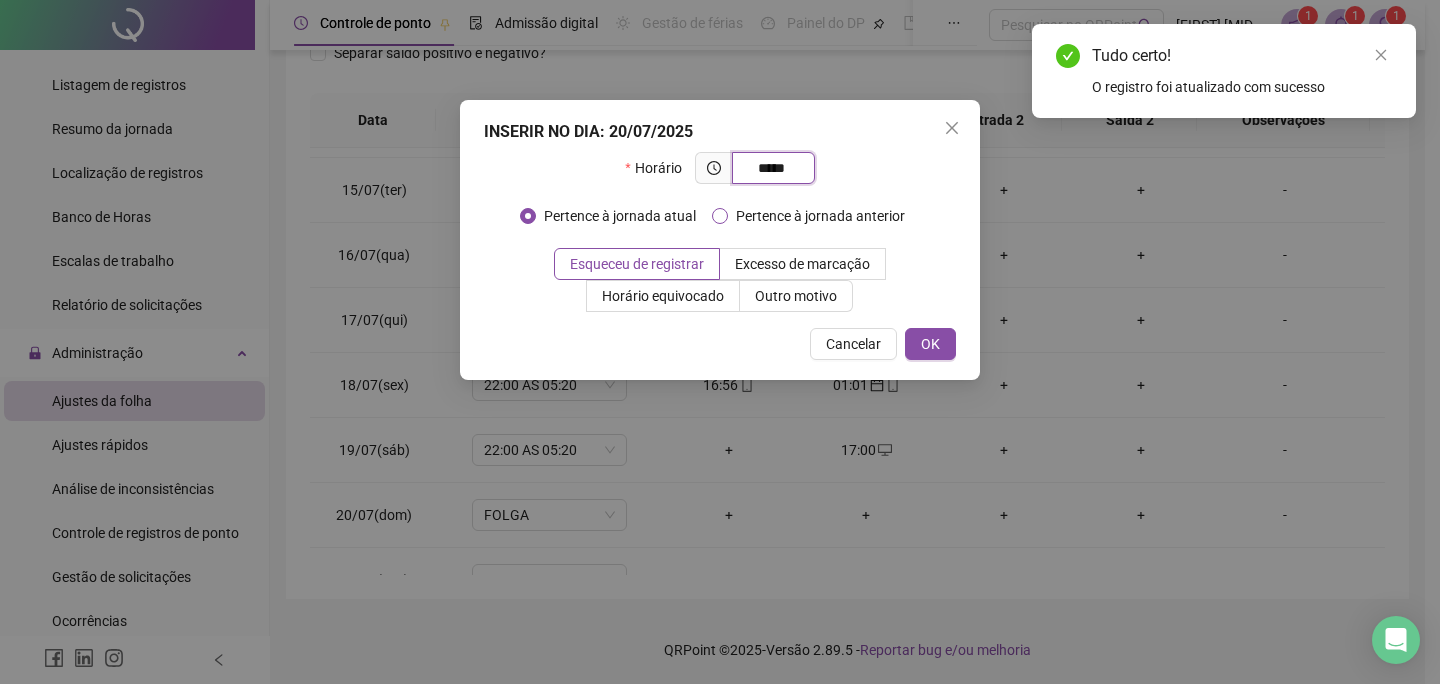 type on "*****" 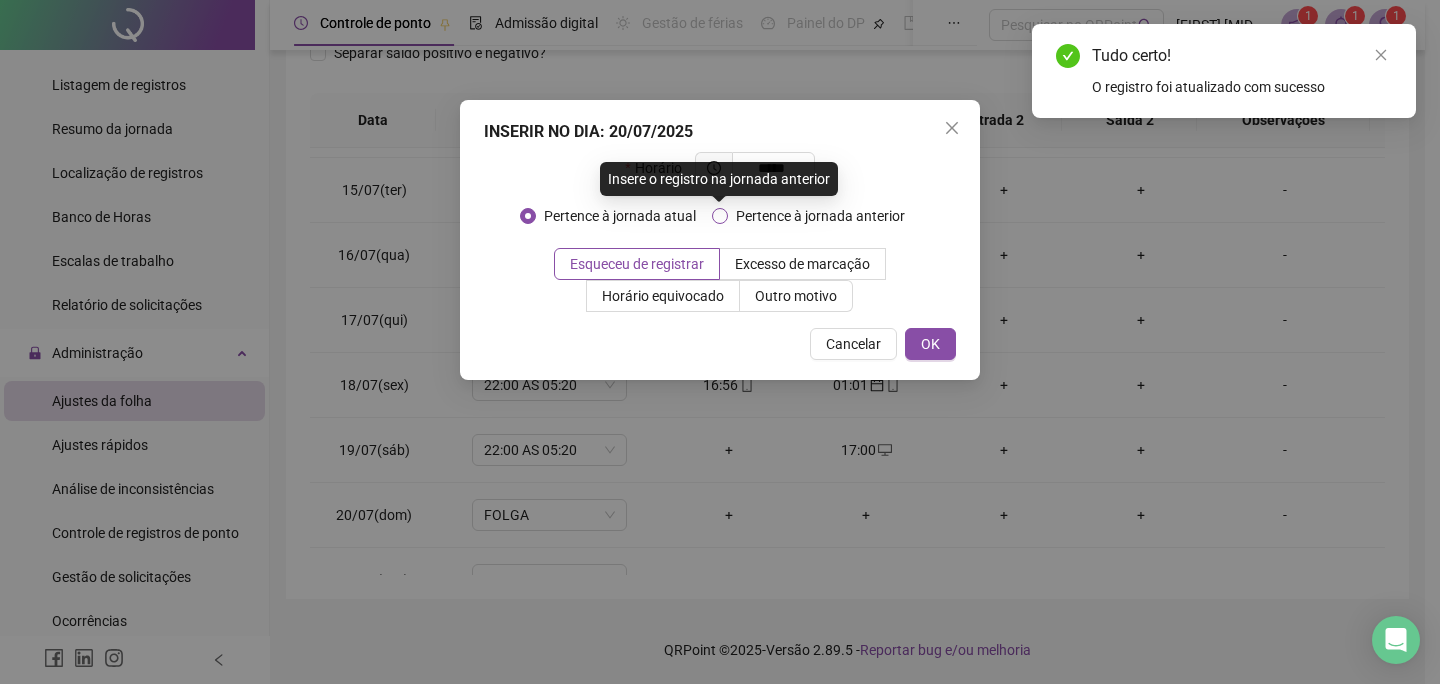 click on "Pertence à jornada anterior" at bounding box center (820, 216) 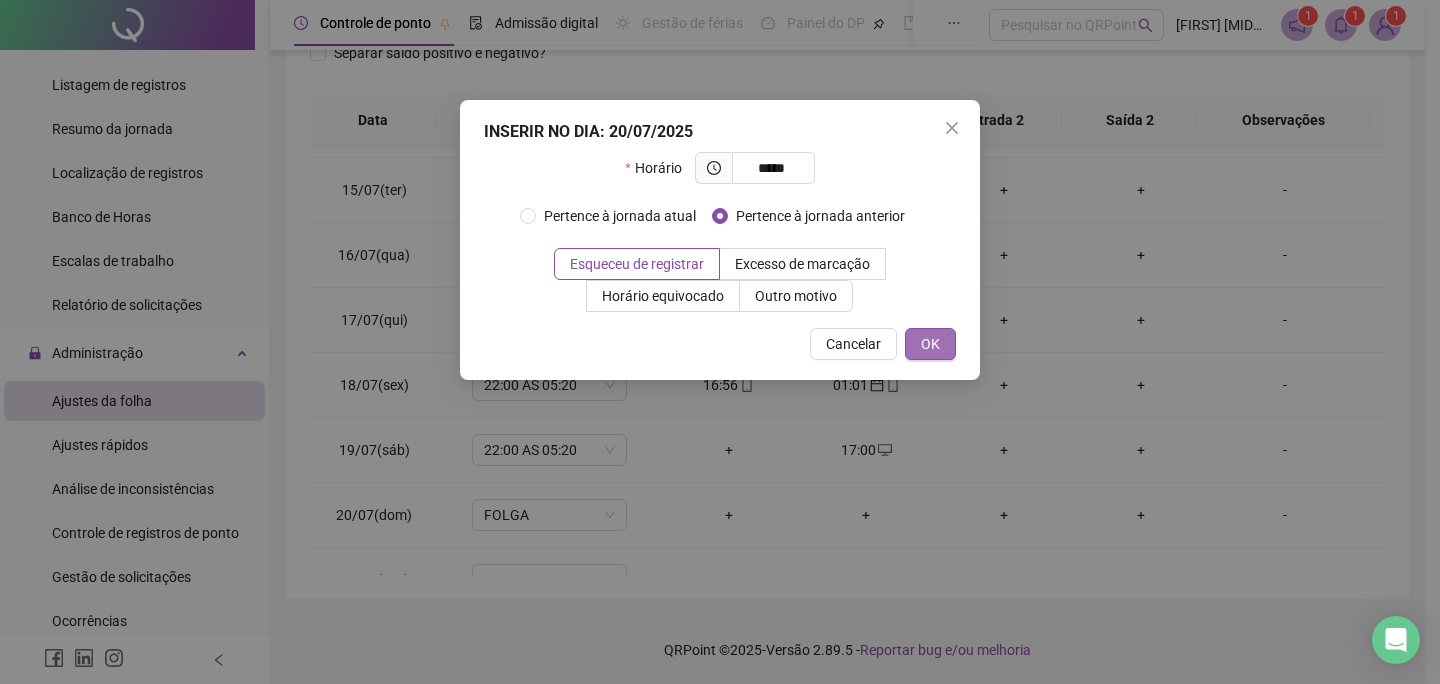 click on "OK" at bounding box center [930, 344] 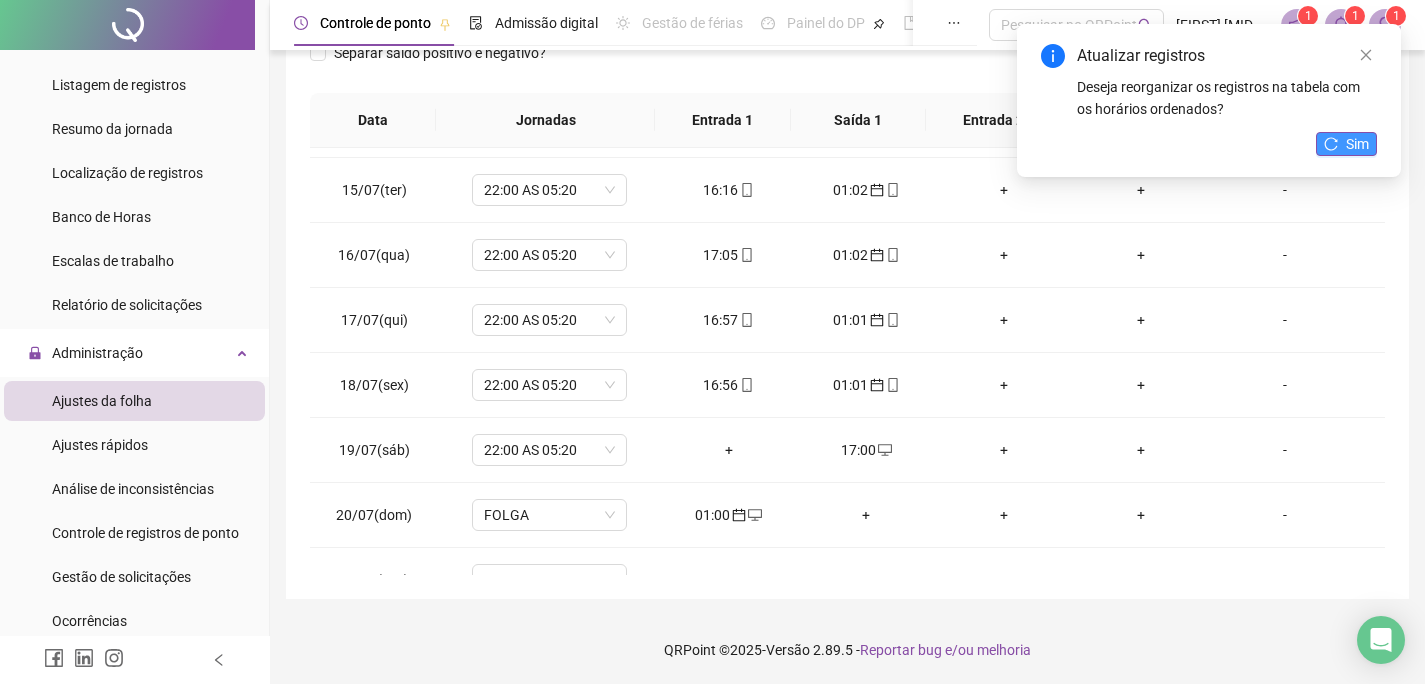 click on "Sim" at bounding box center [1346, 144] 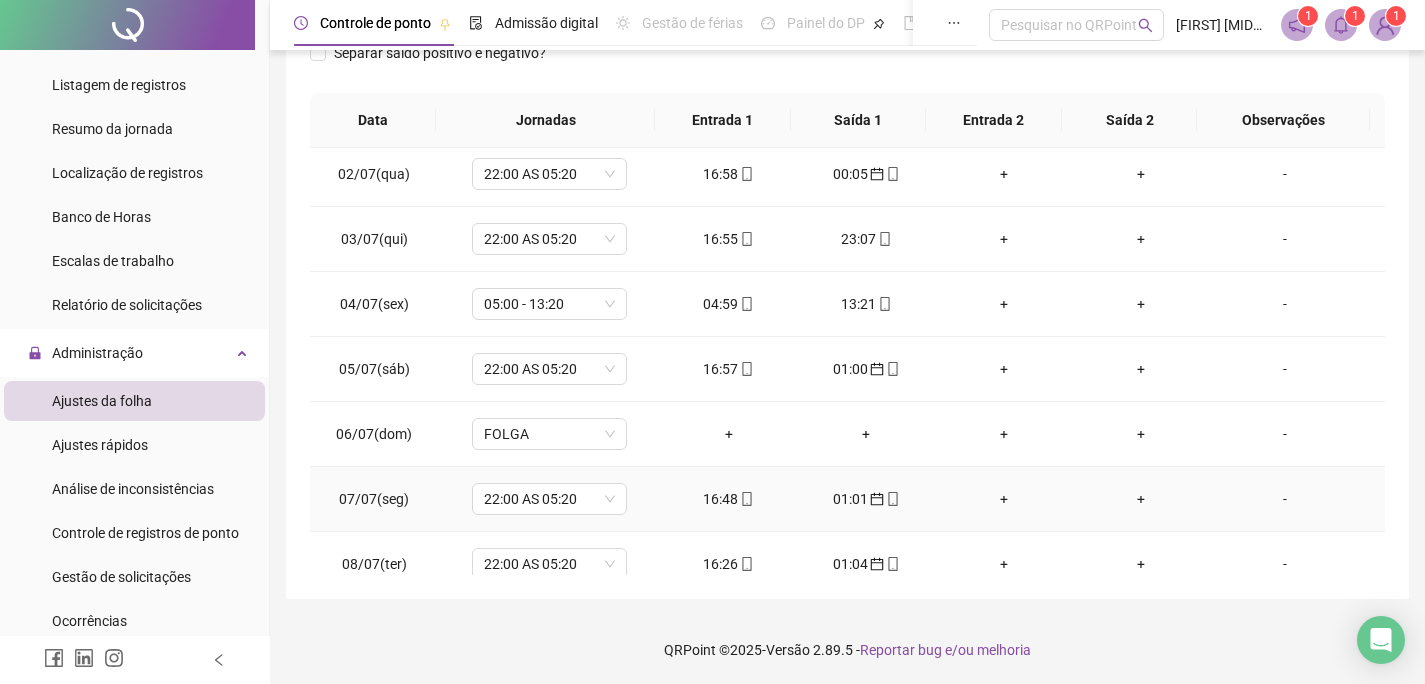 scroll, scrollTop: 0, scrollLeft: 0, axis: both 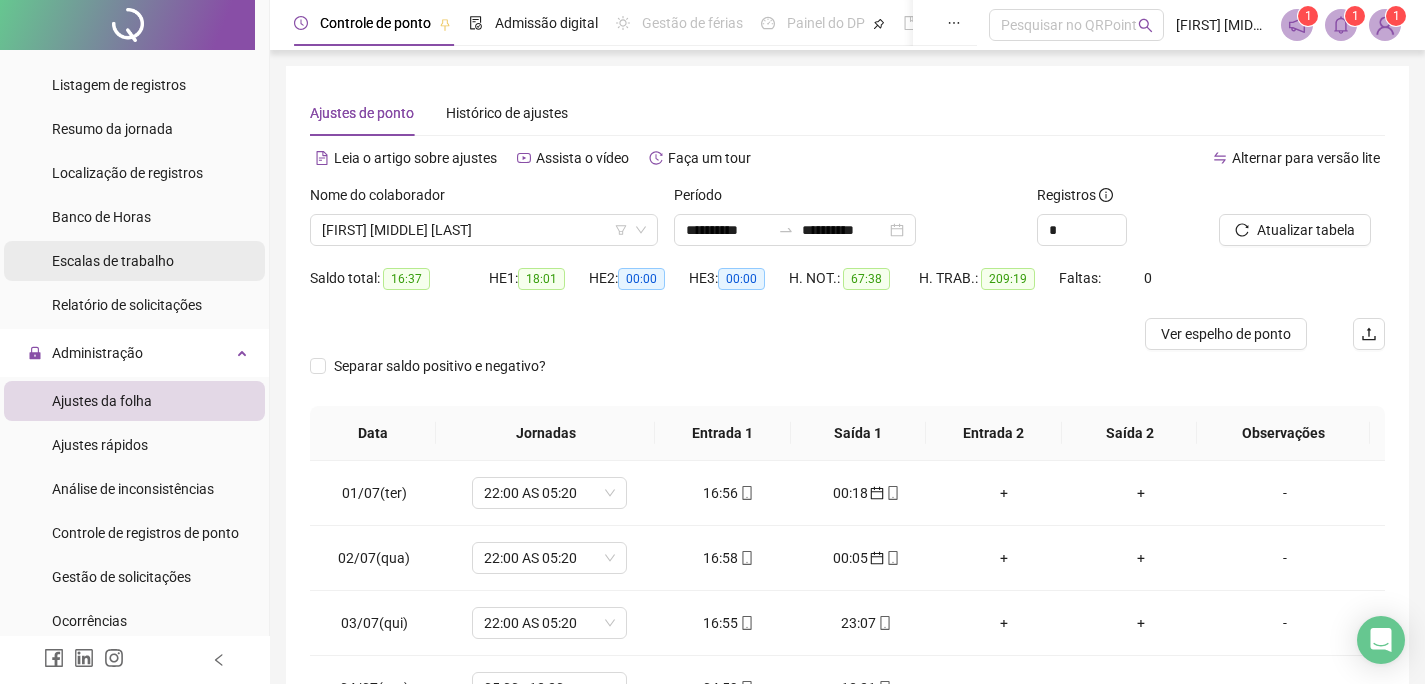 click on "Escalas de trabalho" at bounding box center [113, 261] 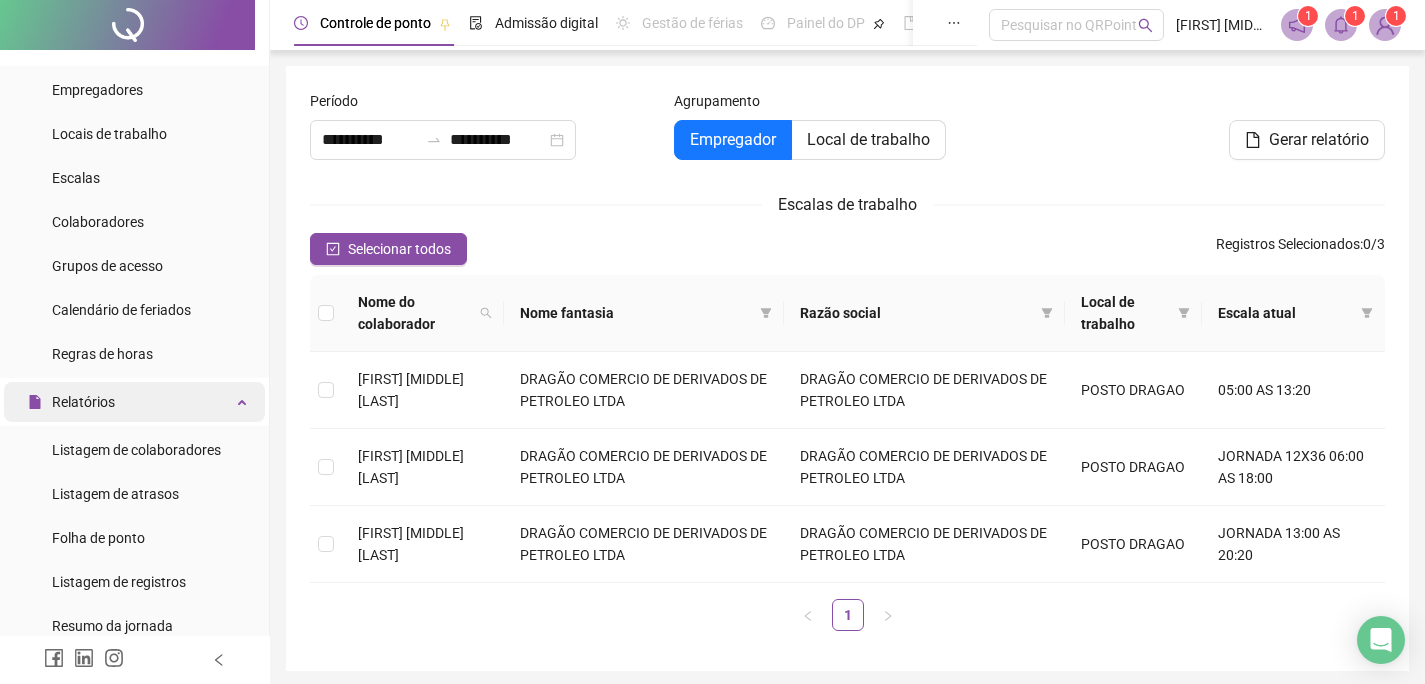 scroll, scrollTop: 73, scrollLeft: 0, axis: vertical 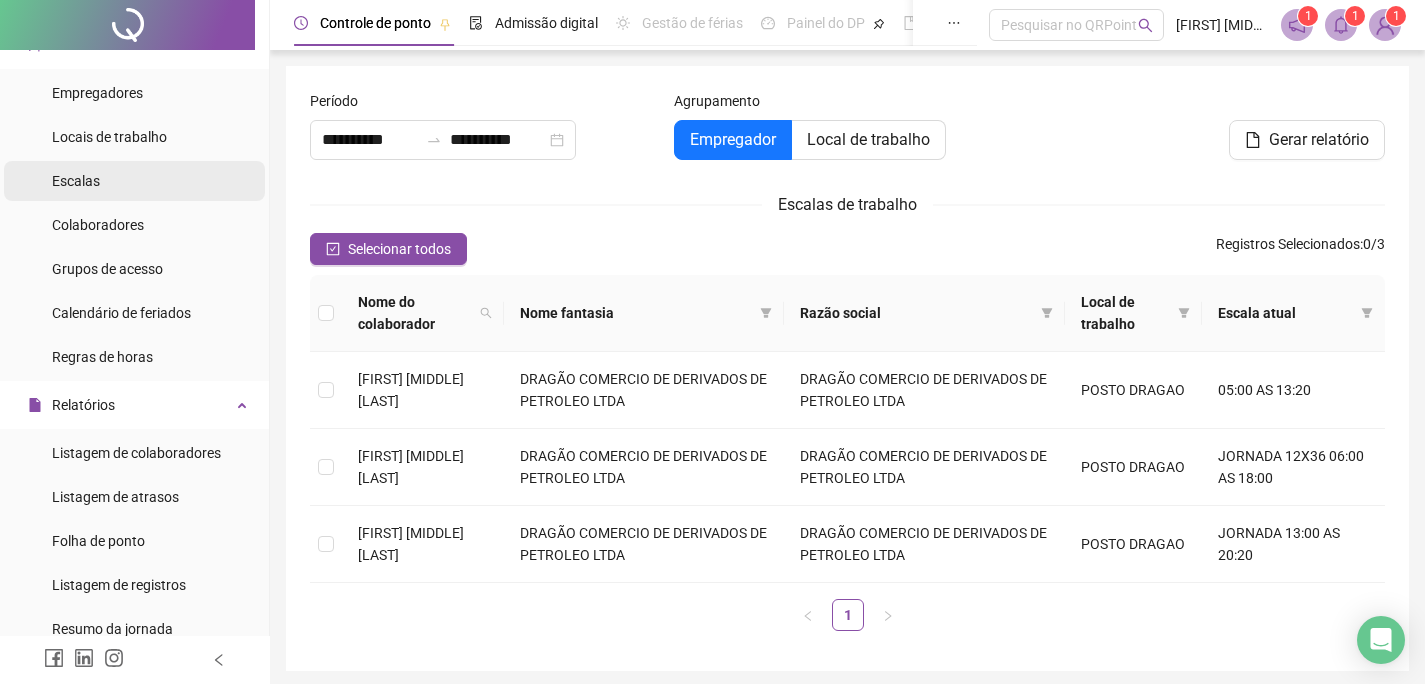 click on "Escalas" at bounding box center (134, 181) 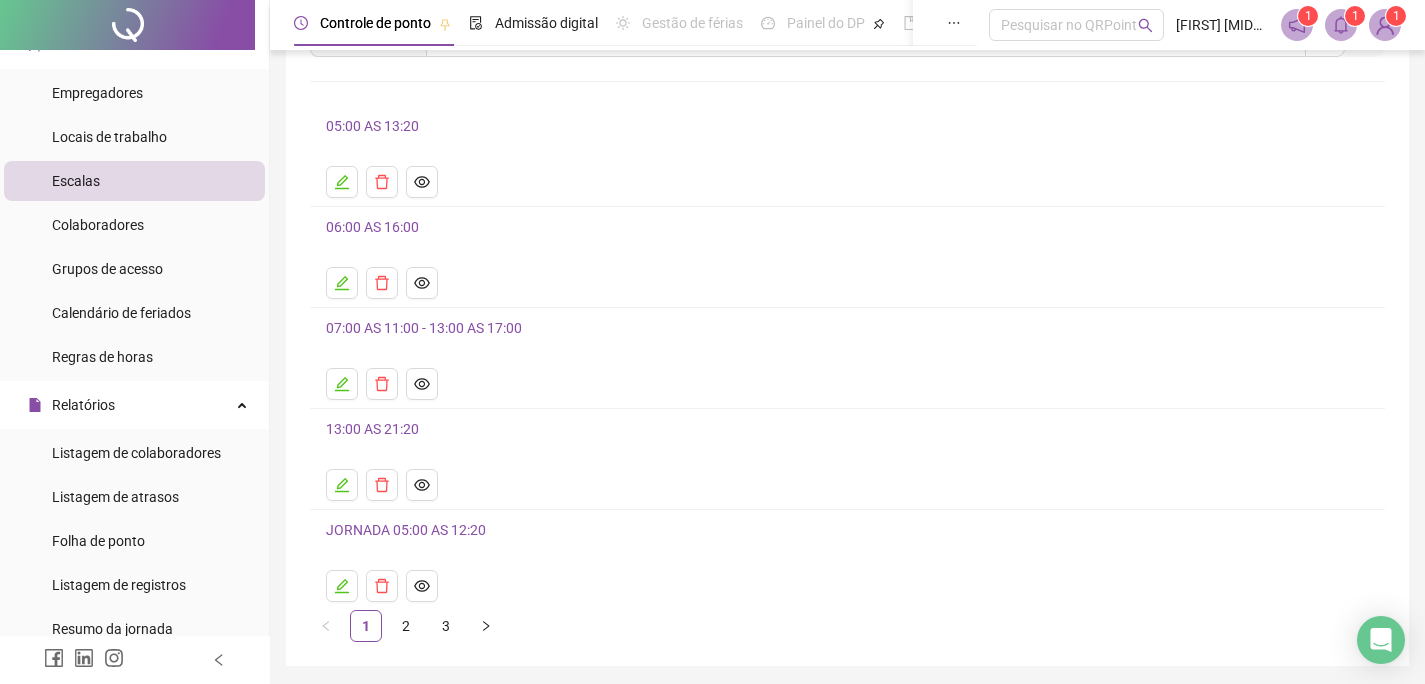 scroll, scrollTop: 171, scrollLeft: 0, axis: vertical 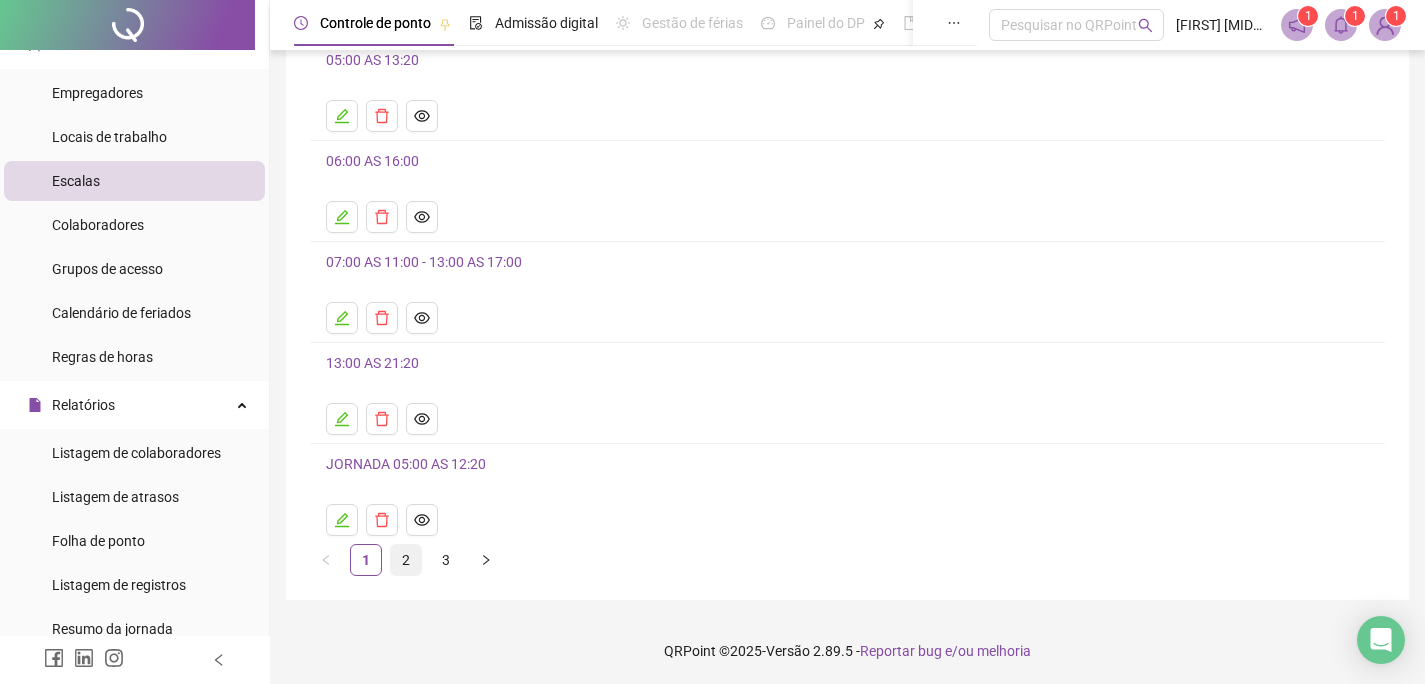 click on "2" at bounding box center [406, 560] 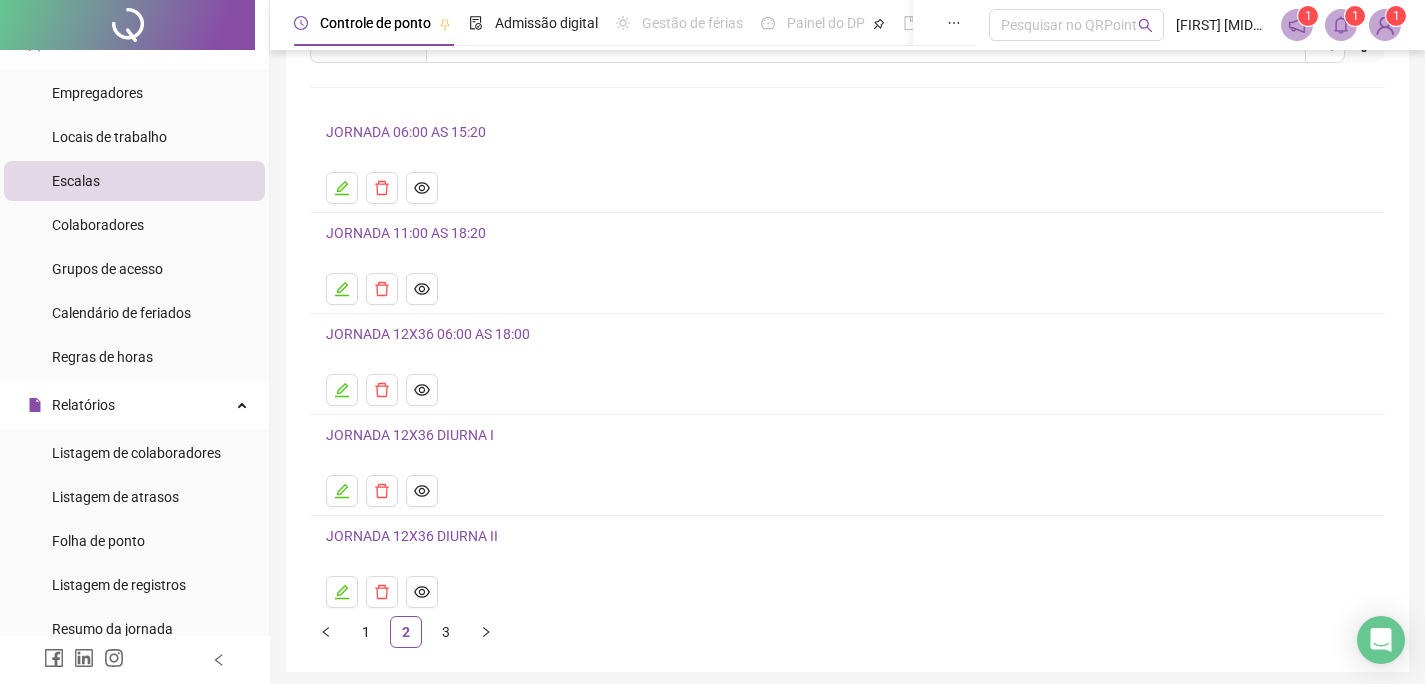 scroll, scrollTop: 171, scrollLeft: 0, axis: vertical 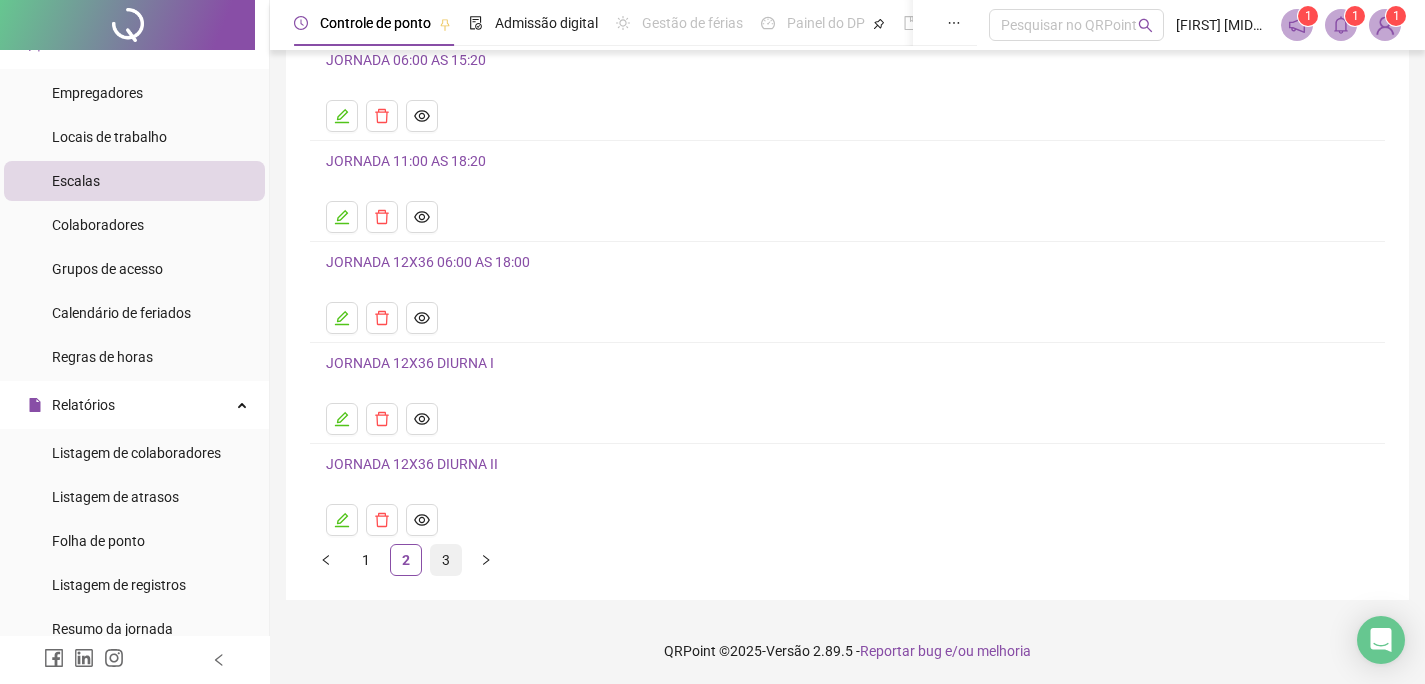 click on "3" at bounding box center (446, 560) 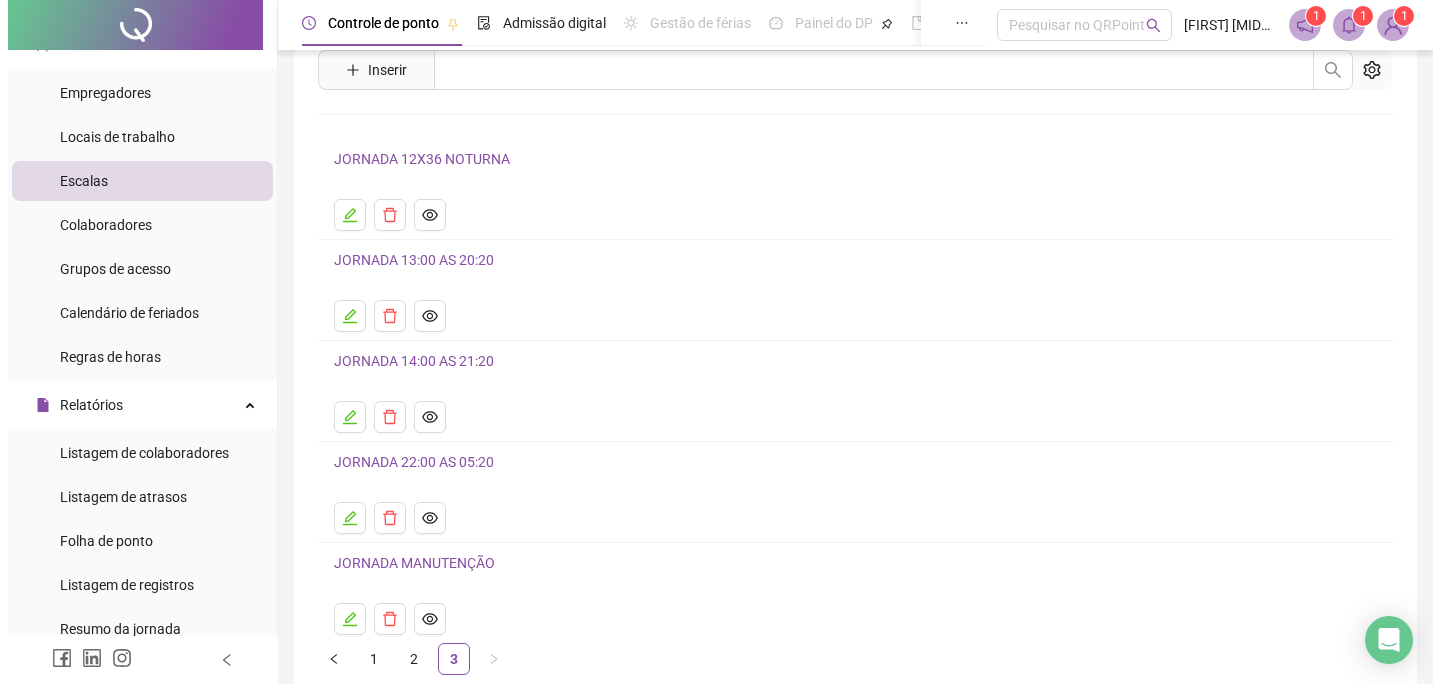 scroll, scrollTop: 0, scrollLeft: 0, axis: both 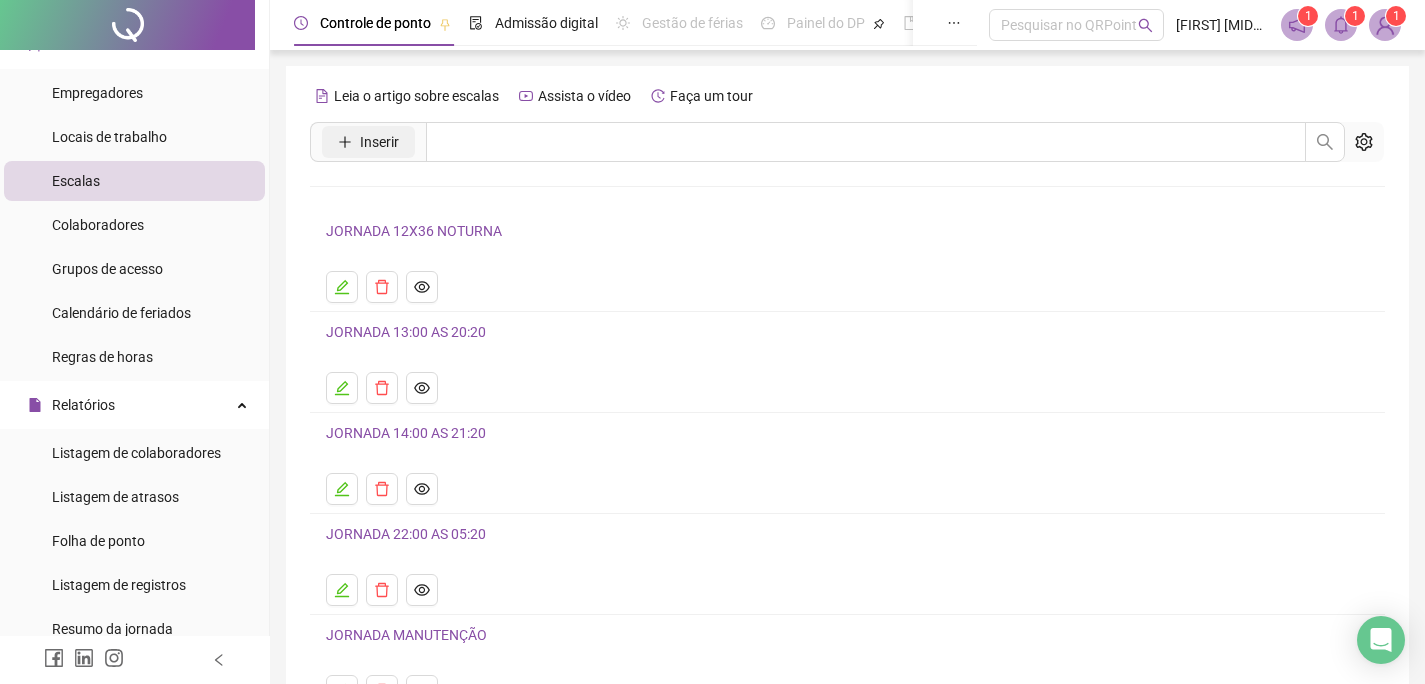 click on "Inserir" at bounding box center [379, 142] 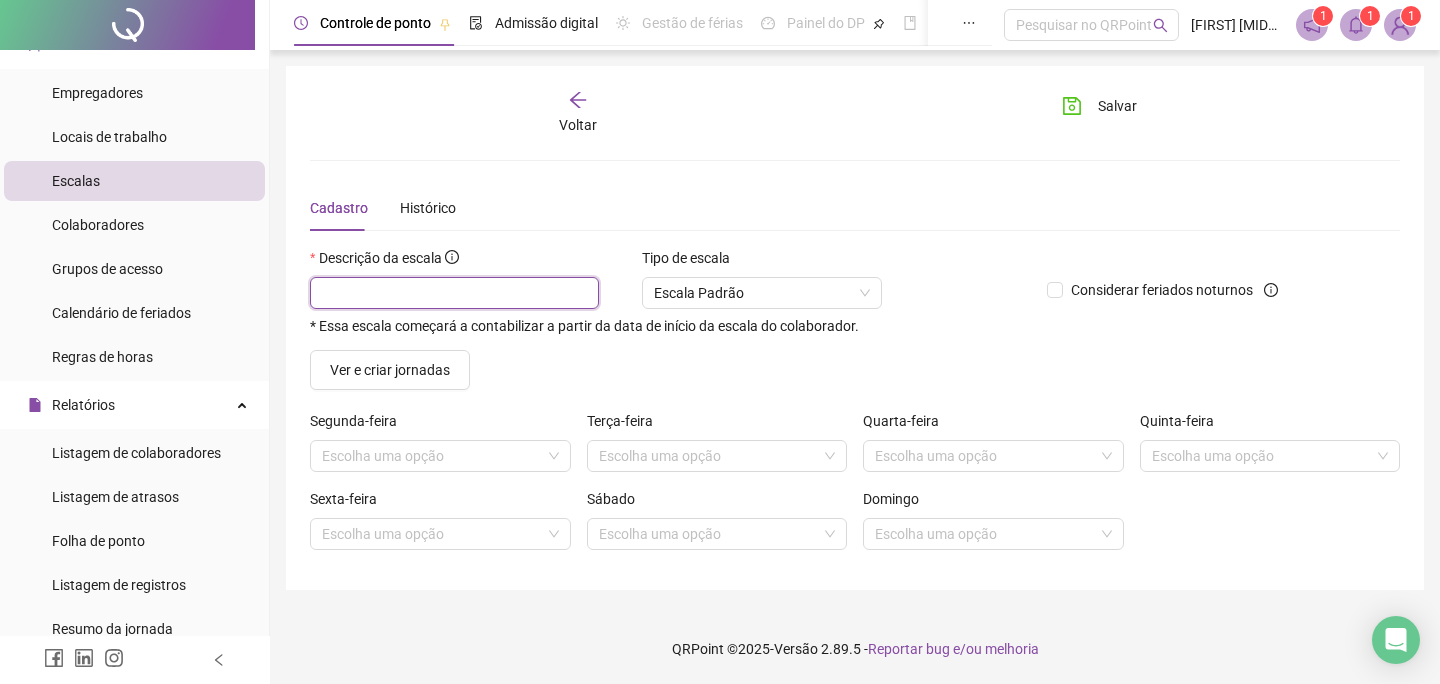 click at bounding box center (454, 293) 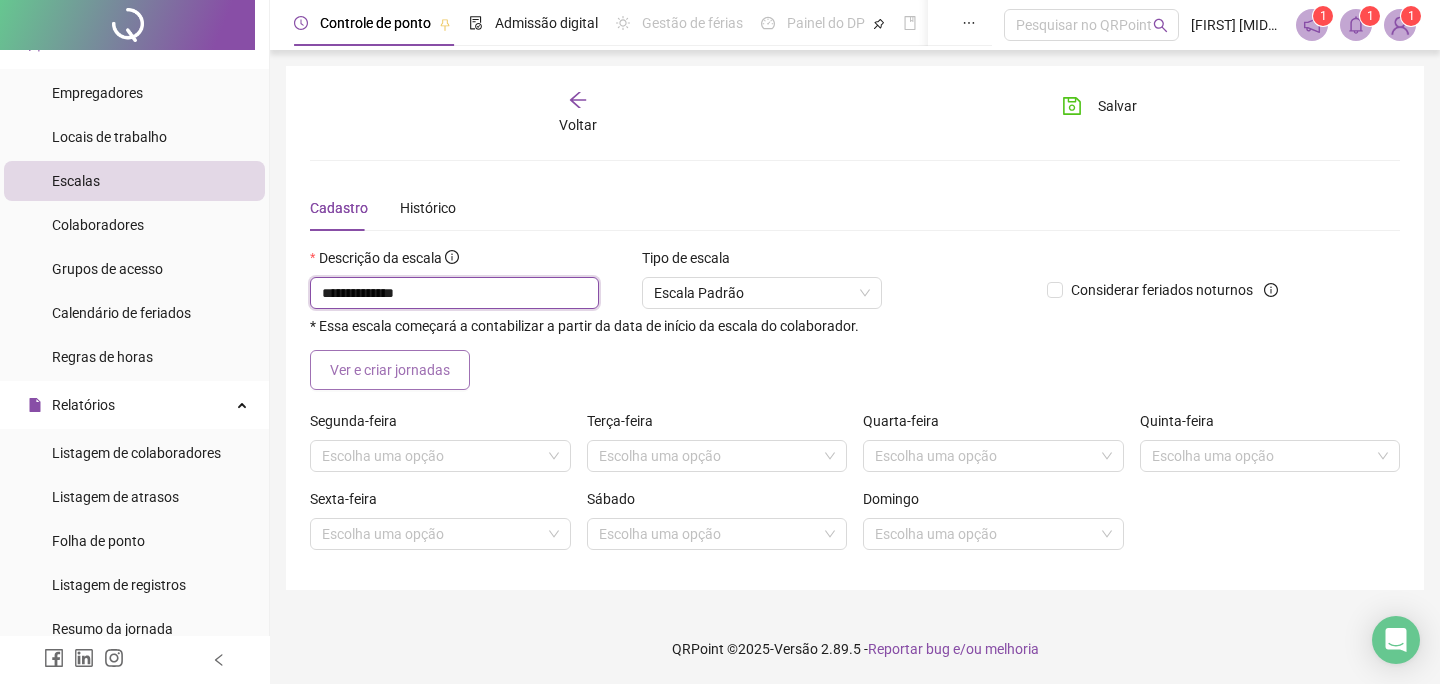 type on "**********" 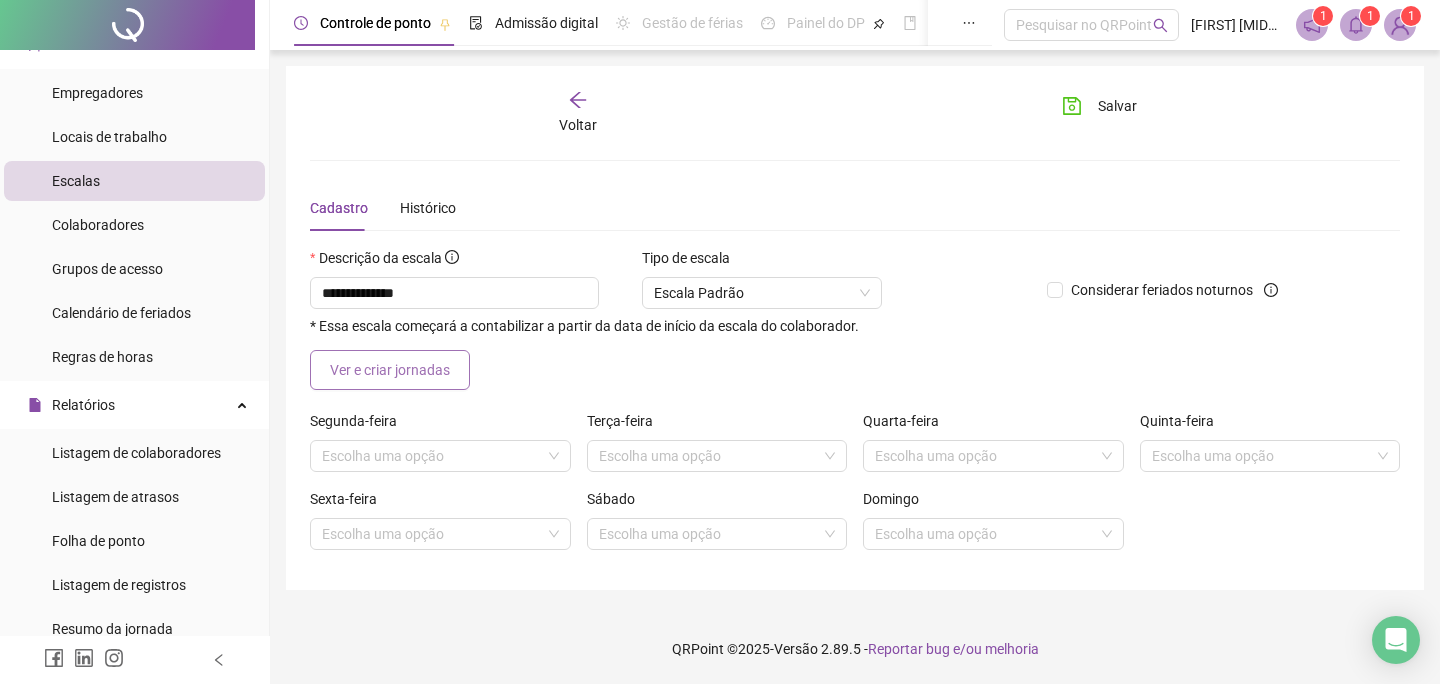 click on "Ver e criar jornadas" at bounding box center [390, 370] 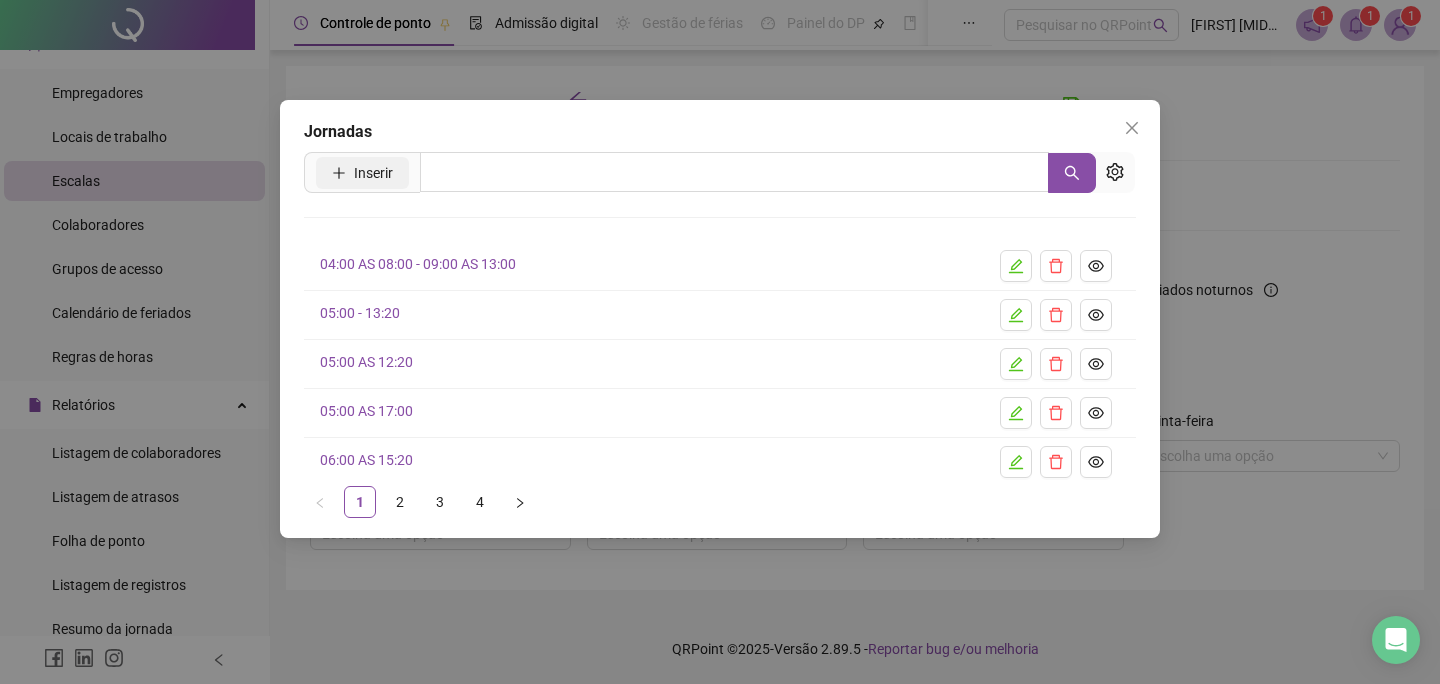 click on "Inserir" at bounding box center [373, 173] 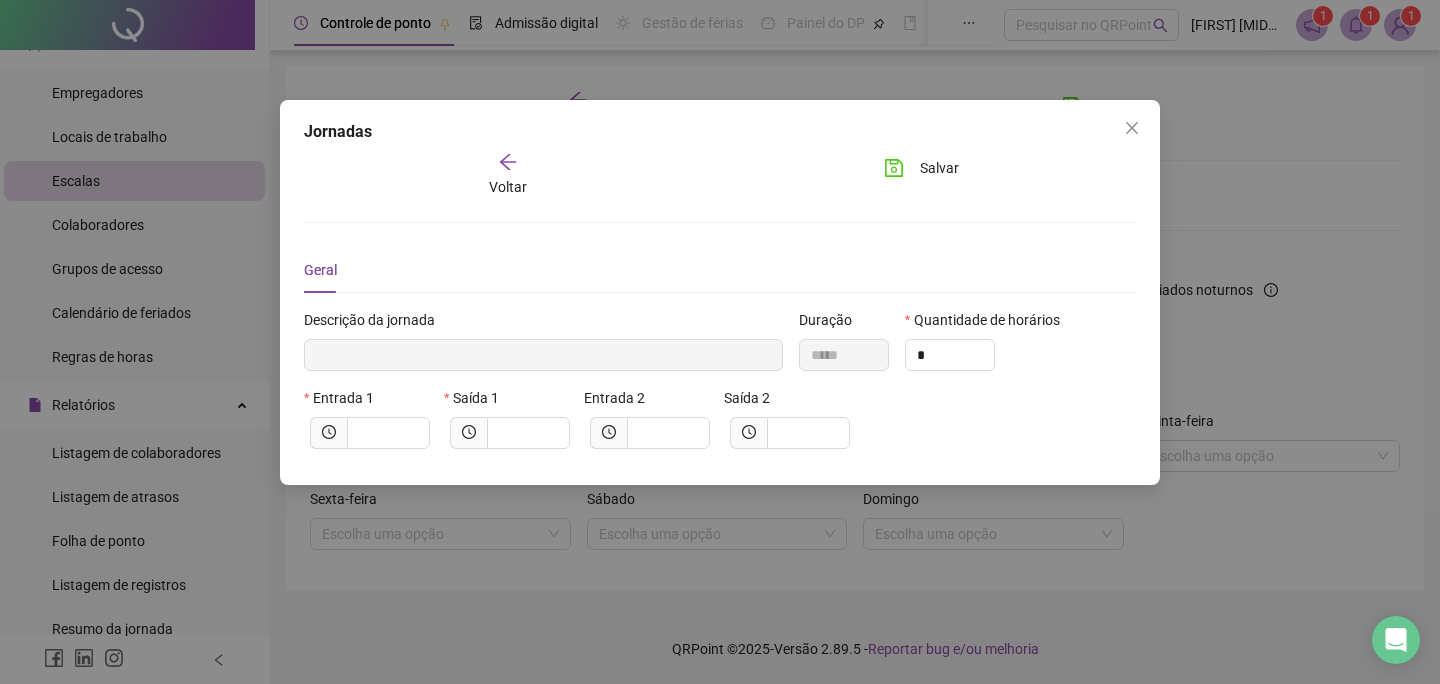 type 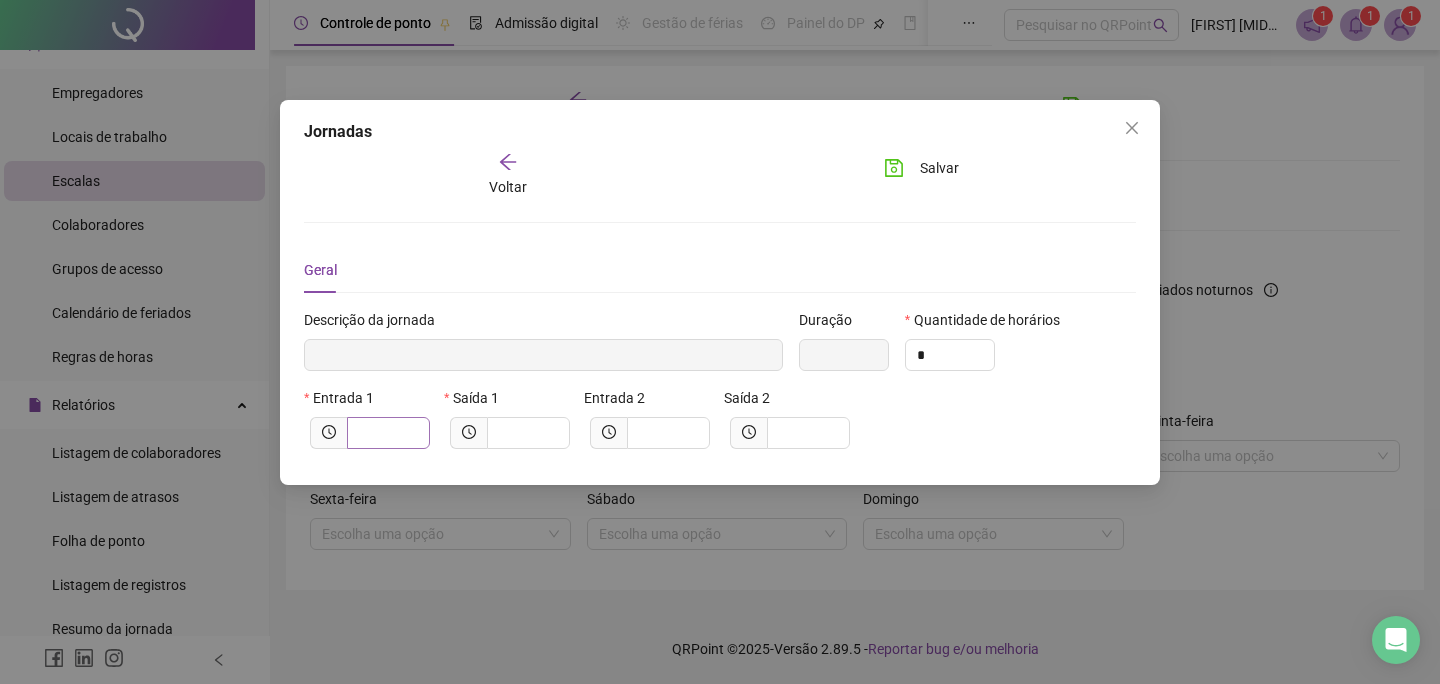 click at bounding box center [388, 433] 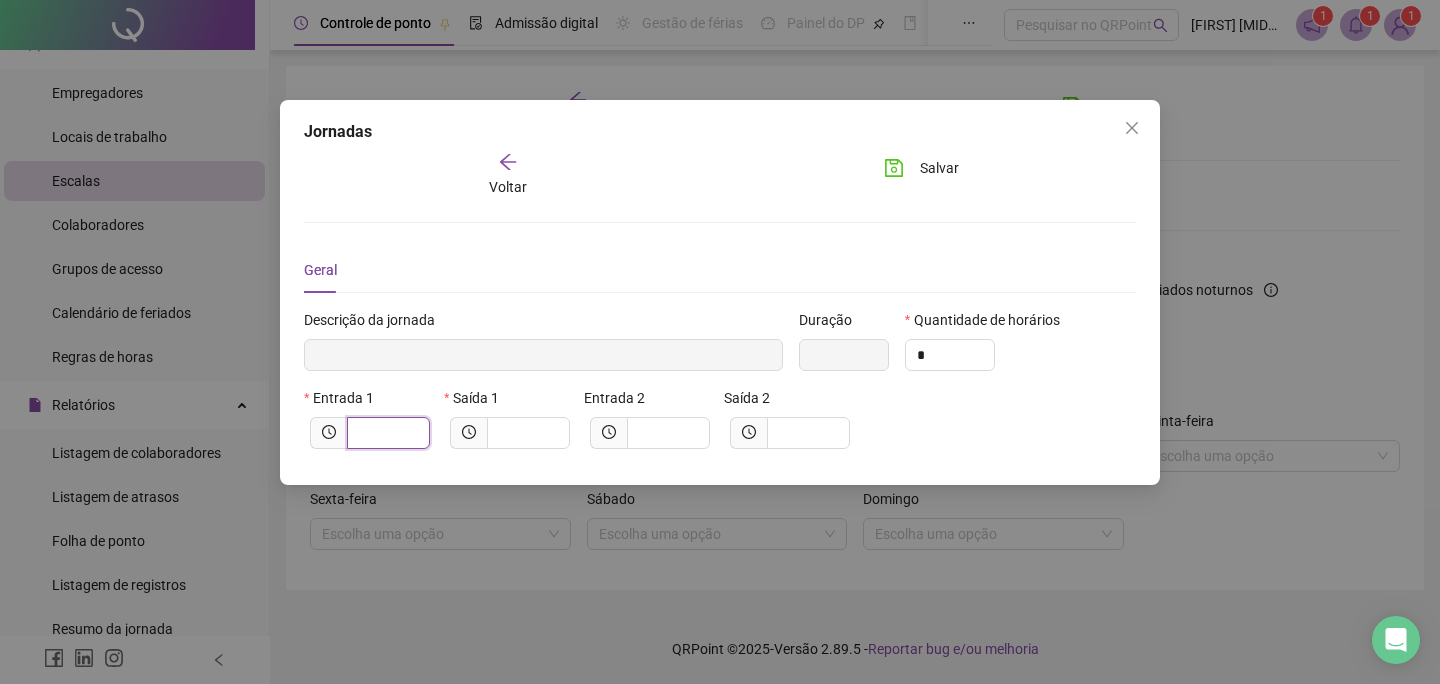 type on "*****" 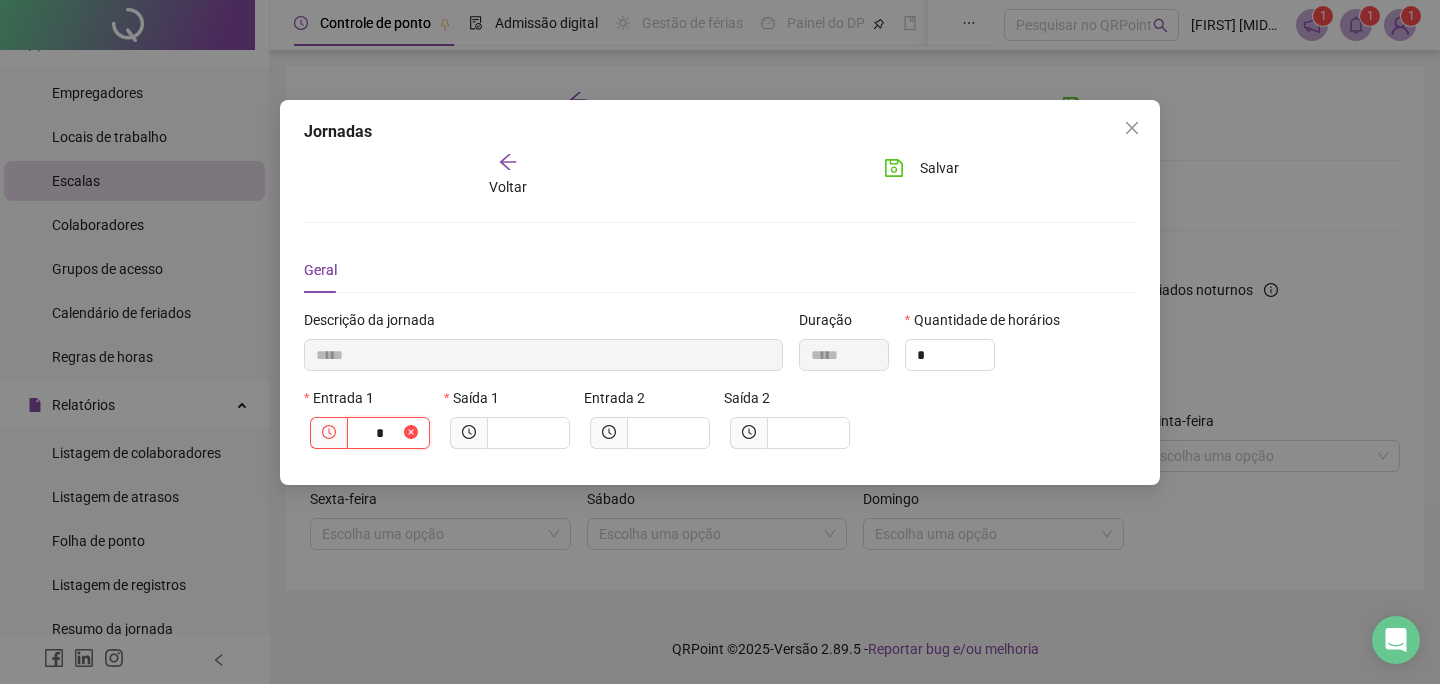 type on "******" 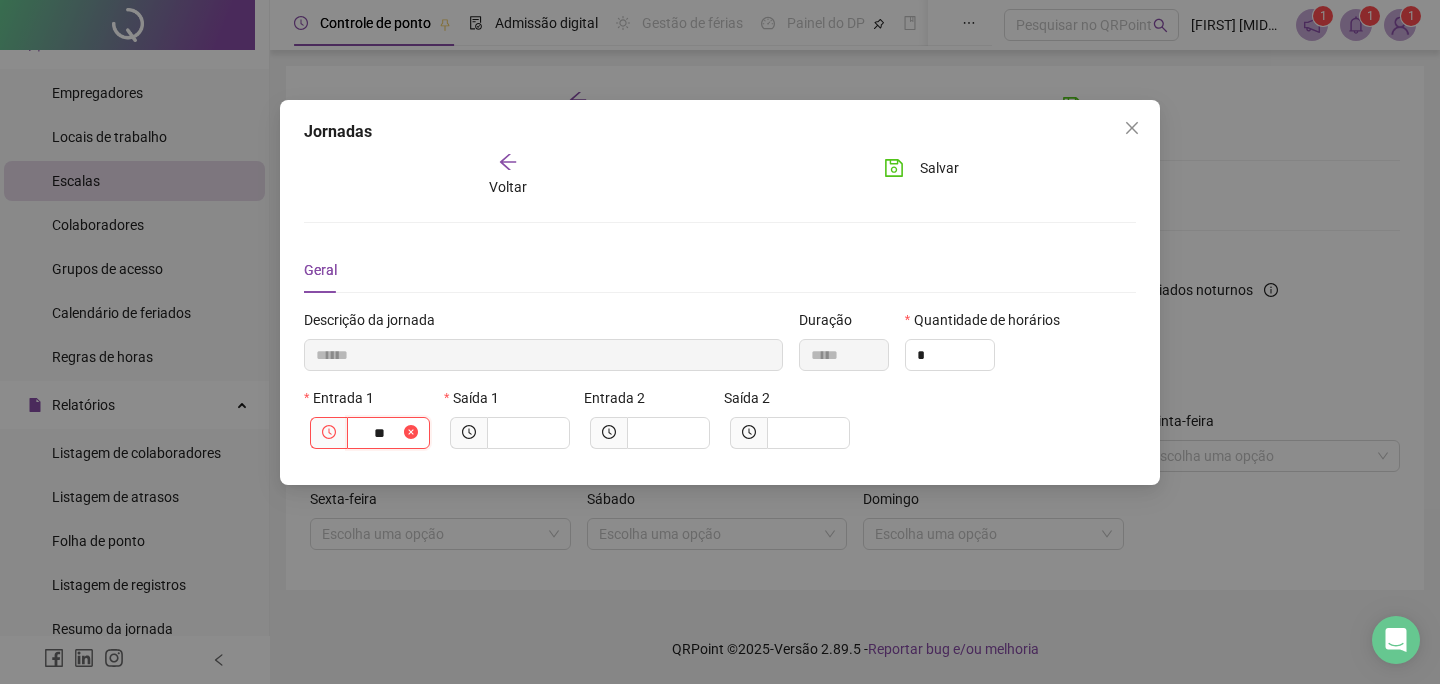 type on "********" 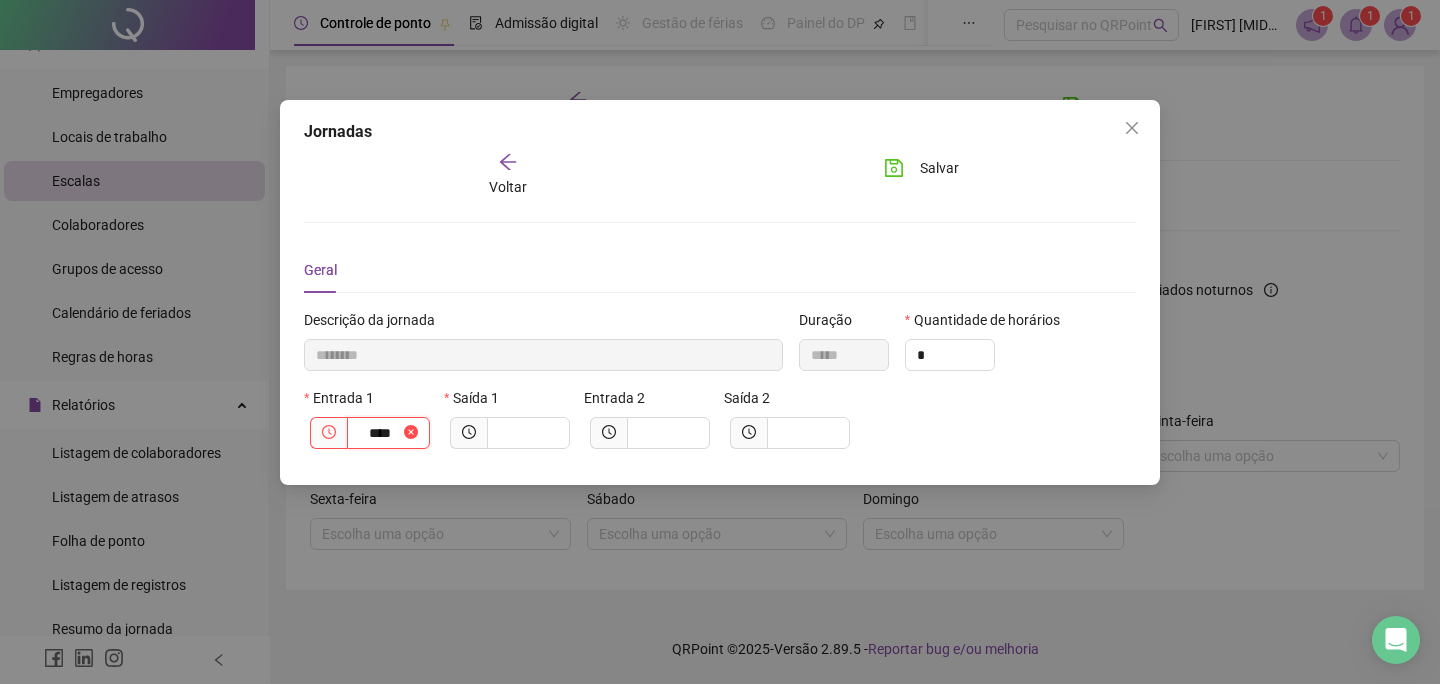 type on "*********" 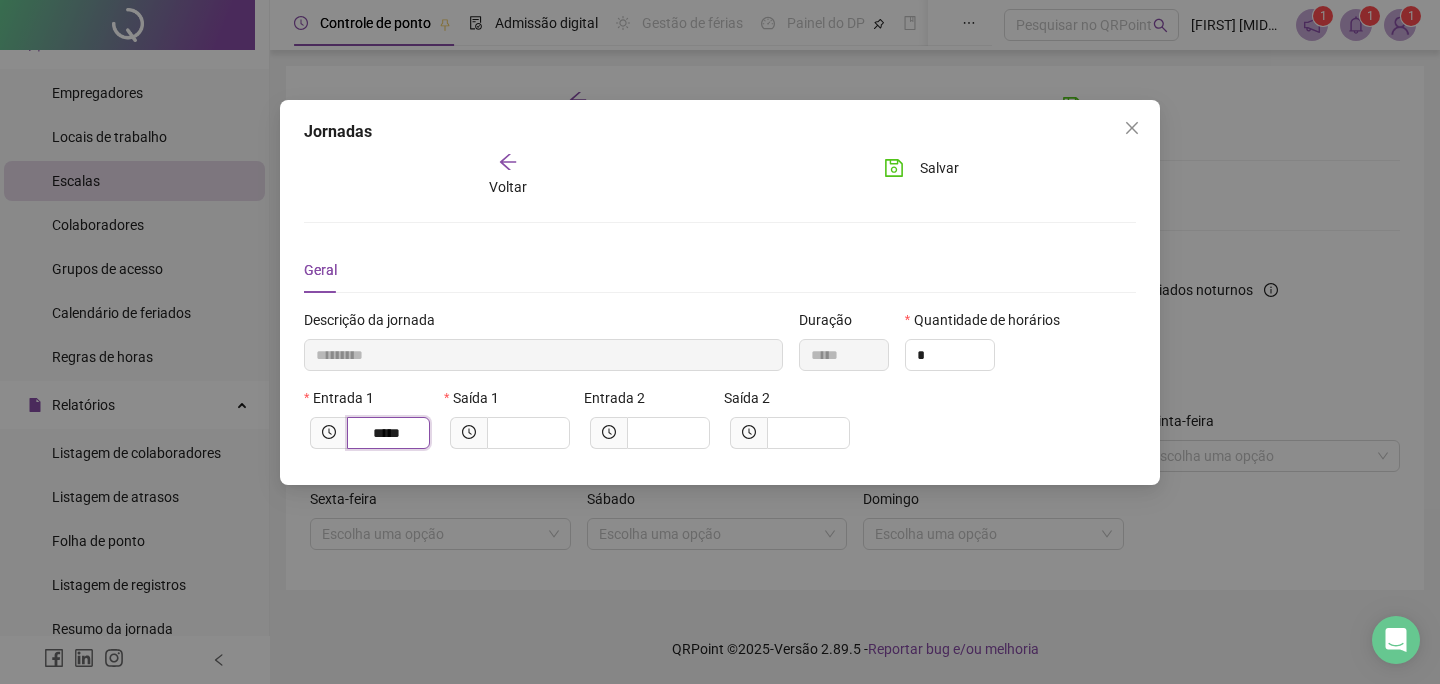 type on "*****" 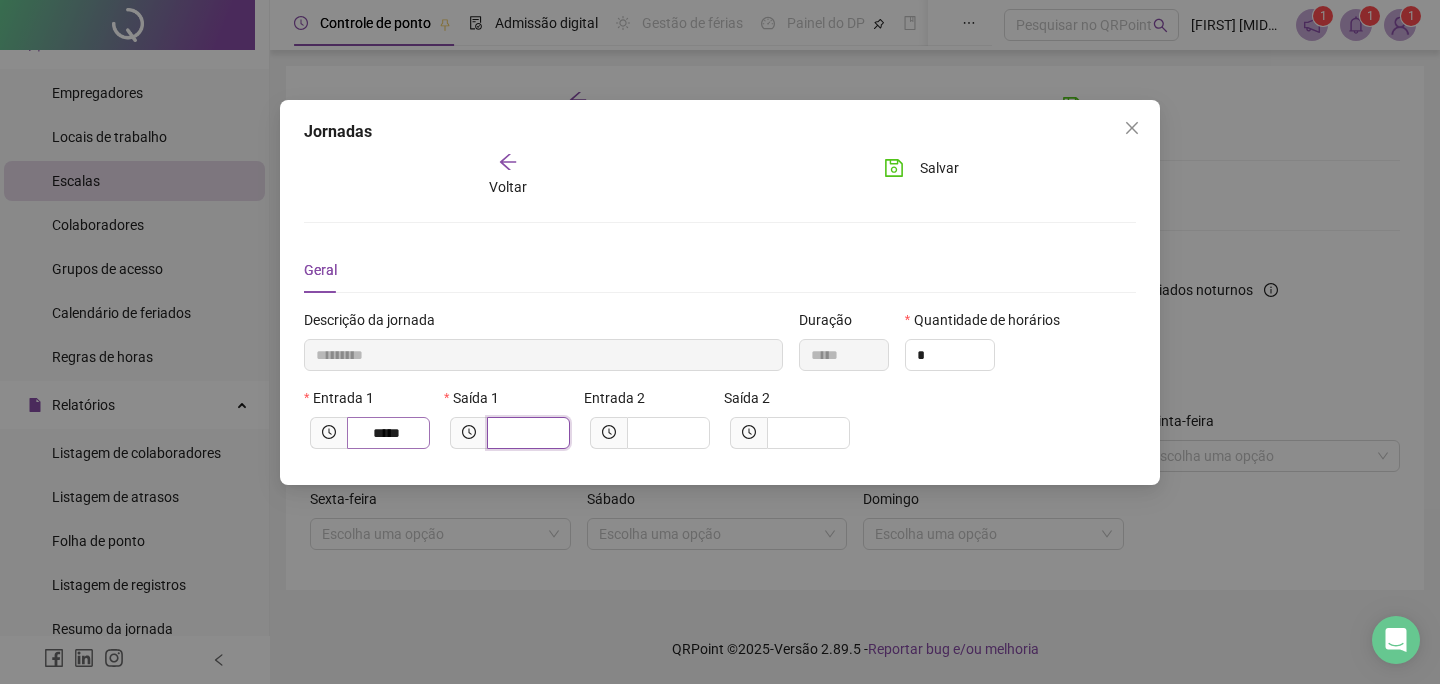 type on "*********" 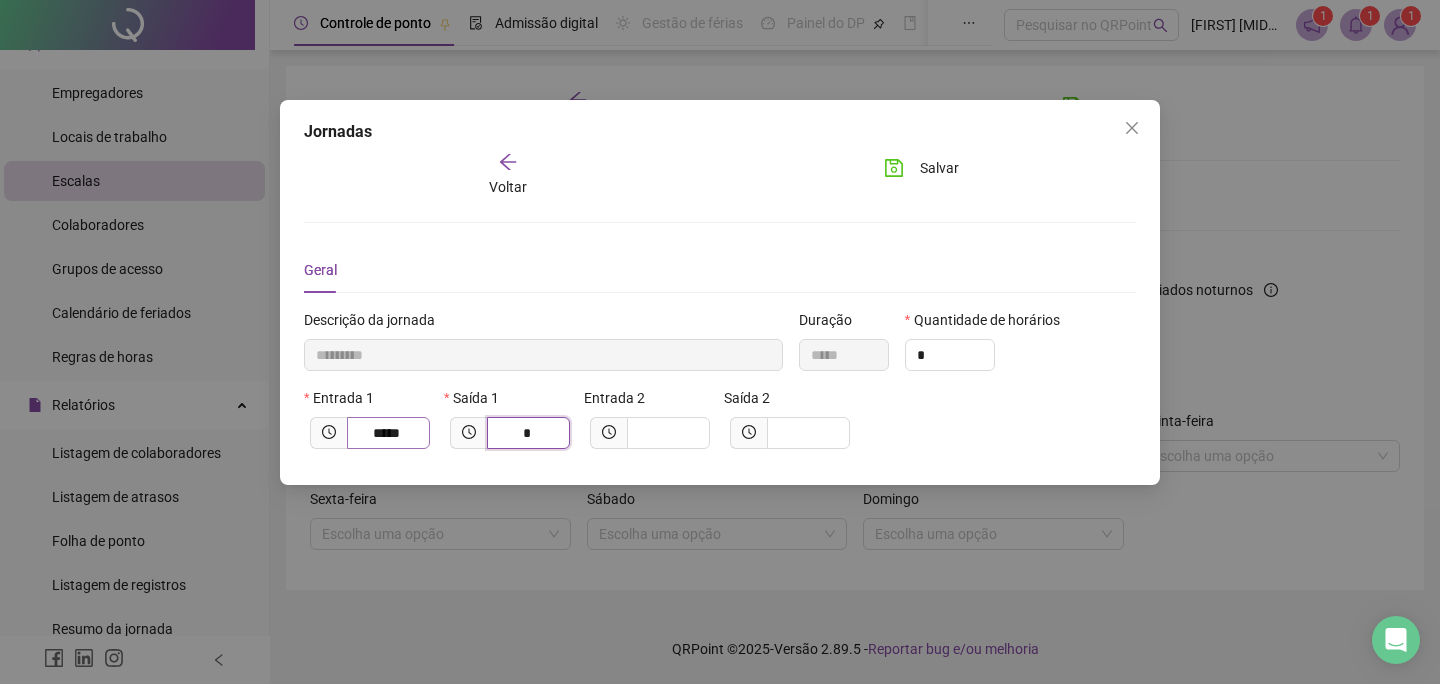 type on "**********" 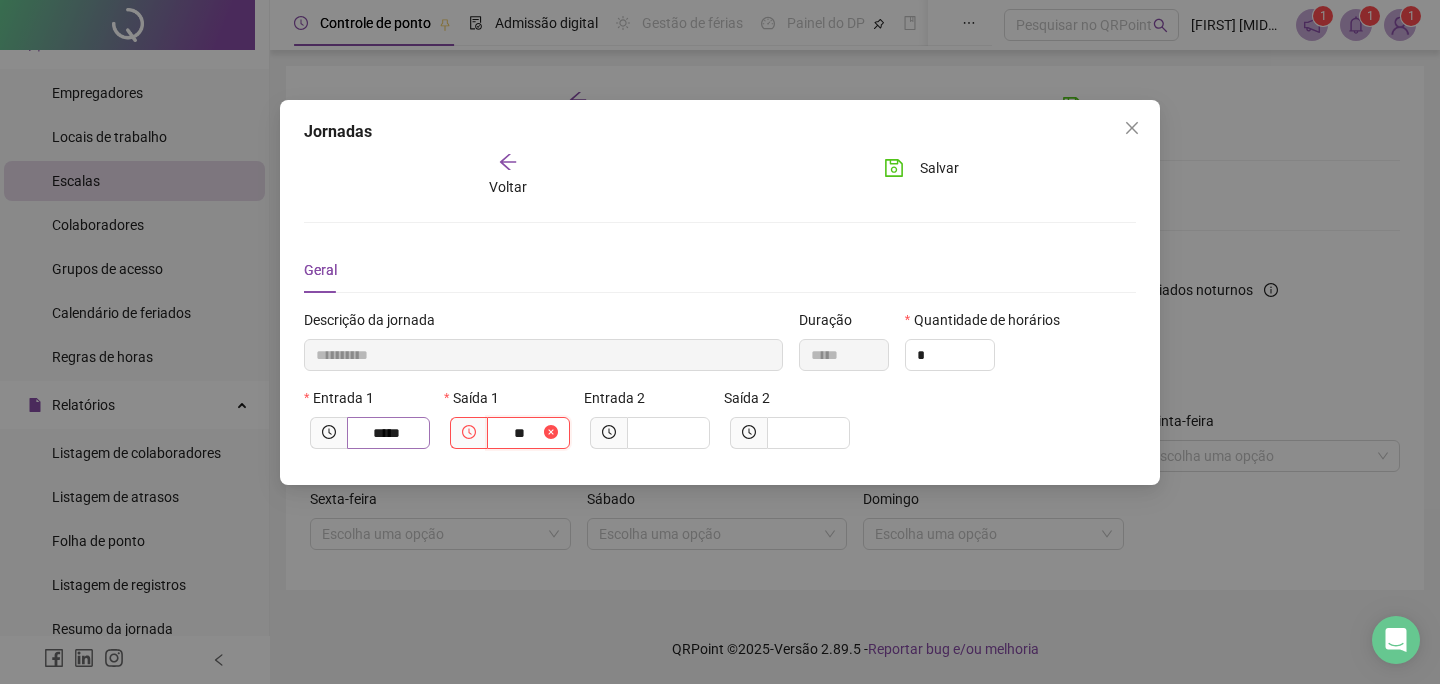 type on "**********" 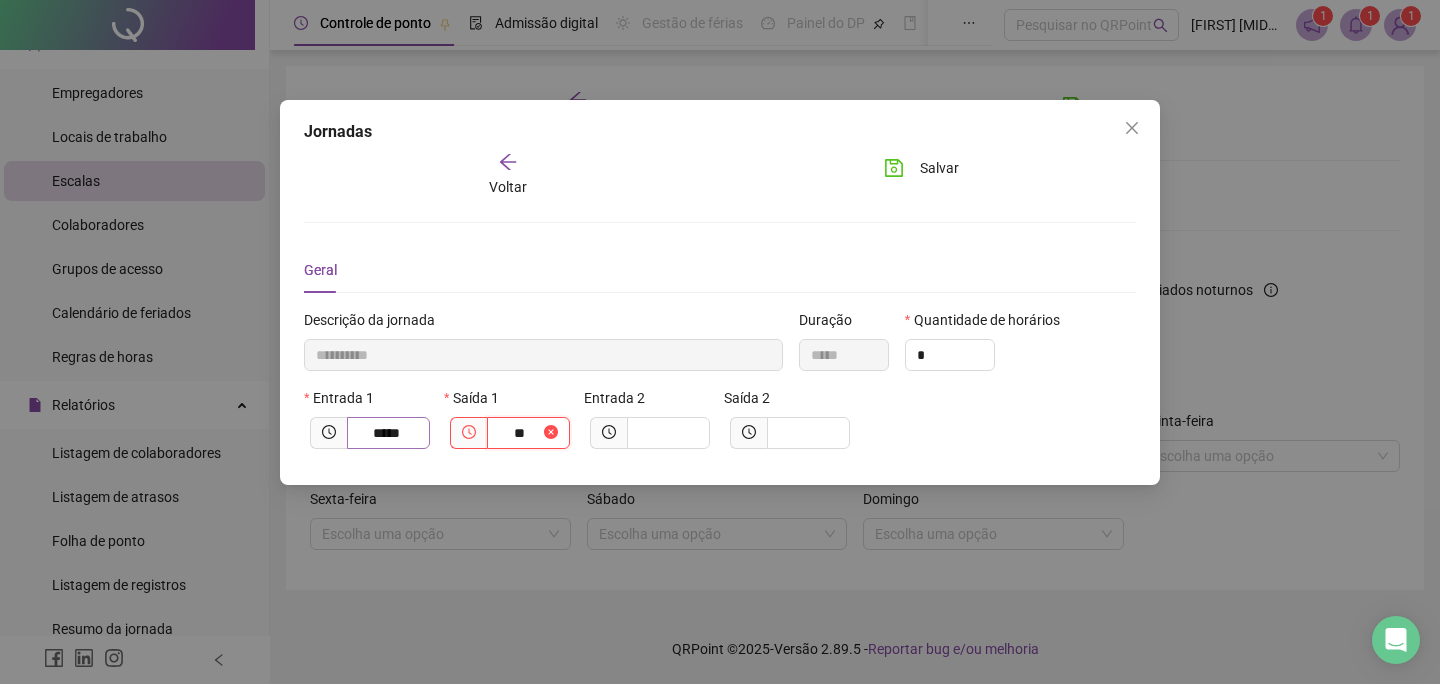 type on "*****" 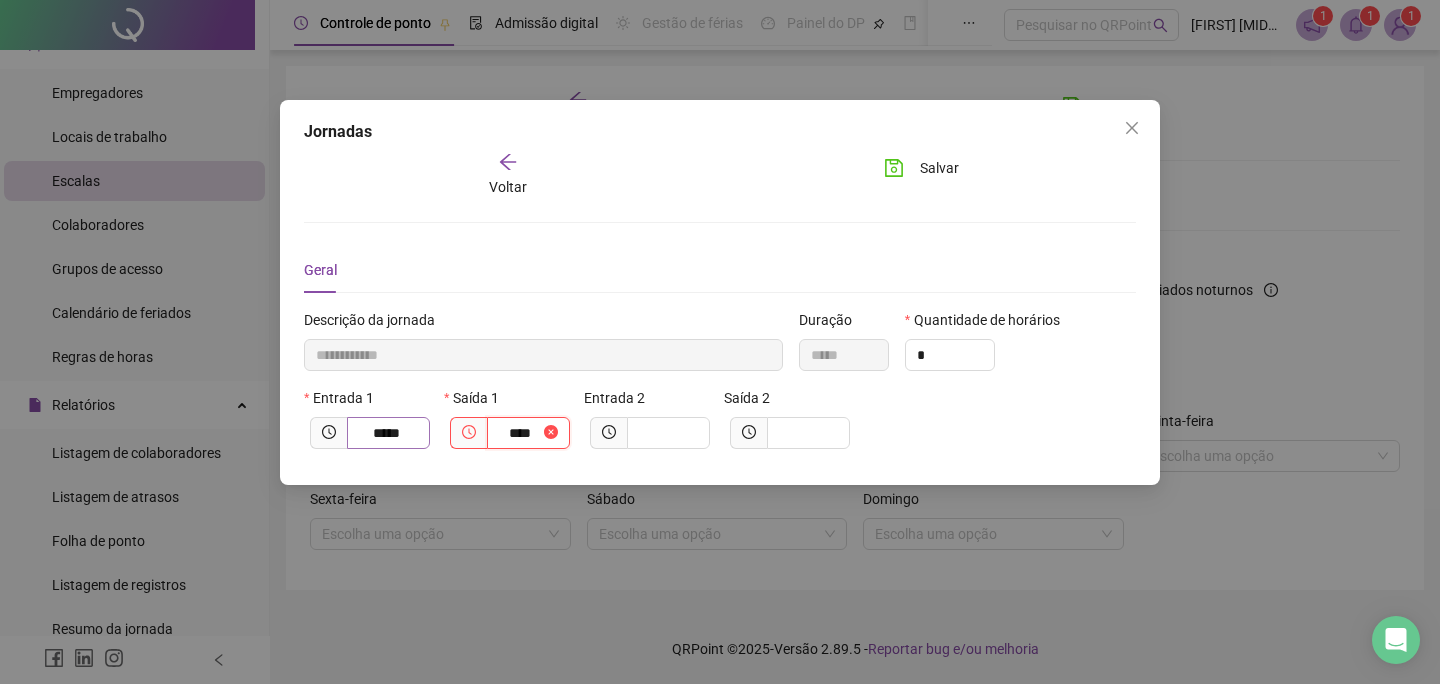 type on "**********" 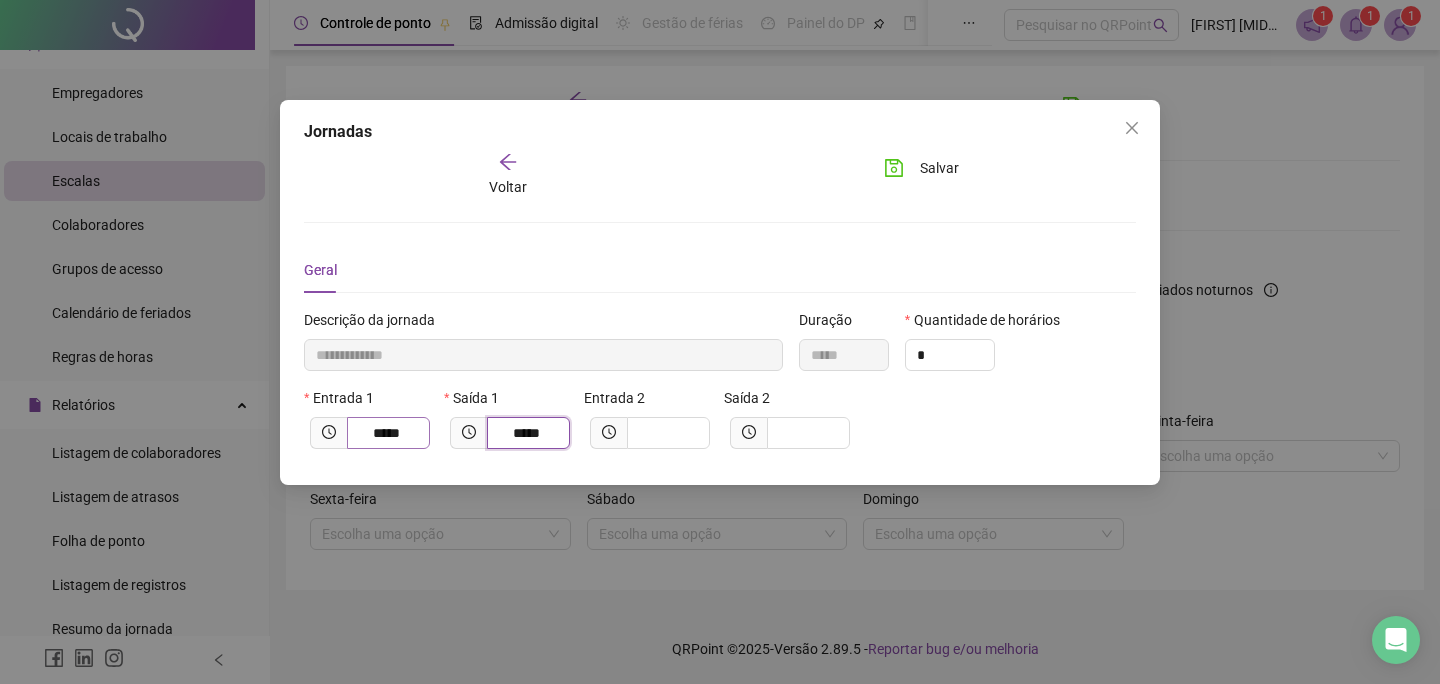 type on "*****" 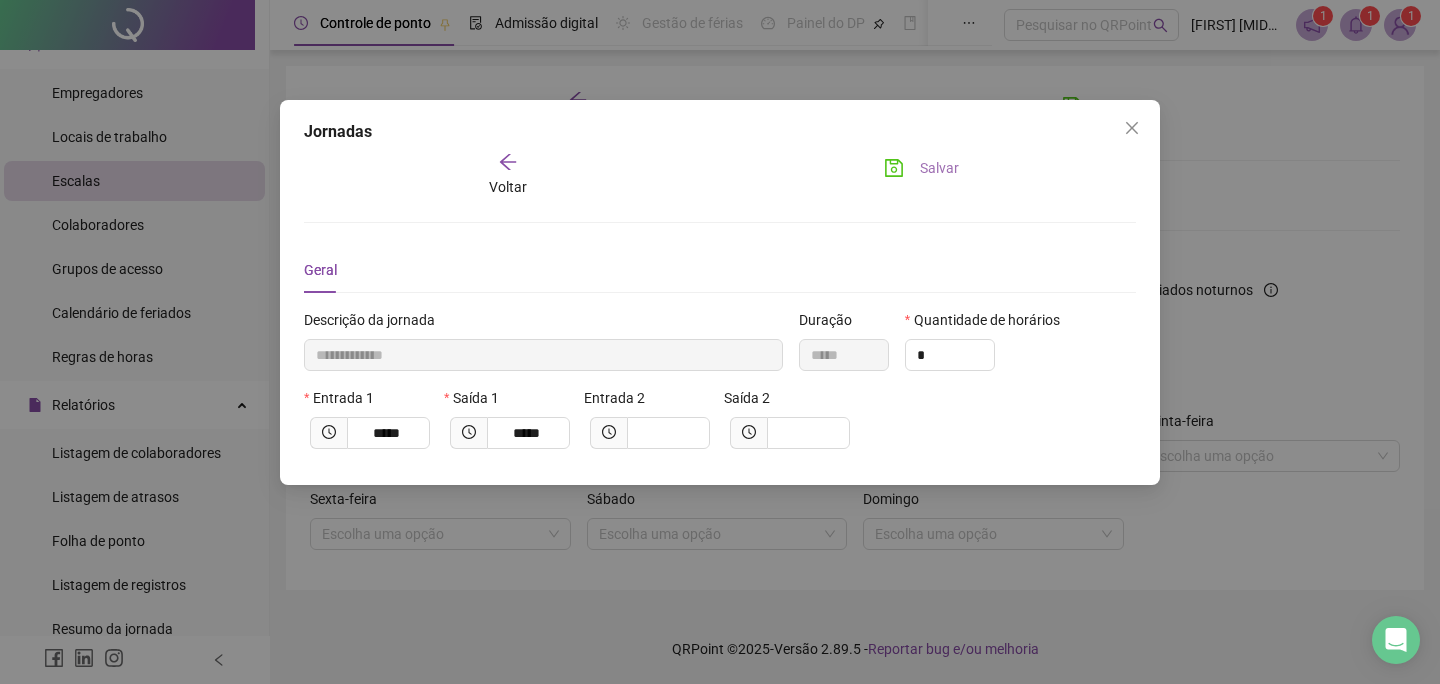 click on "Salvar" at bounding box center (939, 168) 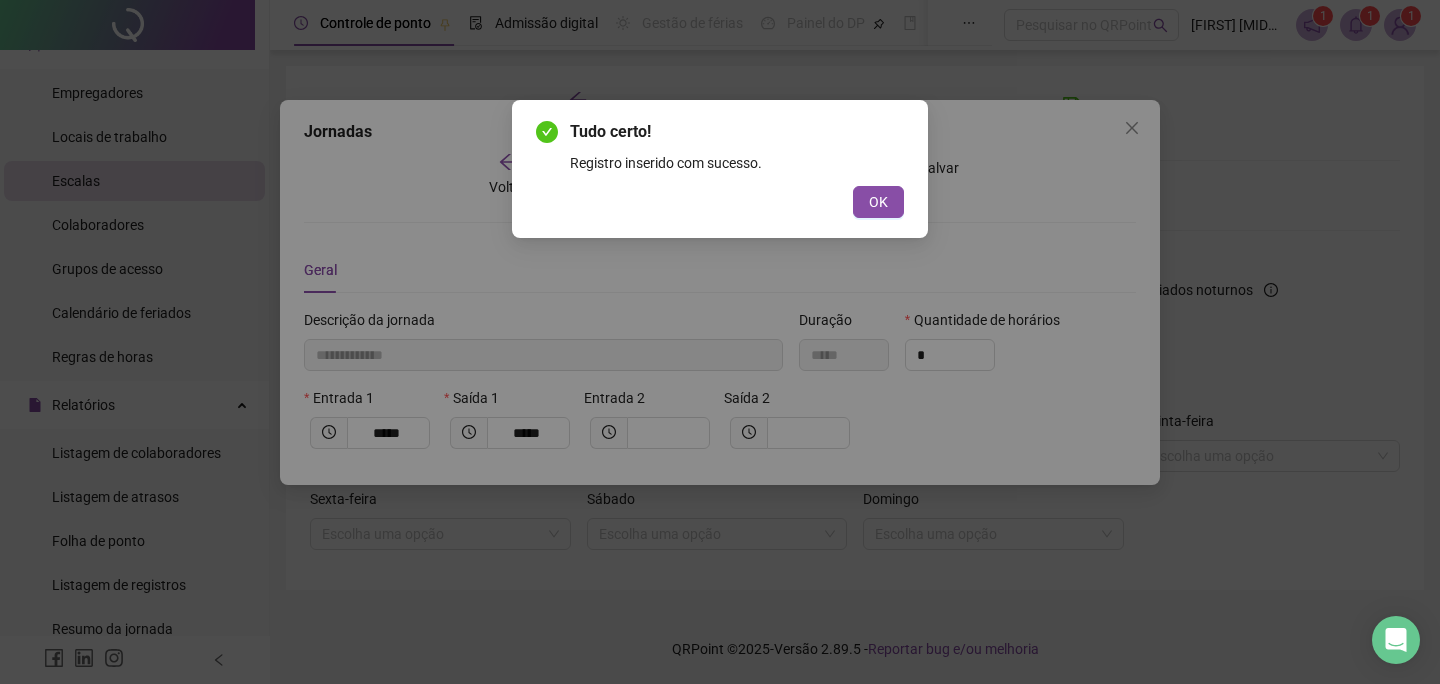 click on "OK" at bounding box center [878, 202] 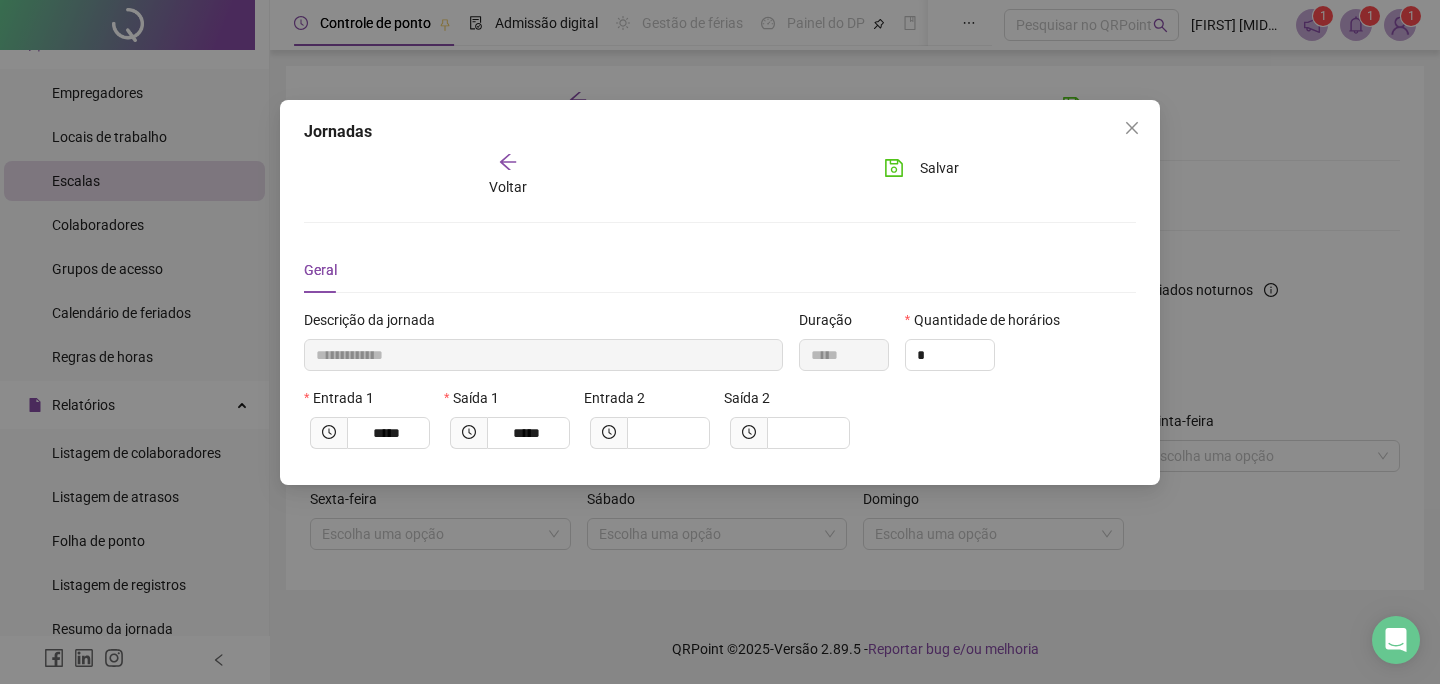 click on "Voltar" at bounding box center (507, 175) 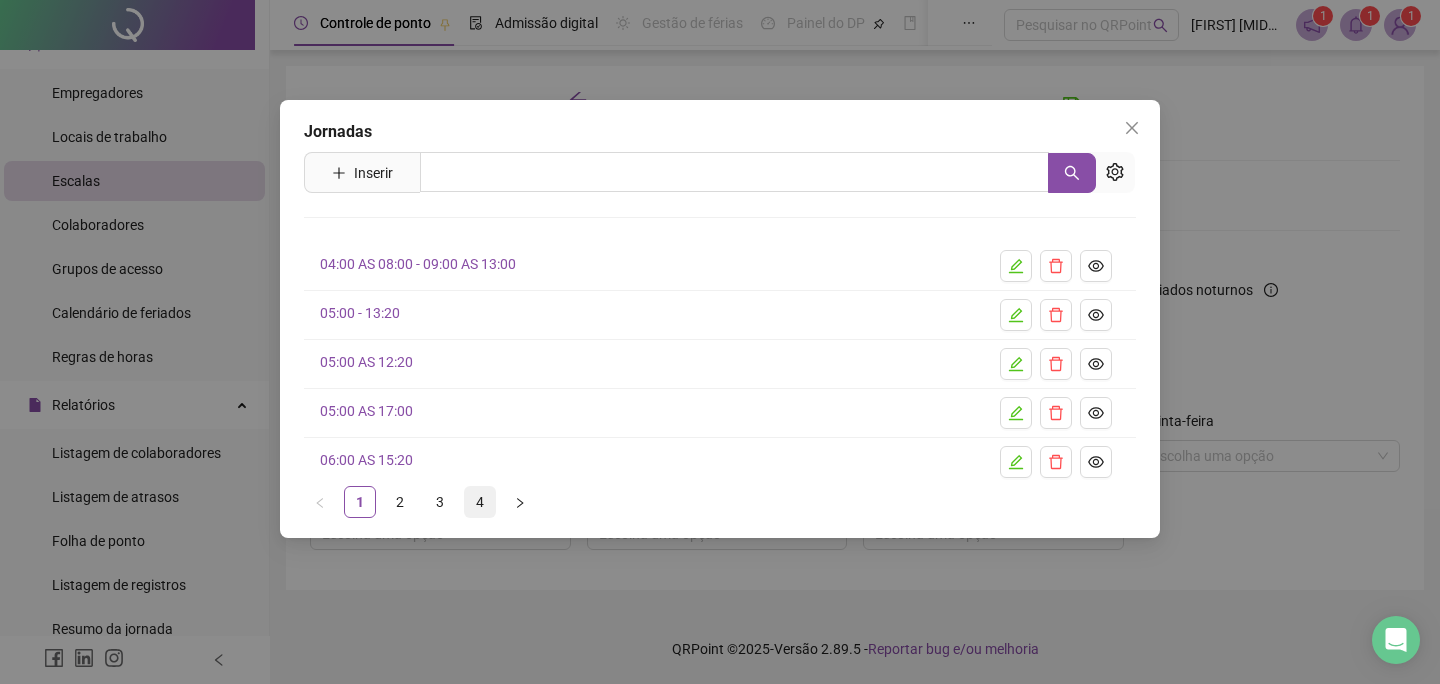 click on "4" at bounding box center (480, 502) 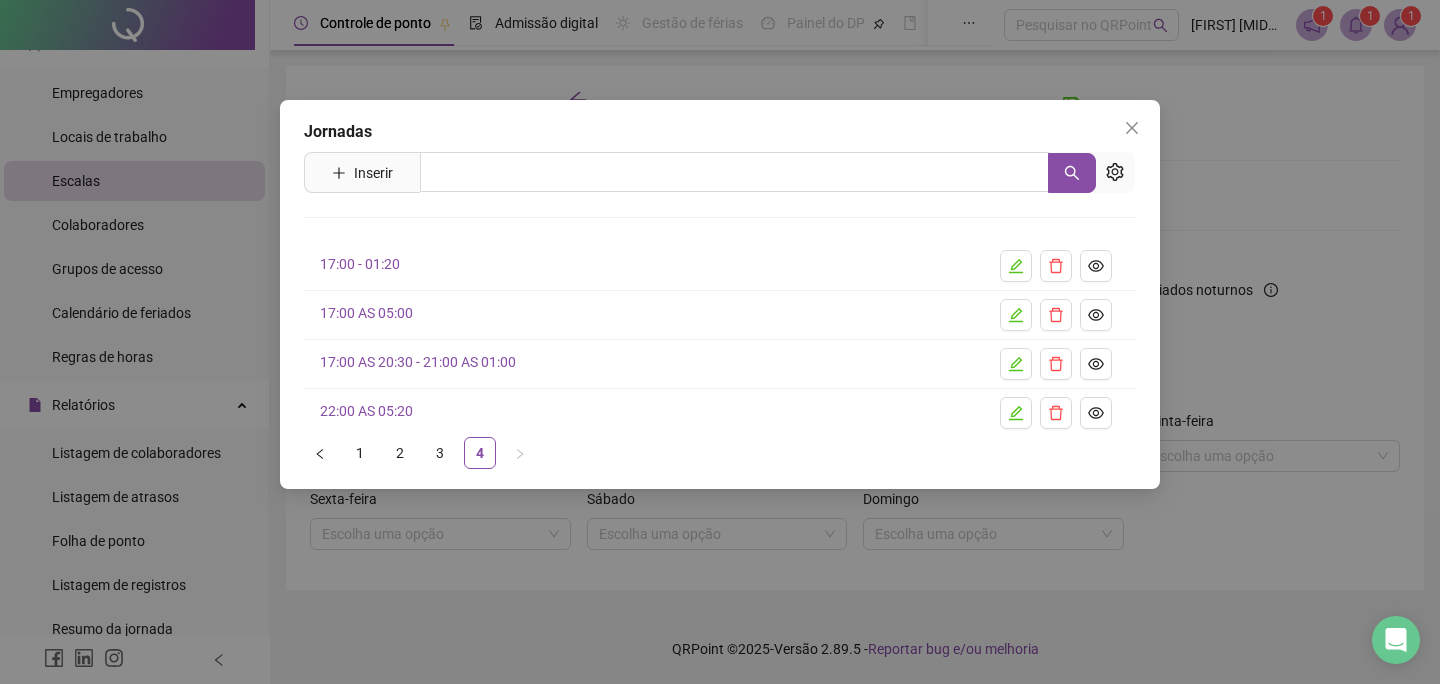 click on "17:00 - 01:20" at bounding box center (360, 264) 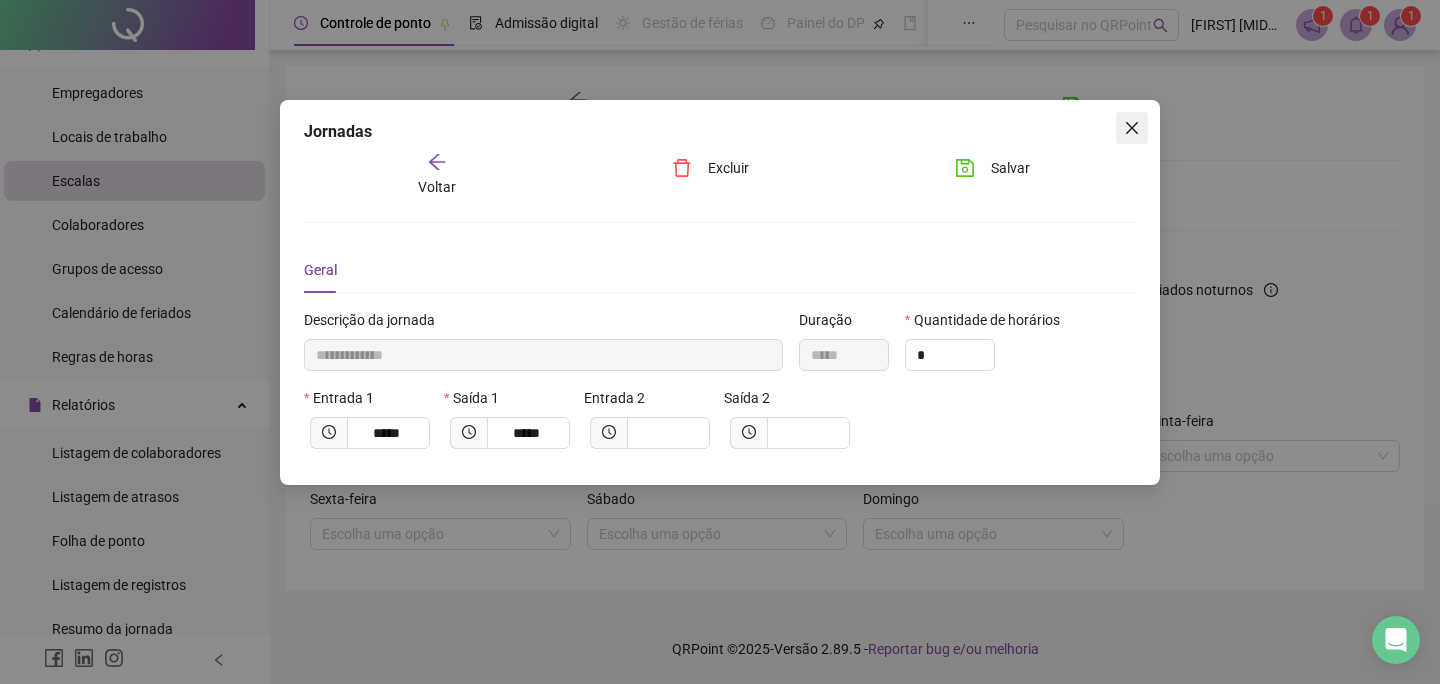 click 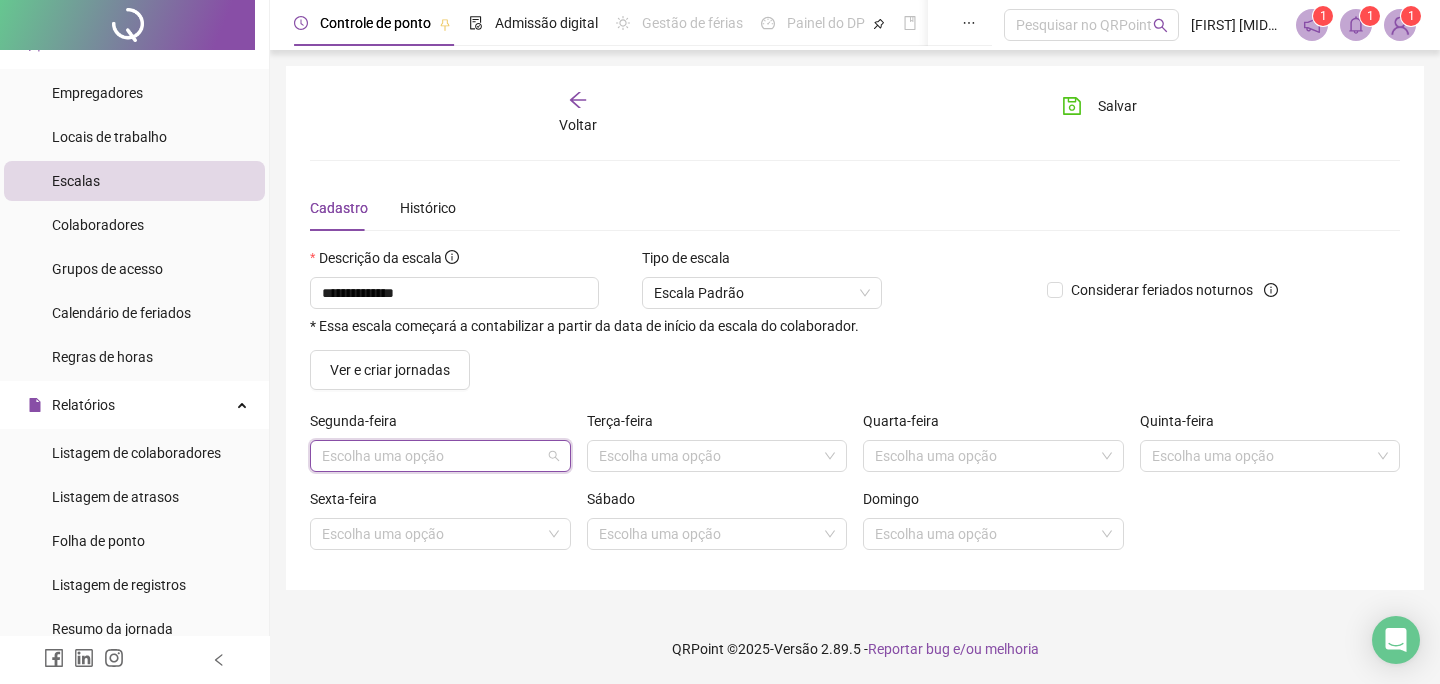 click at bounding box center (431, 456) 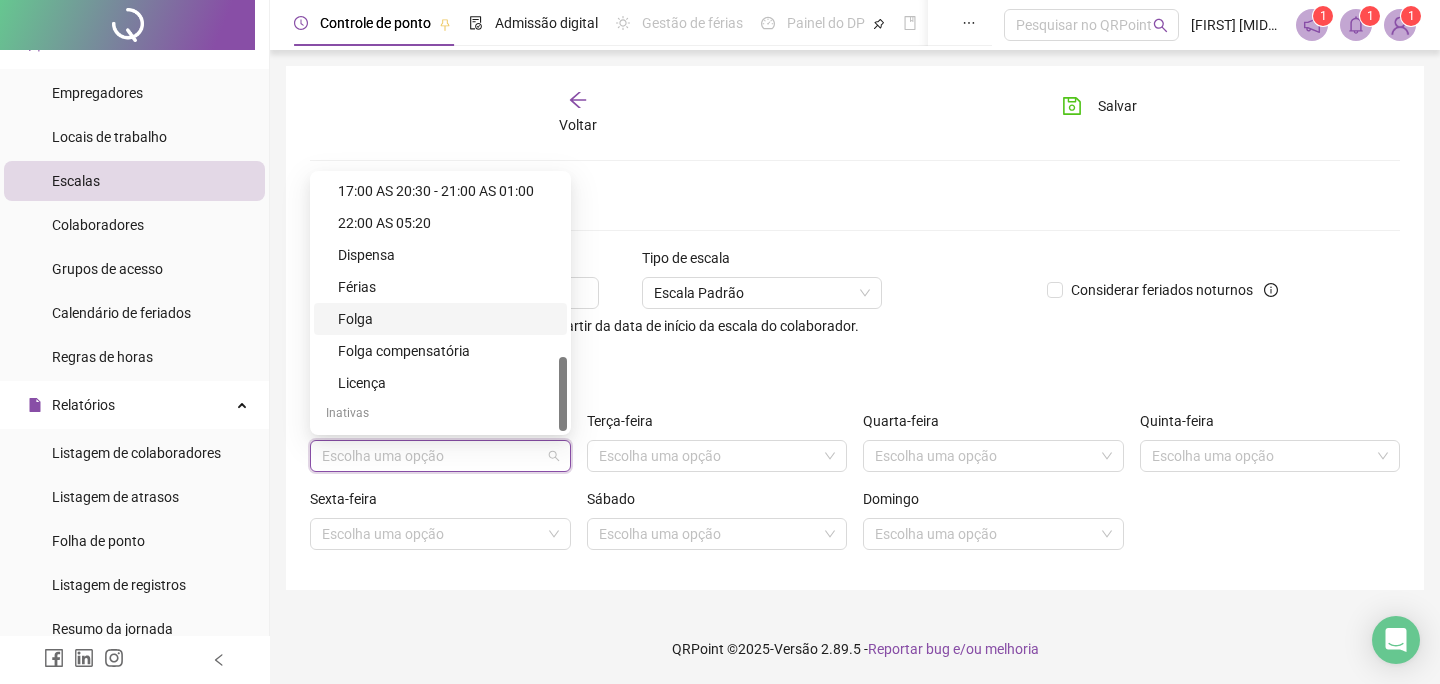 scroll, scrollTop: 518, scrollLeft: 0, axis: vertical 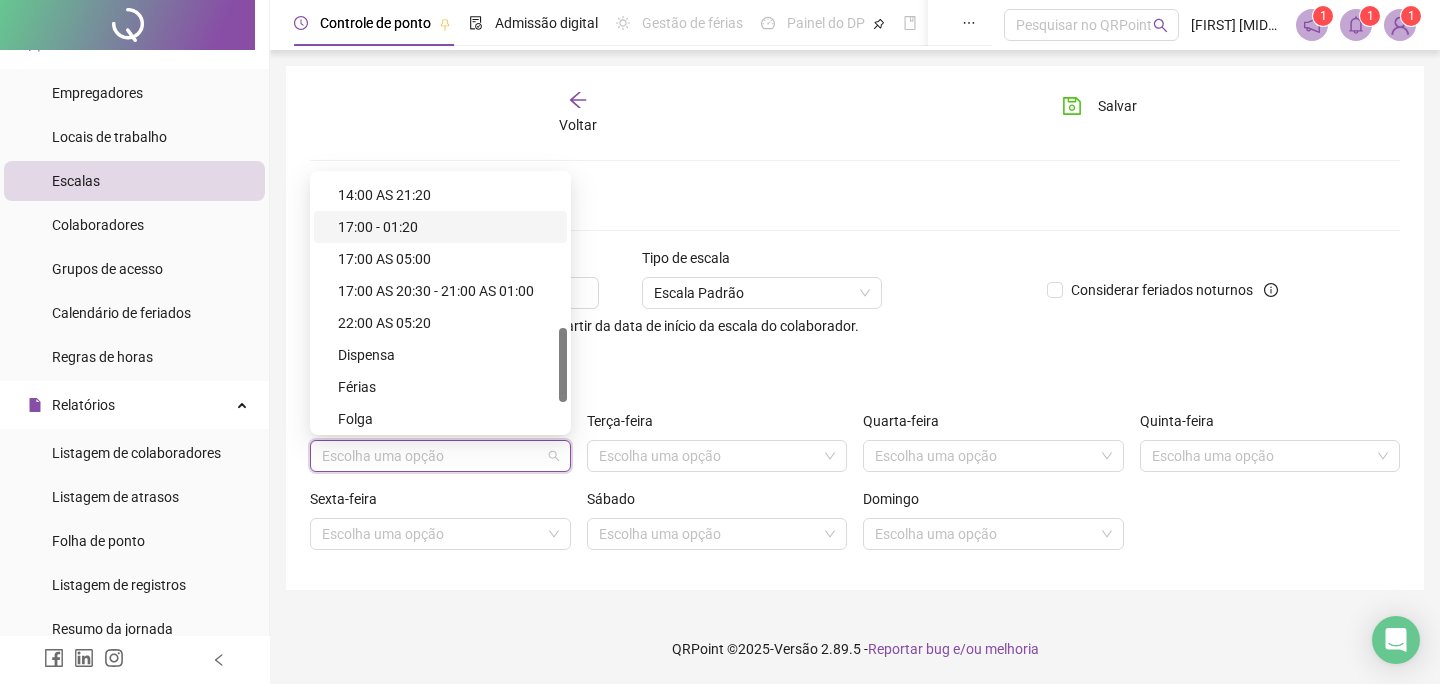click on "17:00 - 01:20" at bounding box center [446, 227] 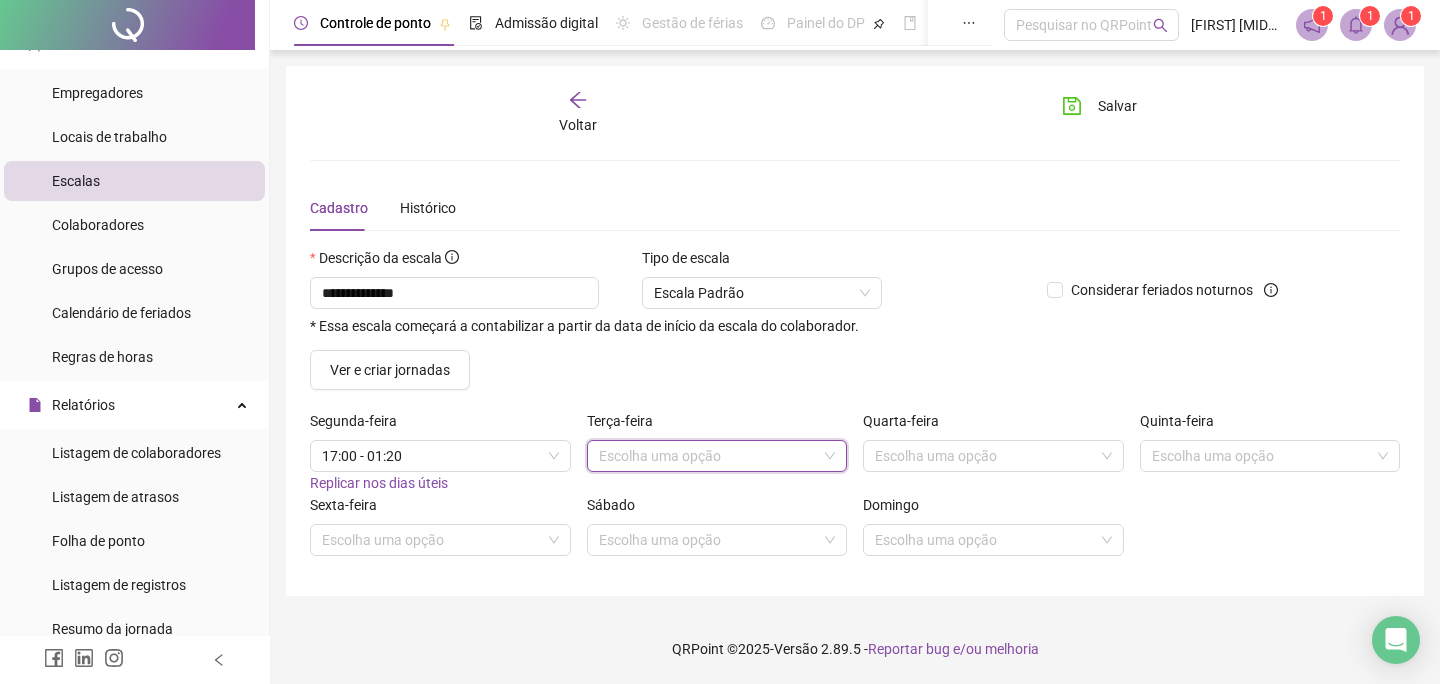 click on "Replicar nos dias úteis" at bounding box center (379, 483) 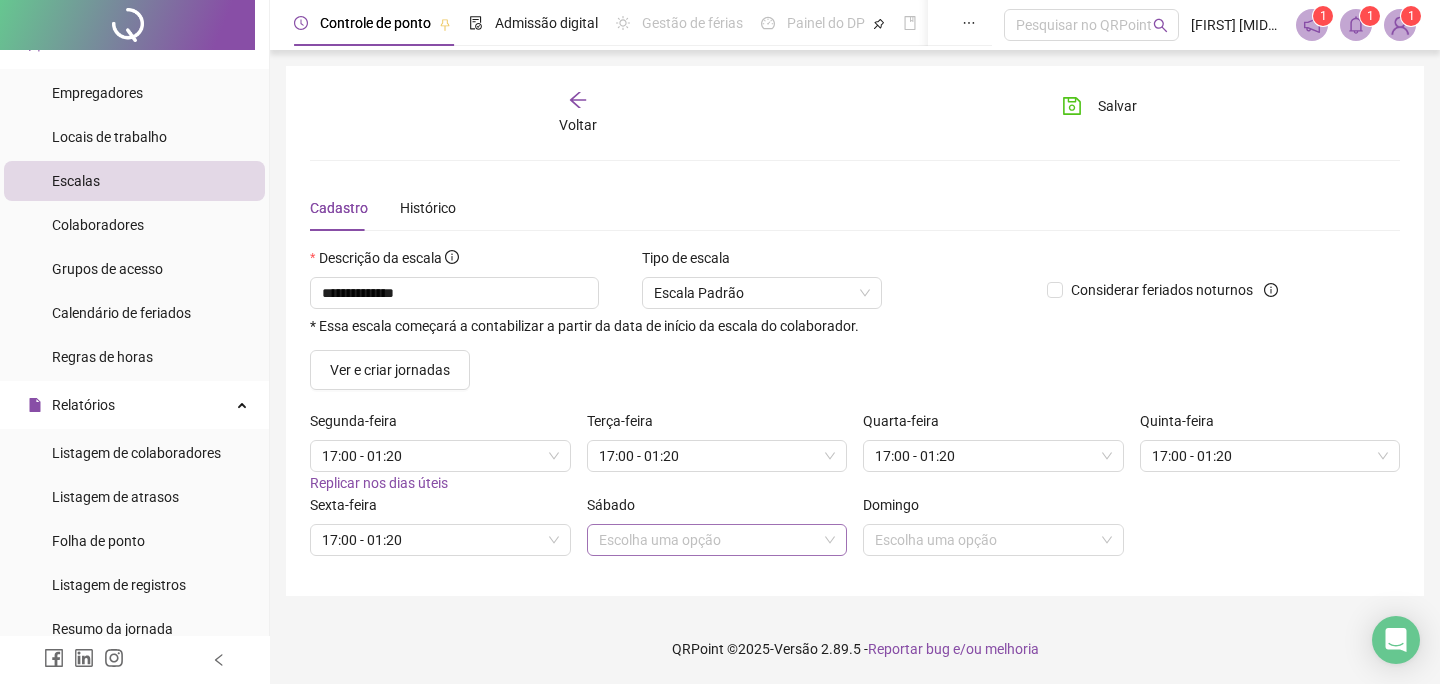 click at bounding box center [708, 540] 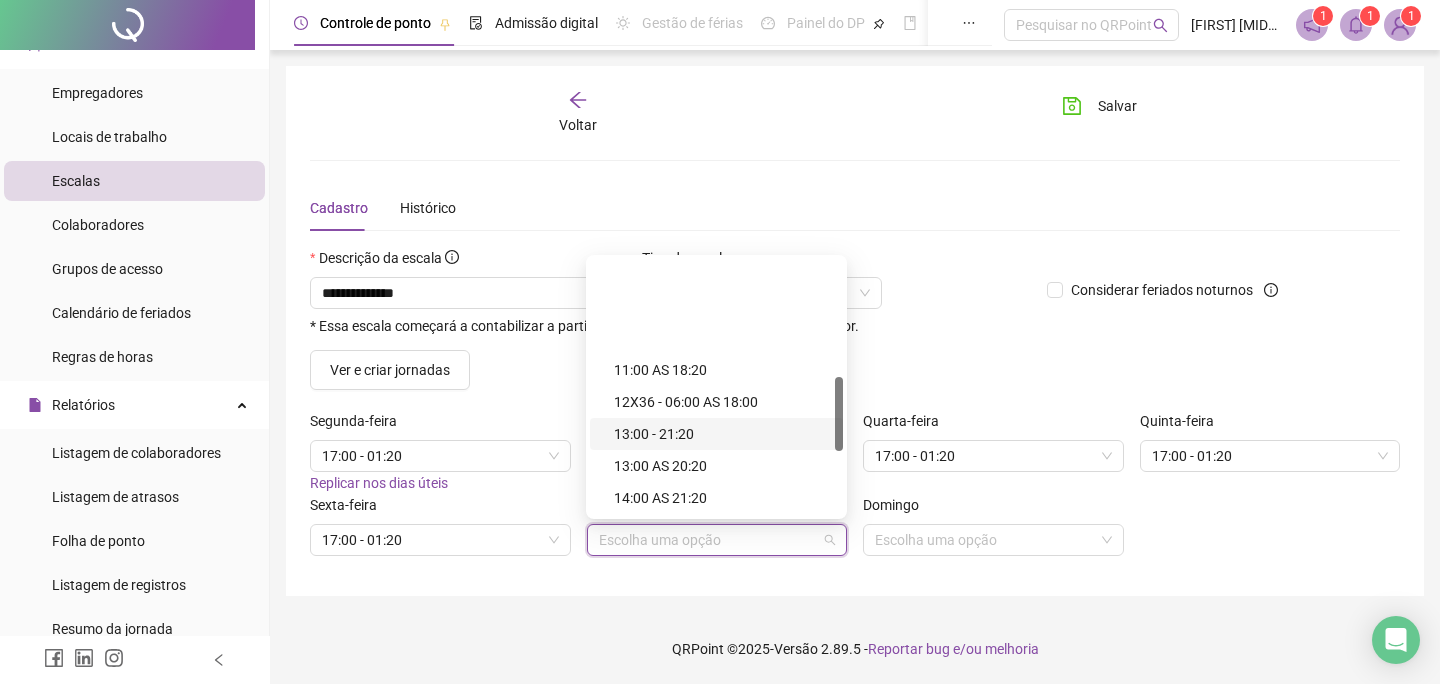 scroll, scrollTop: 399, scrollLeft: 0, axis: vertical 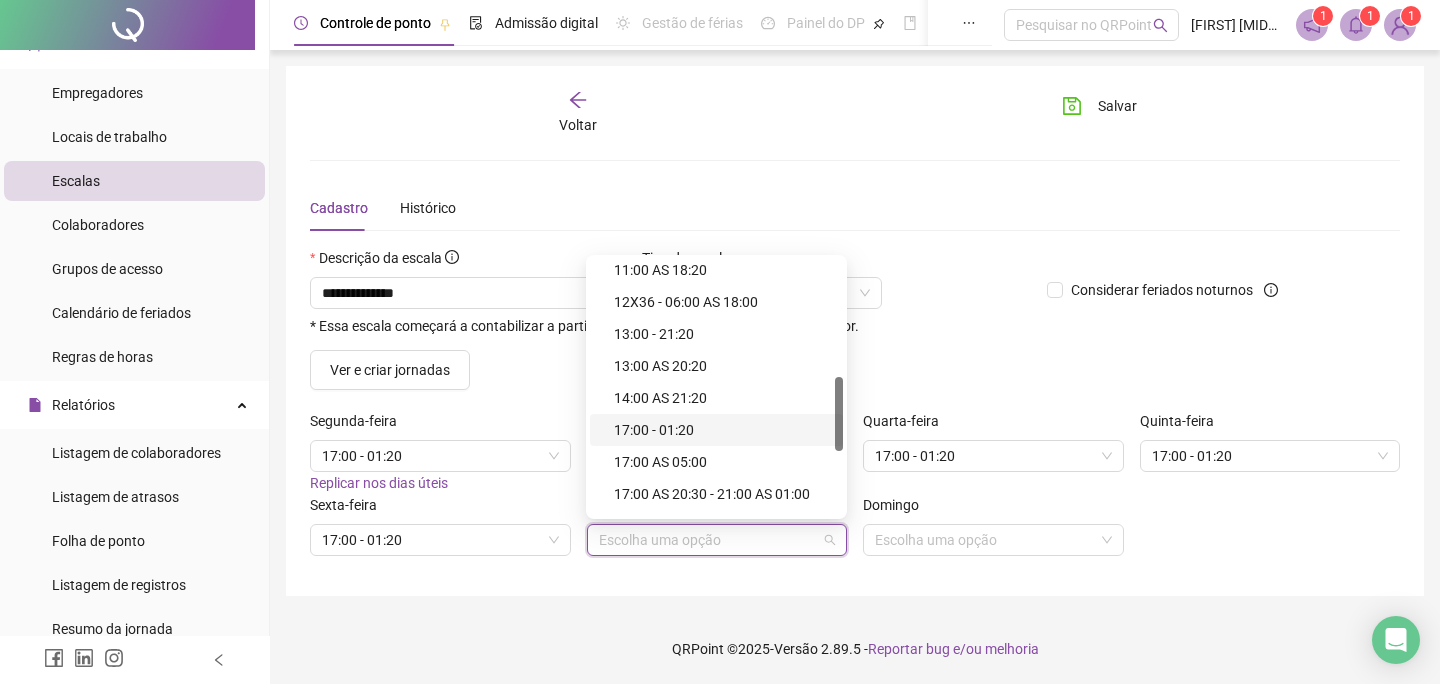 click on "17:00 - 01:20" at bounding box center (722, 430) 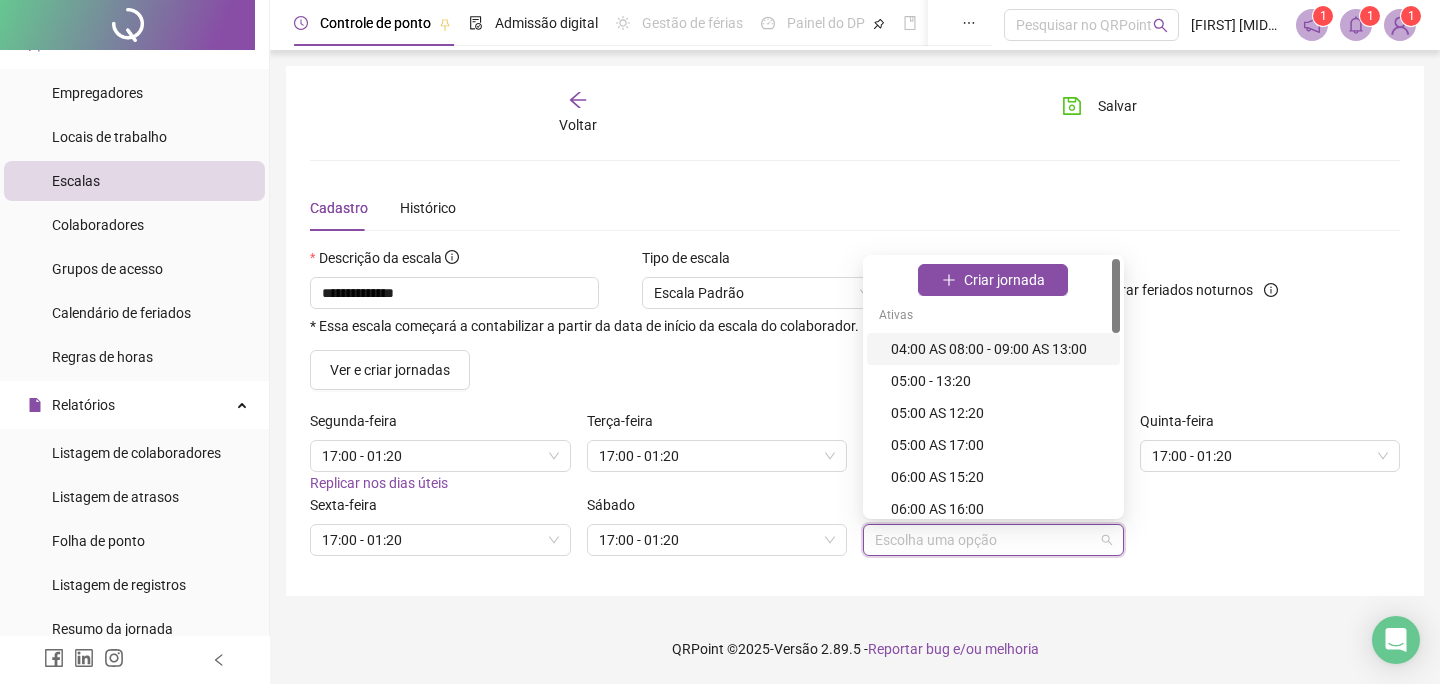 click at bounding box center [984, 540] 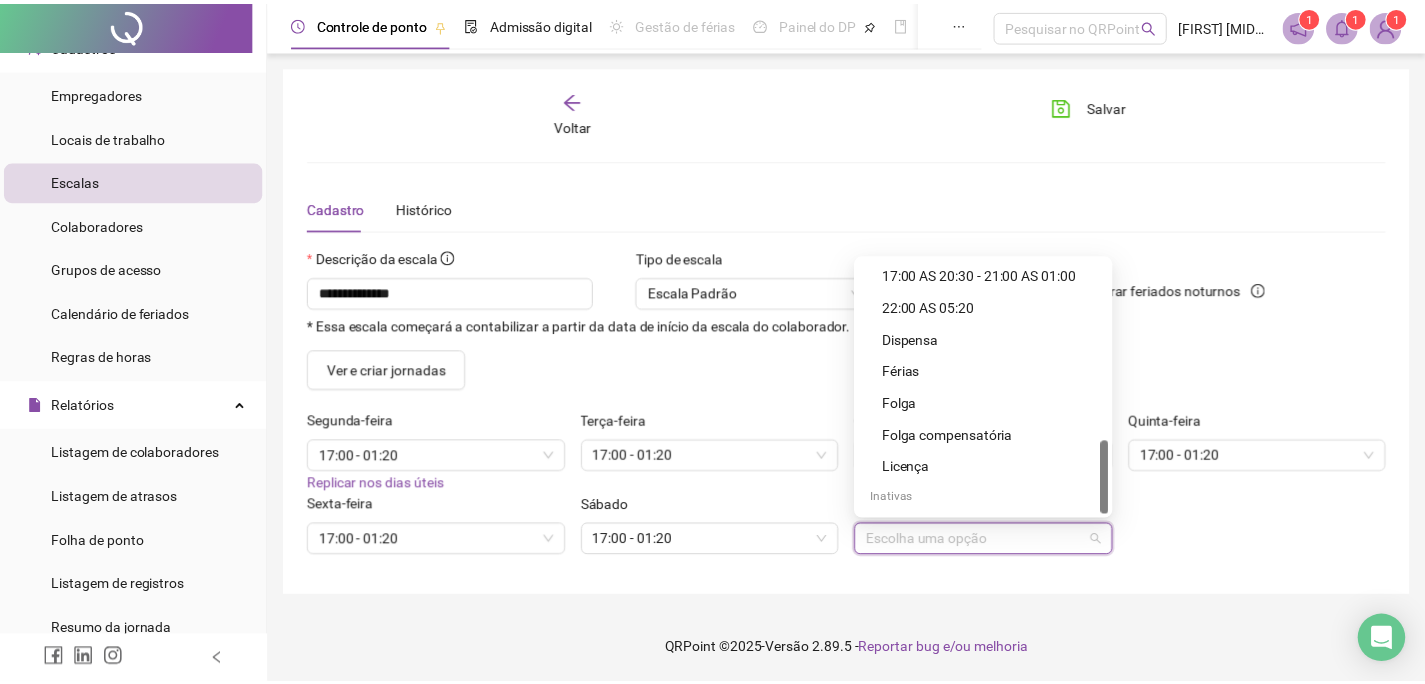 scroll, scrollTop: 418, scrollLeft: 0, axis: vertical 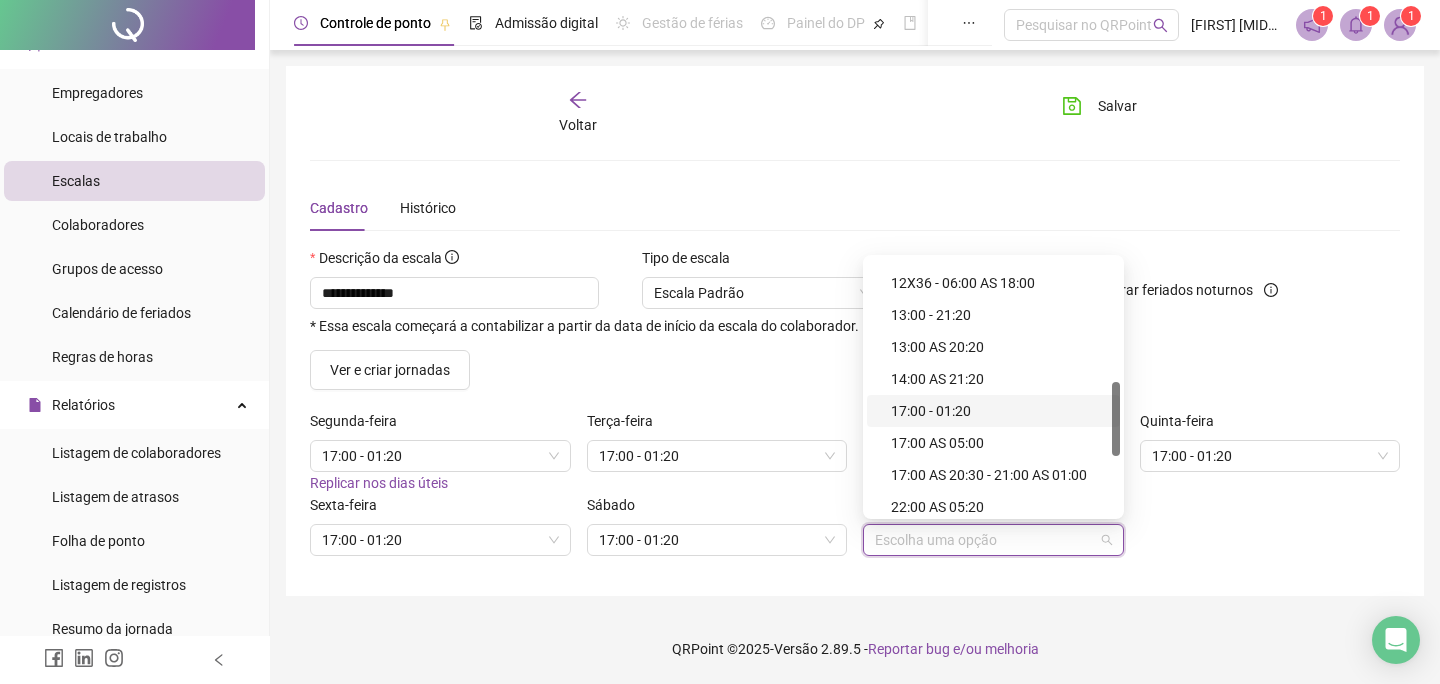 click on "17:00 - 01:20" at bounding box center (999, 411) 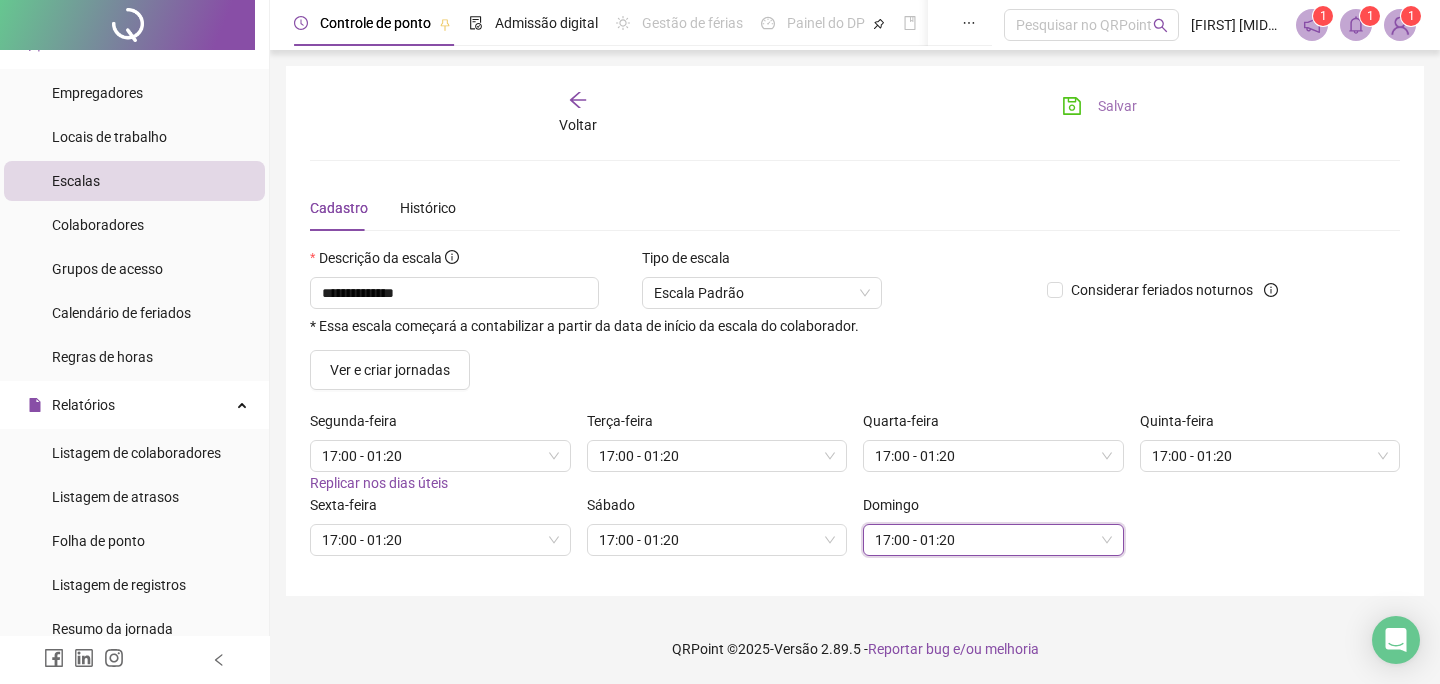 click on "Salvar" at bounding box center [1117, 106] 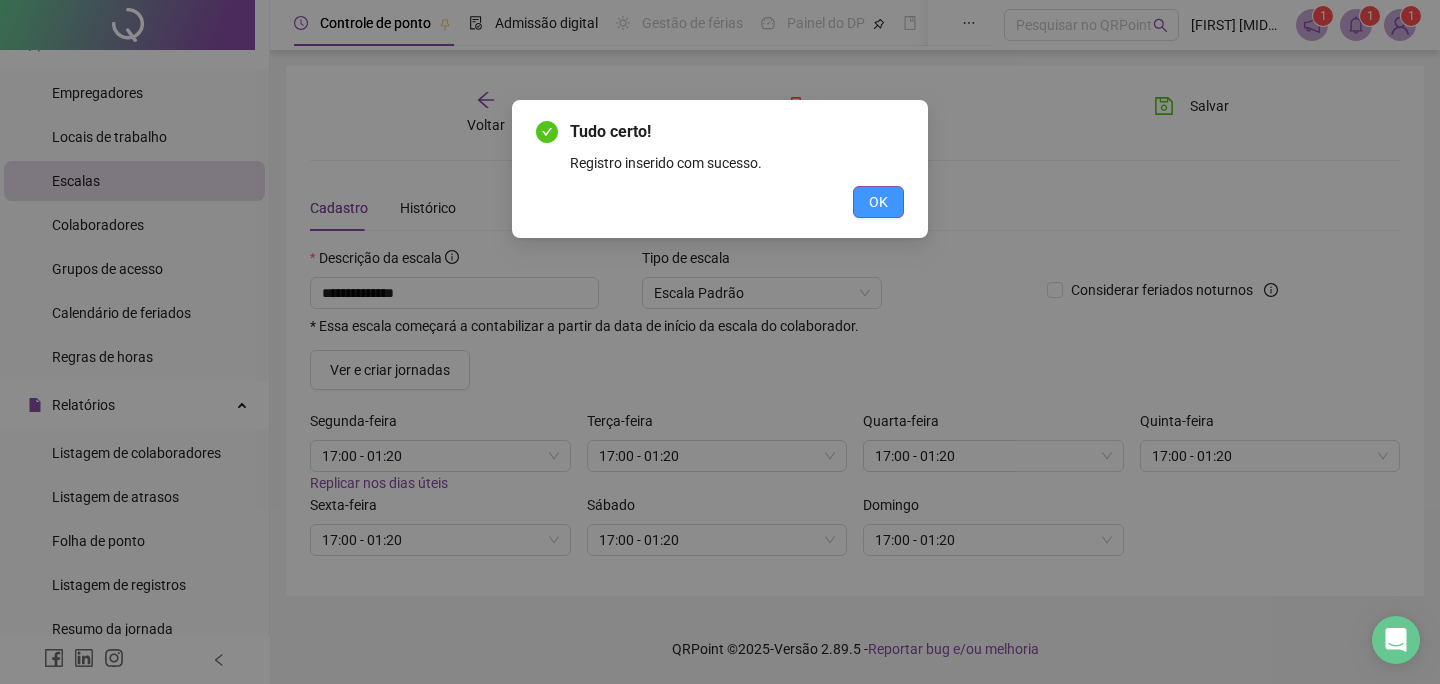 click on "OK" at bounding box center [878, 202] 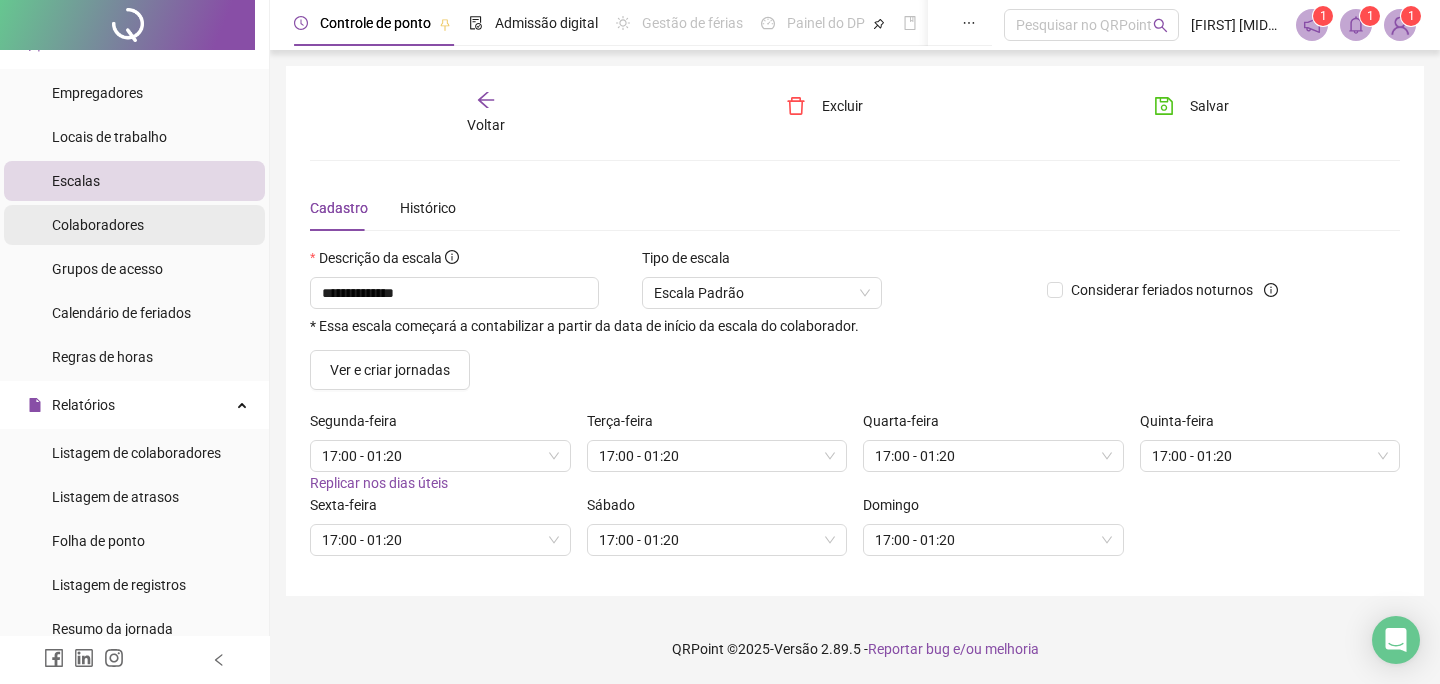 click on "Colaboradores" at bounding box center (98, 225) 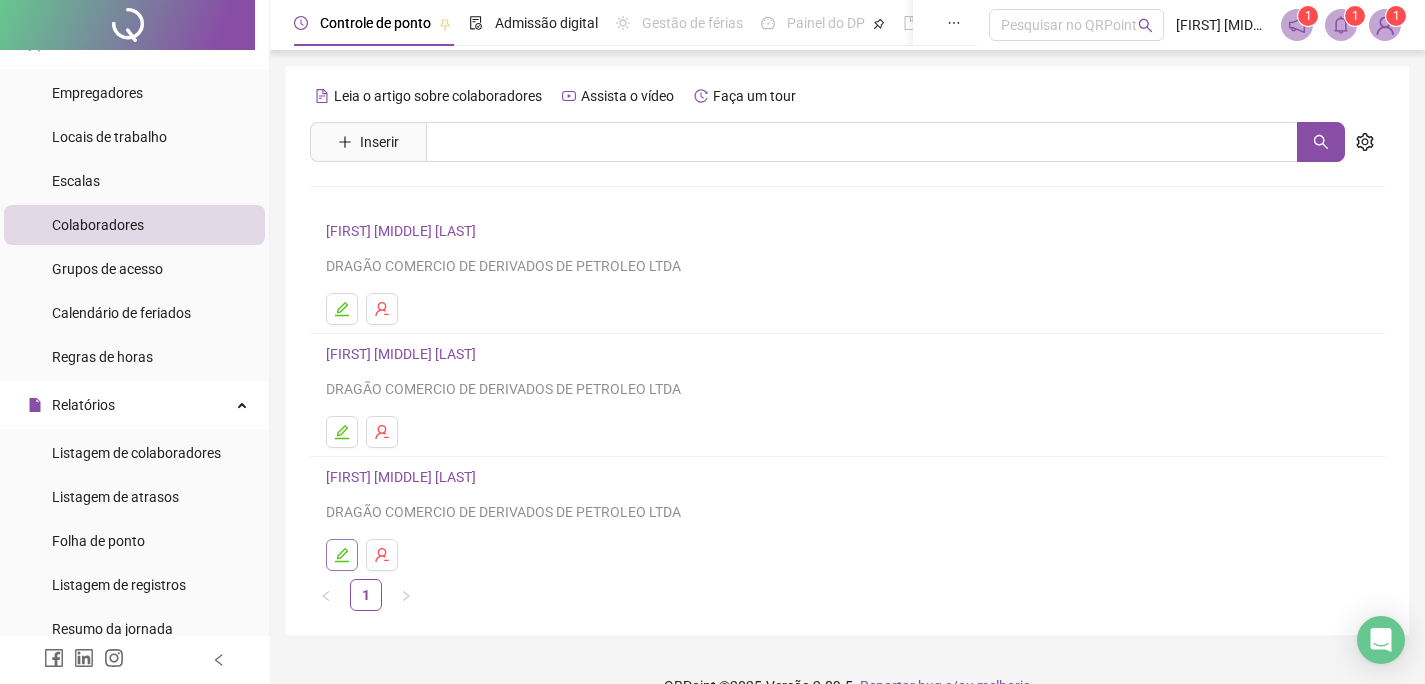 click at bounding box center [342, 555] 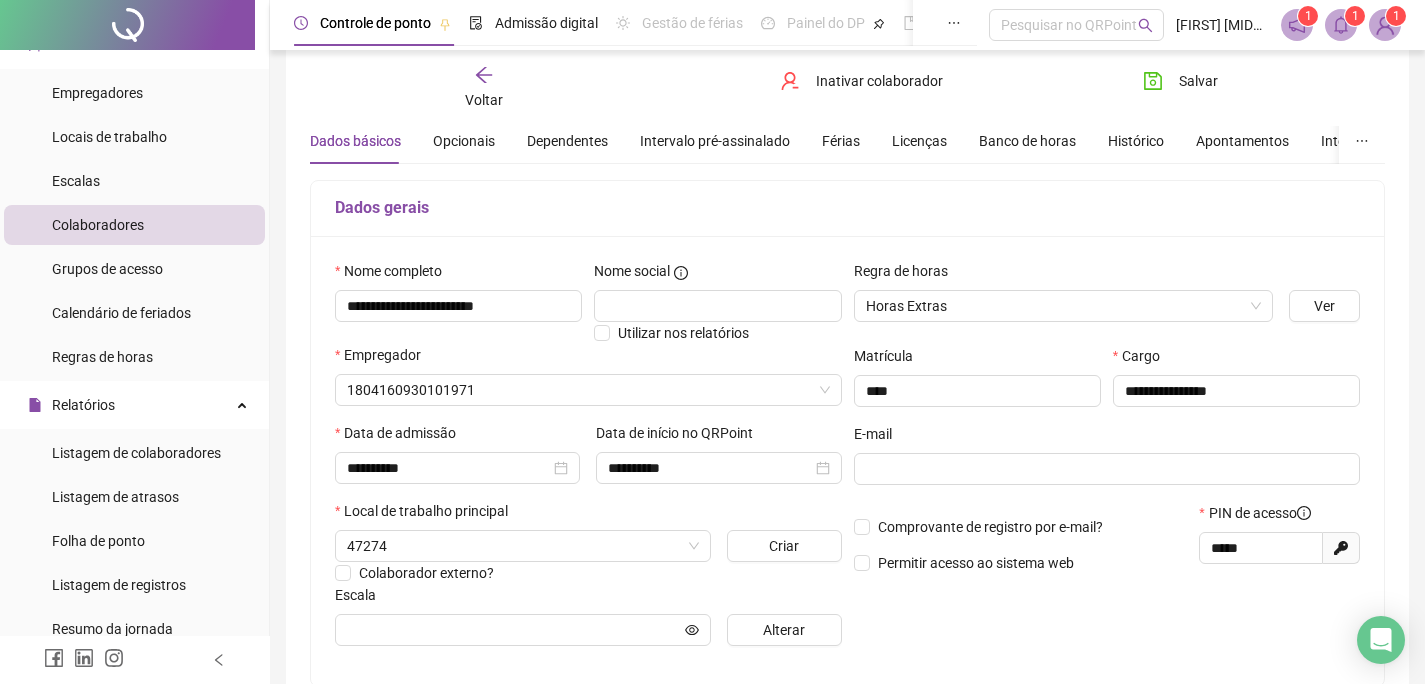 type on "**********" 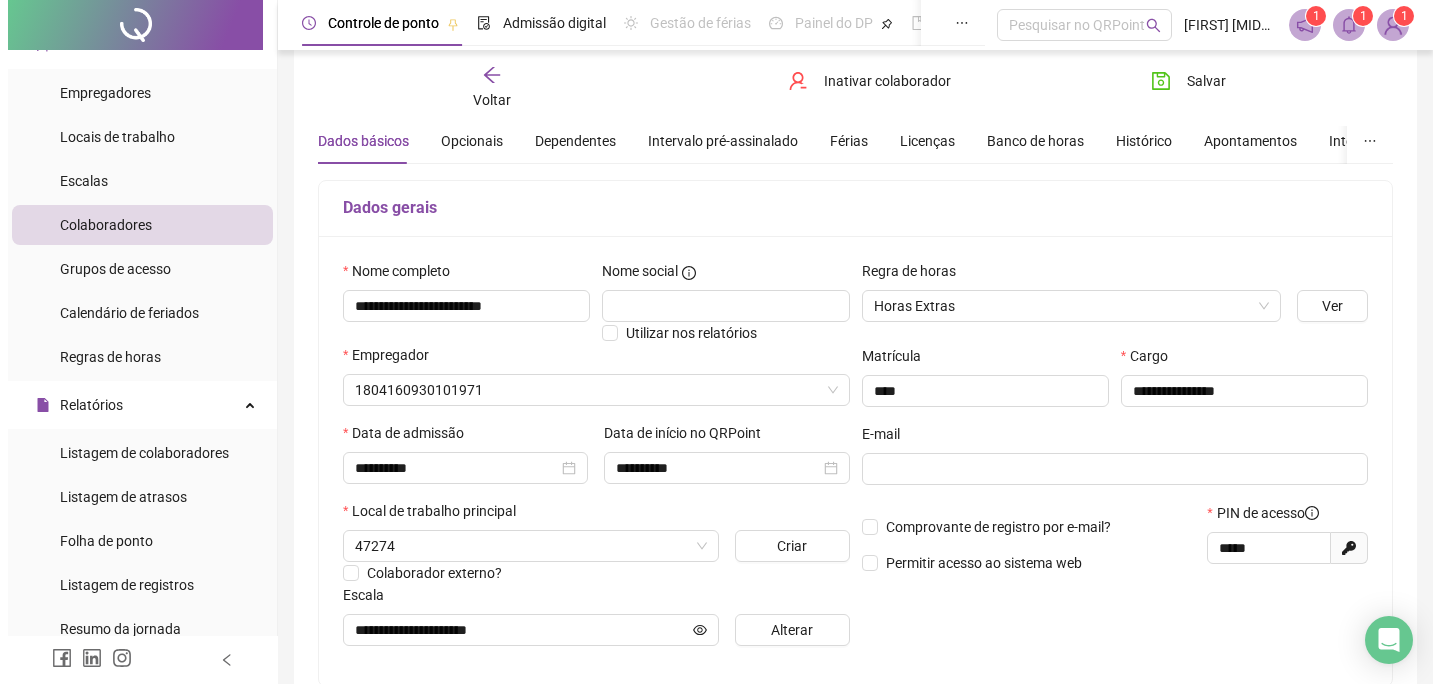 scroll, scrollTop: 200, scrollLeft: 0, axis: vertical 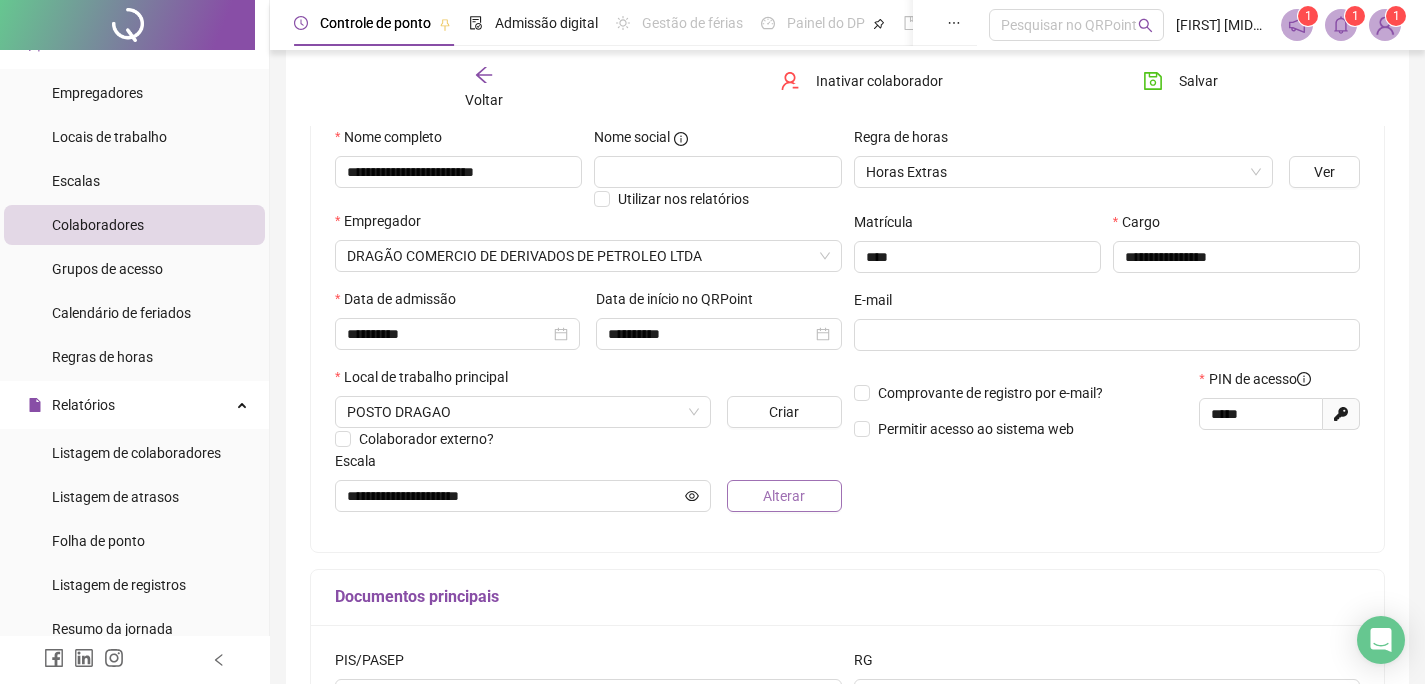 click on "Alterar" at bounding box center [784, 496] 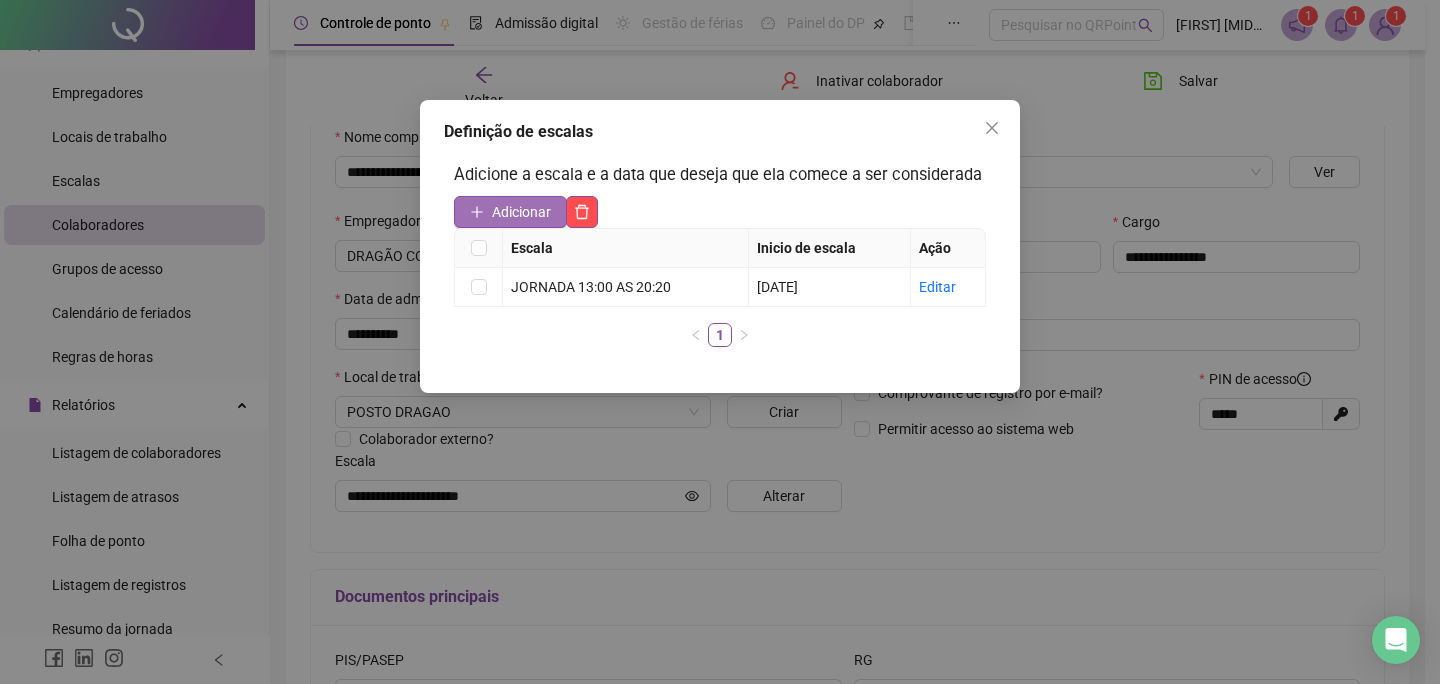 click on "Adicionar" at bounding box center [521, 212] 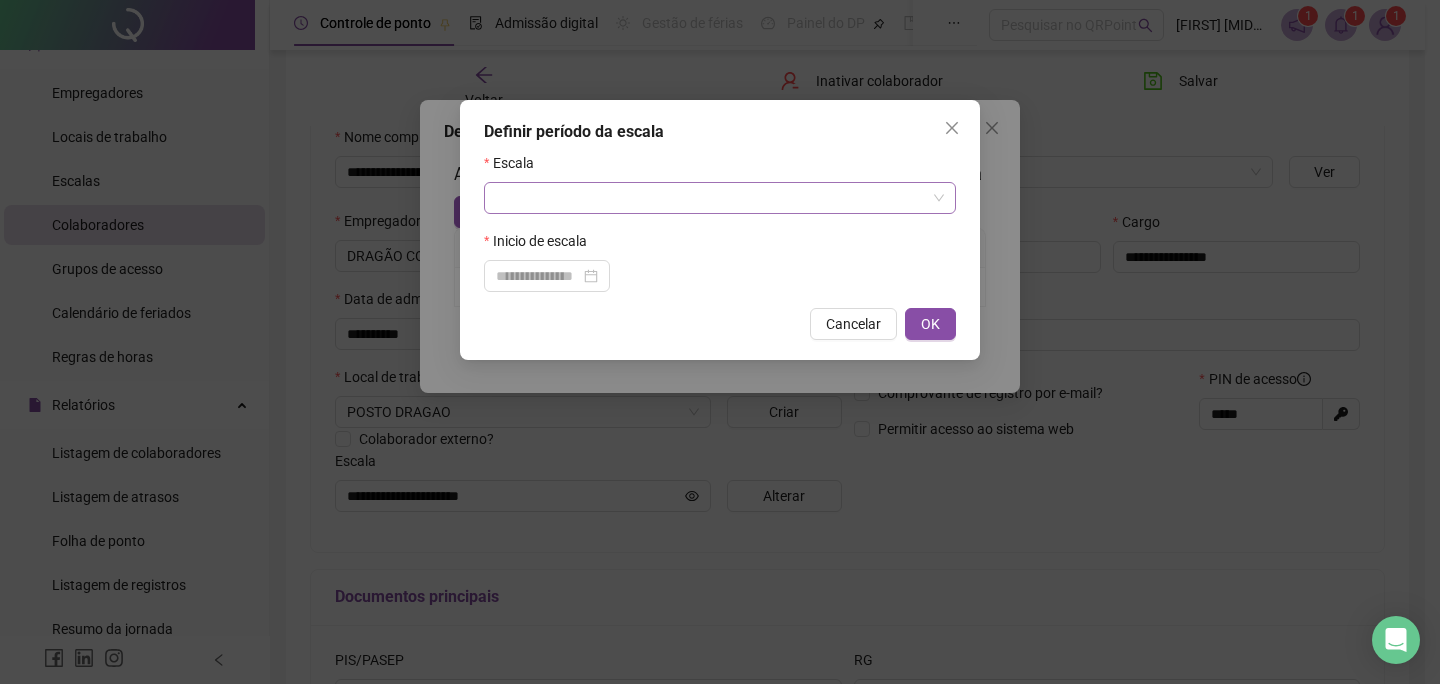 click at bounding box center [720, 198] 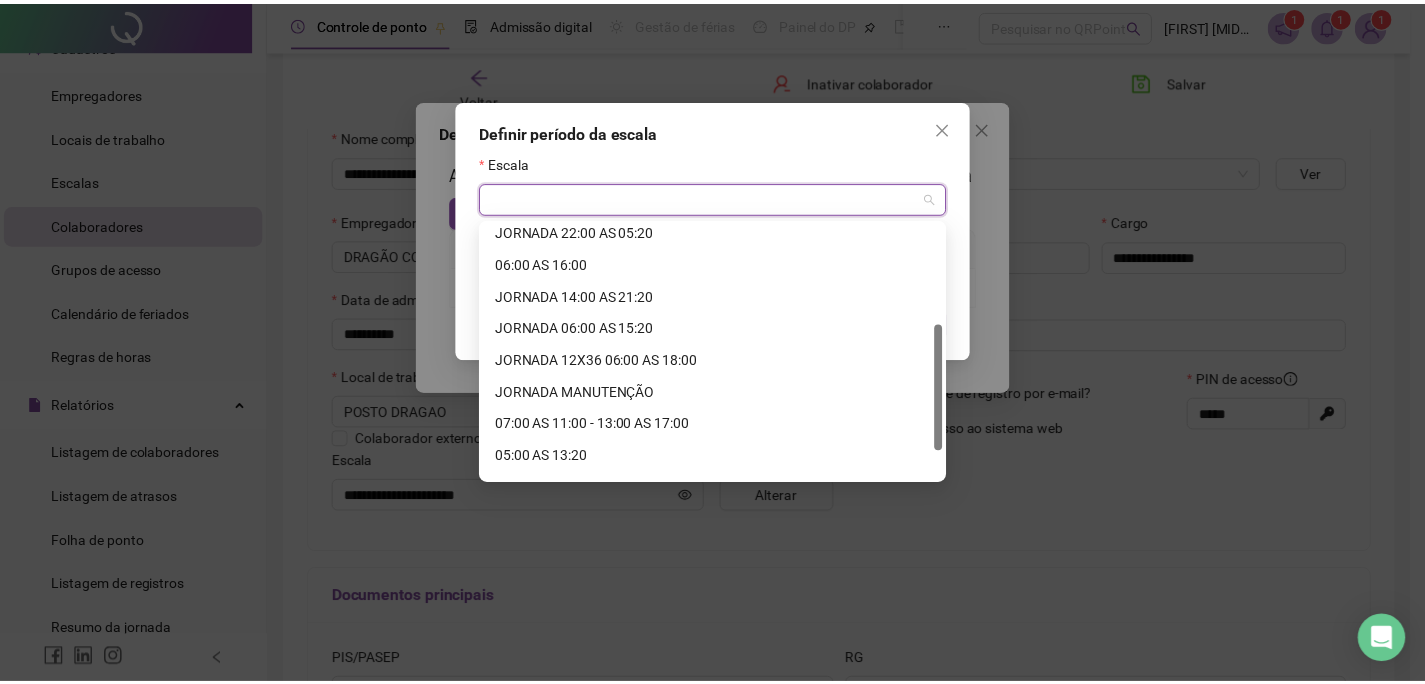 scroll, scrollTop: 255, scrollLeft: 0, axis: vertical 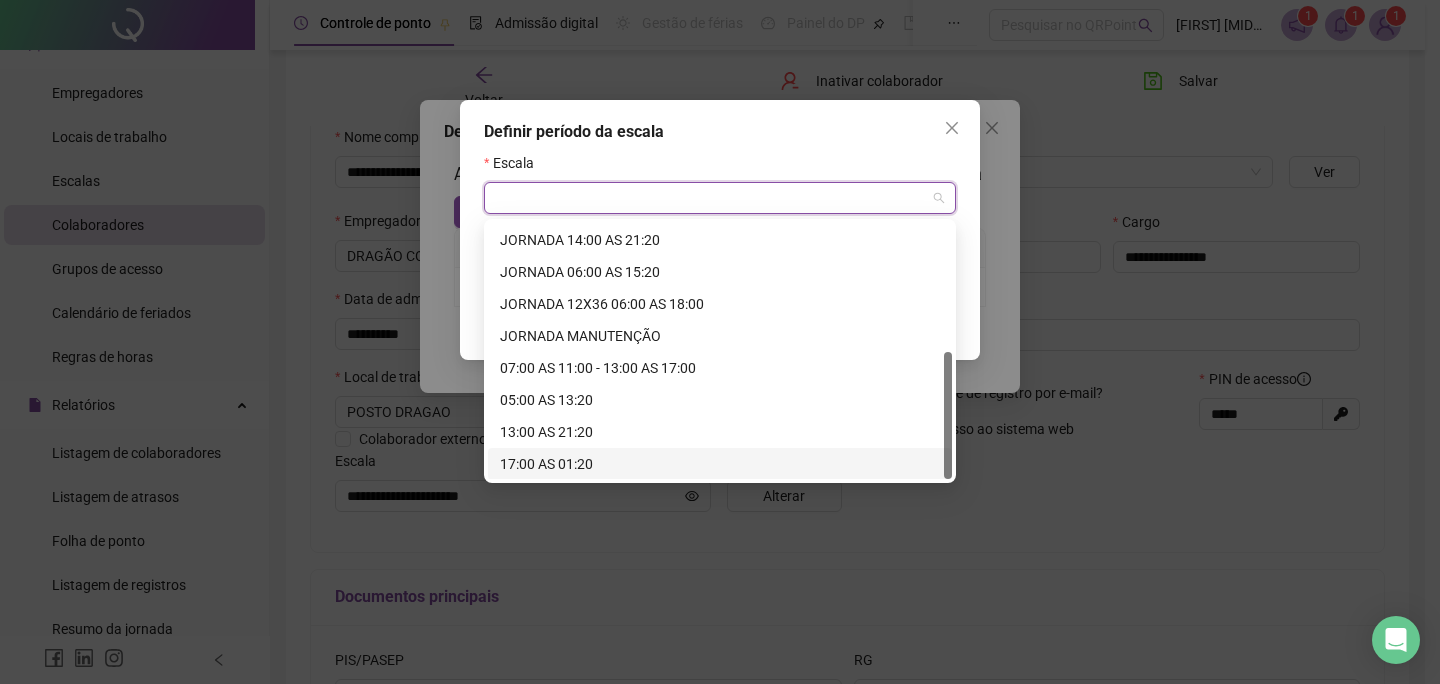 click on "17:00 AS 01:20" at bounding box center [720, 464] 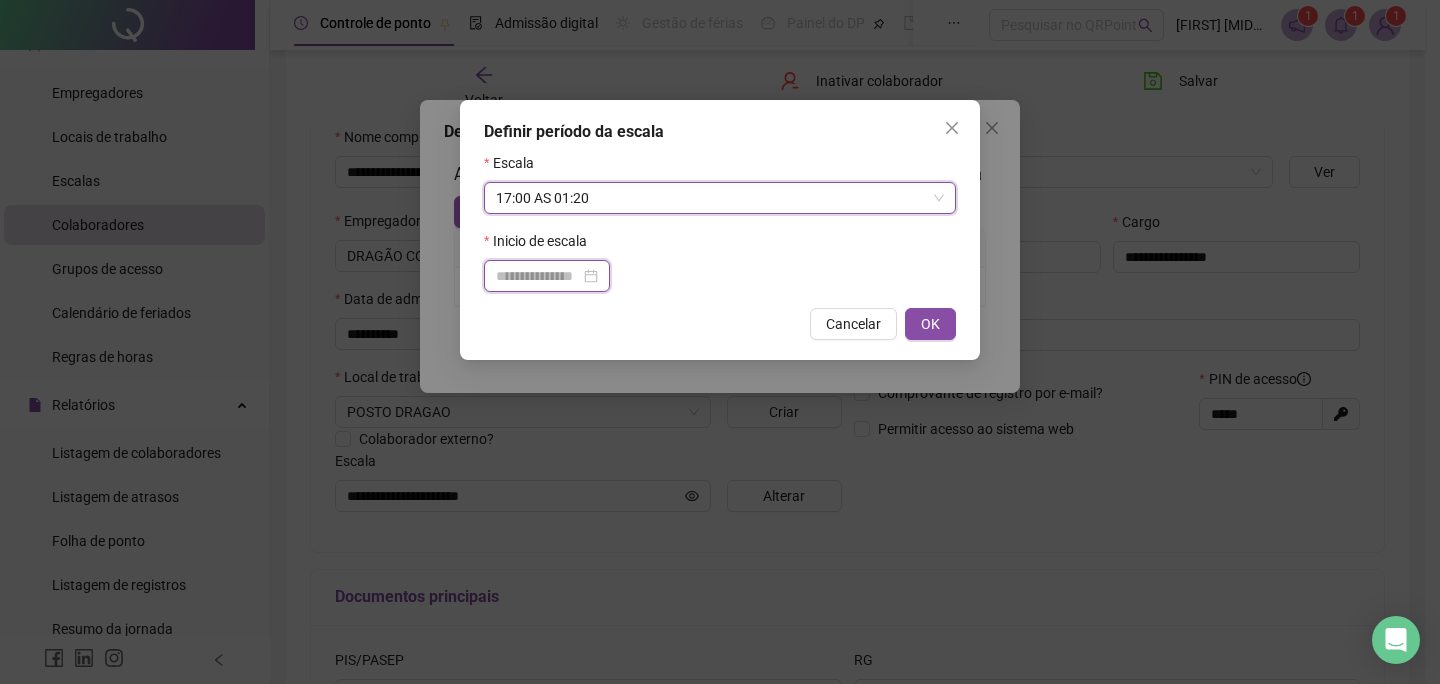 click at bounding box center (538, 276) 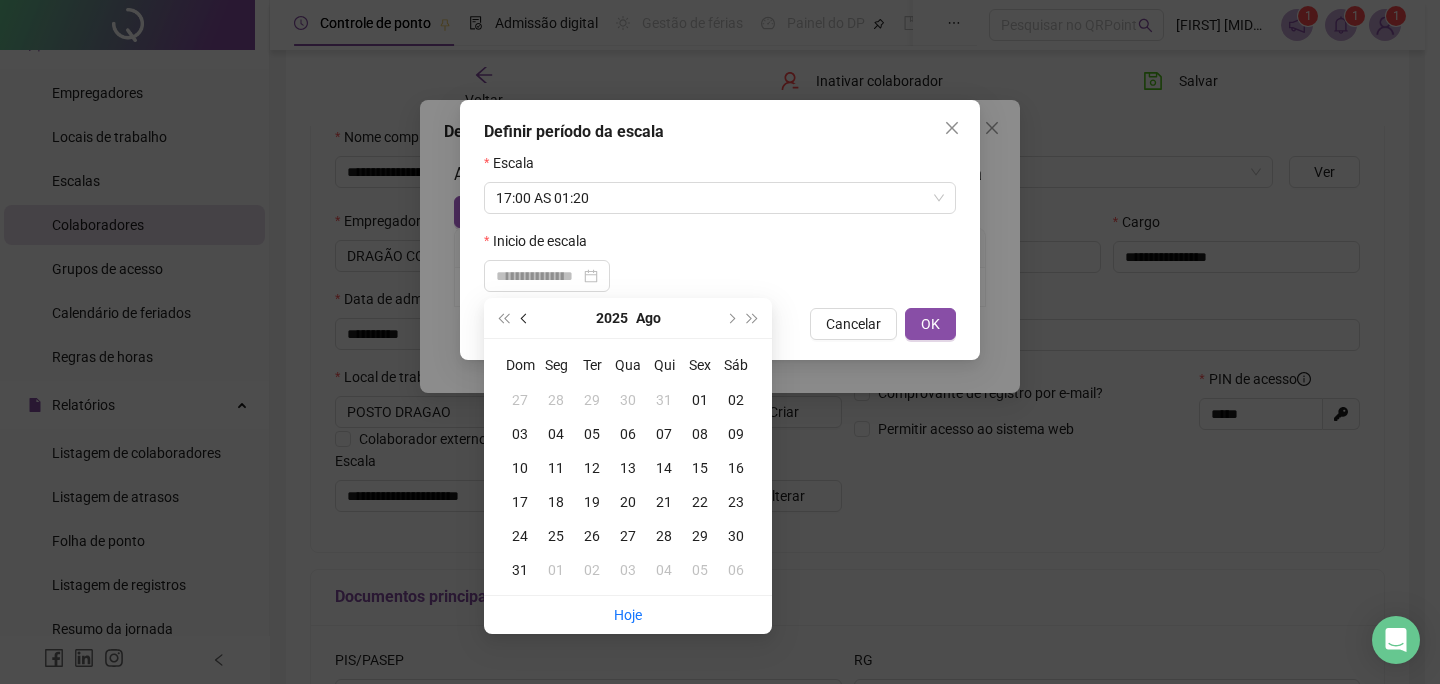 click at bounding box center [525, 318] 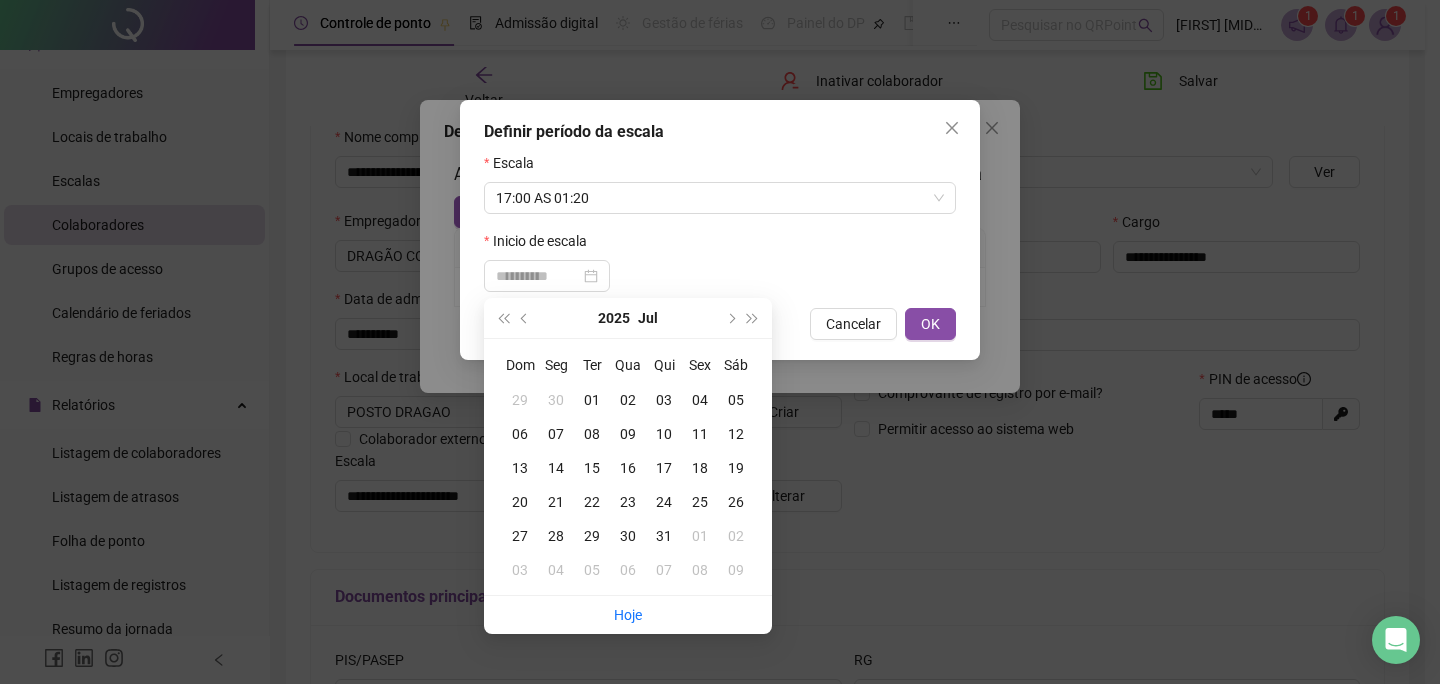 type on "**********" 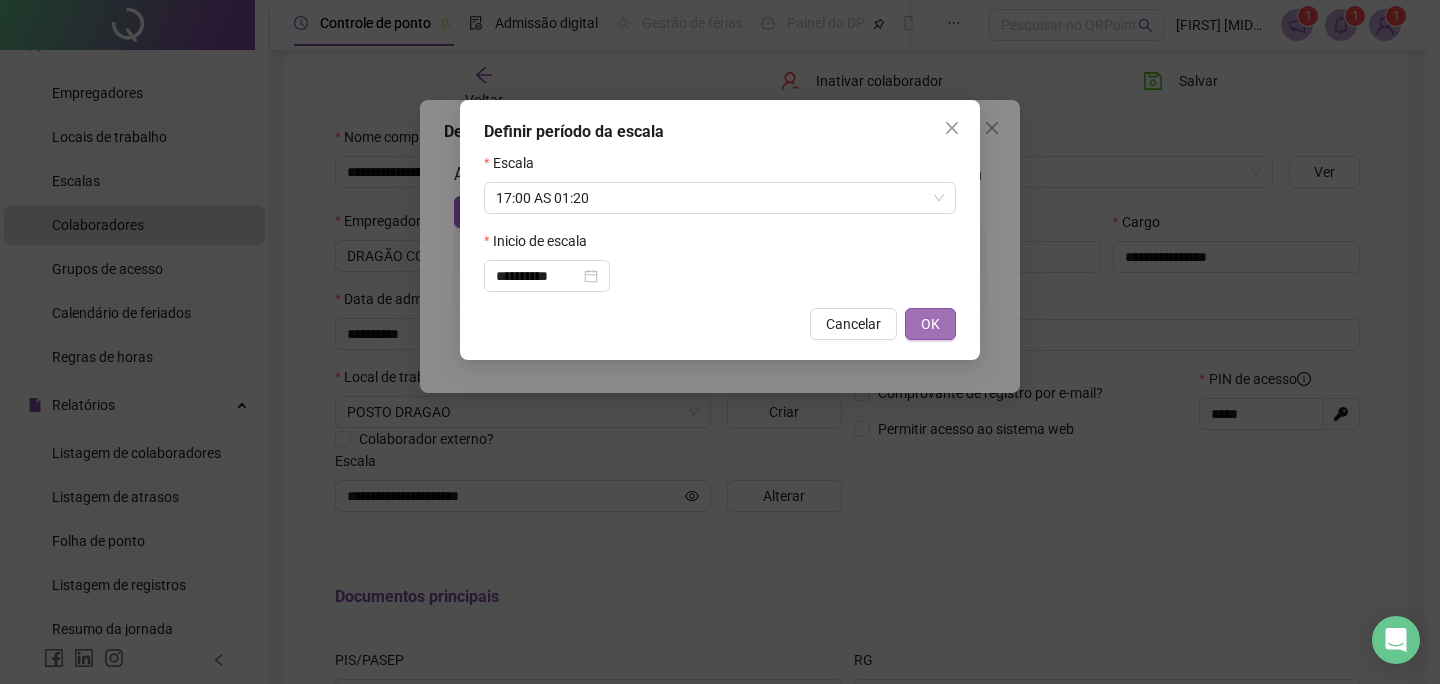 click on "OK" at bounding box center [930, 324] 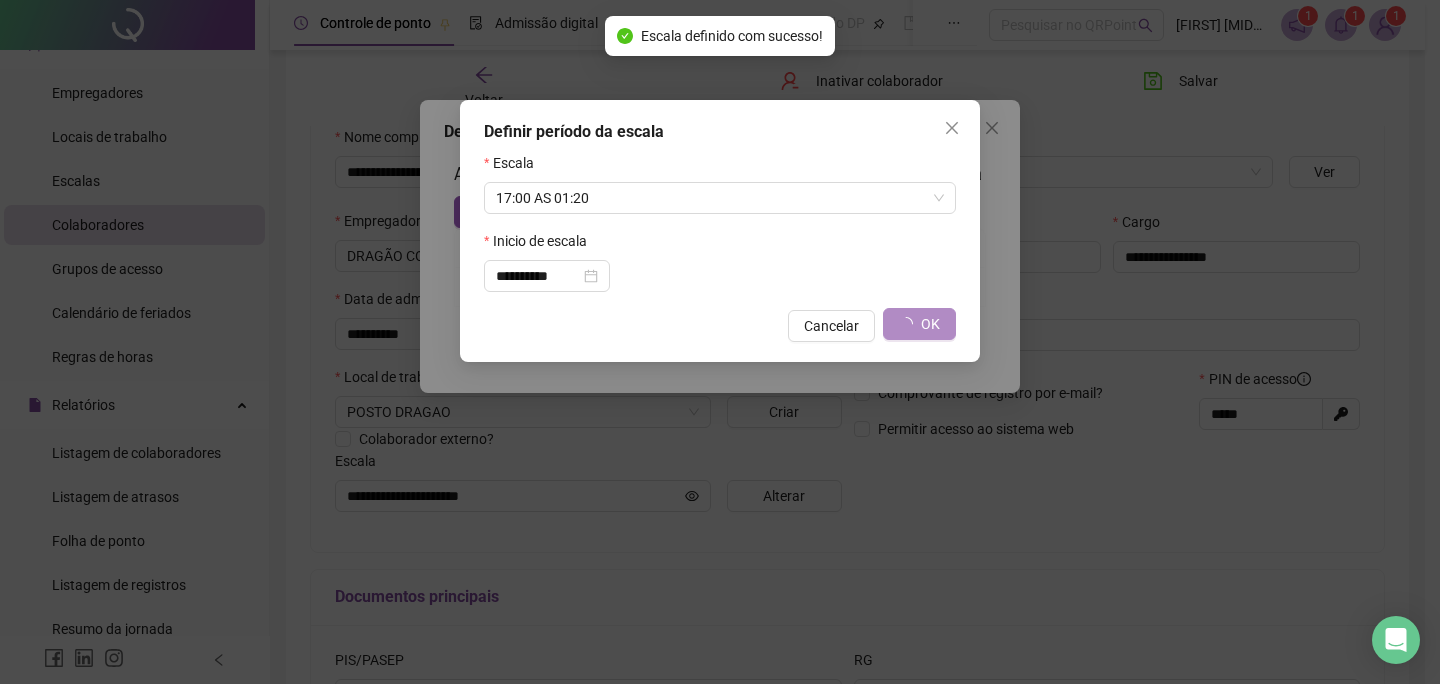 type on "**********" 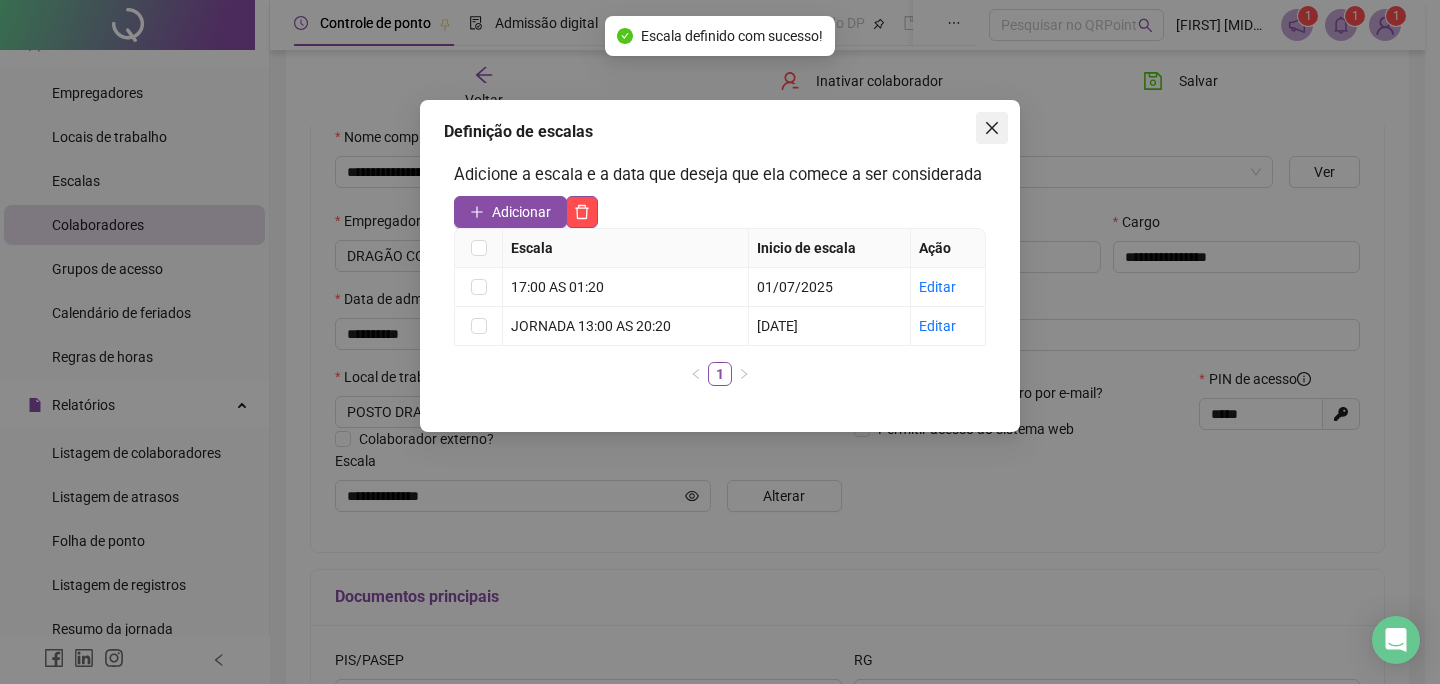click 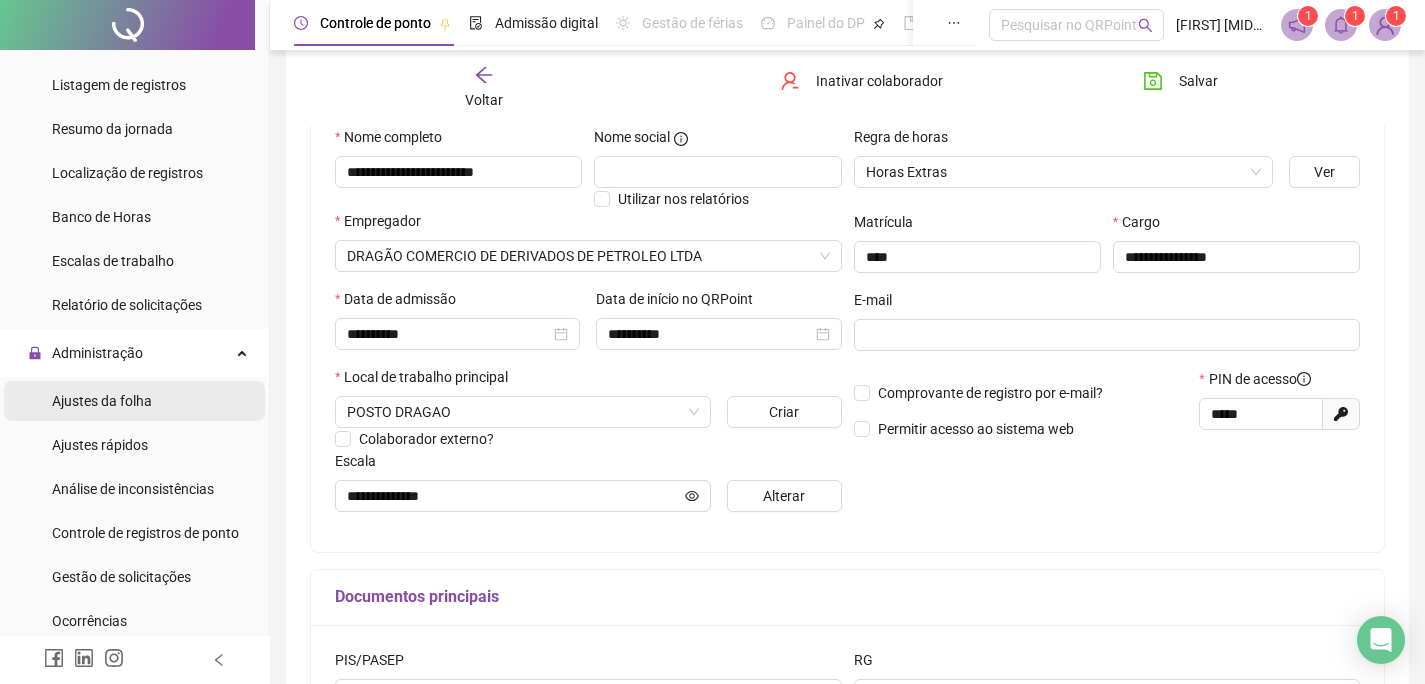 scroll, scrollTop: 573, scrollLeft: 0, axis: vertical 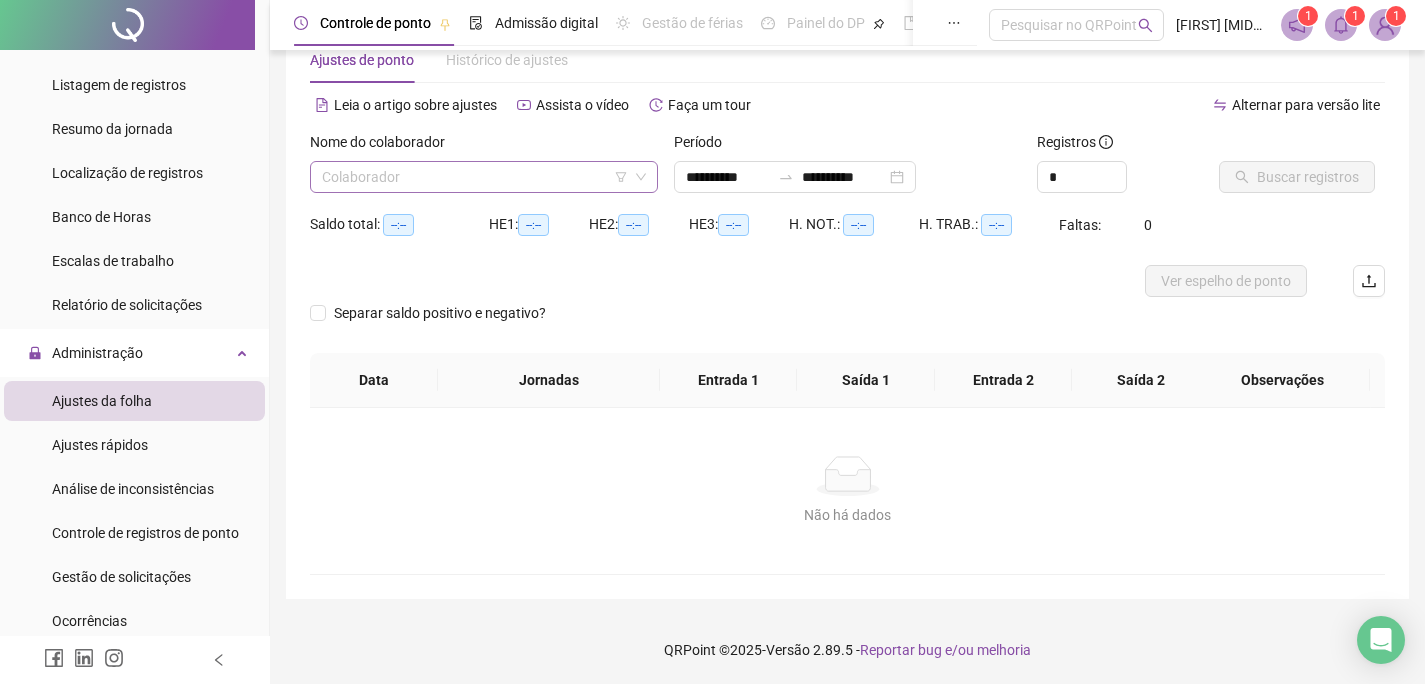 click at bounding box center (475, 177) 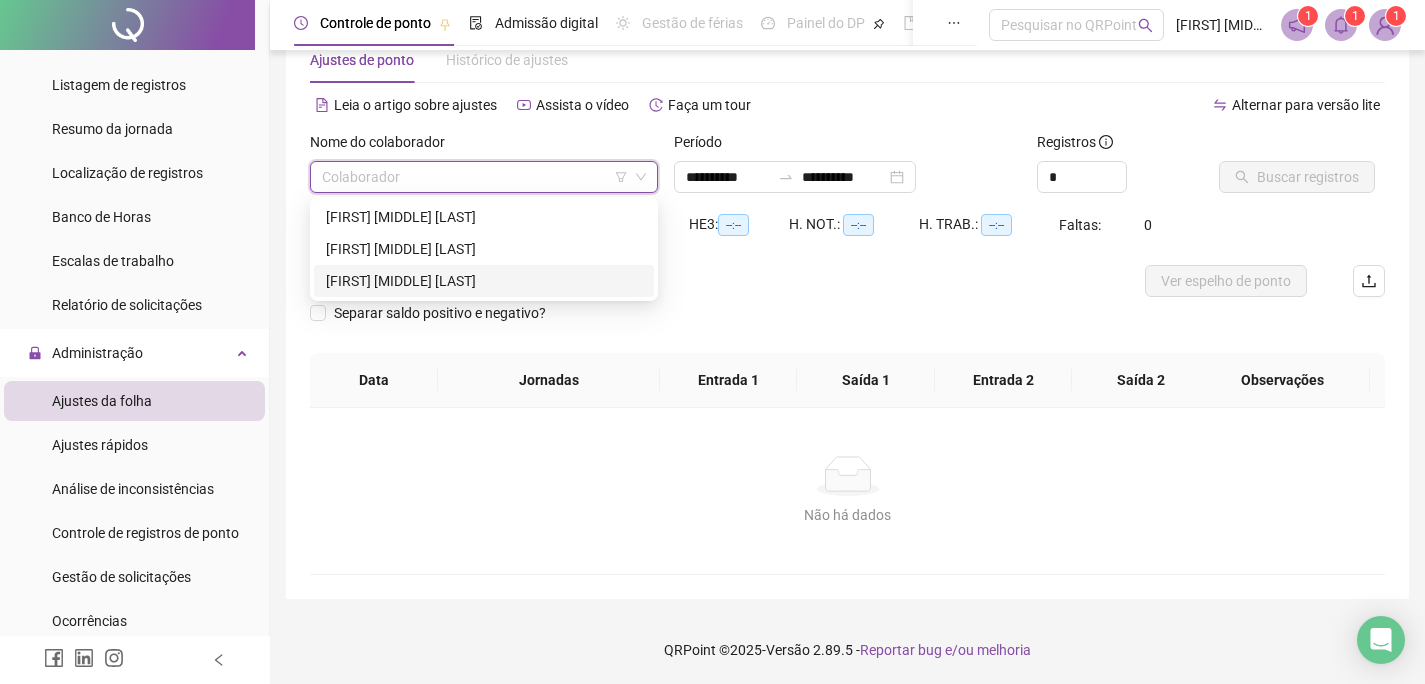click on "LEONAM CASSIO BETIN PINTO" at bounding box center (484, 281) 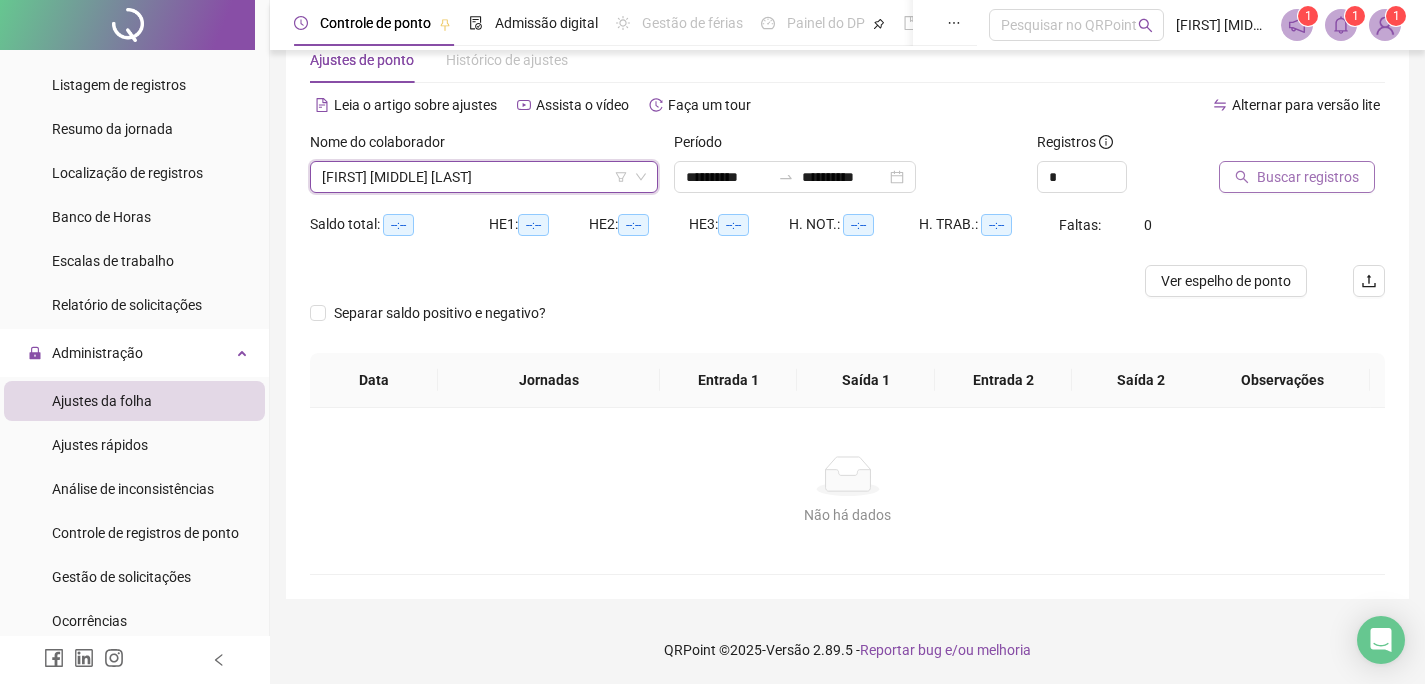 click on "Buscar registros" at bounding box center [1308, 177] 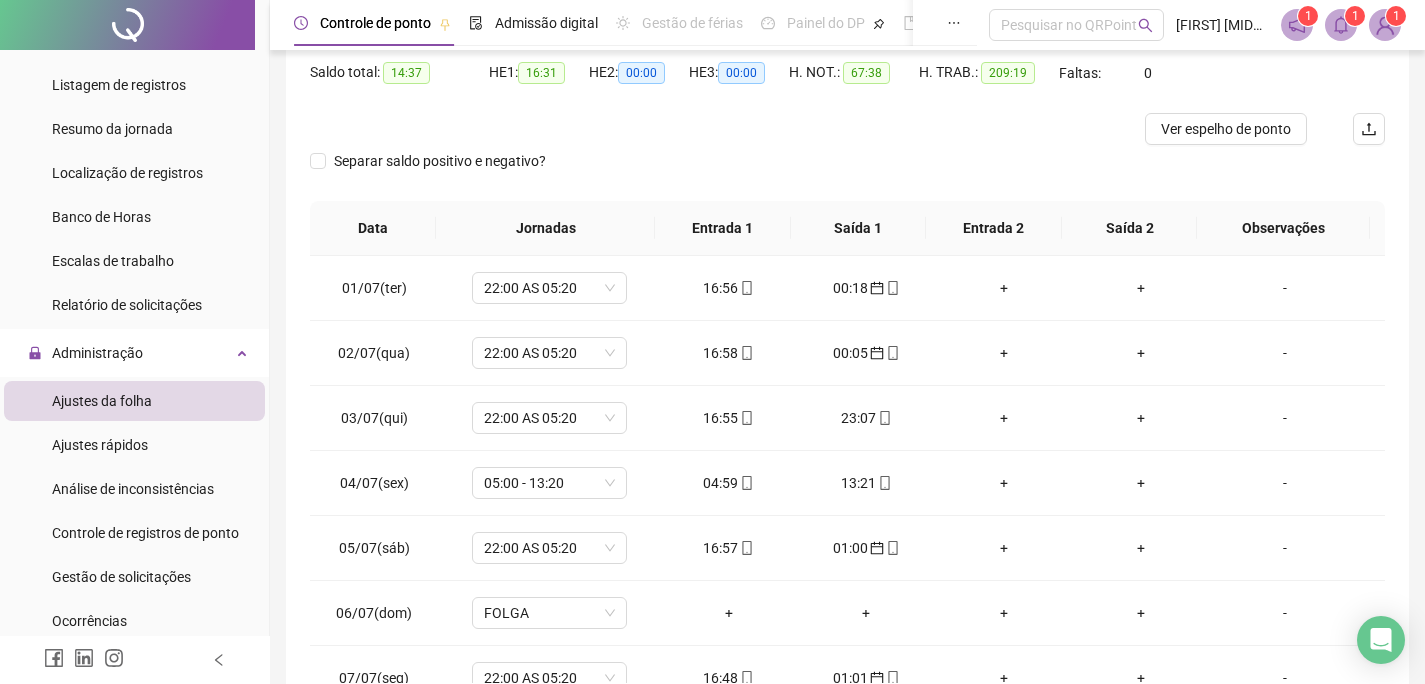 scroll, scrollTop: 252, scrollLeft: 0, axis: vertical 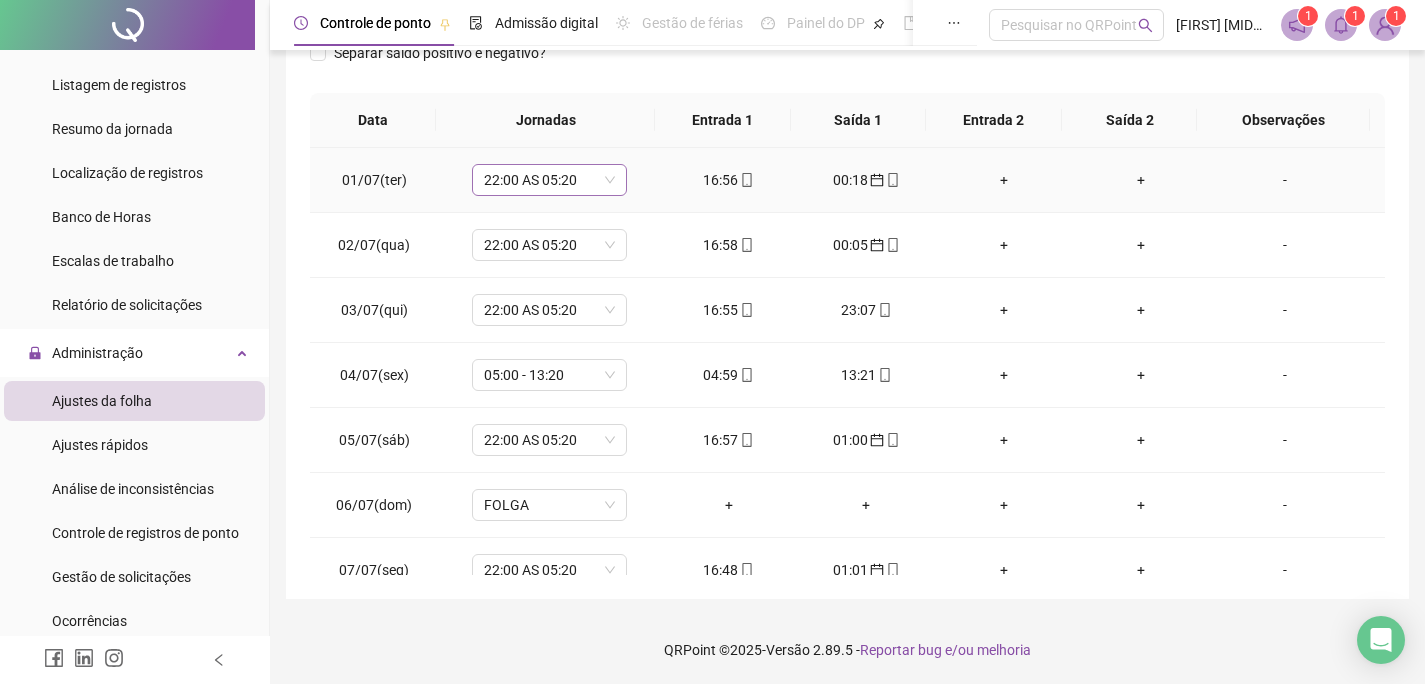 click on "22:00 AS 05:20" at bounding box center (549, 180) 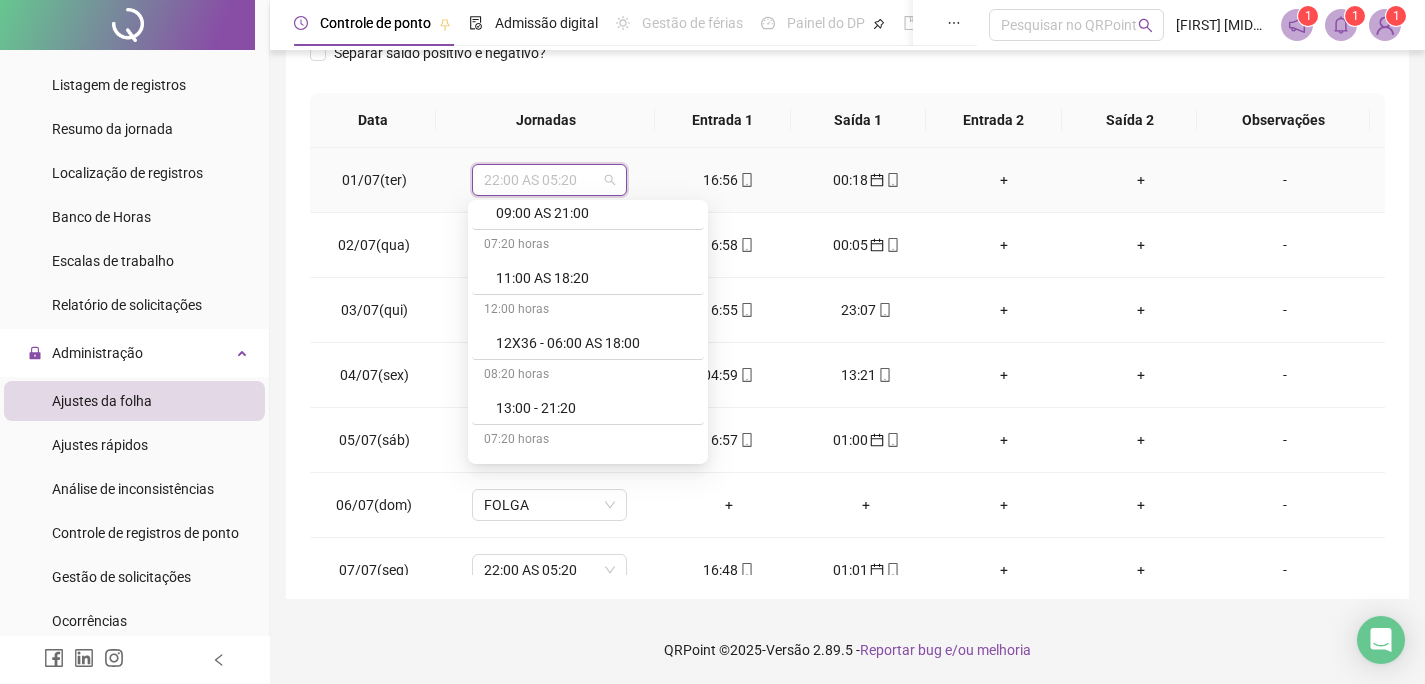 scroll, scrollTop: 999, scrollLeft: 0, axis: vertical 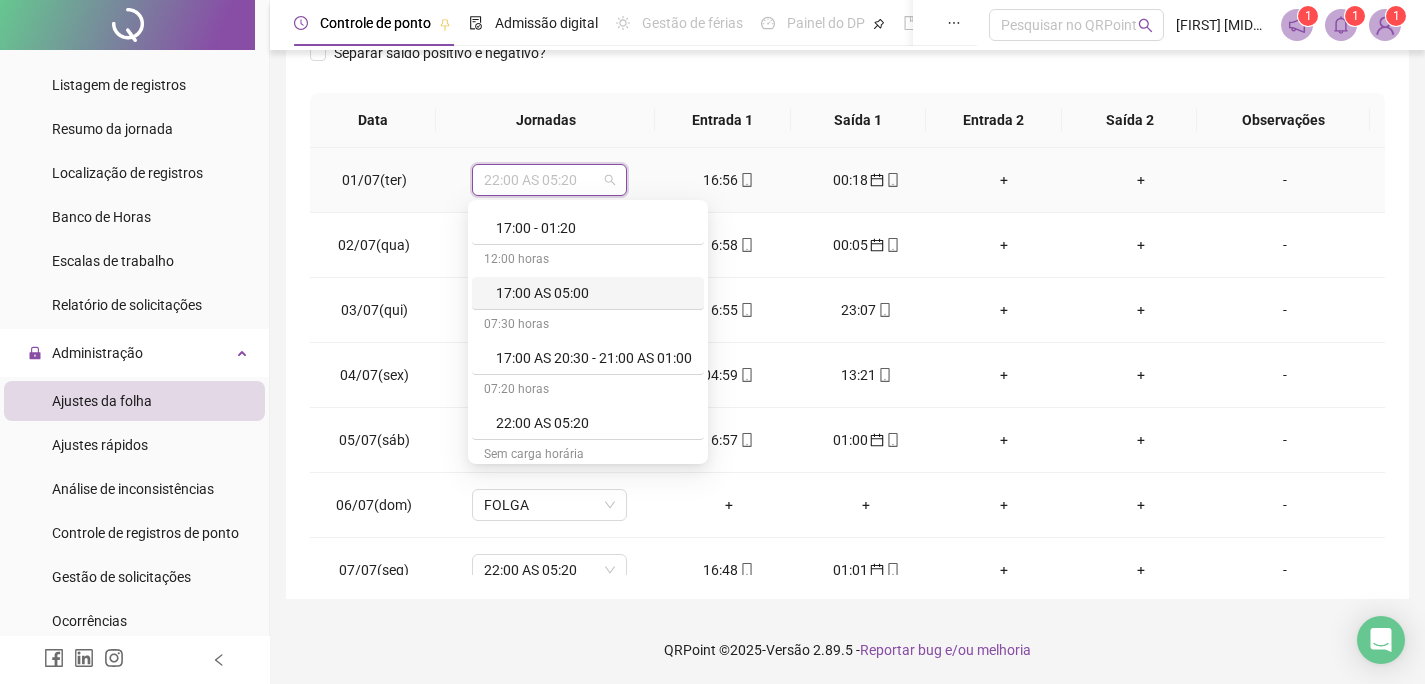 click on "17:00 AS 05:00" at bounding box center (594, 293) 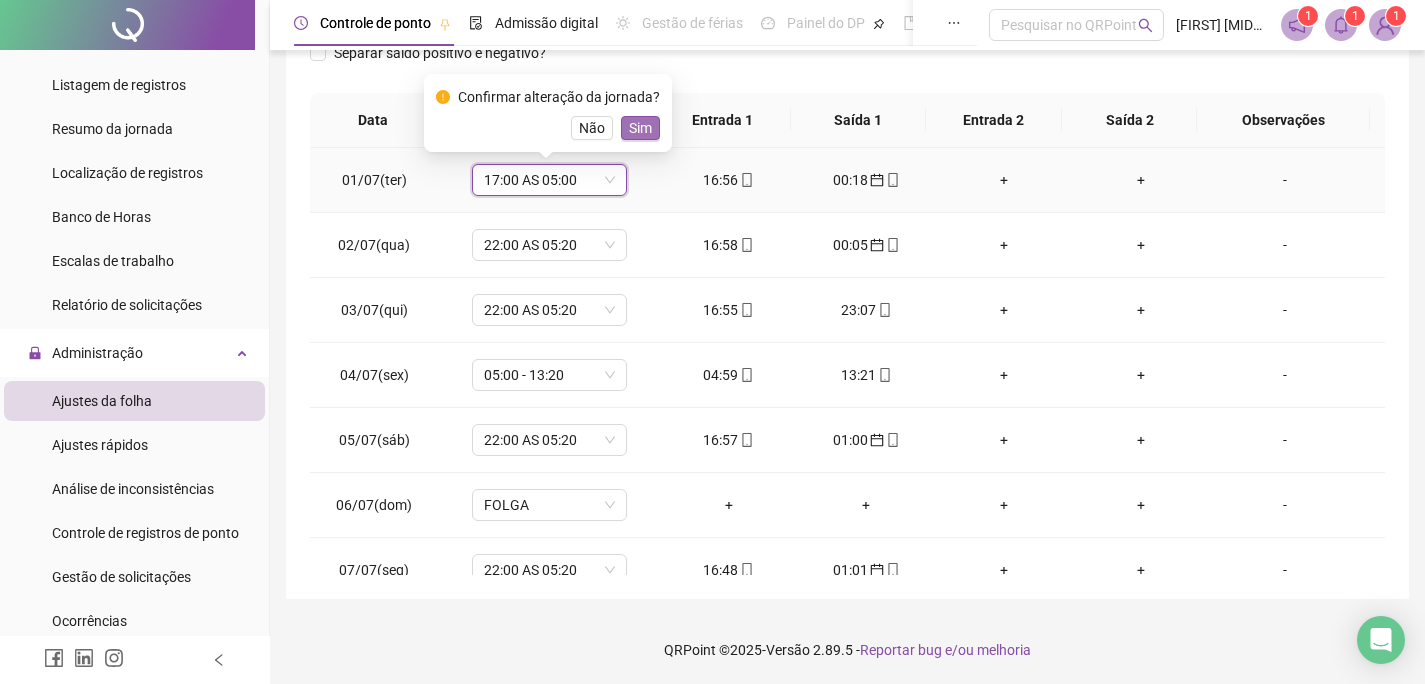 click on "Sim" at bounding box center (640, 128) 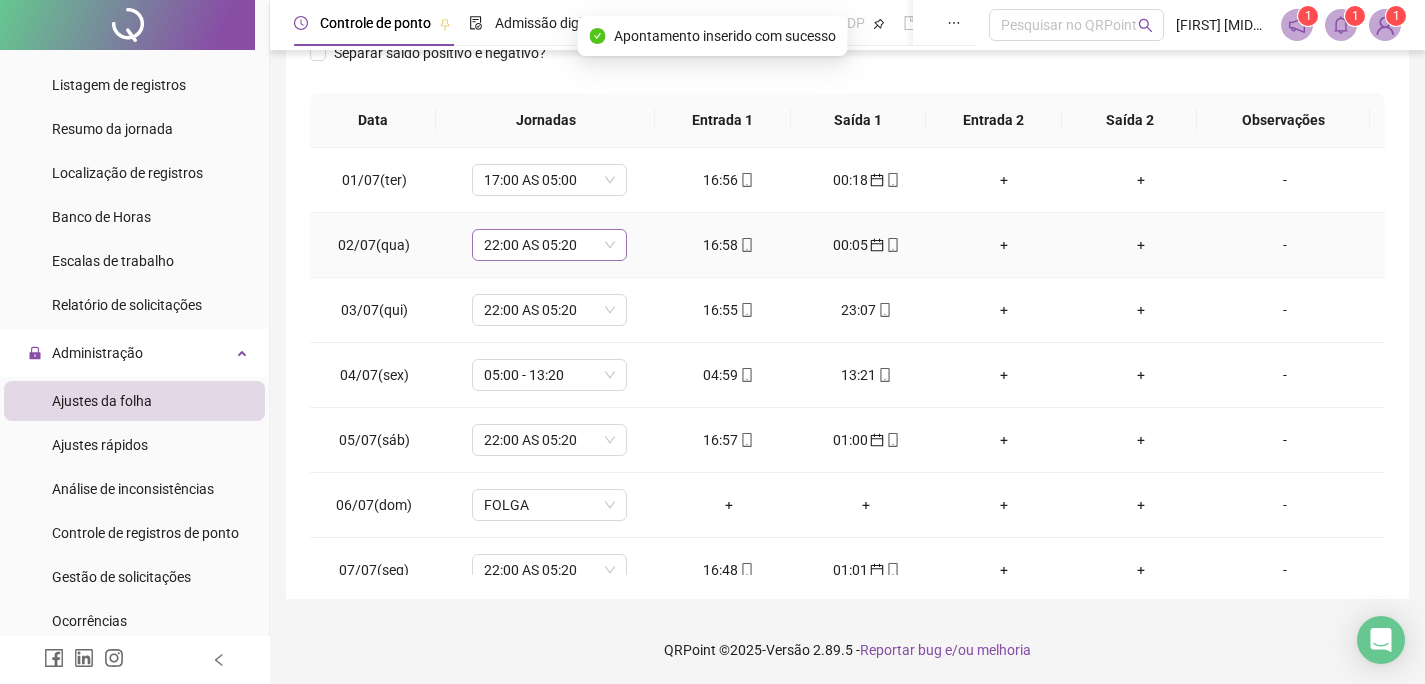 click on "22:00 AS 05:20" at bounding box center [549, 245] 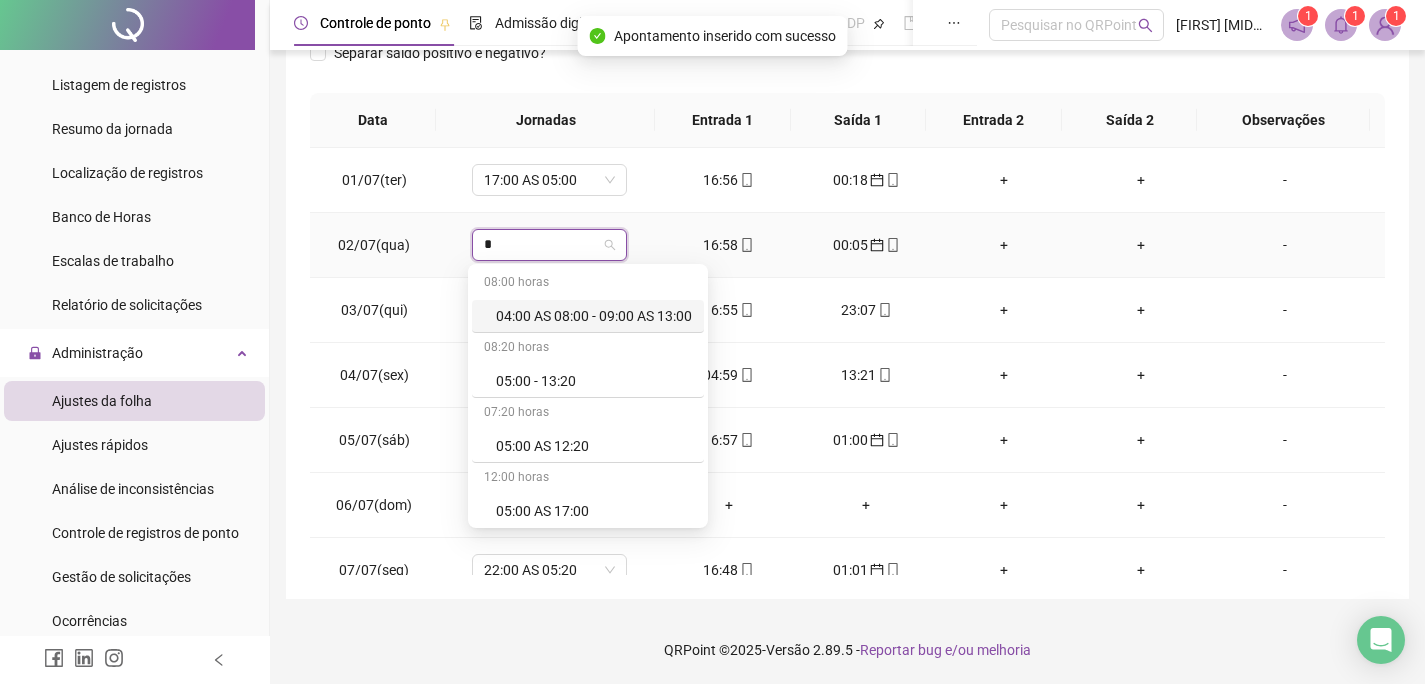 type on "**" 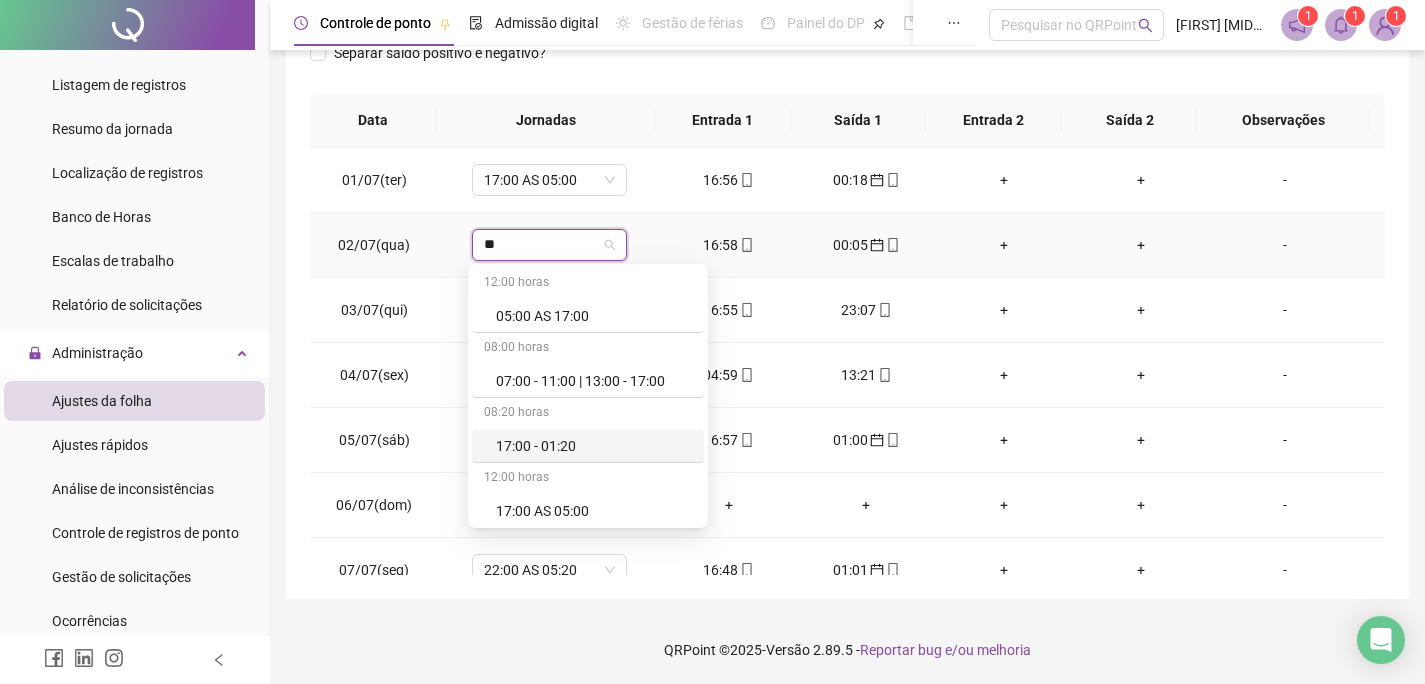 click on "17:00 - 01:20" at bounding box center (594, 446) 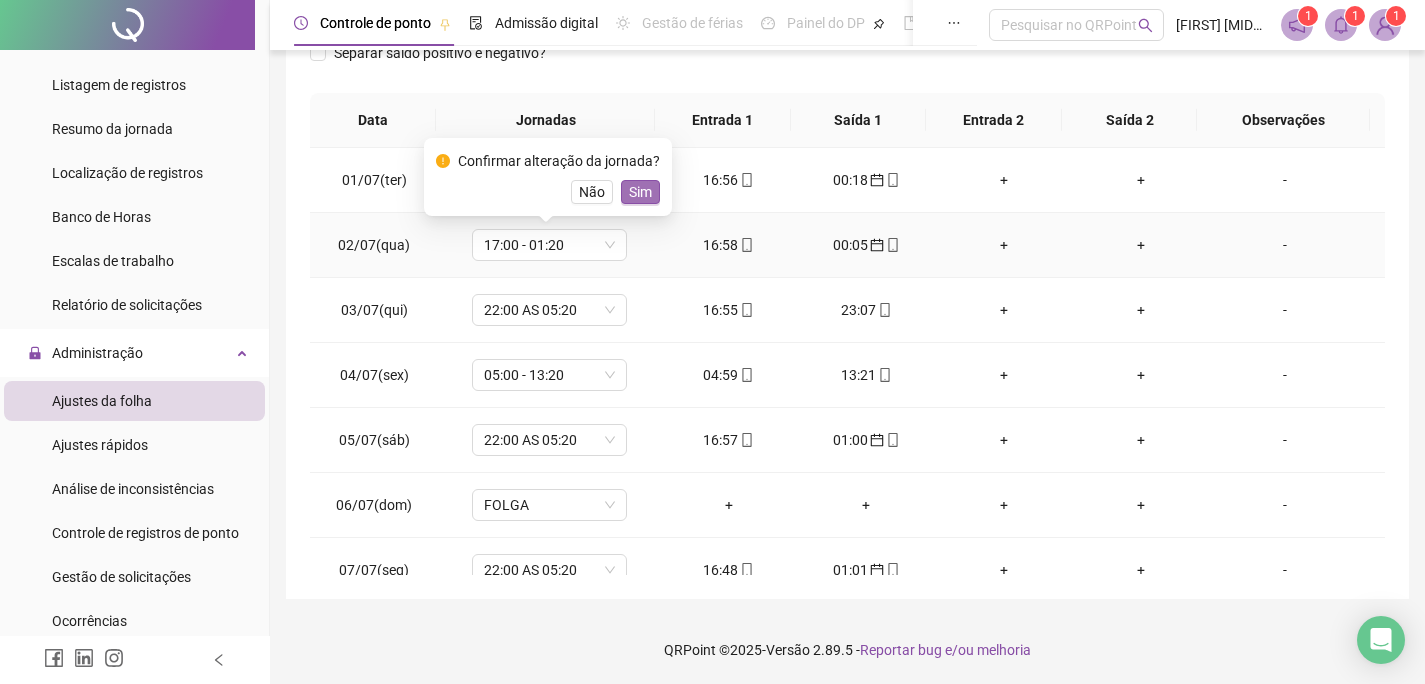 click on "Sim" at bounding box center [640, 192] 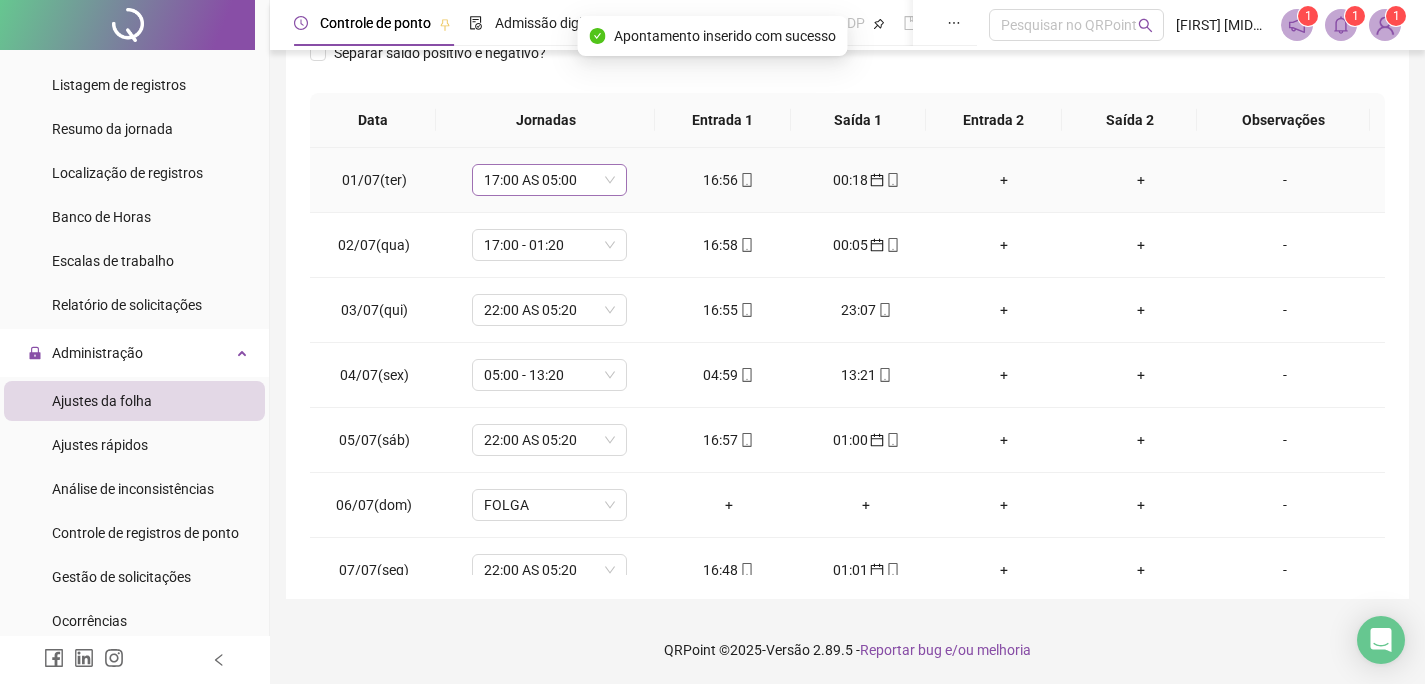click on "17:00 AS 05:00" at bounding box center (549, 180) 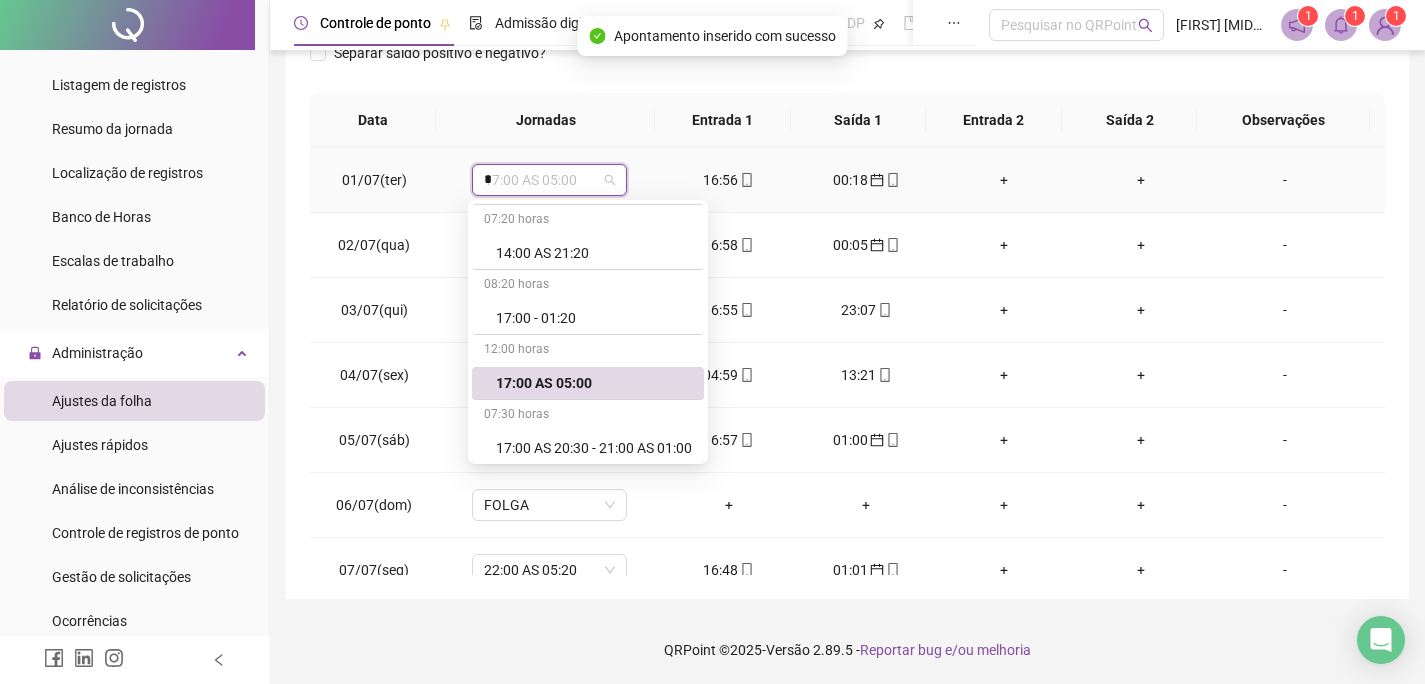 type on "**" 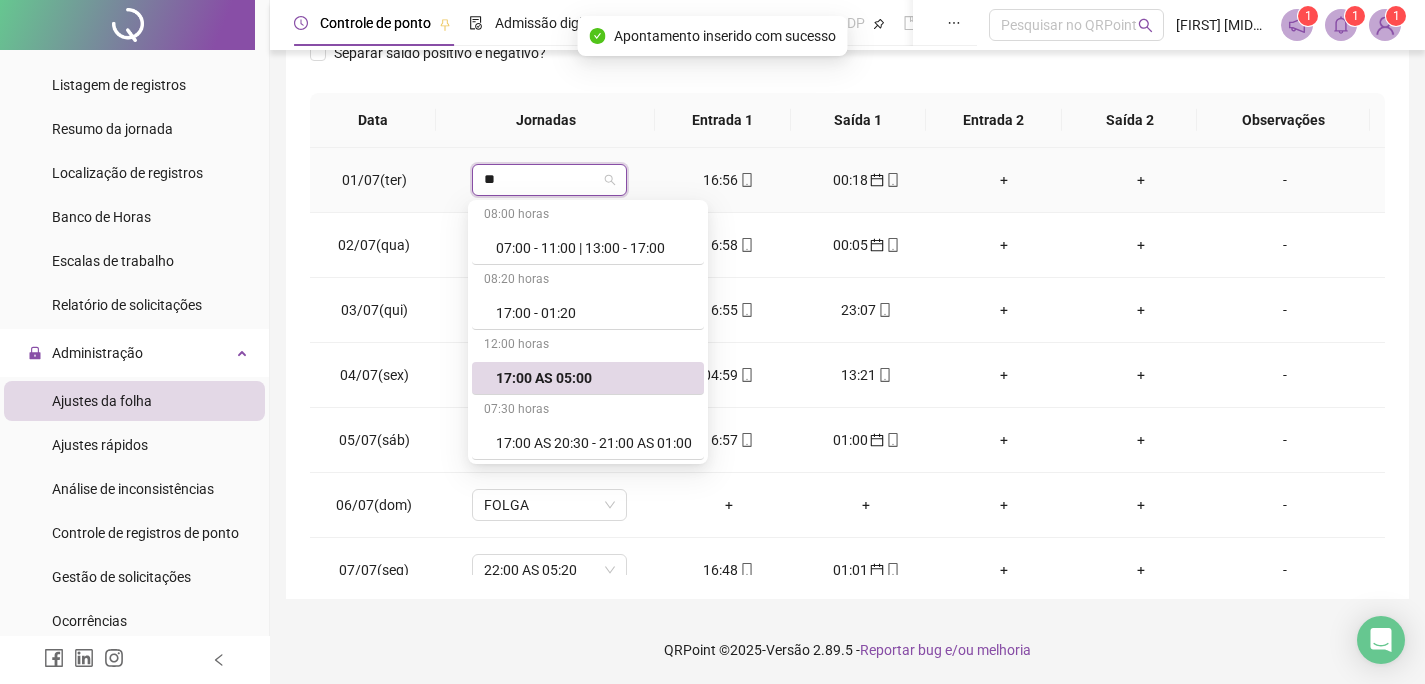 scroll, scrollTop: 67, scrollLeft: 0, axis: vertical 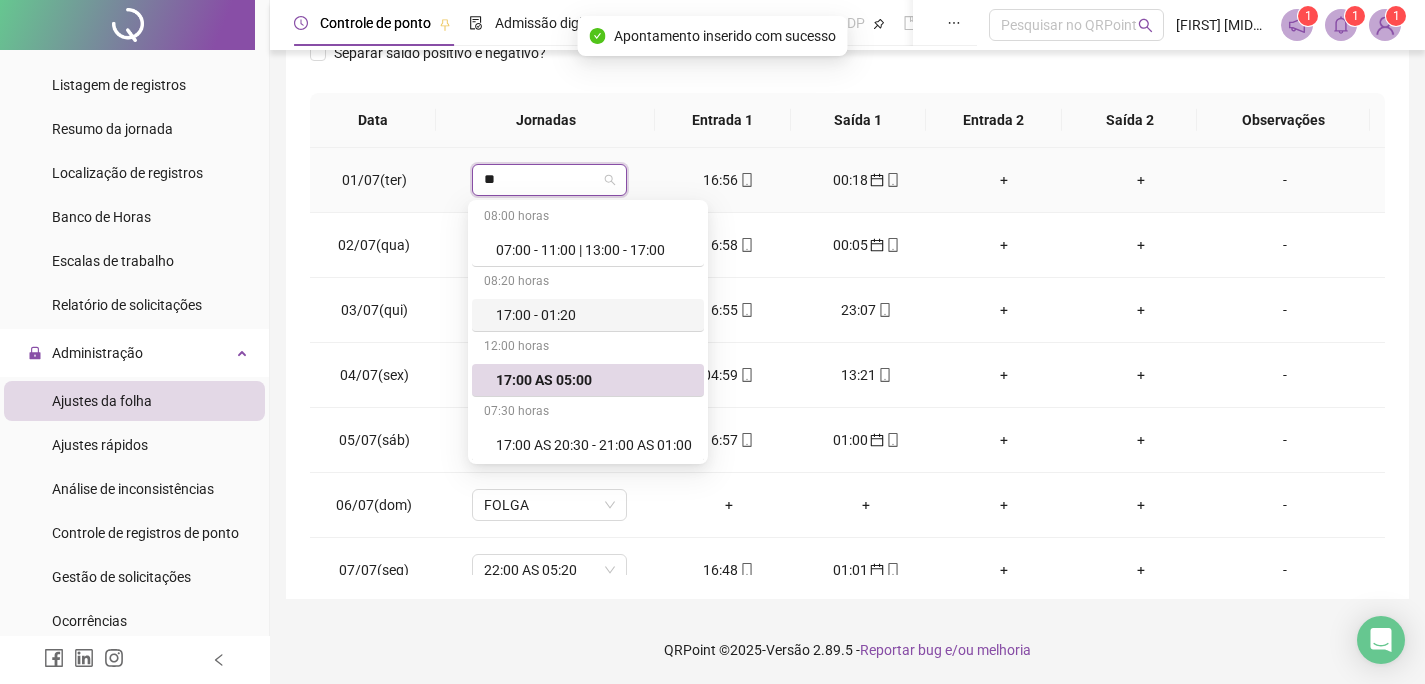 click on "17:00 - 01:20" at bounding box center [594, 315] 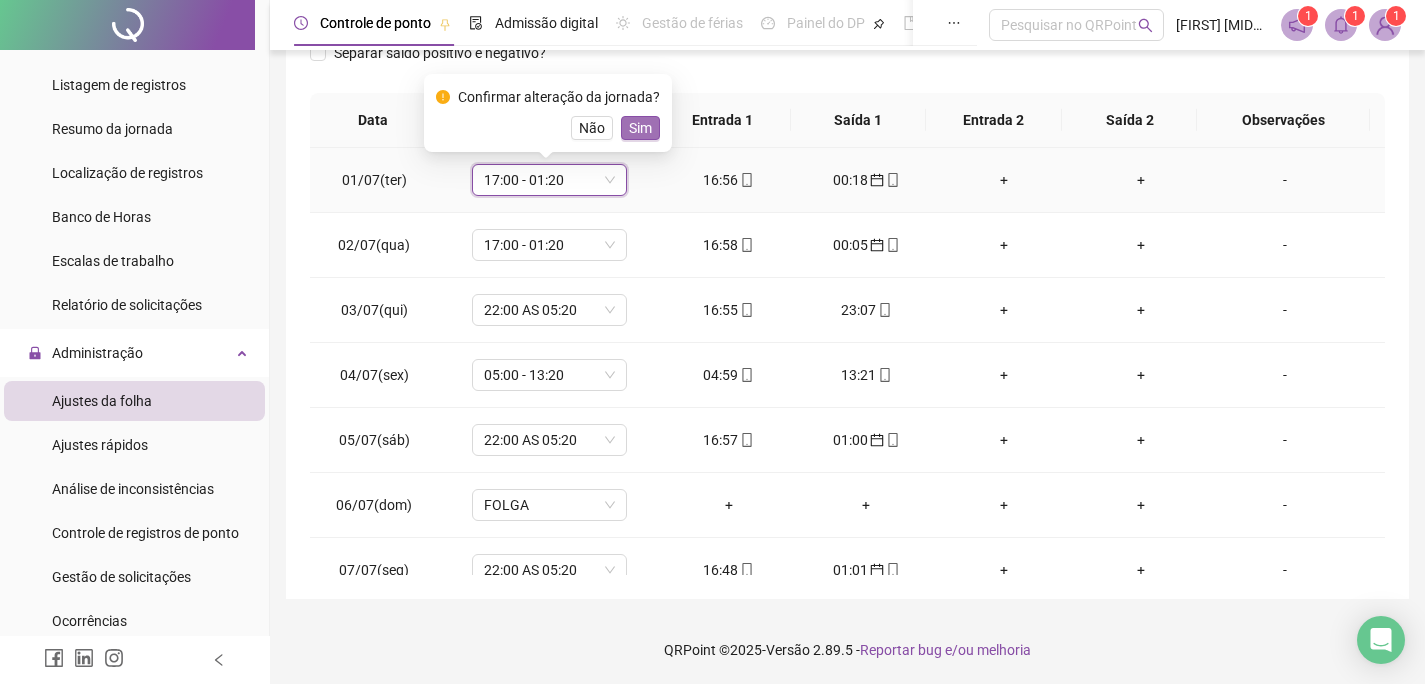 click on "Sim" at bounding box center [640, 128] 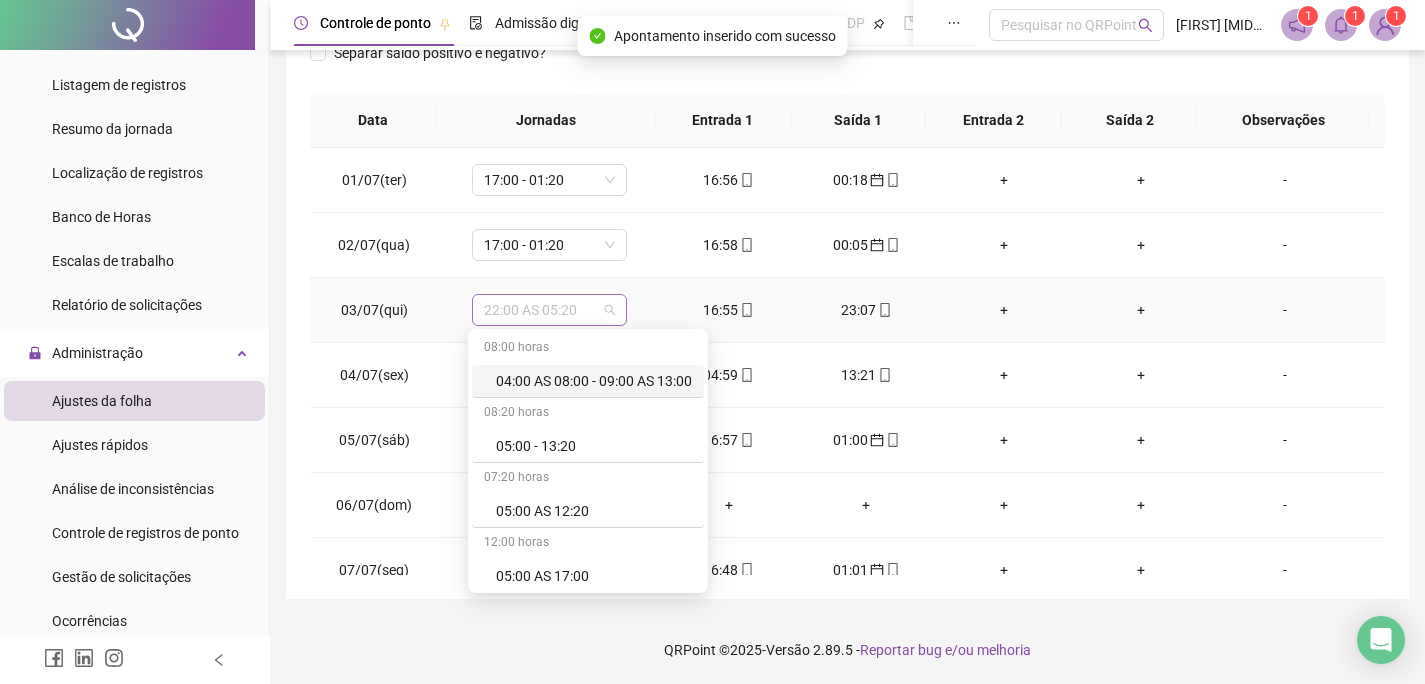 click on "22:00 AS 05:20" at bounding box center [549, 310] 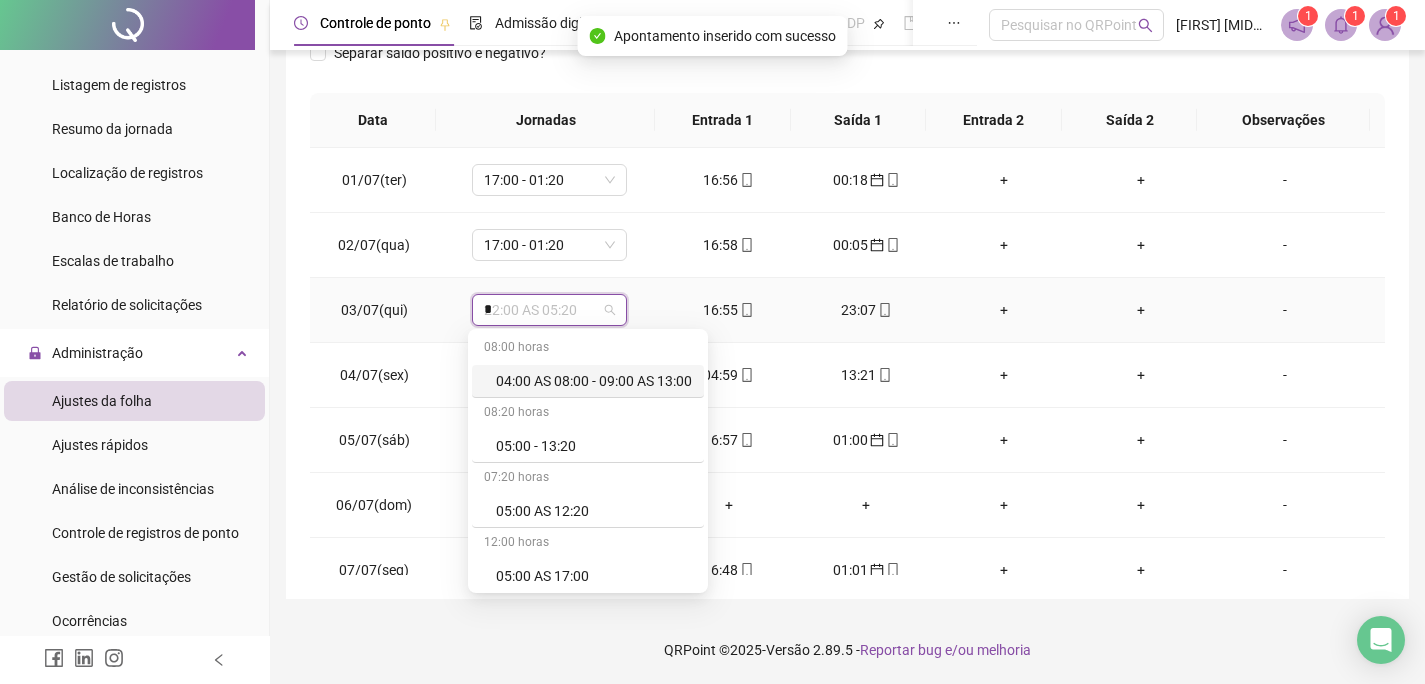 type on "**" 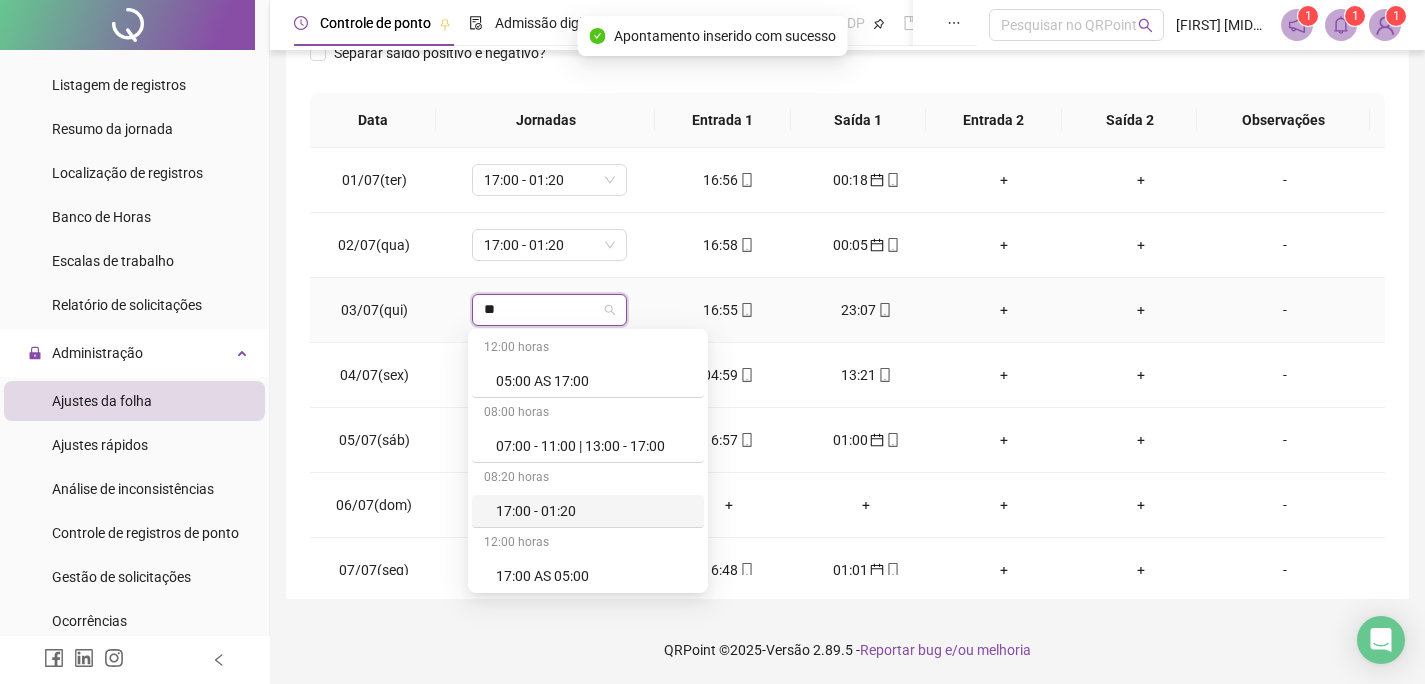 click on "17:00 - 01:20" at bounding box center (594, 511) 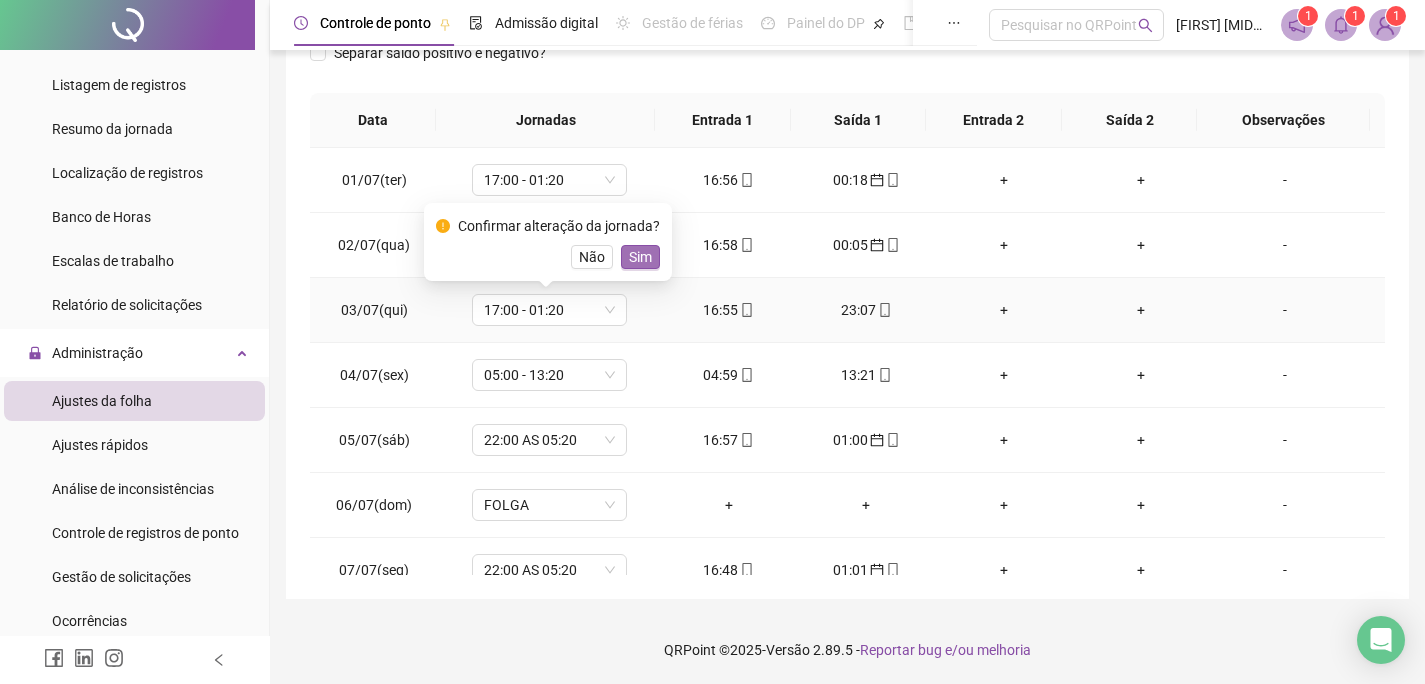 click on "Sim" at bounding box center (640, 257) 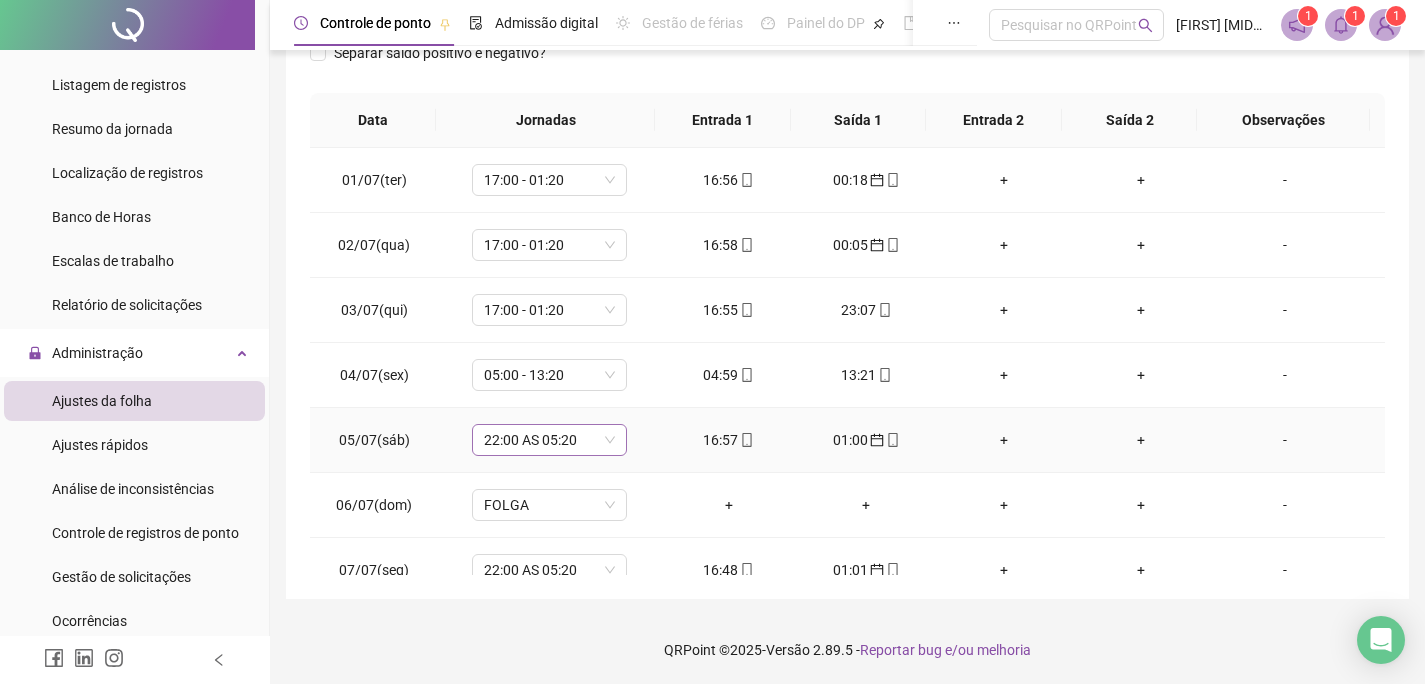 click on "22:00 AS 05:20" at bounding box center (549, 440) 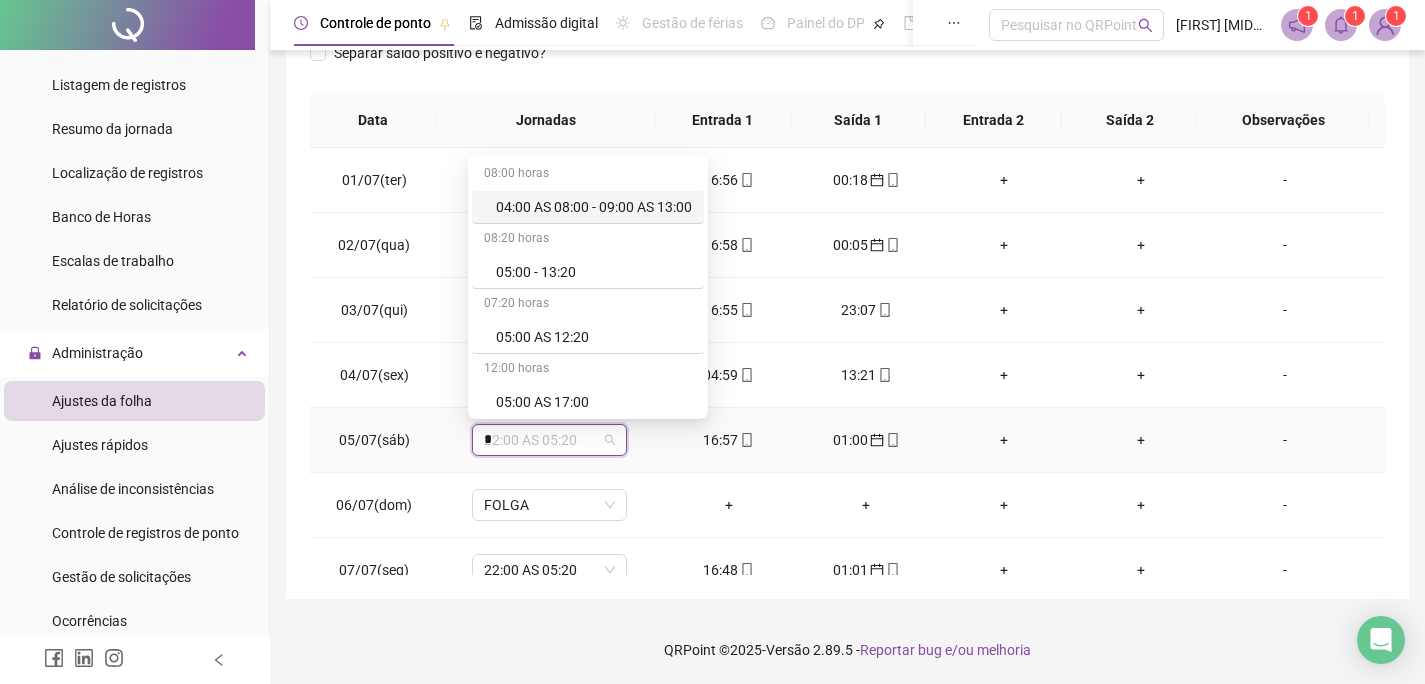 type on "**" 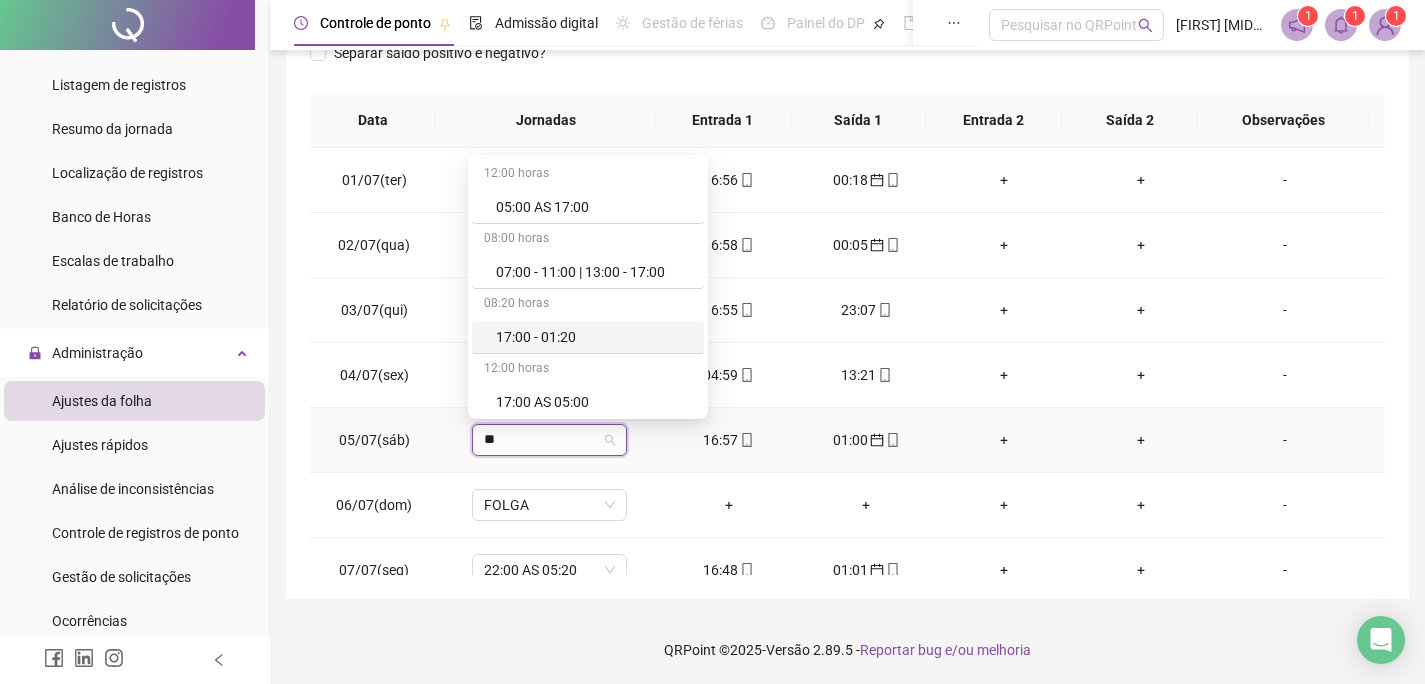click on "17:00 - 01:20" at bounding box center (594, 337) 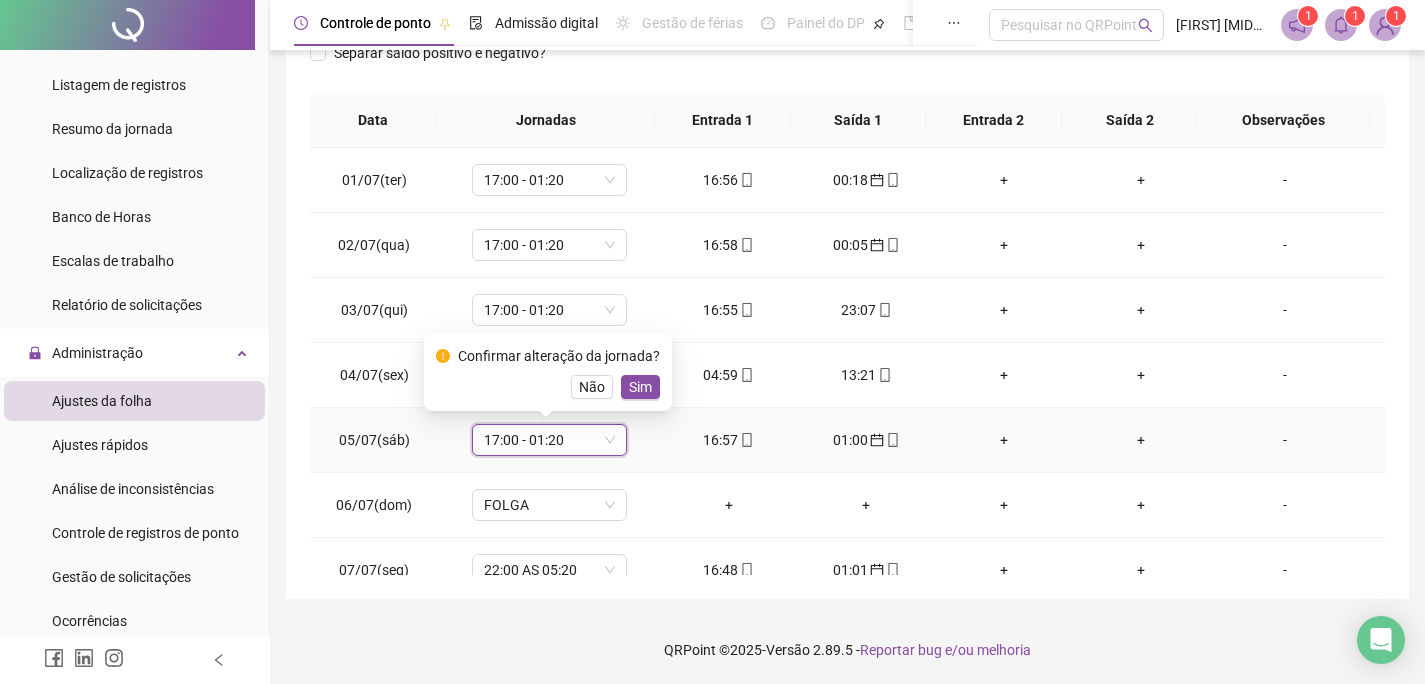 drag, startPoint x: 630, startPoint y: 388, endPoint x: 663, endPoint y: 388, distance: 33 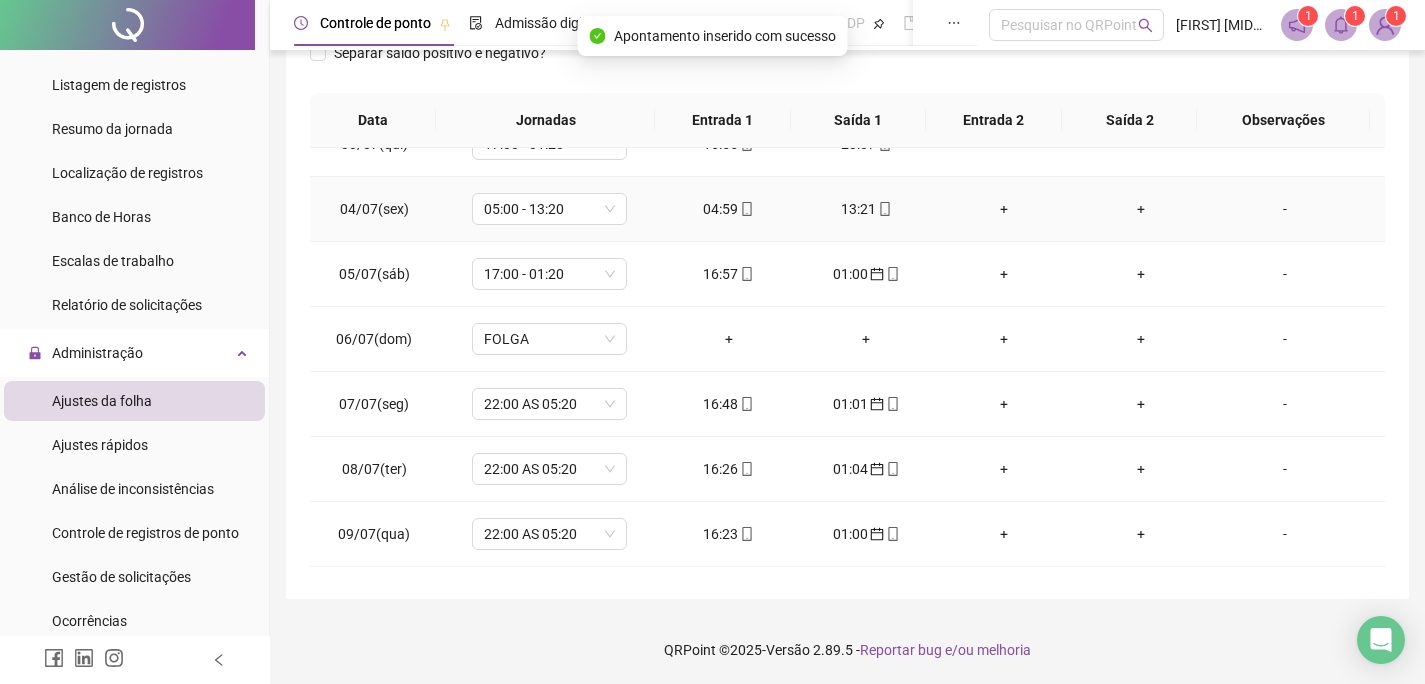 scroll, scrollTop: 200, scrollLeft: 0, axis: vertical 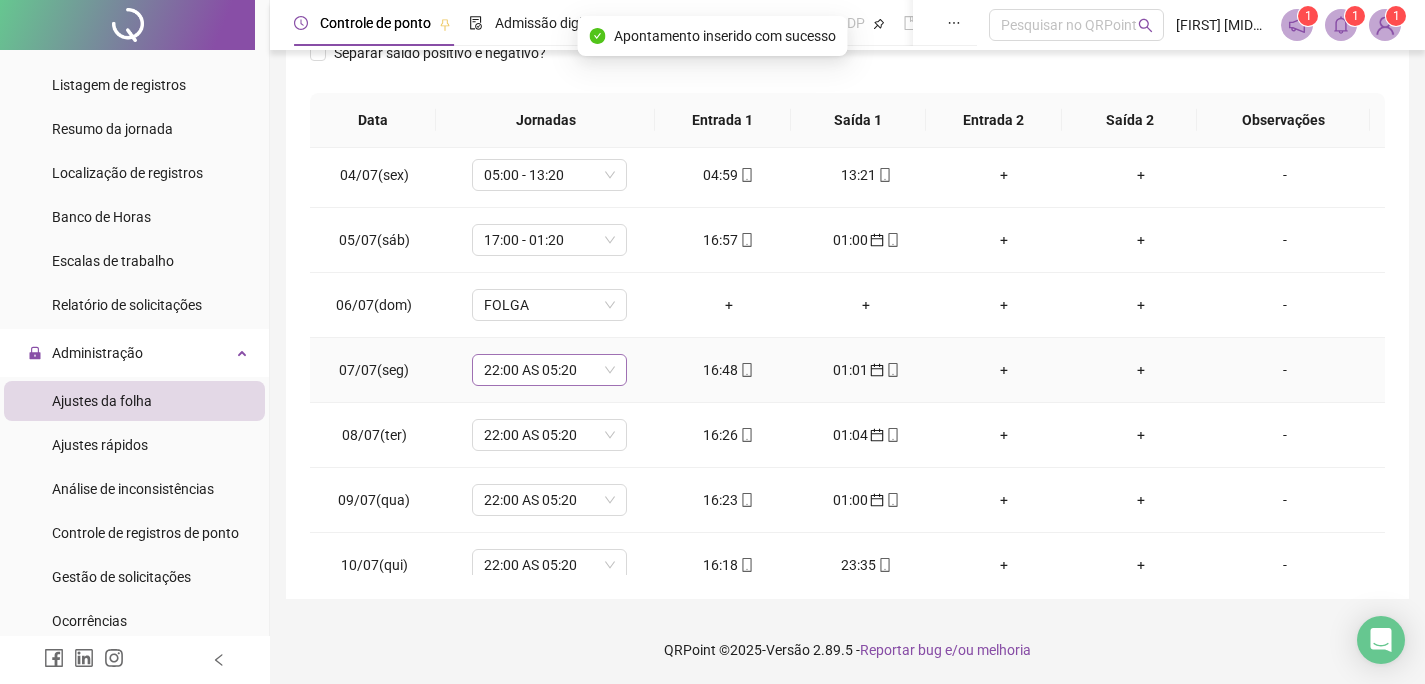click on "22:00 AS 05:20" at bounding box center [549, 370] 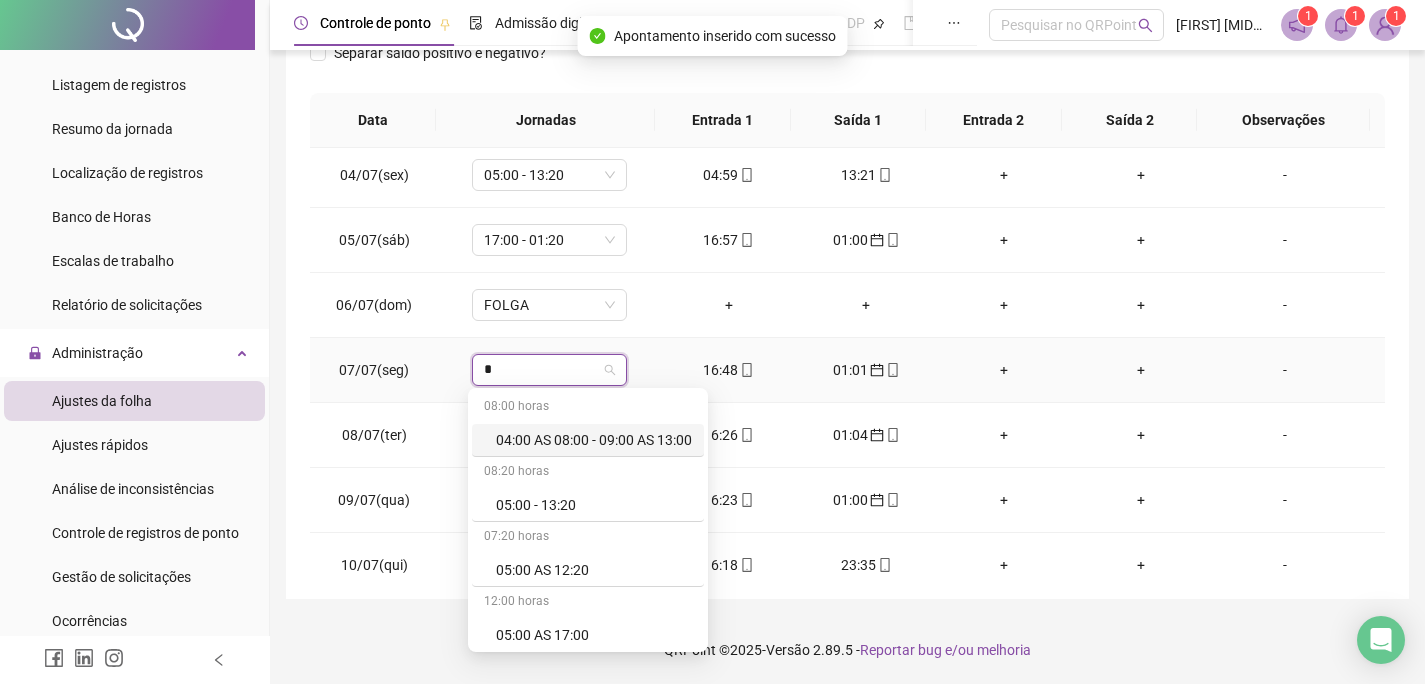type on "**" 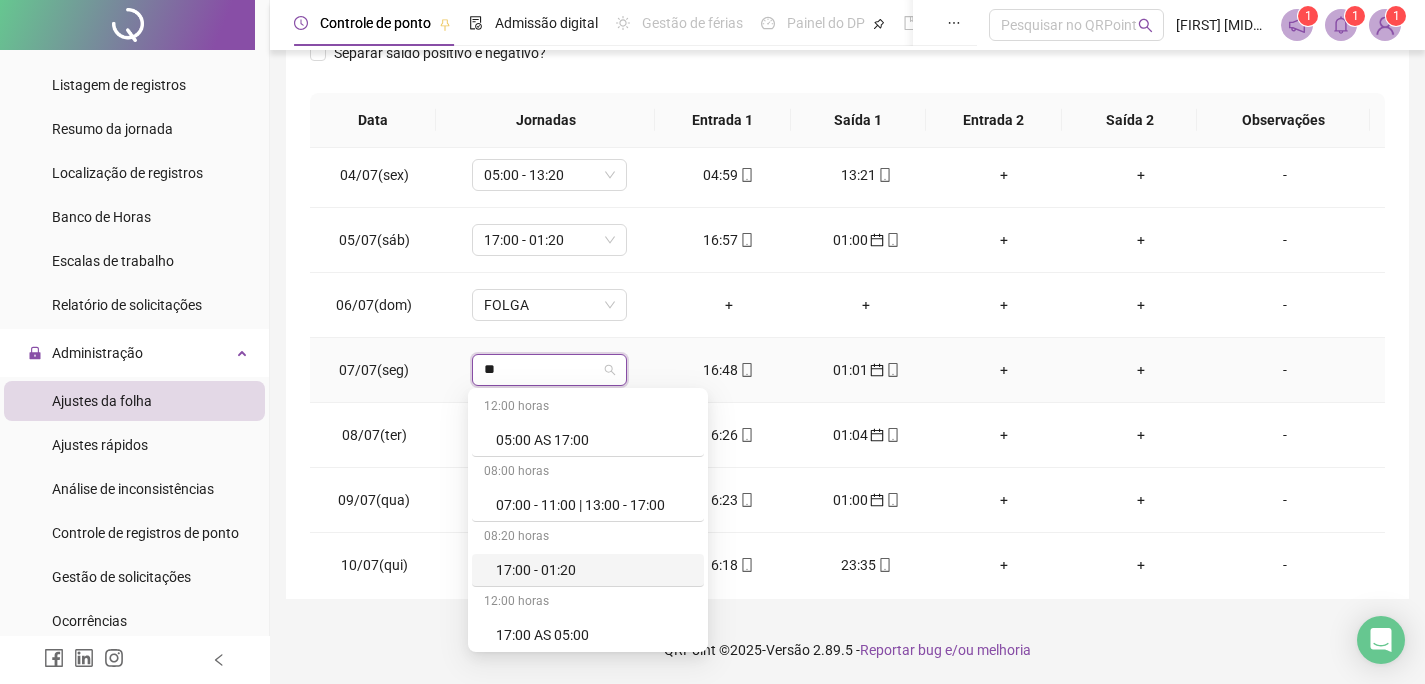 click on "17:00 - 01:20" at bounding box center (594, 570) 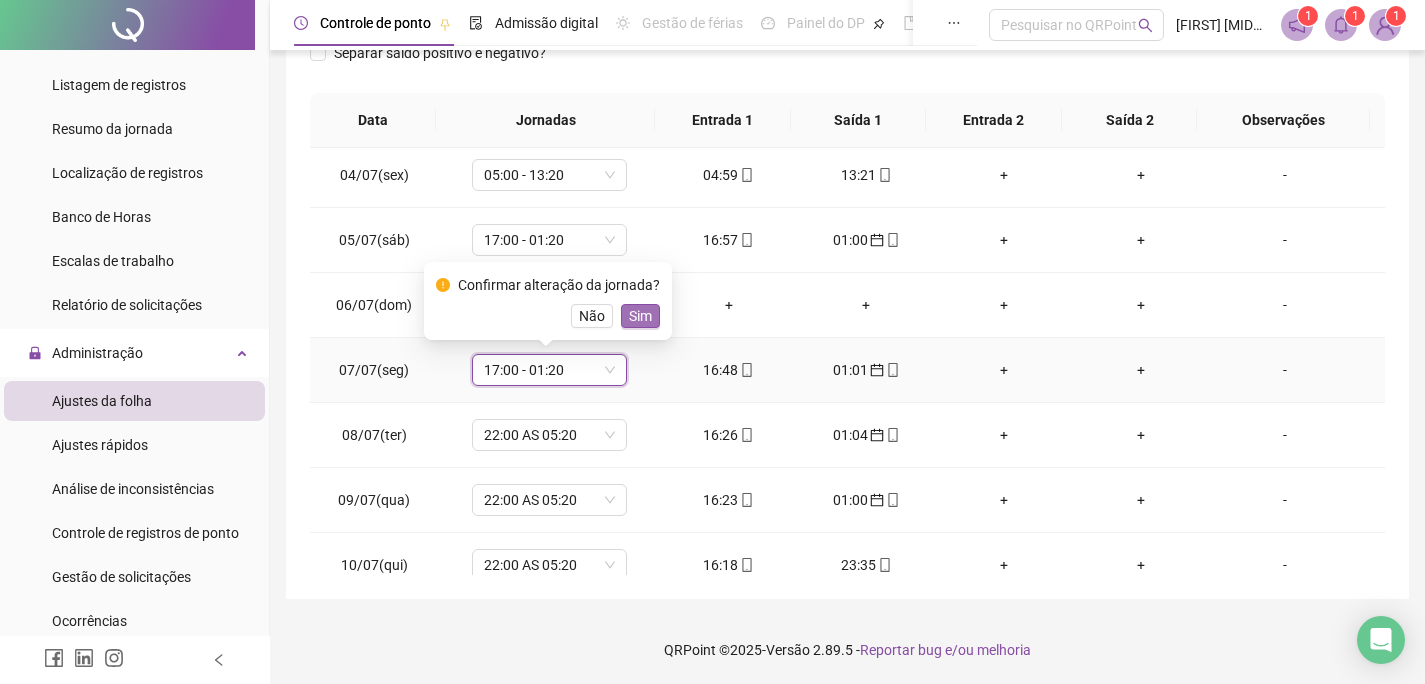 click on "Sim" at bounding box center [640, 316] 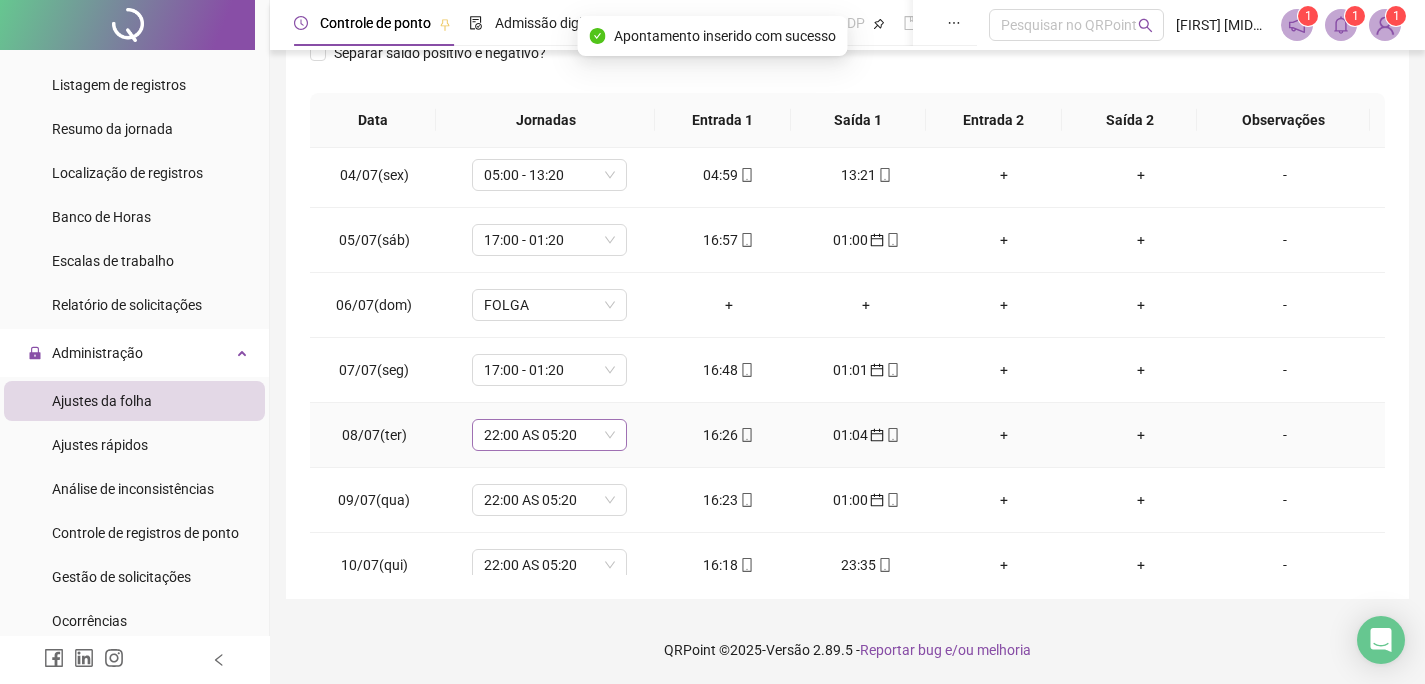 click on "22:00 AS 05:20" at bounding box center [549, 435] 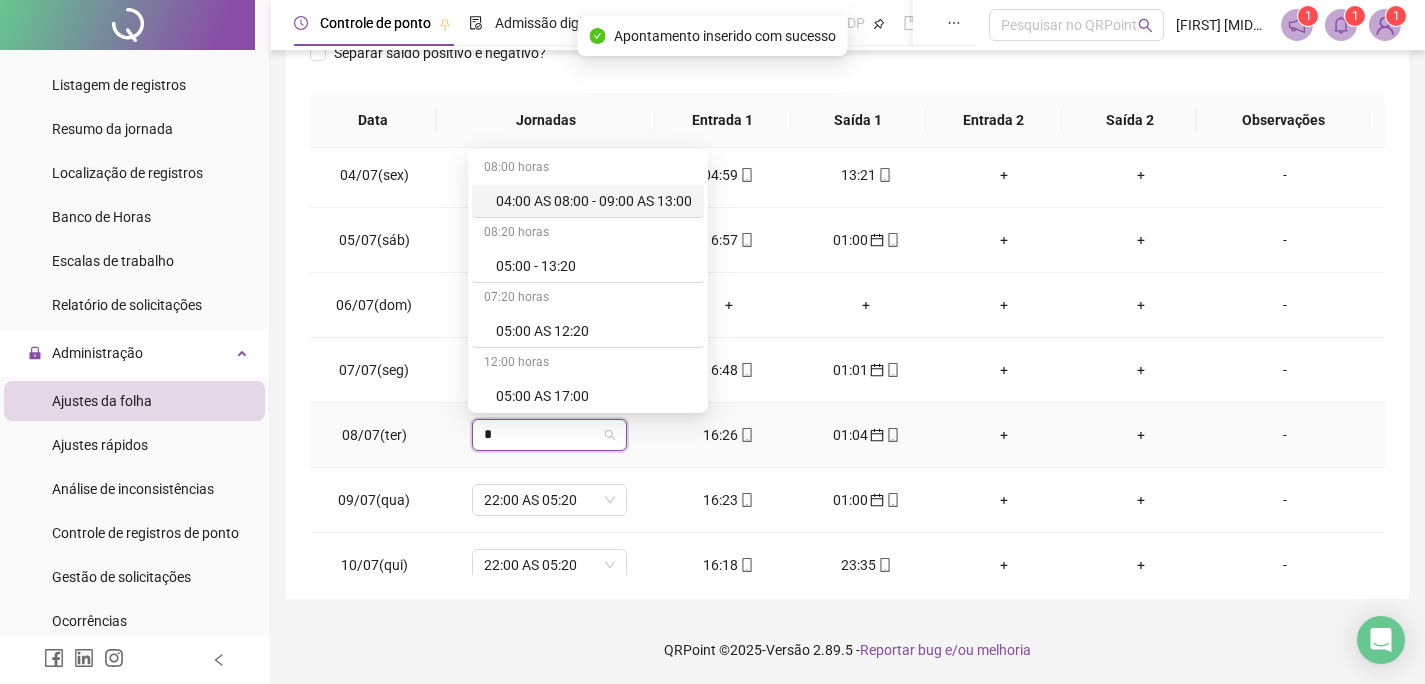type on "**" 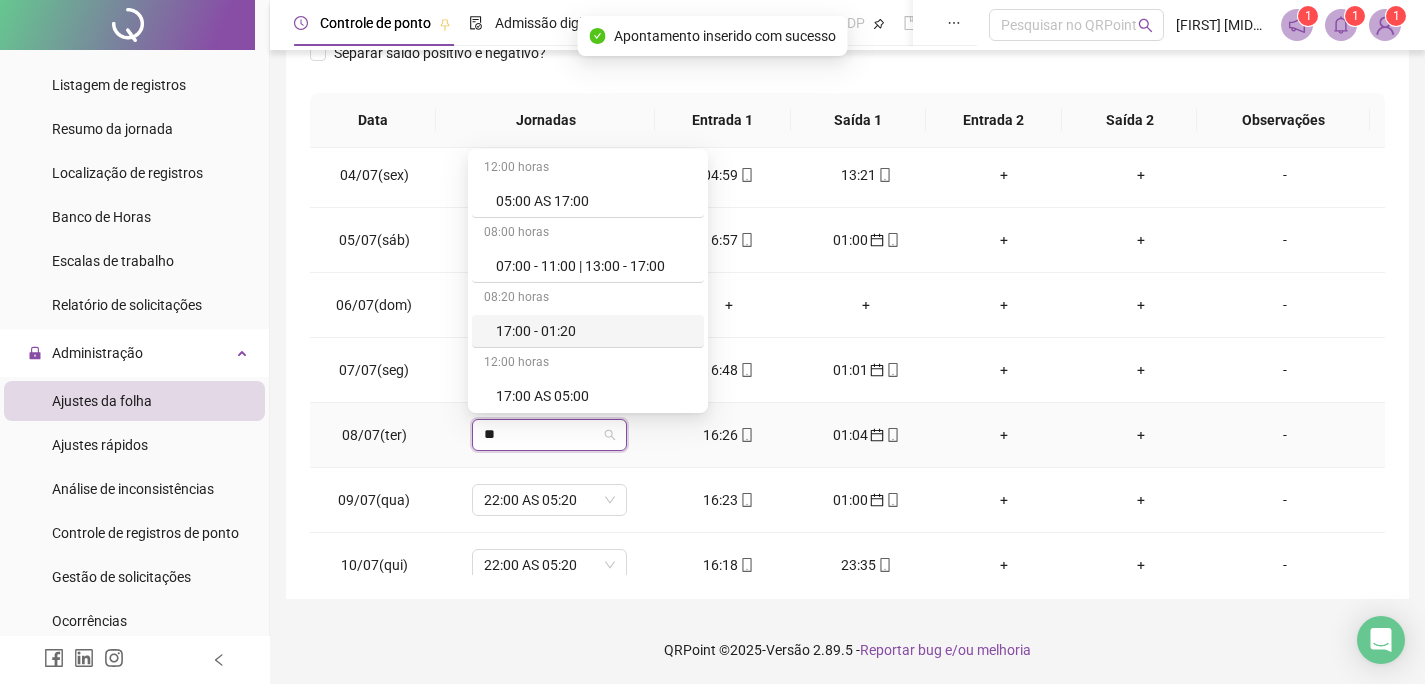 click on "17:00 - 01:20" at bounding box center (594, 331) 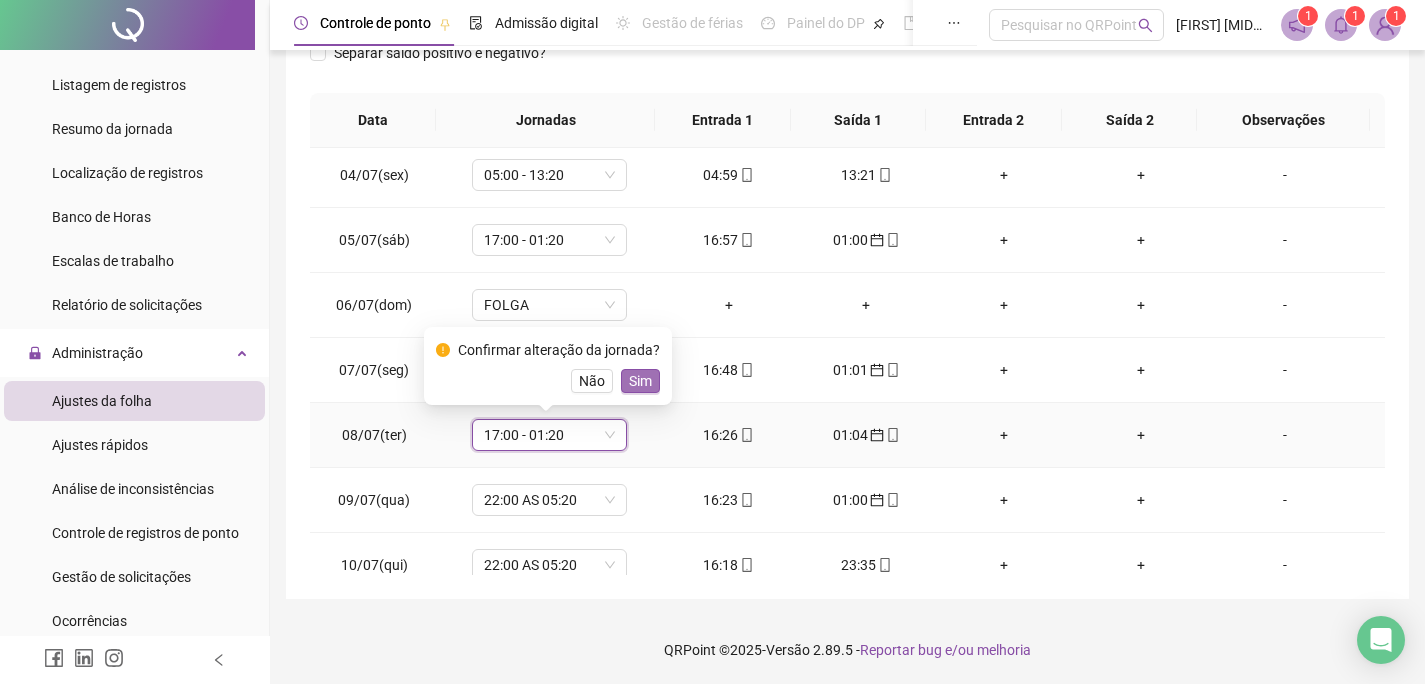 click on "Sim" at bounding box center (640, 381) 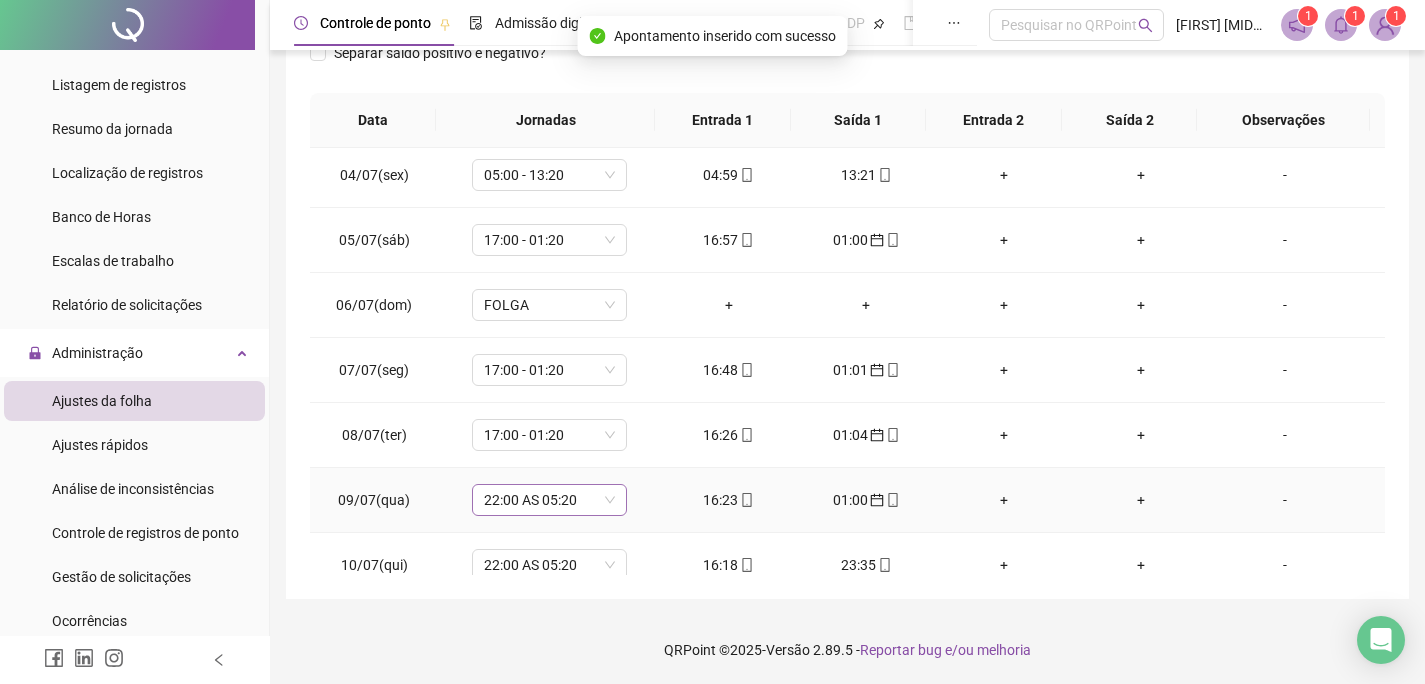 click on "22:00 AS 05:20" at bounding box center (549, 500) 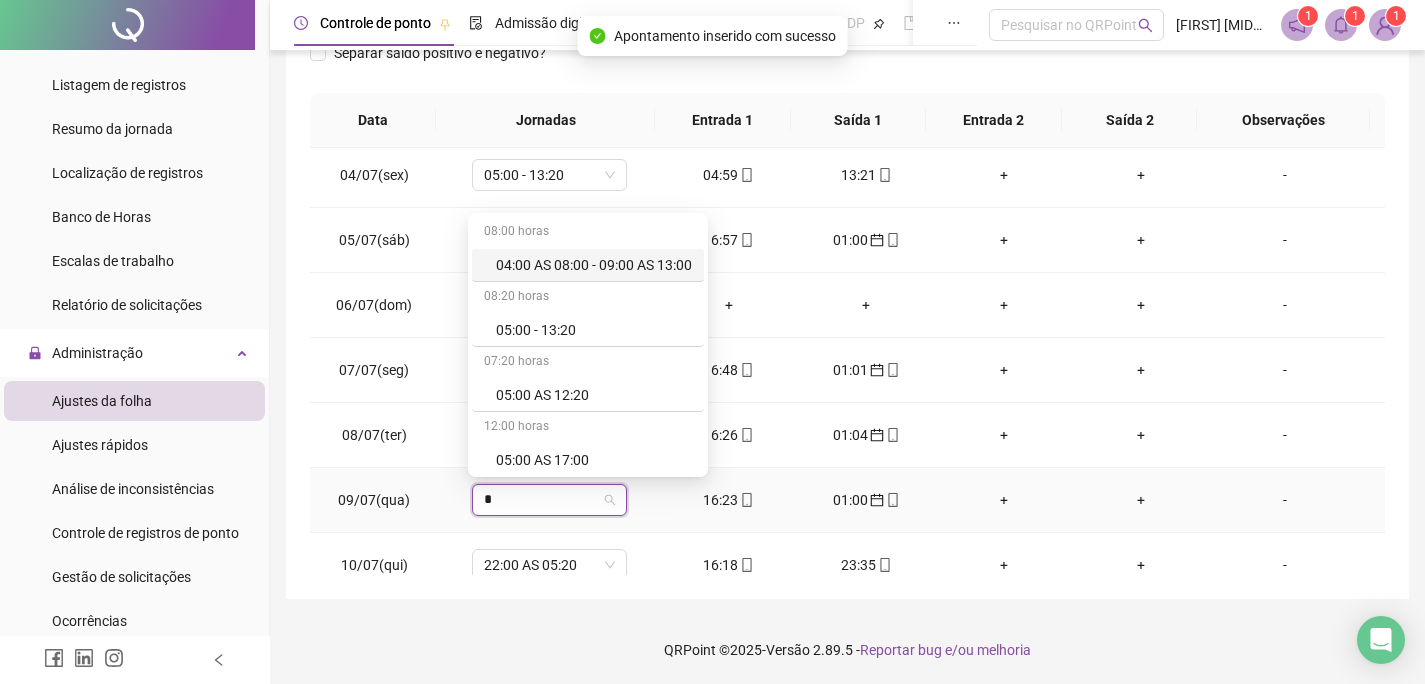 type on "**" 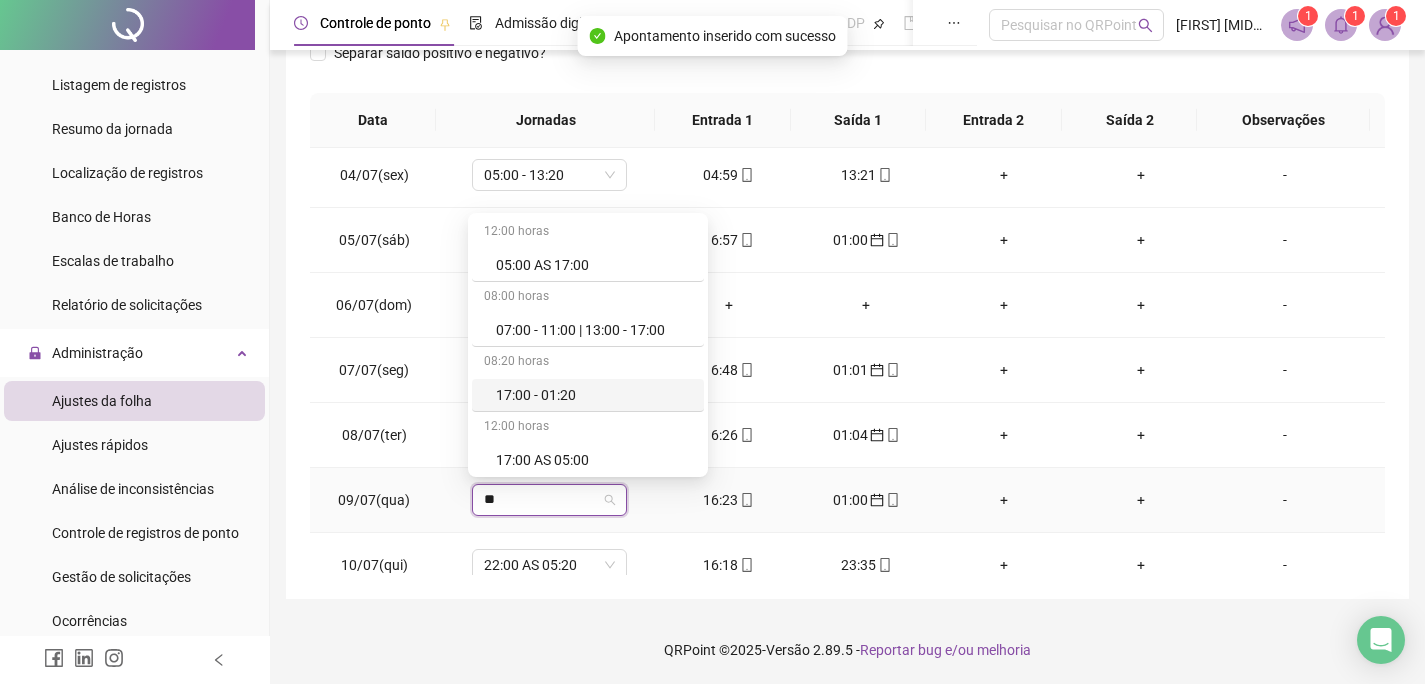click on "17:00 - 01:20" at bounding box center (594, 395) 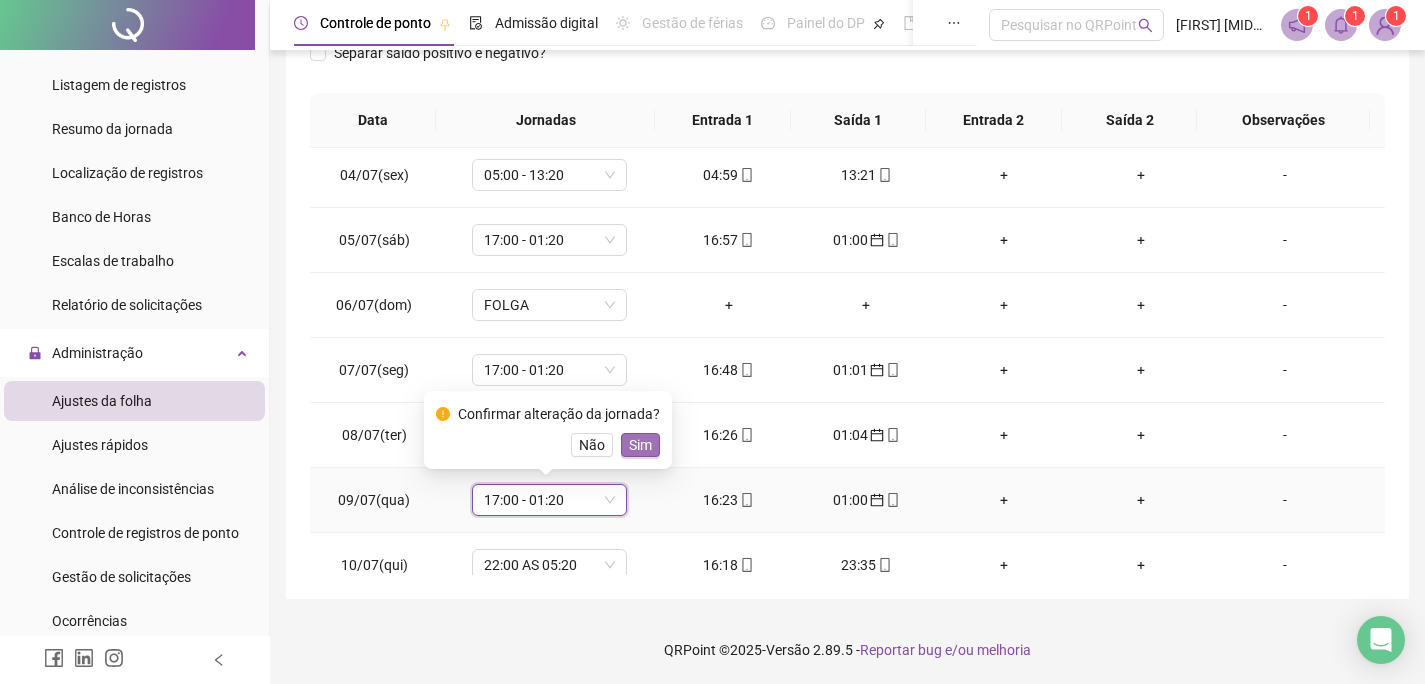 click on "Sim" at bounding box center [640, 445] 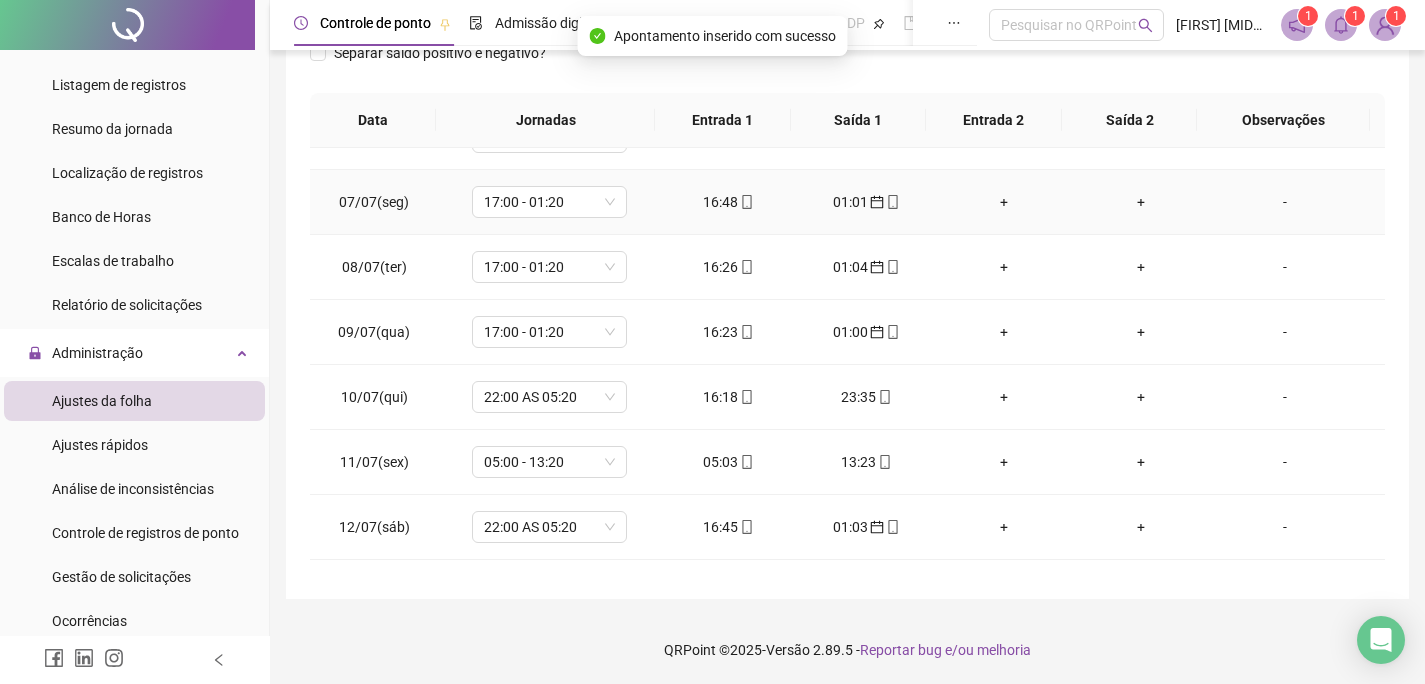 scroll, scrollTop: 399, scrollLeft: 0, axis: vertical 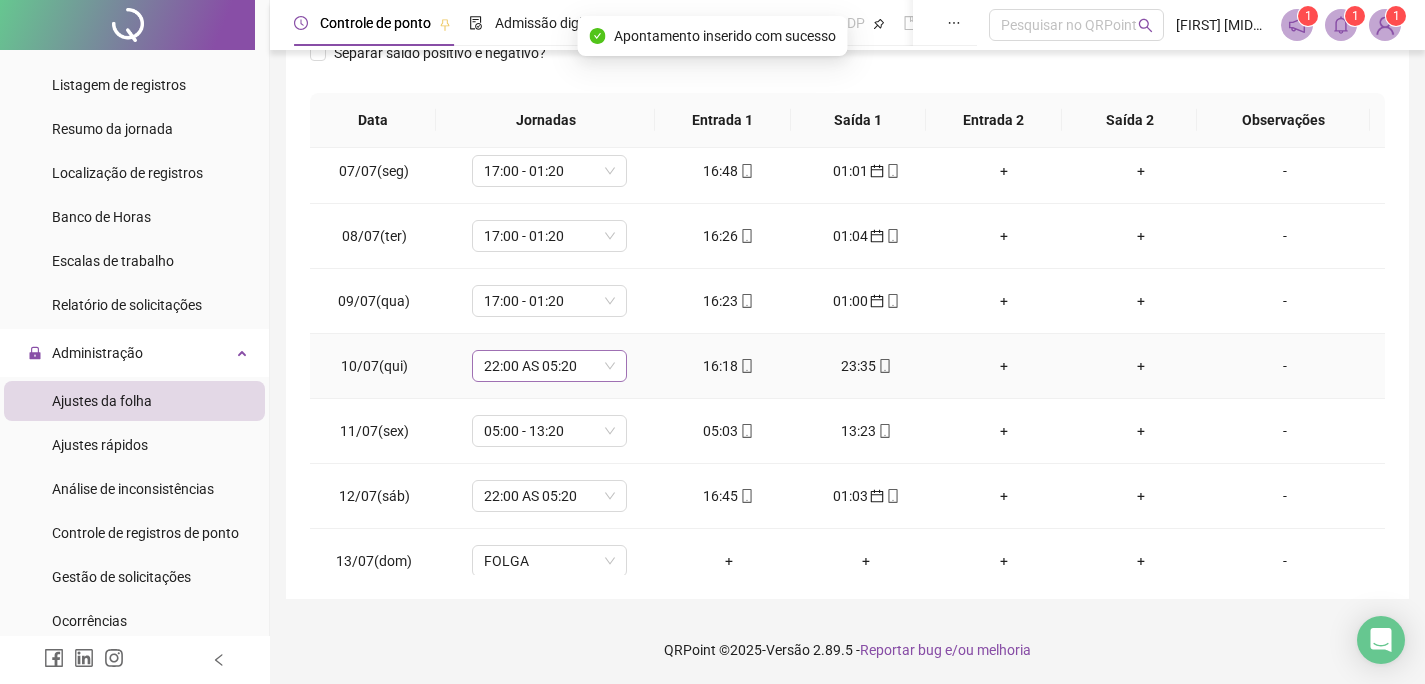click on "22:00 AS 05:20" at bounding box center (549, 366) 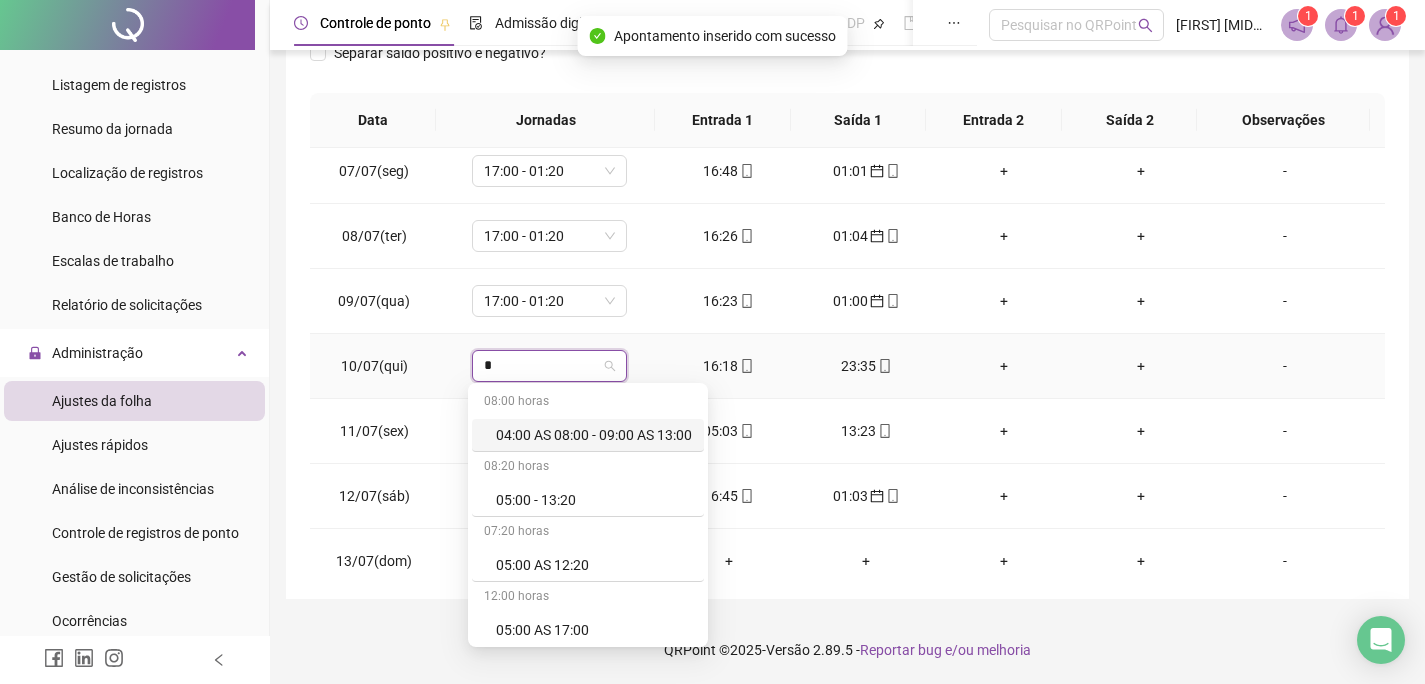 type on "**" 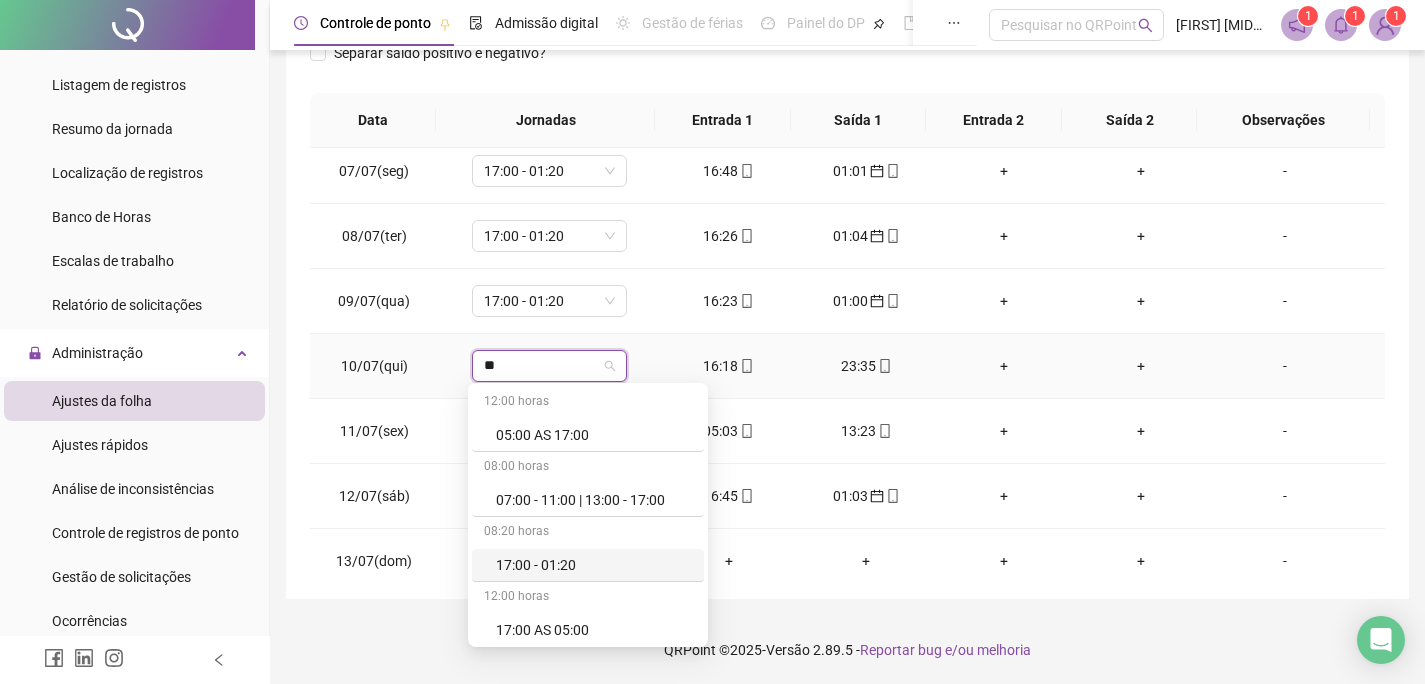 click on "17:00 - 01:20" at bounding box center [594, 565] 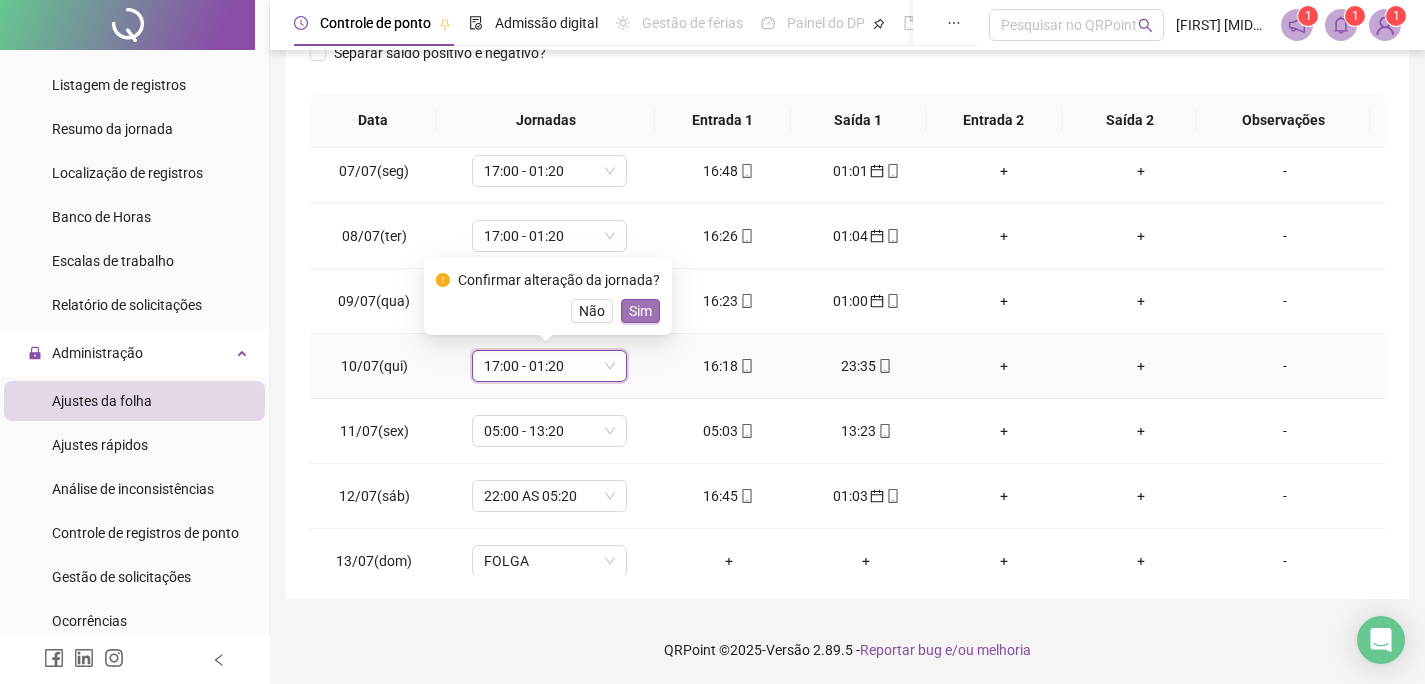 click on "Sim" at bounding box center (640, 311) 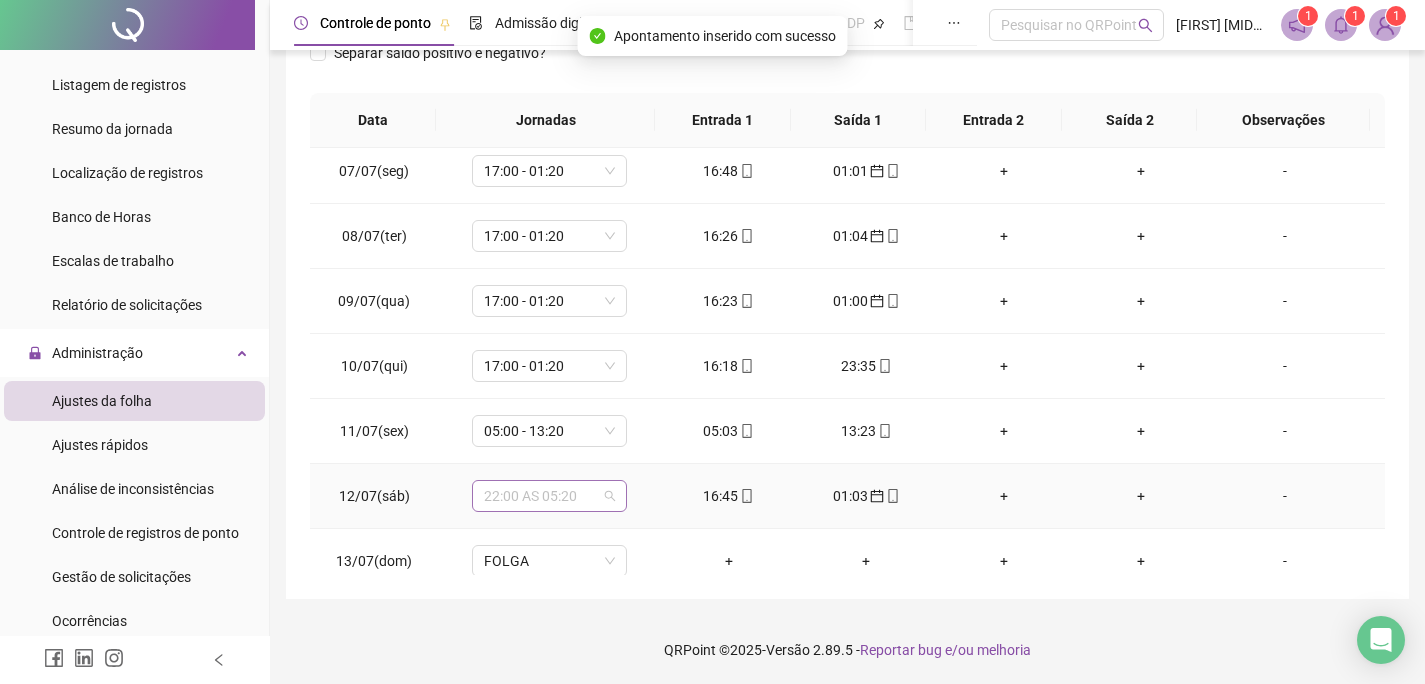 click on "22:00 AS 05:20" at bounding box center (549, 496) 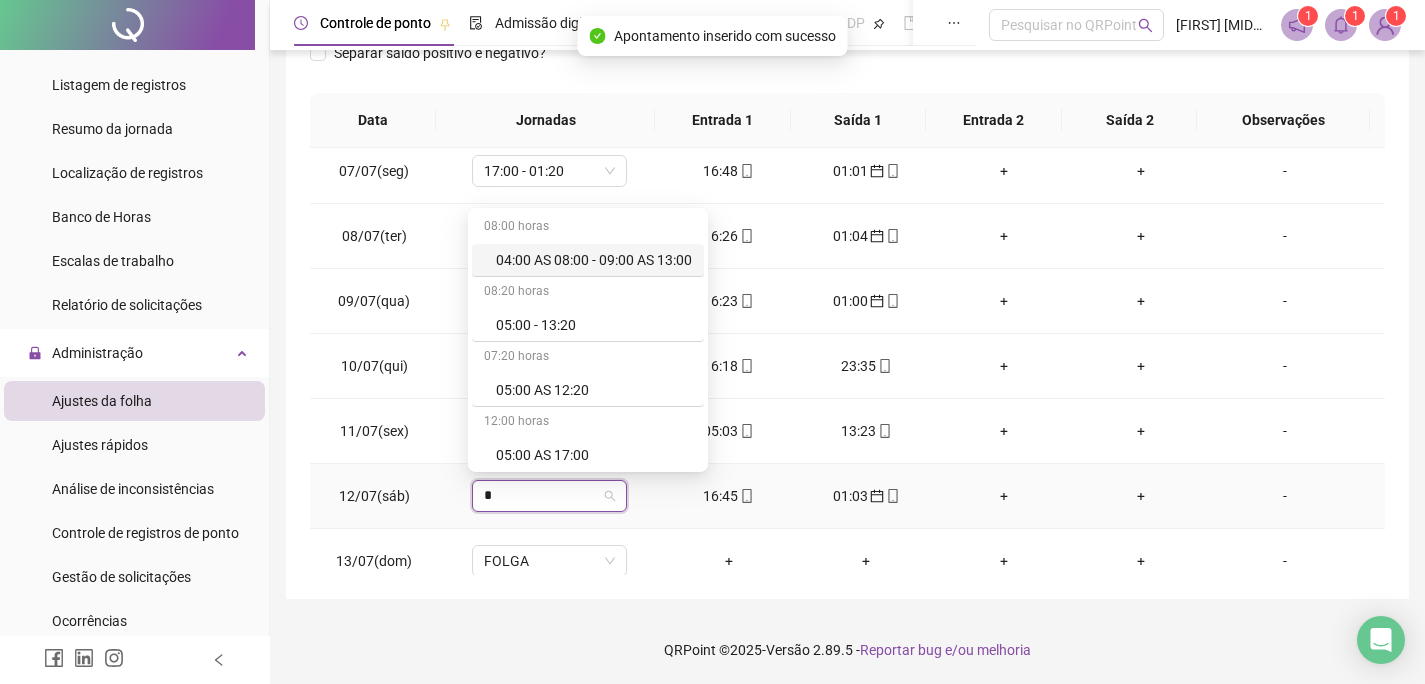 type on "**" 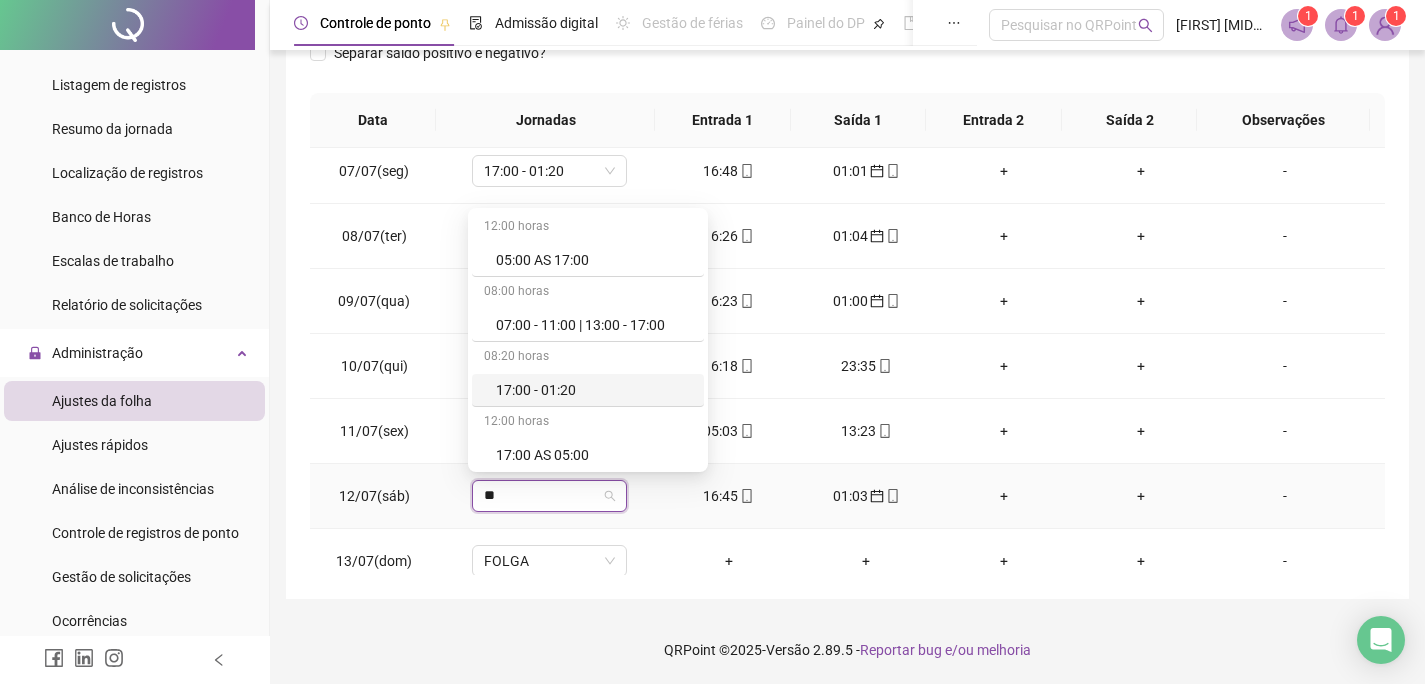click on "17:00 - 01:20" at bounding box center (594, 390) 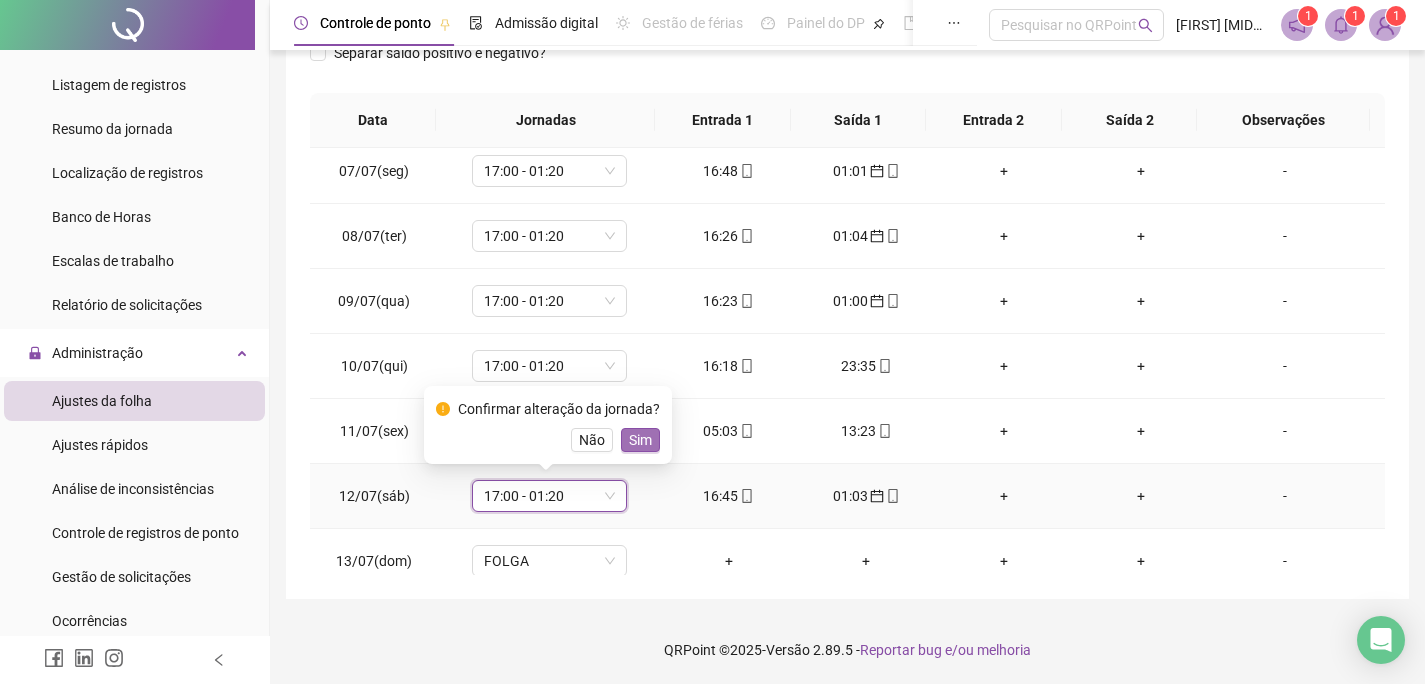 click on "Sim" at bounding box center (640, 440) 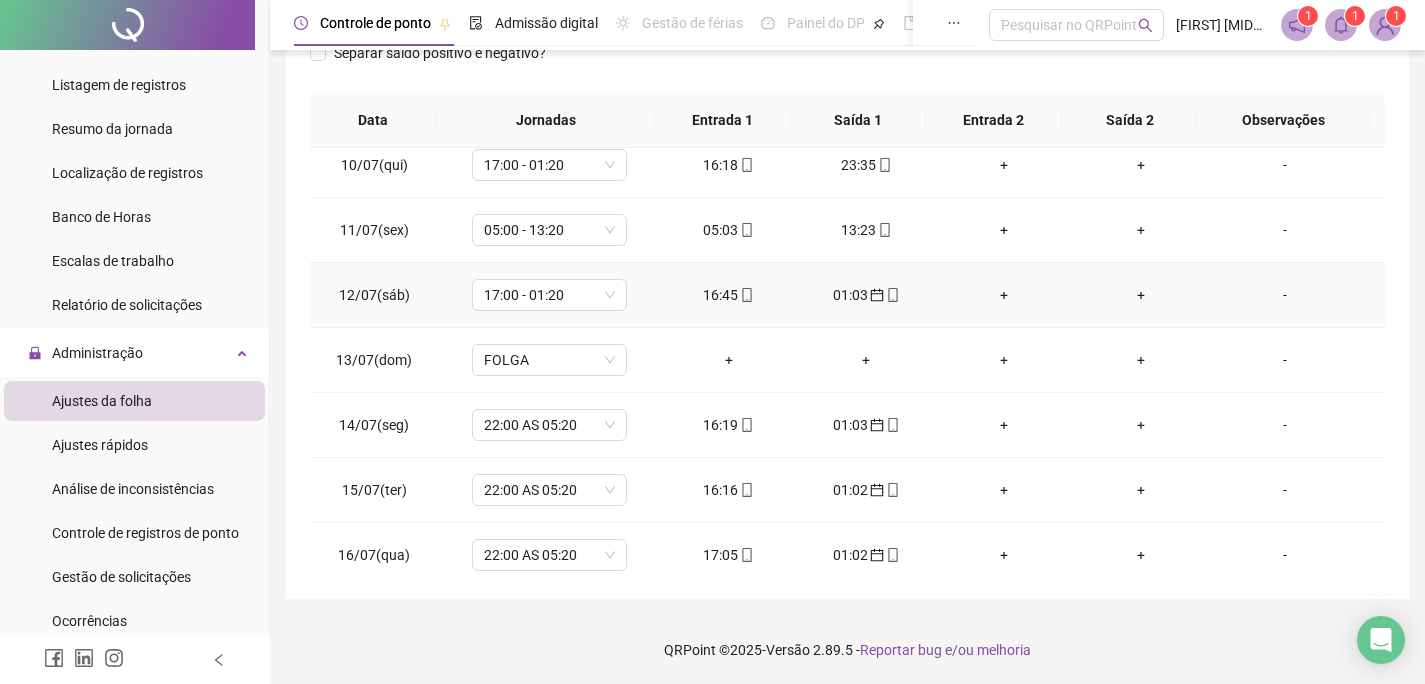 scroll, scrollTop: 699, scrollLeft: 0, axis: vertical 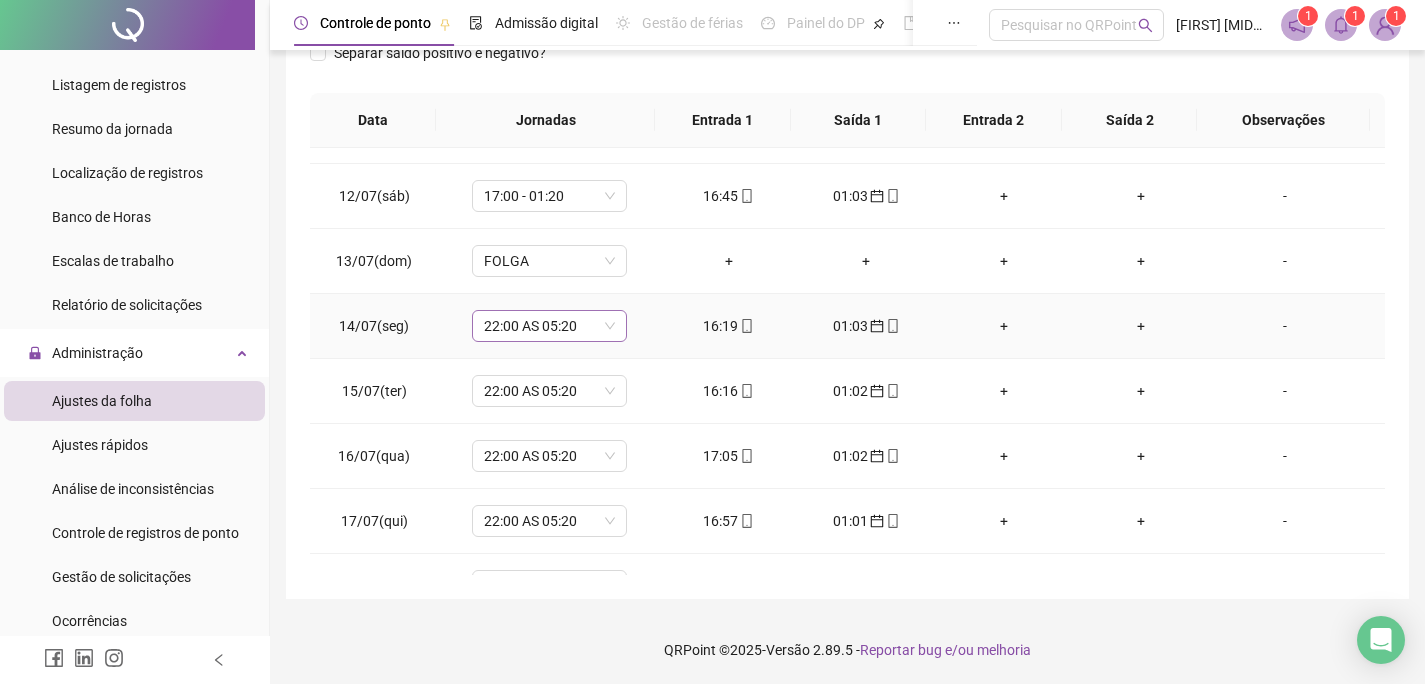 click on "22:00 AS 05:20" at bounding box center [549, 326] 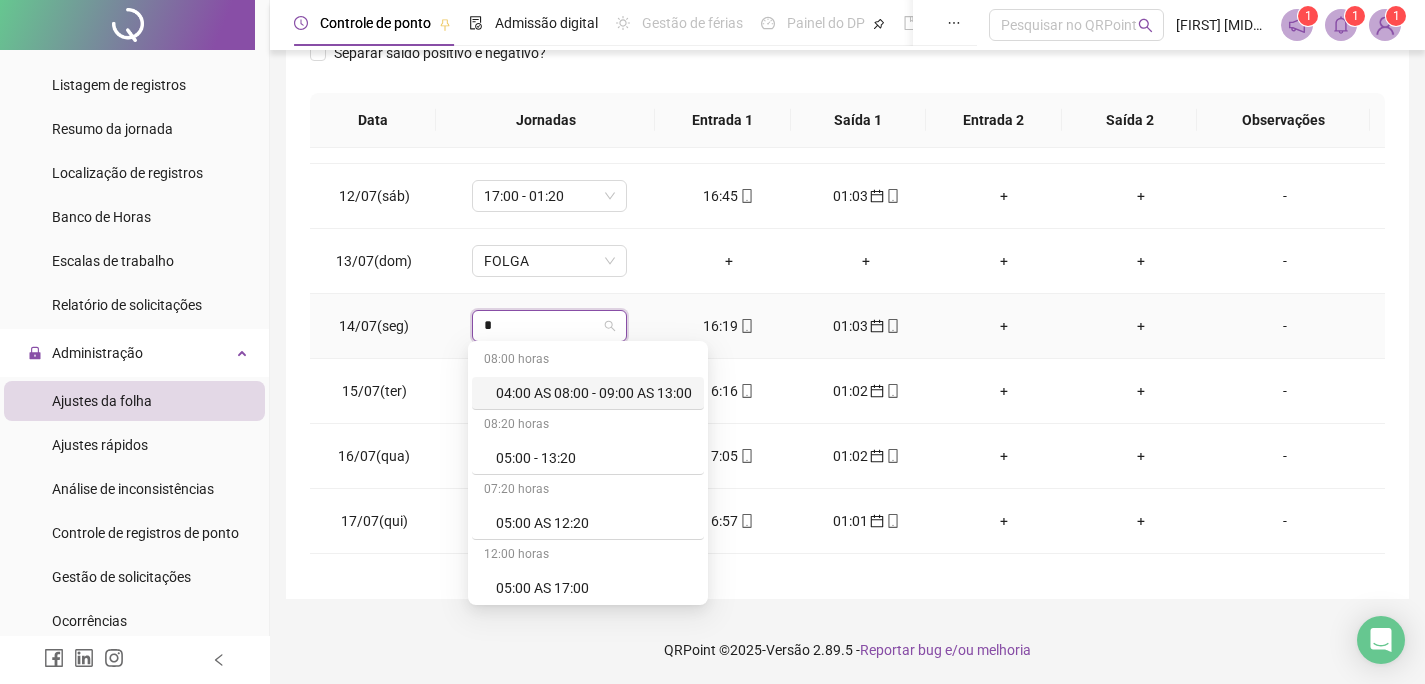 type on "**" 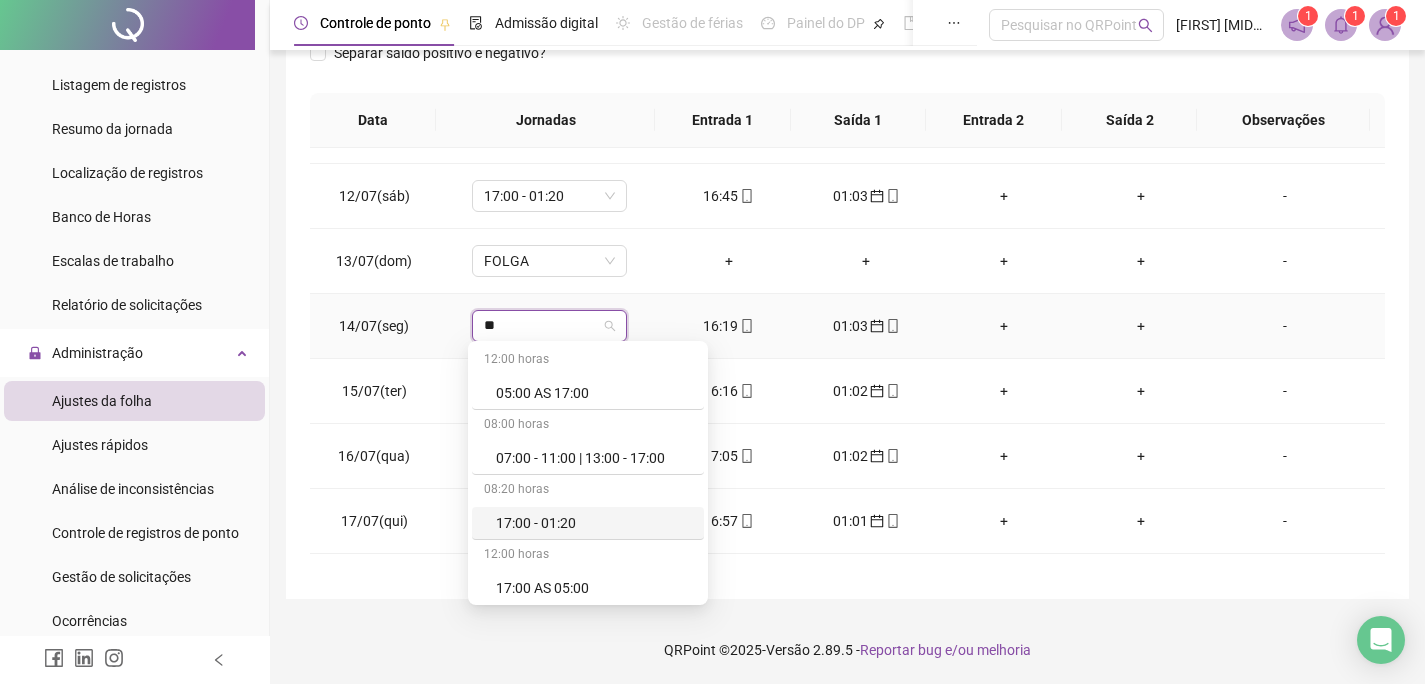 click on "17:00 - 01:20" at bounding box center (594, 523) 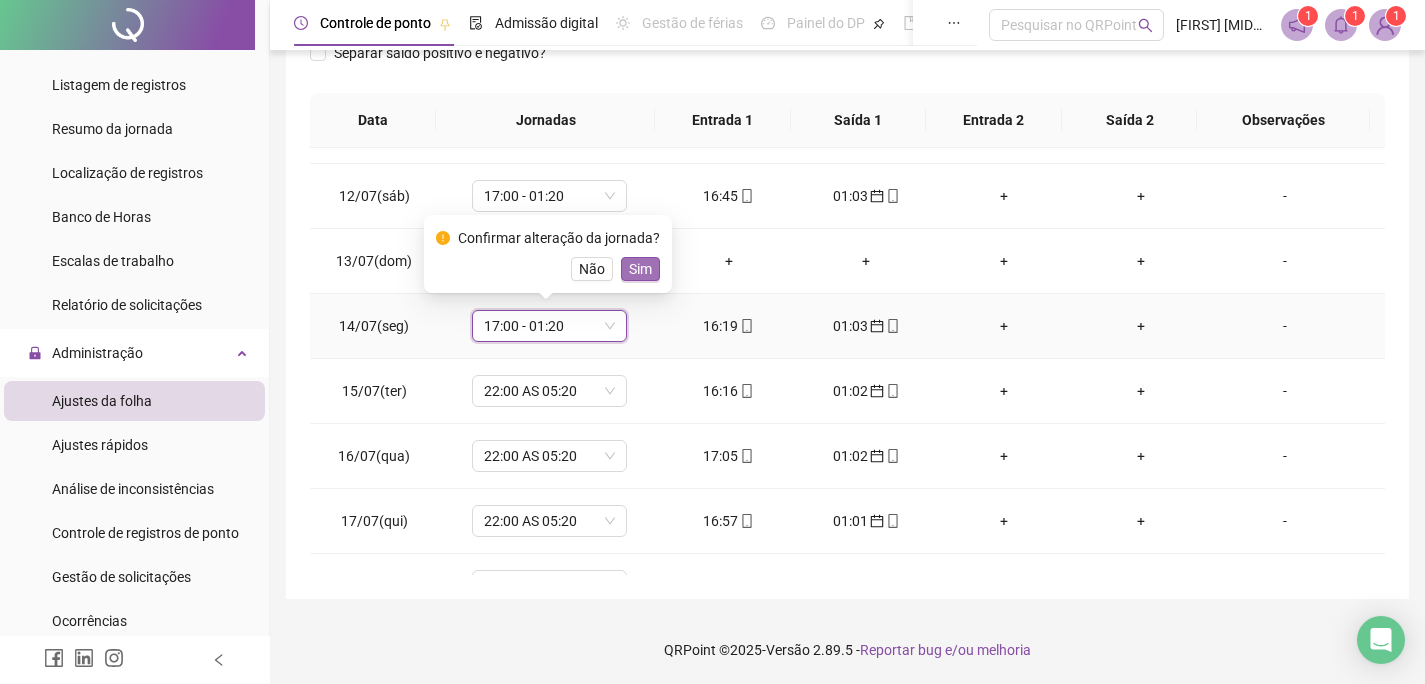 click on "Sim" at bounding box center (640, 269) 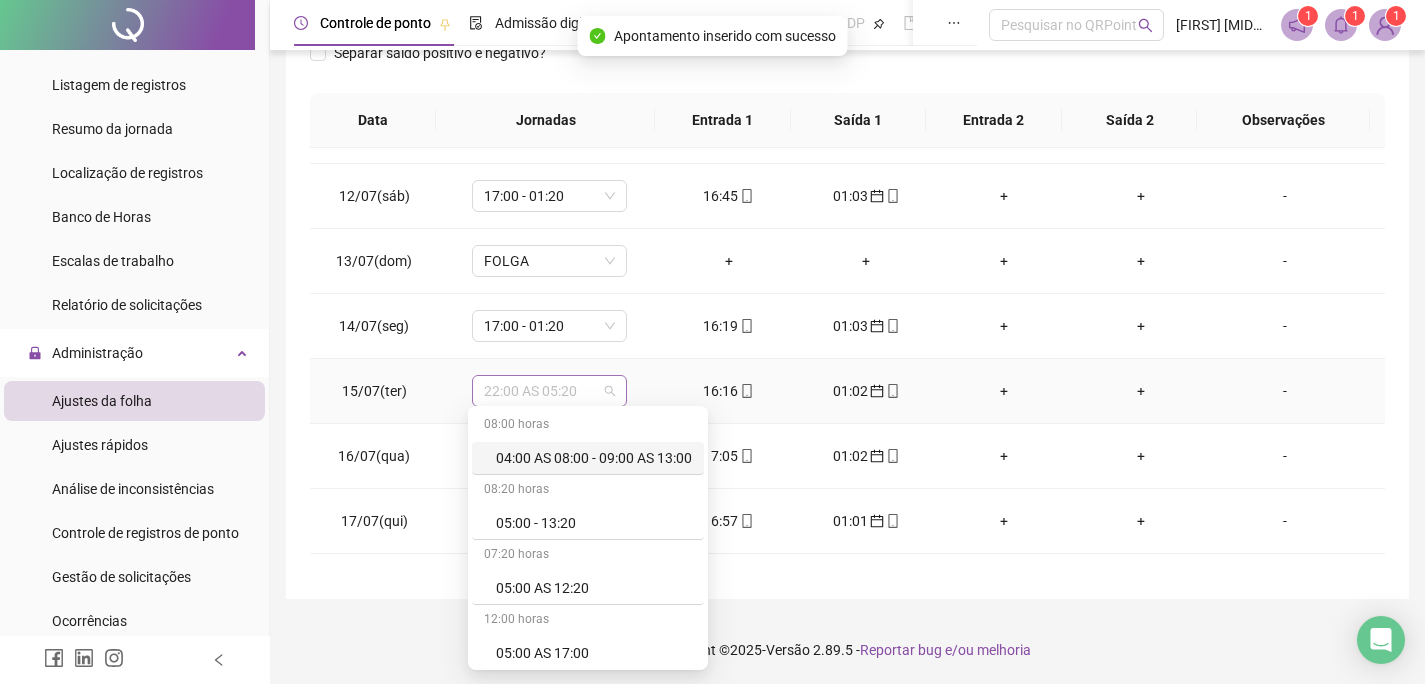click on "22:00 AS 05:20" at bounding box center (549, 391) 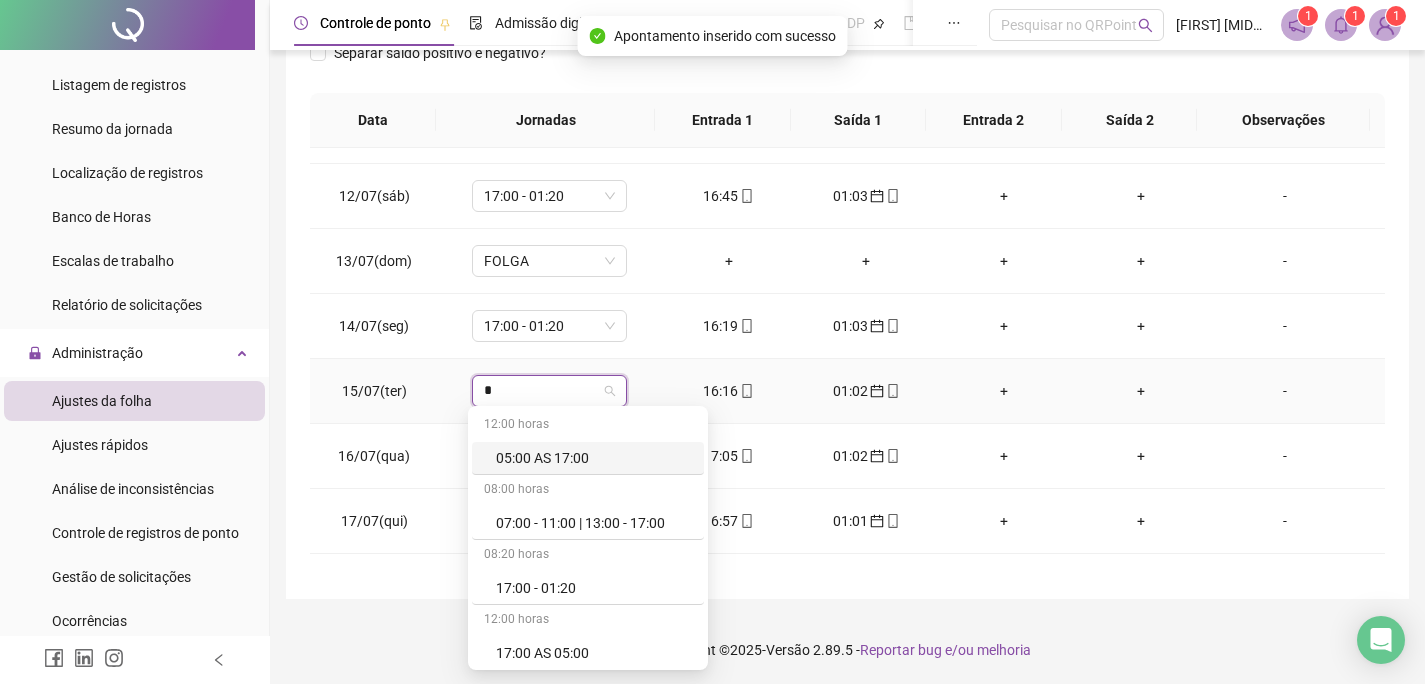 type on "**" 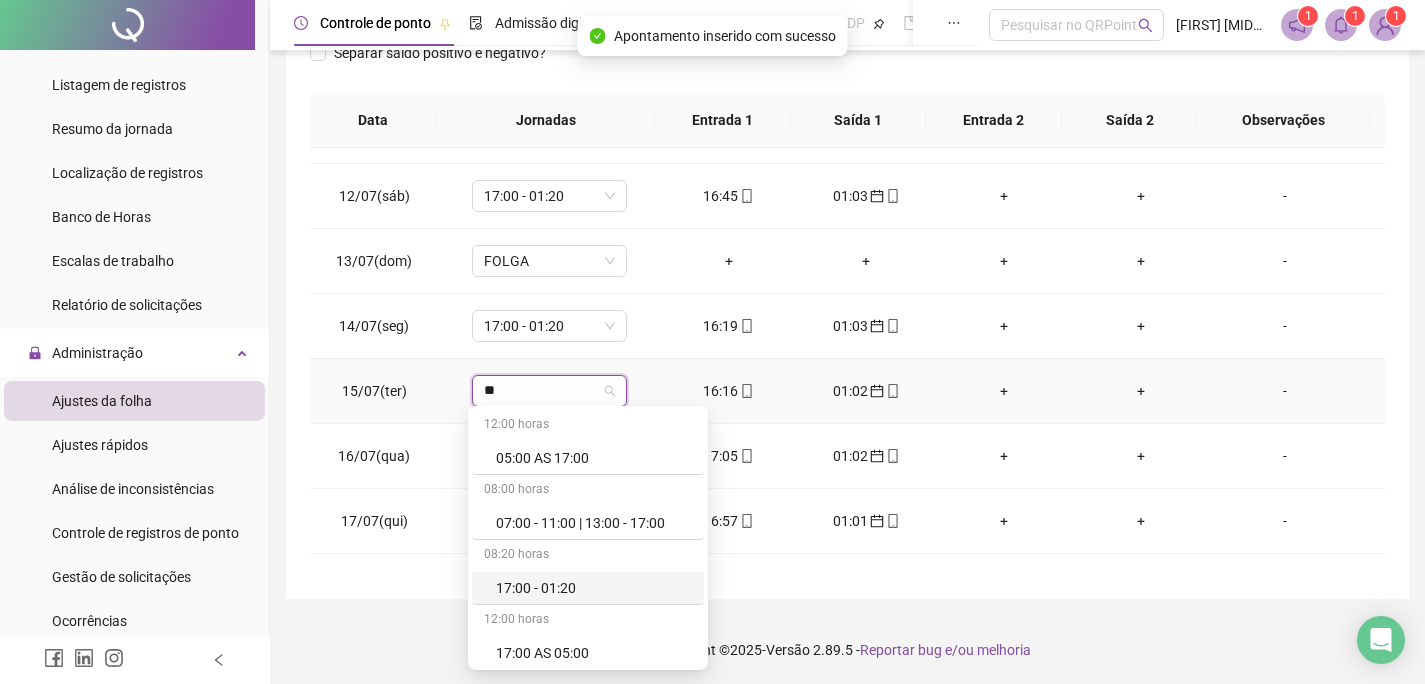 click on "17:00 - 01:20" at bounding box center (594, 588) 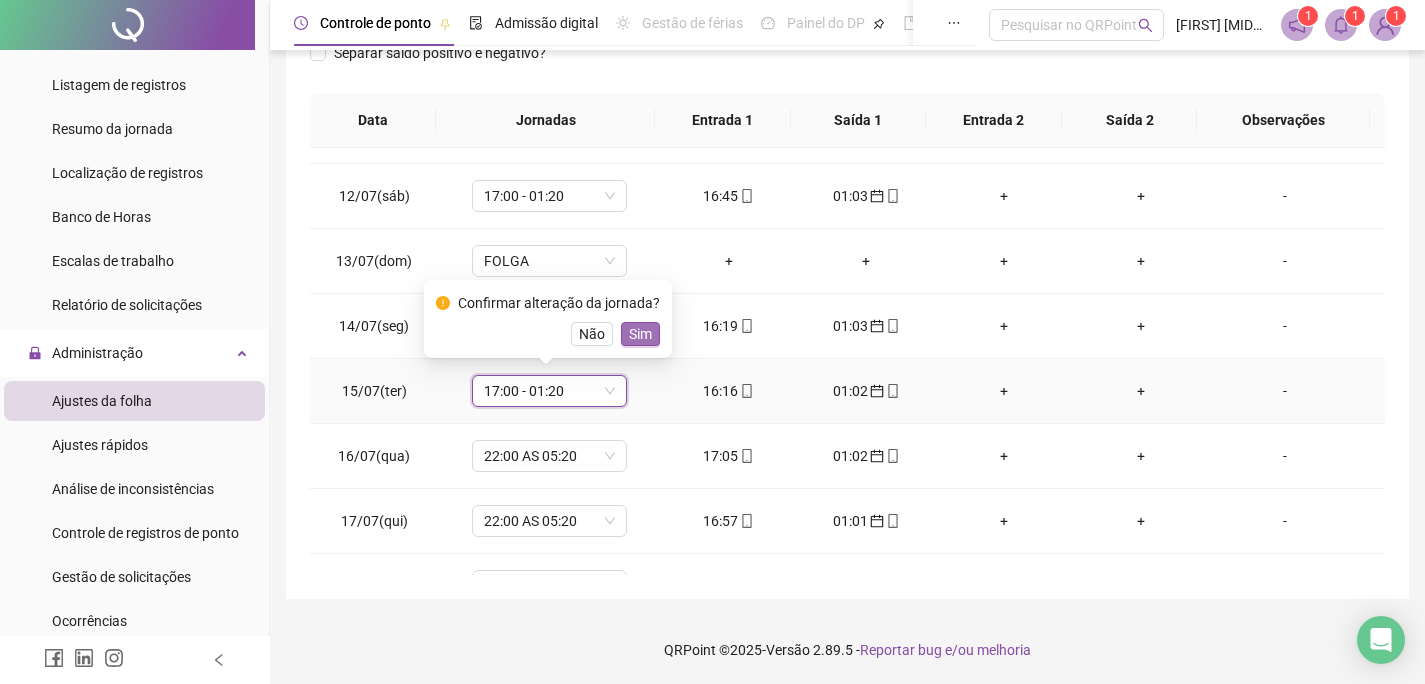 click on "Sim" at bounding box center (640, 334) 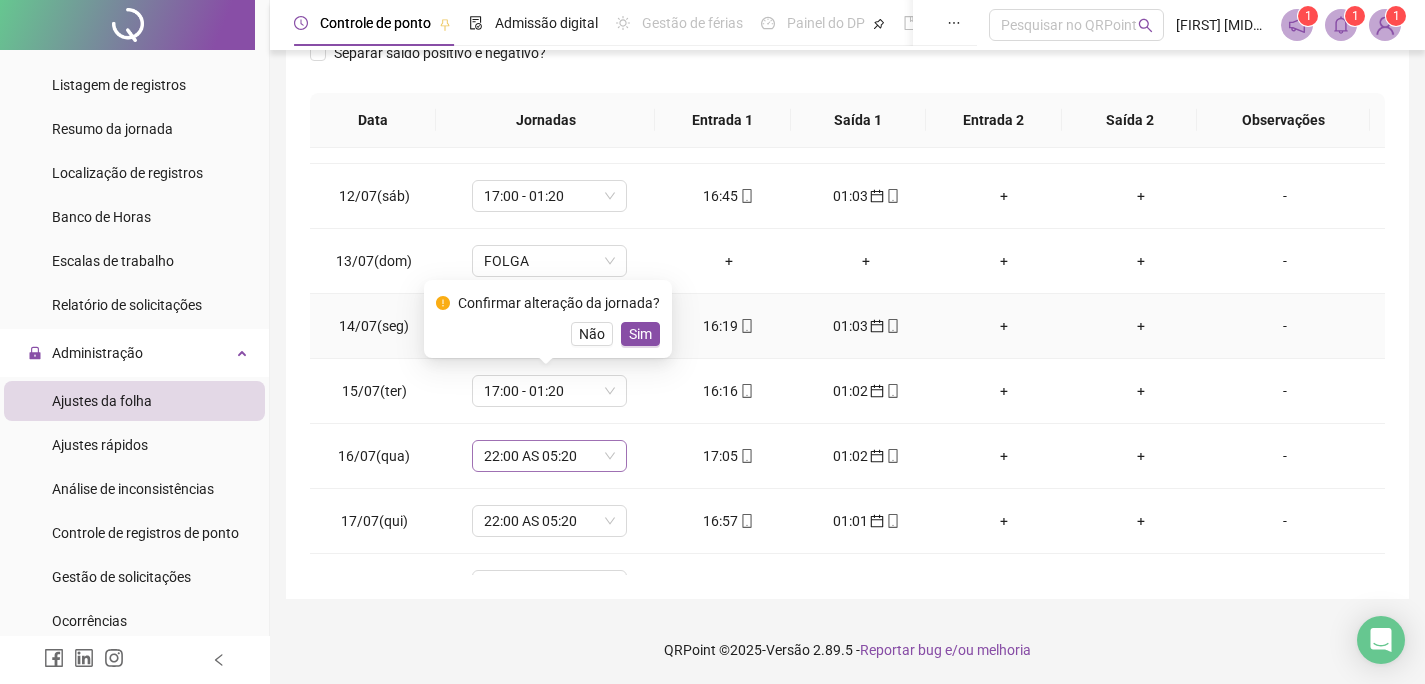 click on "22:00 AS 05:20" at bounding box center (549, 456) 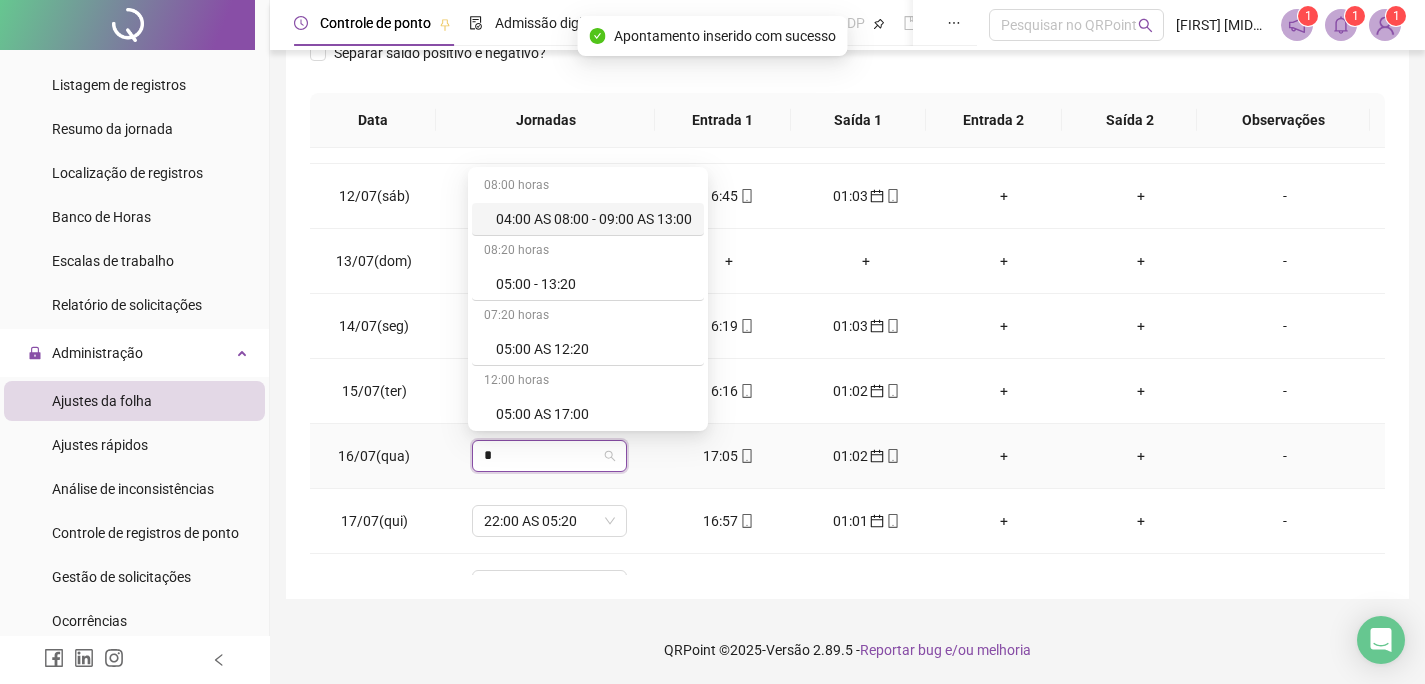 type on "**" 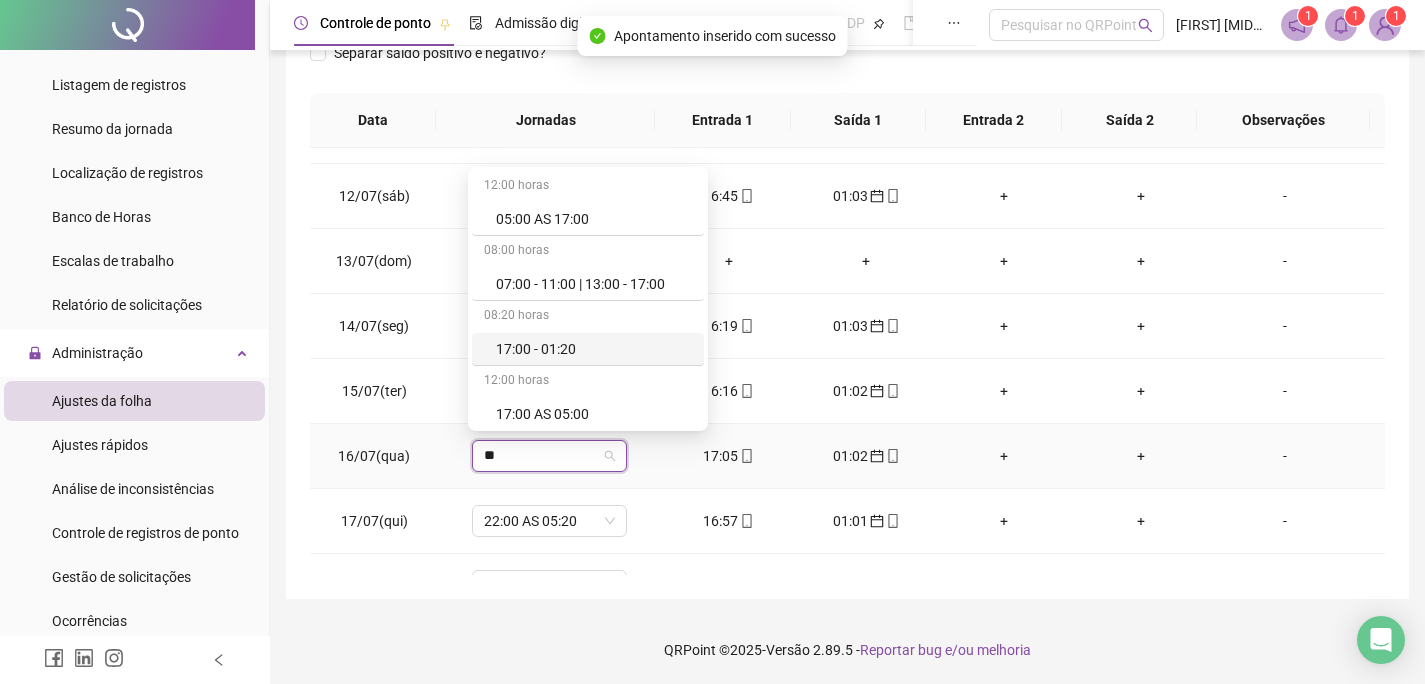 click on "17:00 - 01:20" at bounding box center (588, 349) 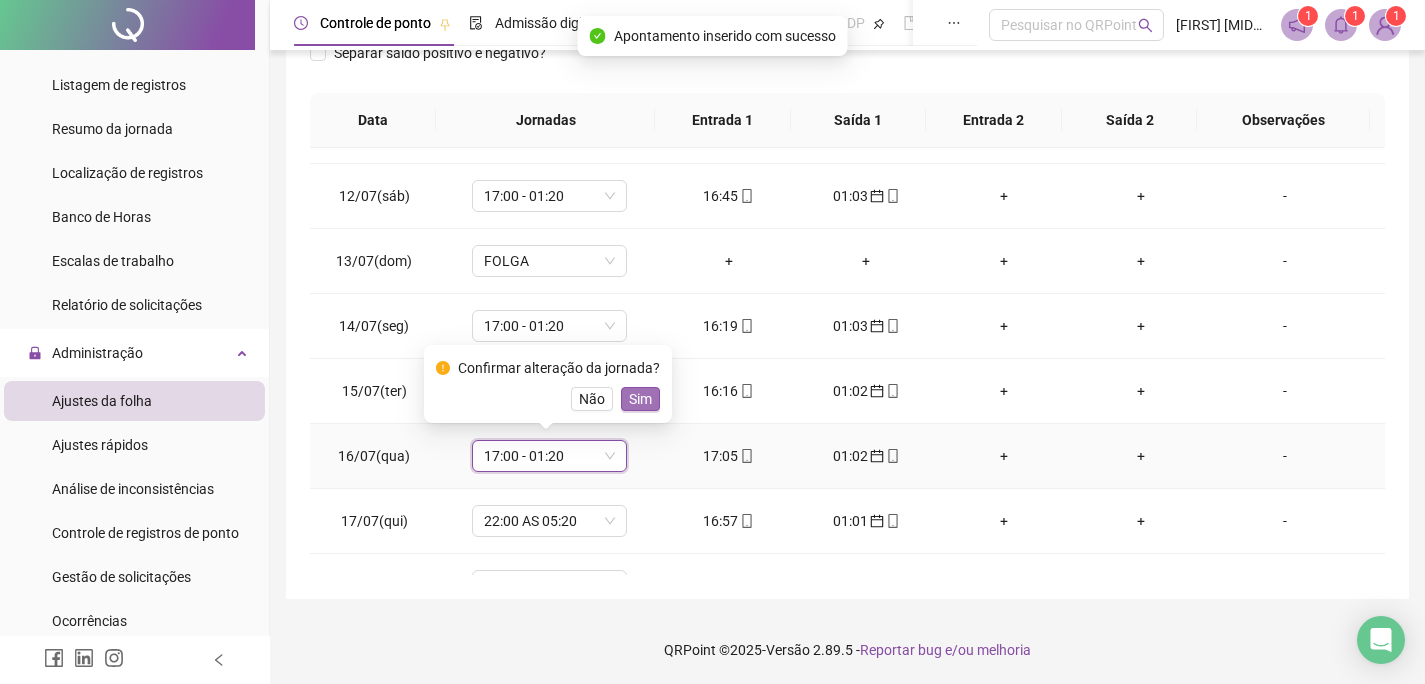 click on "Sim" at bounding box center [640, 399] 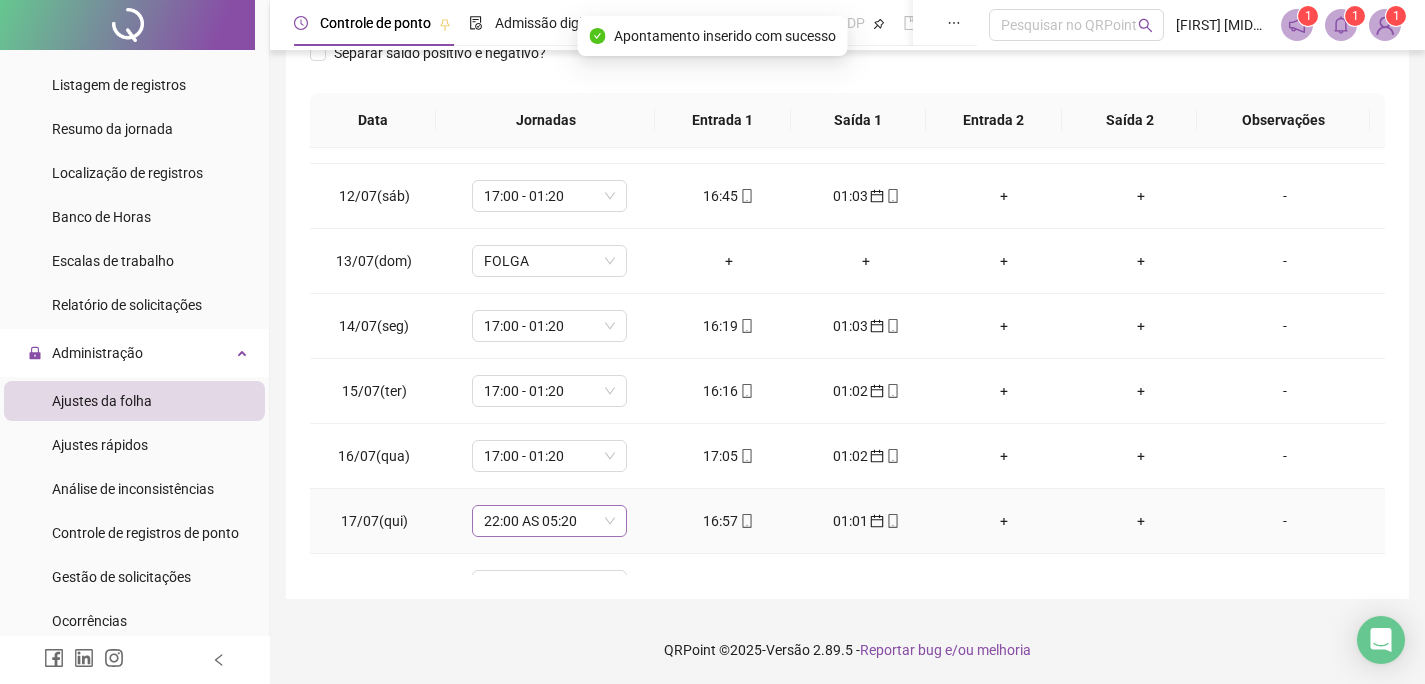 click on "22:00 AS 05:20" at bounding box center [549, 521] 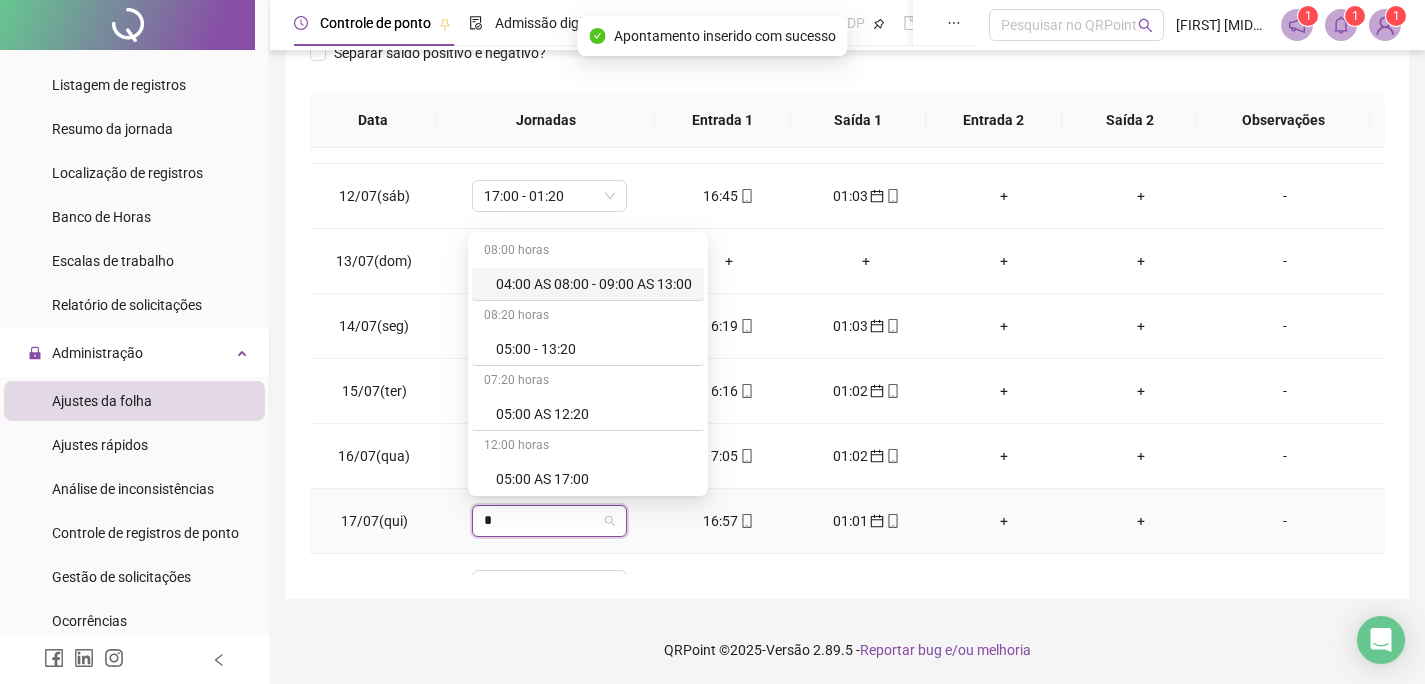 type on "**" 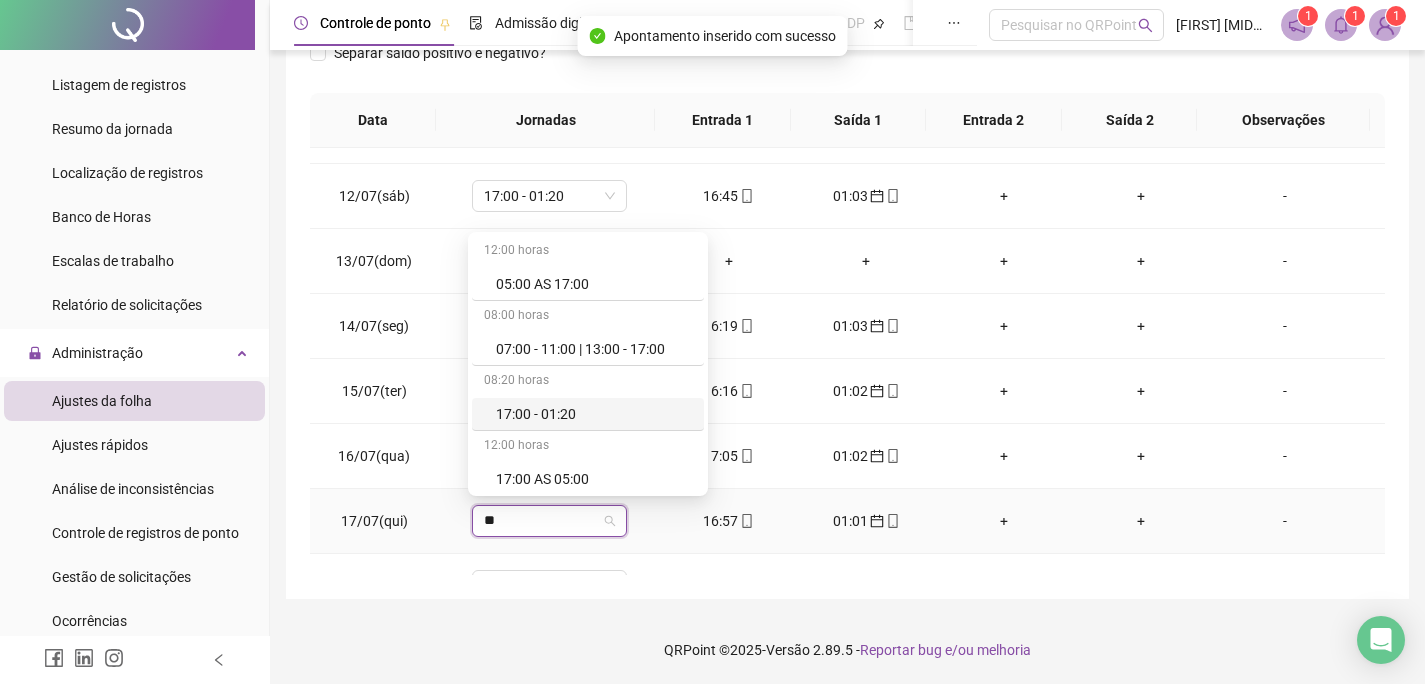 click on "17:00 - 01:20" at bounding box center (594, 414) 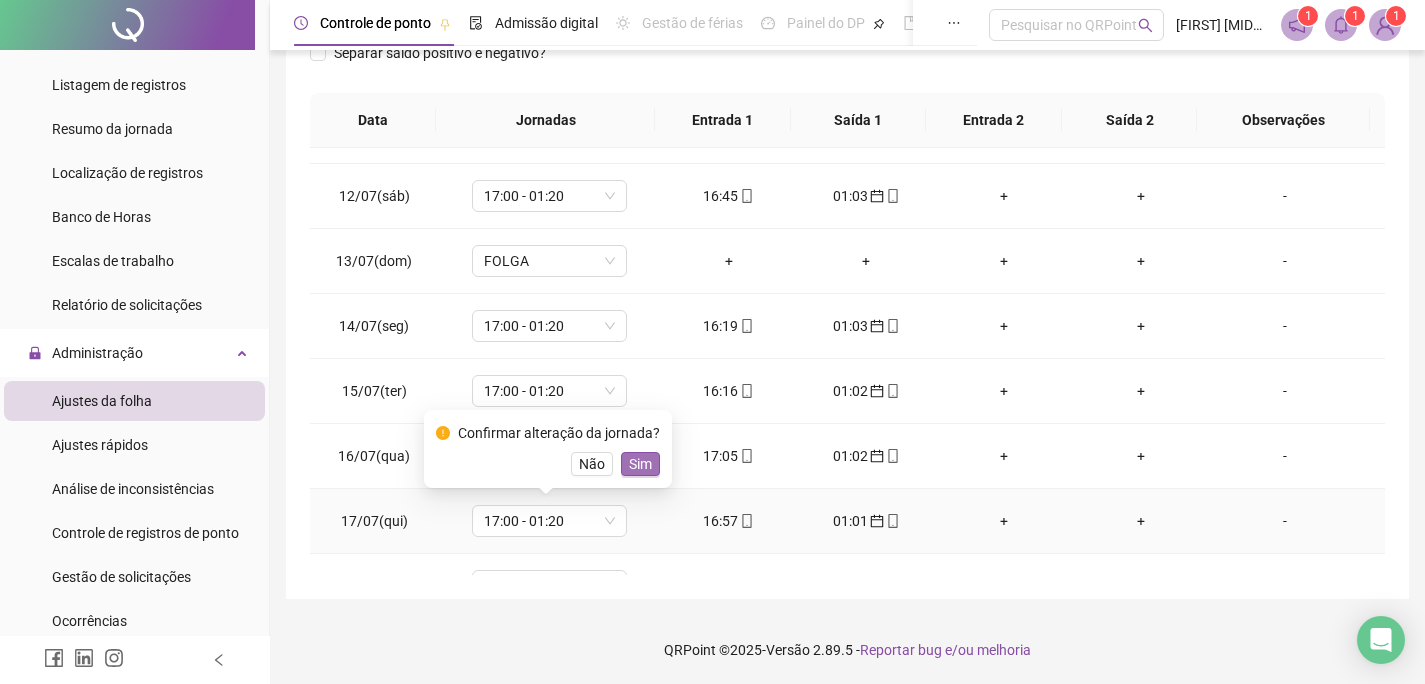 click on "Sim" at bounding box center [640, 464] 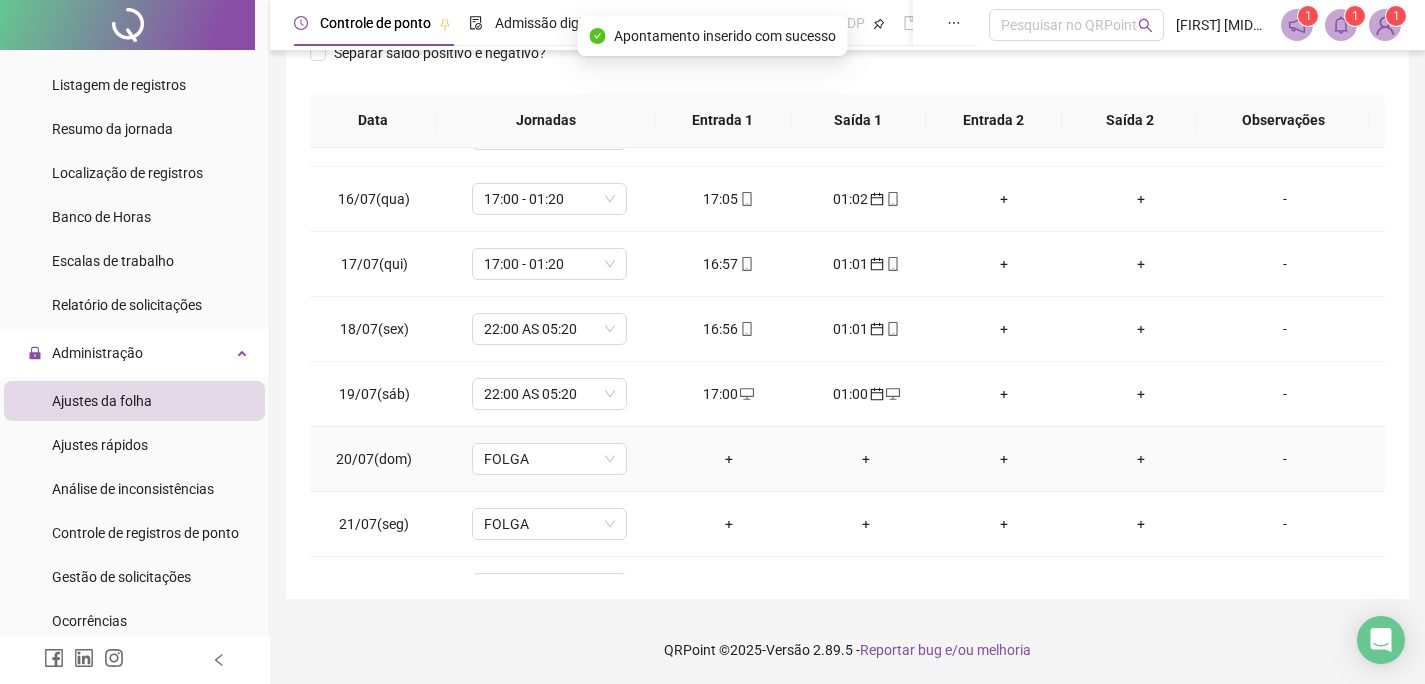 scroll, scrollTop: 999, scrollLeft: 0, axis: vertical 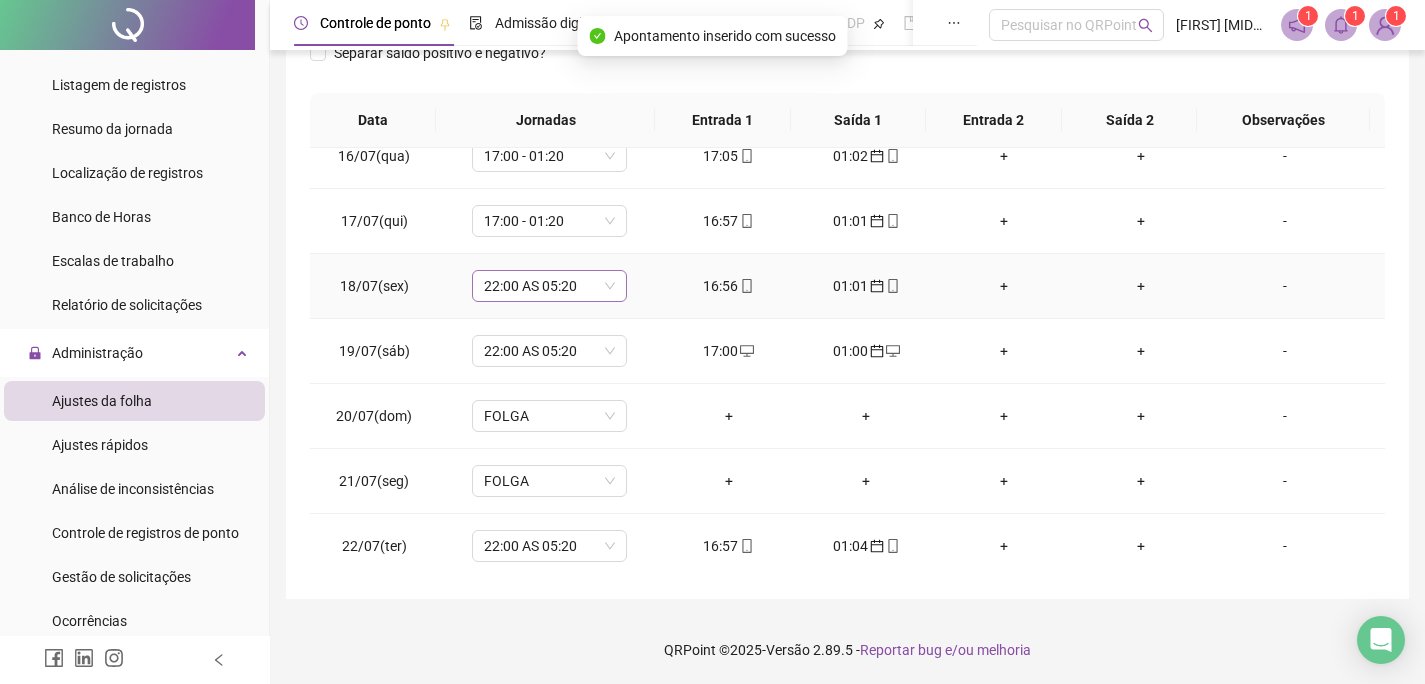 click on "22:00 AS 05:20" at bounding box center [549, 286] 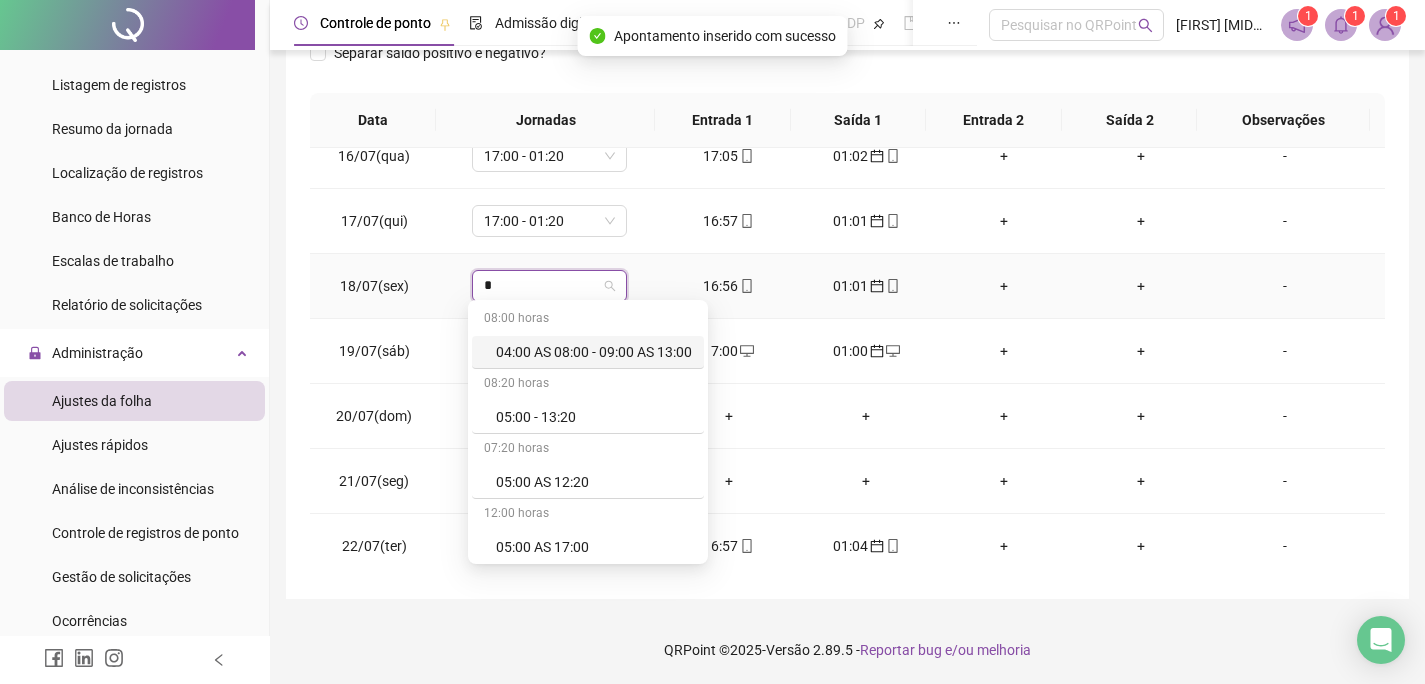 type on "**" 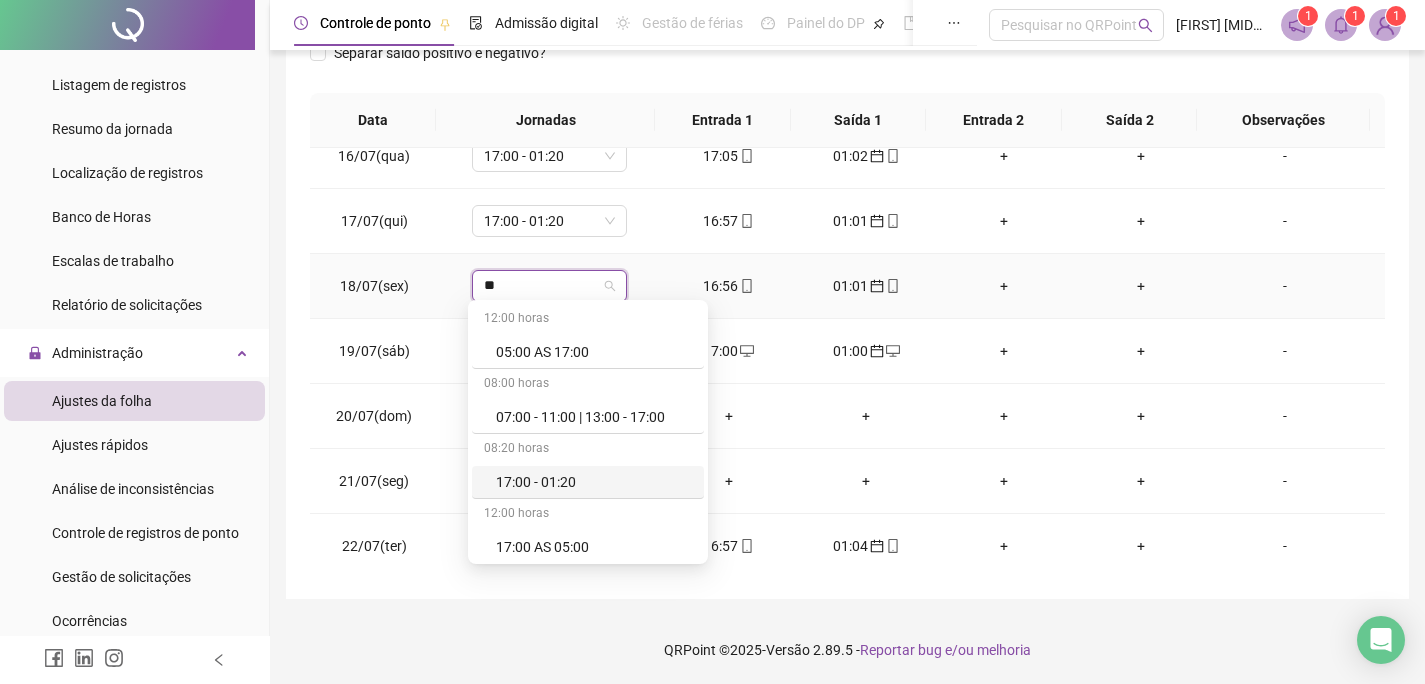 click on "17:00 - 01:20" at bounding box center [594, 482] 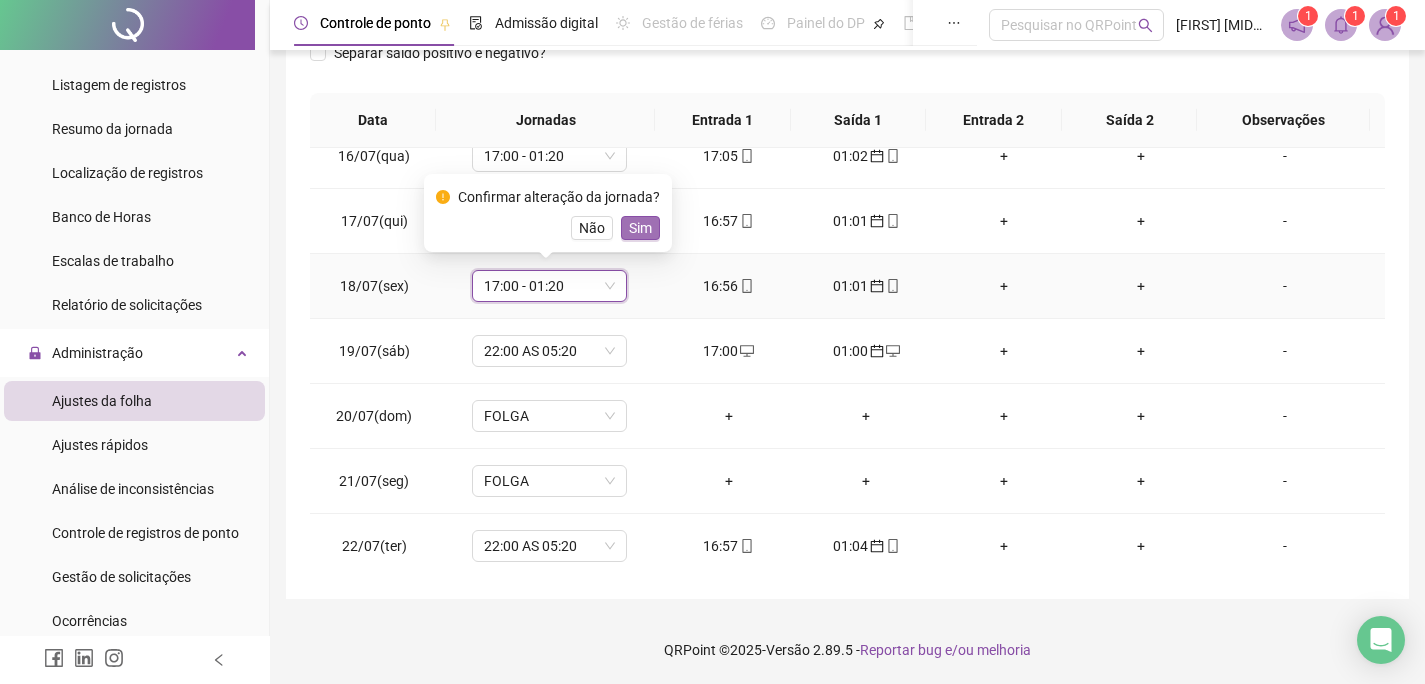 click on "Sim" at bounding box center (640, 228) 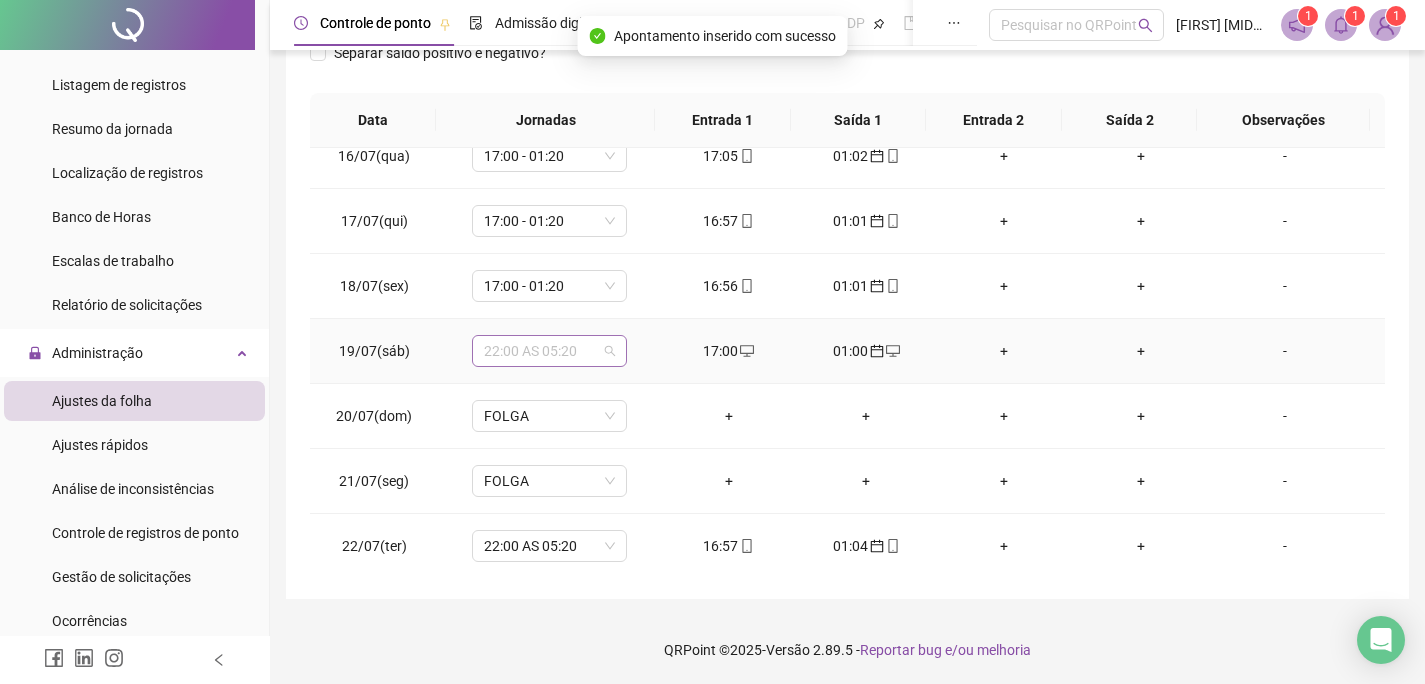 click on "22:00 AS 05:20" at bounding box center (549, 351) 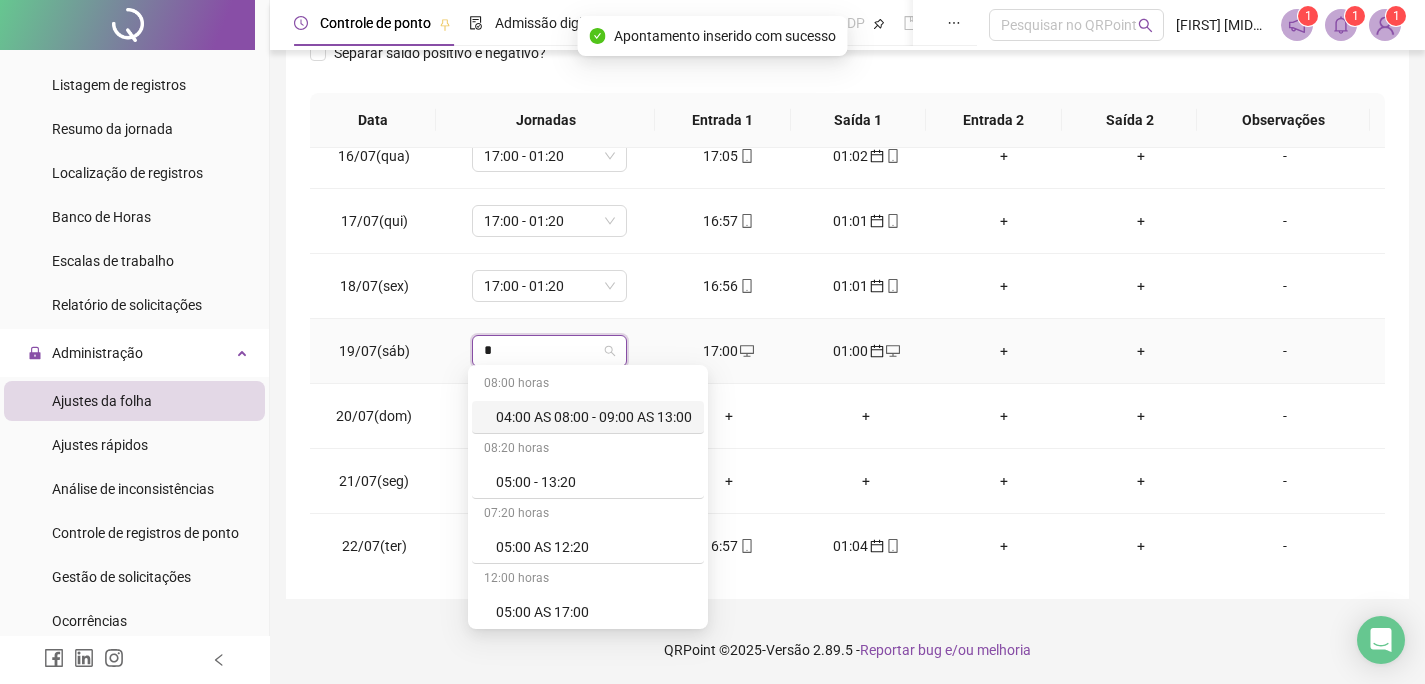 type on "**" 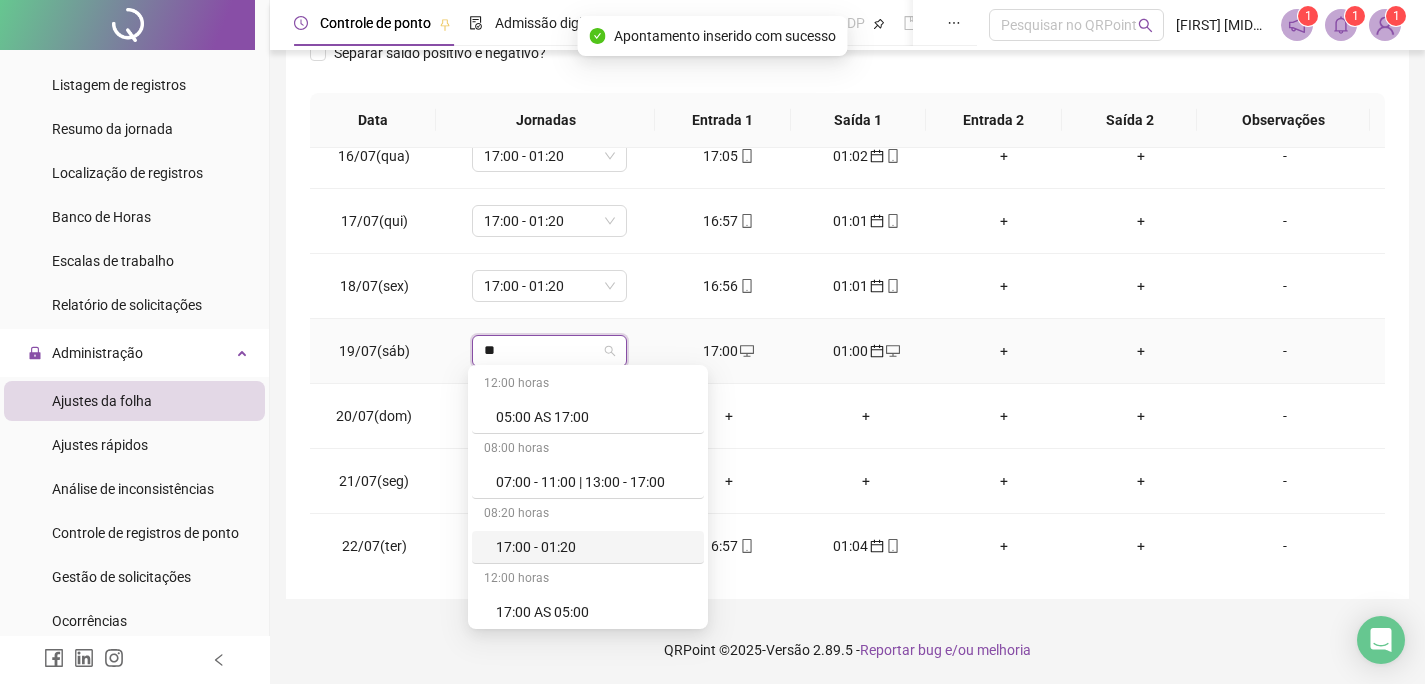 click on "17:00 - 01:20" at bounding box center (594, 547) 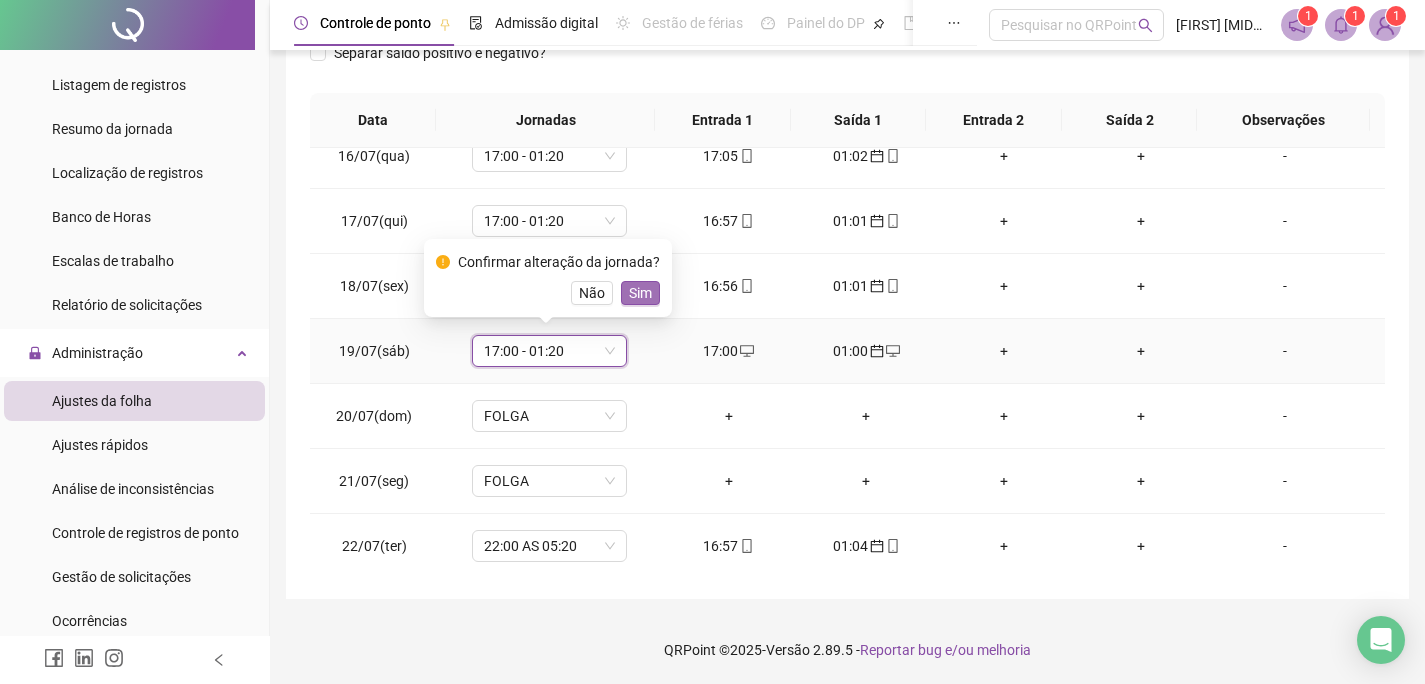 click on "Sim" at bounding box center [640, 293] 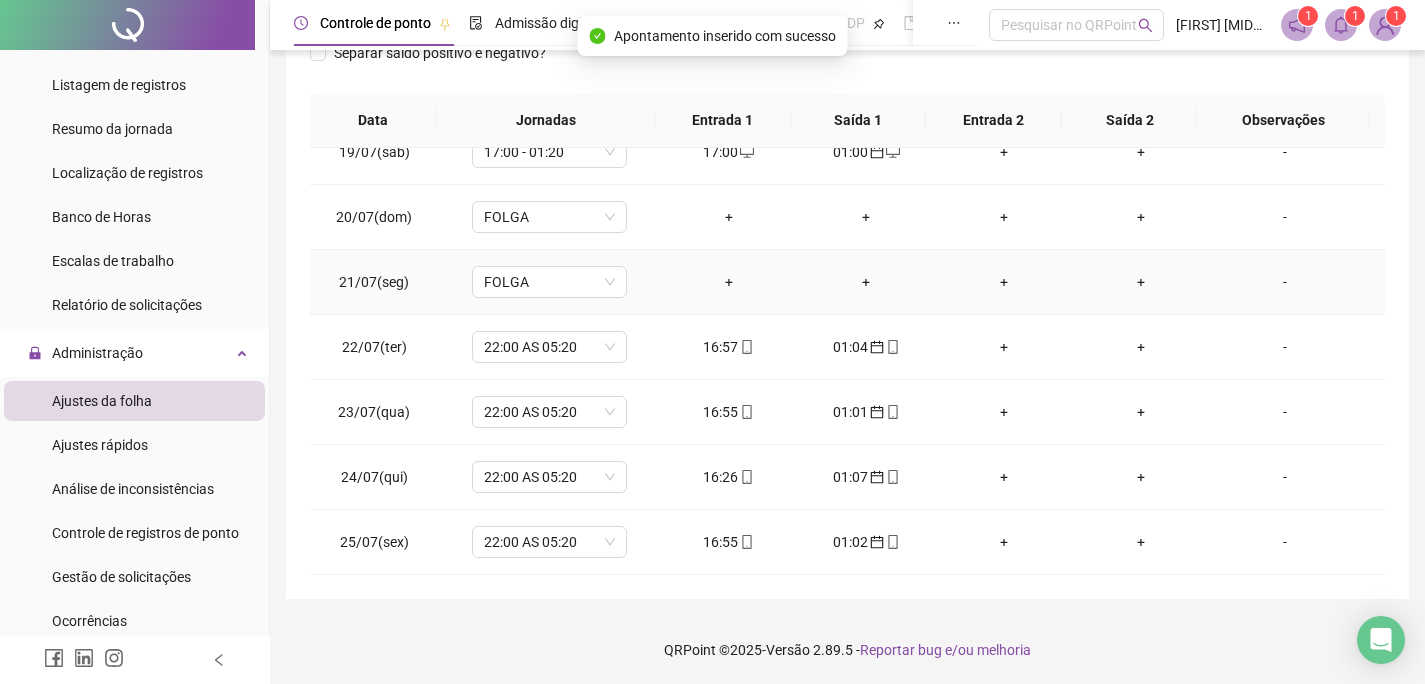 scroll, scrollTop: 1200, scrollLeft: 0, axis: vertical 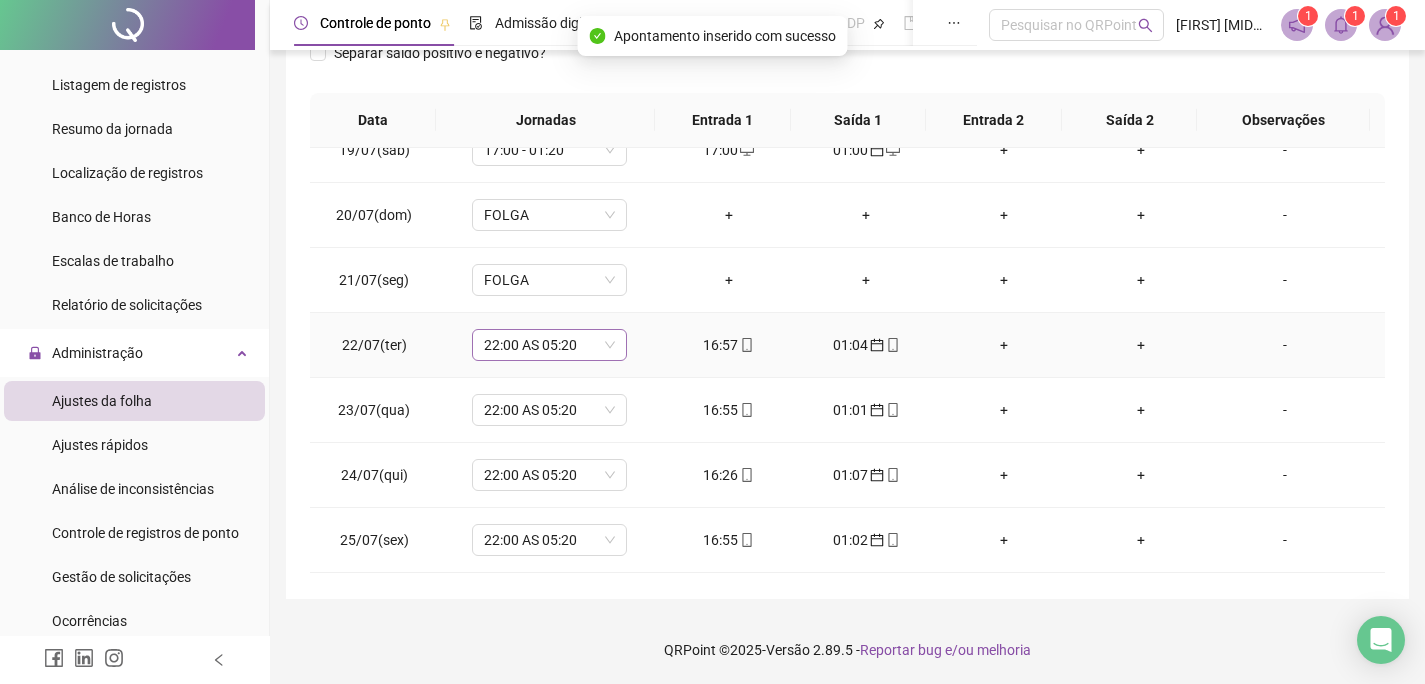 click on "22:00 AS 05:20" at bounding box center (549, 345) 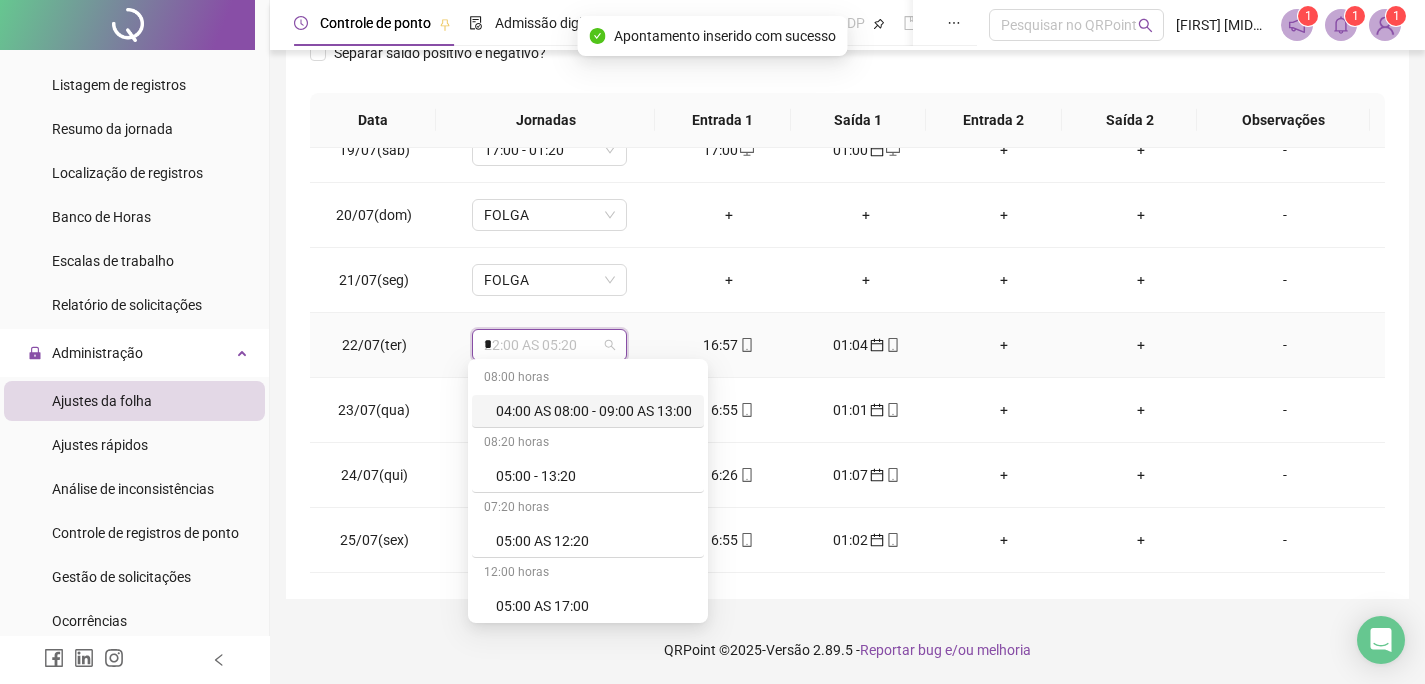type on "**" 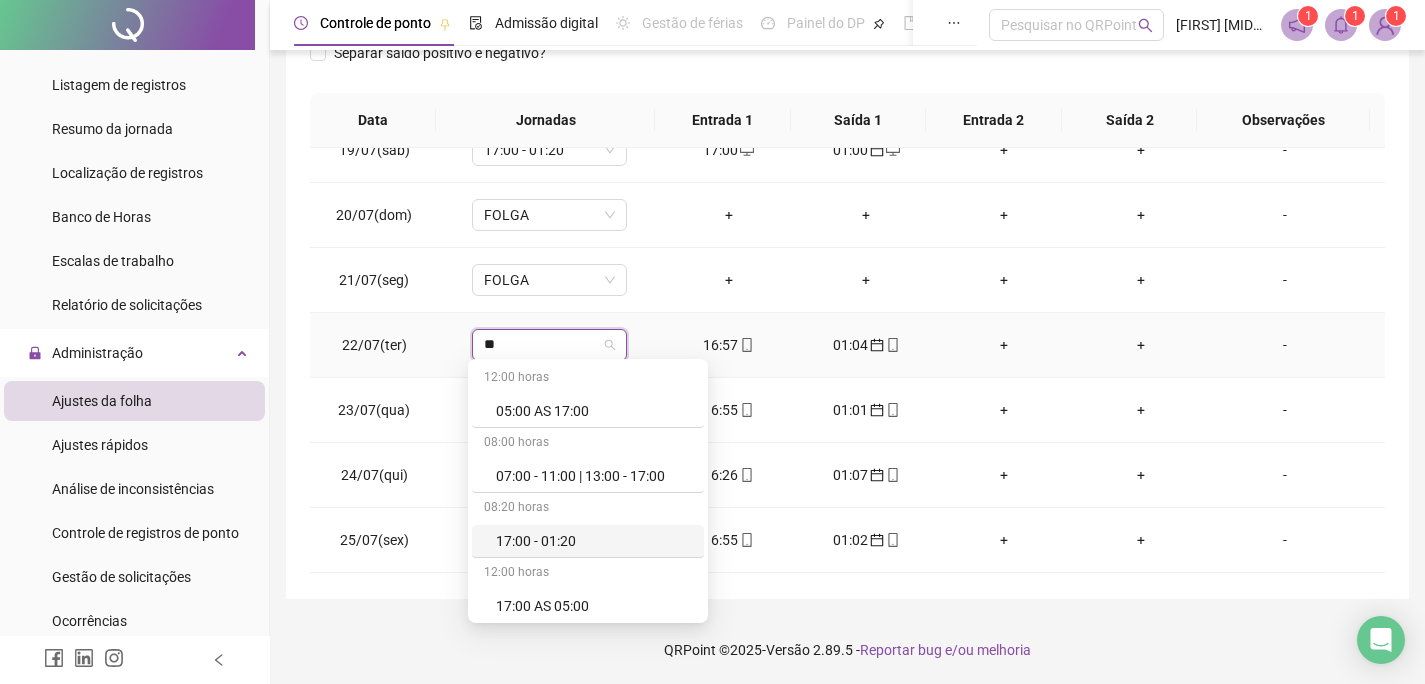click on "17:00 - 01:20" at bounding box center [594, 541] 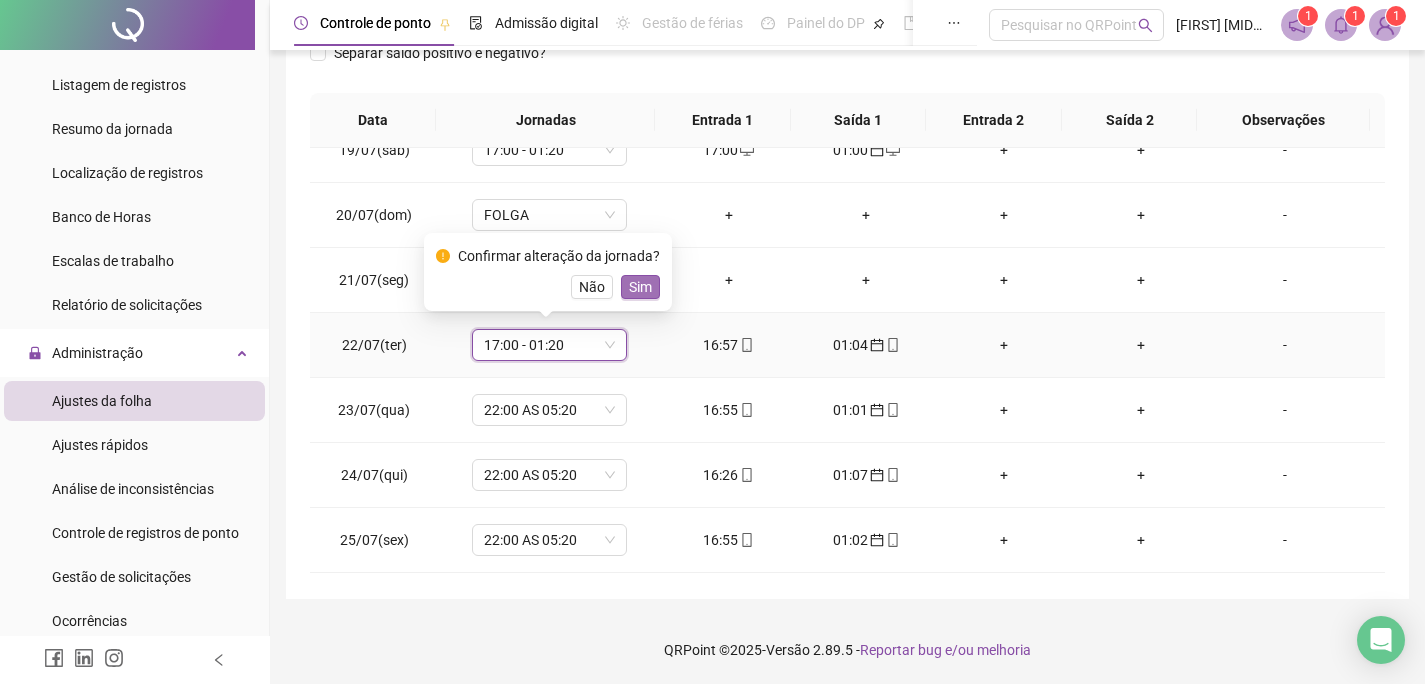 click on "Sim" at bounding box center [640, 287] 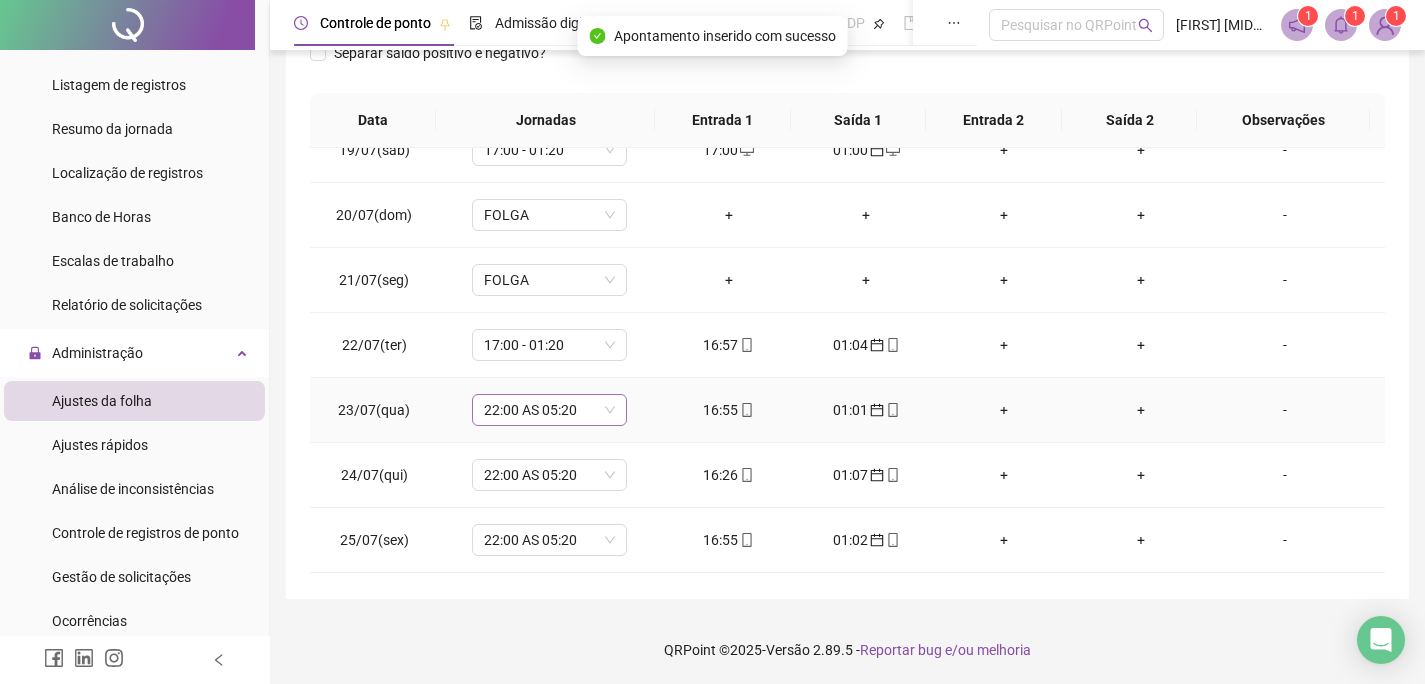 click on "22:00 AS 05:20" at bounding box center [549, 410] 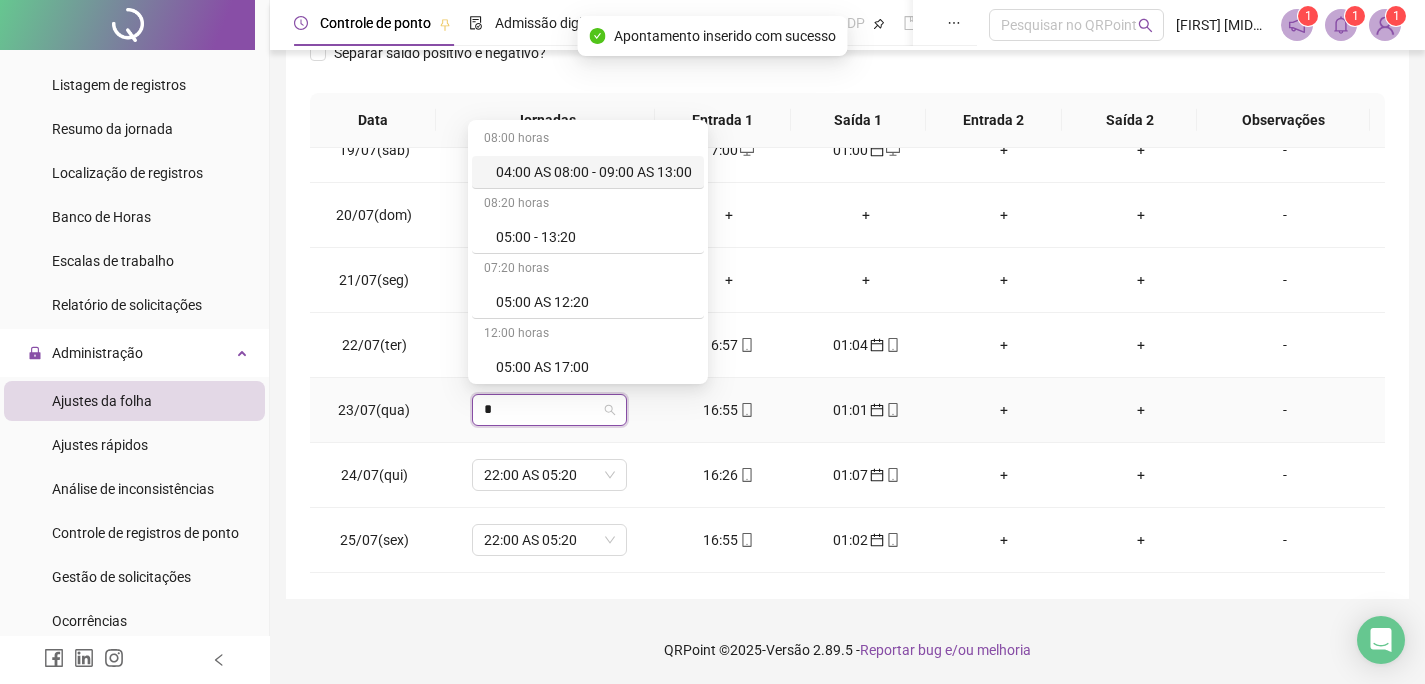 type on "**" 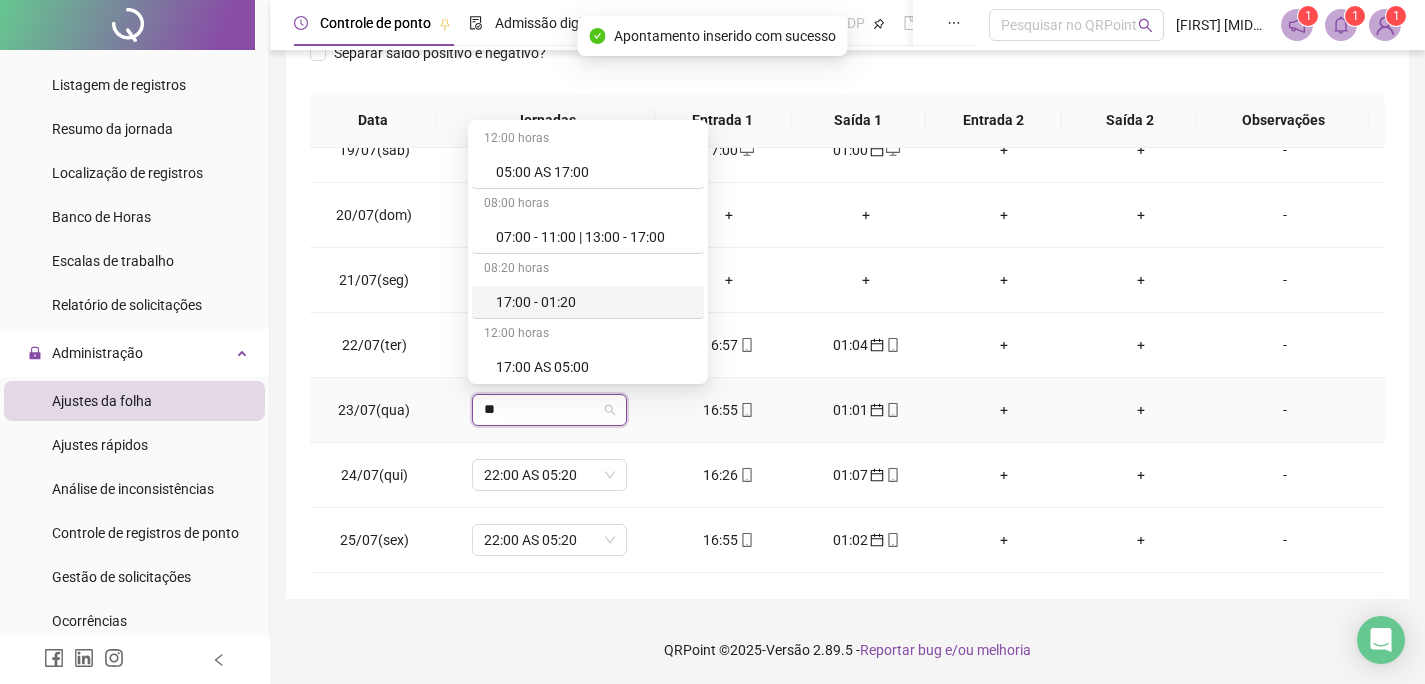 click on "17:00 - 01:20" at bounding box center (594, 302) 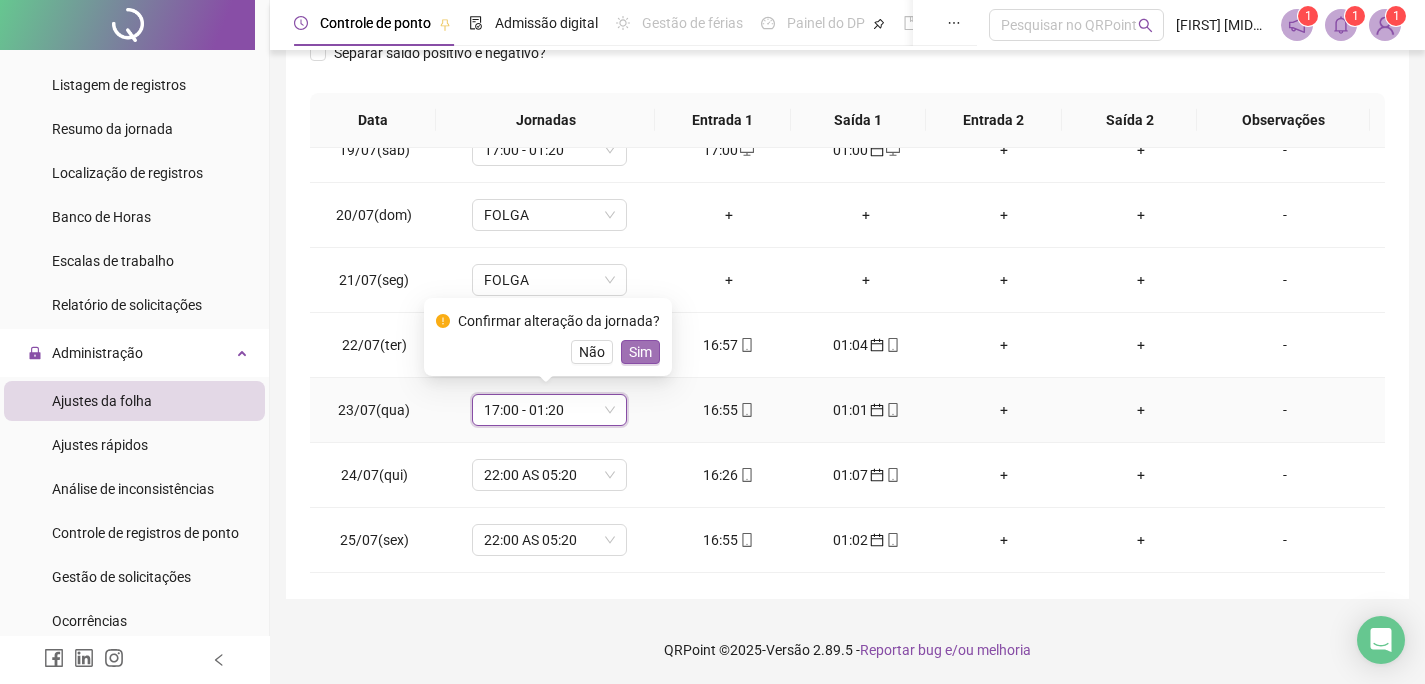 click on "Sim" at bounding box center [640, 352] 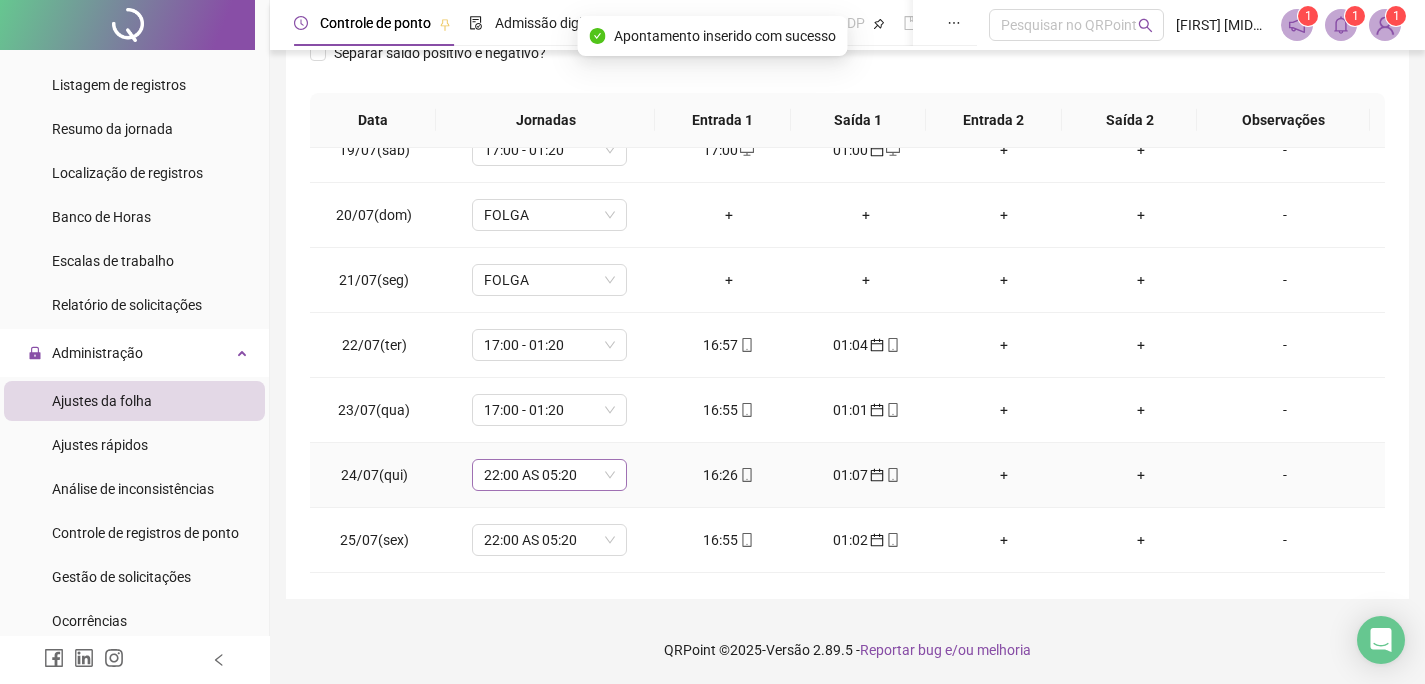 click on "22:00 AS 05:20" at bounding box center (549, 475) 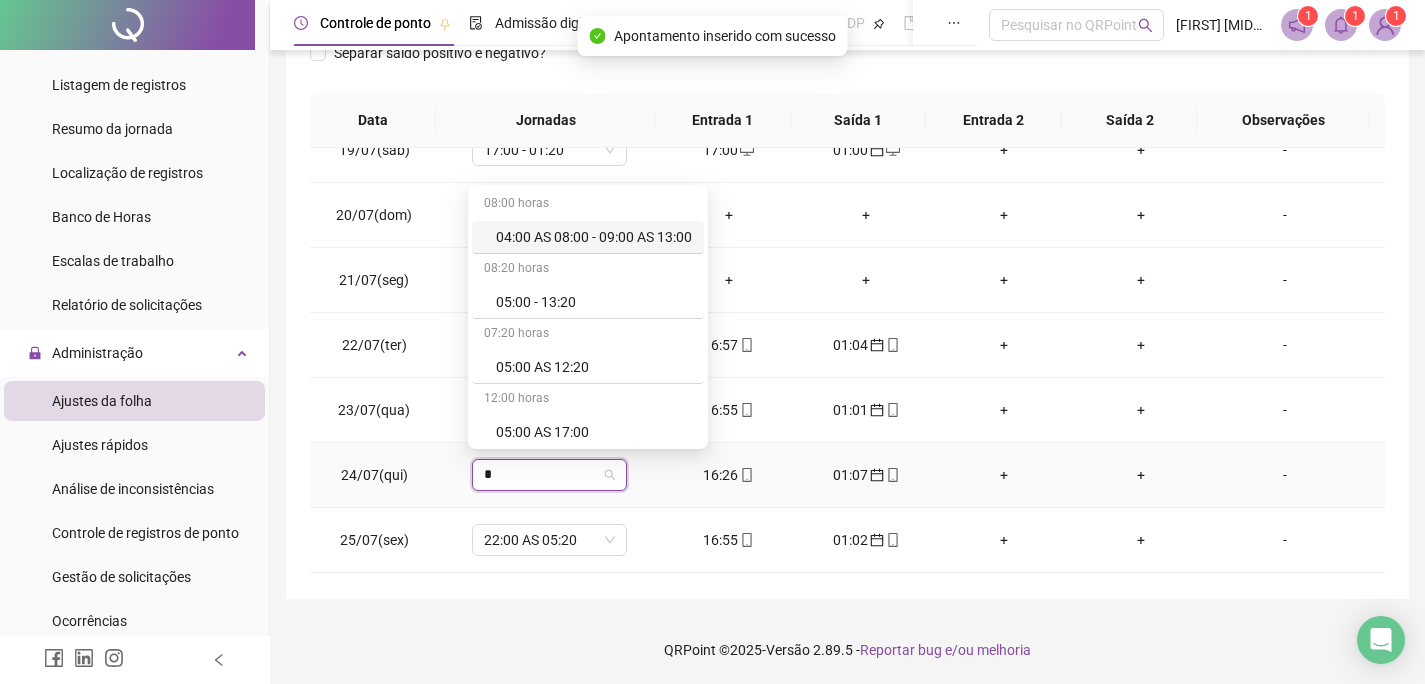 type on "**" 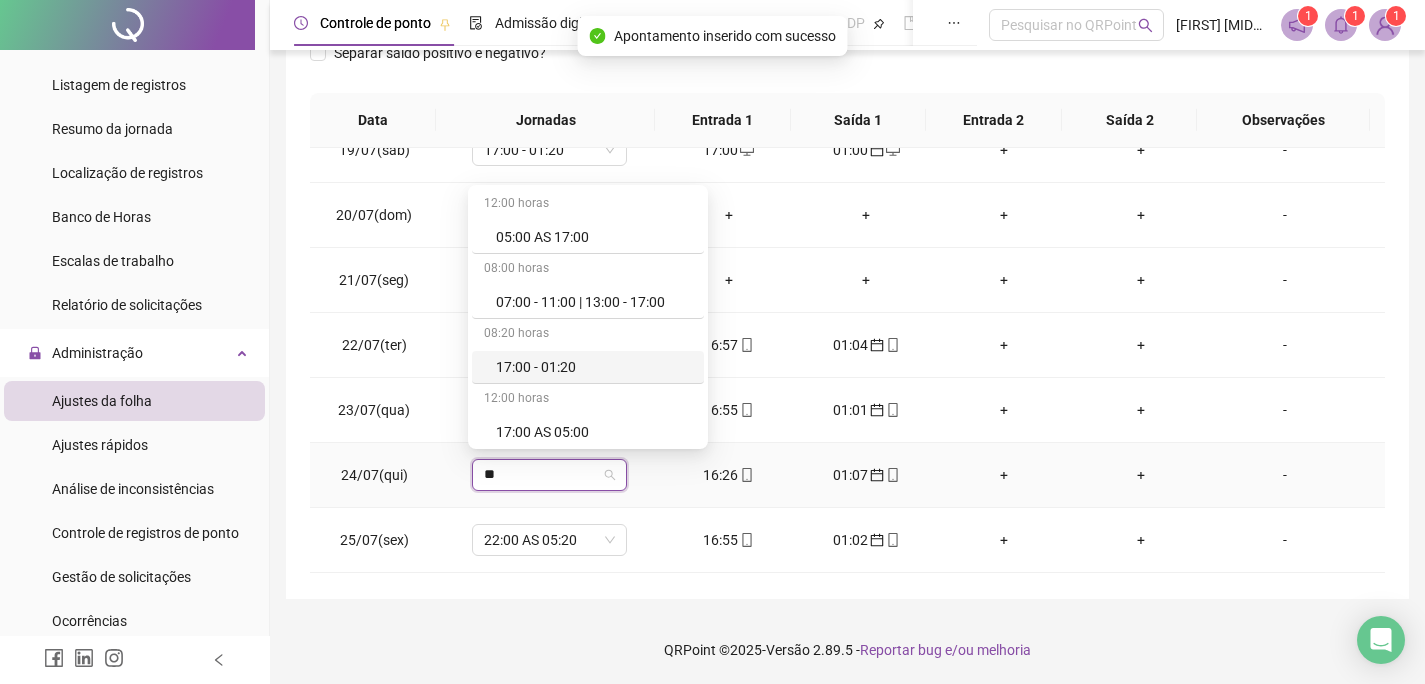 click on "17:00 - 01:20" at bounding box center (594, 367) 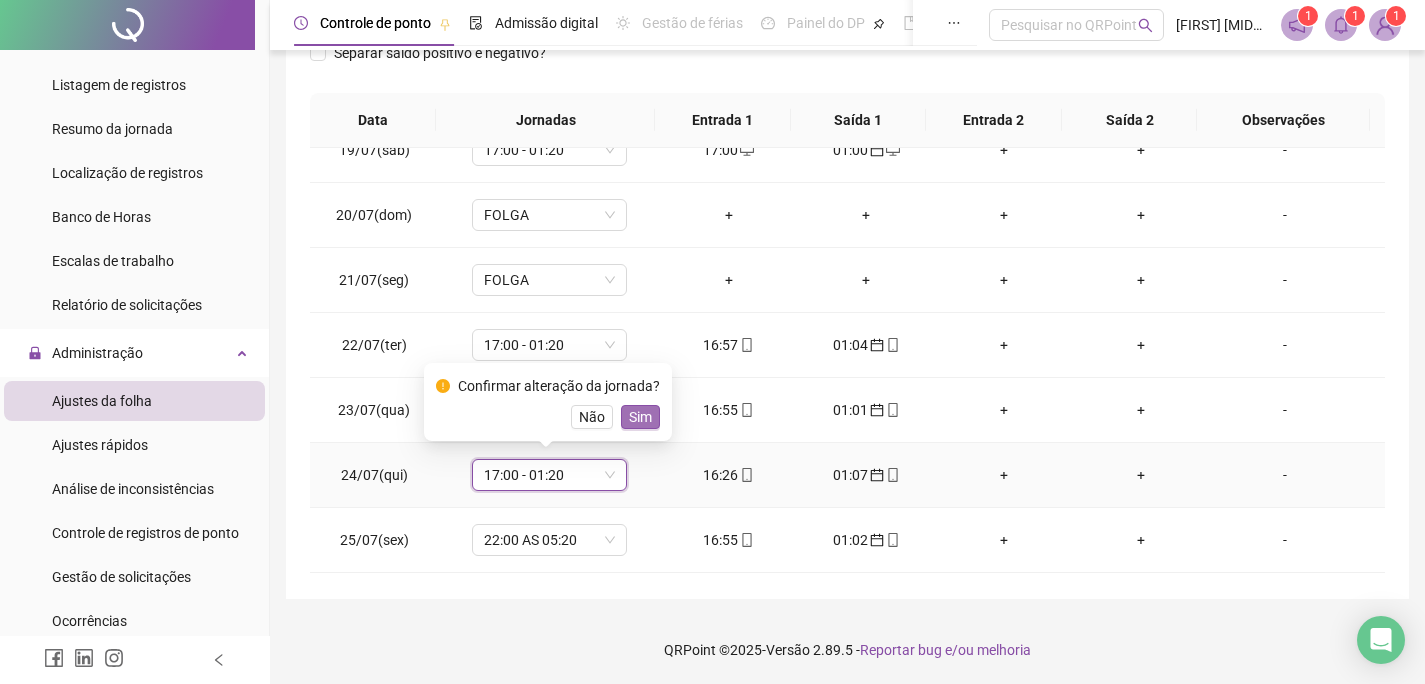 click on "Sim" at bounding box center (640, 417) 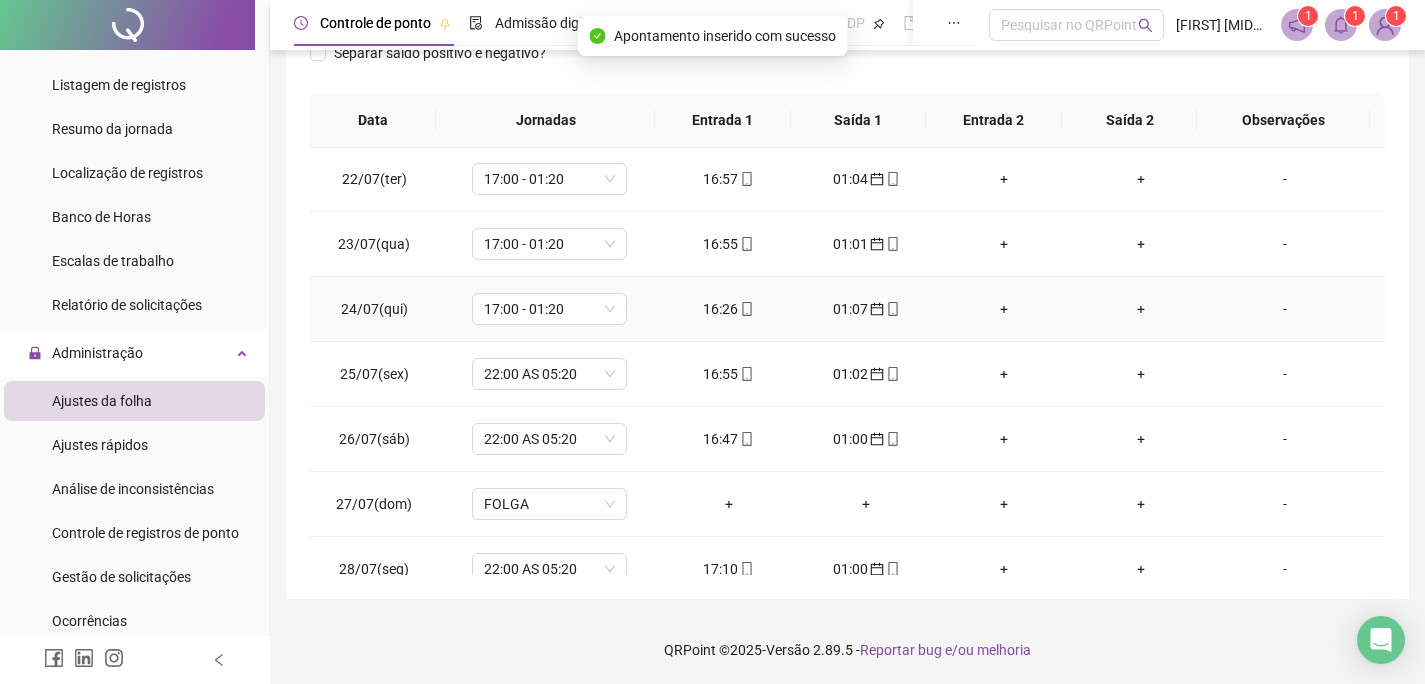 scroll, scrollTop: 1400, scrollLeft: 0, axis: vertical 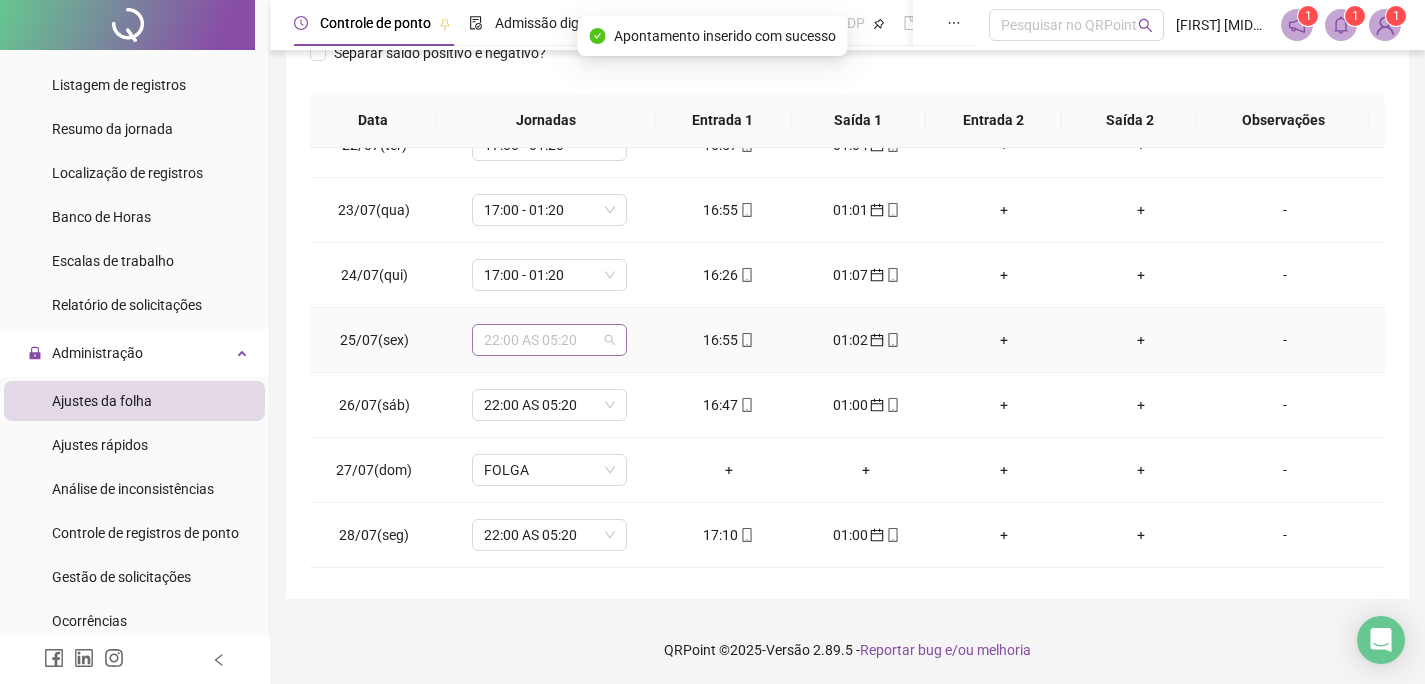 click on "22:00 AS 05:20" at bounding box center (549, 340) 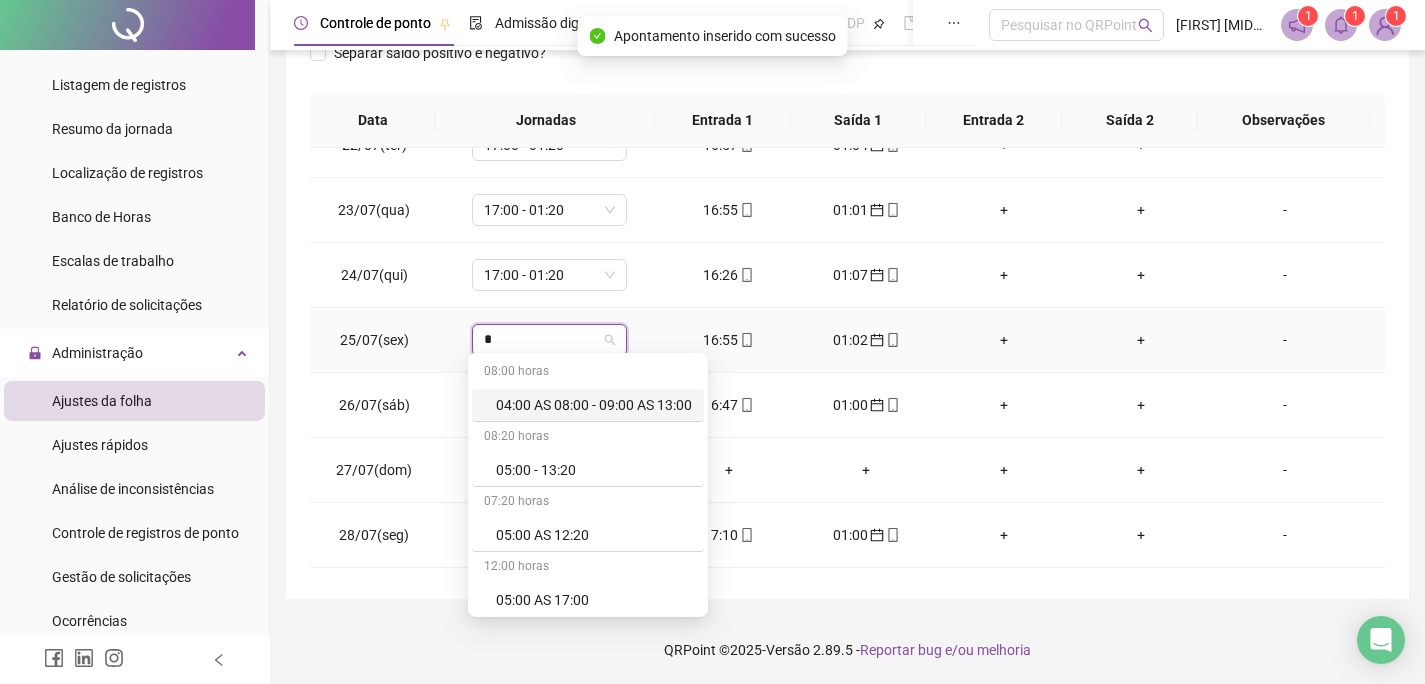 type on "**" 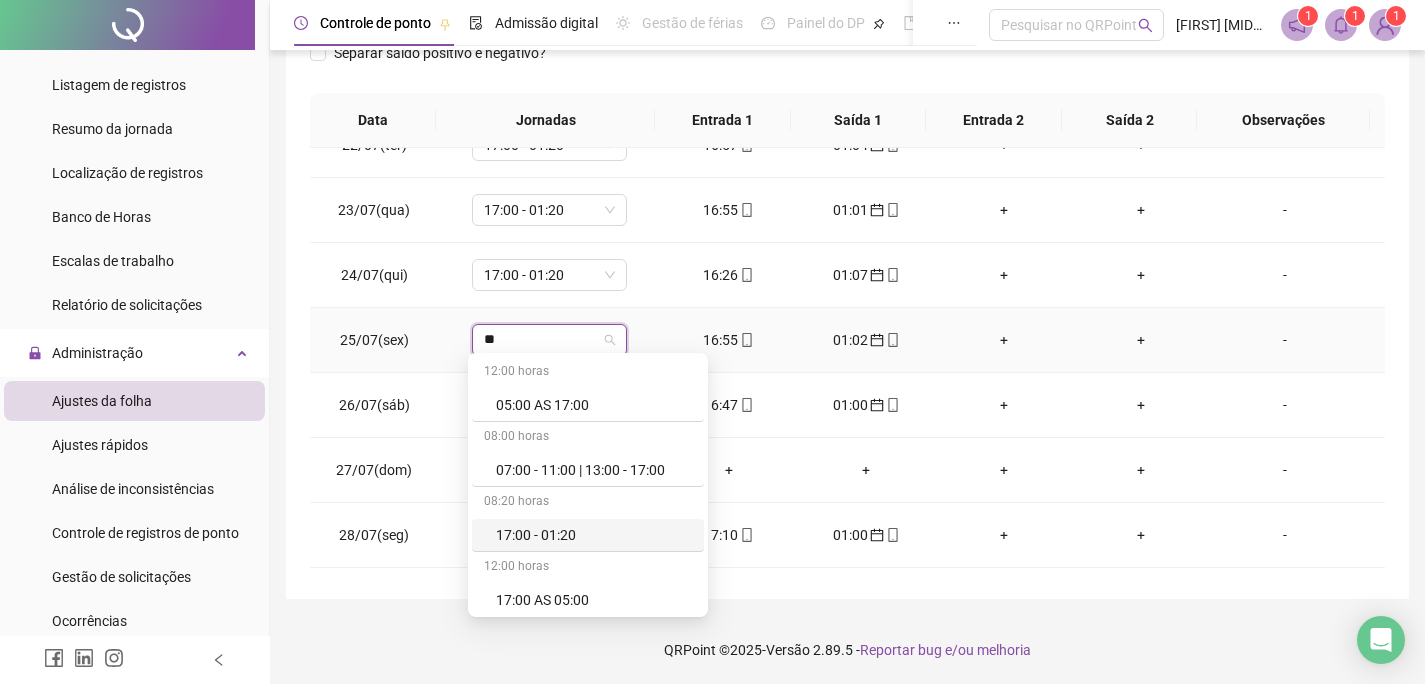 click on "17:00 - 01:20" at bounding box center (594, 535) 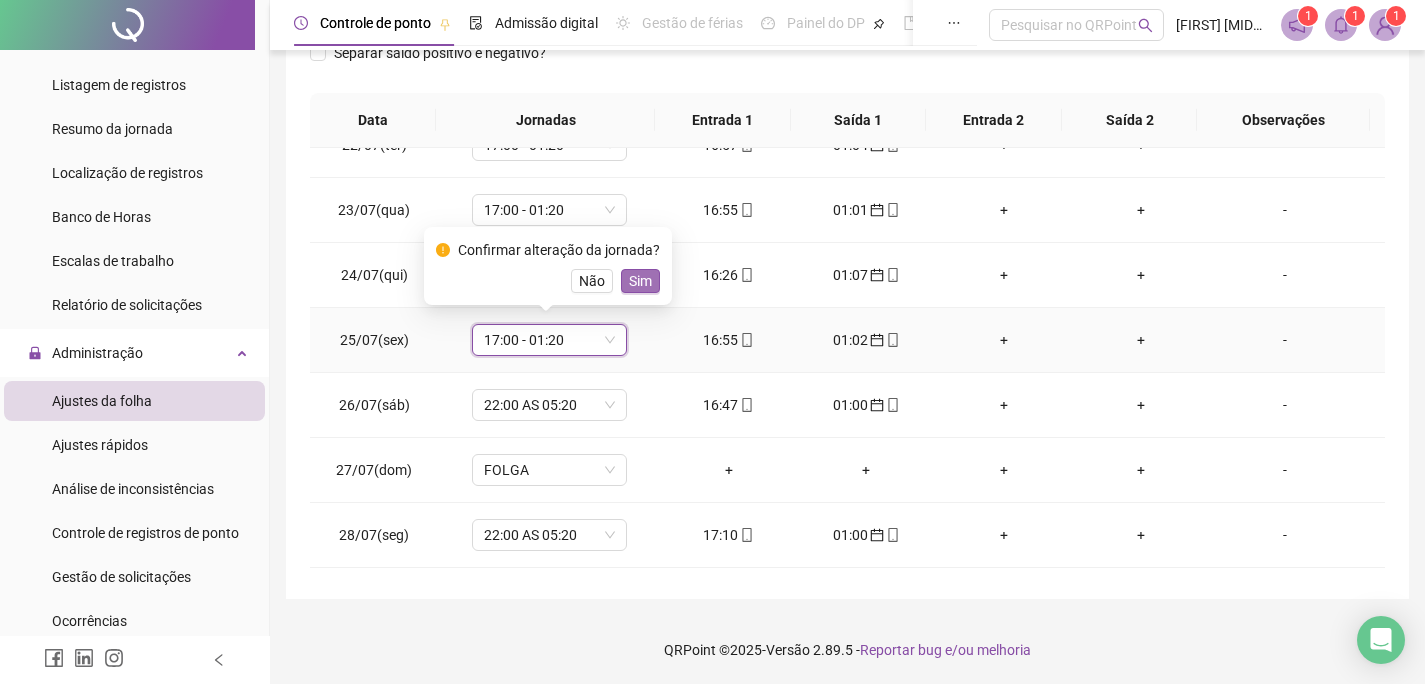 click on "Sim" at bounding box center [640, 281] 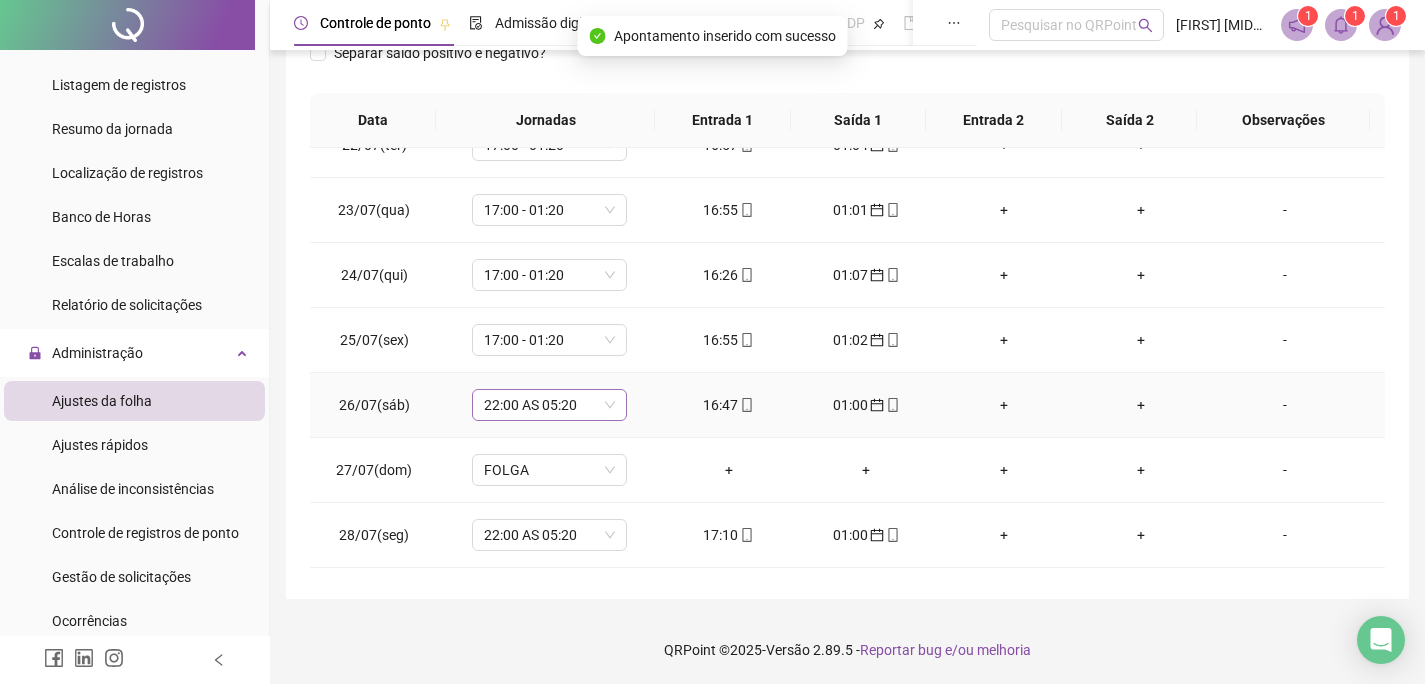 click on "22:00 AS 05:20" at bounding box center [549, 405] 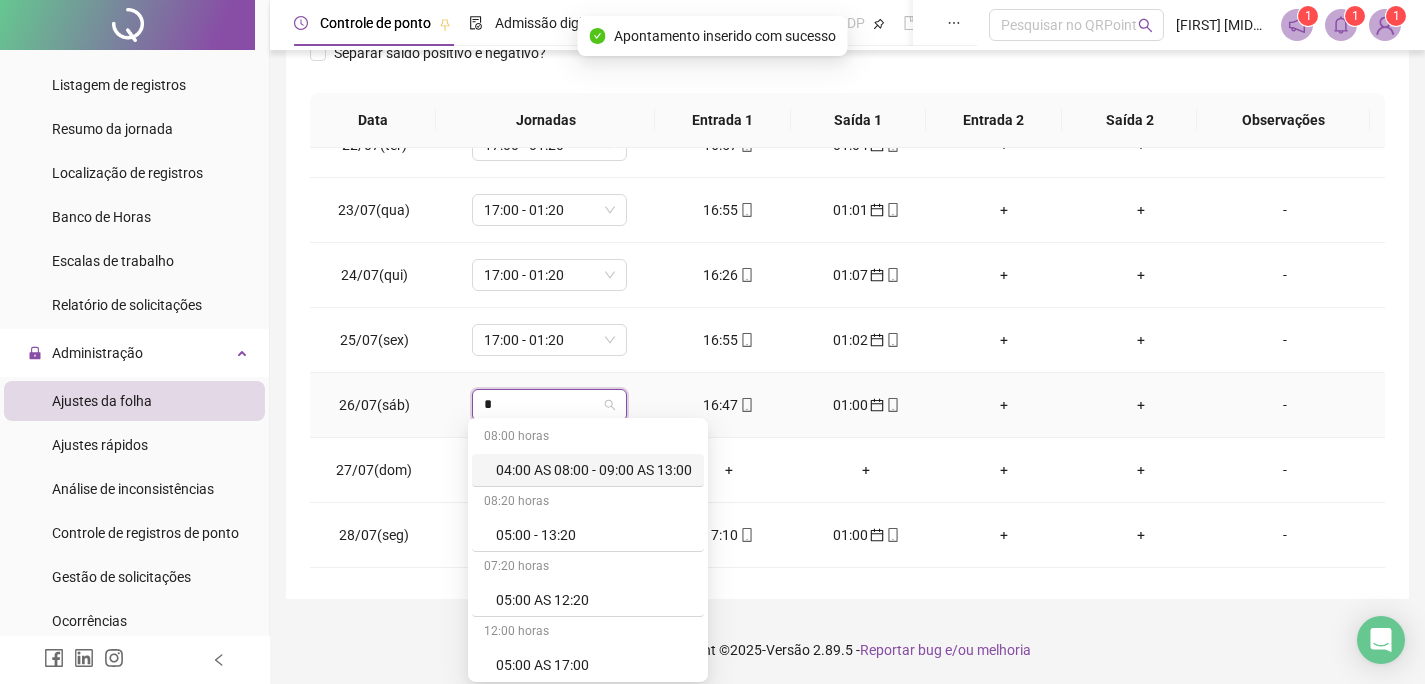 type on "**" 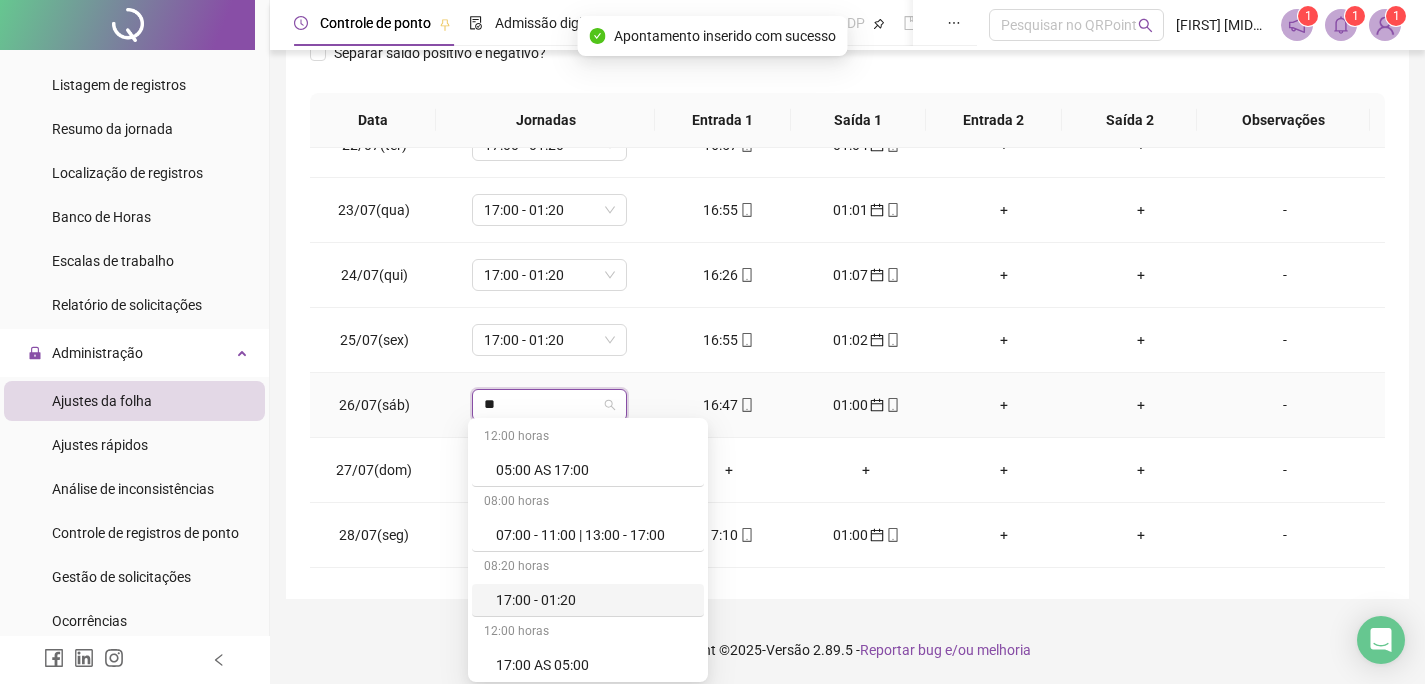 click on "17:00 - 01:20" at bounding box center (594, 600) 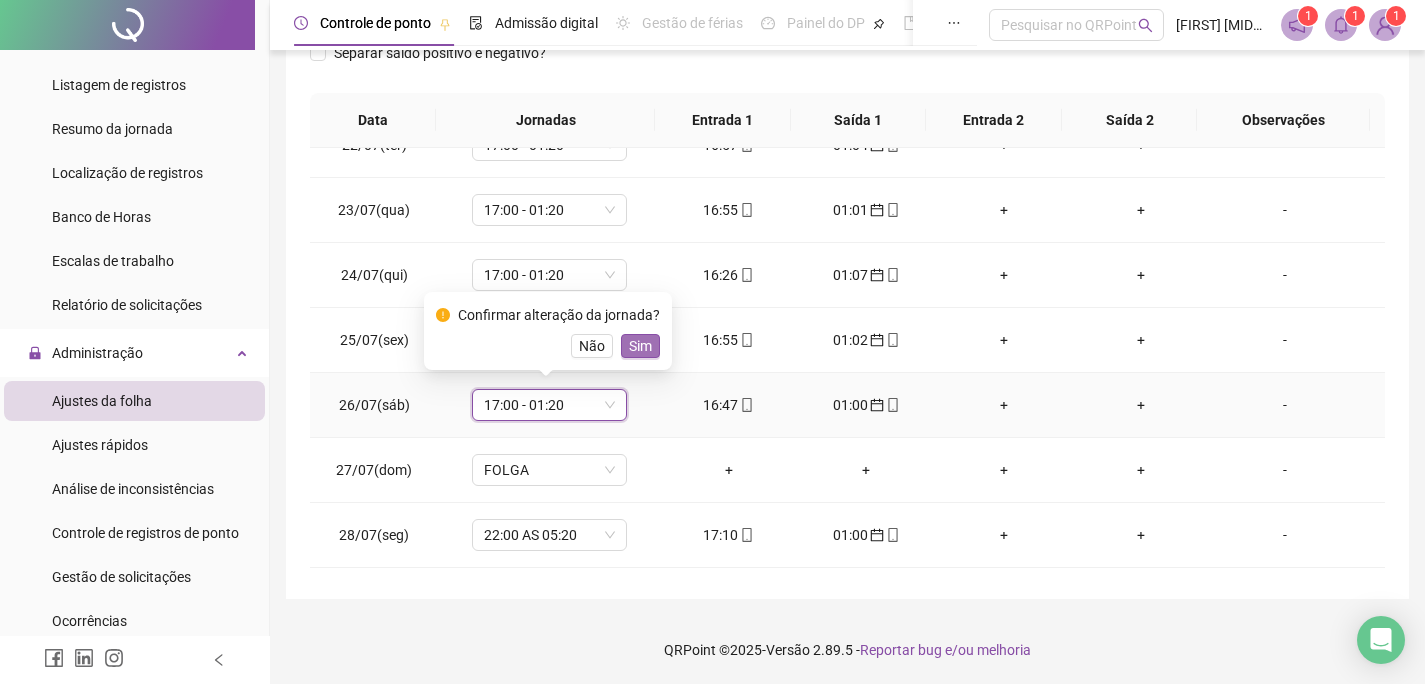 click on "Sim" at bounding box center (640, 346) 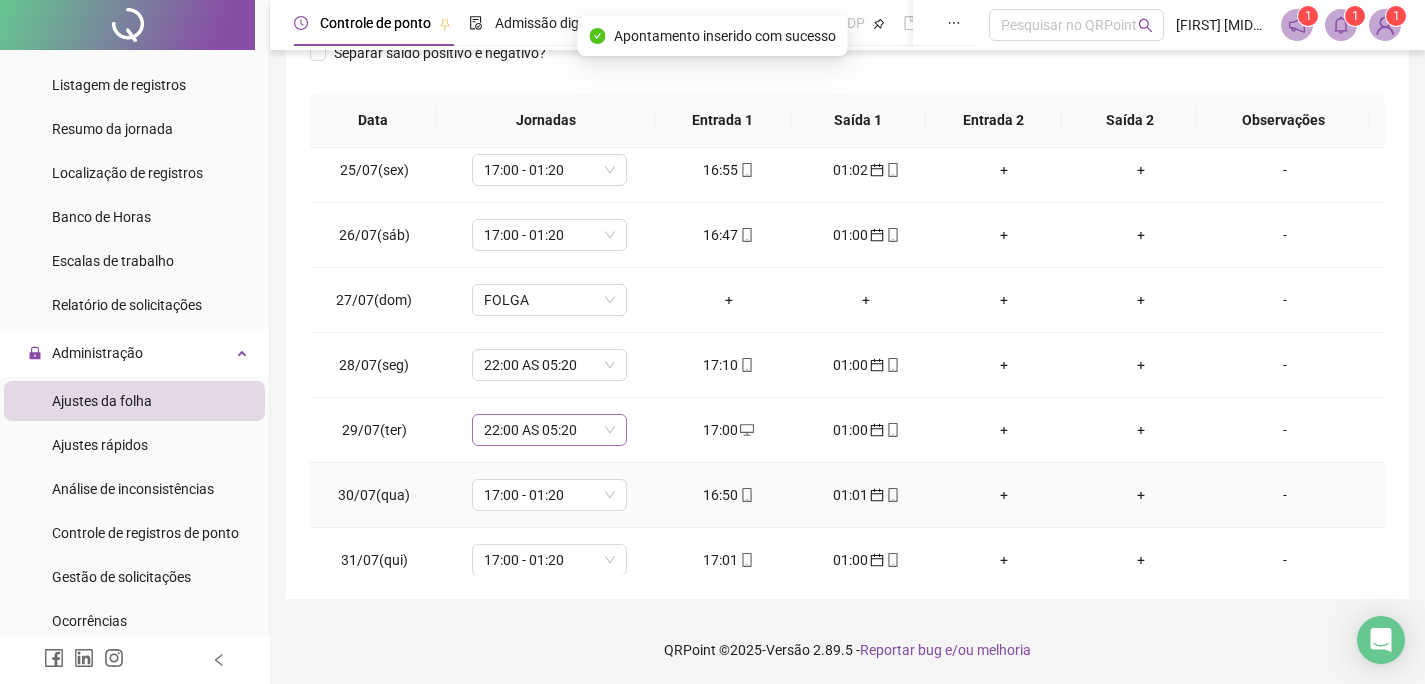 scroll, scrollTop: 1579, scrollLeft: 0, axis: vertical 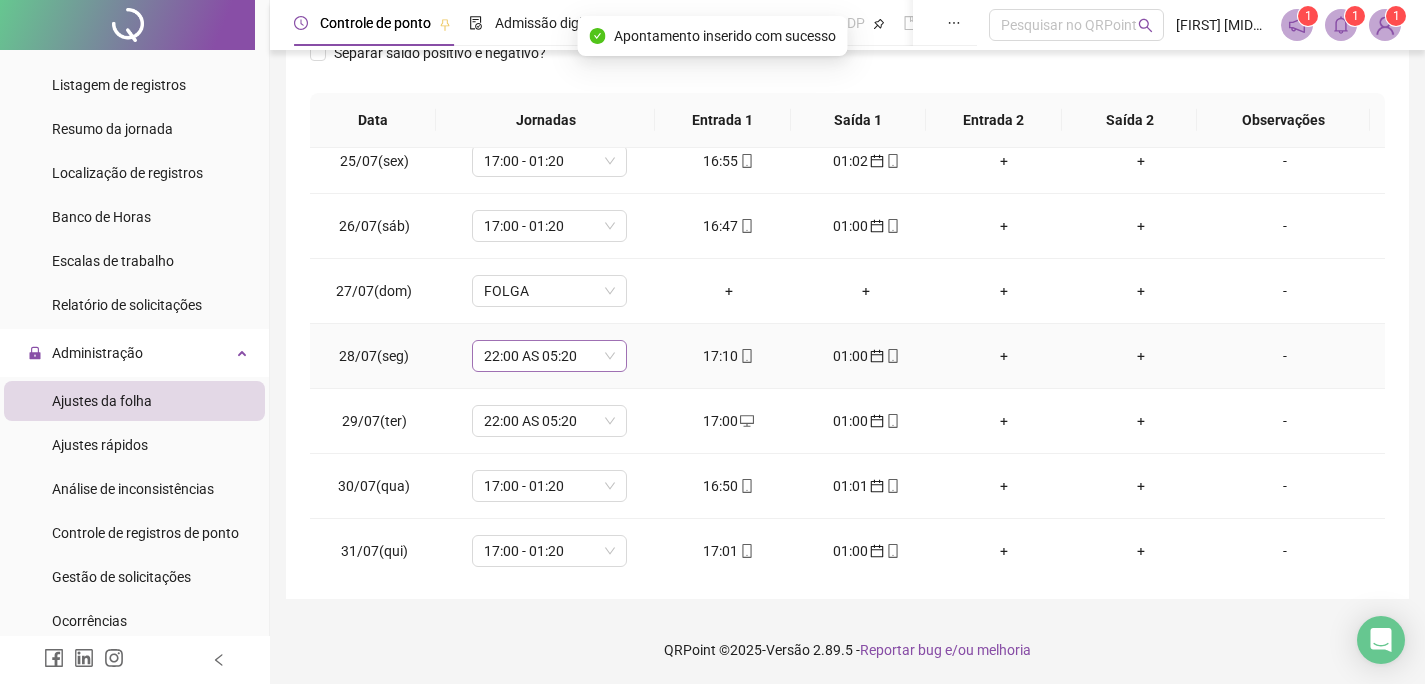 click on "22:00 AS 05:20" at bounding box center (549, 356) 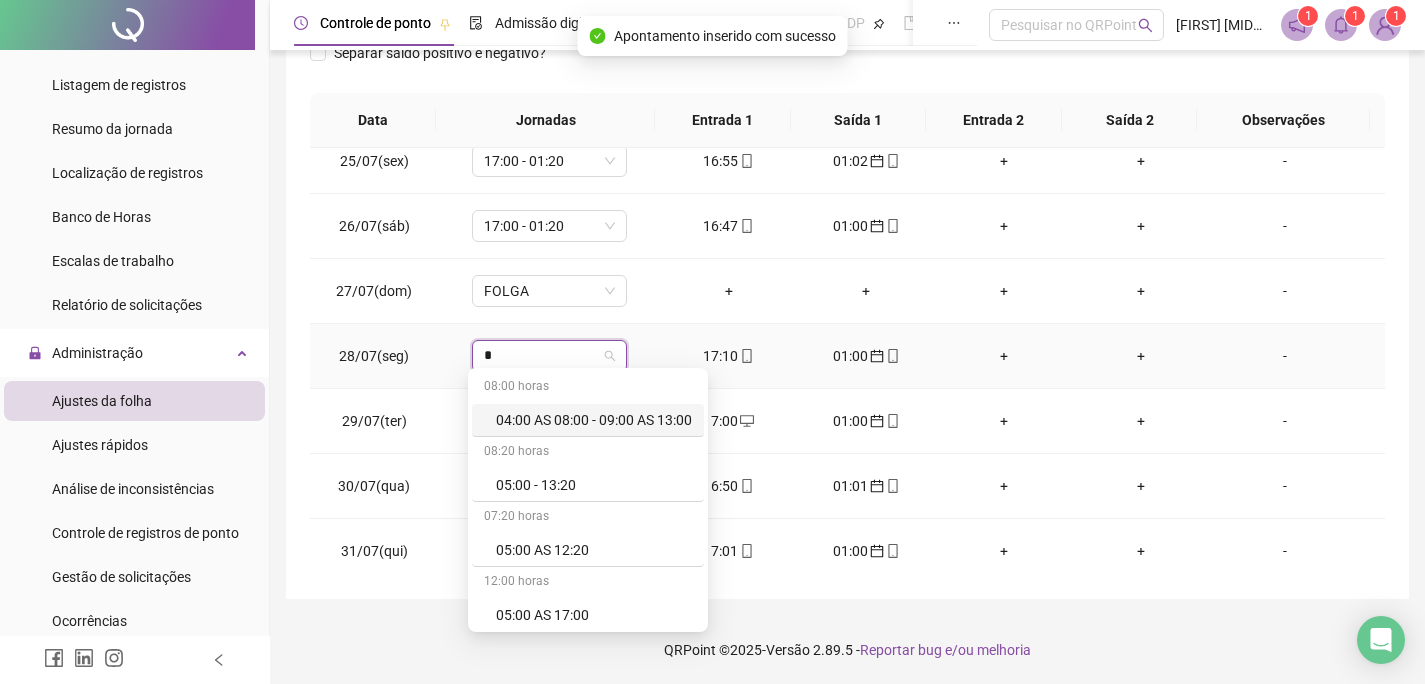 type on "**" 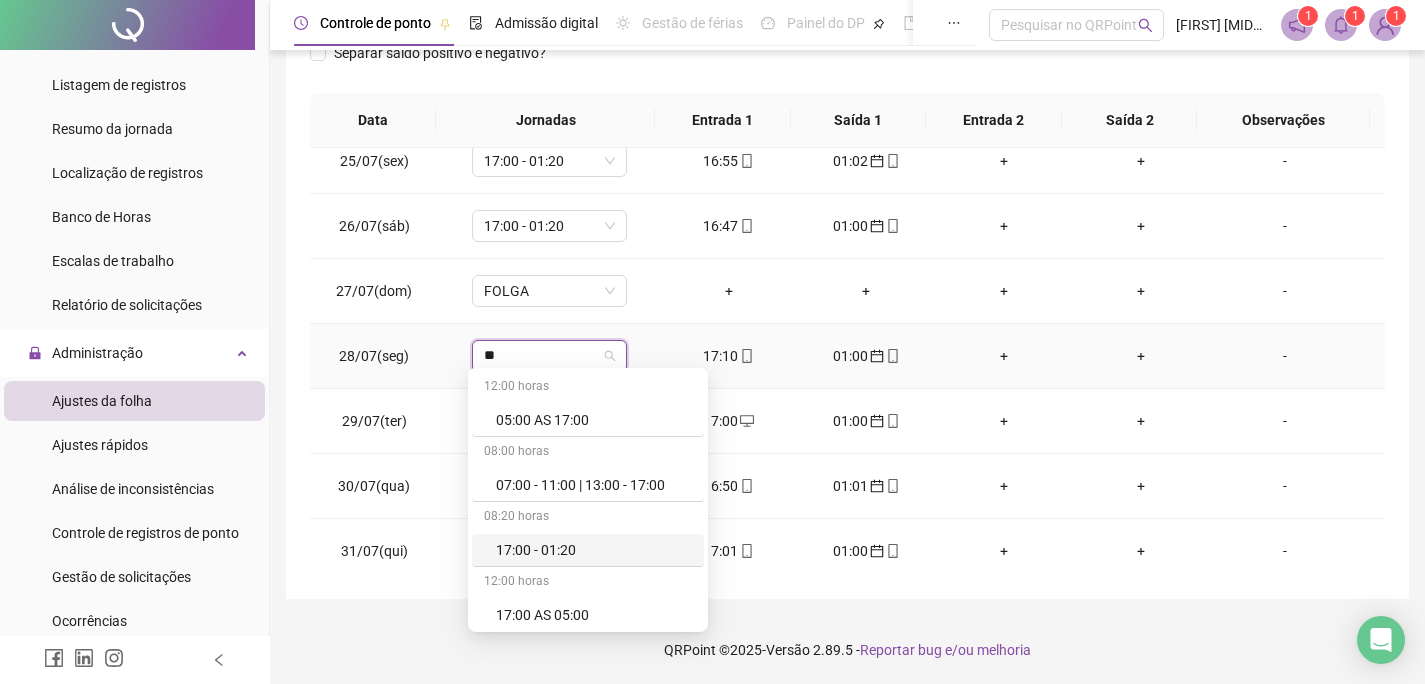 click on "17:00 - 01:20" at bounding box center [594, 550] 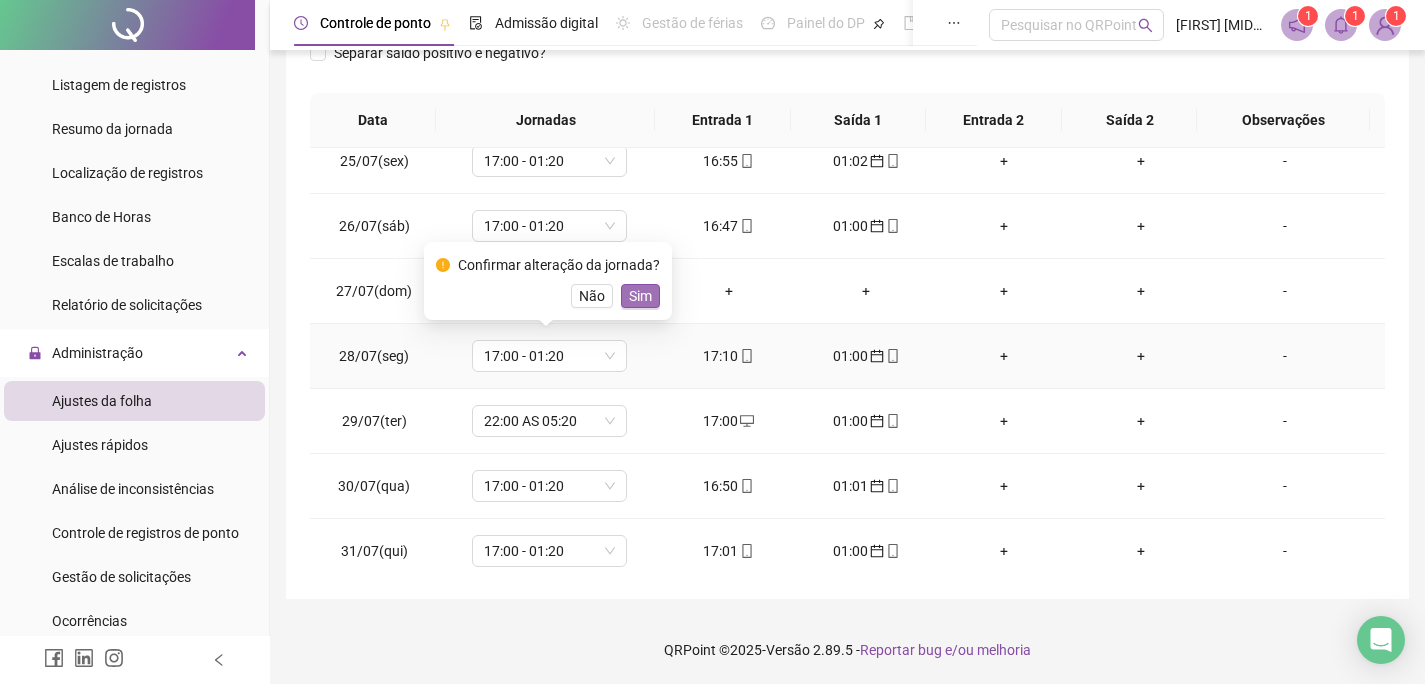 click on "Sim" at bounding box center (640, 296) 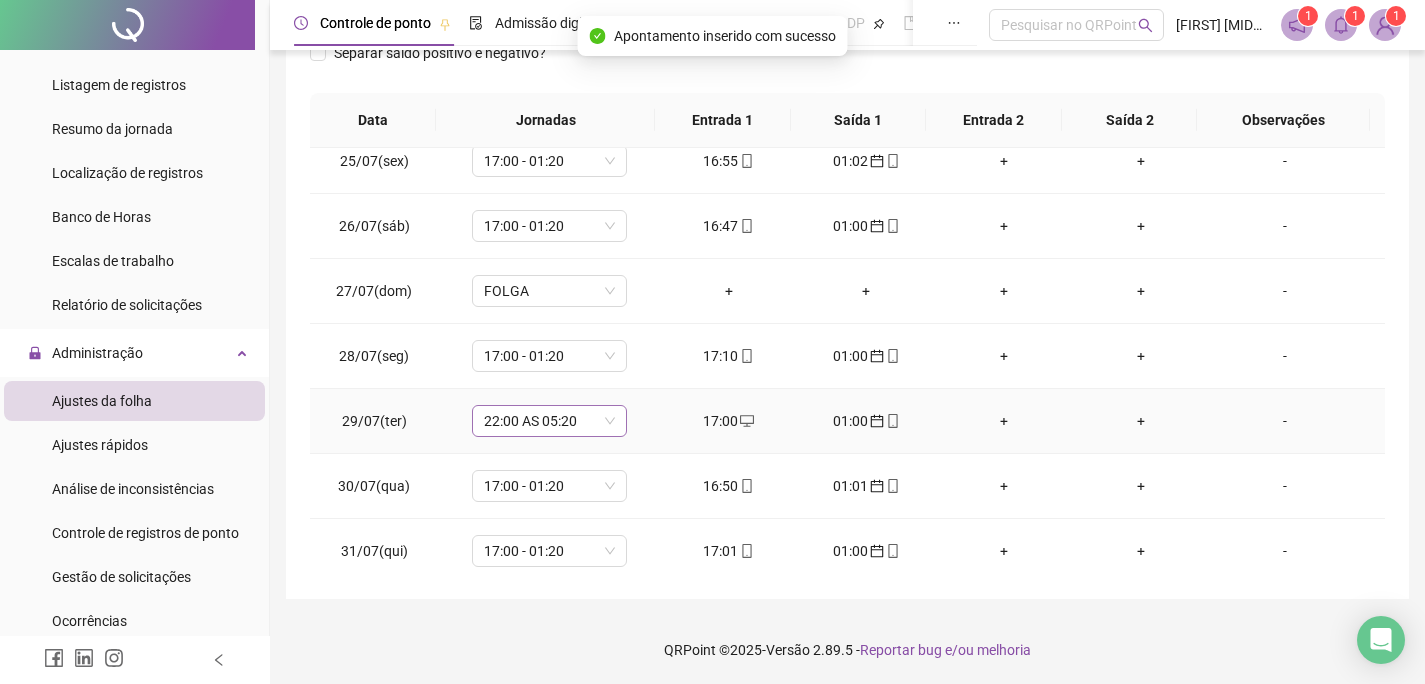 click on "22:00 AS 05:20" at bounding box center (549, 421) 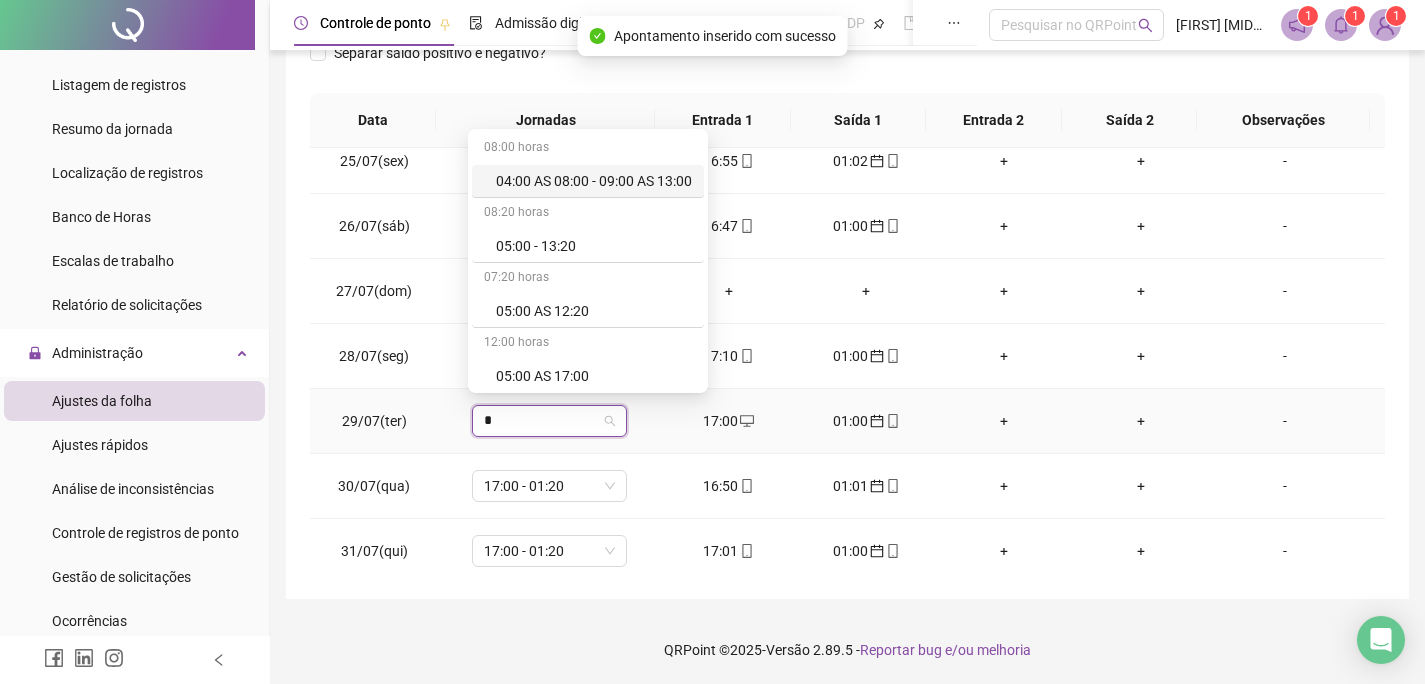 type on "**" 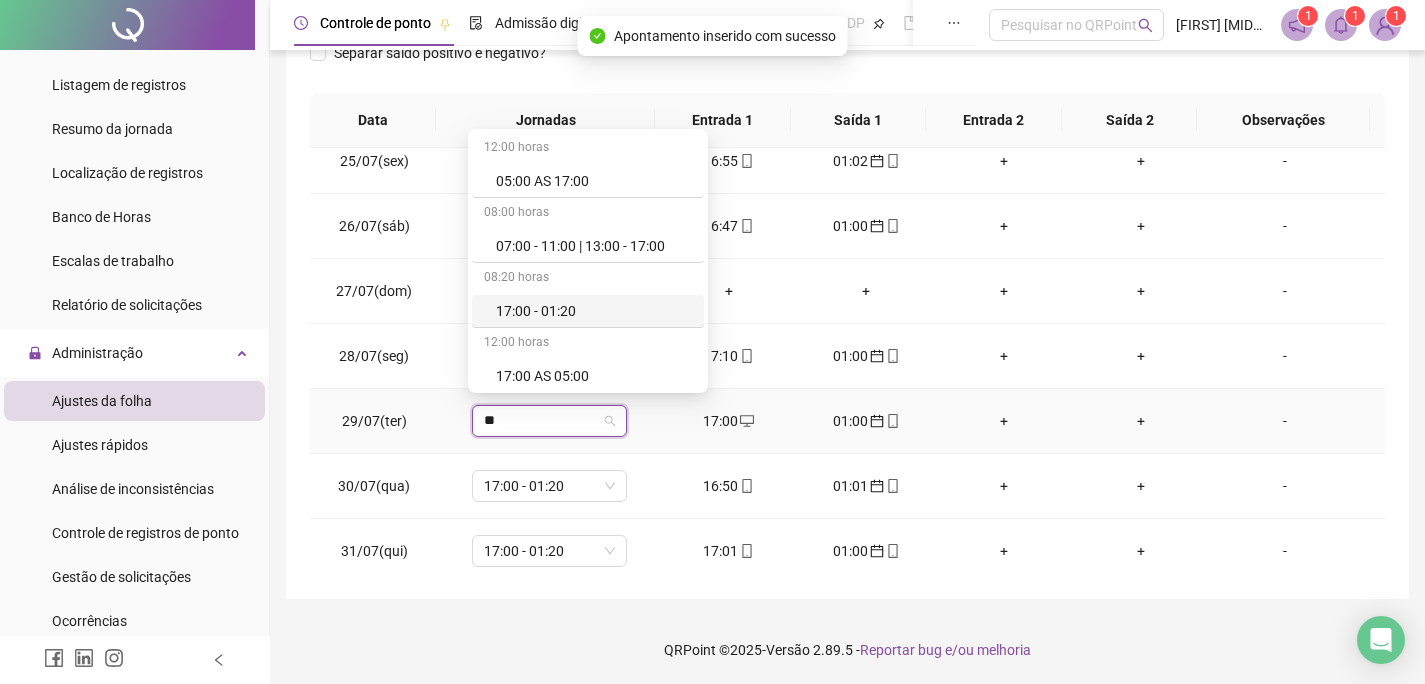 click on "17:00 - 01:20" at bounding box center (594, 311) 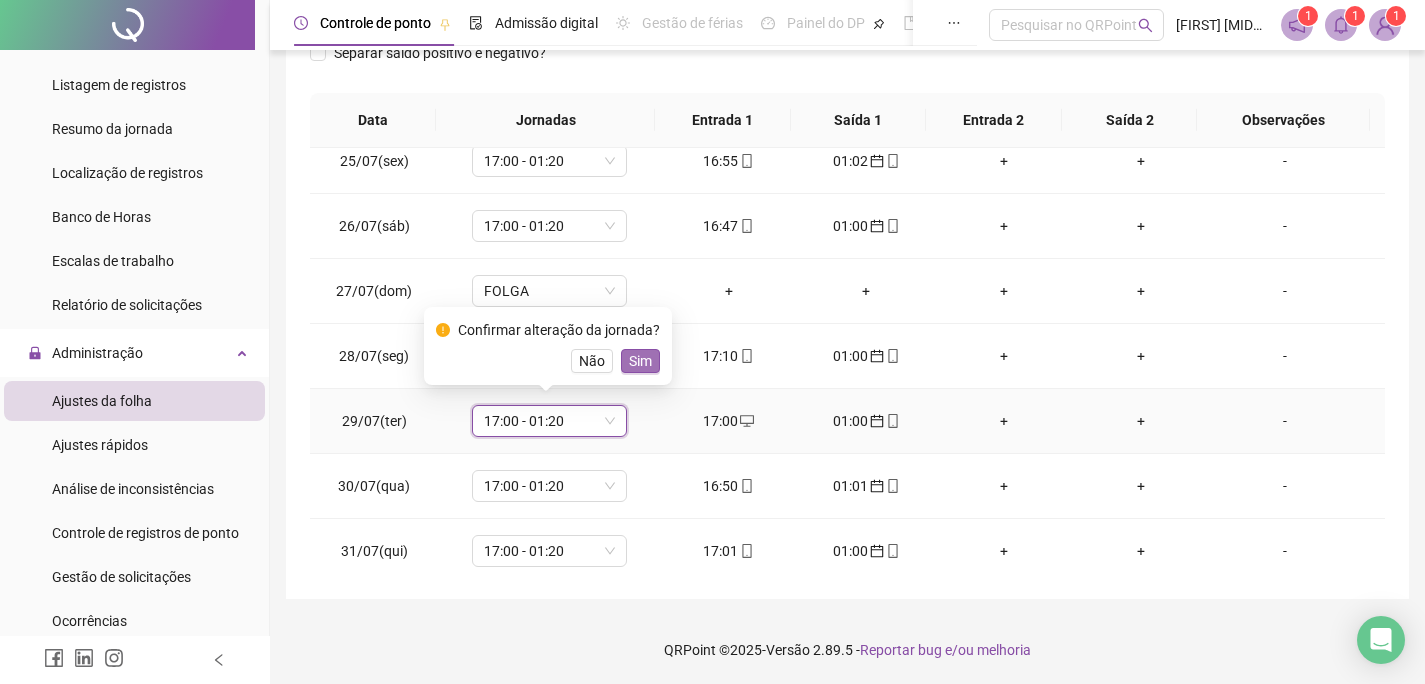 click on "Sim" at bounding box center (640, 361) 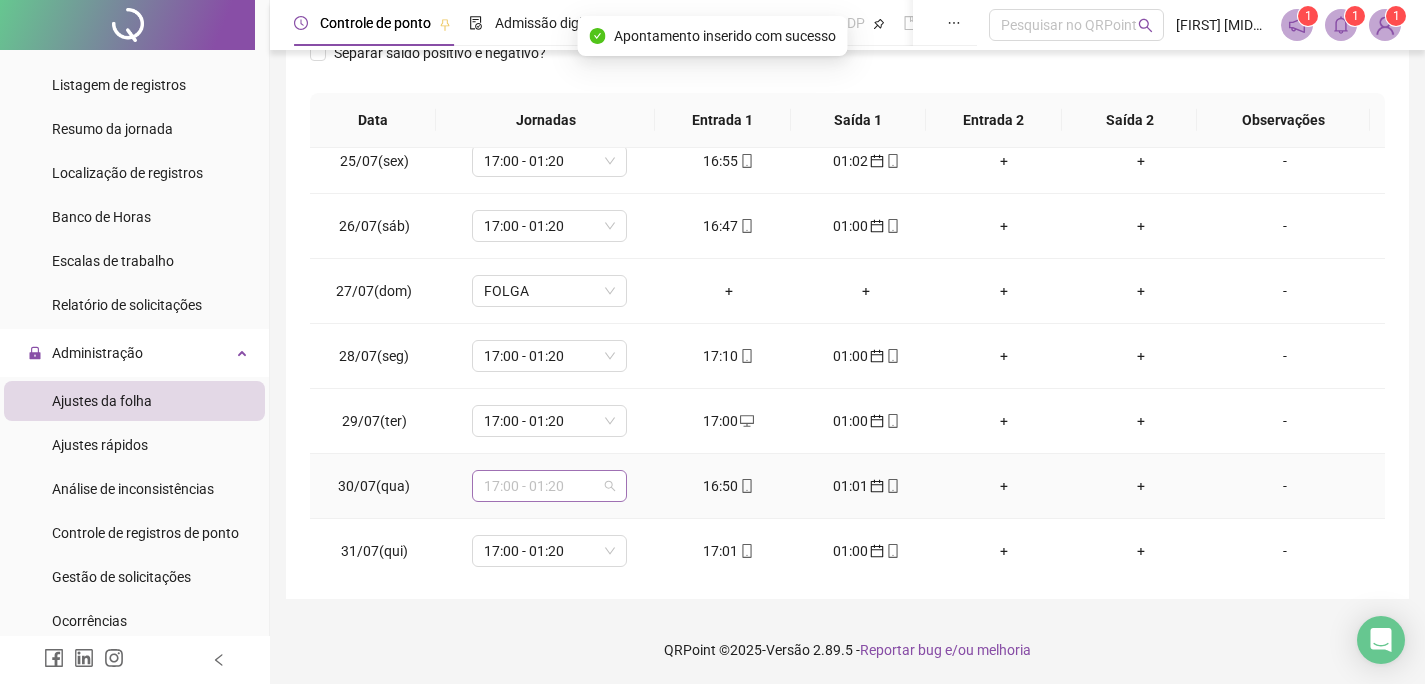 click on "17:00 - 01:20" at bounding box center (549, 486) 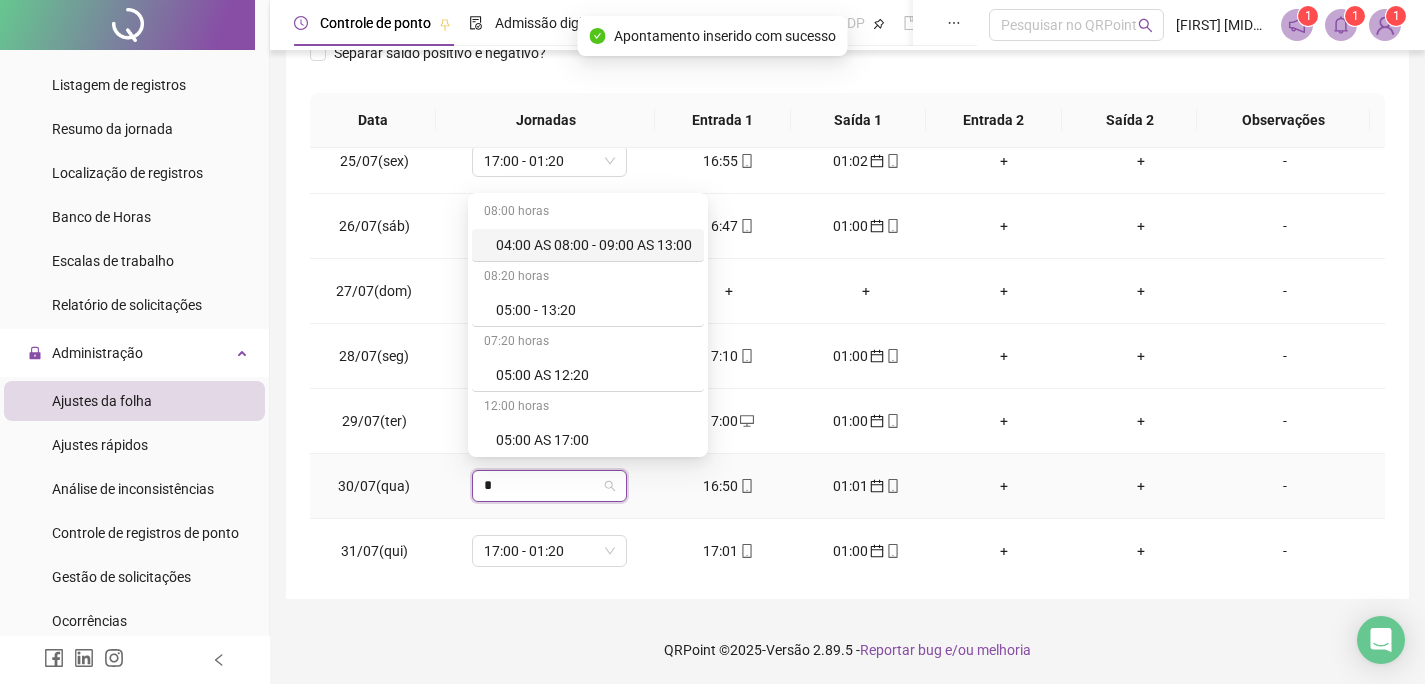 type on "**" 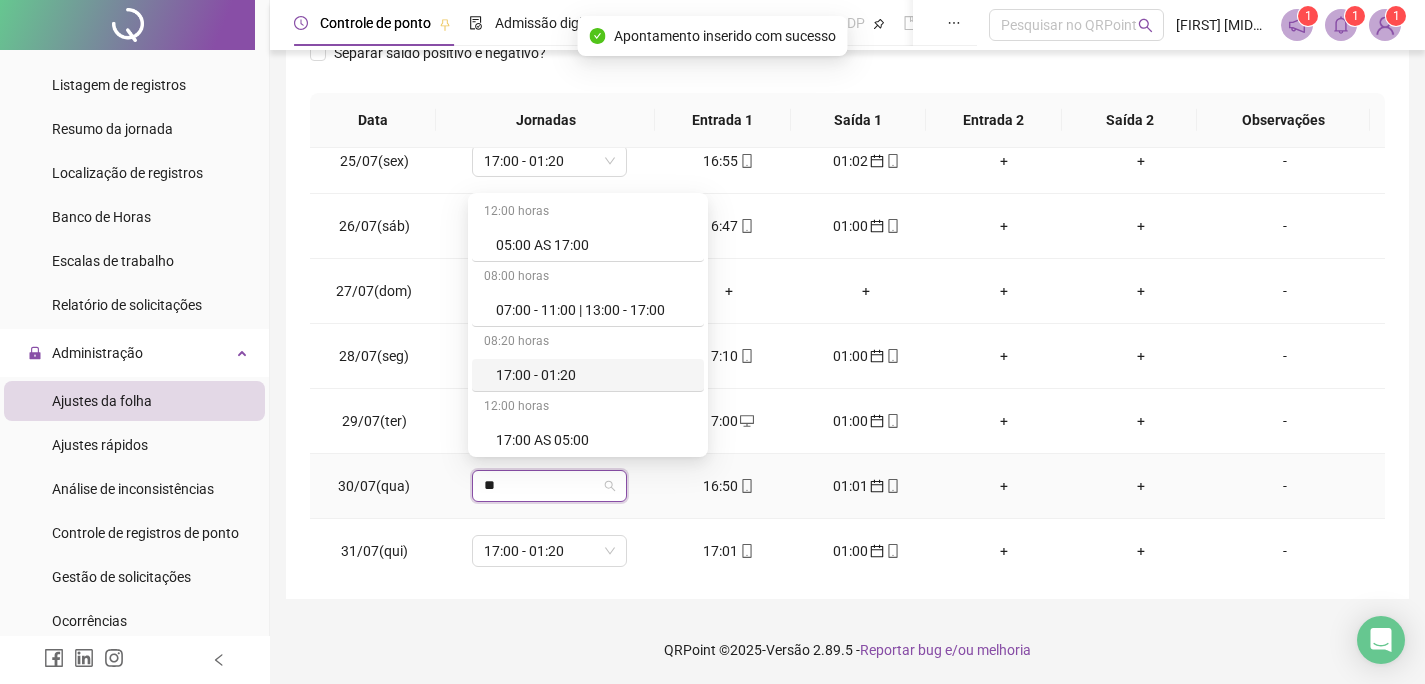click on "17:00 - 01:20" at bounding box center (594, 375) 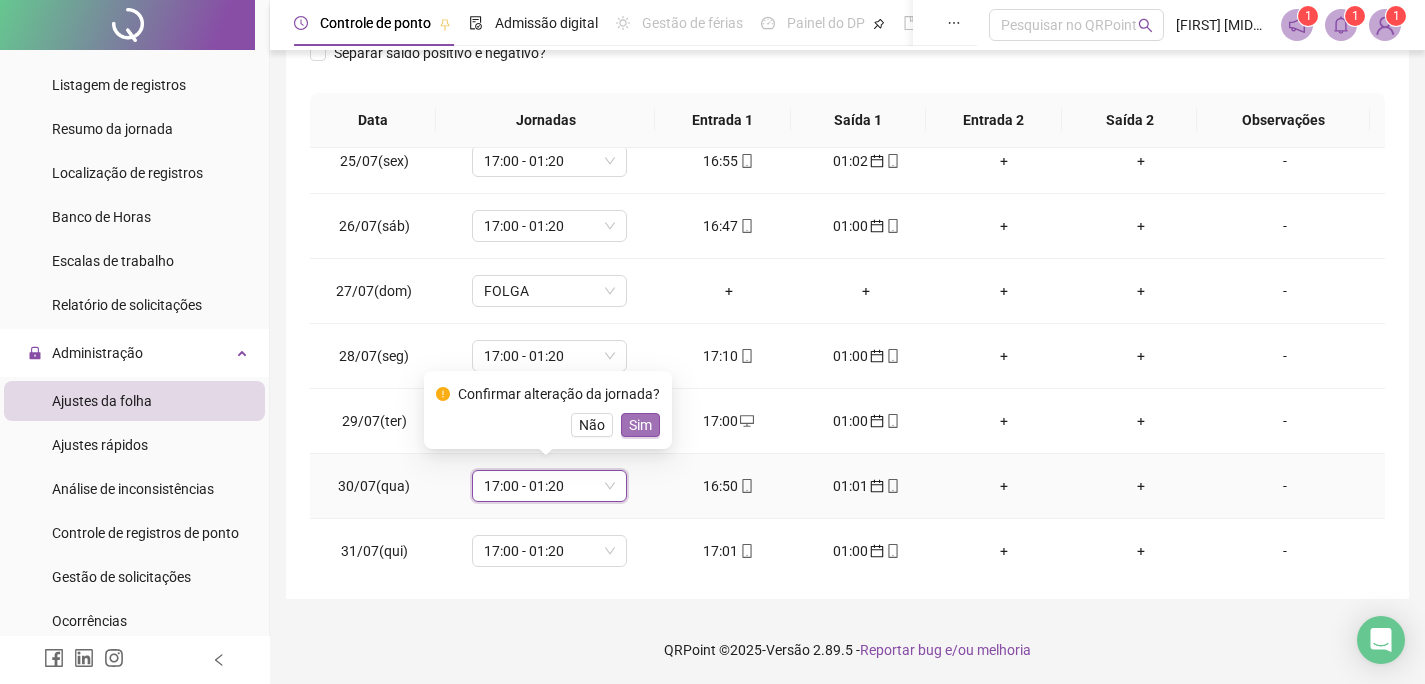 click on "Sim" at bounding box center (640, 425) 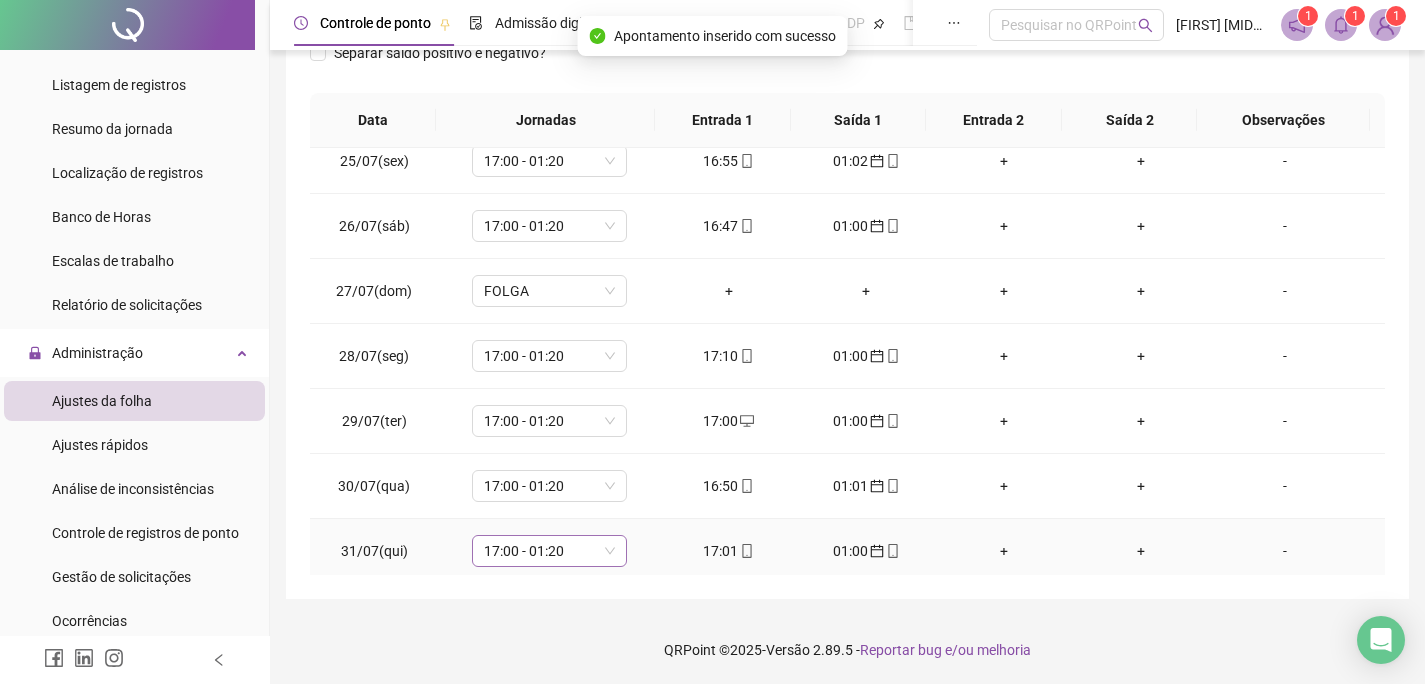 click on "17:00 - 01:20" at bounding box center (549, 551) 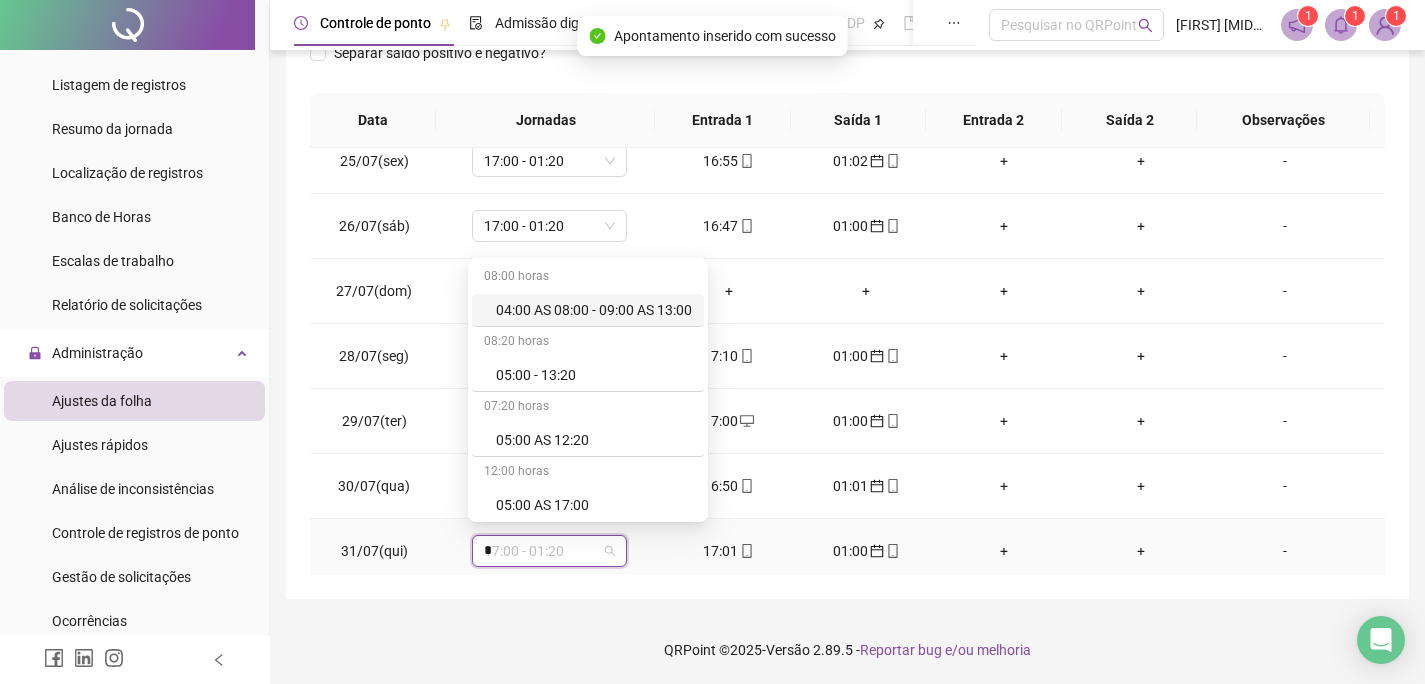 type on "**" 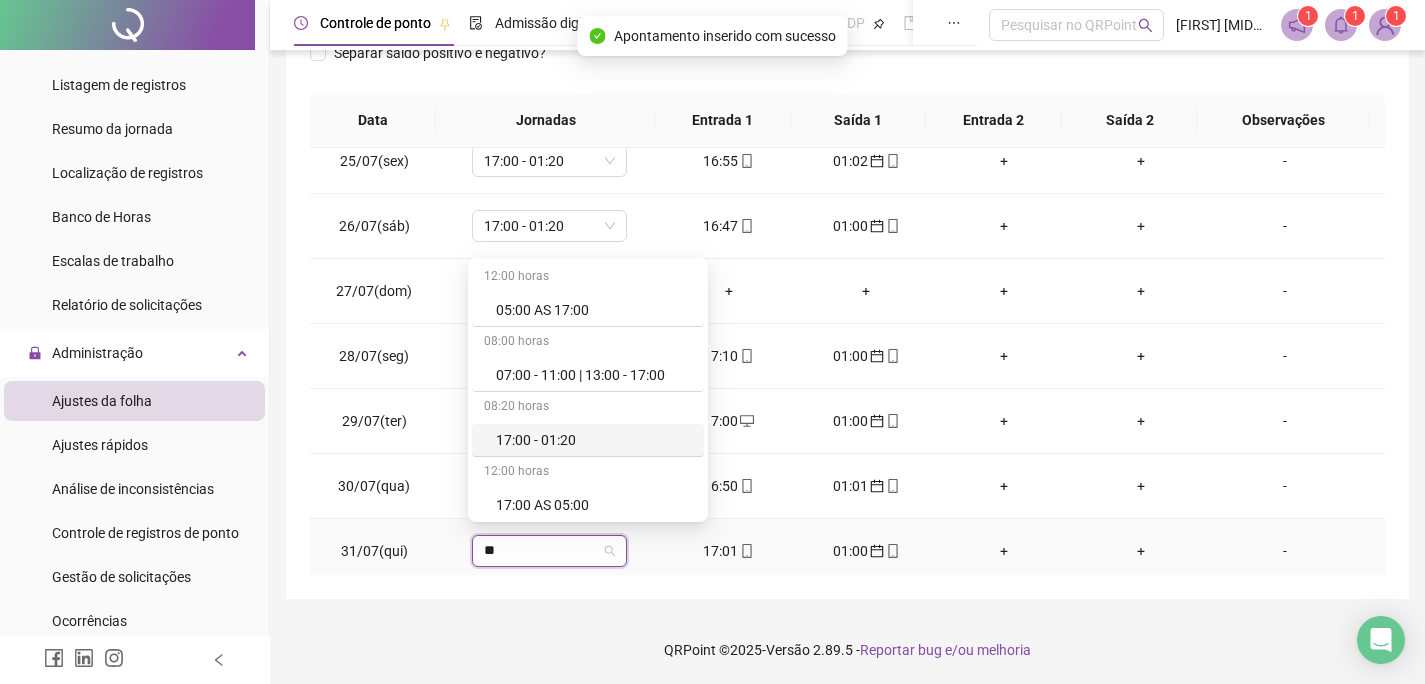 click on "17:00 - 01:20" at bounding box center (594, 440) 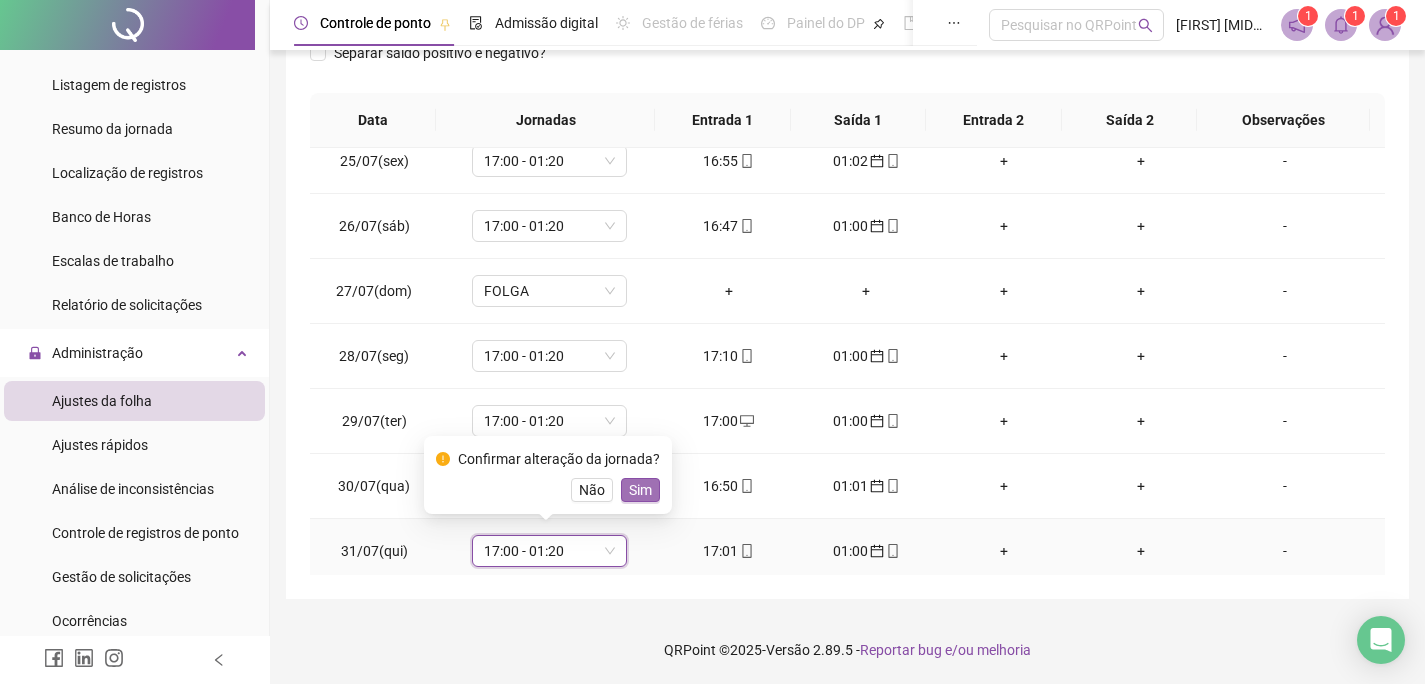 click on "Sim" at bounding box center (640, 490) 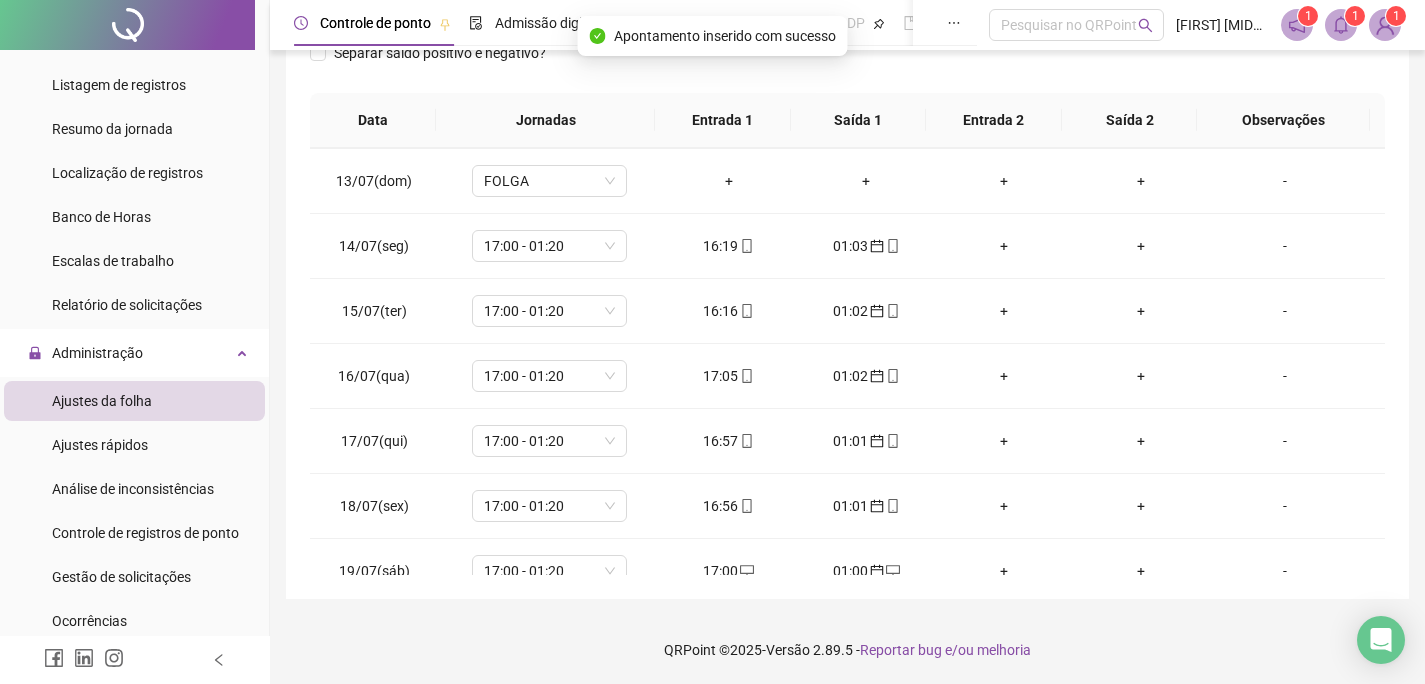 scroll, scrollTop: 179, scrollLeft: 0, axis: vertical 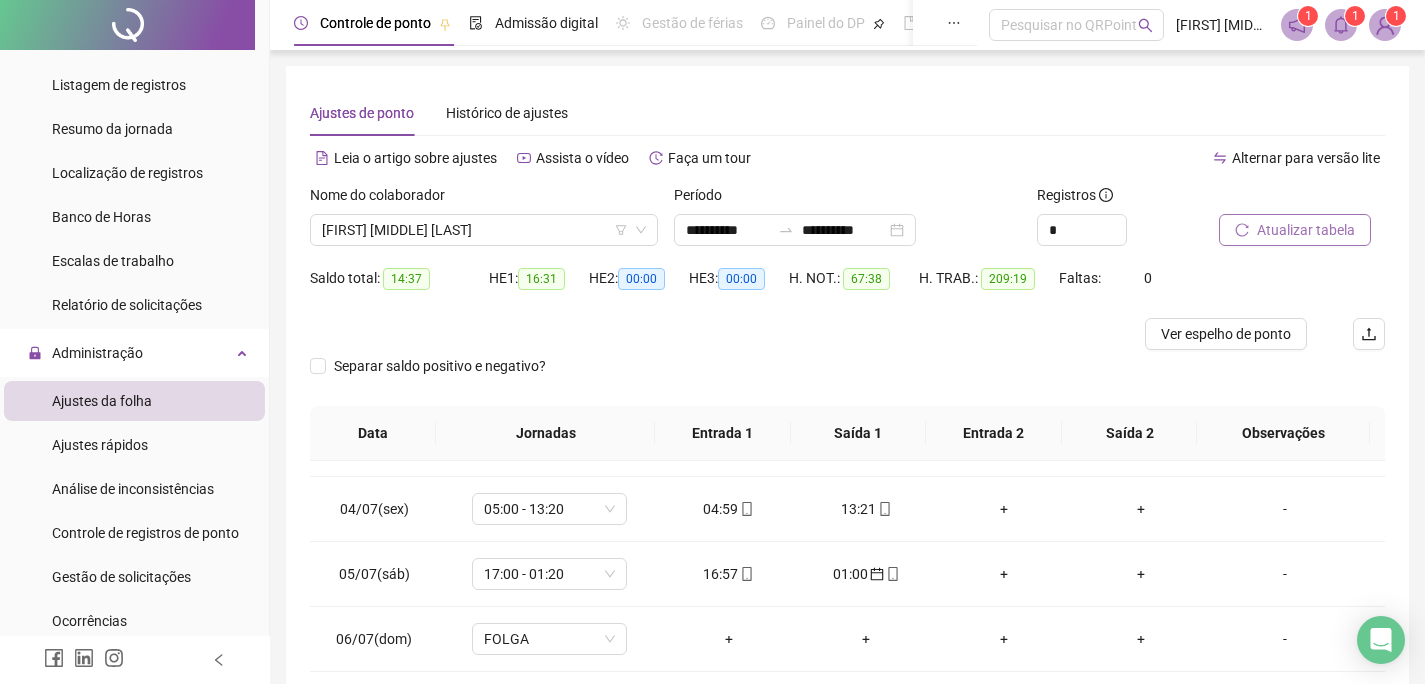 click on "Atualizar tabela" at bounding box center [1306, 230] 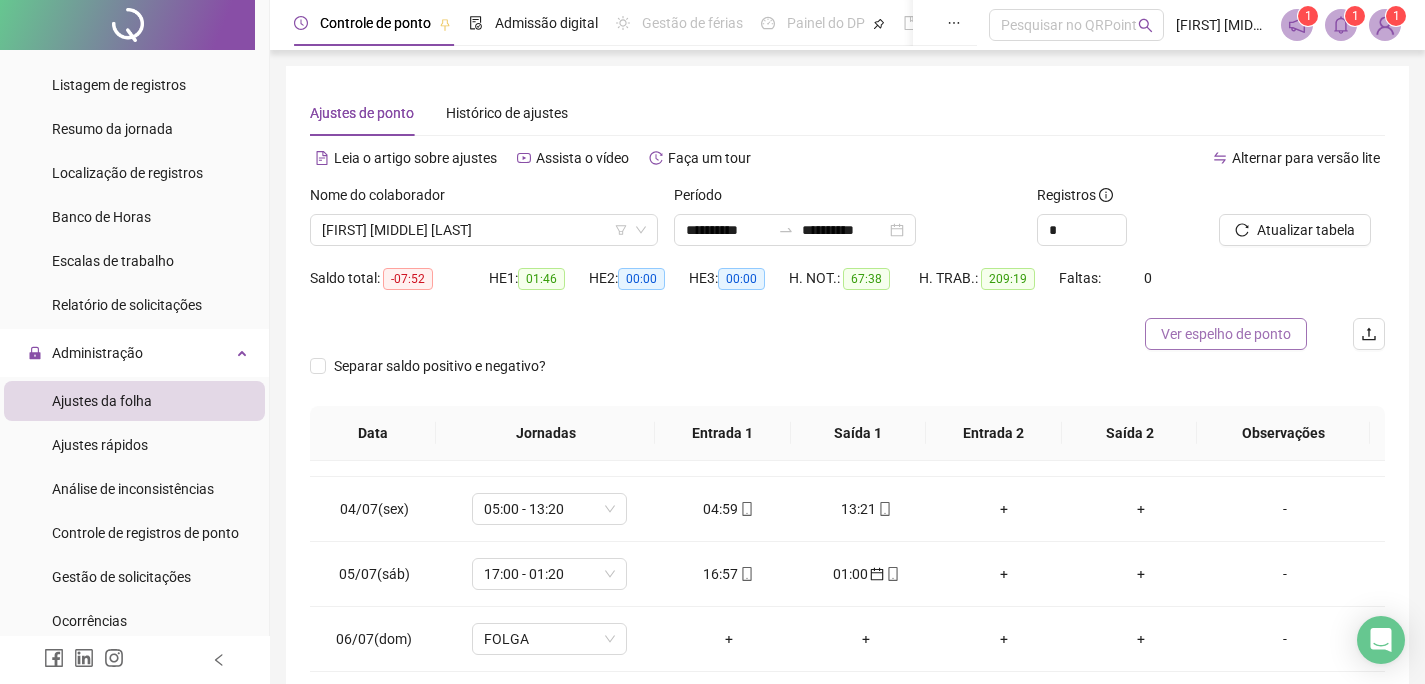 click on "Ver espelho de ponto" at bounding box center (1226, 334) 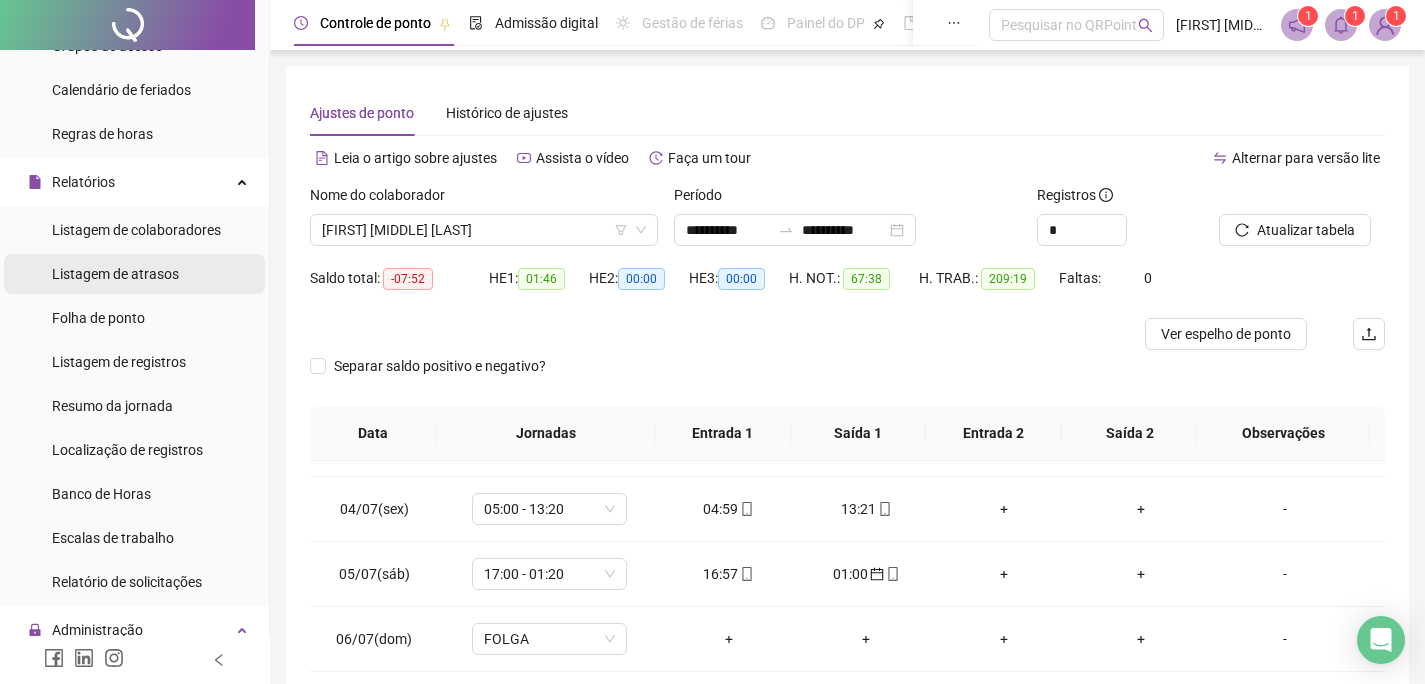 scroll, scrollTop: 273, scrollLeft: 0, axis: vertical 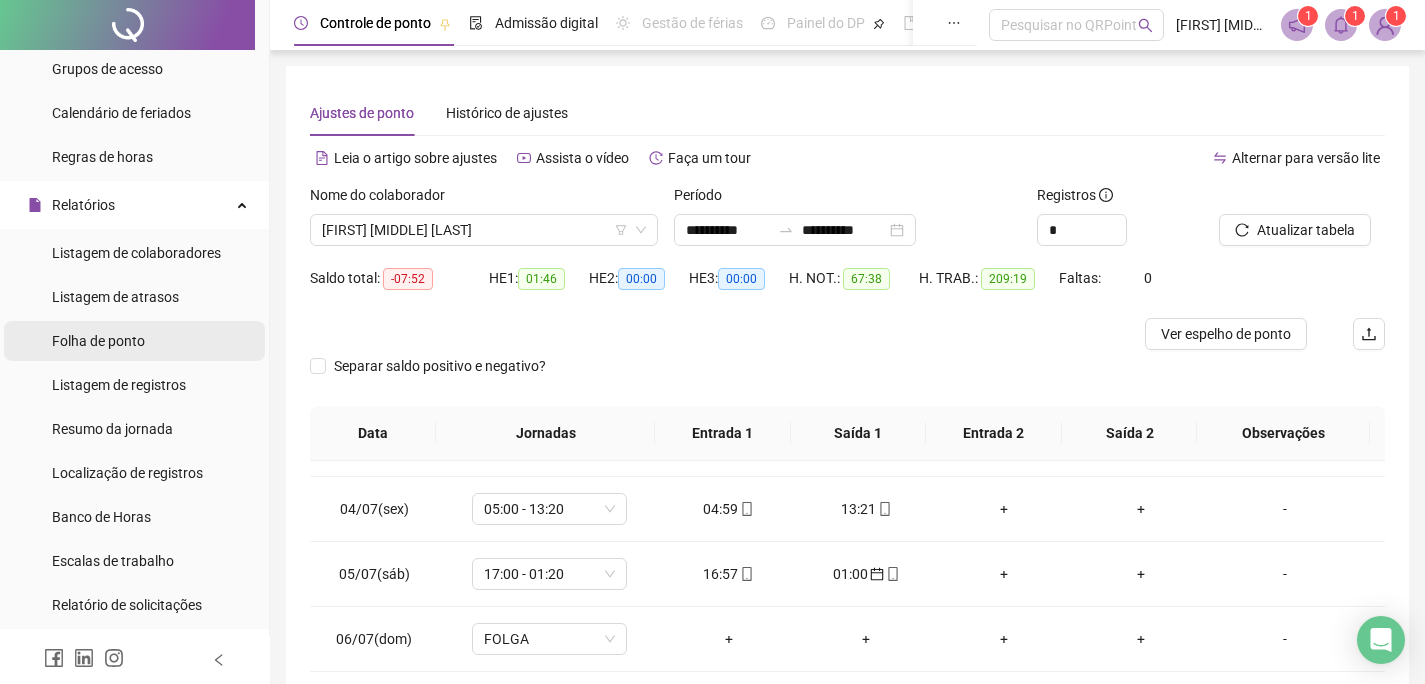 click on "Folha de ponto" at bounding box center (98, 341) 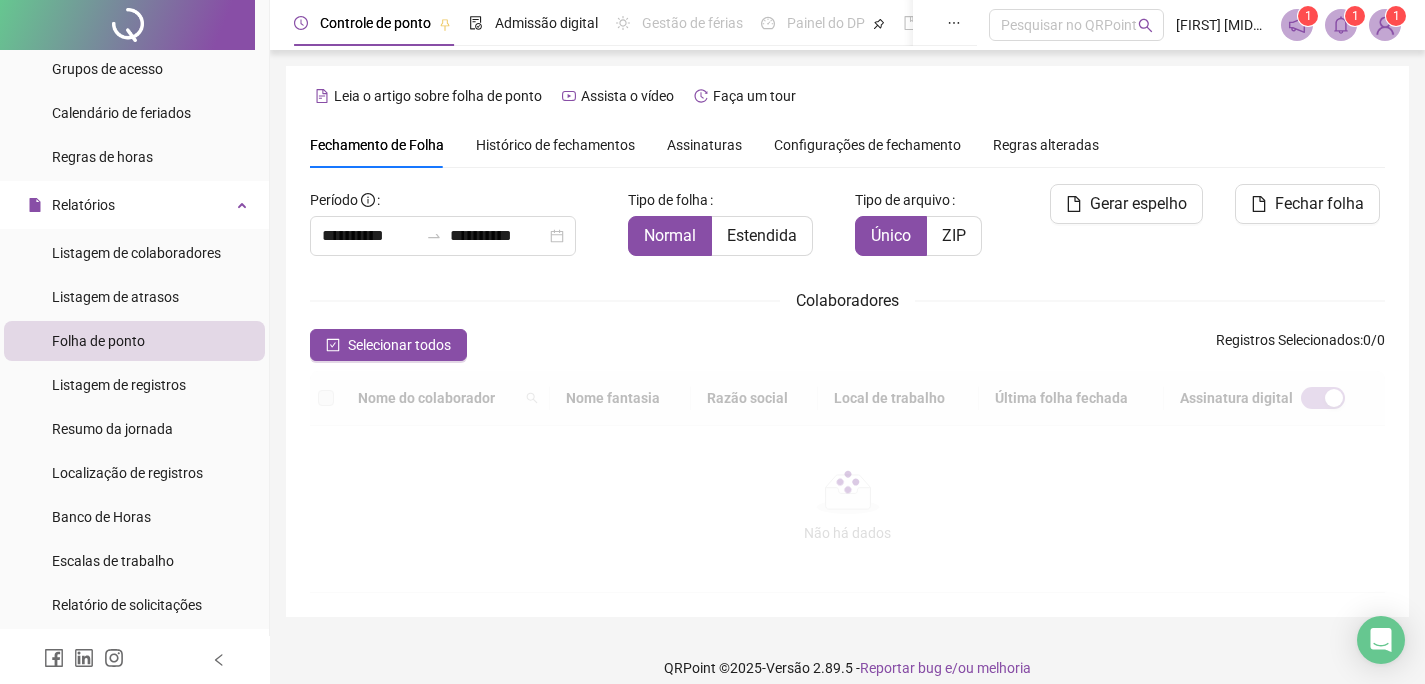 scroll, scrollTop: 67, scrollLeft: 0, axis: vertical 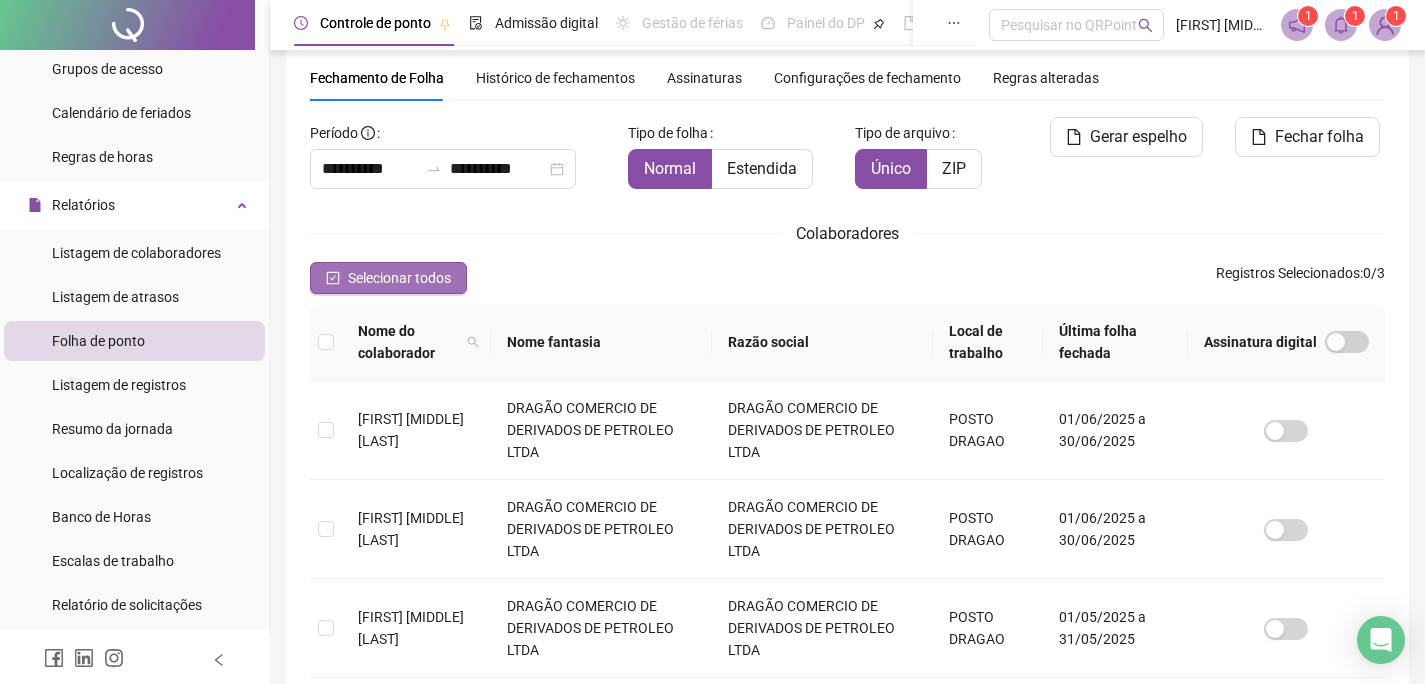 click on "Selecionar todos" at bounding box center [399, 278] 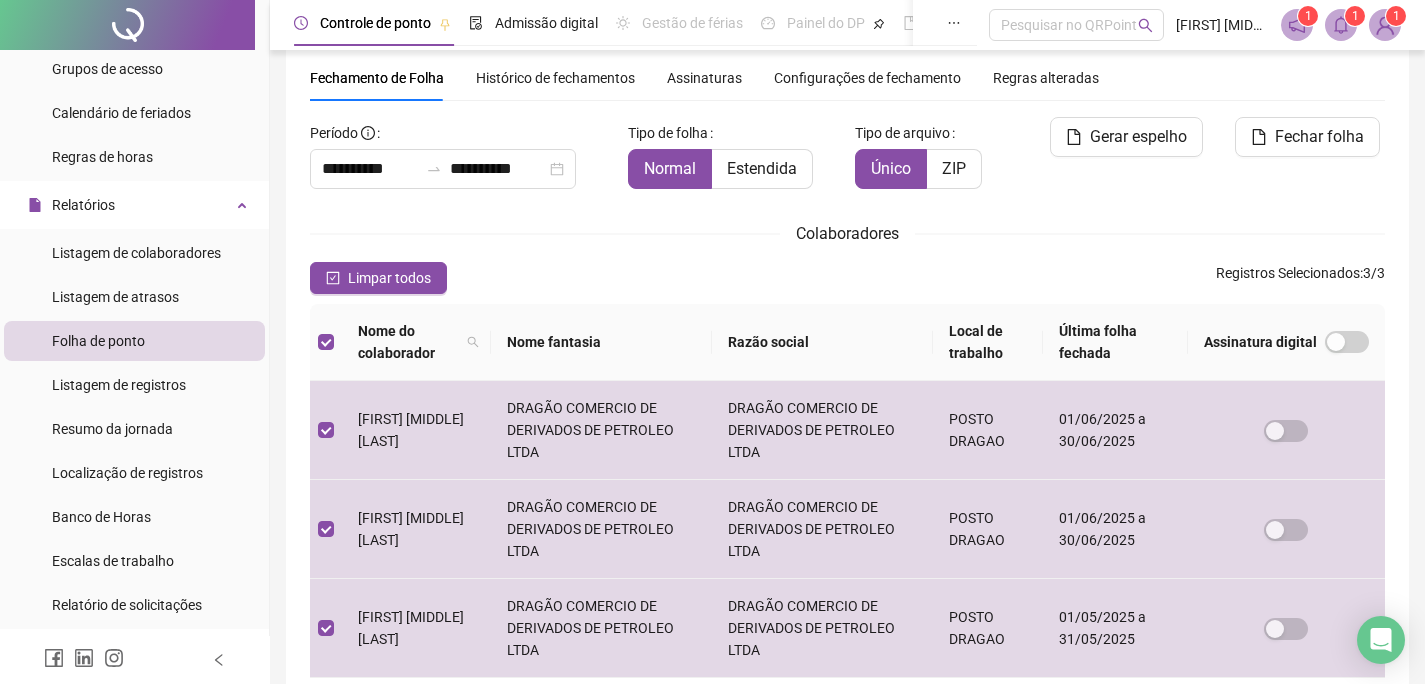 click on "Histórico de fechamentos" at bounding box center (555, 78) 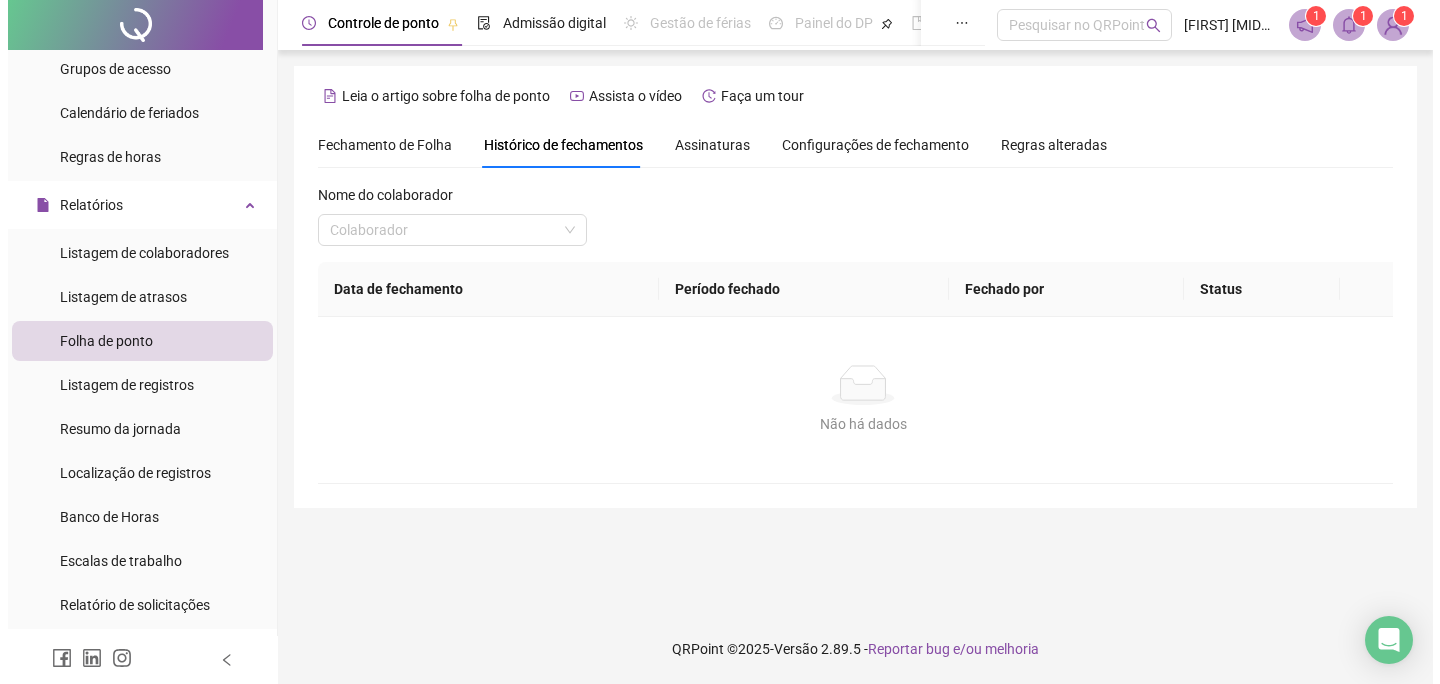 scroll, scrollTop: 0, scrollLeft: 0, axis: both 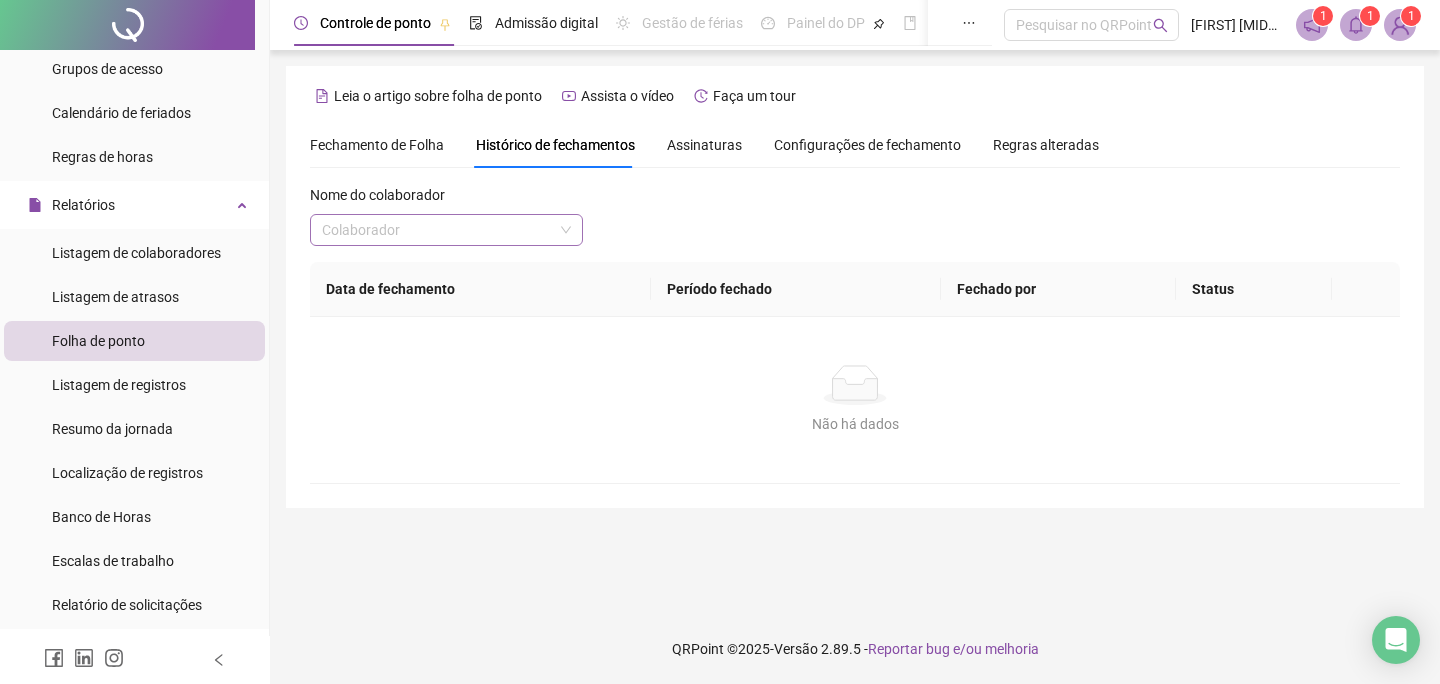 click at bounding box center [437, 230] 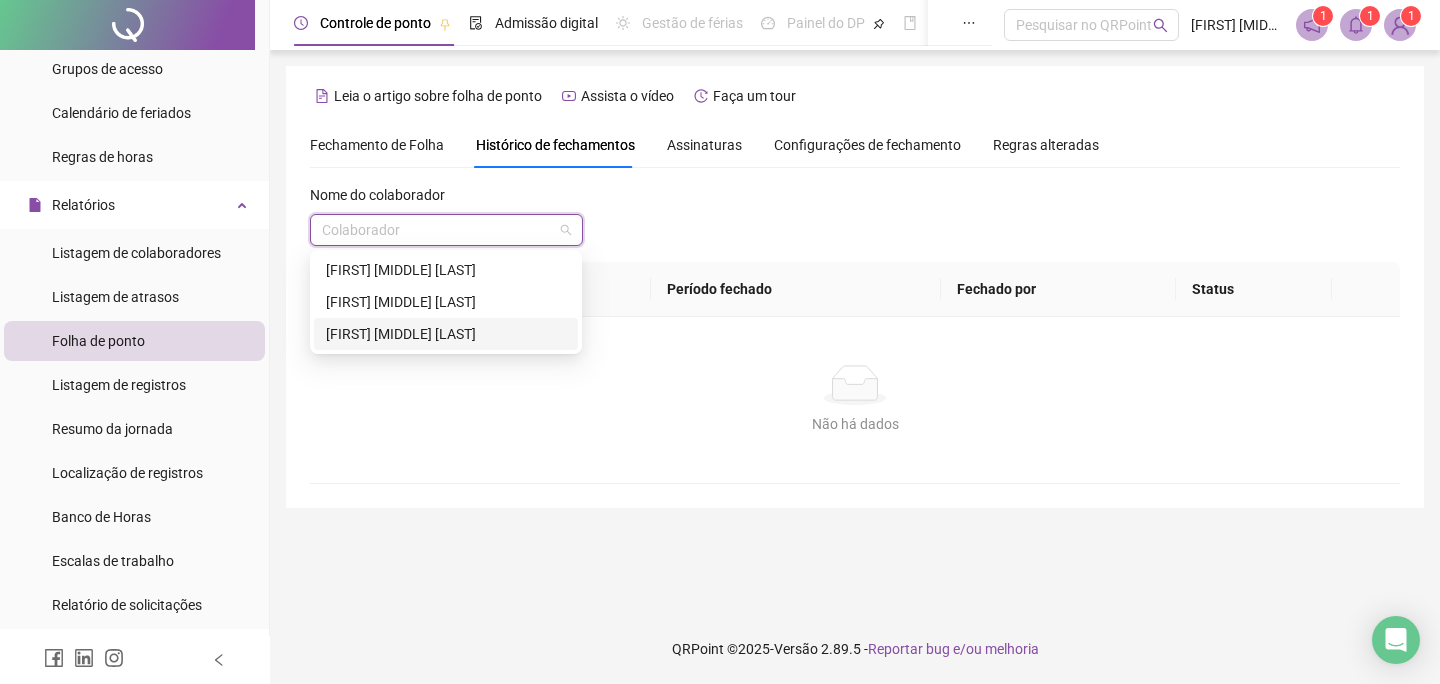click on "LEONAM CASSIO BETIN PINTO" at bounding box center [446, 334] 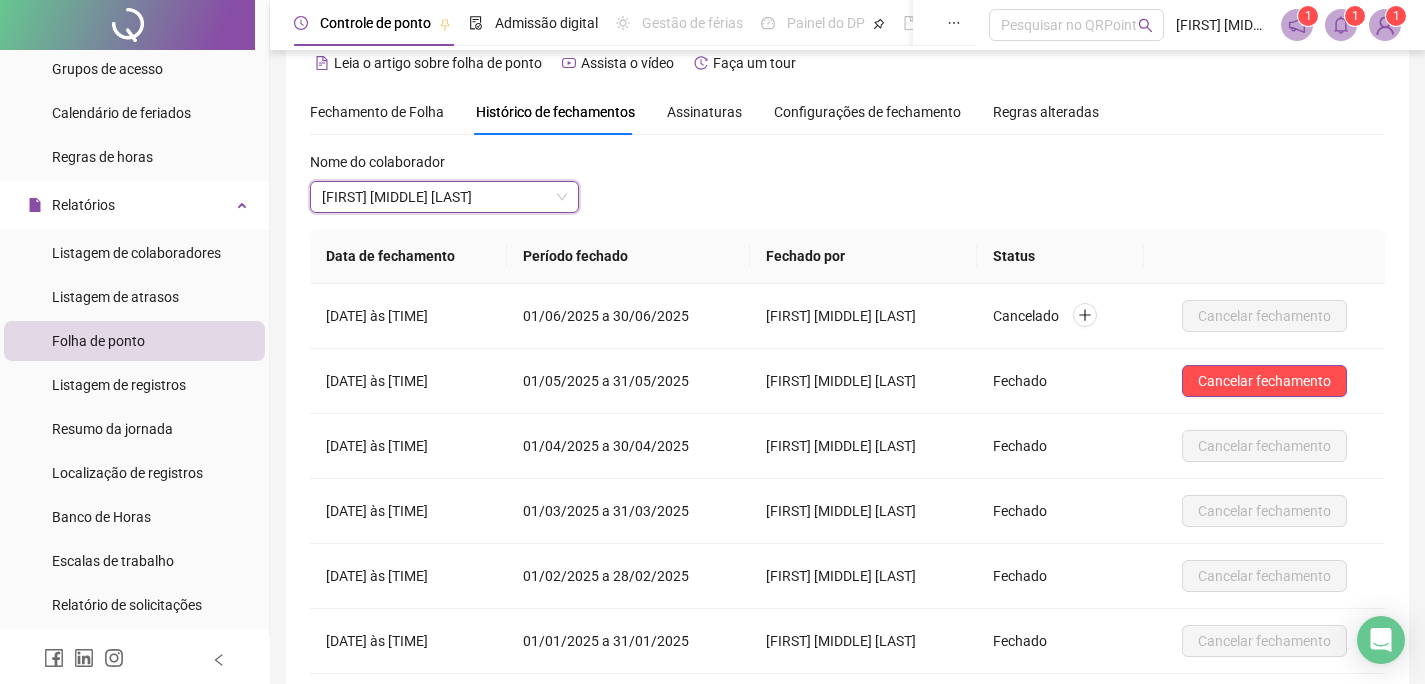scroll, scrollTop: 0, scrollLeft: 0, axis: both 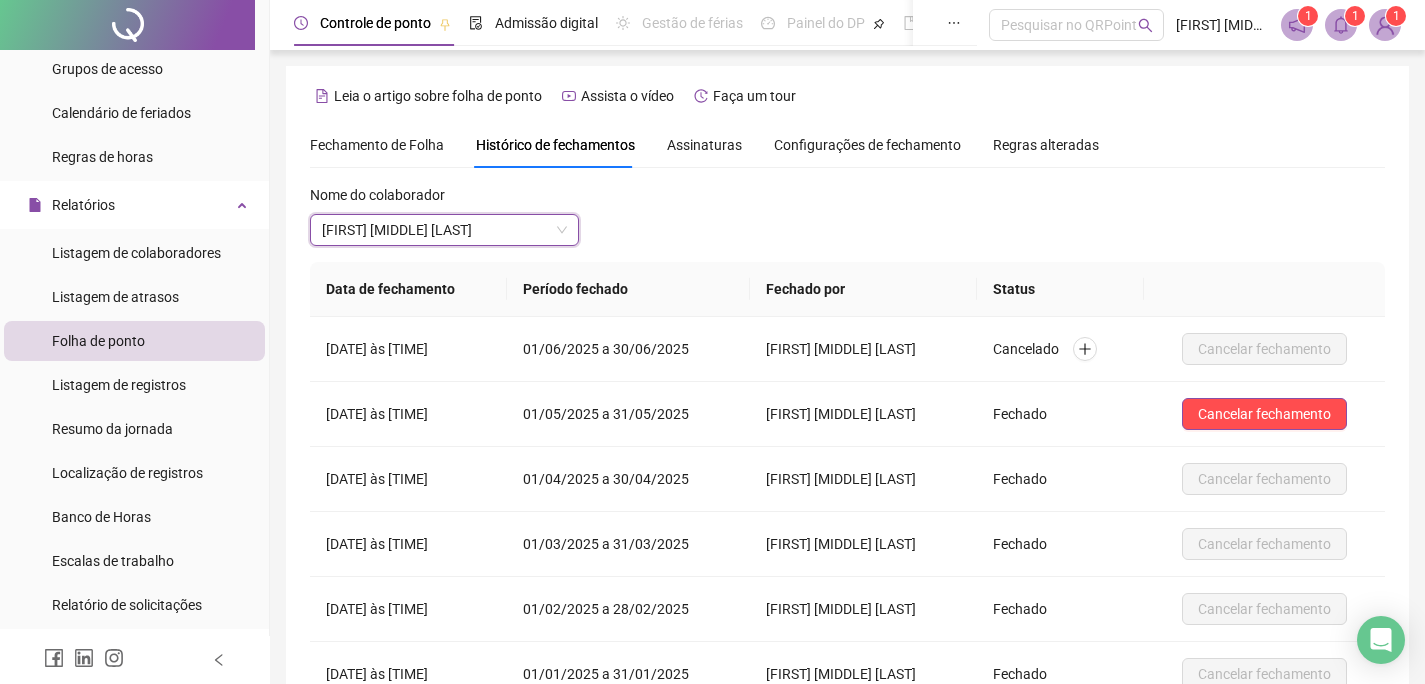 click on "Fechamento de Folha" at bounding box center (377, 145) 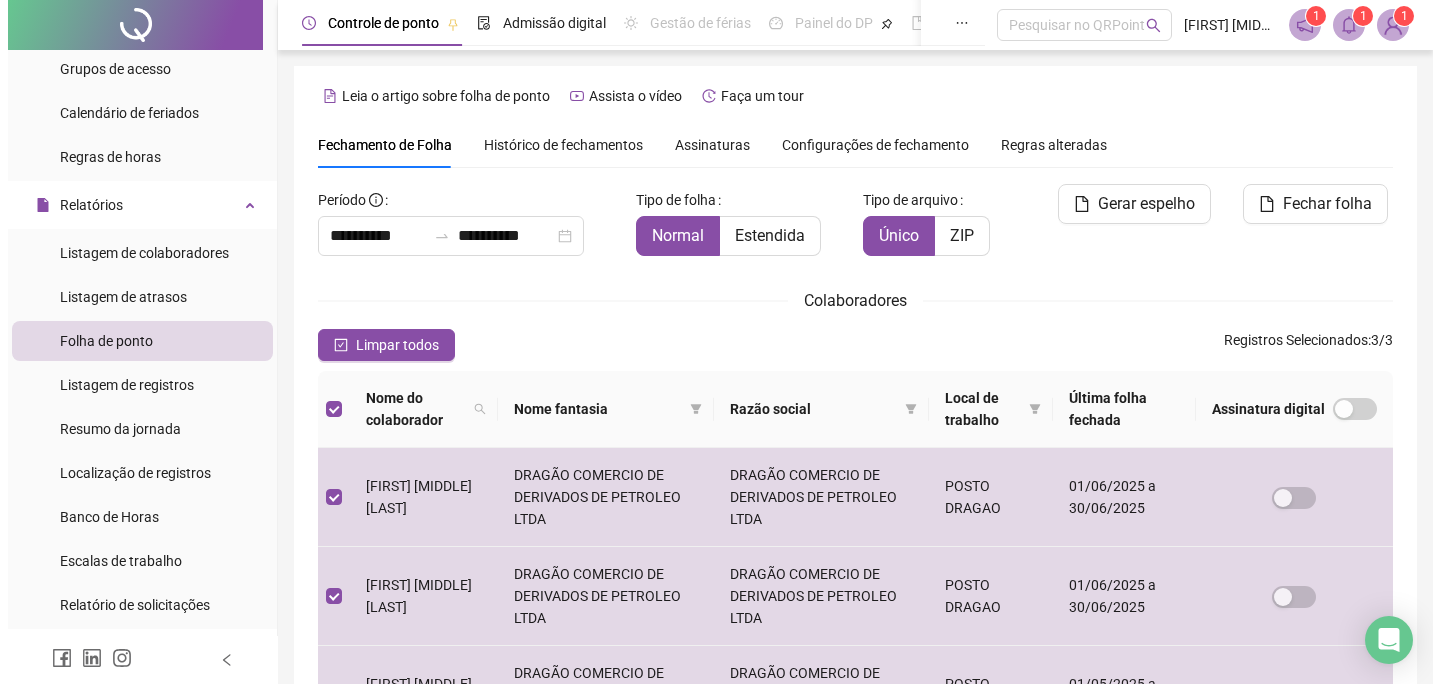 scroll, scrollTop: 67, scrollLeft: 0, axis: vertical 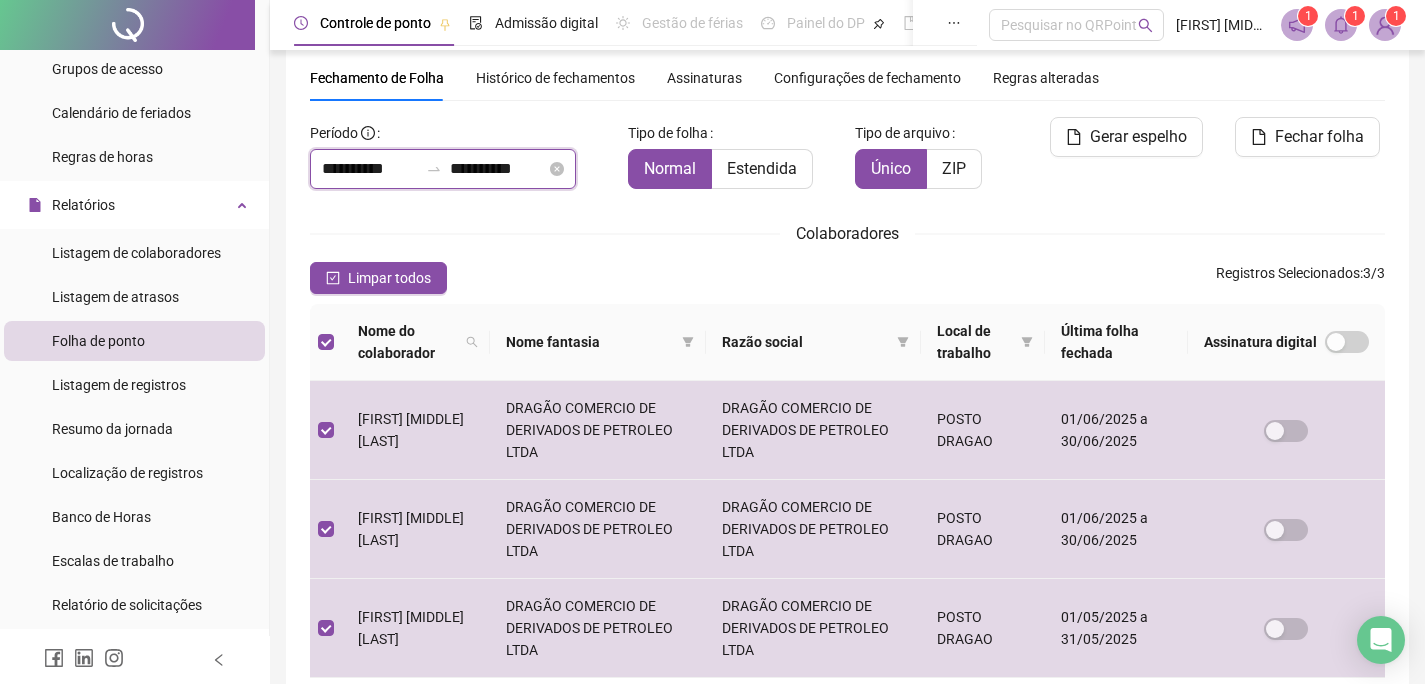click on "**********" at bounding box center [370, 169] 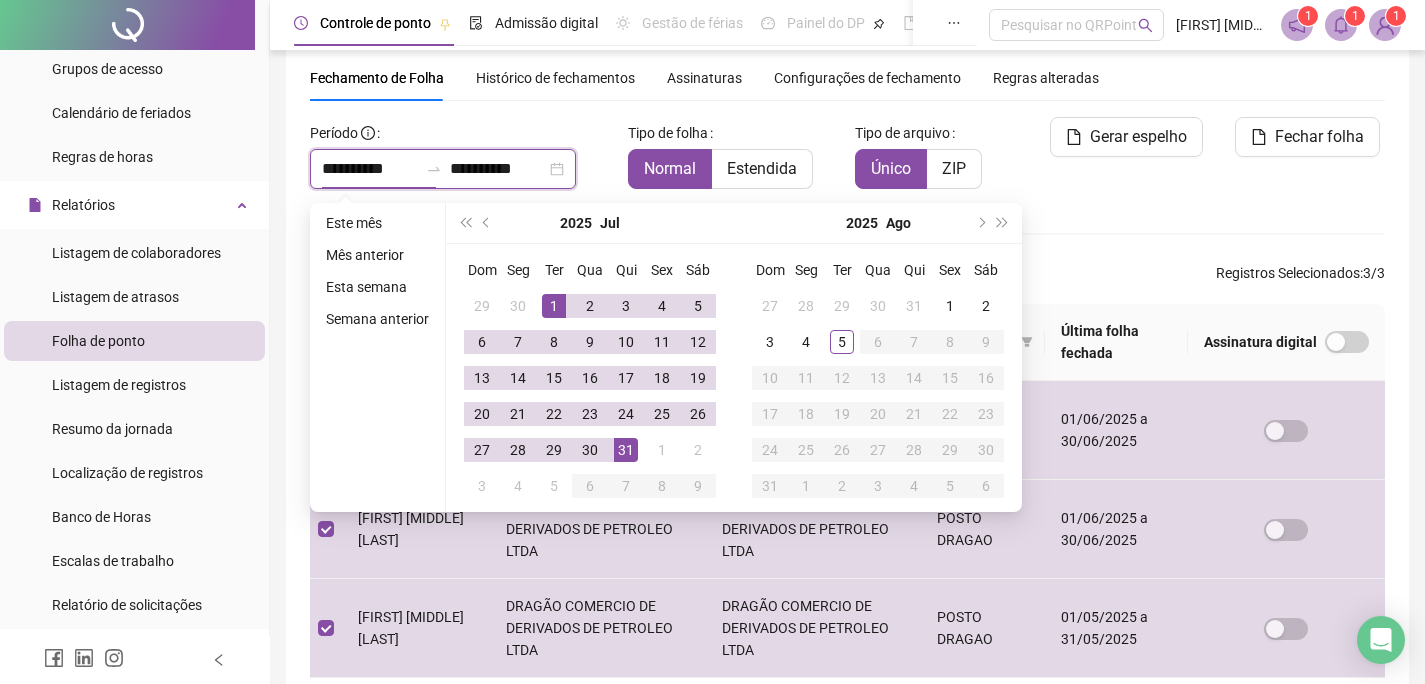 type on "**********" 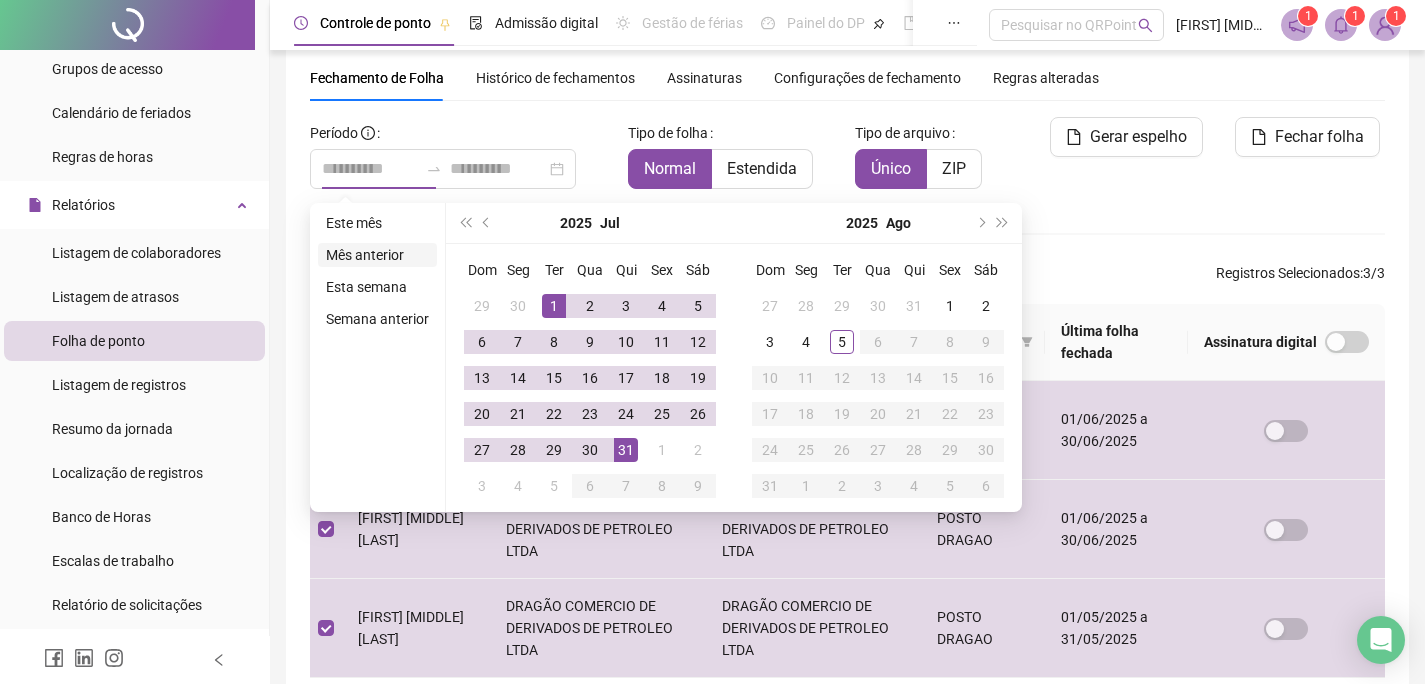 click on "Mês anterior" at bounding box center (377, 255) 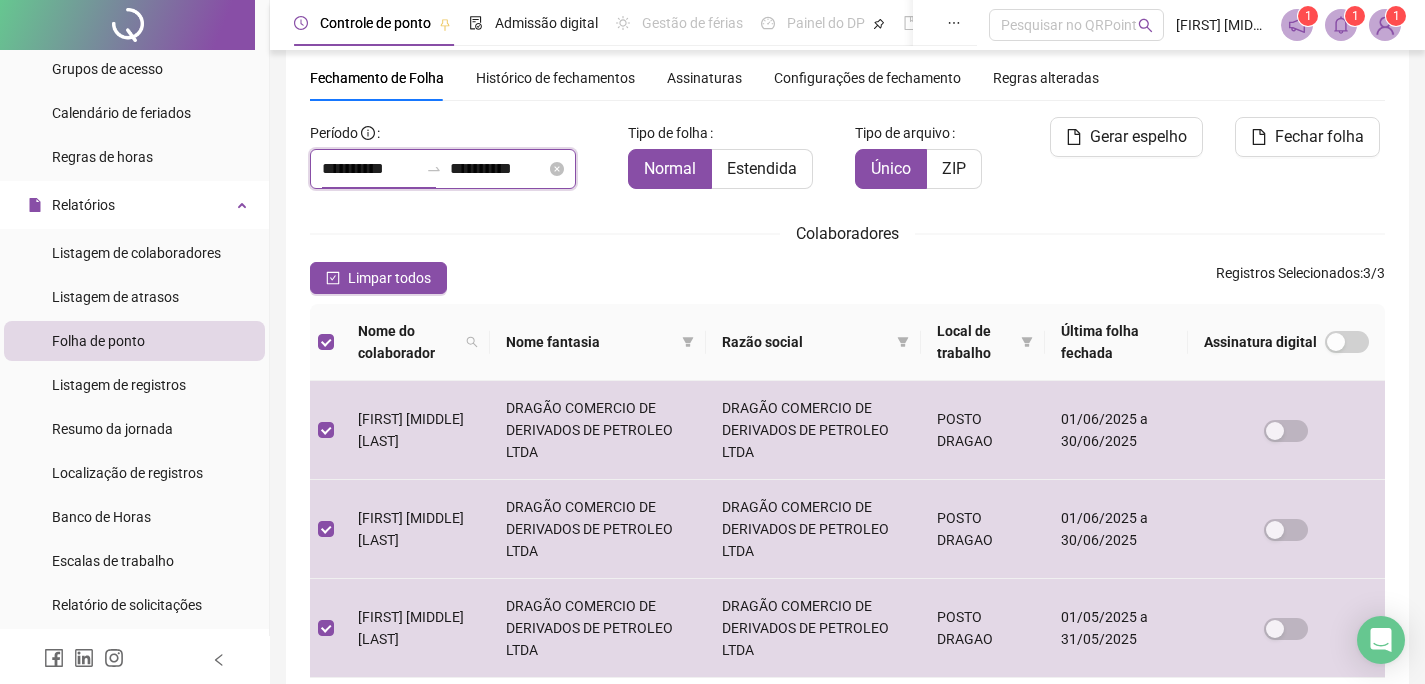 click on "**********" at bounding box center [370, 169] 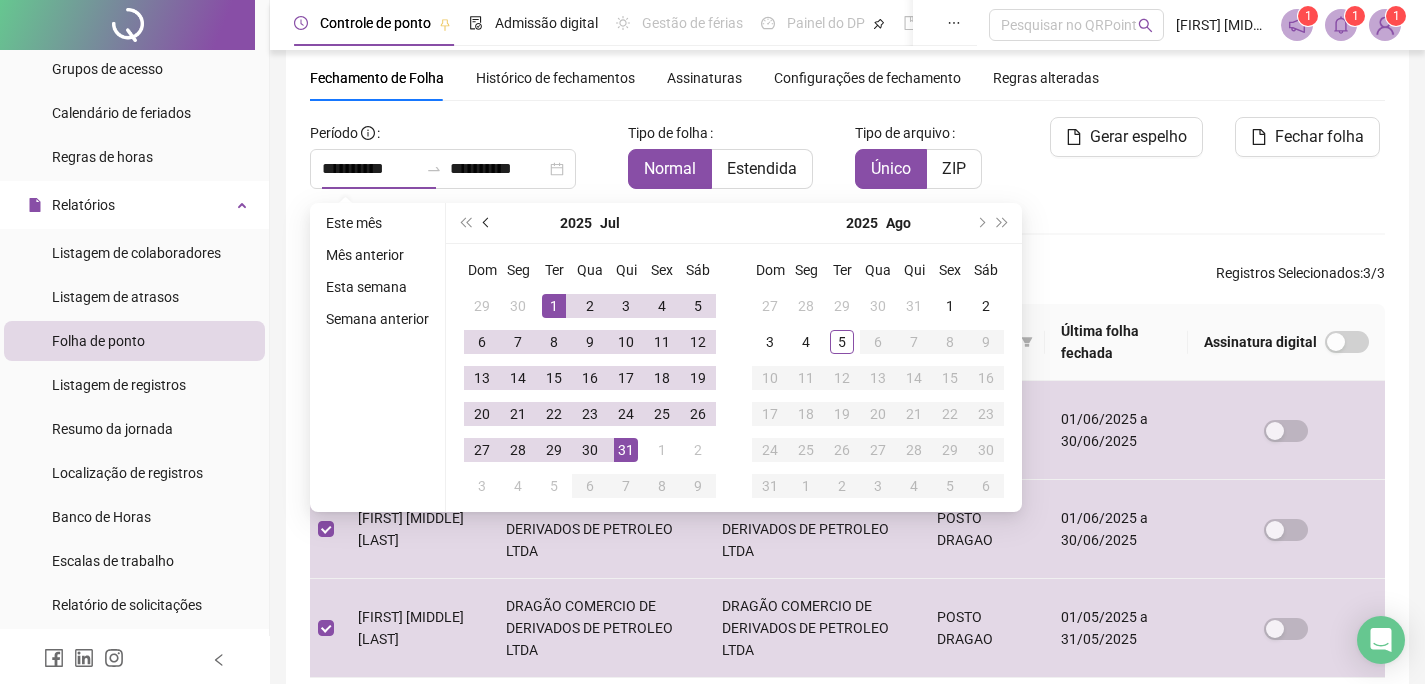 click at bounding box center [487, 223] 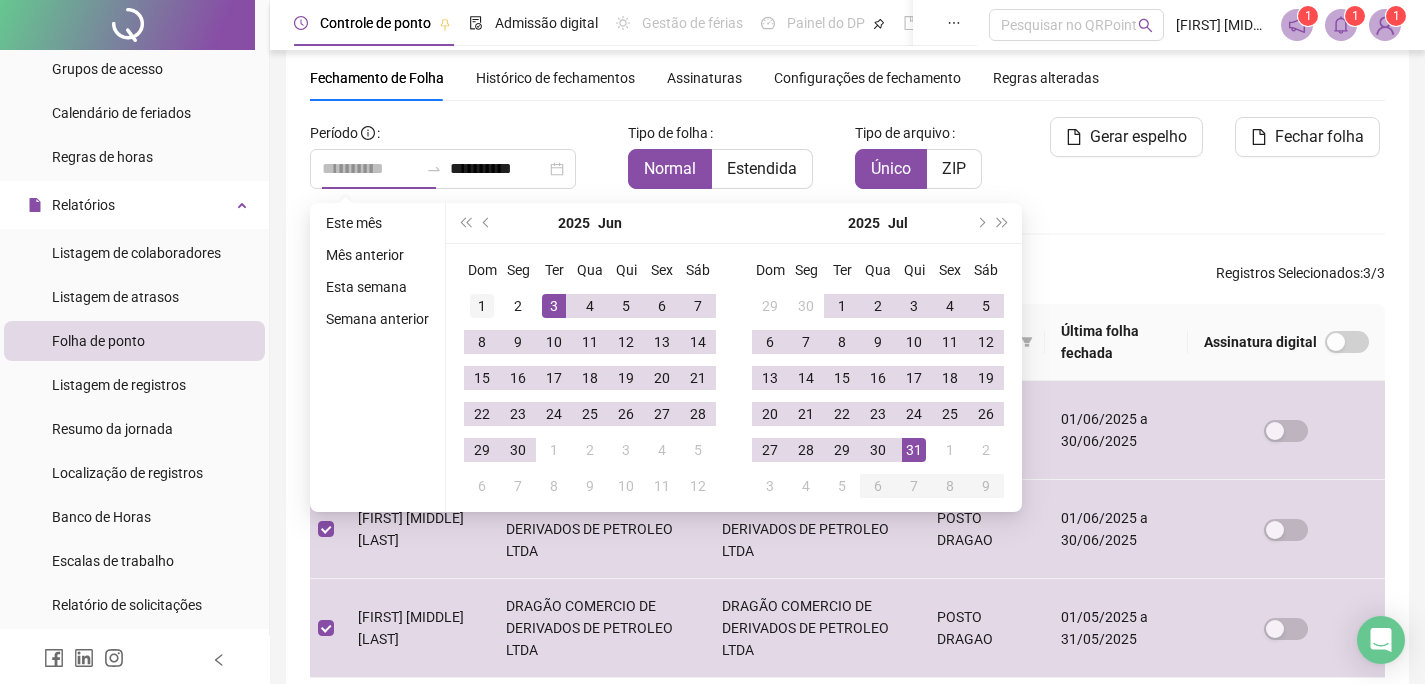 type on "**********" 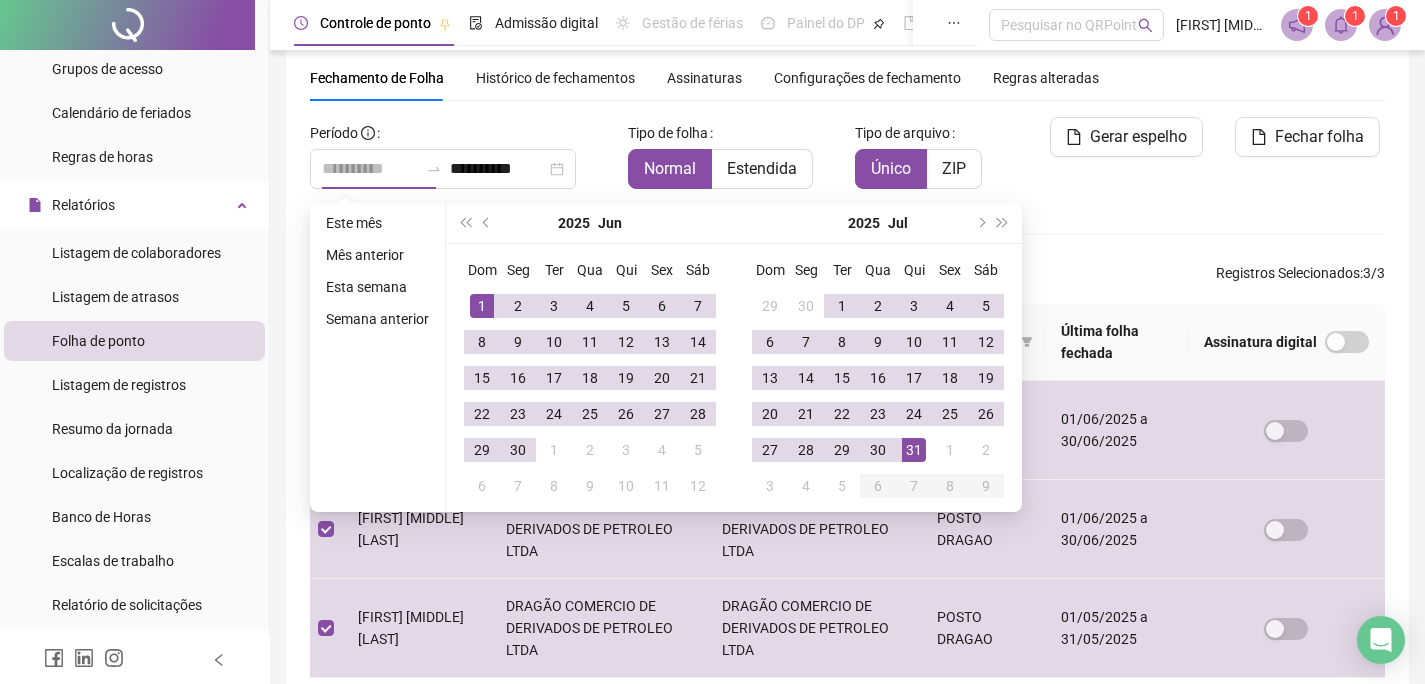click on "1" at bounding box center (482, 306) 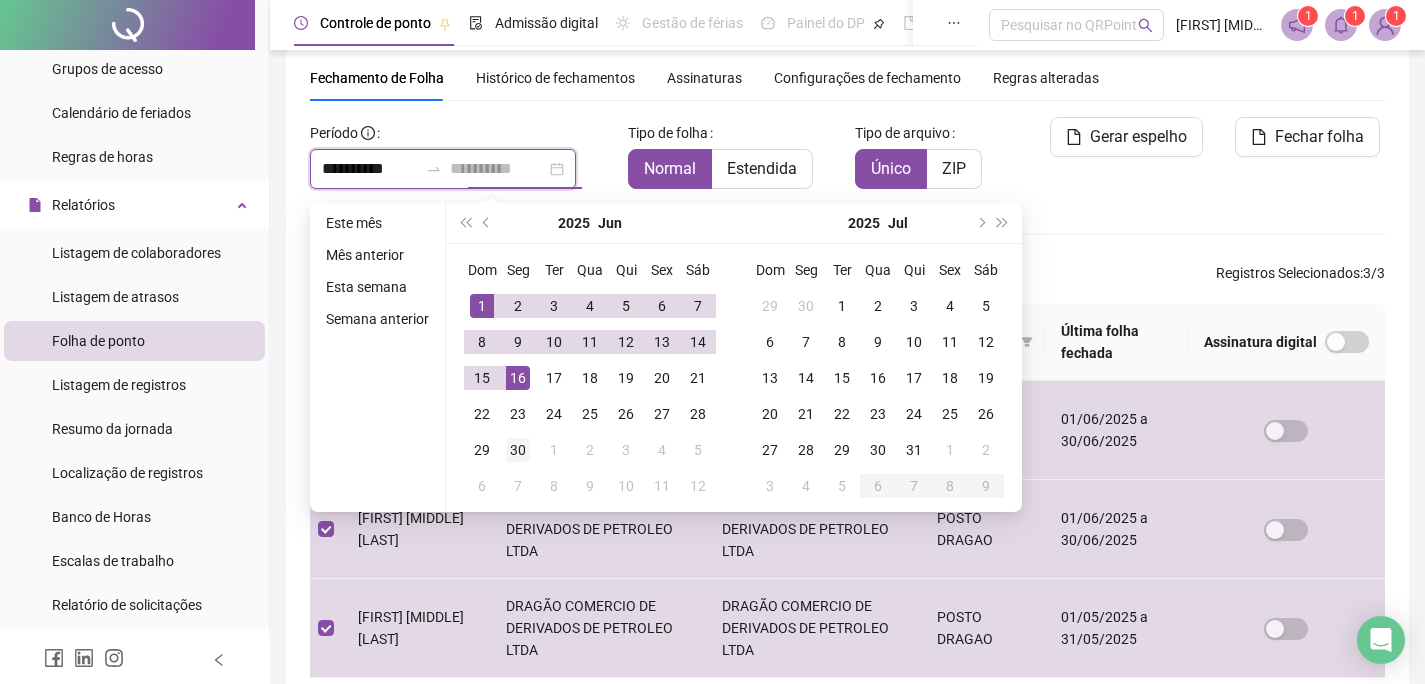 type on "**********" 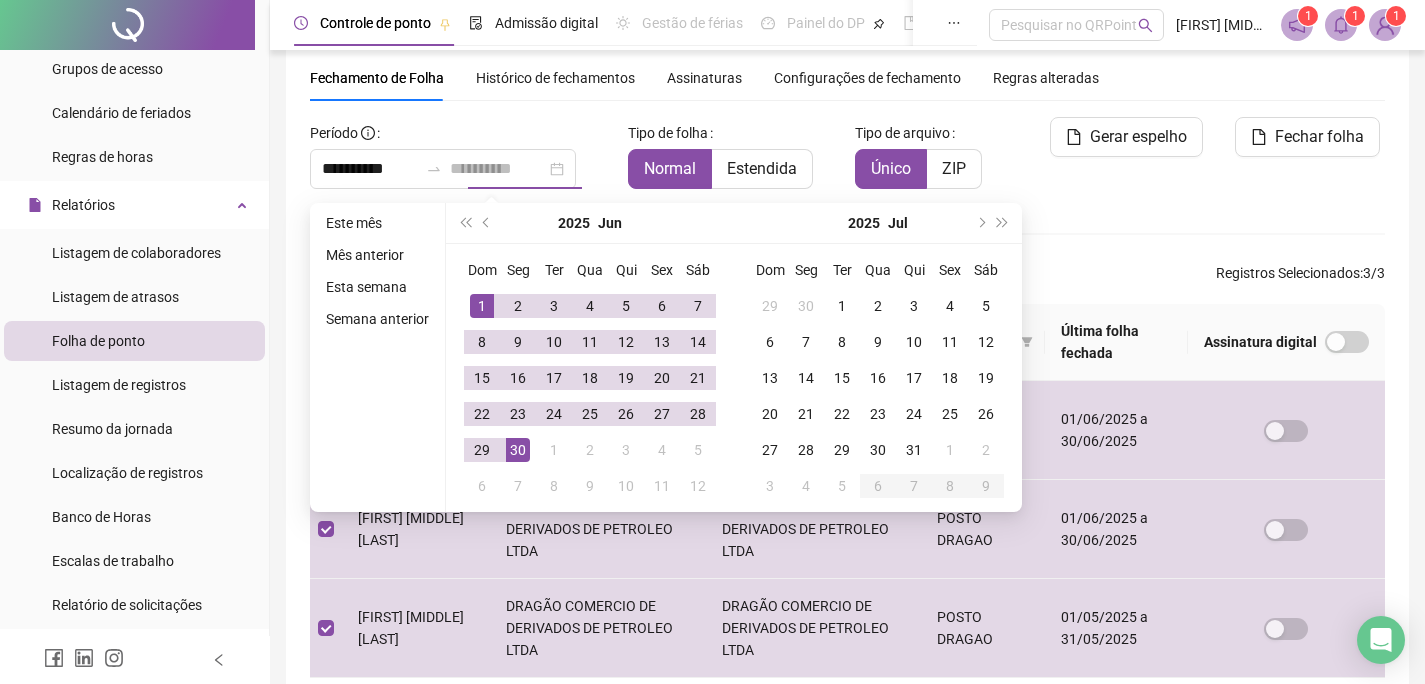 click on "30" at bounding box center (518, 450) 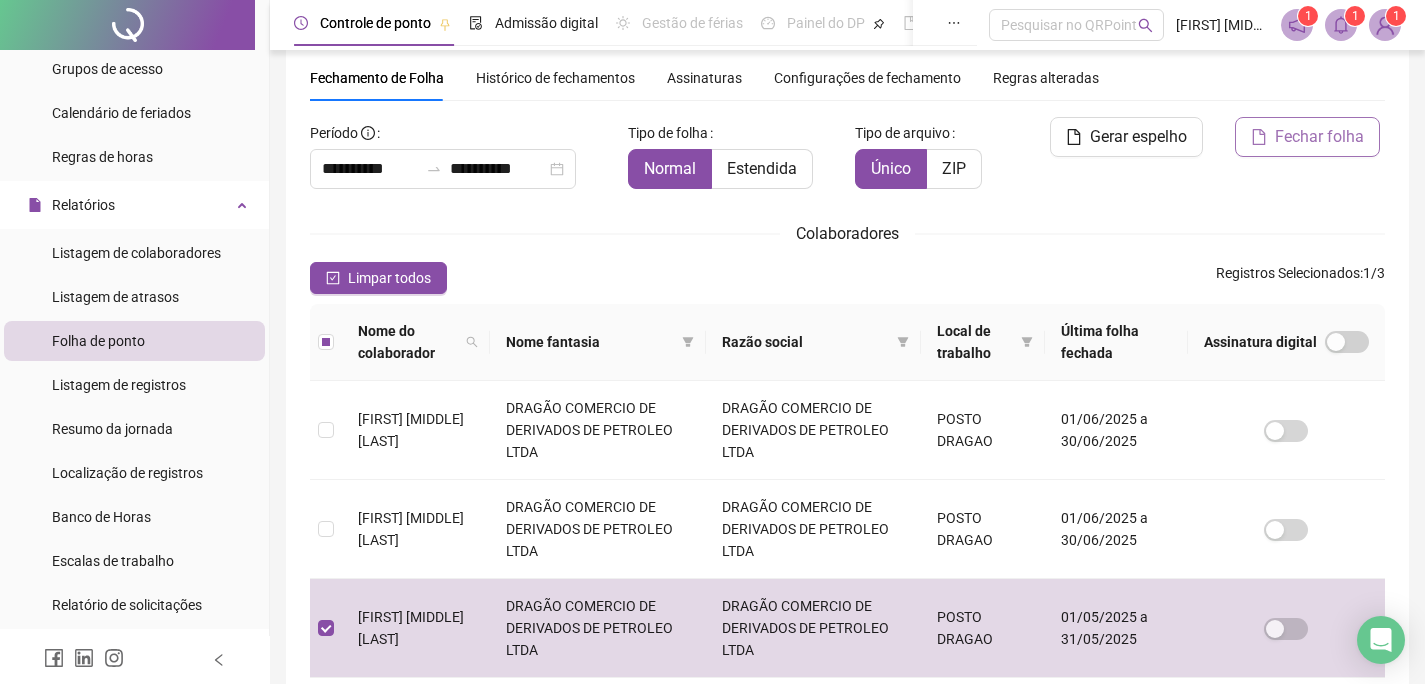 click on "Fechar folha" at bounding box center [1319, 137] 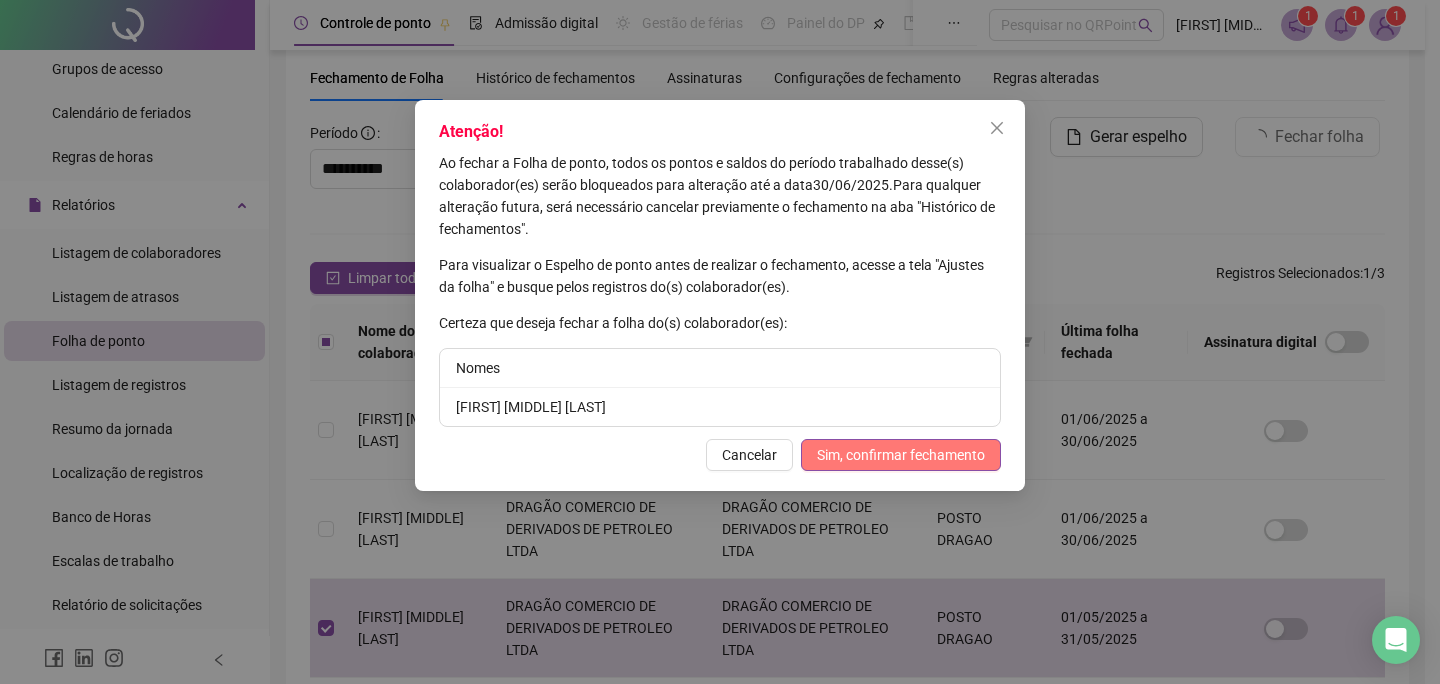 click on "Sim, confirmar fechamento" at bounding box center (901, 455) 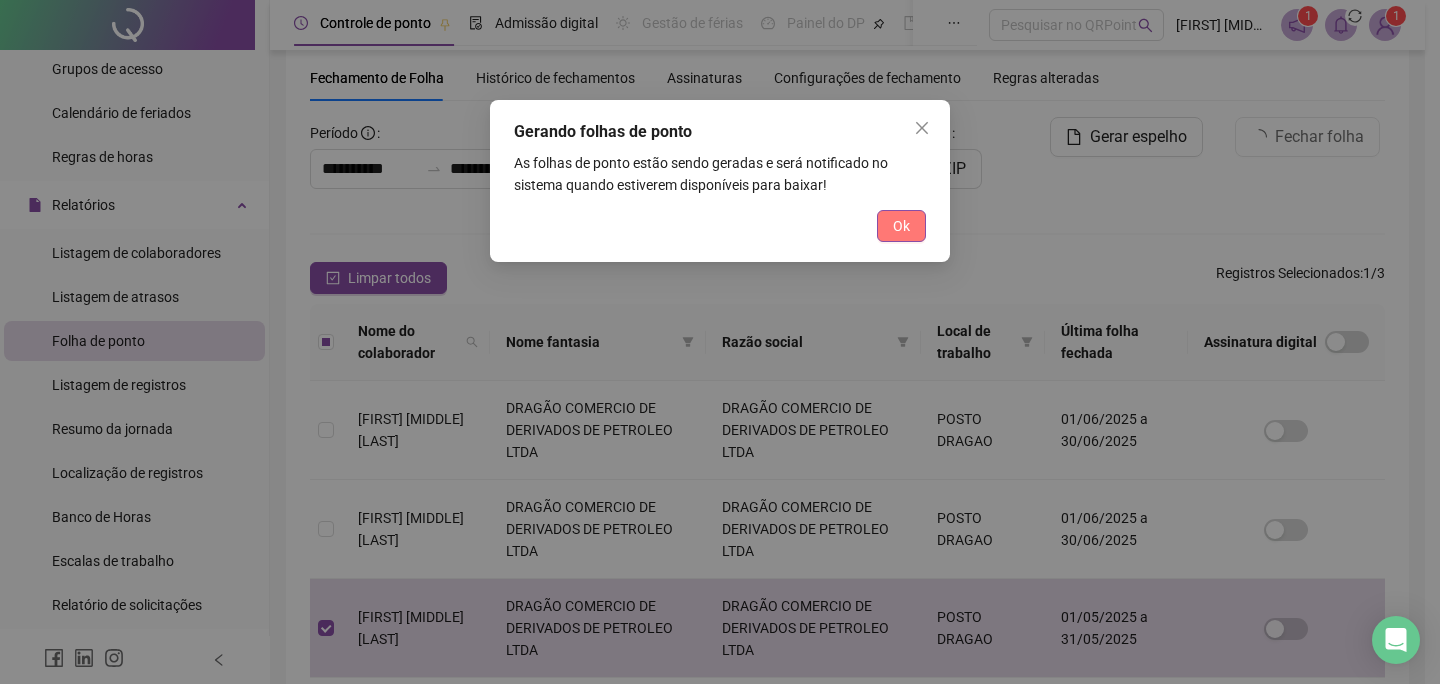 click on "Ok" at bounding box center [901, 226] 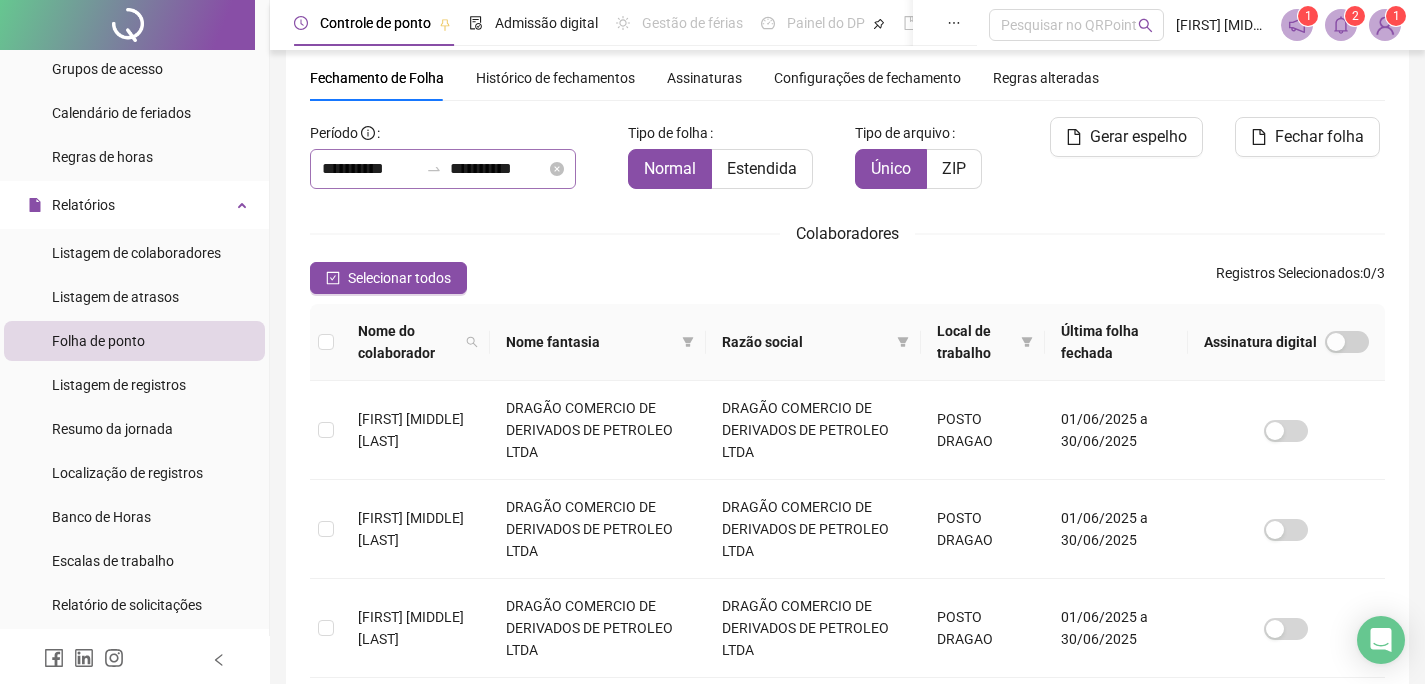 click 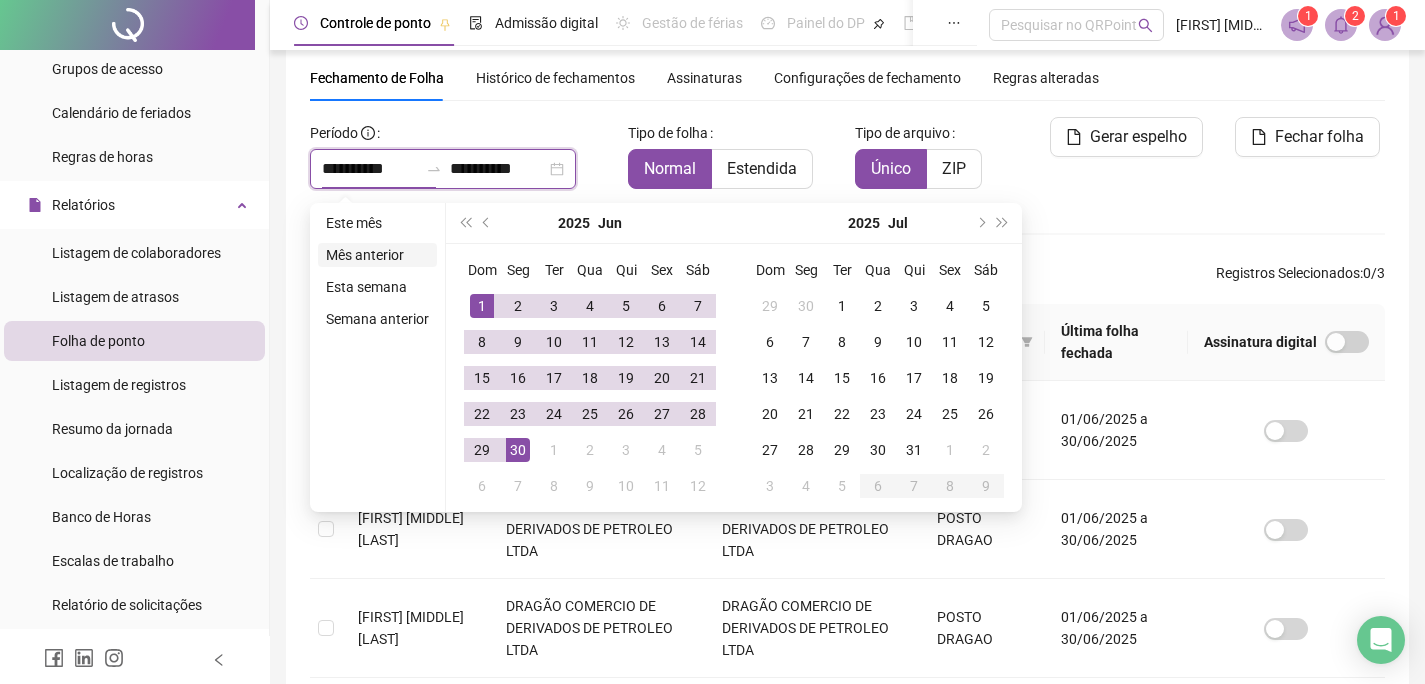type on "**********" 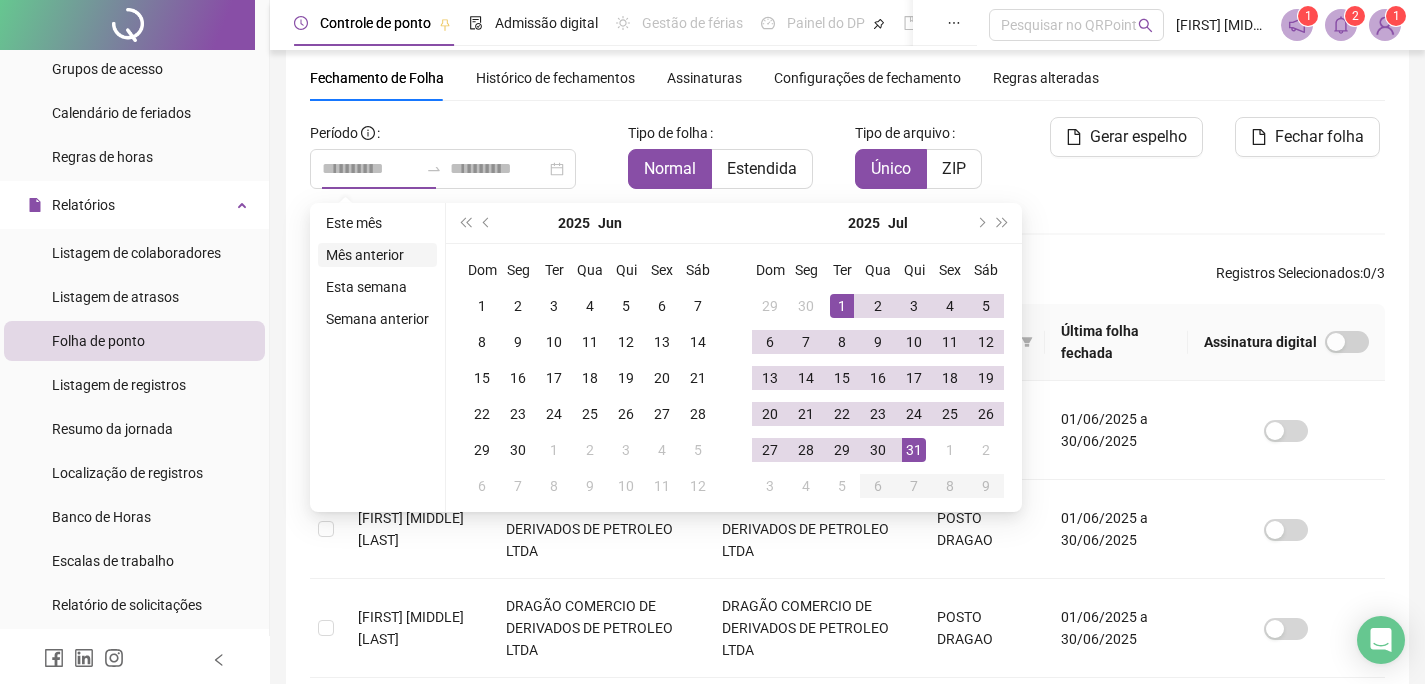 click on "Mês anterior" at bounding box center [377, 255] 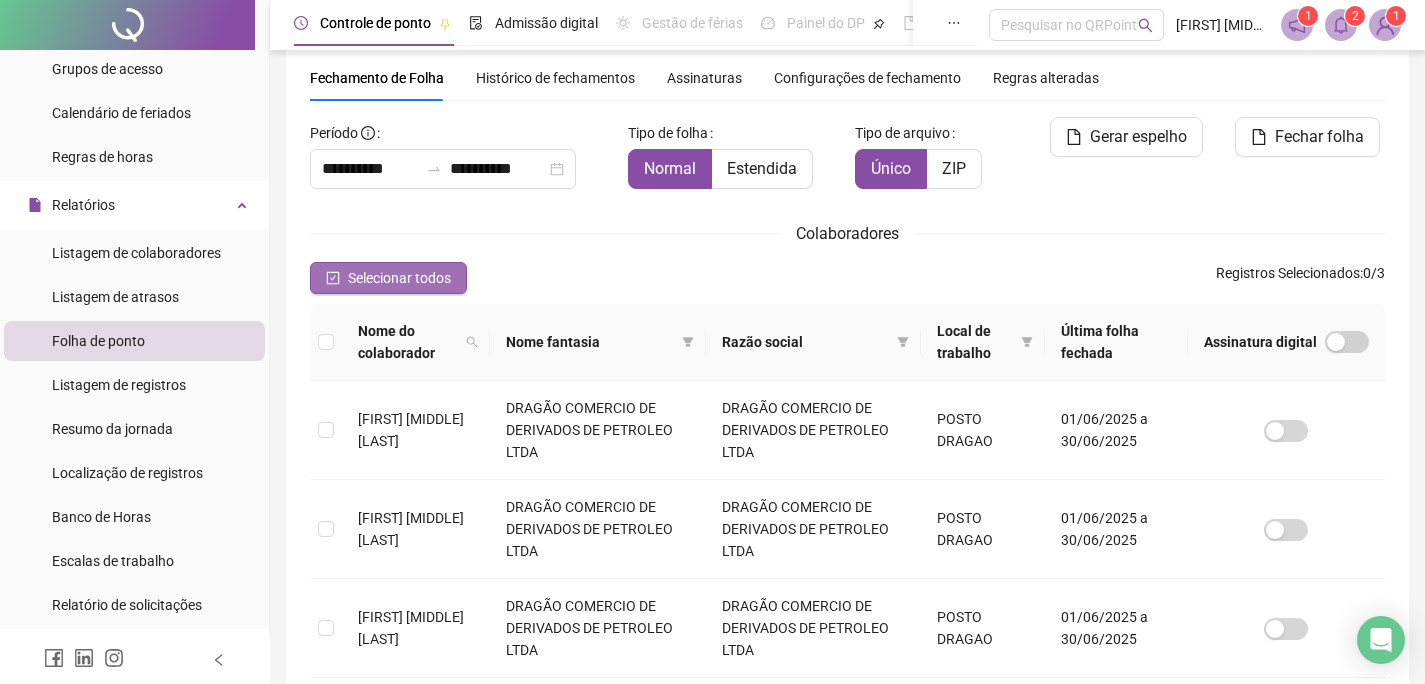 click on "Selecionar todos" at bounding box center (399, 278) 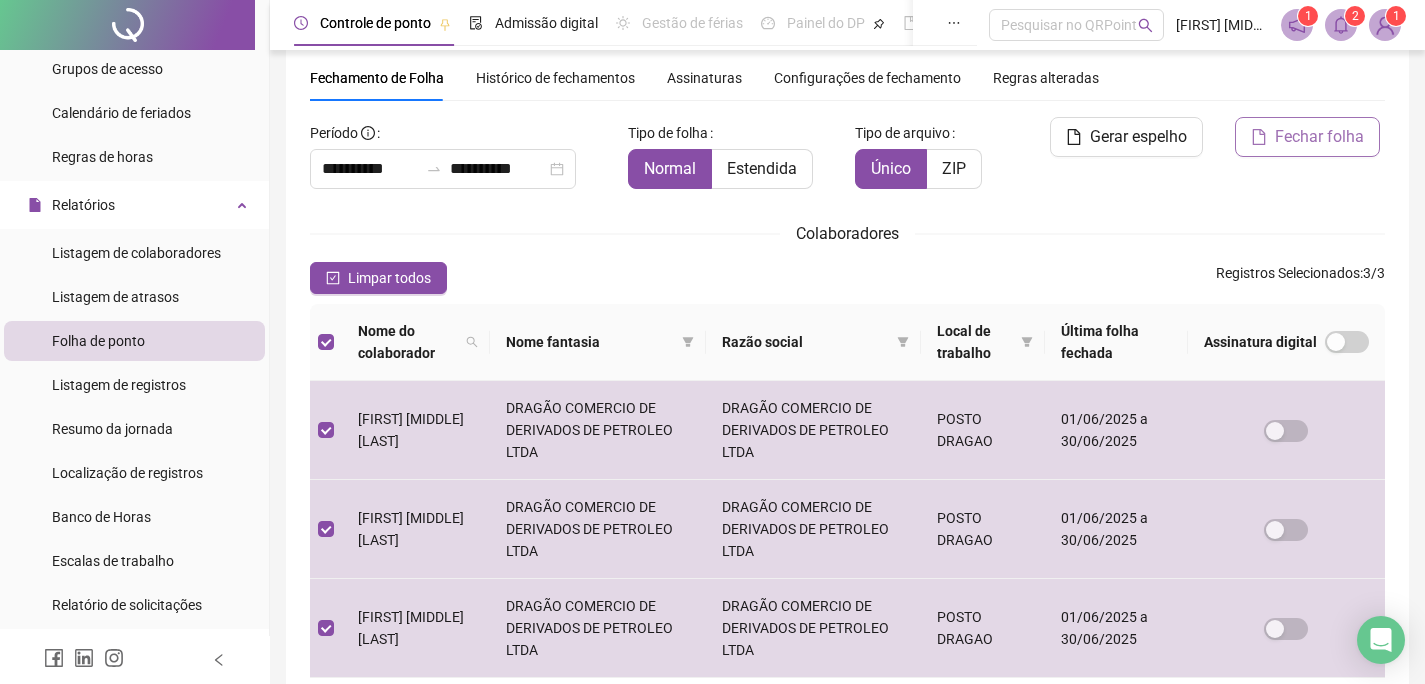 click on "Fechar folha" at bounding box center [1319, 137] 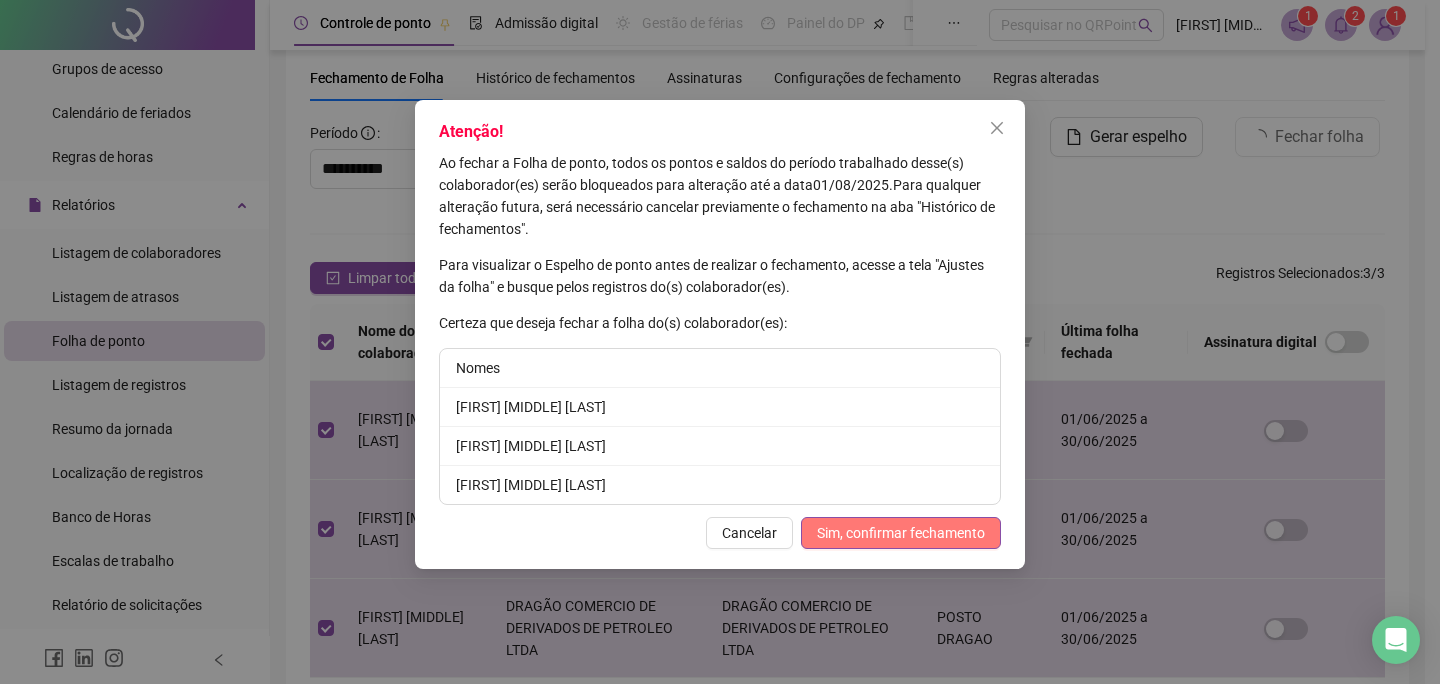 click on "Sim, confirmar fechamento" at bounding box center [901, 533] 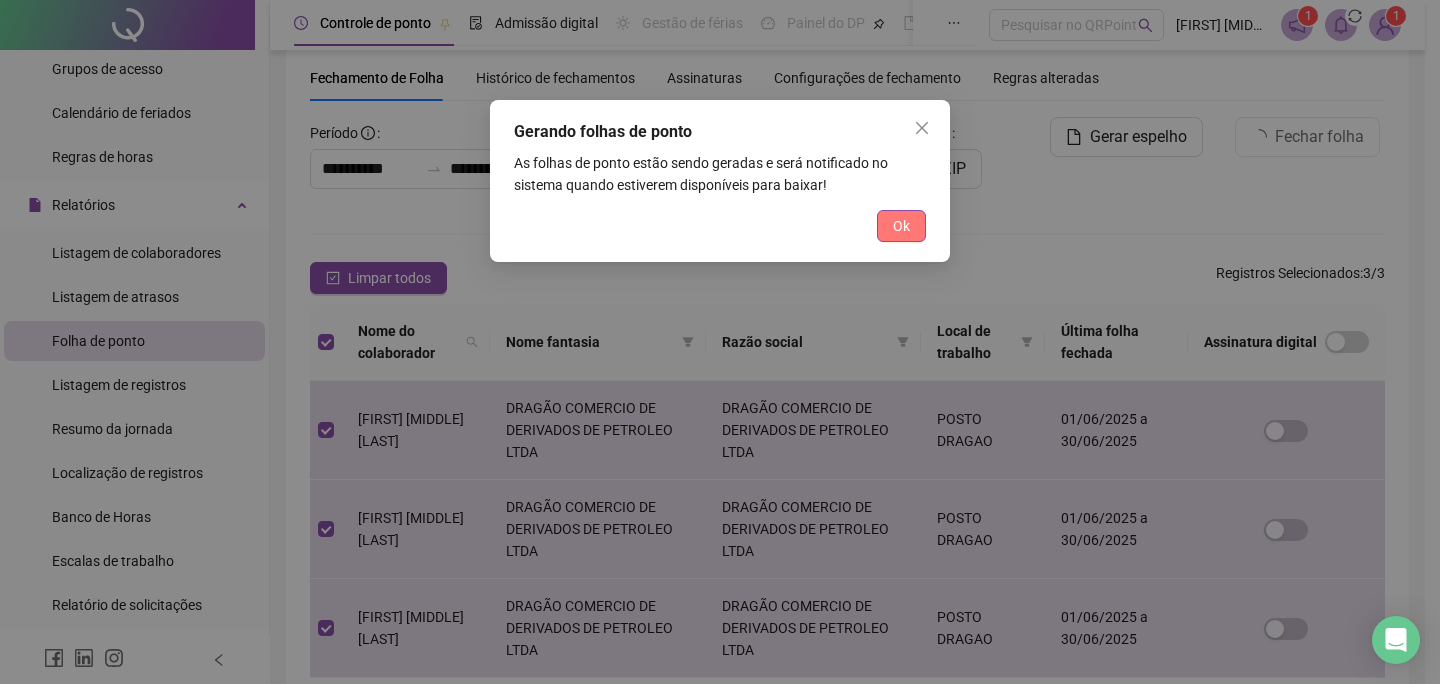 click on "Ok" at bounding box center (901, 226) 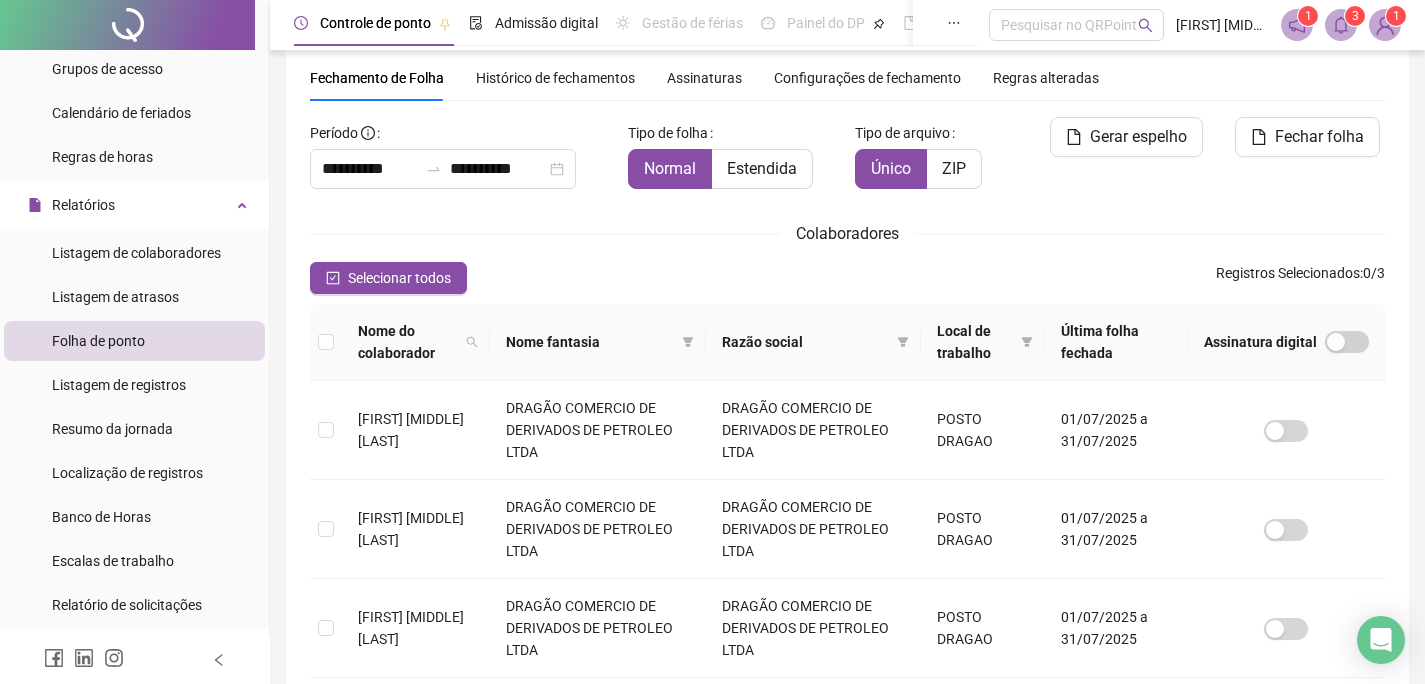 click 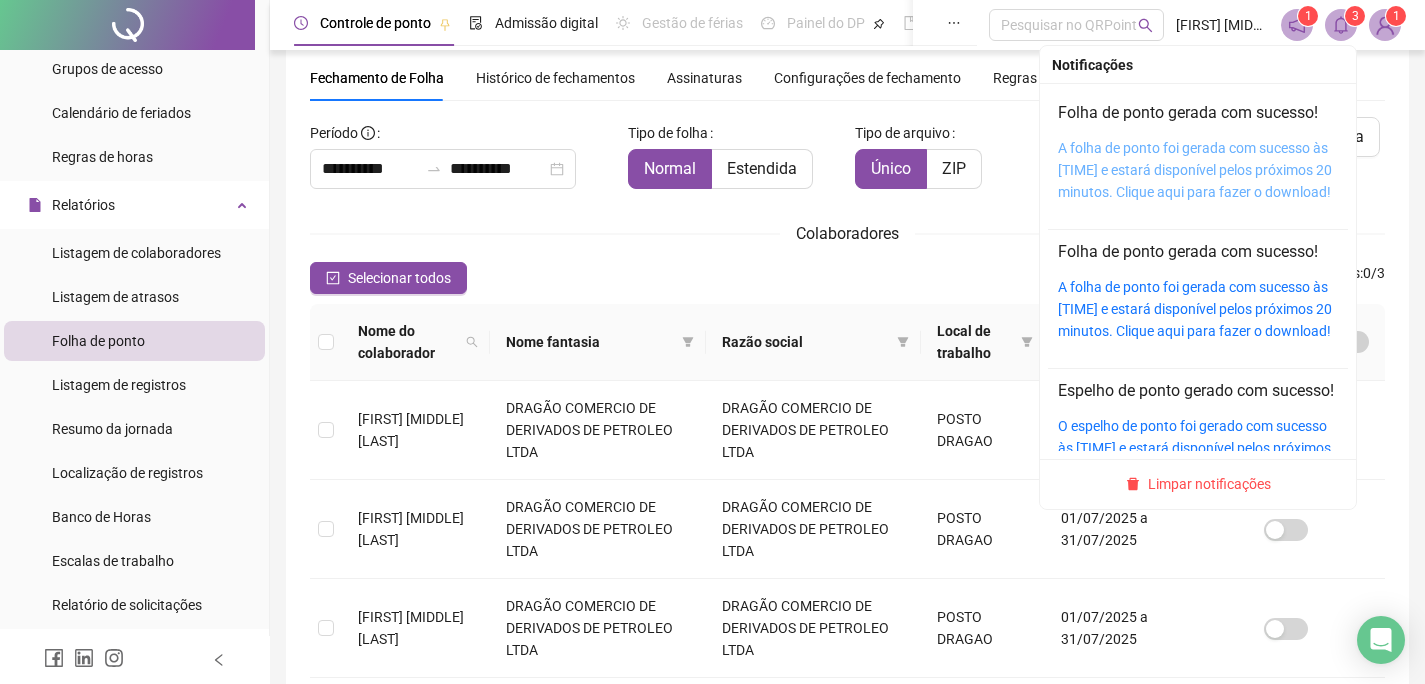 click on "A folha de ponto foi gerada com sucesso às 10:03:25 e estará disponível pelos próximos 20 minutos.
Clique aqui para fazer o download!" at bounding box center (1195, 170) 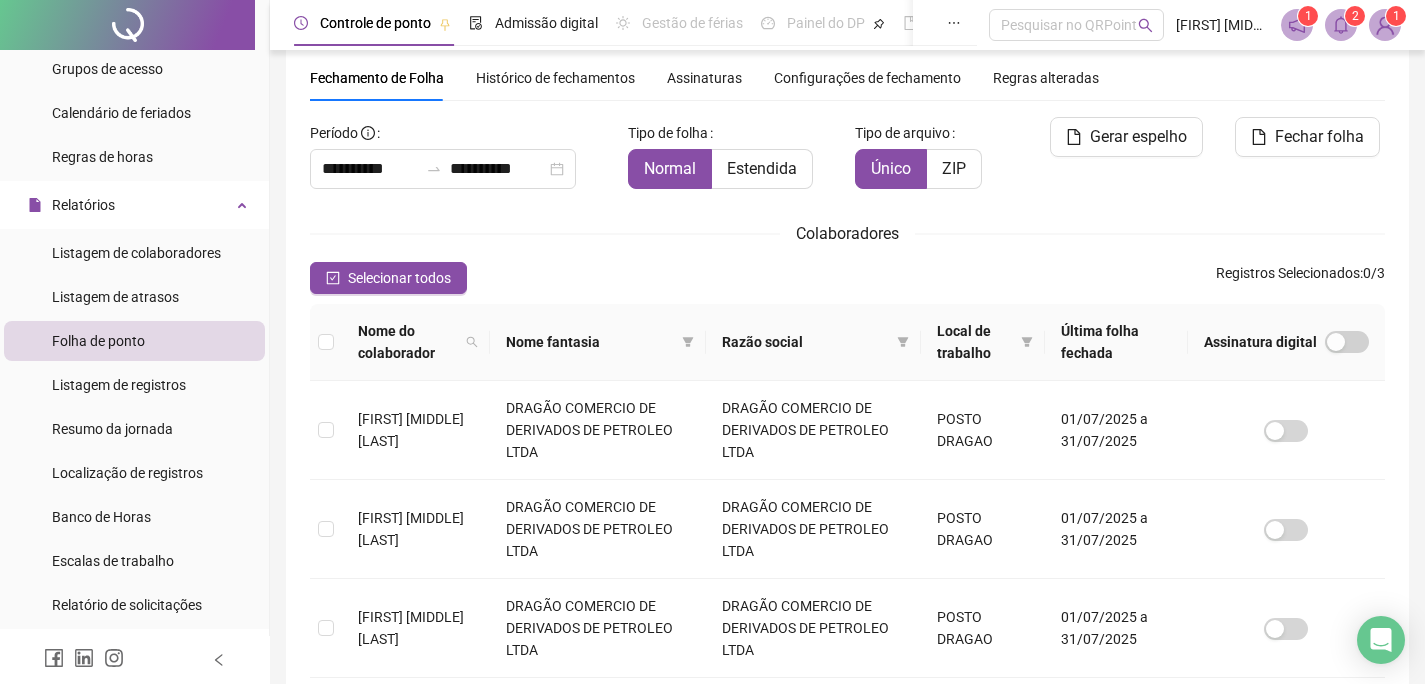 click at bounding box center (1385, 25) 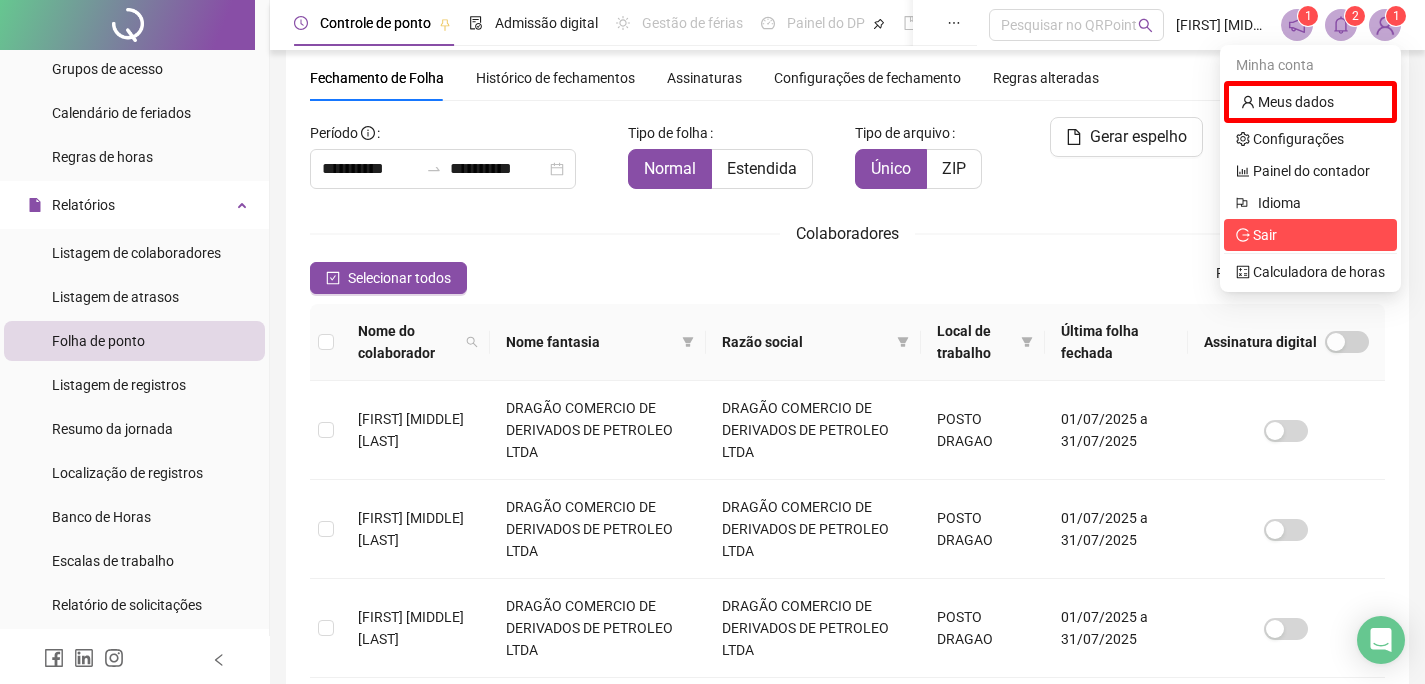 click 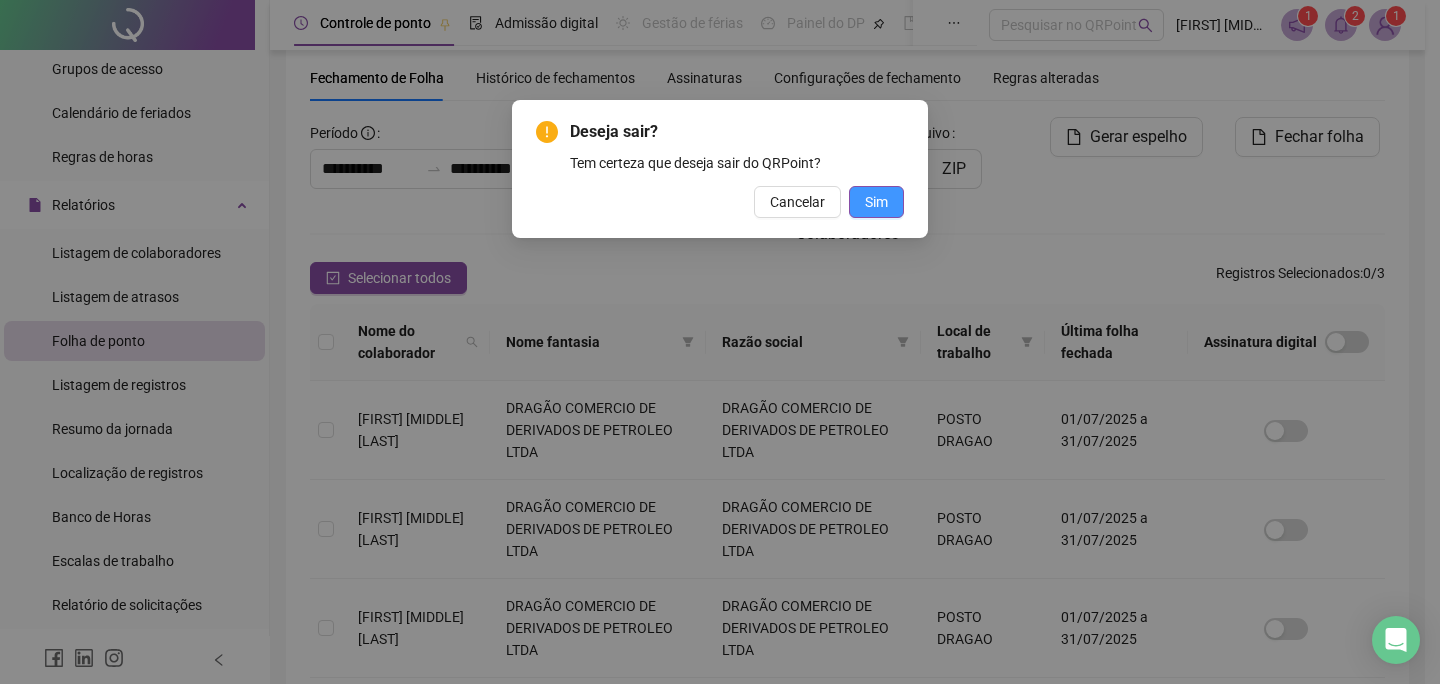 click on "Sim" at bounding box center (876, 202) 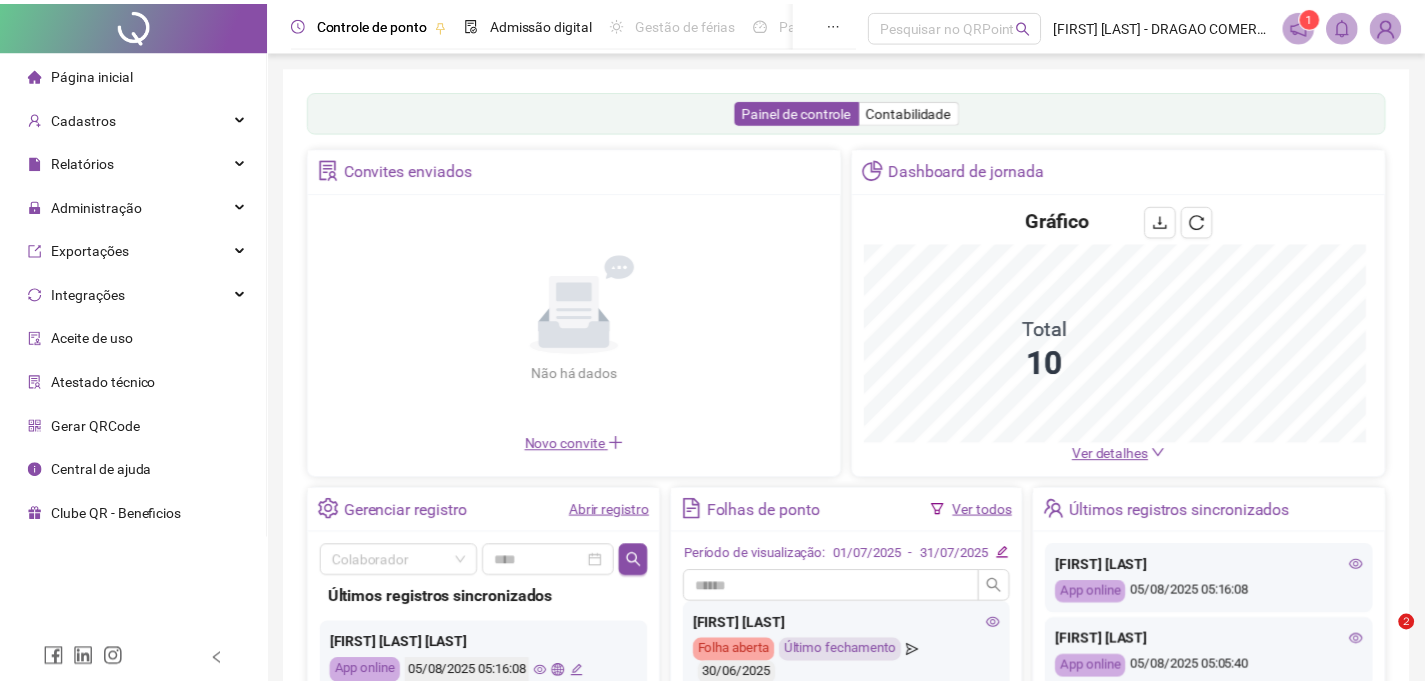 scroll, scrollTop: 0, scrollLeft: 0, axis: both 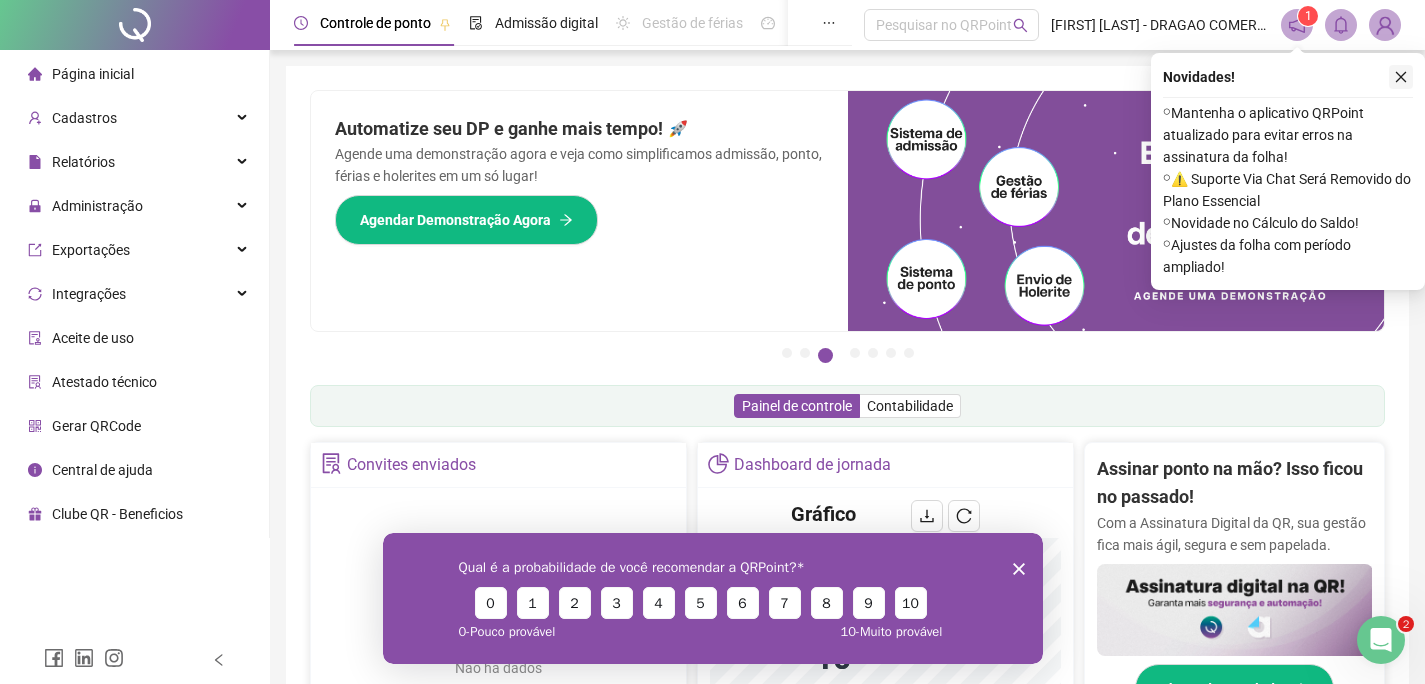click at bounding box center (1401, 77) 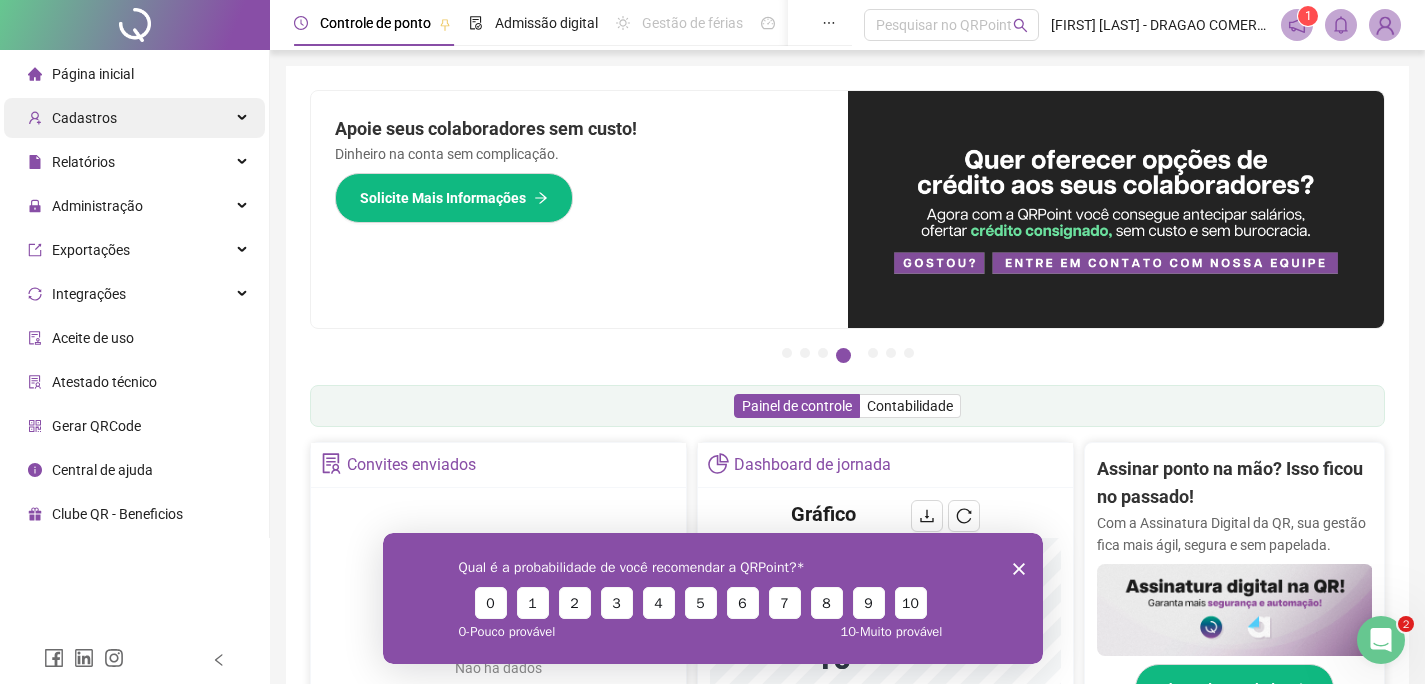 click on "Cadastros" at bounding box center [84, 118] 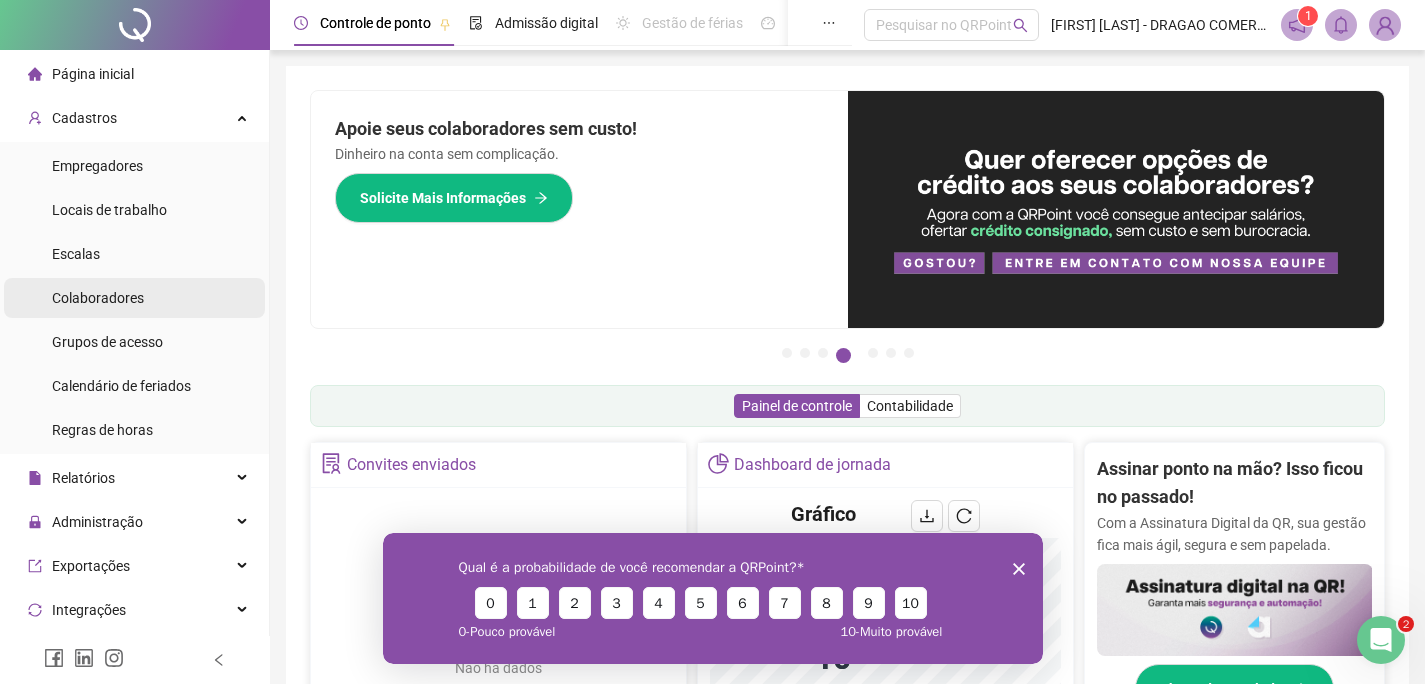 click on "Colaboradores" at bounding box center [98, 298] 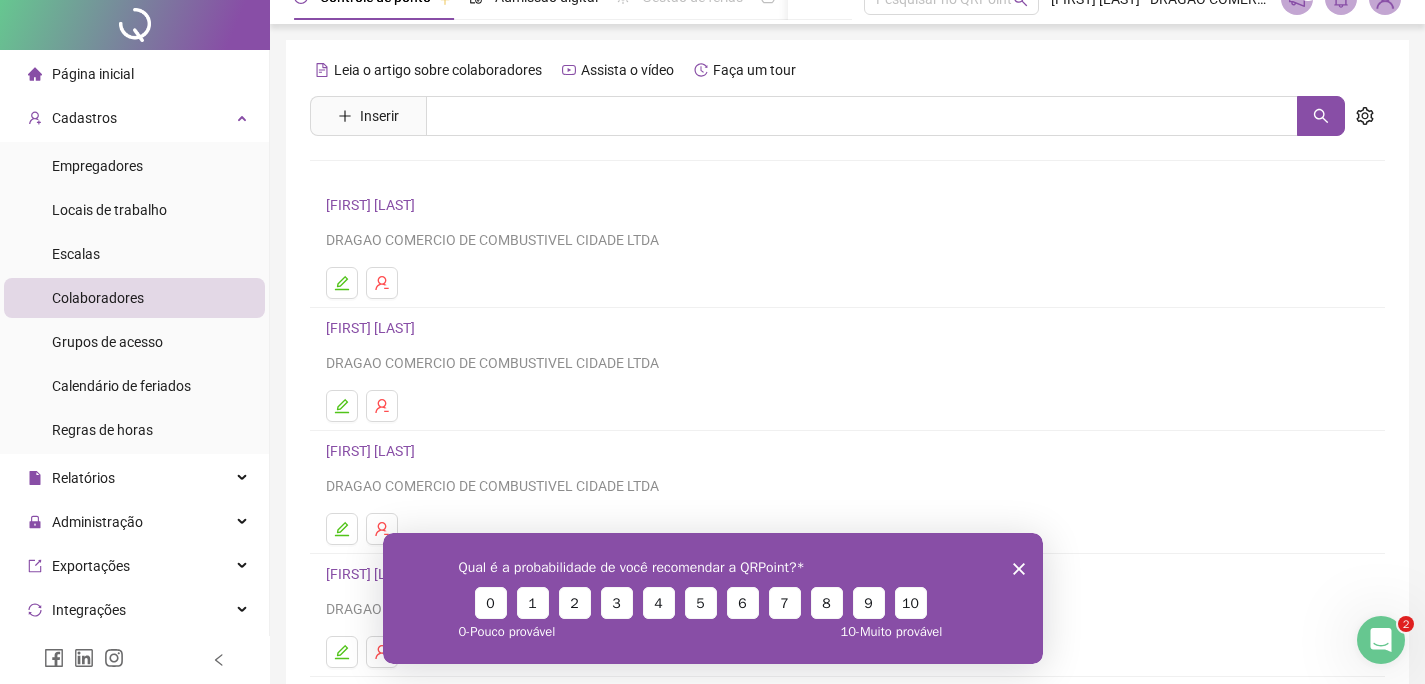 scroll, scrollTop: 281, scrollLeft: 0, axis: vertical 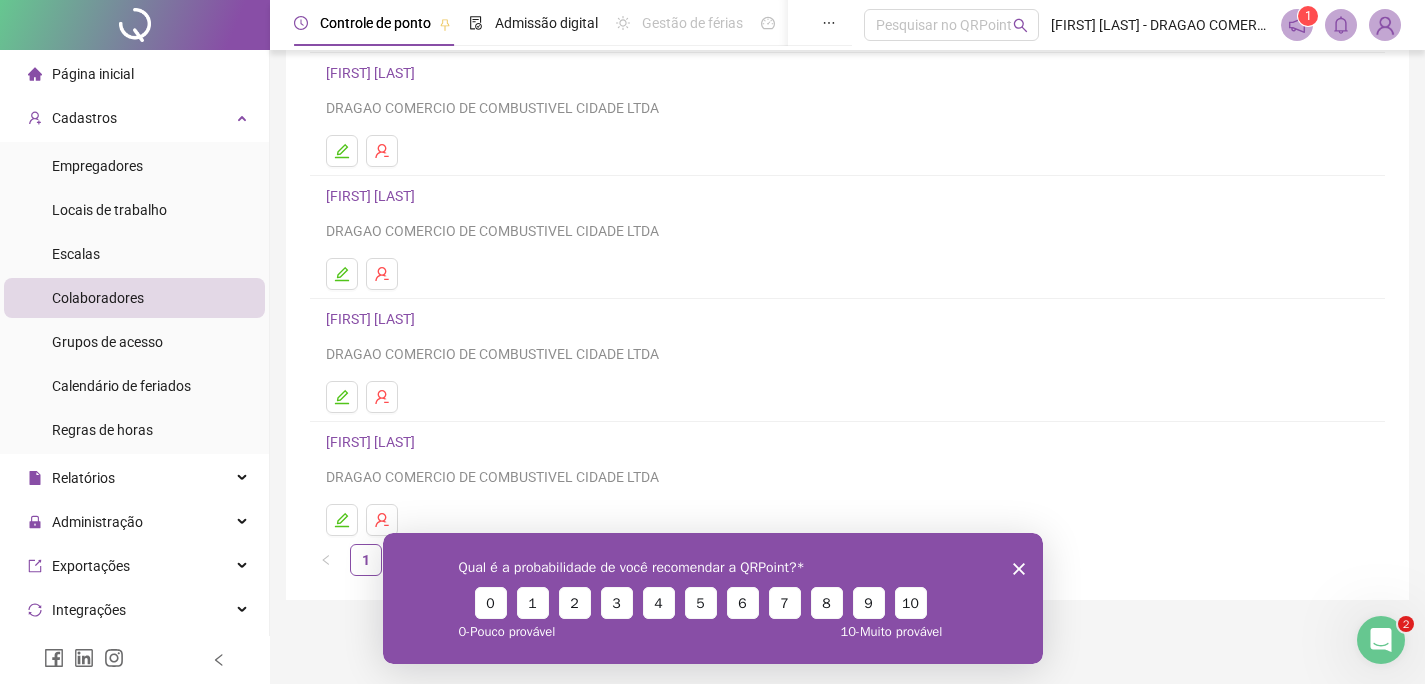 drag, startPoint x: 1016, startPoint y: 563, endPoint x: 1342, endPoint y: 1036, distance: 574.46063 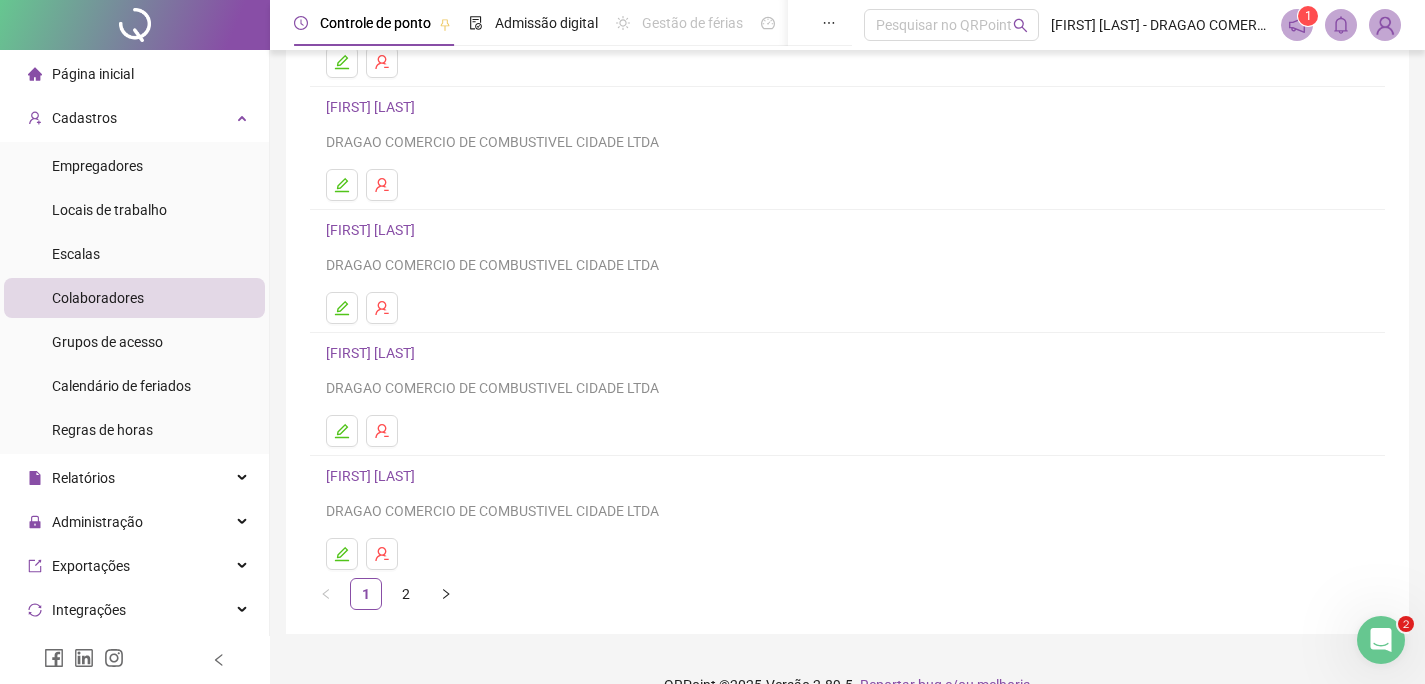 scroll, scrollTop: 281, scrollLeft: 0, axis: vertical 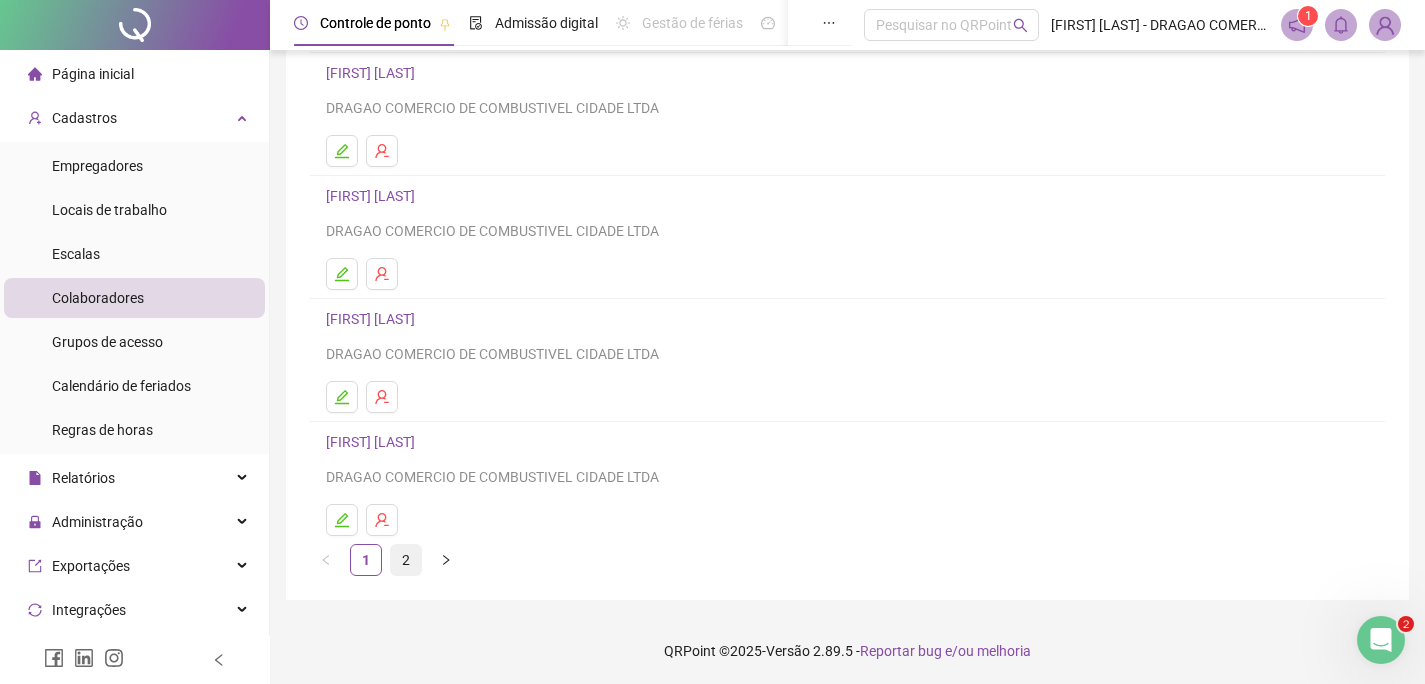 click on "2" at bounding box center (406, 560) 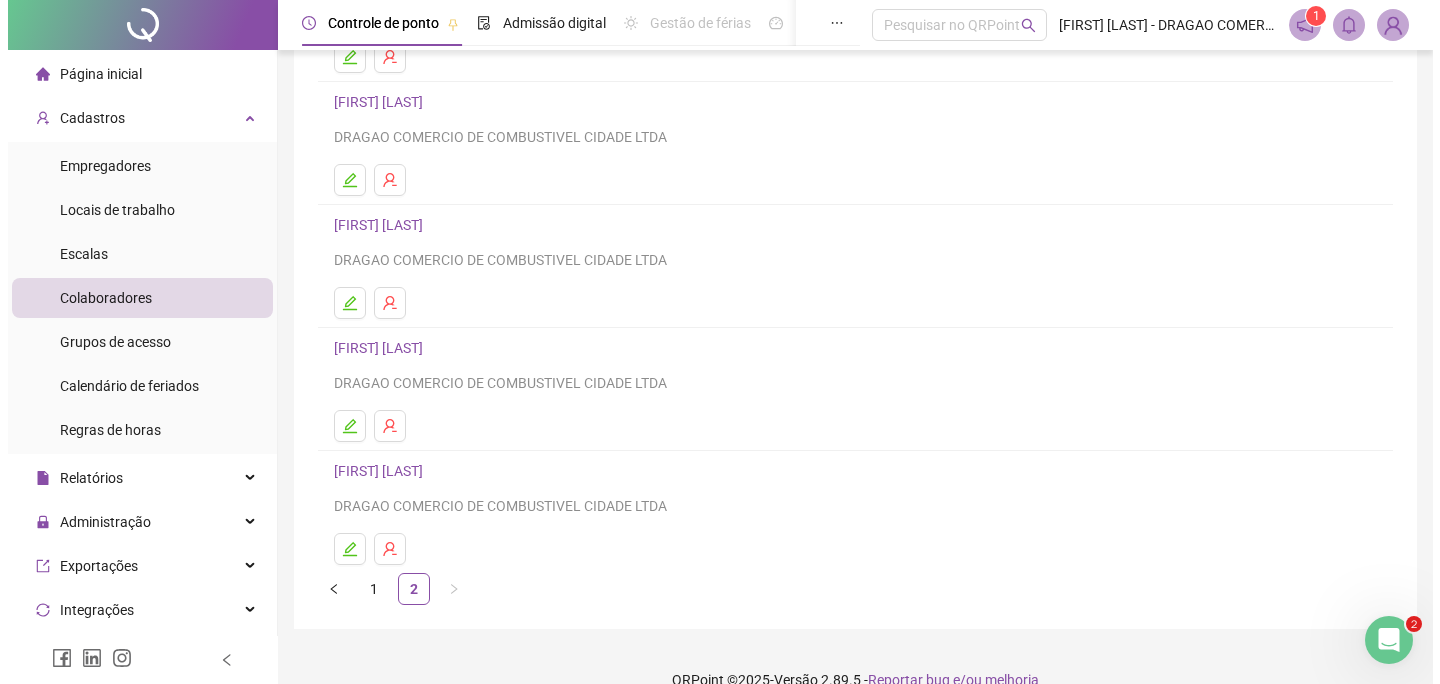 scroll, scrollTop: 281, scrollLeft: 0, axis: vertical 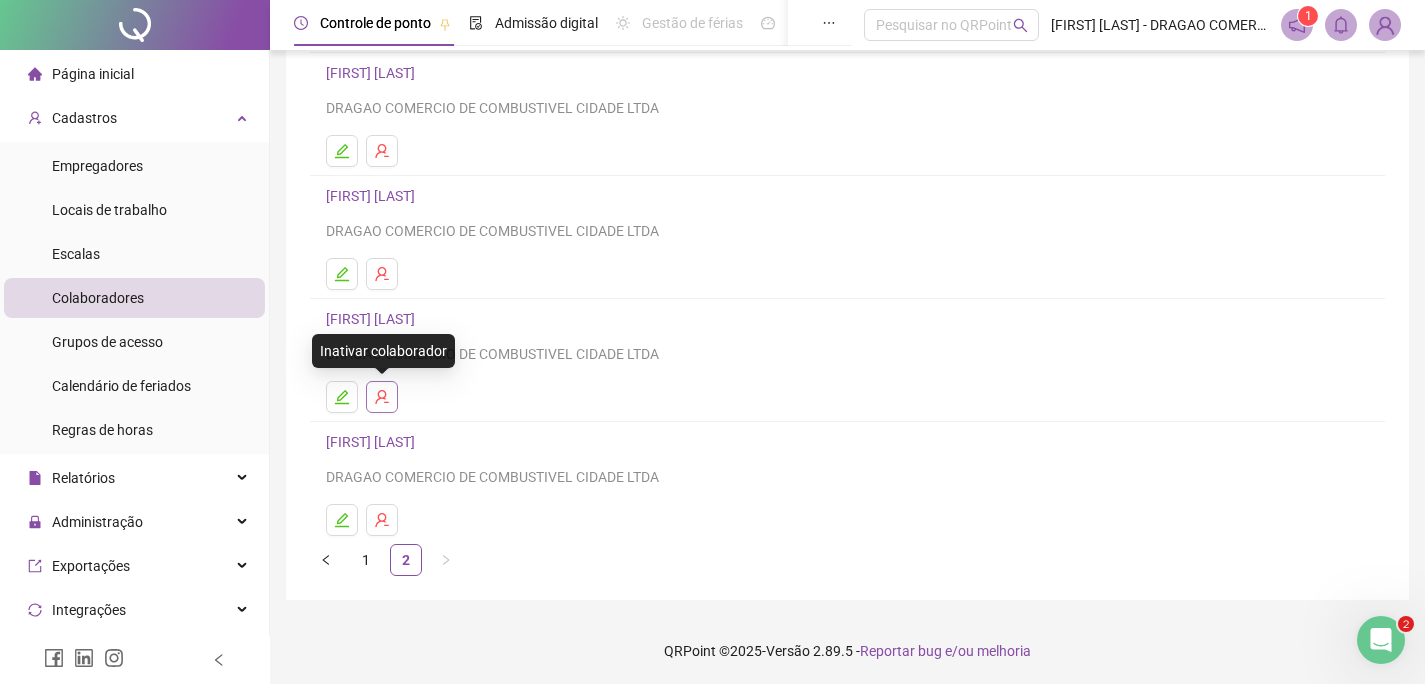 click 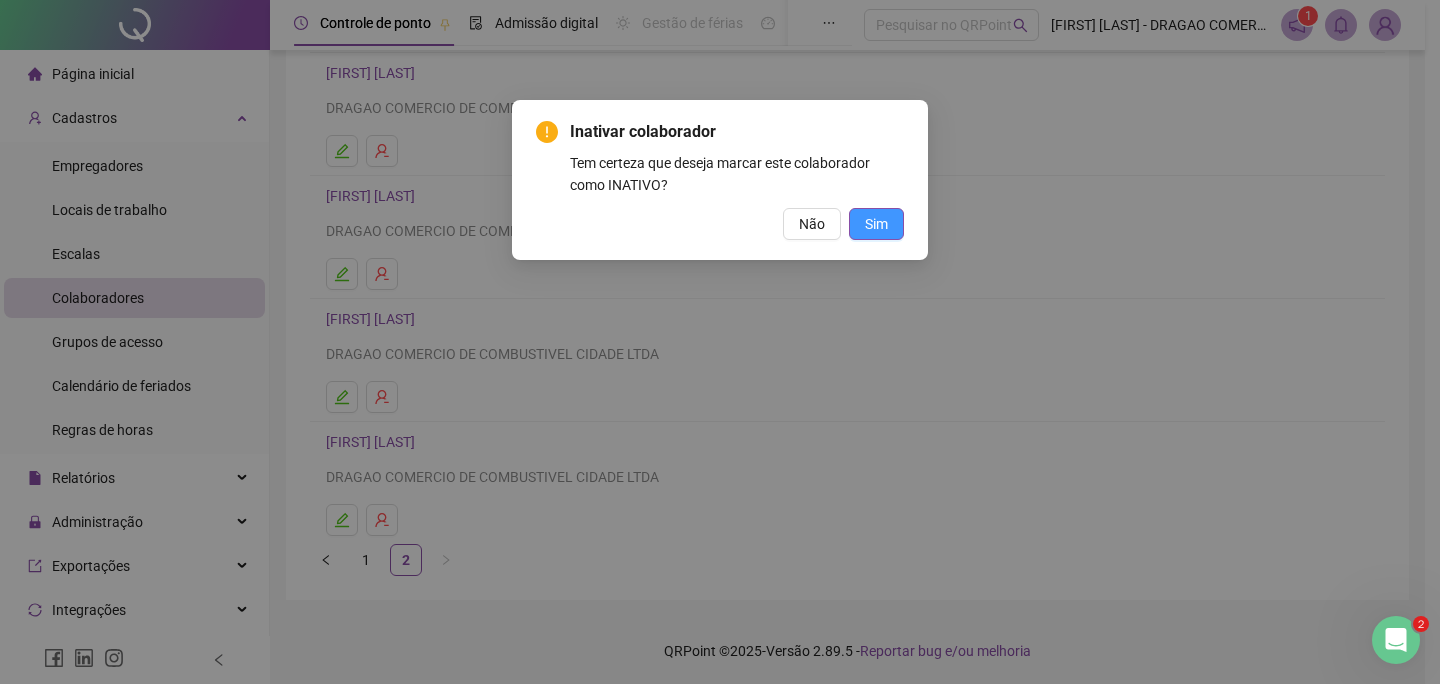 click on "Sim" at bounding box center [876, 224] 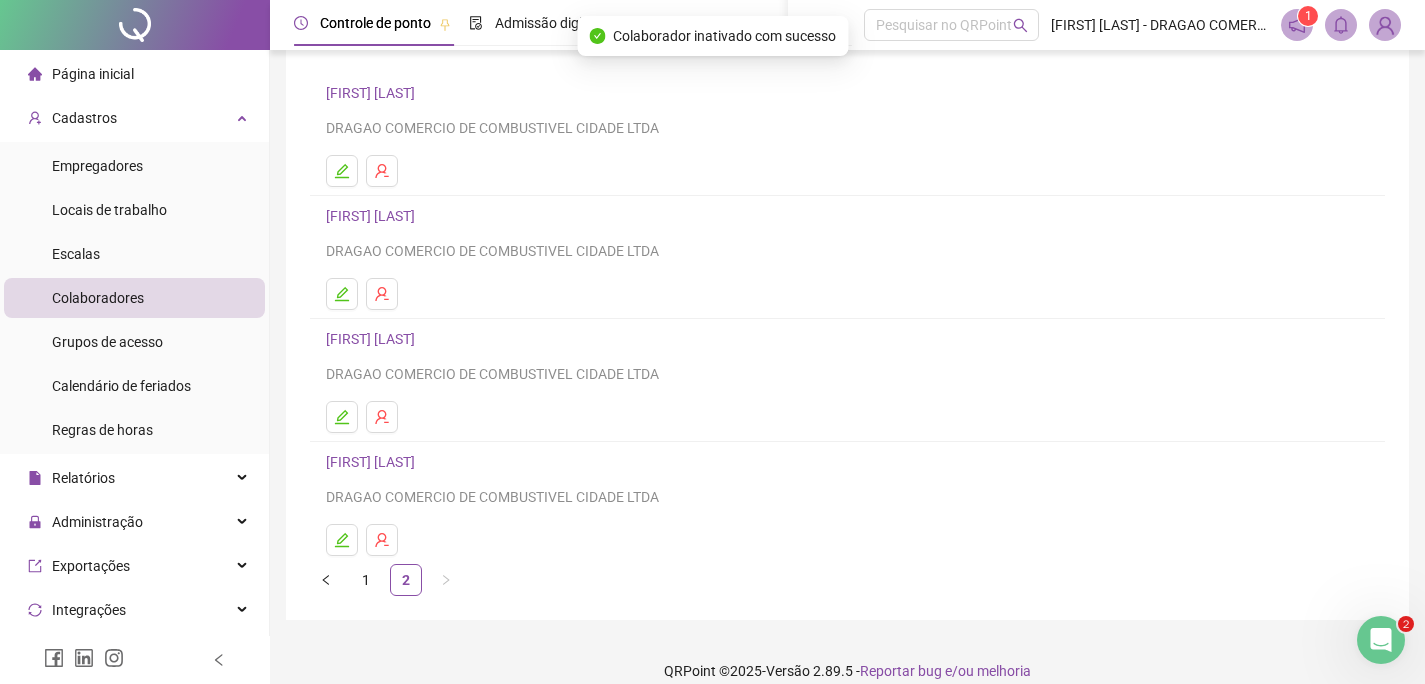 scroll, scrollTop: 159, scrollLeft: 0, axis: vertical 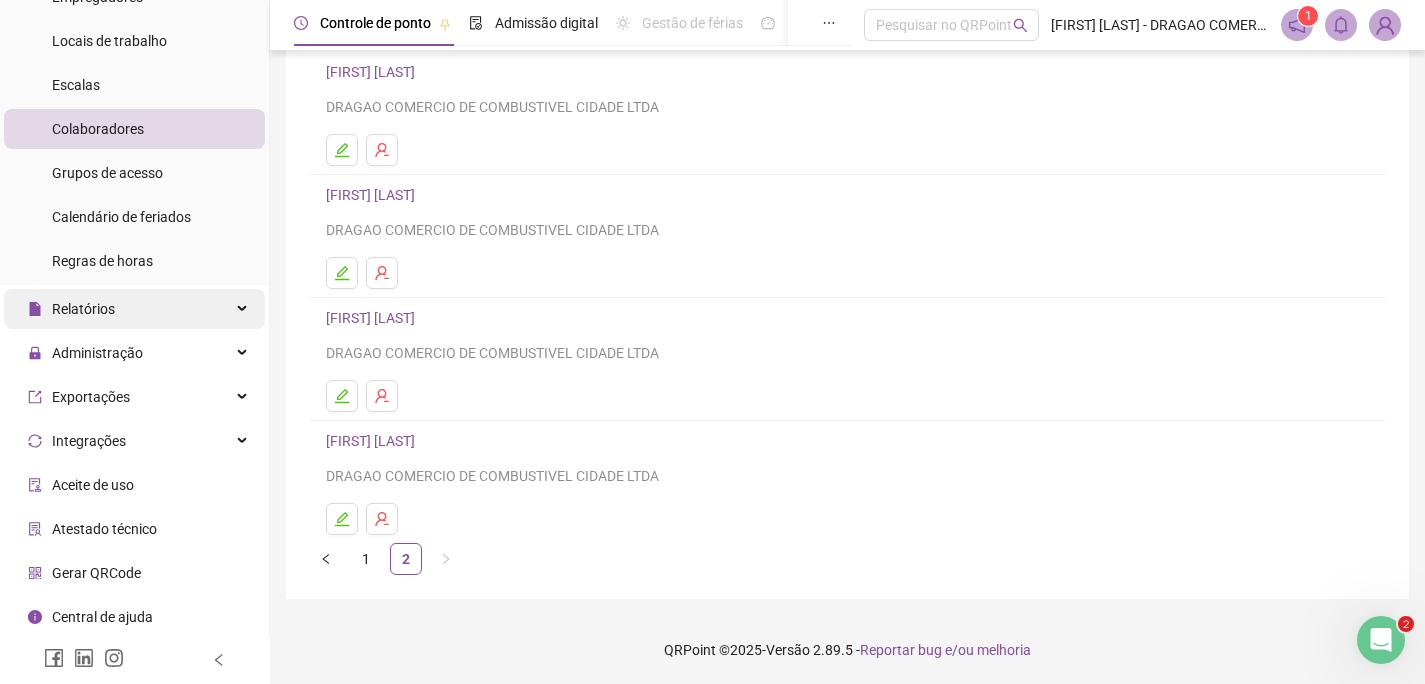 click on "Relatórios" at bounding box center [83, 309] 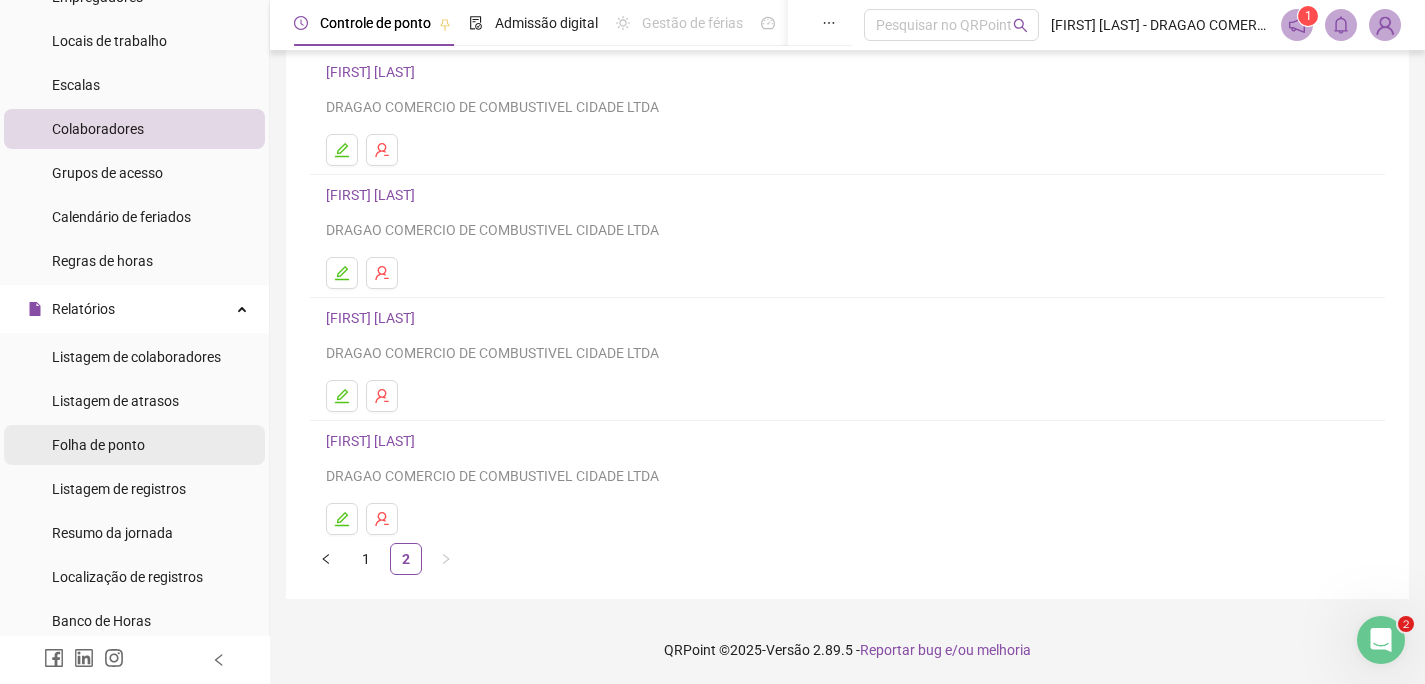 click on "Folha de ponto" at bounding box center (98, 445) 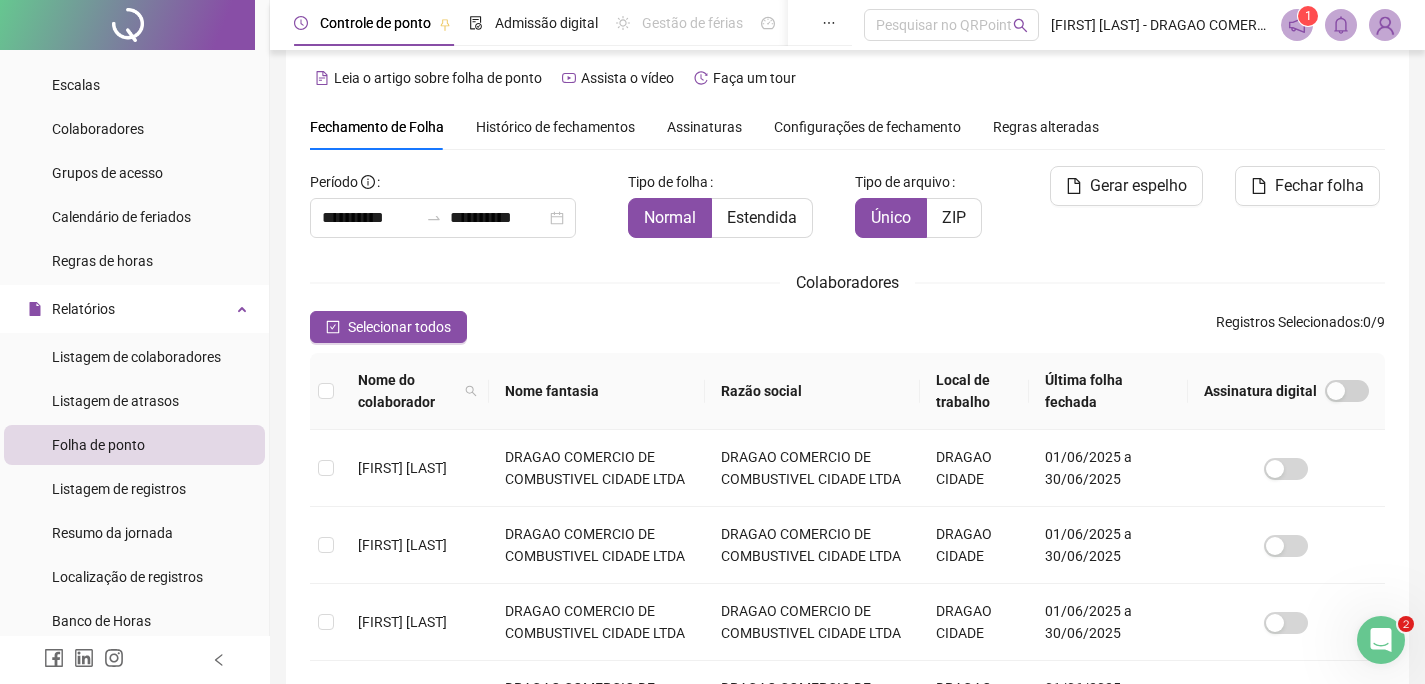 scroll, scrollTop: 67, scrollLeft: 0, axis: vertical 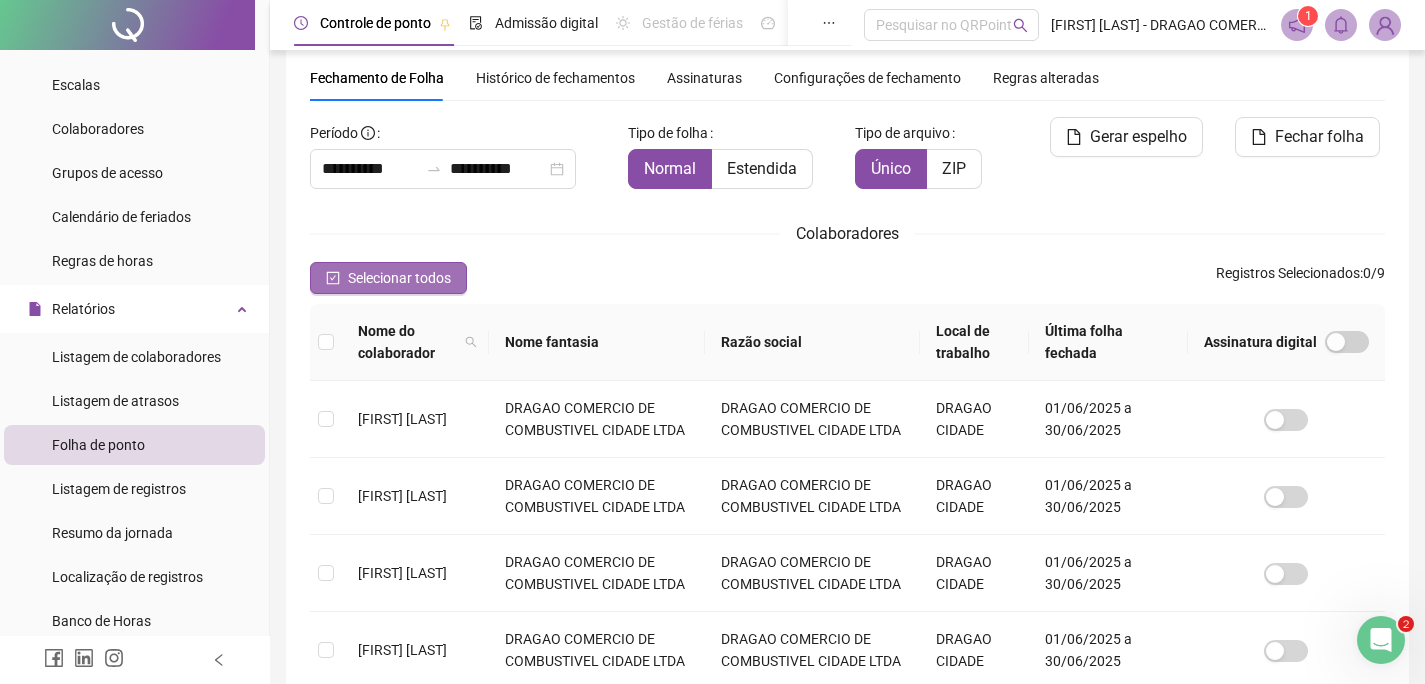 click on "Selecionar todos" at bounding box center (399, 278) 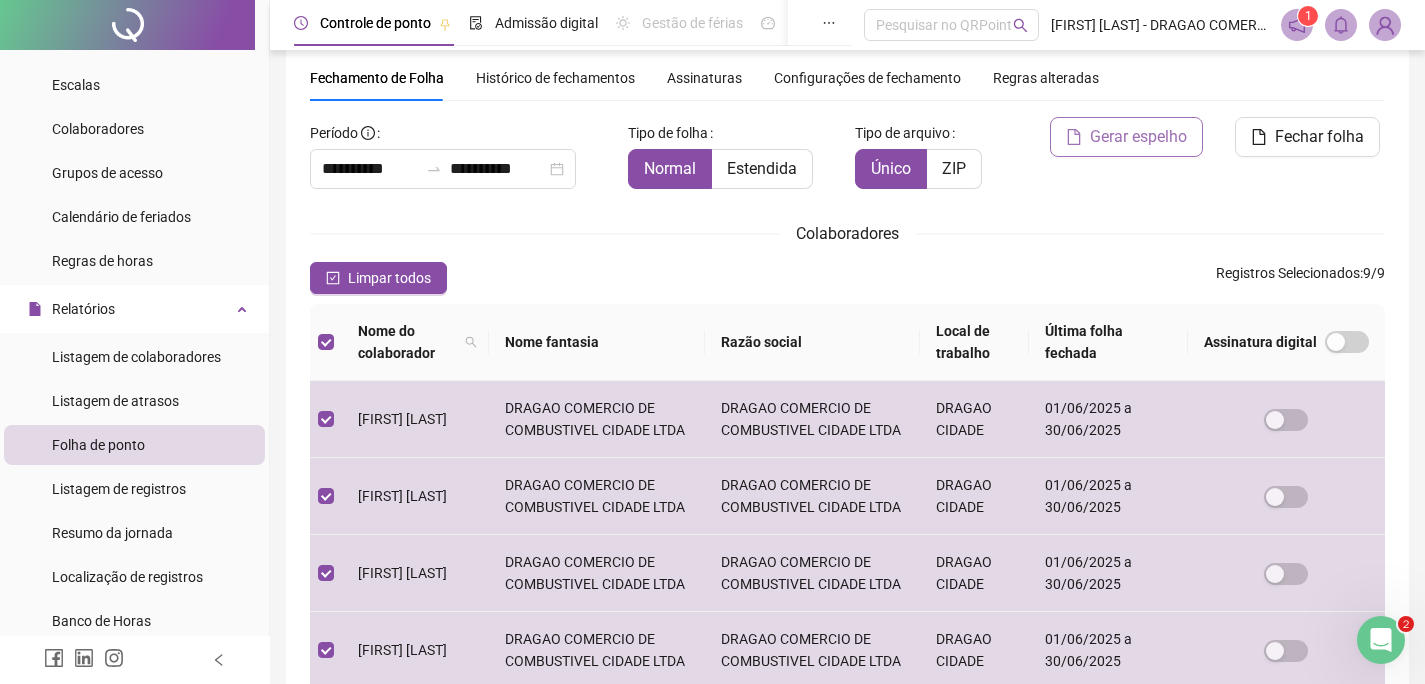 click on "Gerar espelho" at bounding box center [1138, 137] 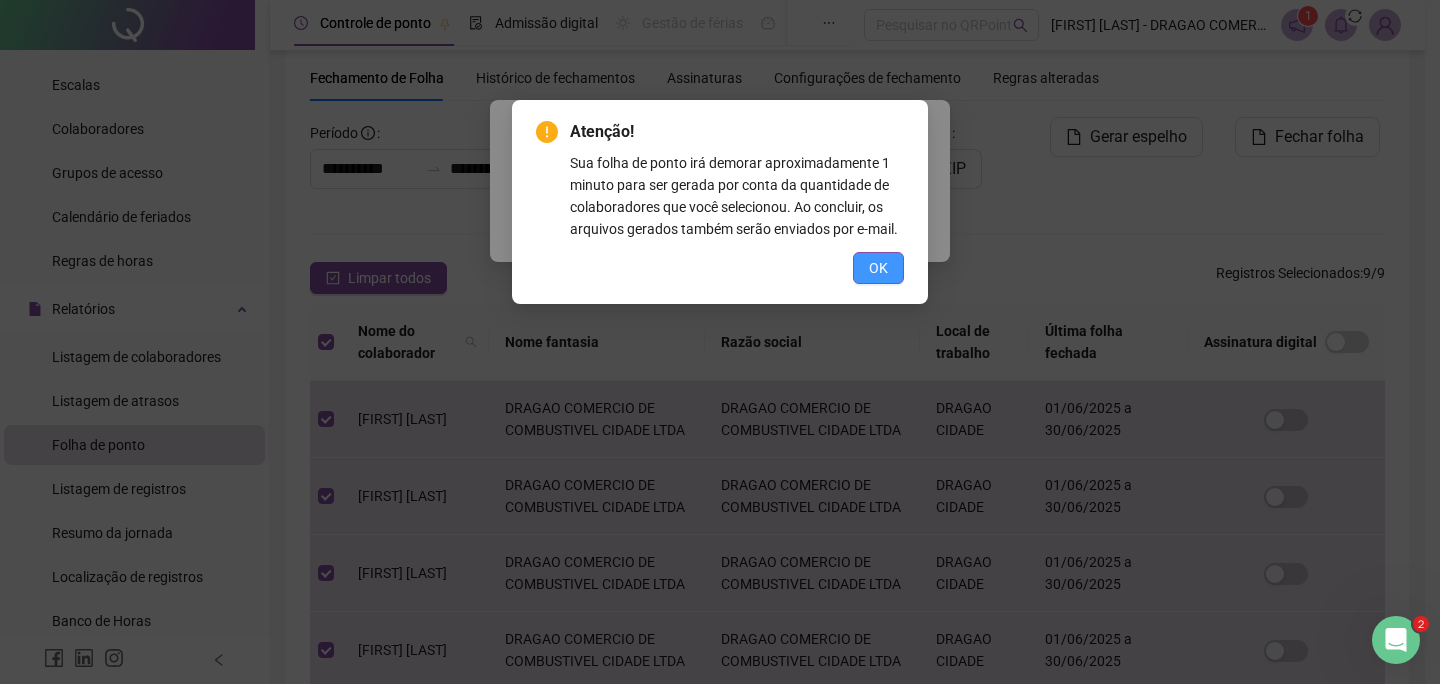 click on "OK" at bounding box center (878, 268) 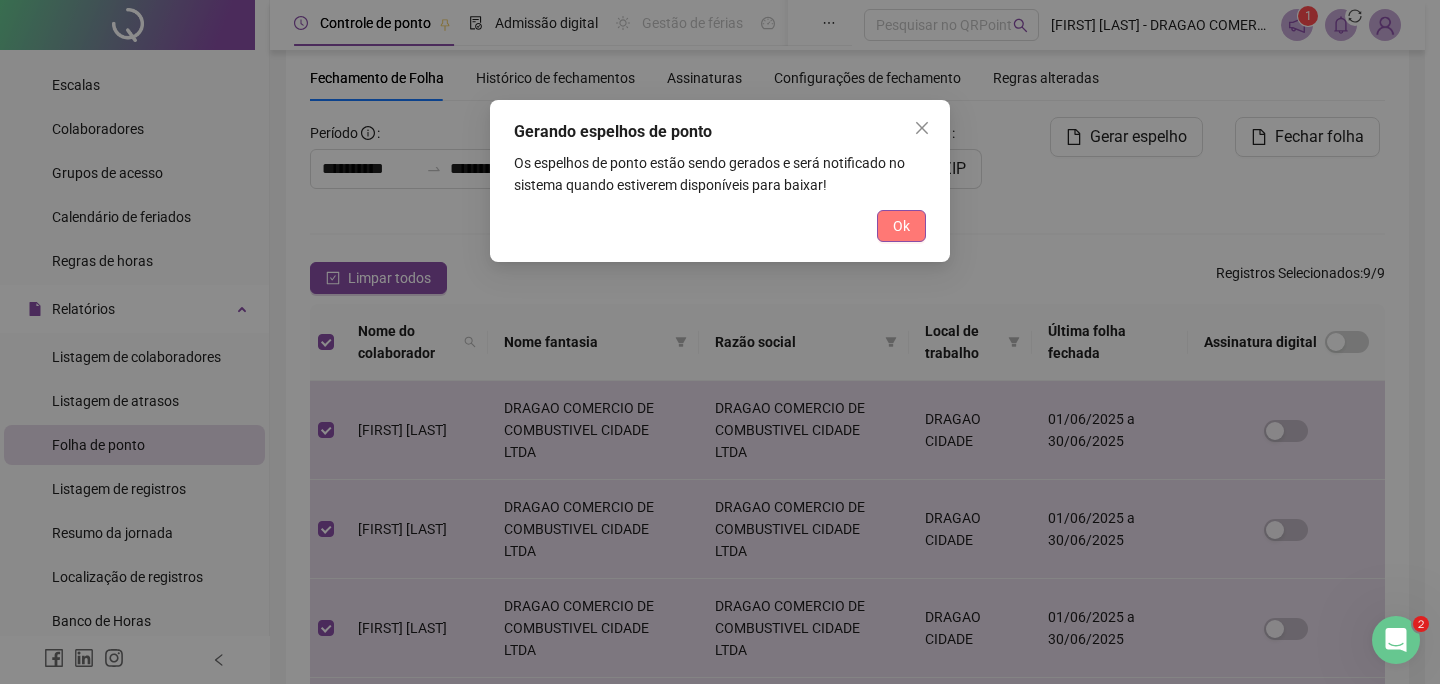 click on "Ok" at bounding box center [901, 226] 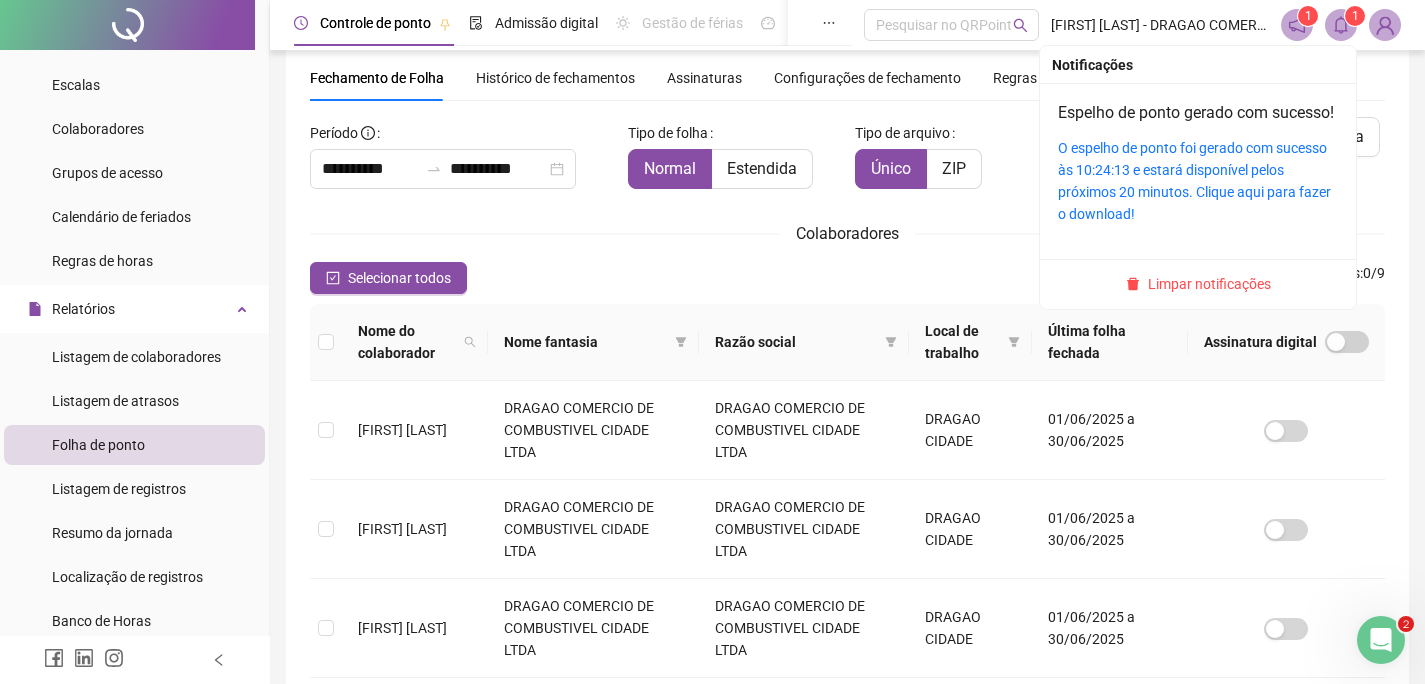 click 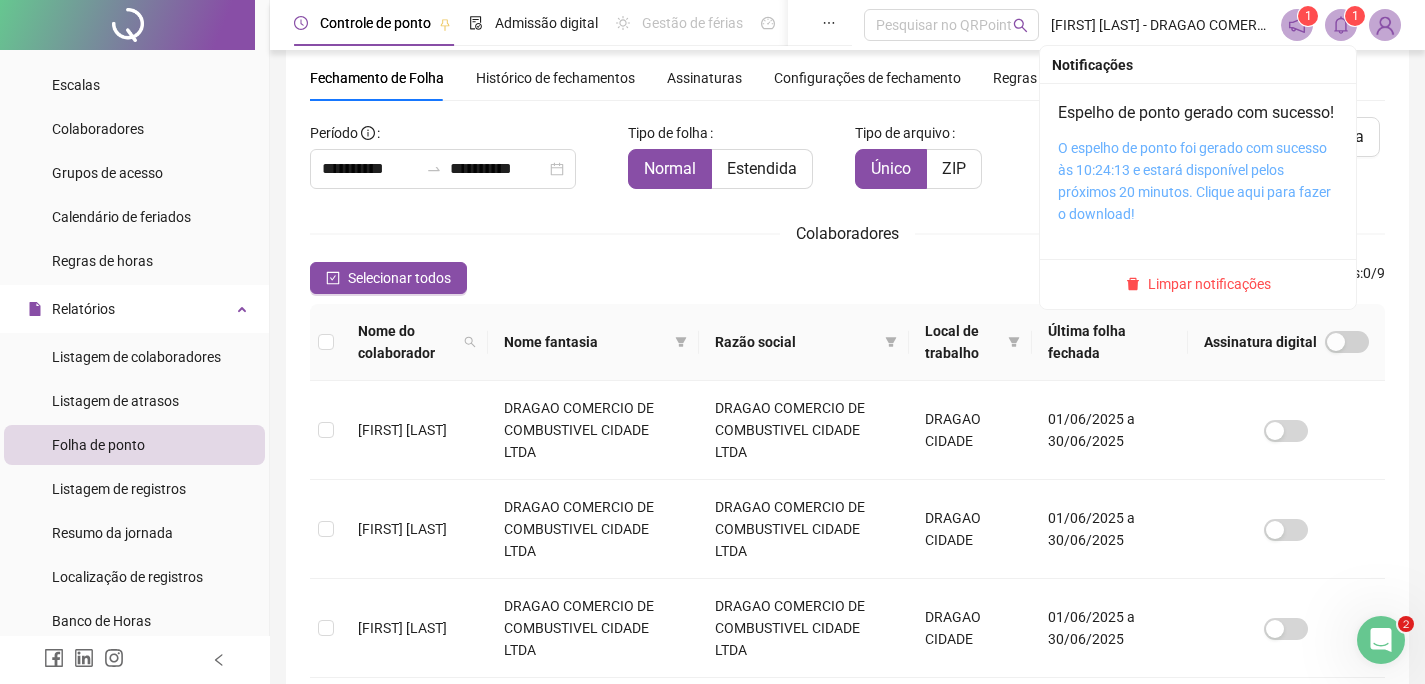 click on "O espelho de ponto foi gerado com sucesso às 10:24:13 e estará disponível pelos próximos 20 minutos.
Clique aqui para fazer o download!" at bounding box center (1194, 181) 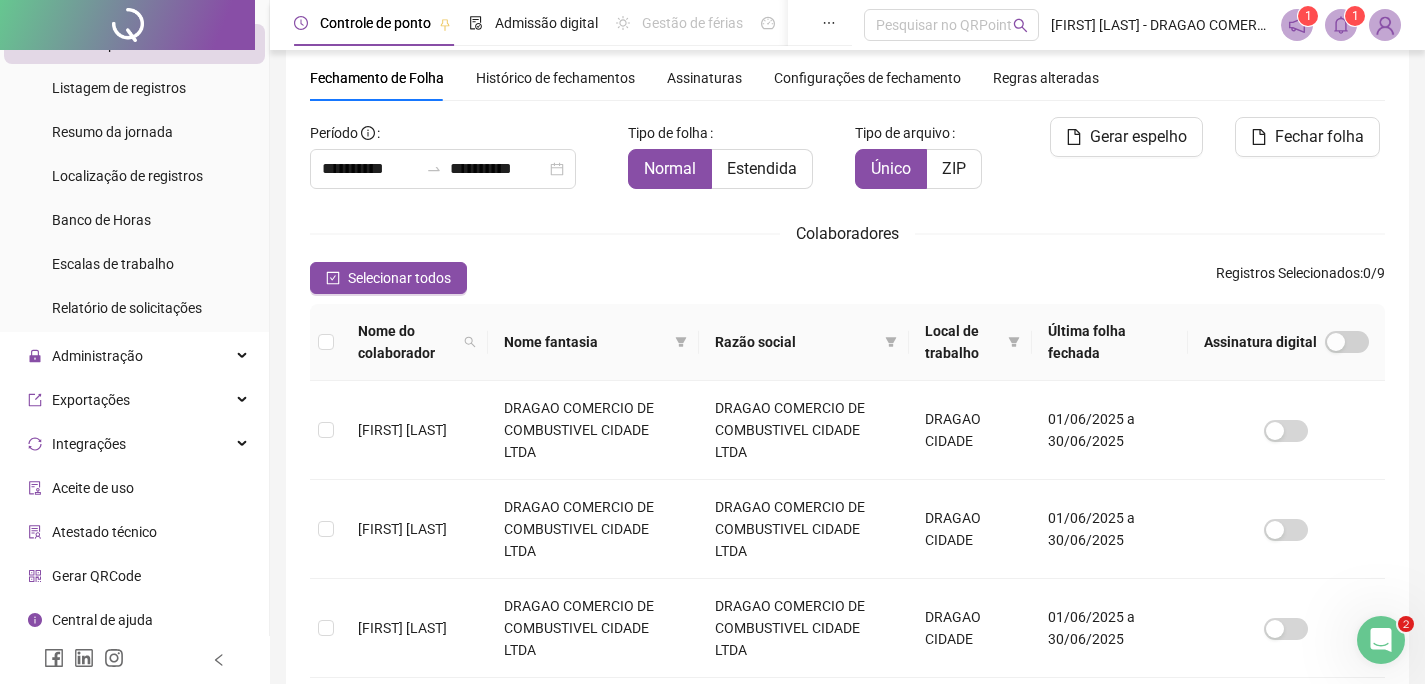 scroll, scrollTop: 573, scrollLeft: 0, axis: vertical 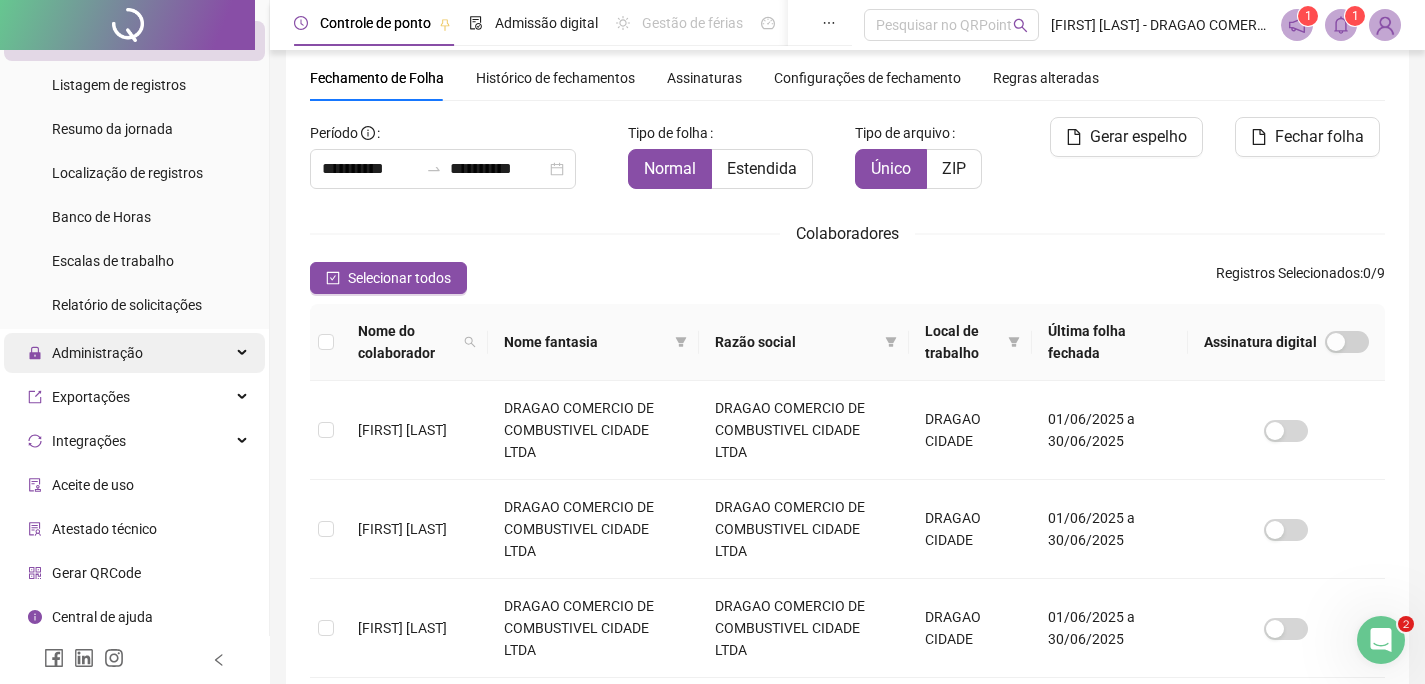 click on "Administração" at bounding box center (97, 353) 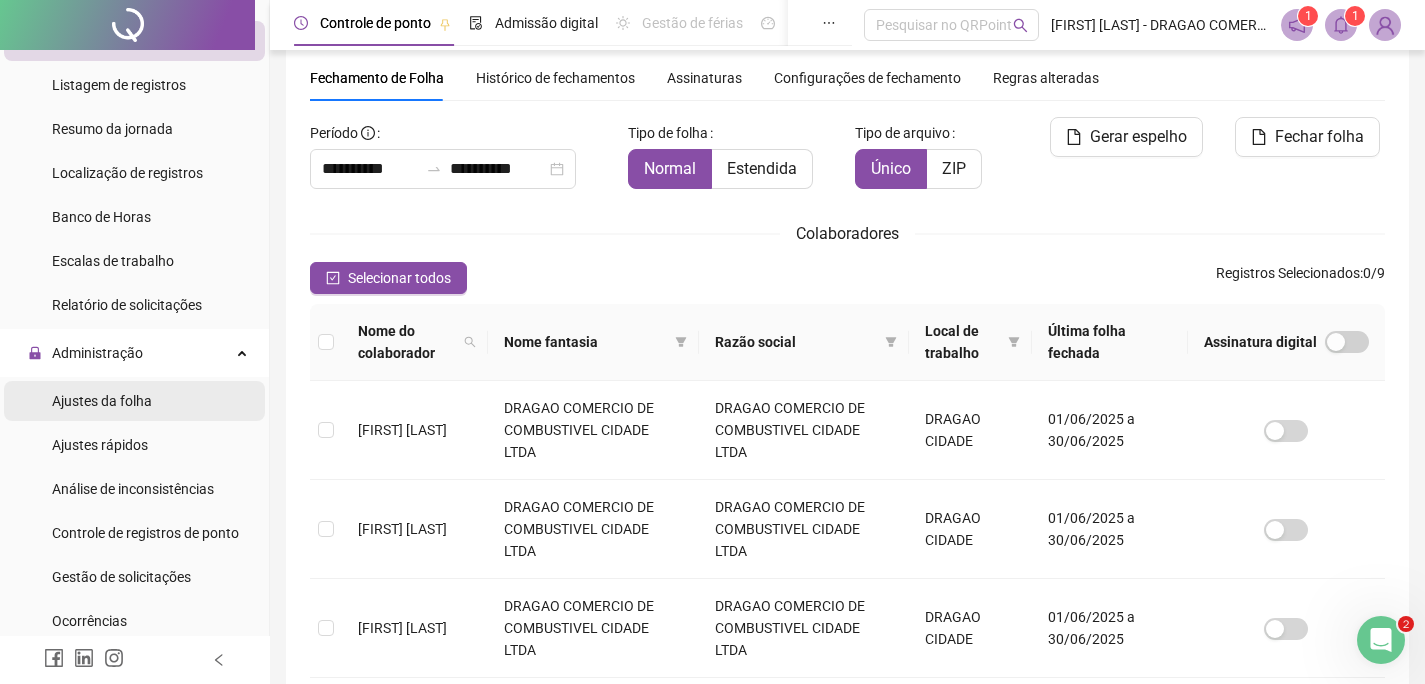 click on "Ajustes da folha" at bounding box center (102, 401) 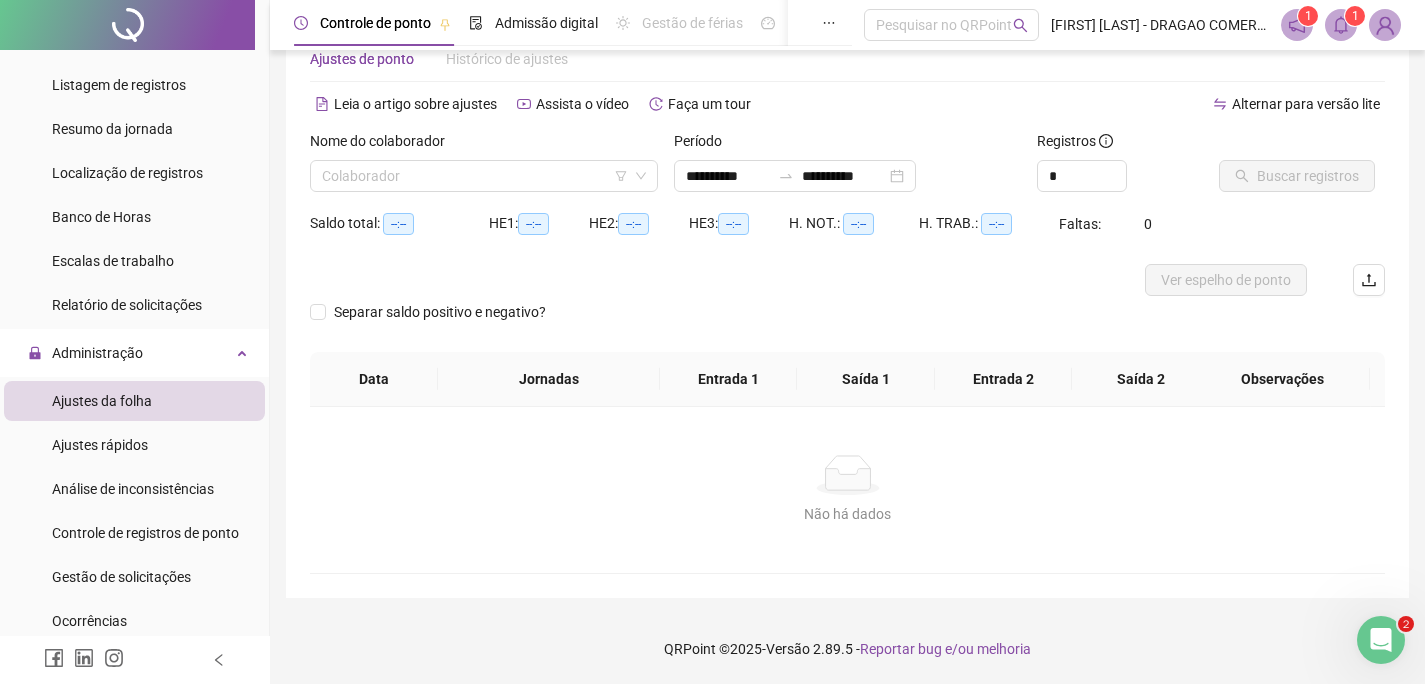 scroll, scrollTop: 53, scrollLeft: 0, axis: vertical 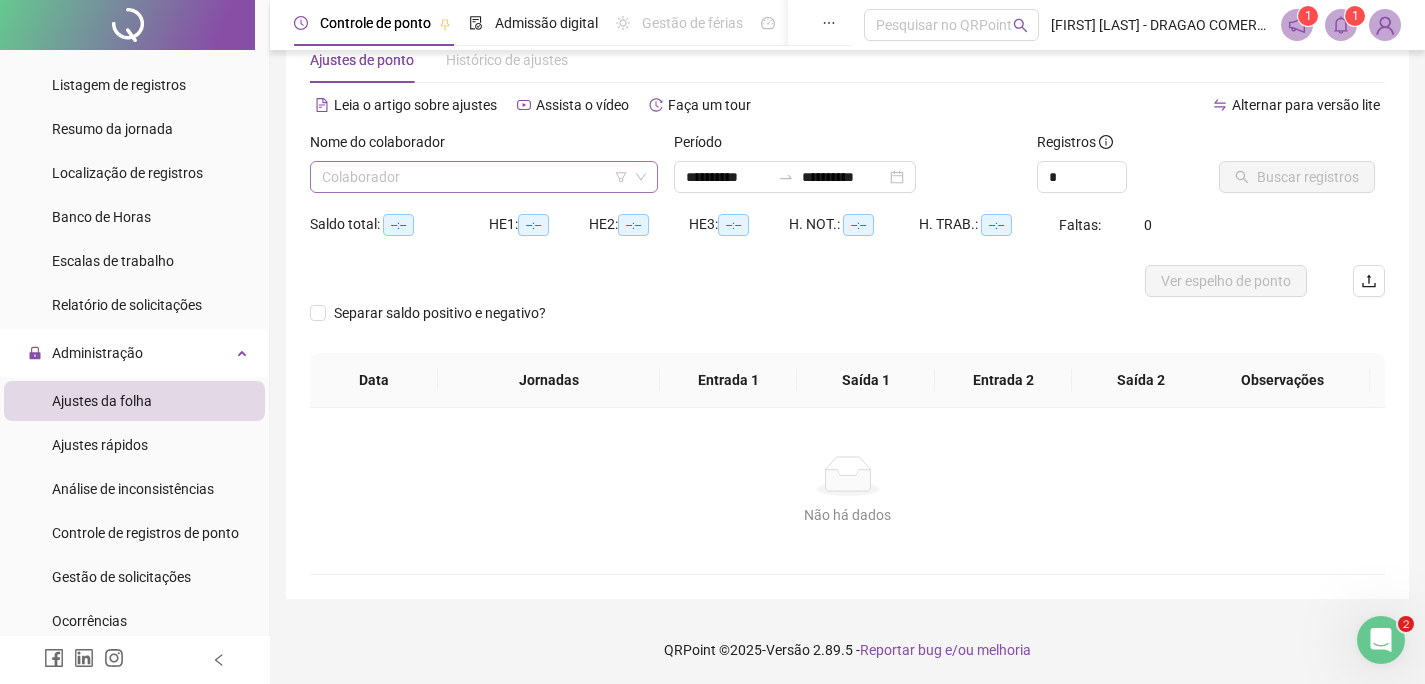 click at bounding box center (475, 177) 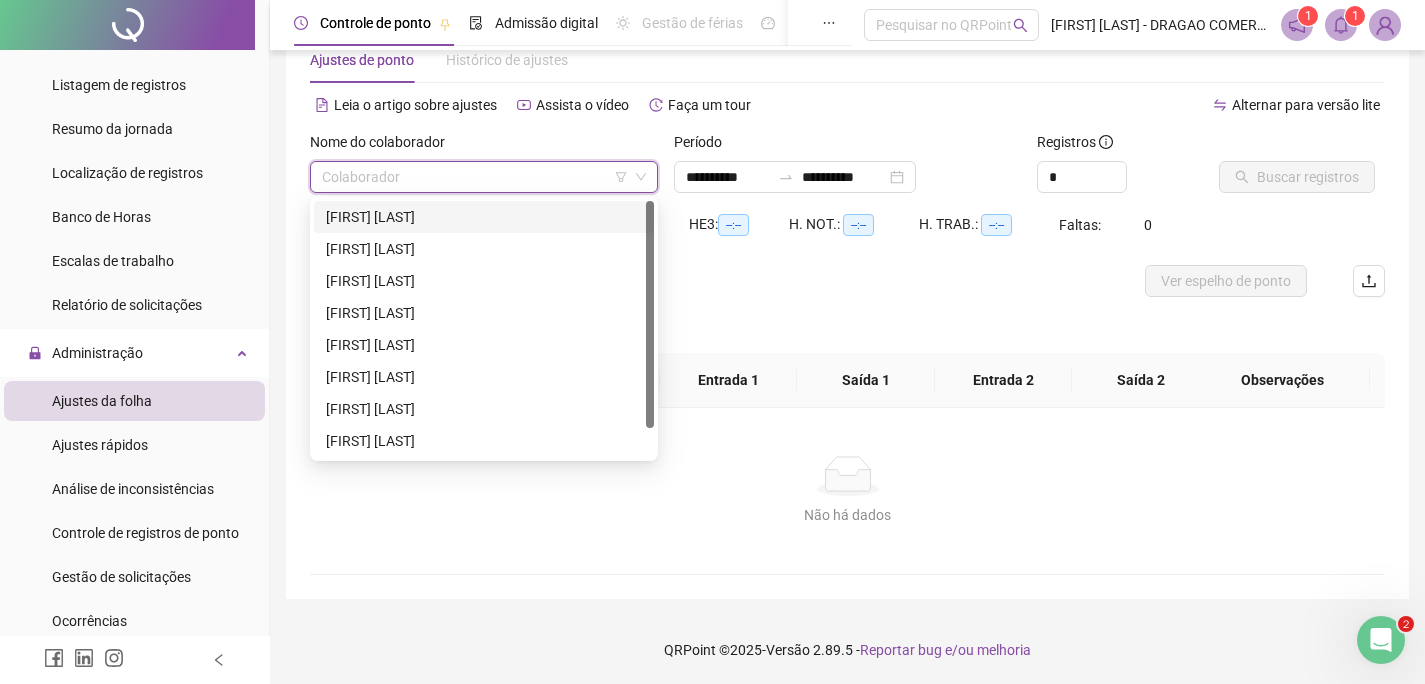 click on "[FIRST] [LAST]" at bounding box center [484, 217] 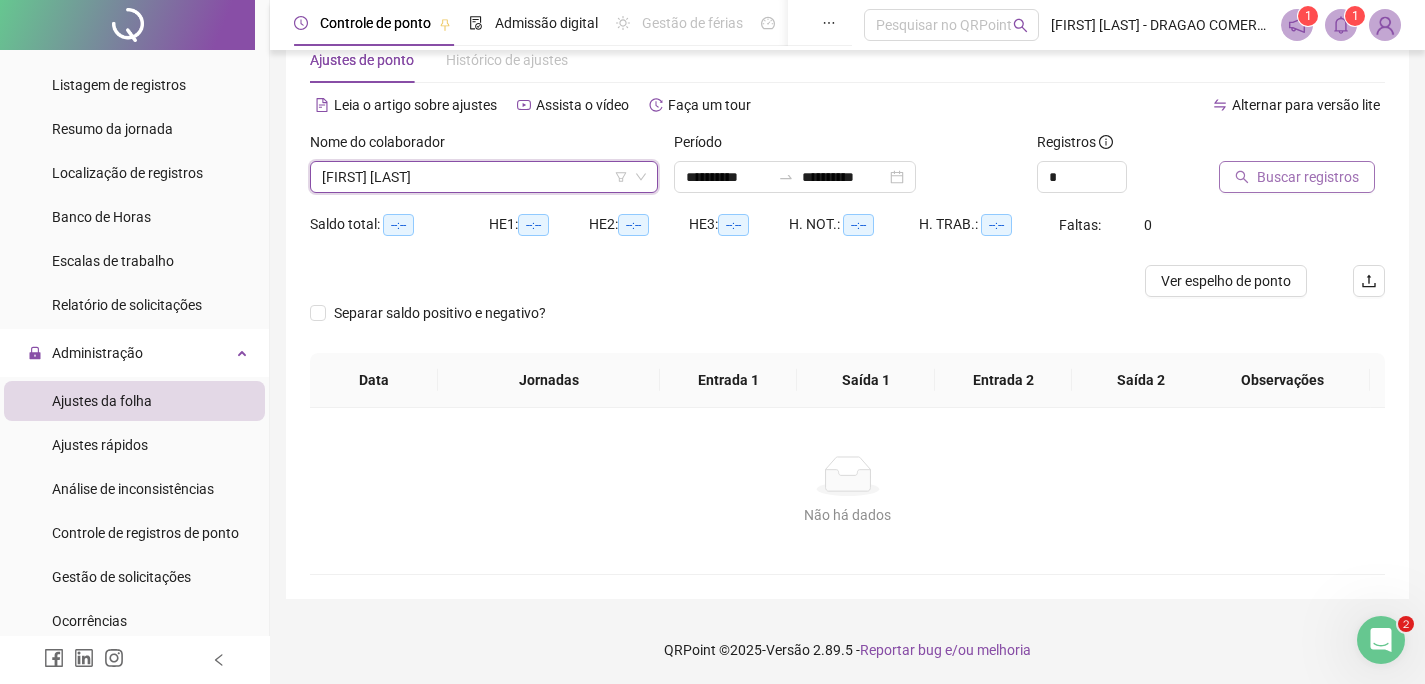 click on "Buscar registros" at bounding box center (1308, 177) 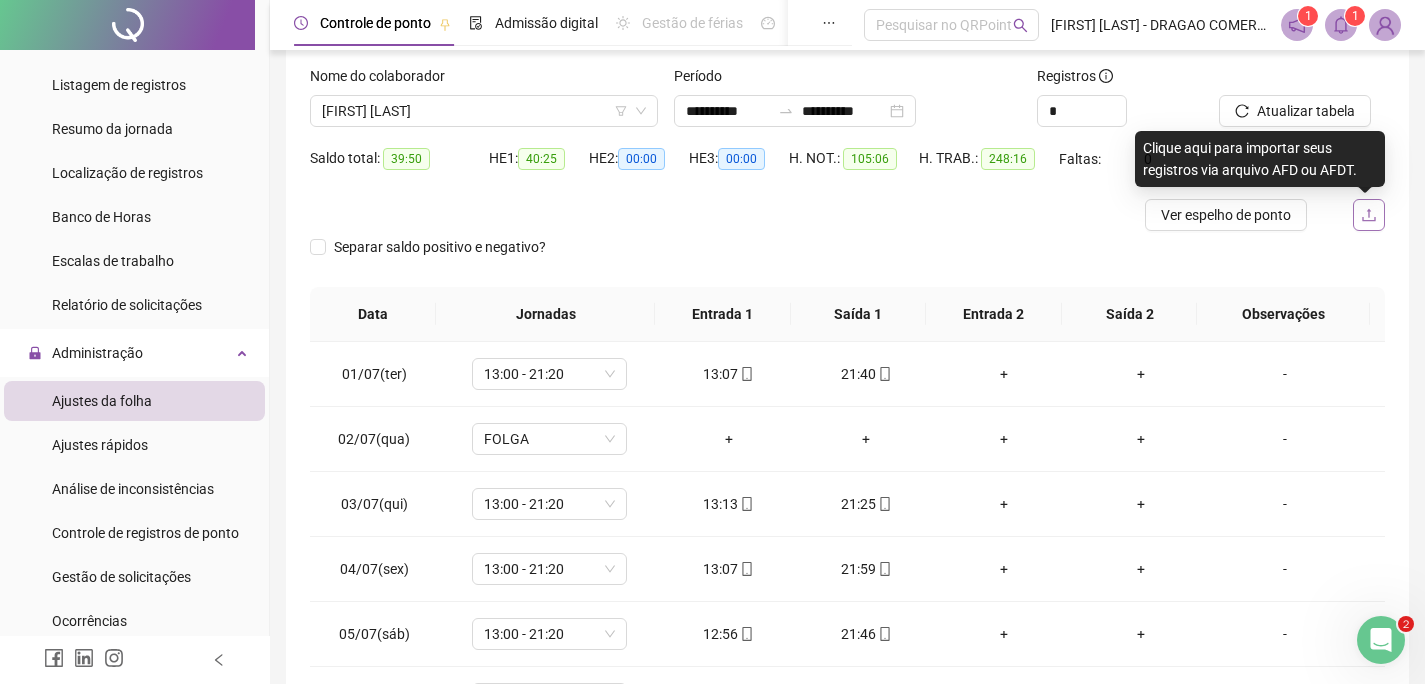 scroll, scrollTop: 153, scrollLeft: 0, axis: vertical 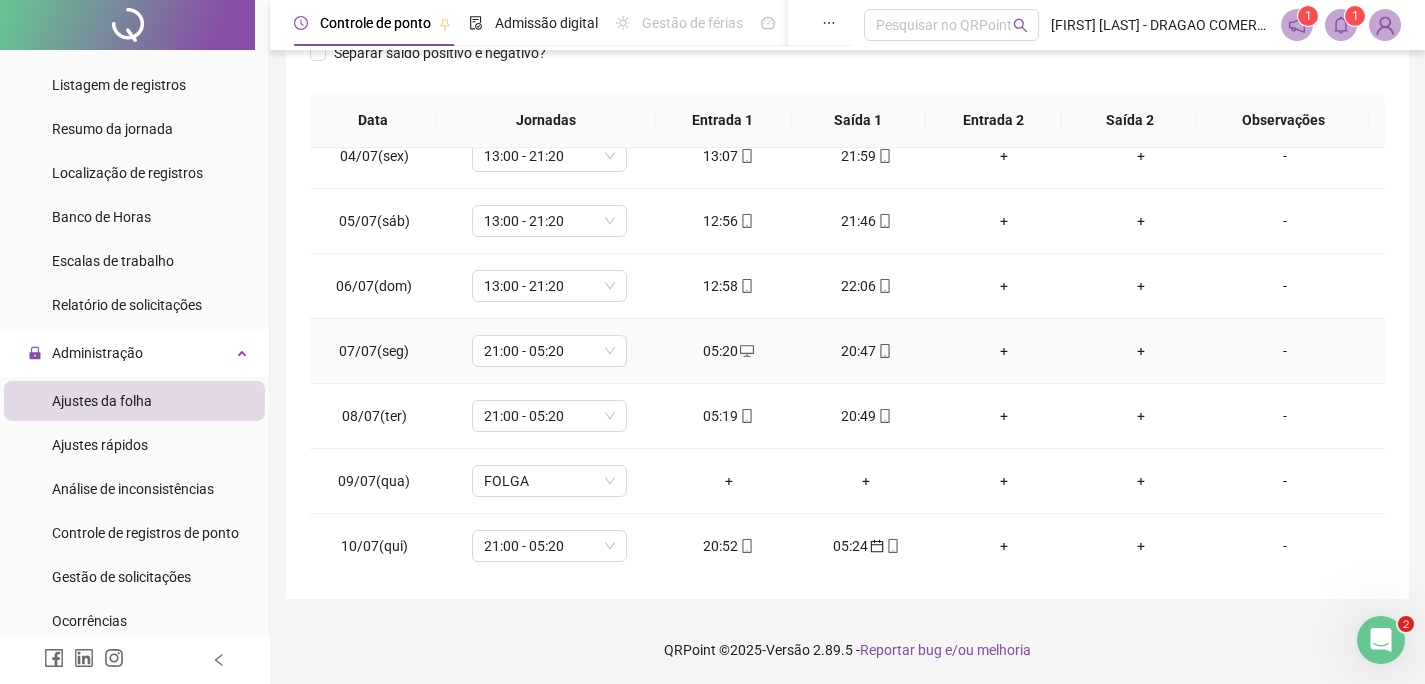 click on "05:20" at bounding box center [729, 351] 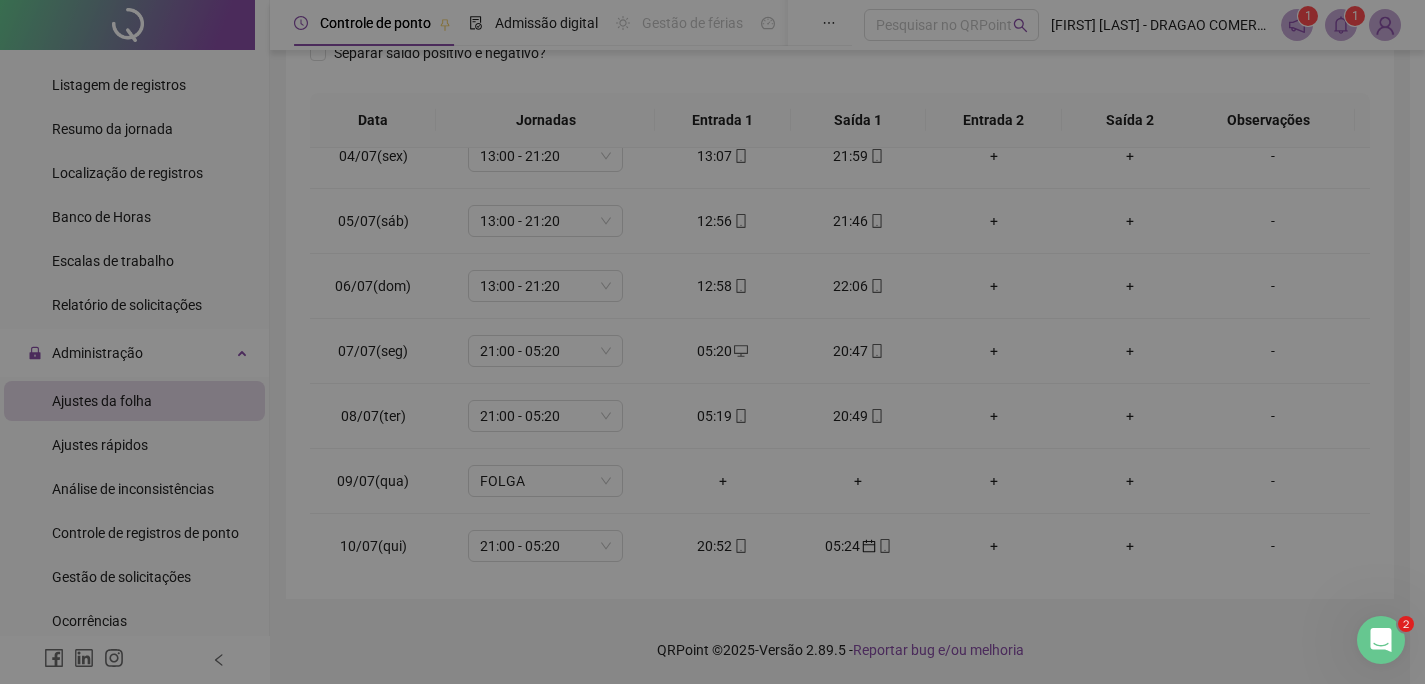 type on "**********" 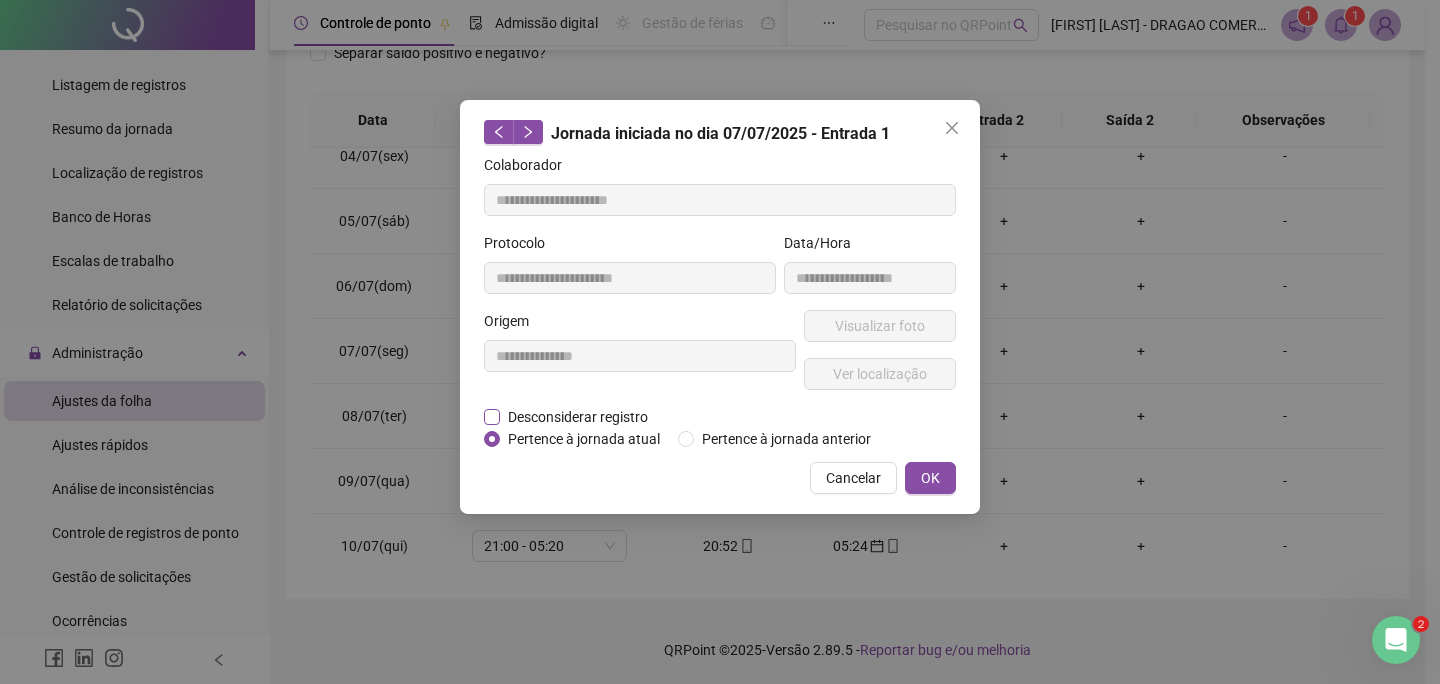 click on "Desconsiderar registro" at bounding box center [578, 417] 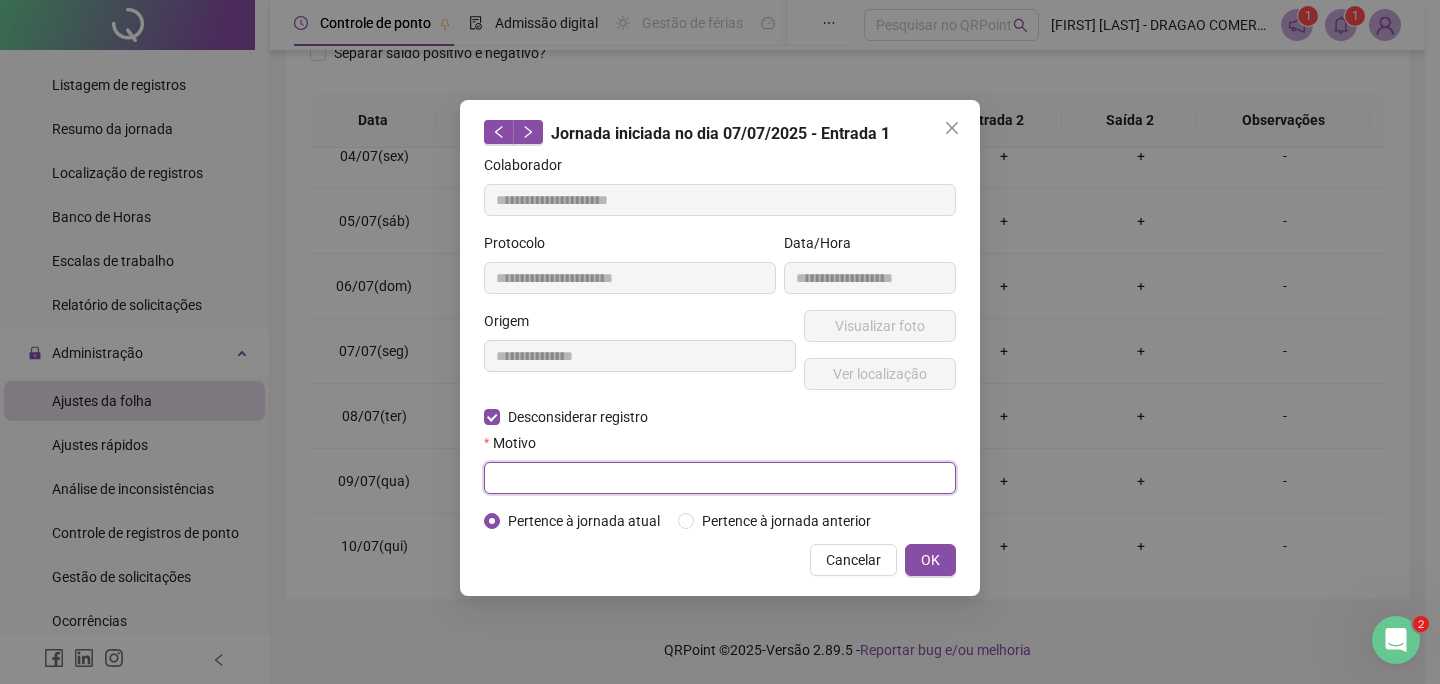 click at bounding box center (720, 478) 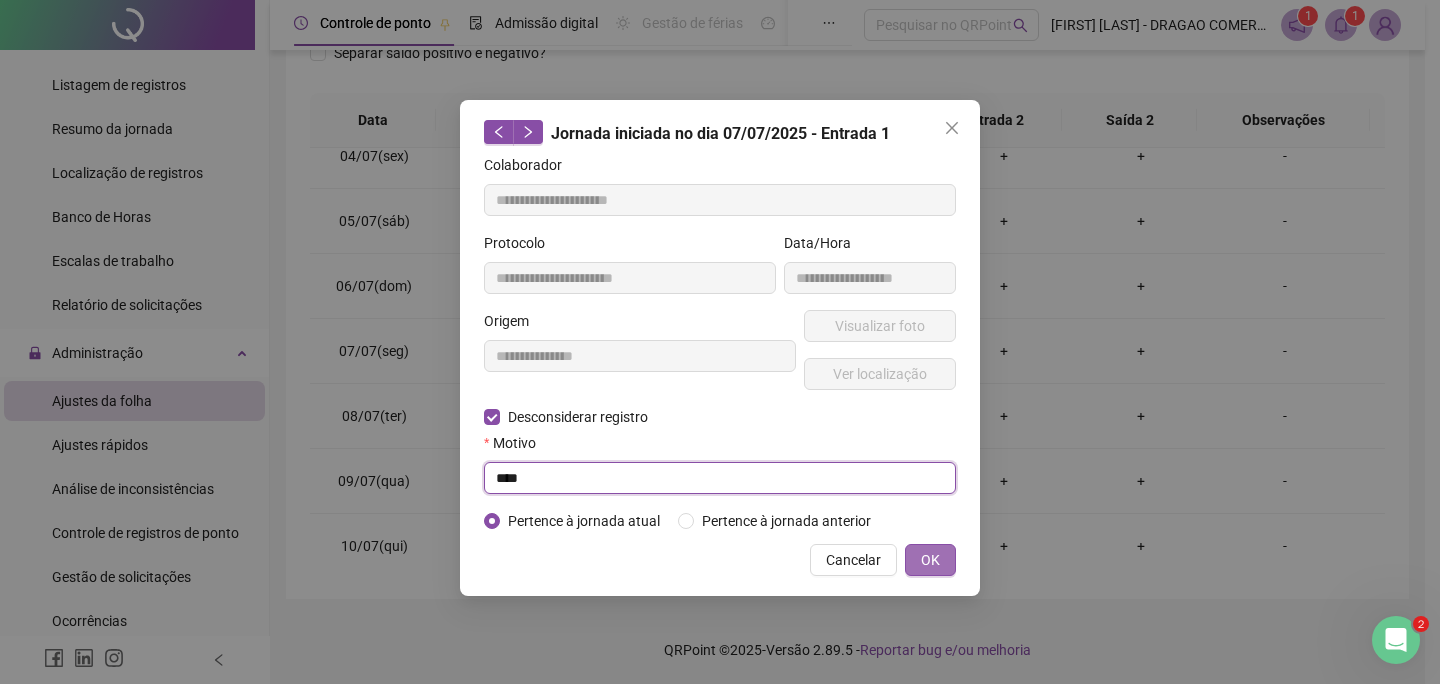 type on "****" 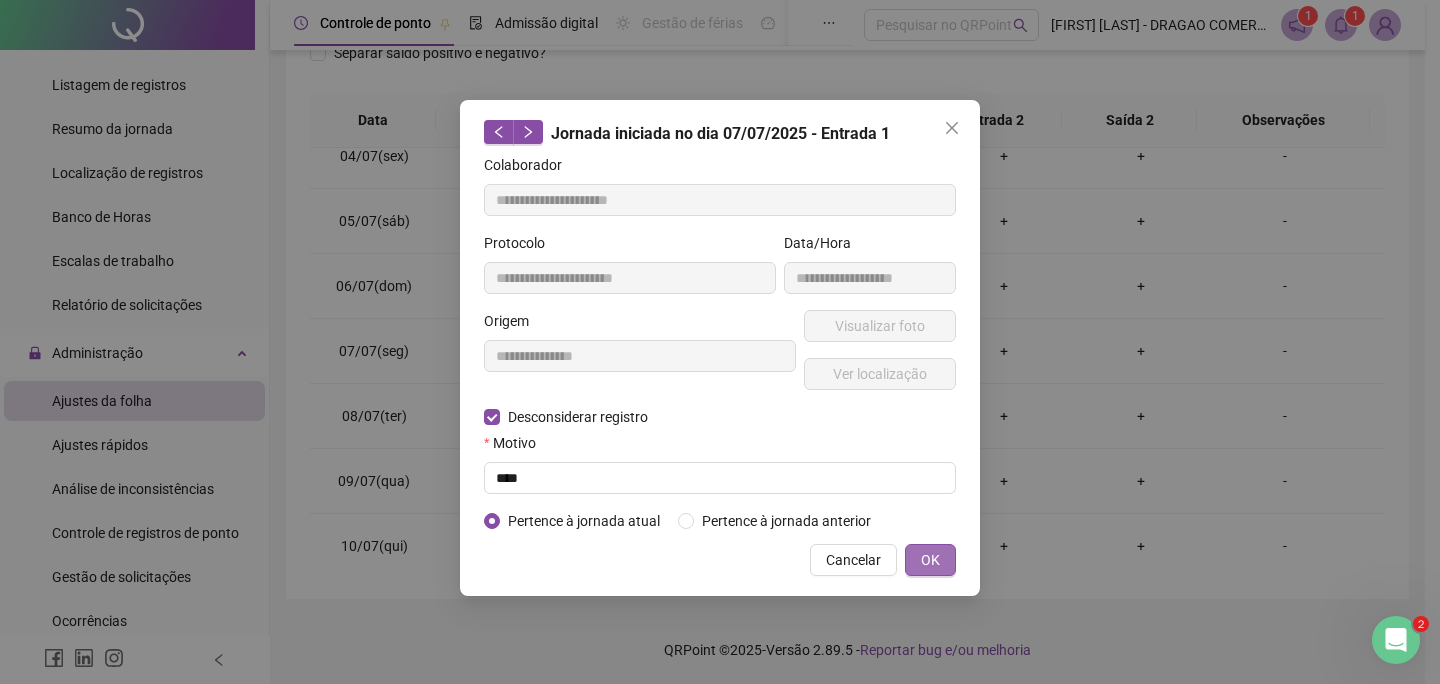 click on "OK" at bounding box center (930, 560) 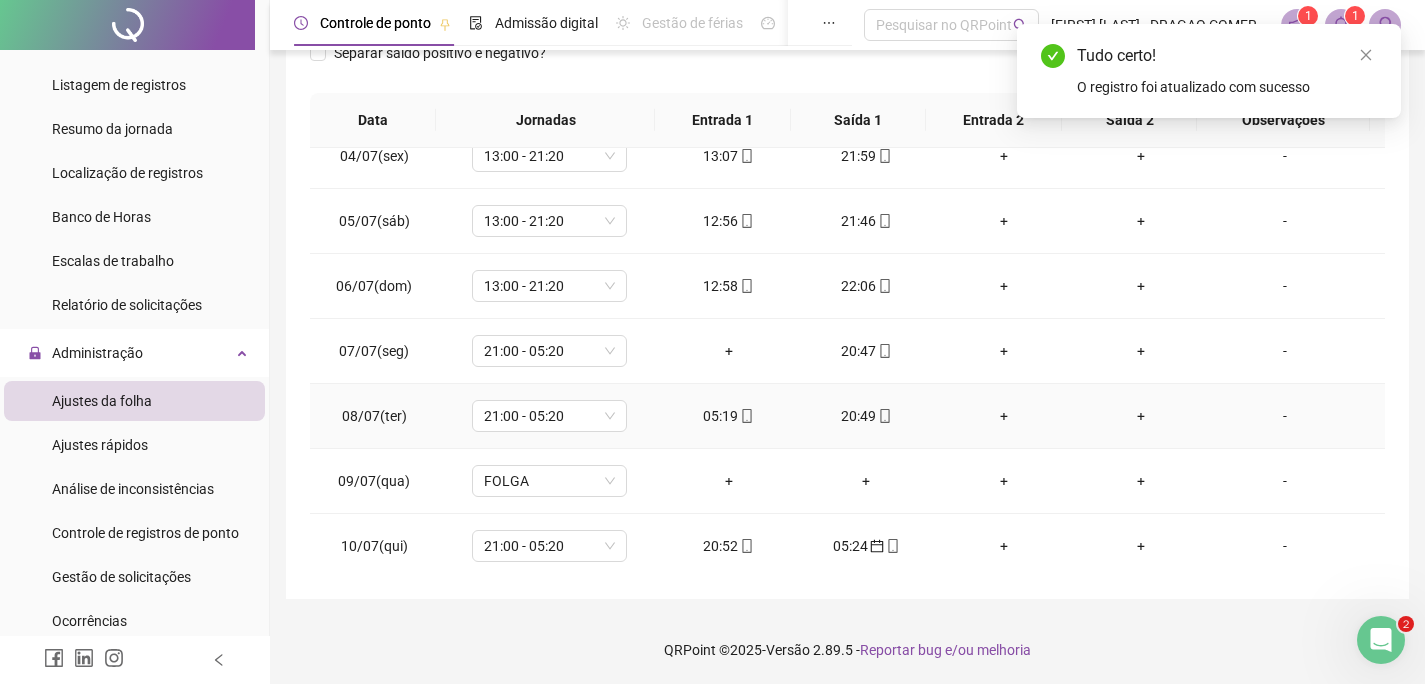 click on "05:19" at bounding box center [729, 416] 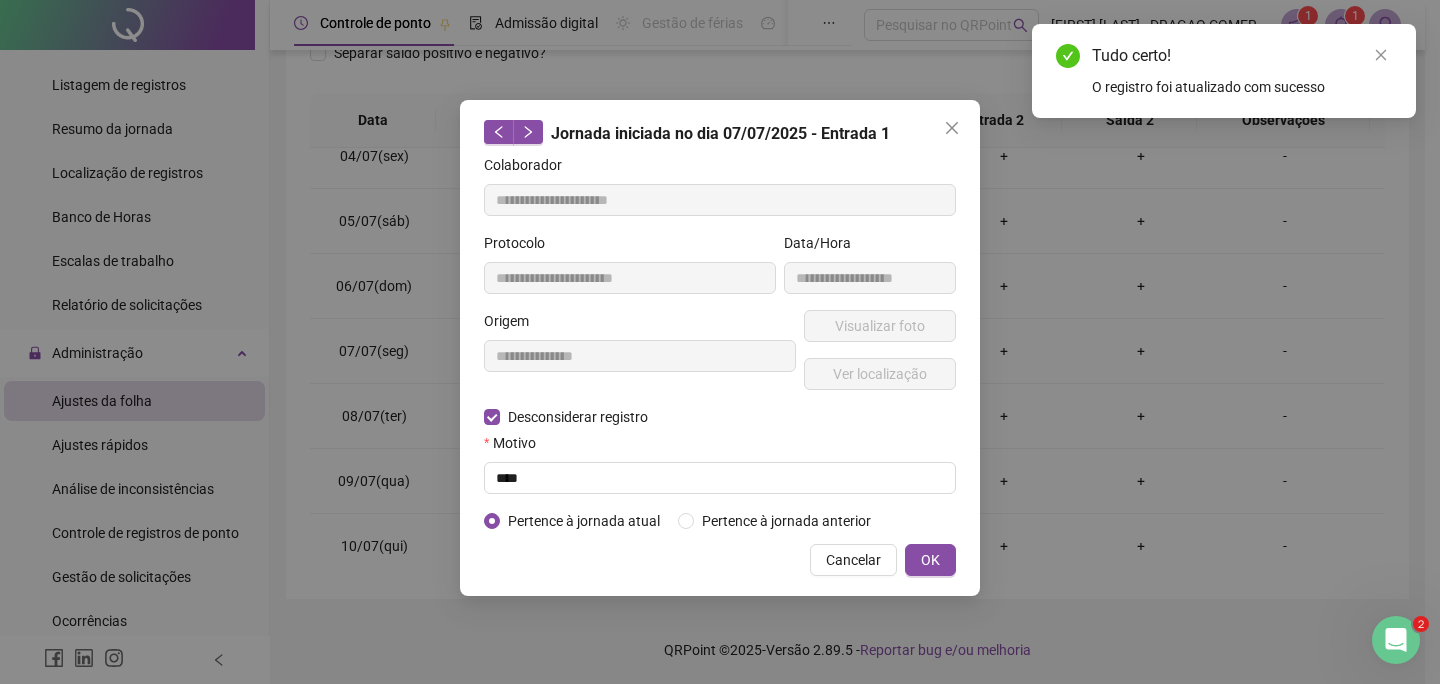type on "**********" 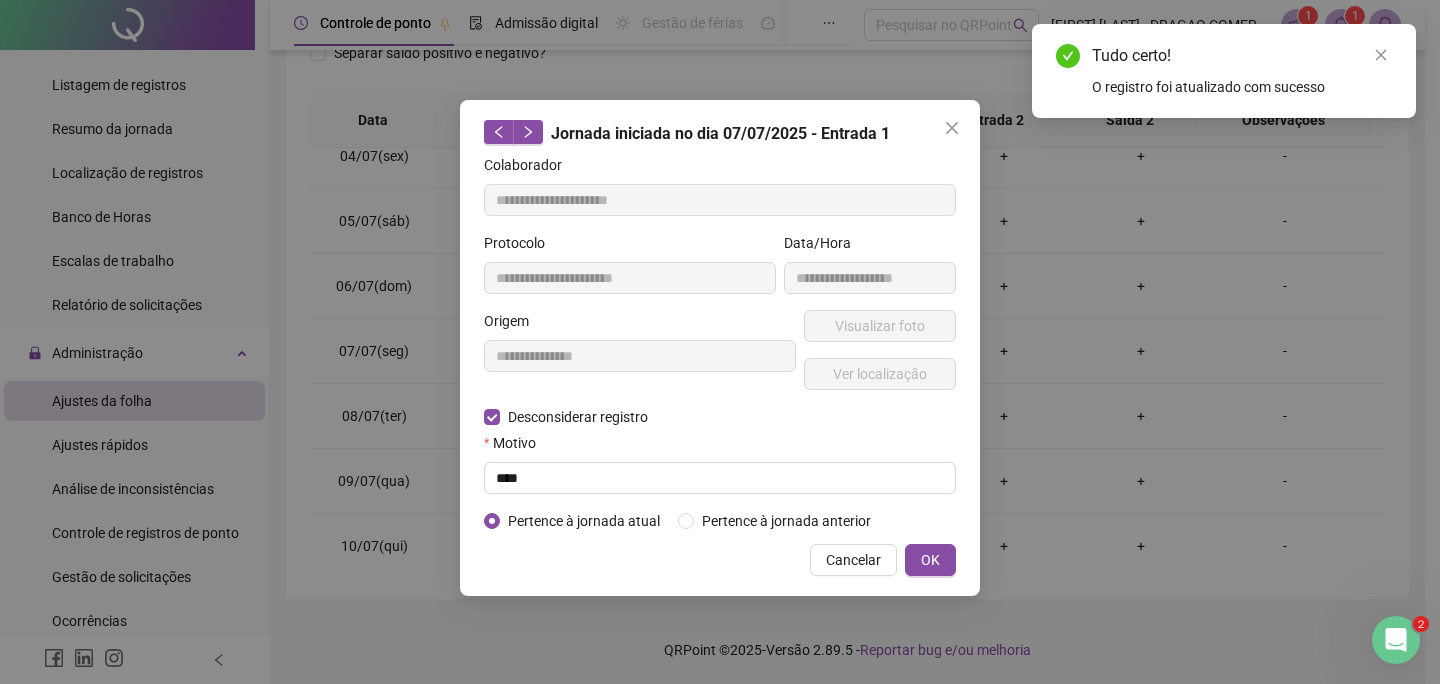type on "**********" 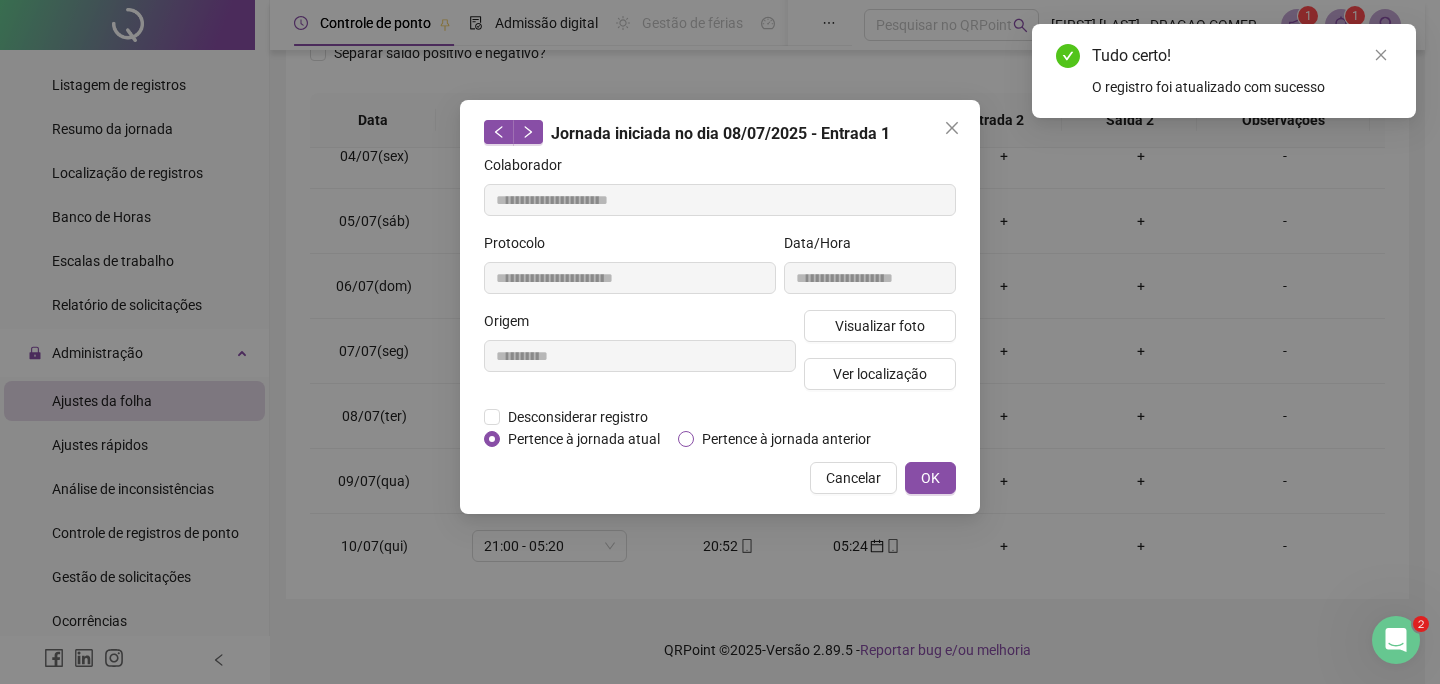 click on "Pertence à jornada anterior" at bounding box center (786, 439) 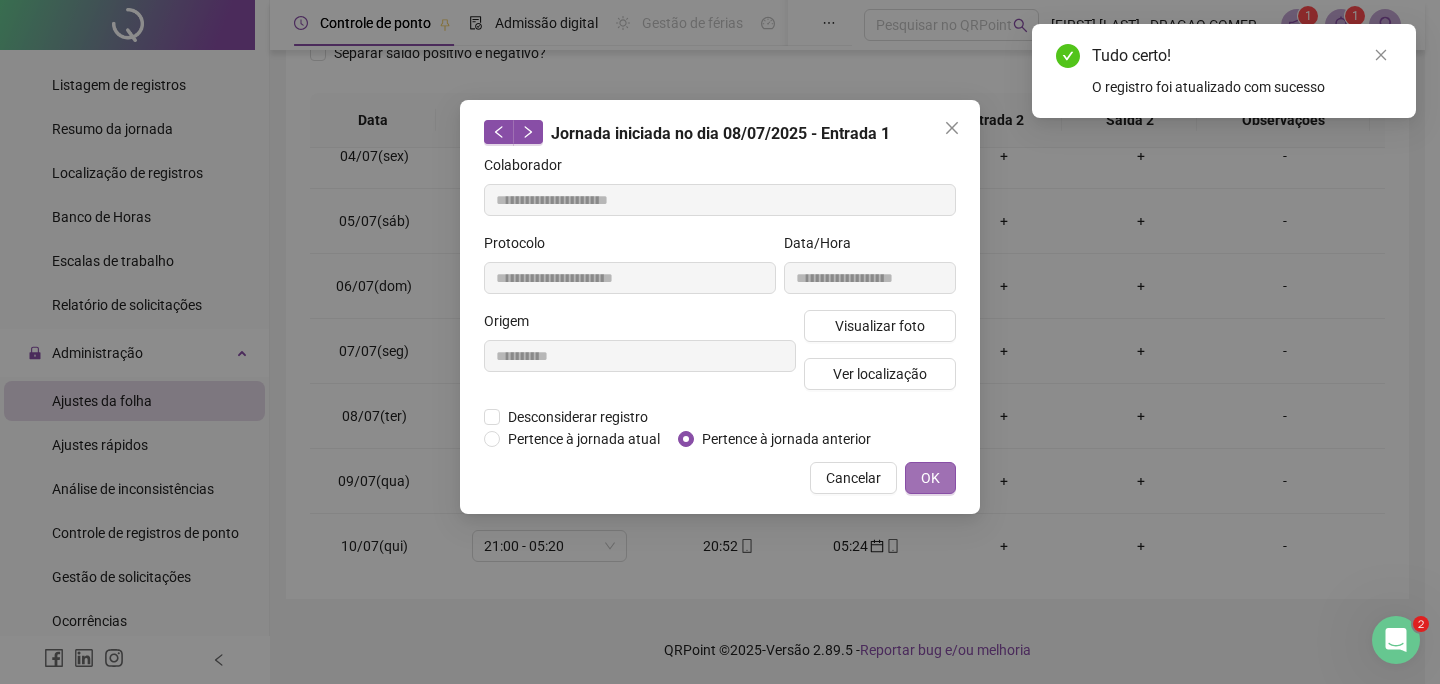 click on "OK" at bounding box center [930, 478] 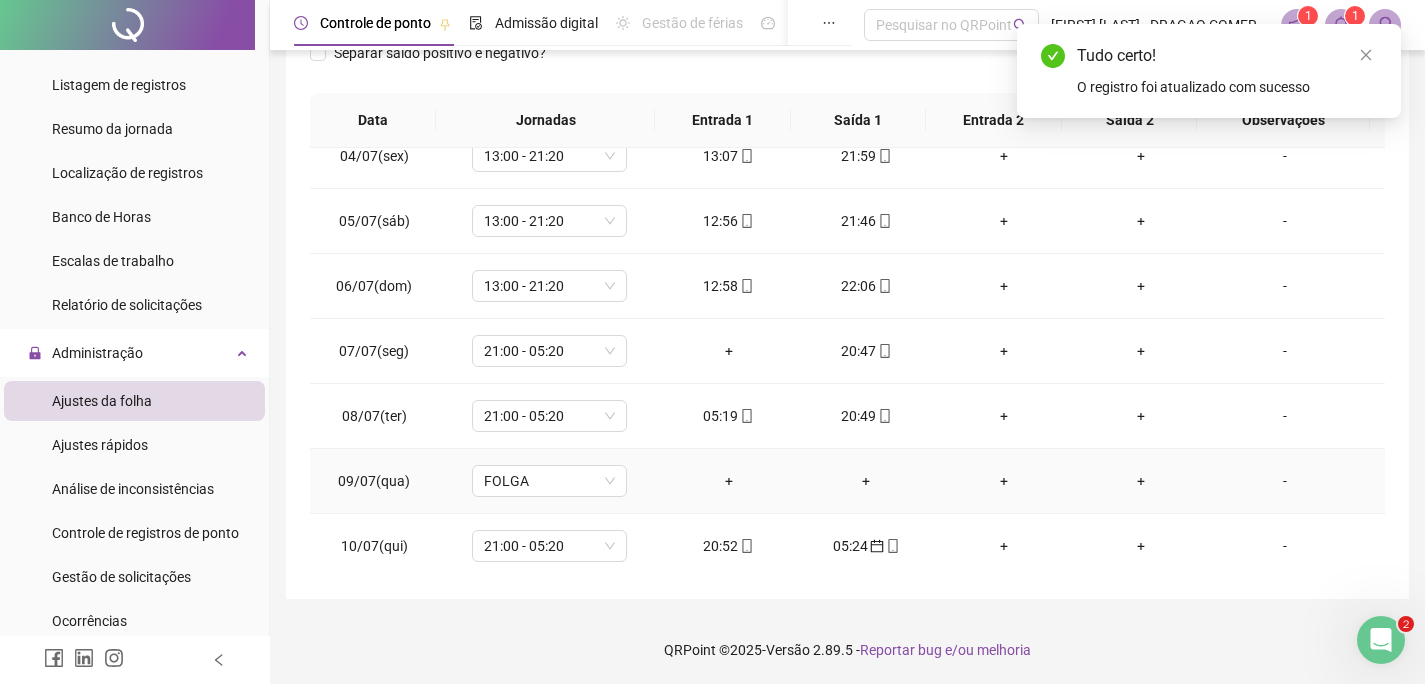 click on "+" at bounding box center [729, 481] 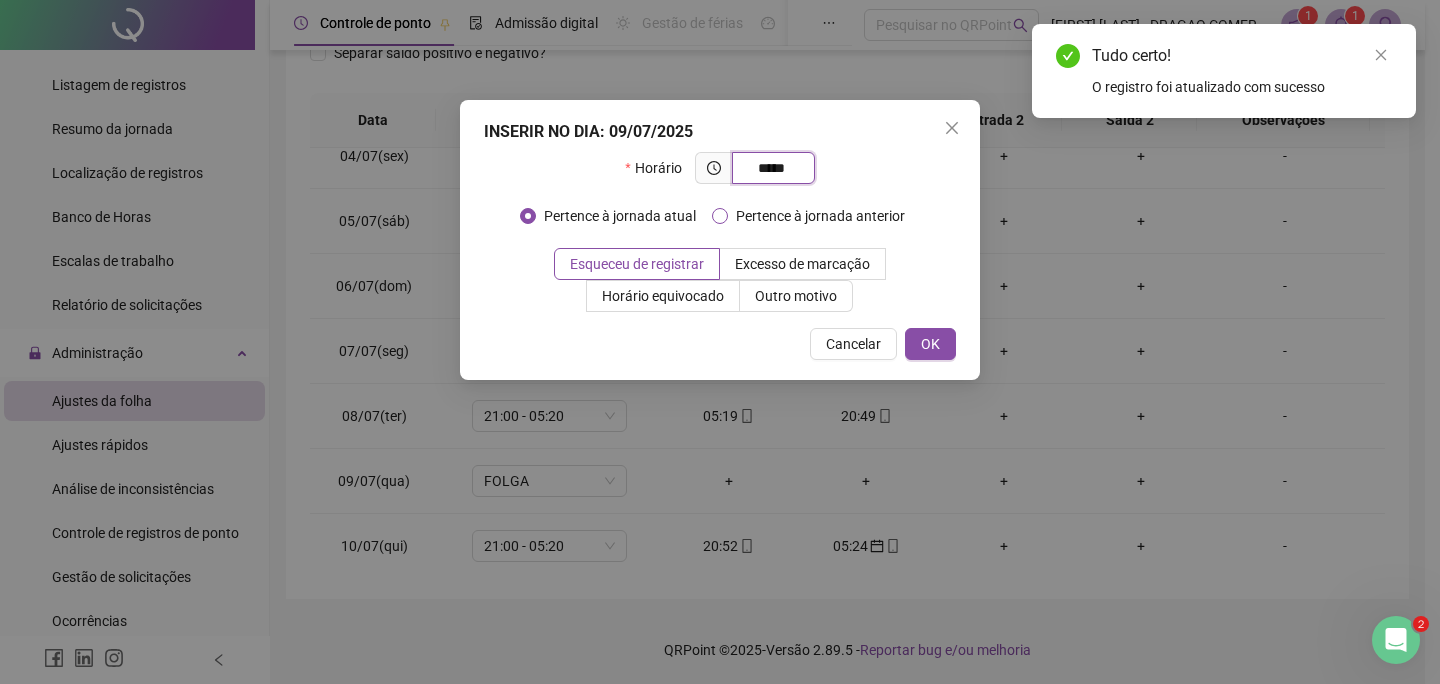 type on "*****" 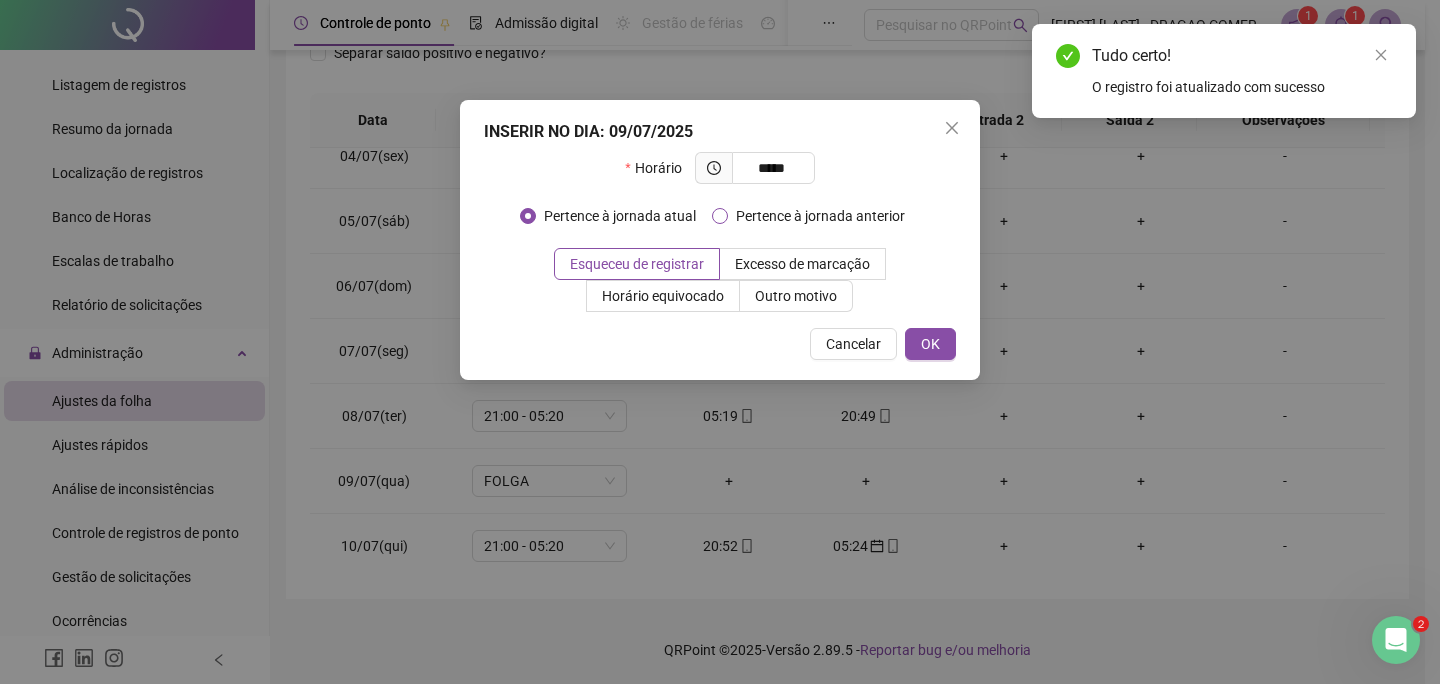 click on "Pertence à jornada anterior" at bounding box center (820, 216) 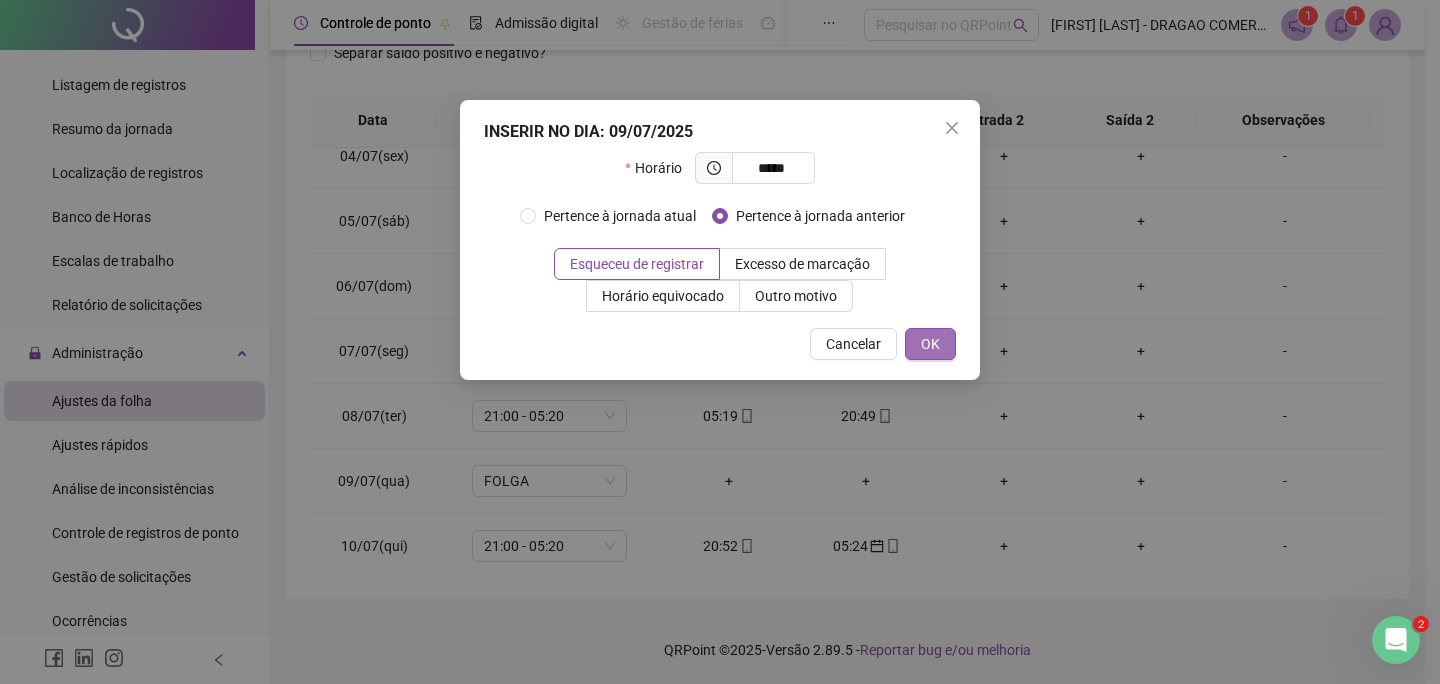 click on "OK" at bounding box center (930, 344) 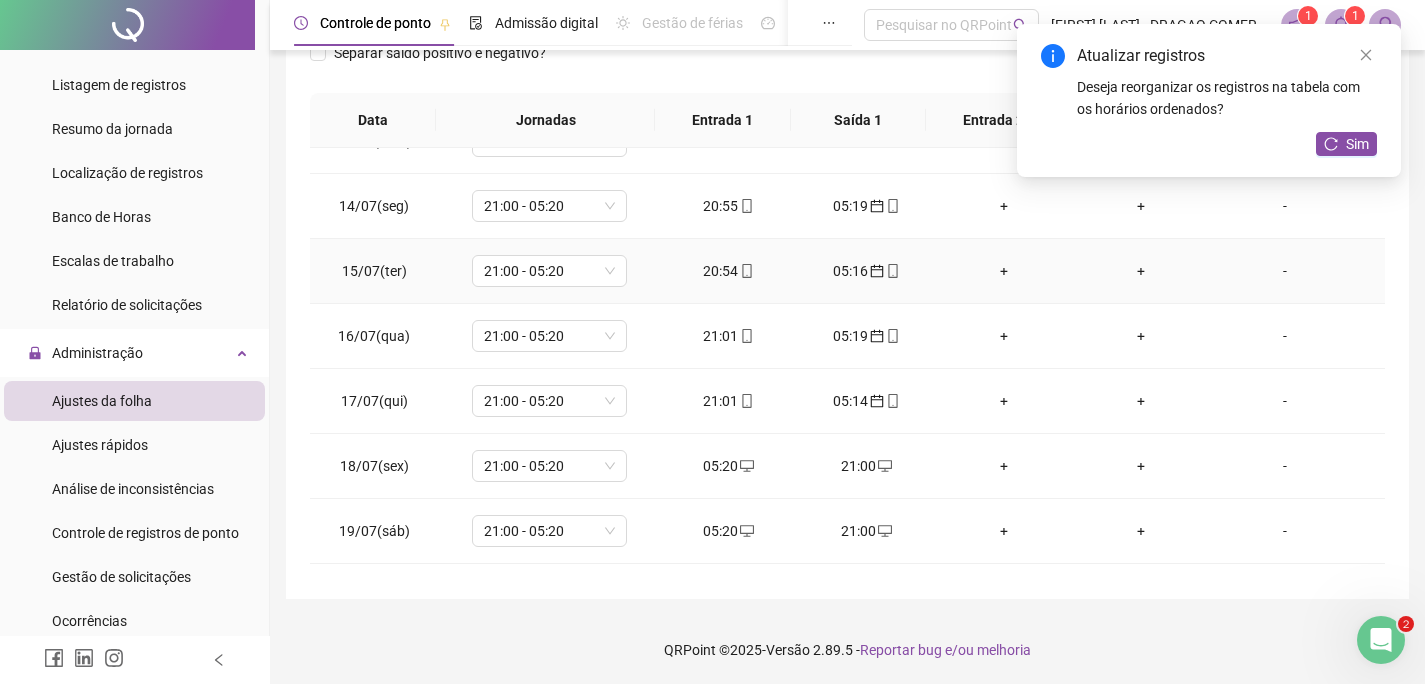 scroll, scrollTop: 918, scrollLeft: 0, axis: vertical 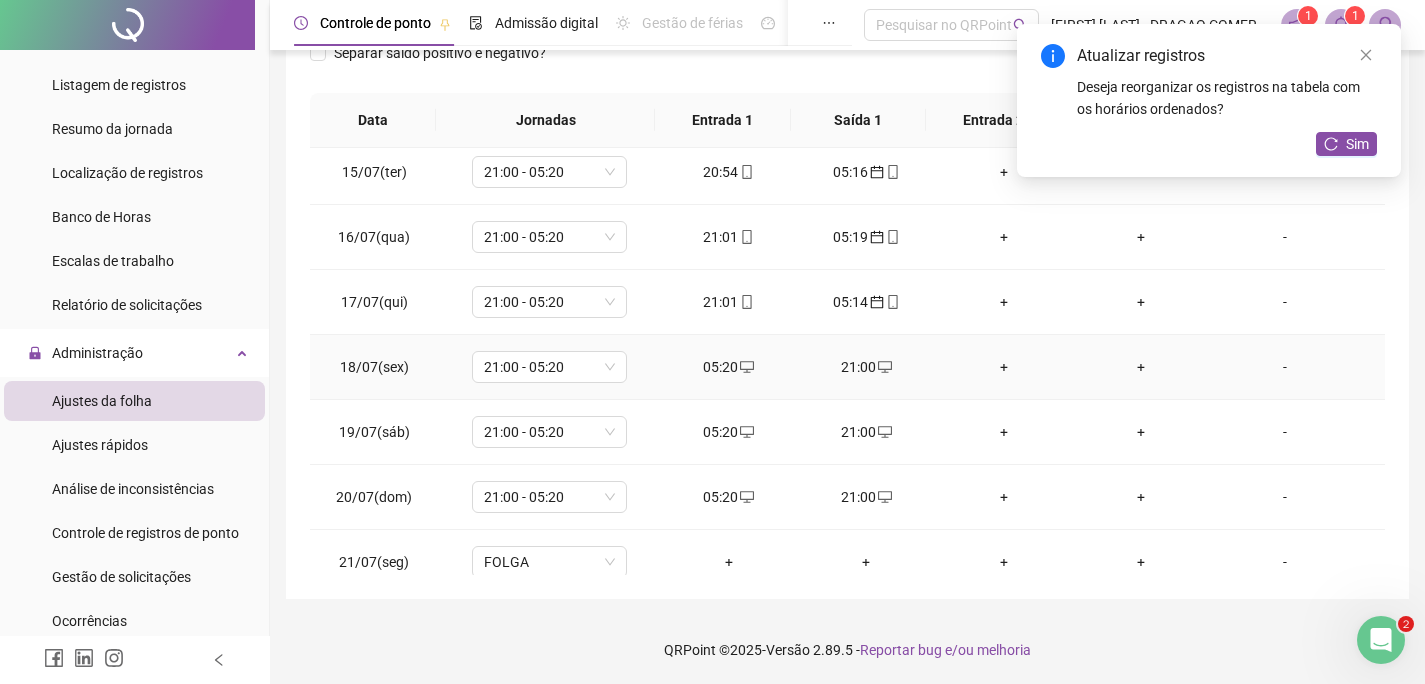 click on "05:20" at bounding box center (729, 367) 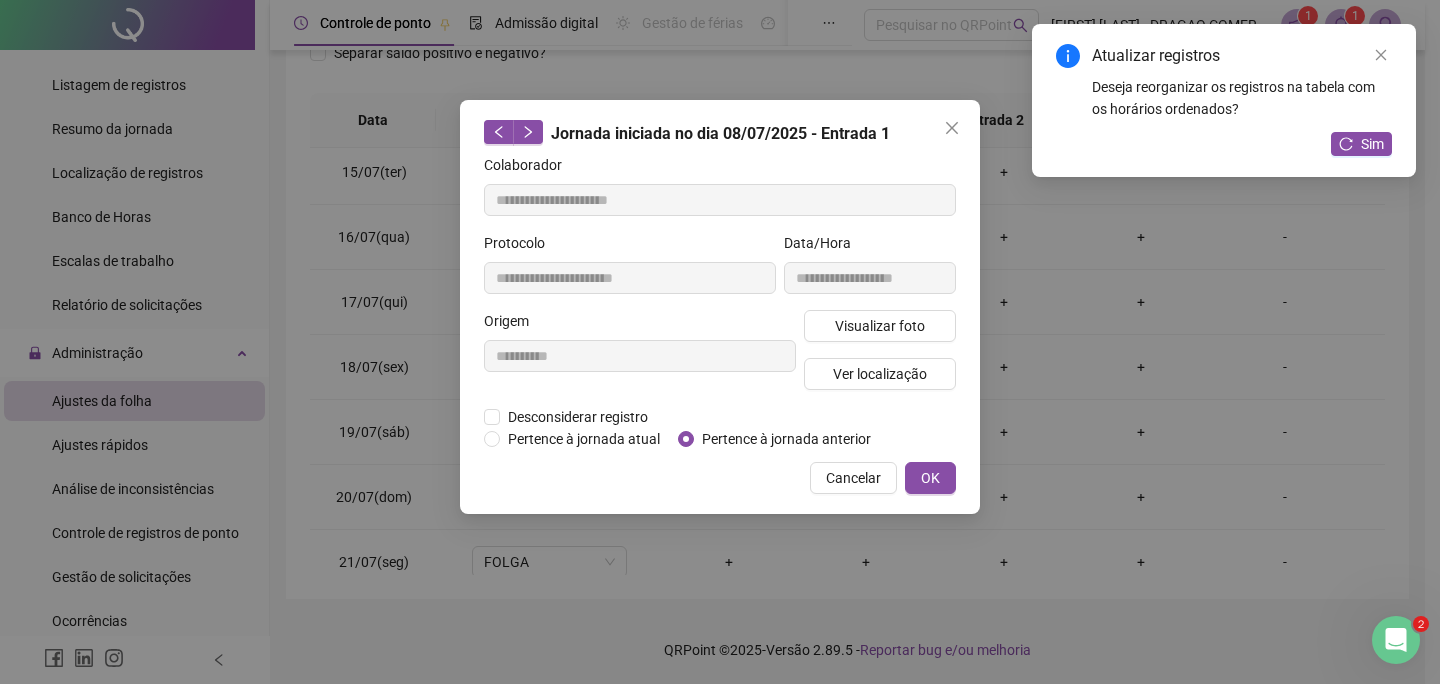type on "**********" 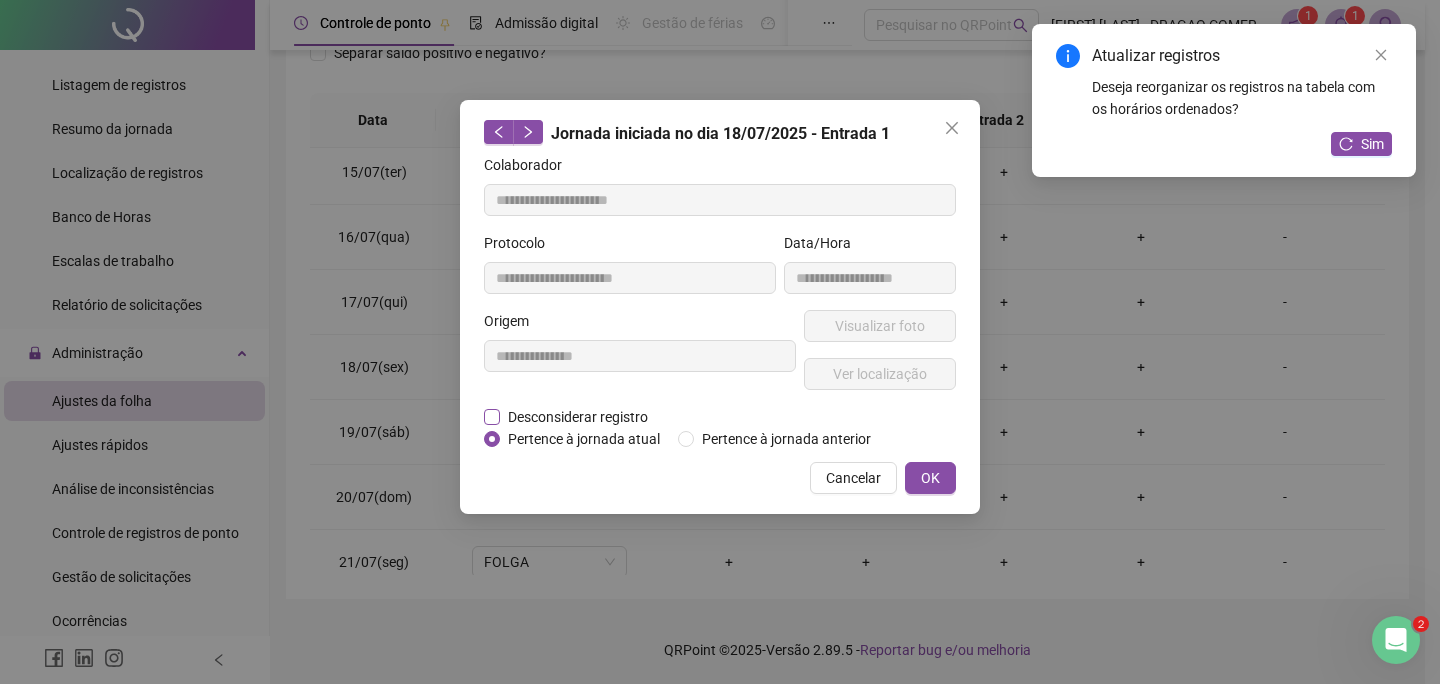 click on "Desconsiderar registro" at bounding box center [578, 417] 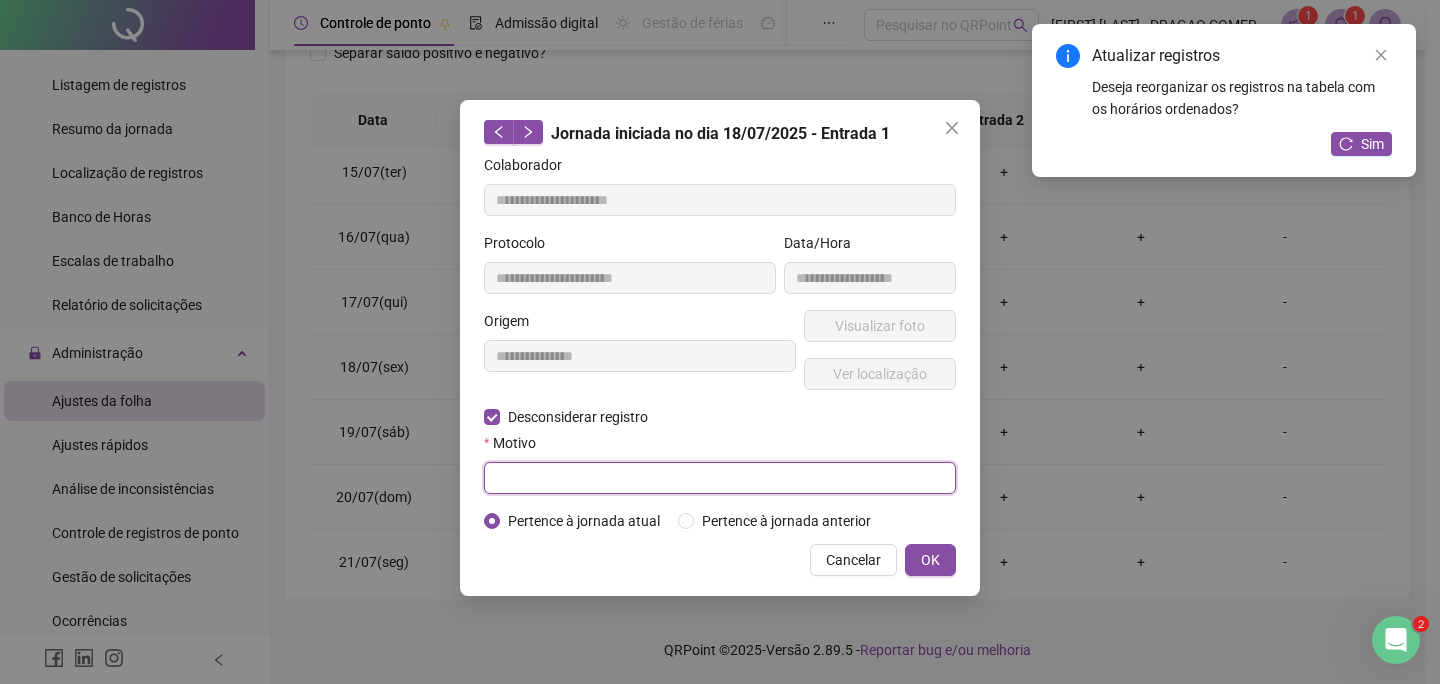 click at bounding box center (720, 478) 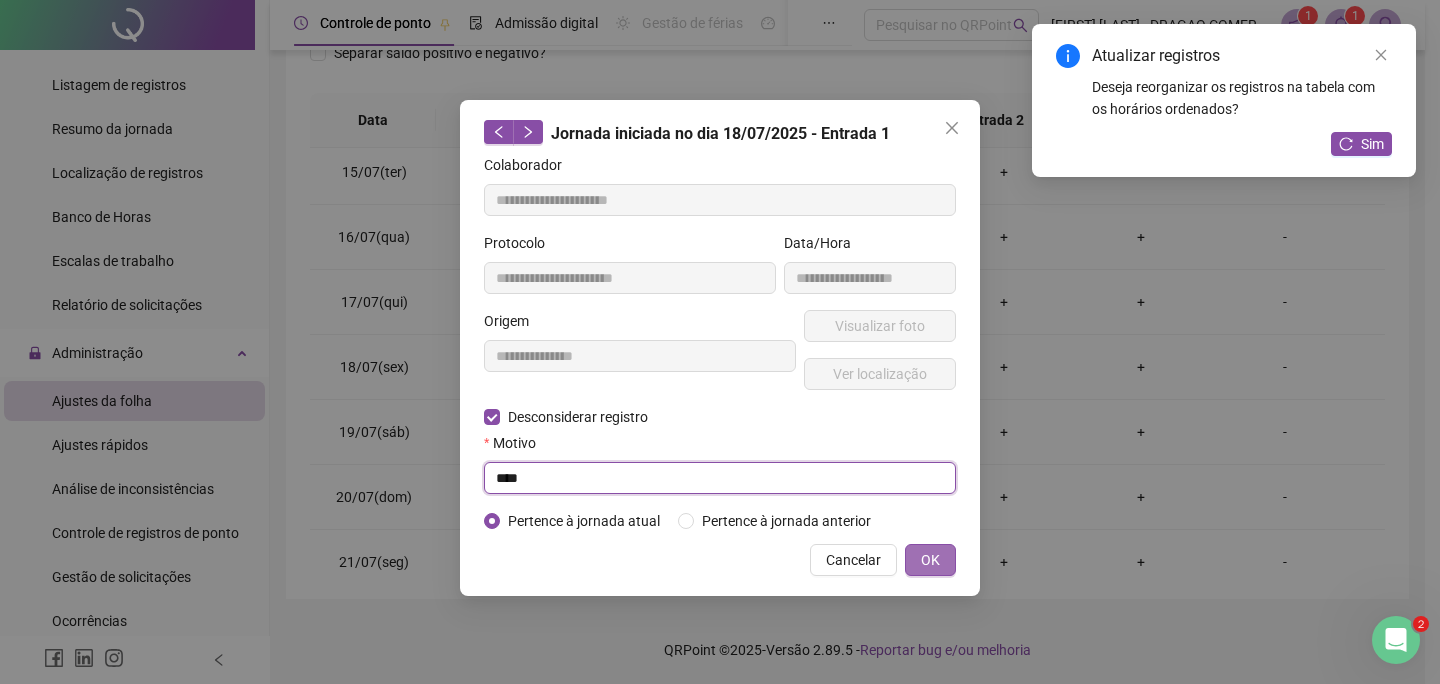 type on "****" 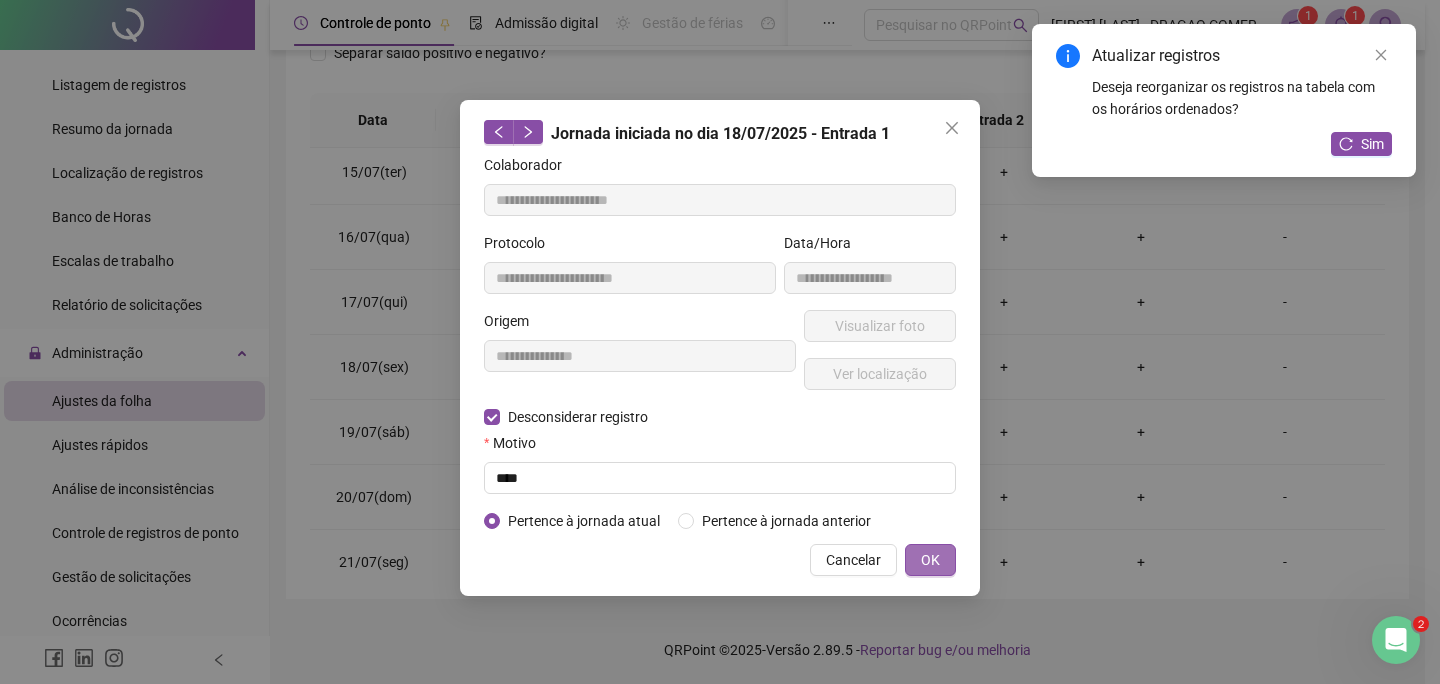 click on "OK" at bounding box center [930, 560] 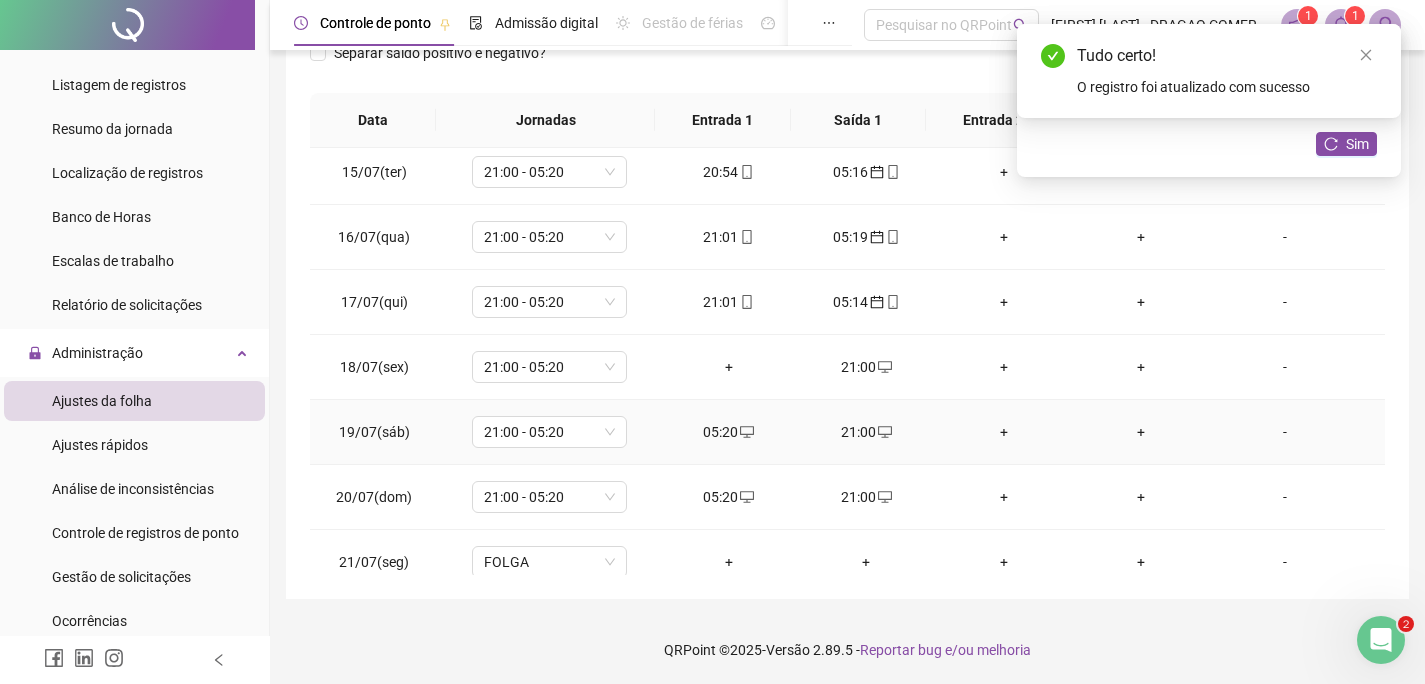 click on "05:20" at bounding box center (729, 432) 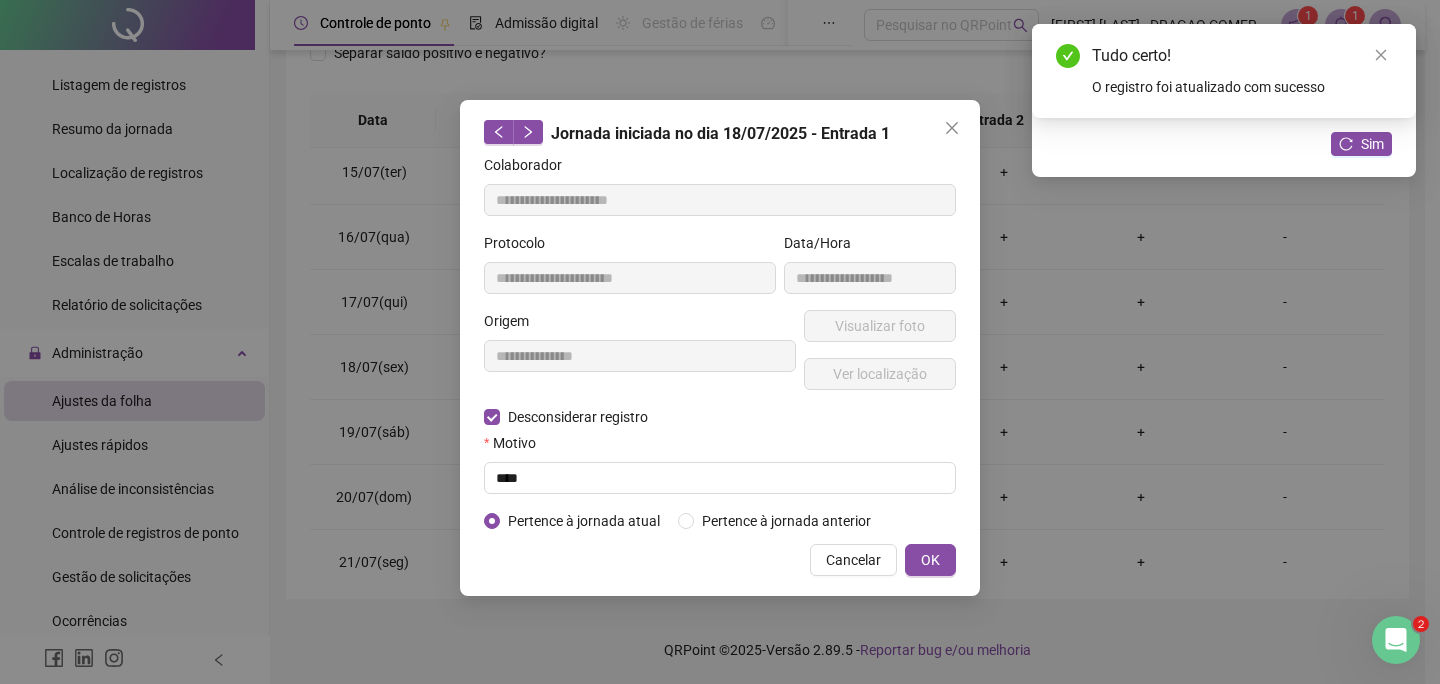 type on "**********" 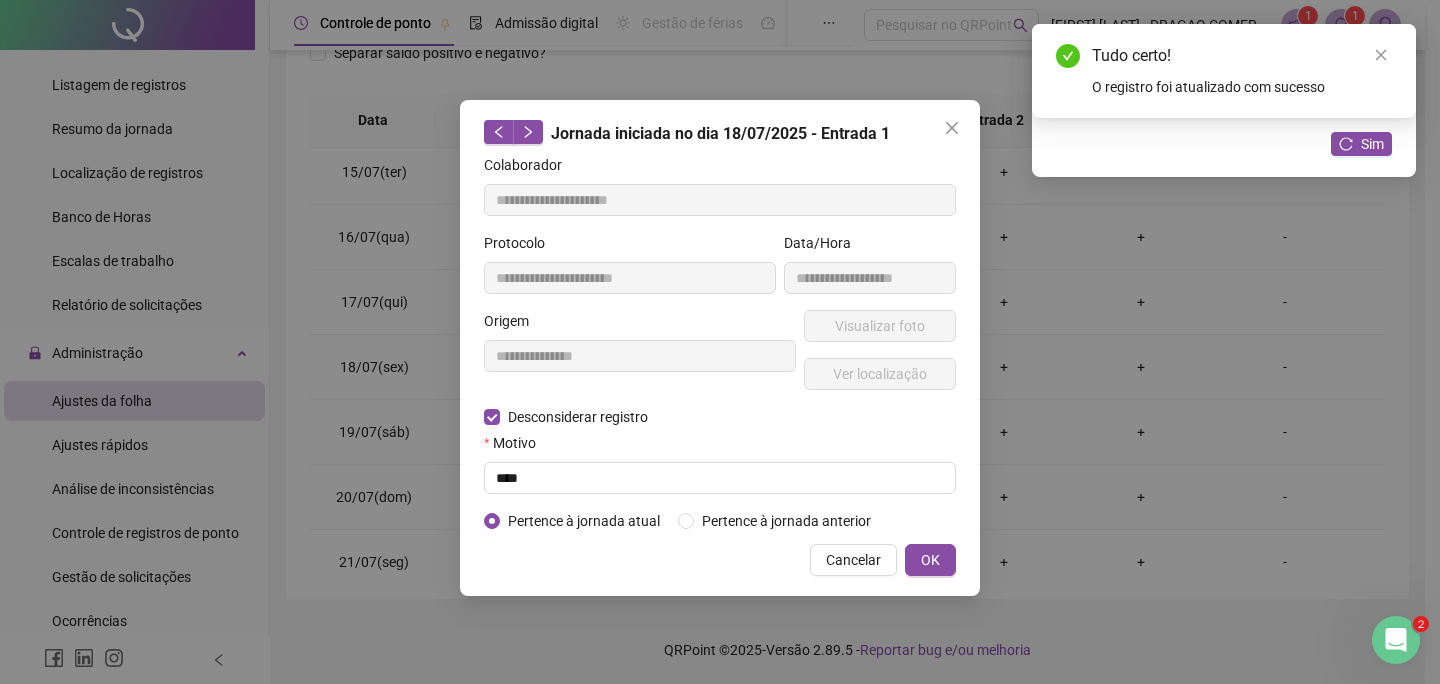 type on "**********" 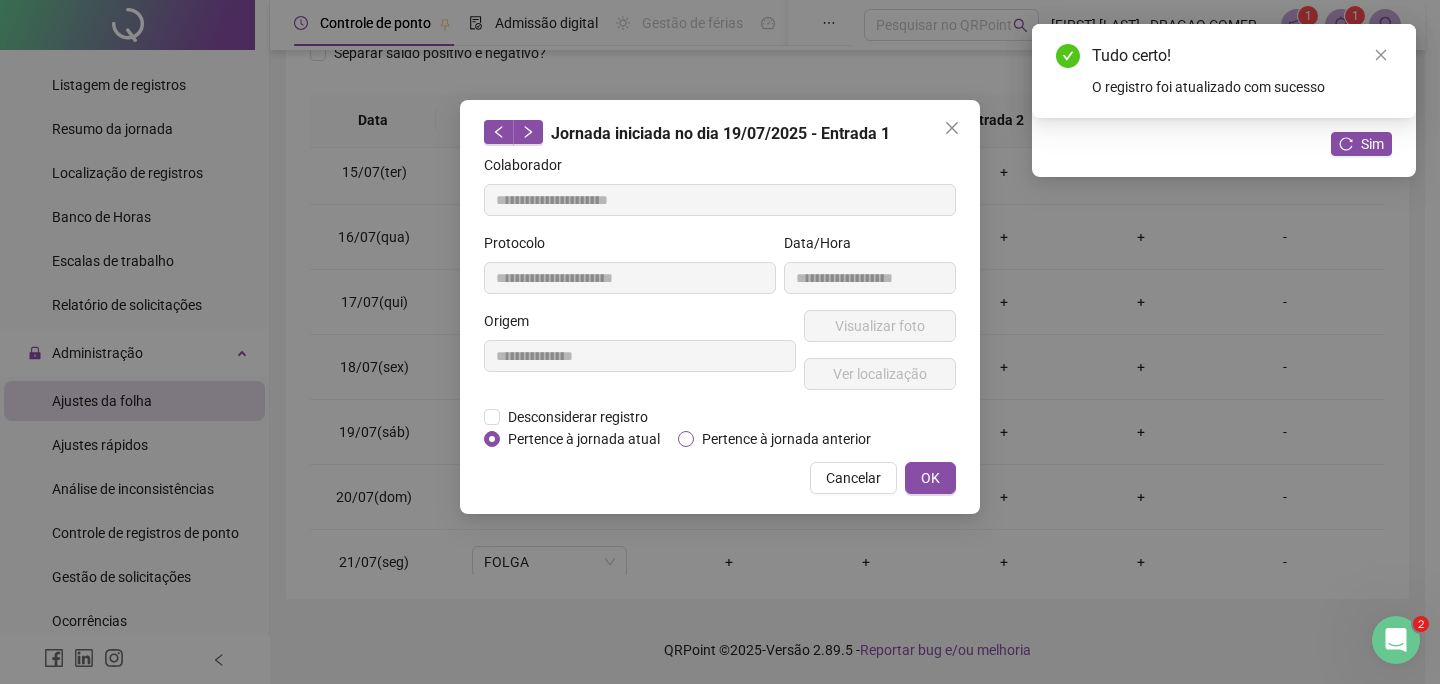 click on "Pertence à jornada anterior" at bounding box center [786, 439] 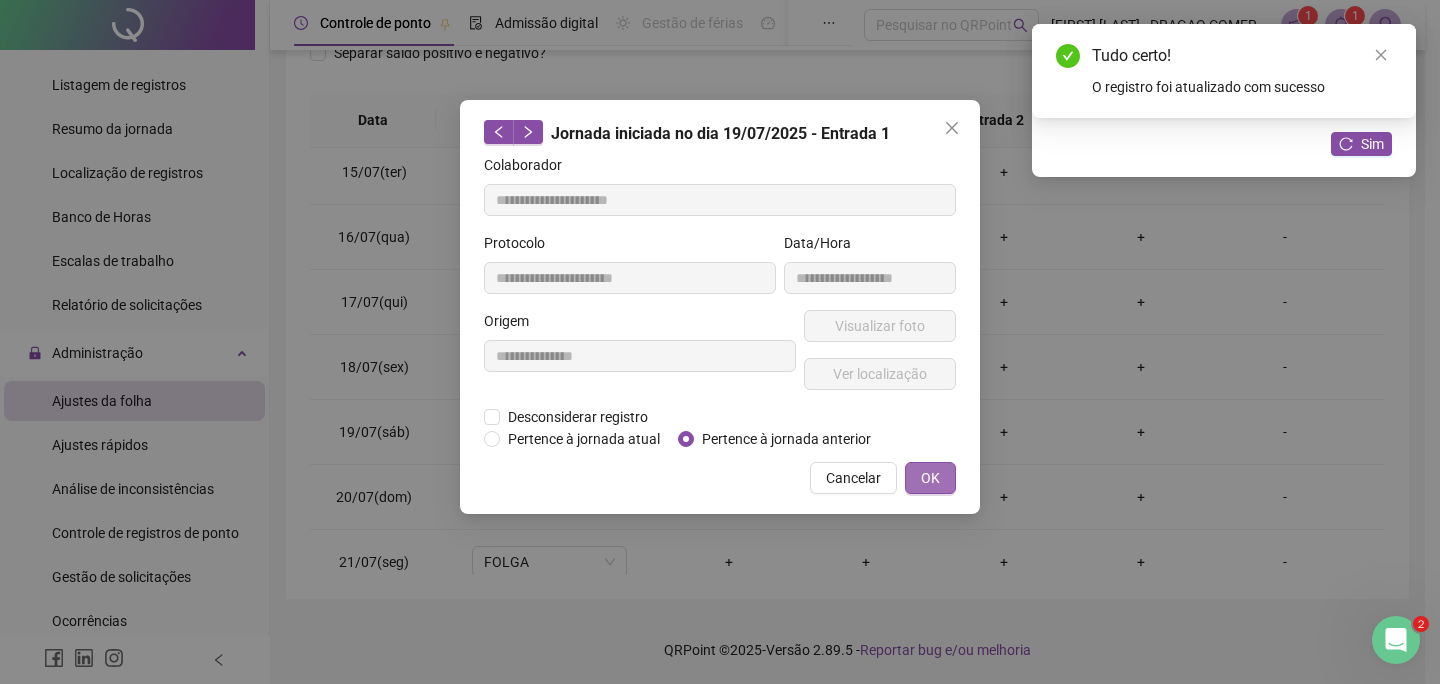click on "OK" at bounding box center [930, 478] 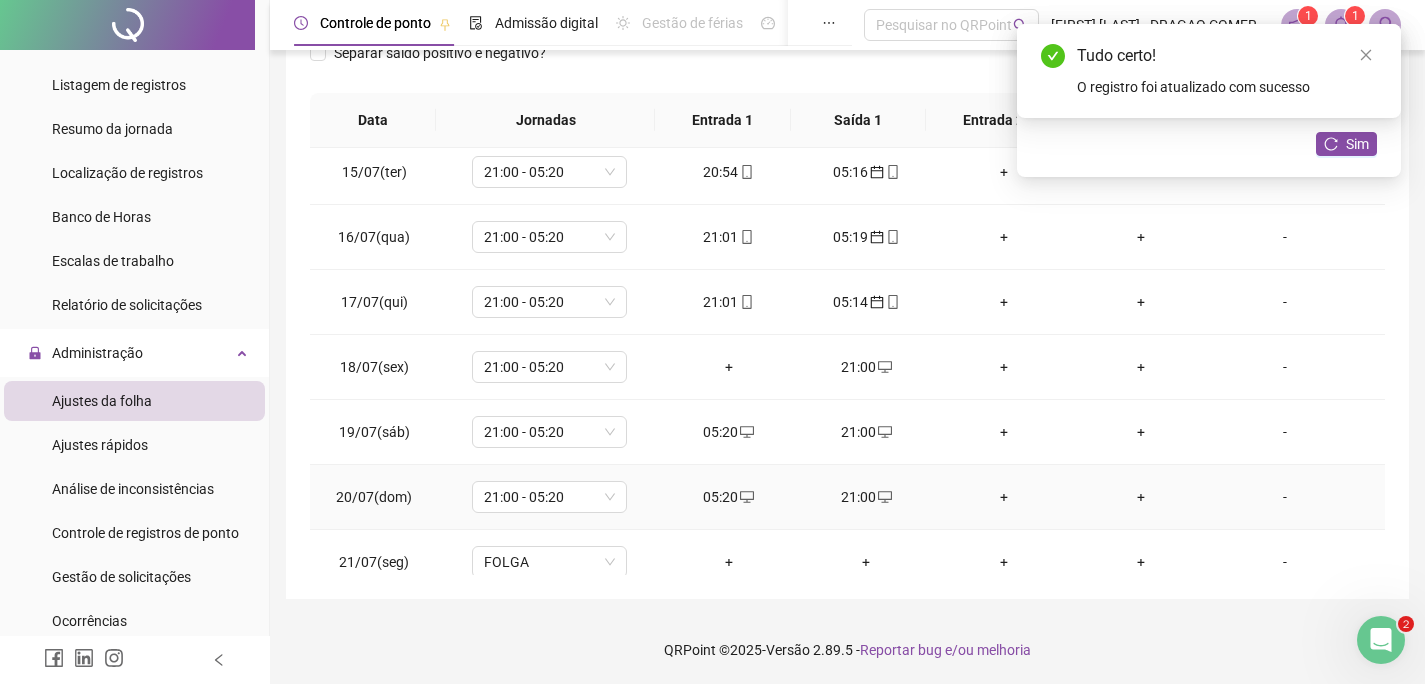 click on "05:20" at bounding box center [729, 497] 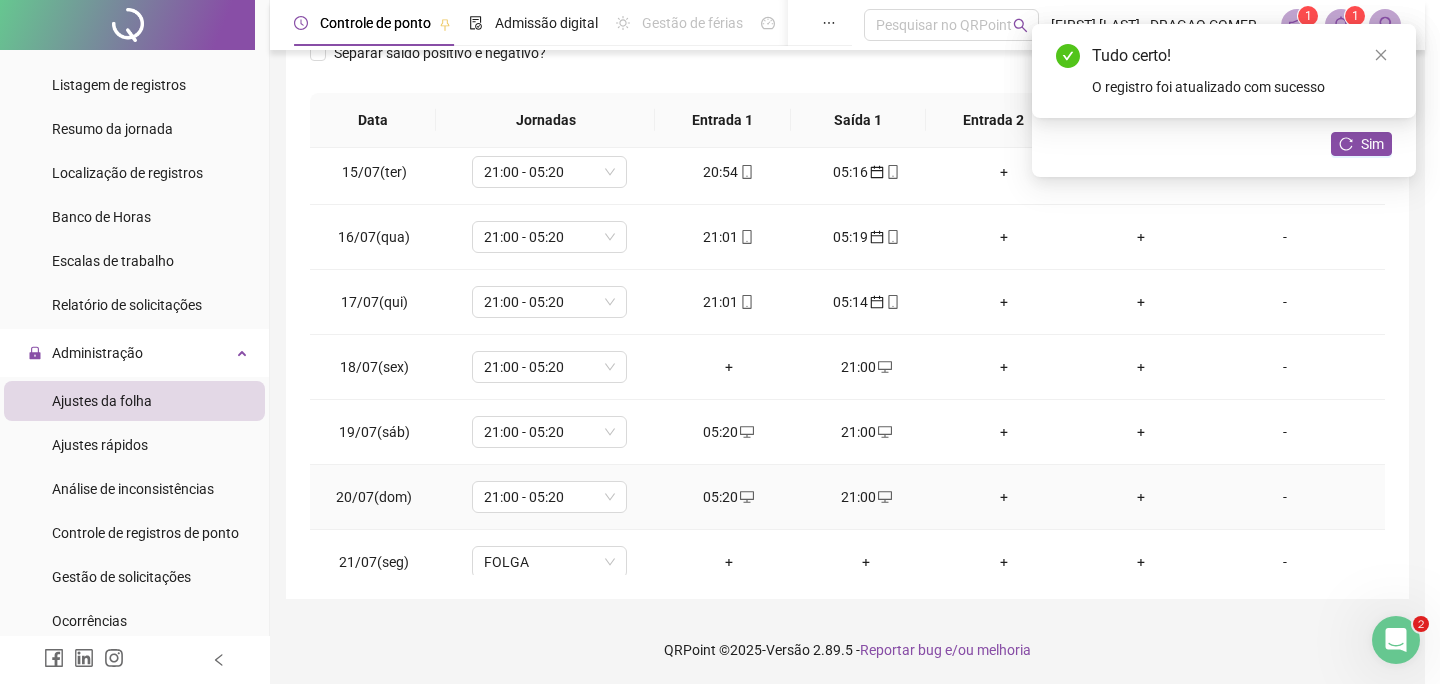 type on "**********" 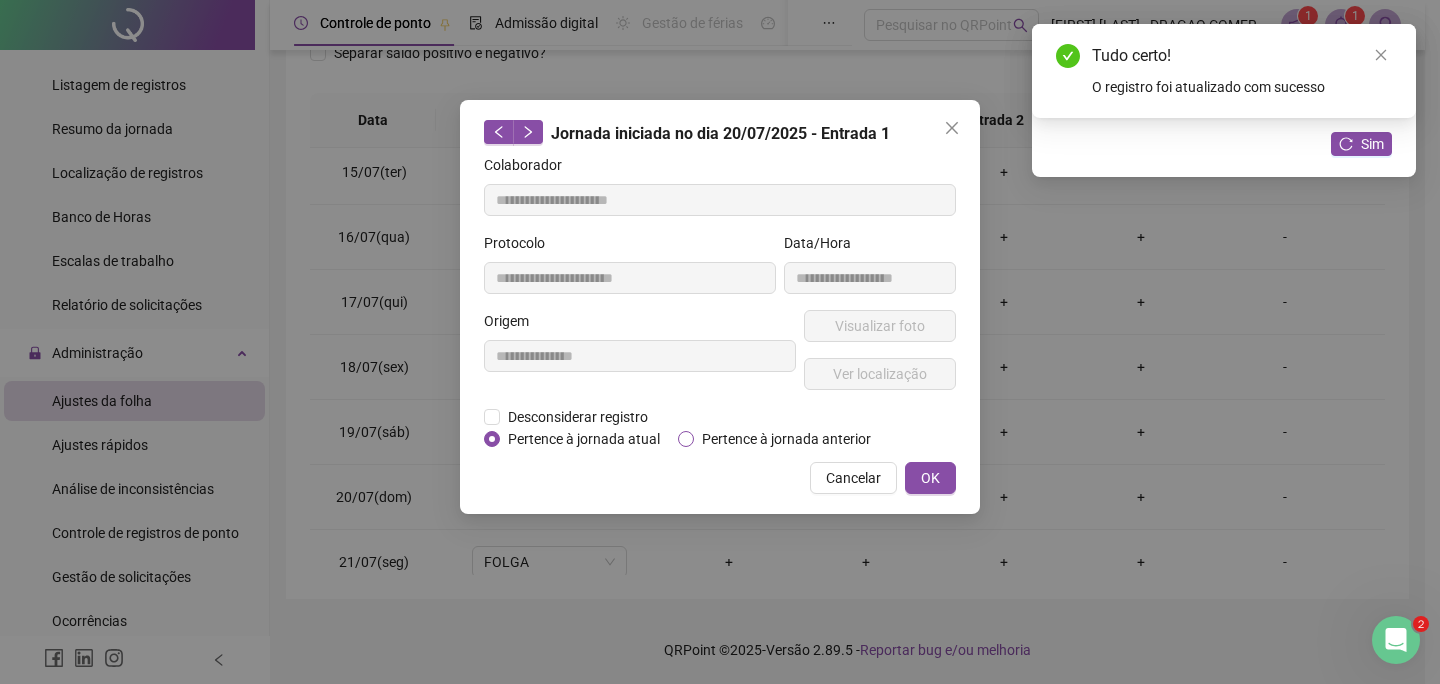 click on "Pertence à jornada anterior" at bounding box center [786, 439] 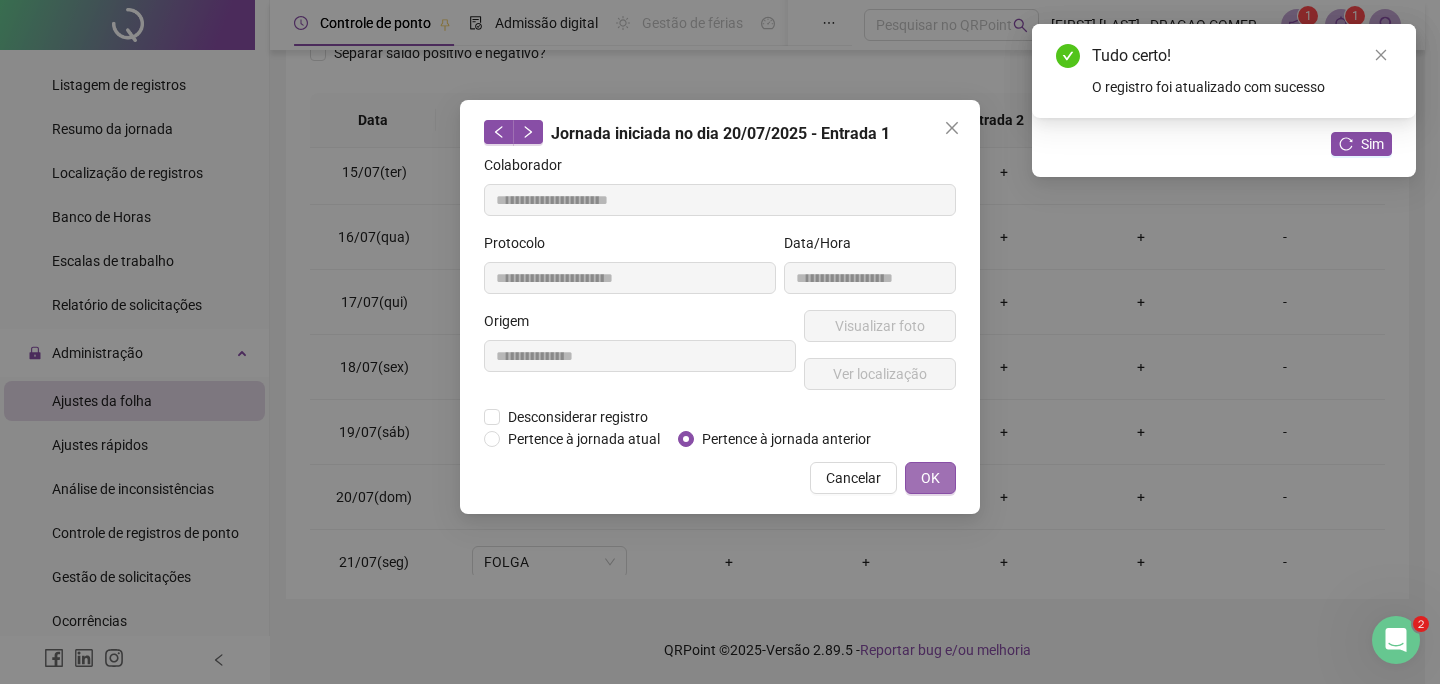 click on "OK" at bounding box center (930, 478) 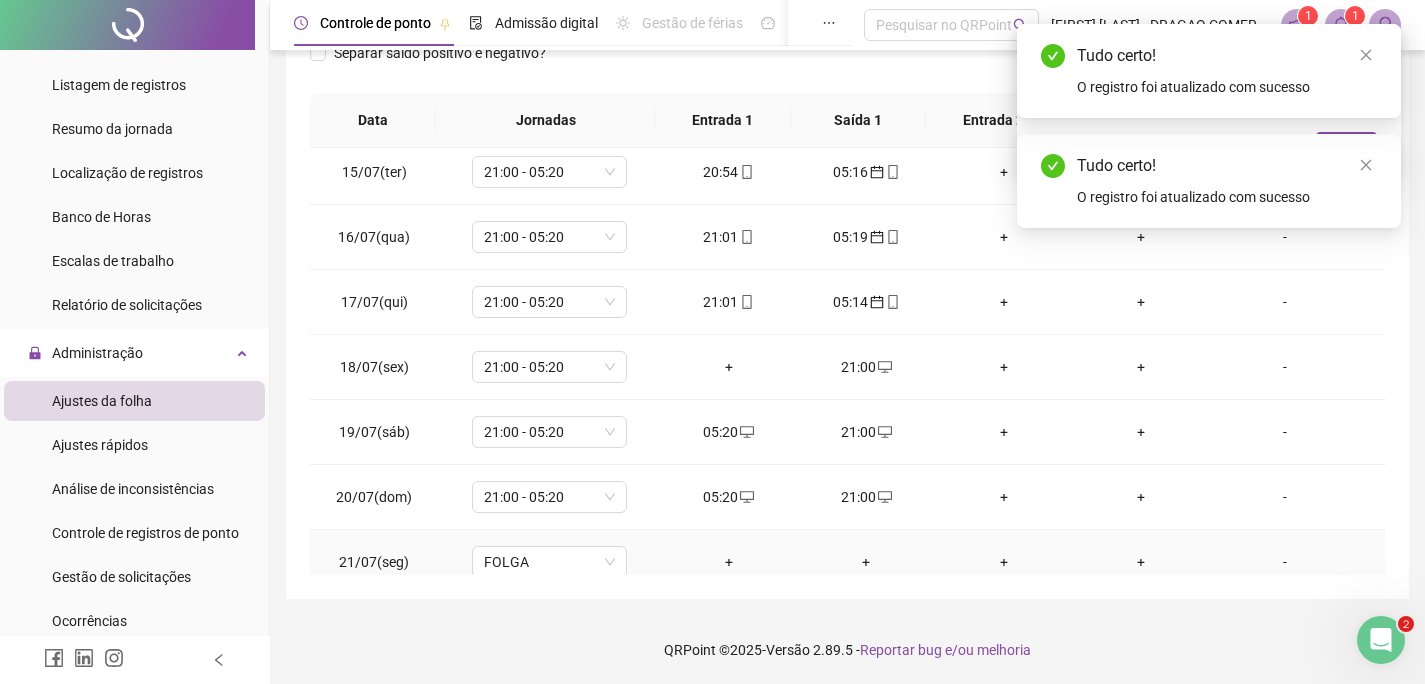 click on "+" at bounding box center [729, 562] 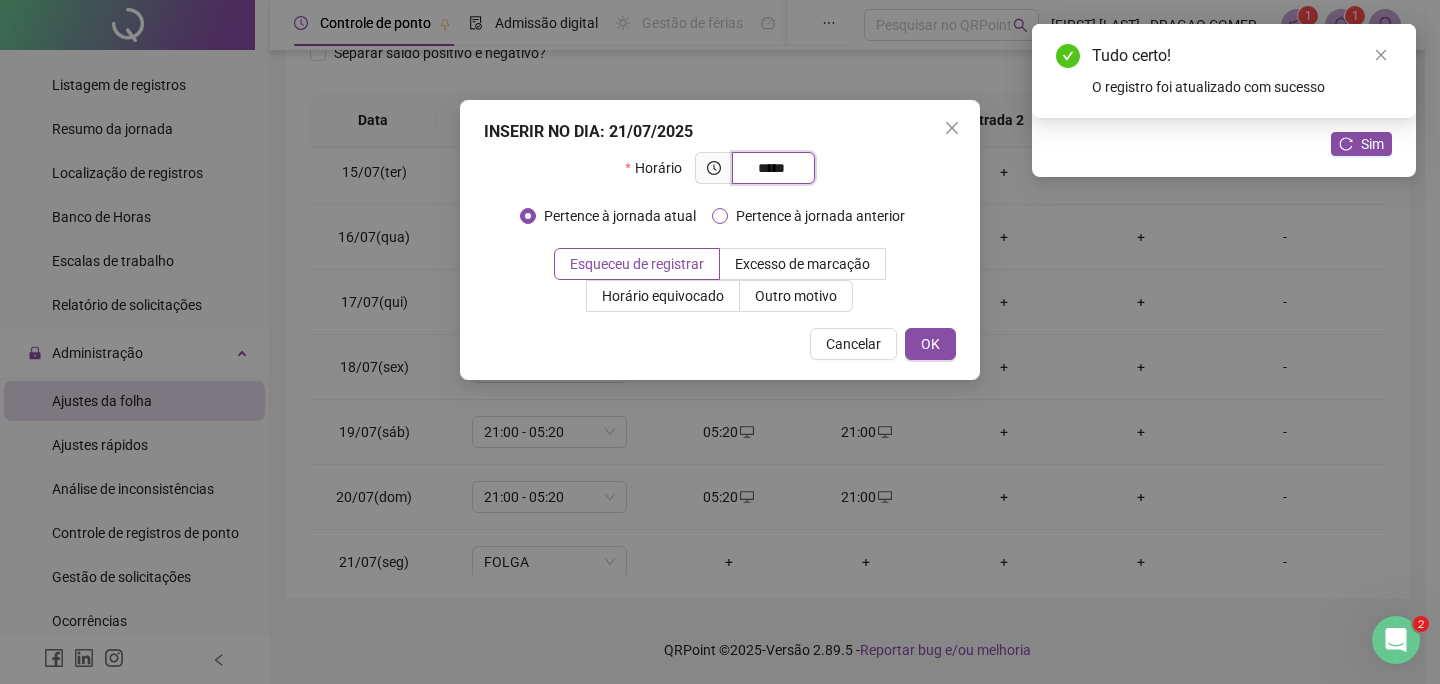 type on "*****" 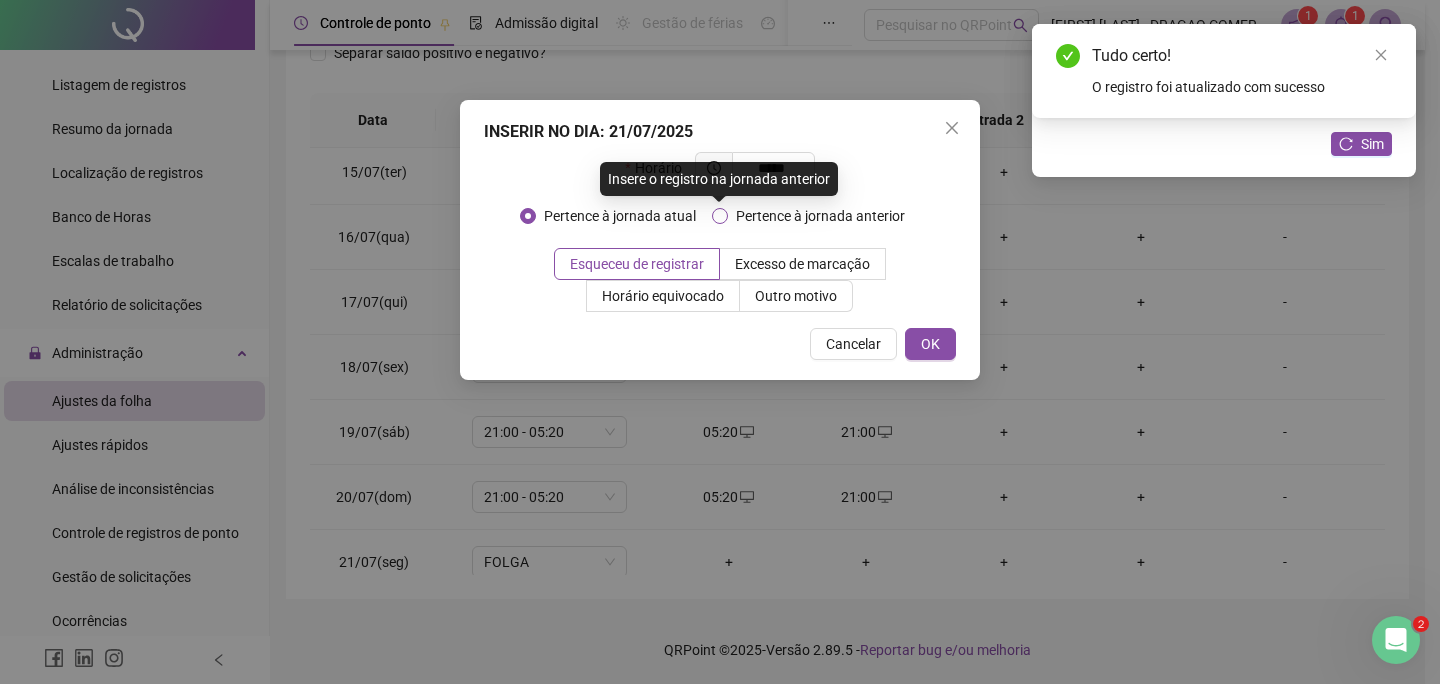 click on "Pertence à jornada anterior" at bounding box center (820, 216) 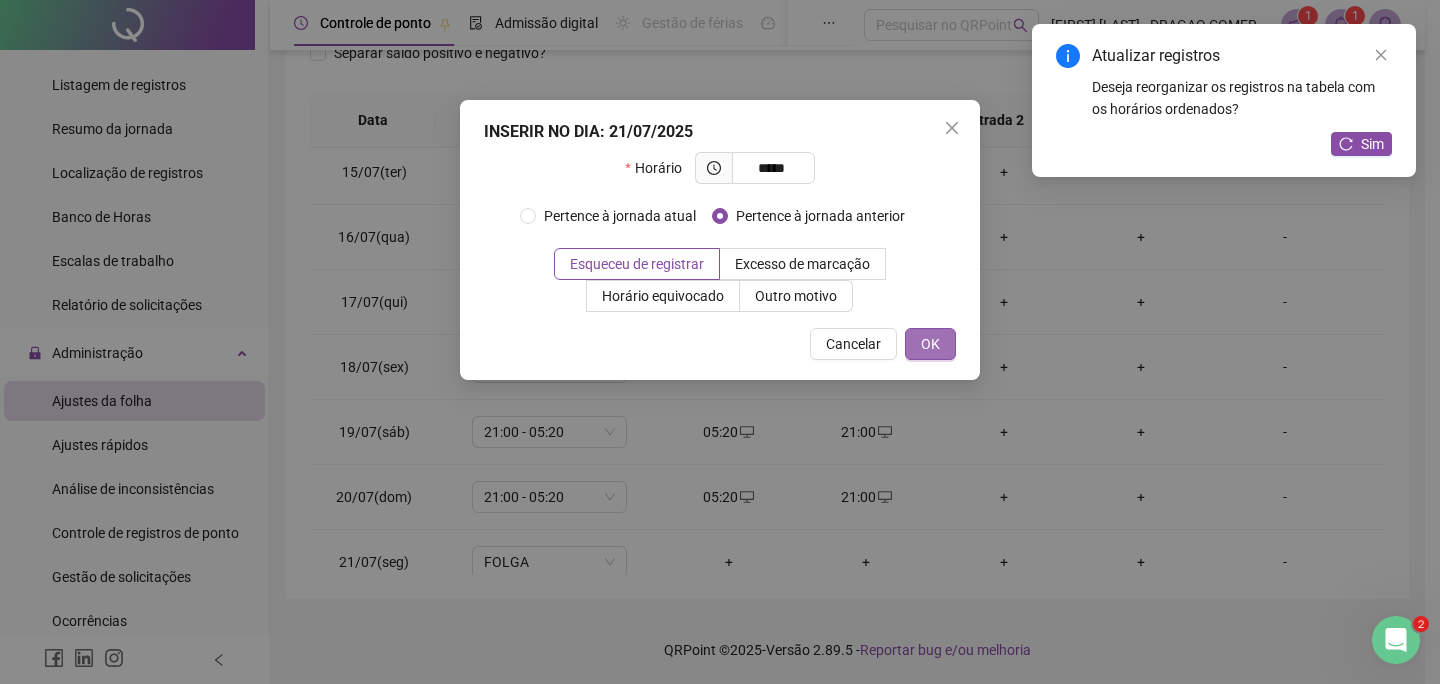 click on "OK" at bounding box center [930, 344] 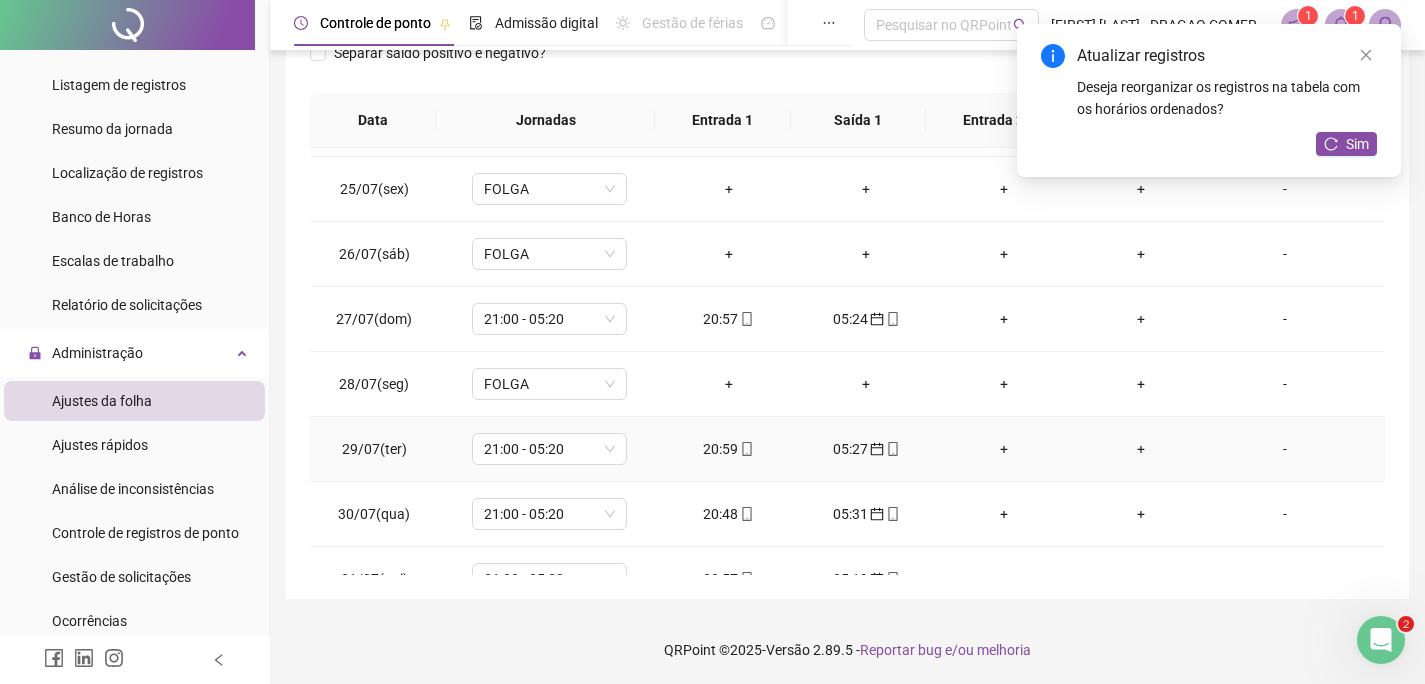 scroll, scrollTop: 1579, scrollLeft: 0, axis: vertical 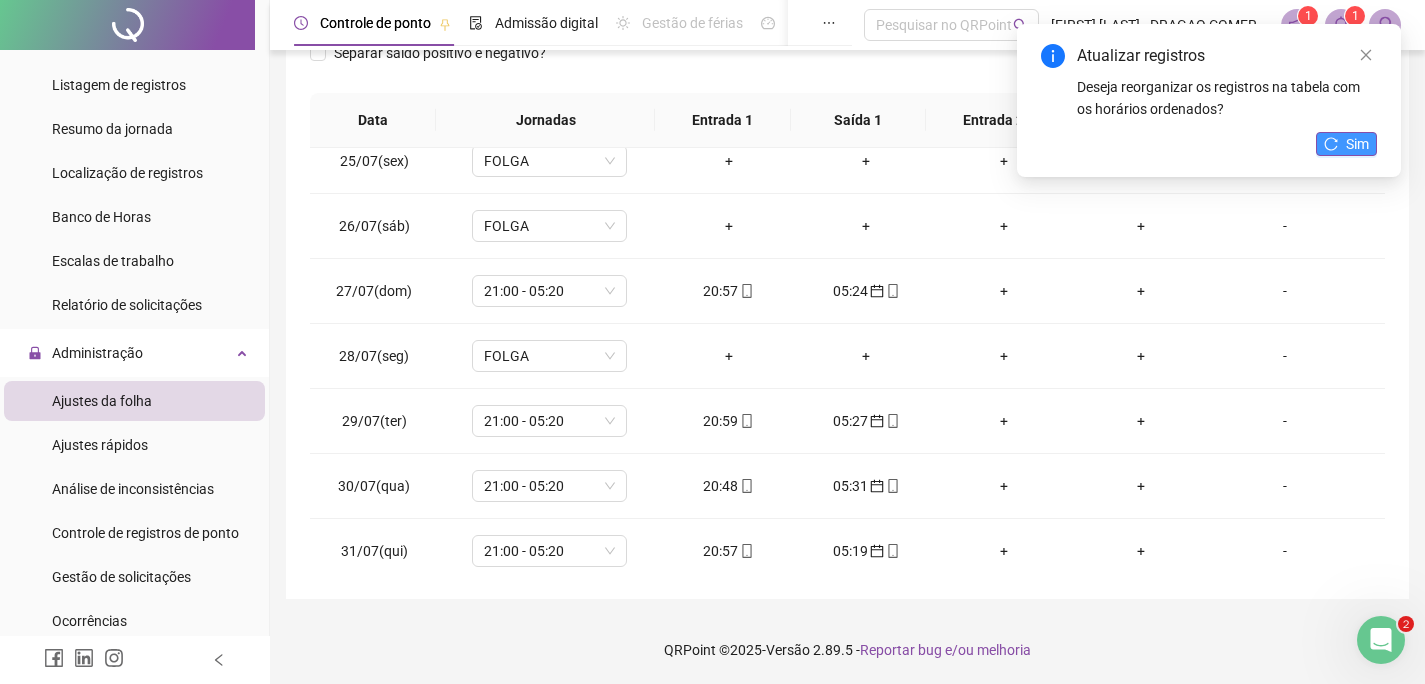 click on "Sim" at bounding box center (1357, 144) 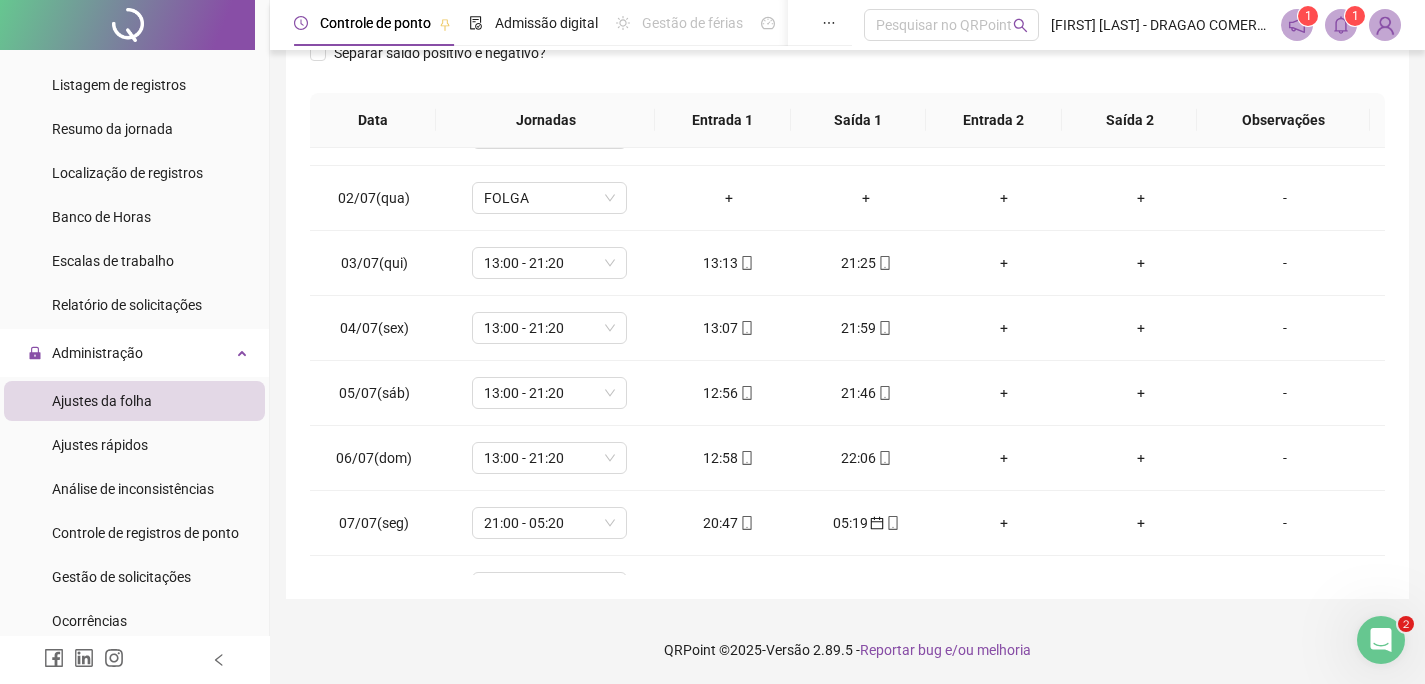 scroll, scrollTop: 0, scrollLeft: 0, axis: both 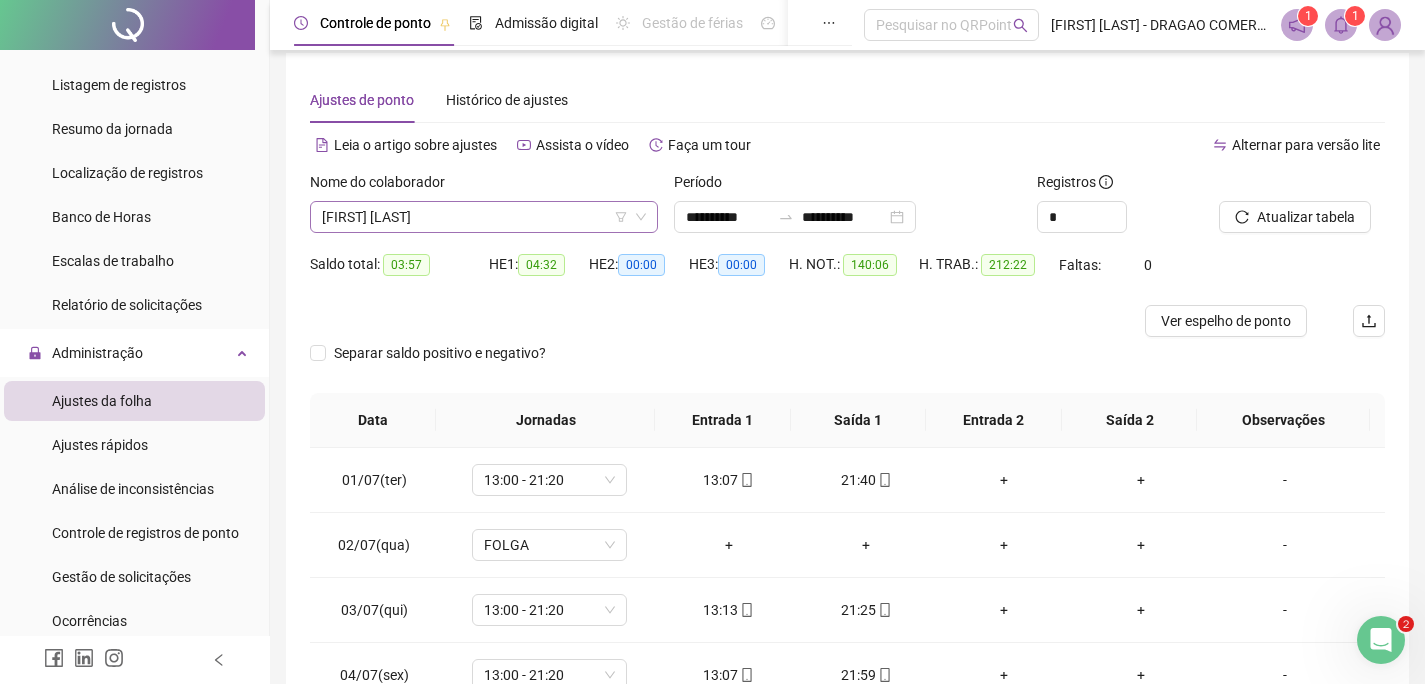 click on "[FIRST] [LAST]" at bounding box center [484, 217] 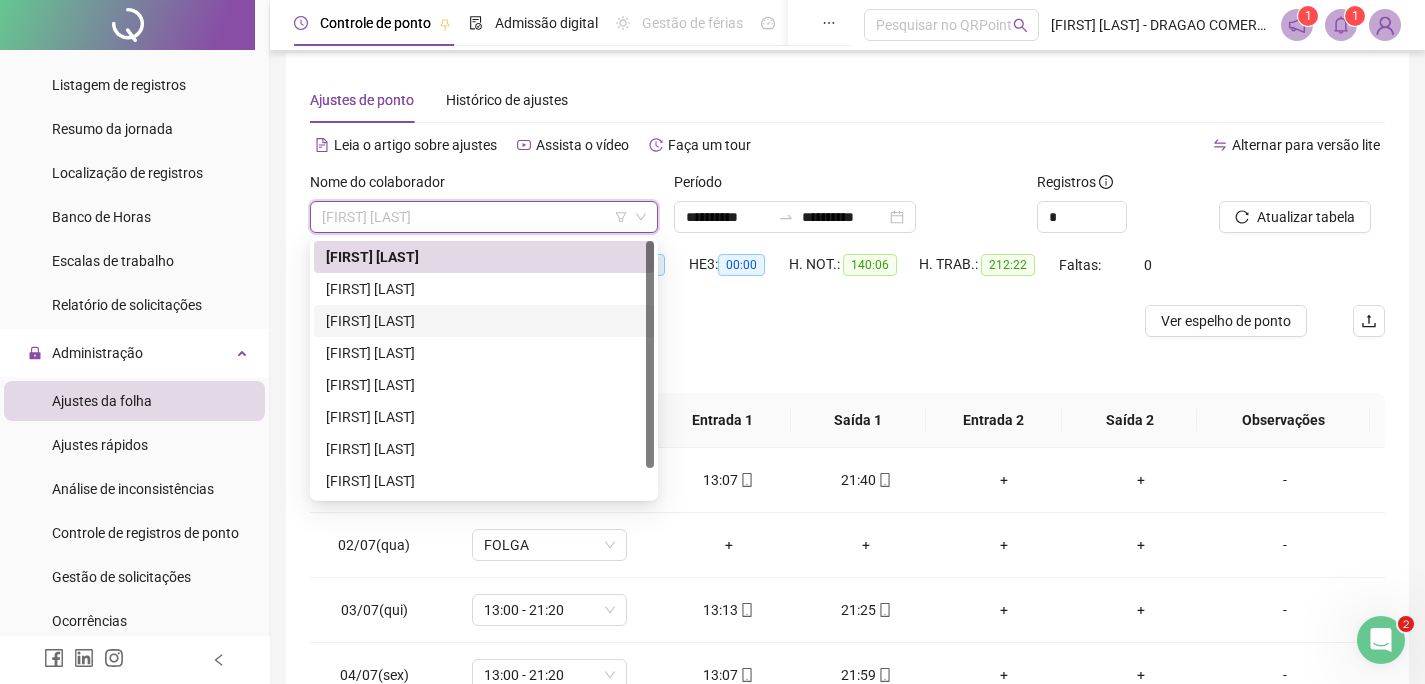 click on "[FIRST] [LAST]" at bounding box center (484, 321) 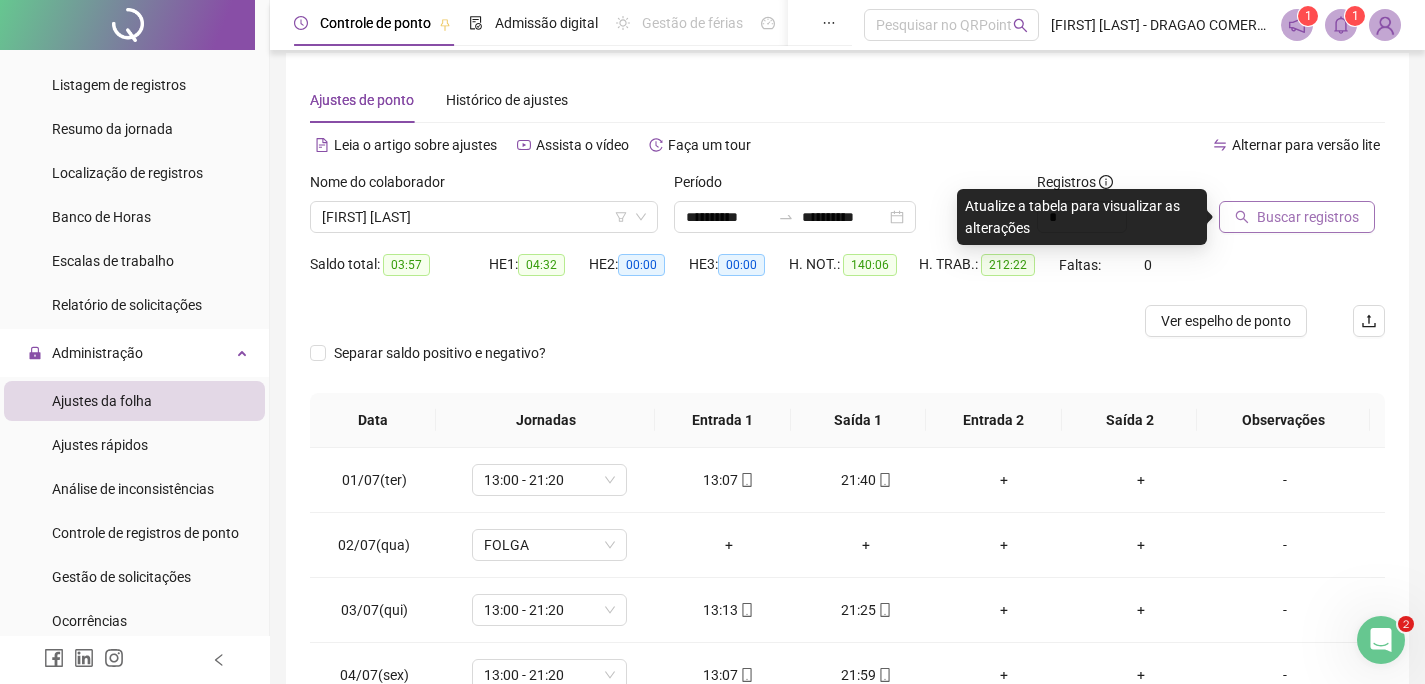 click on "Buscar registros" at bounding box center [1308, 217] 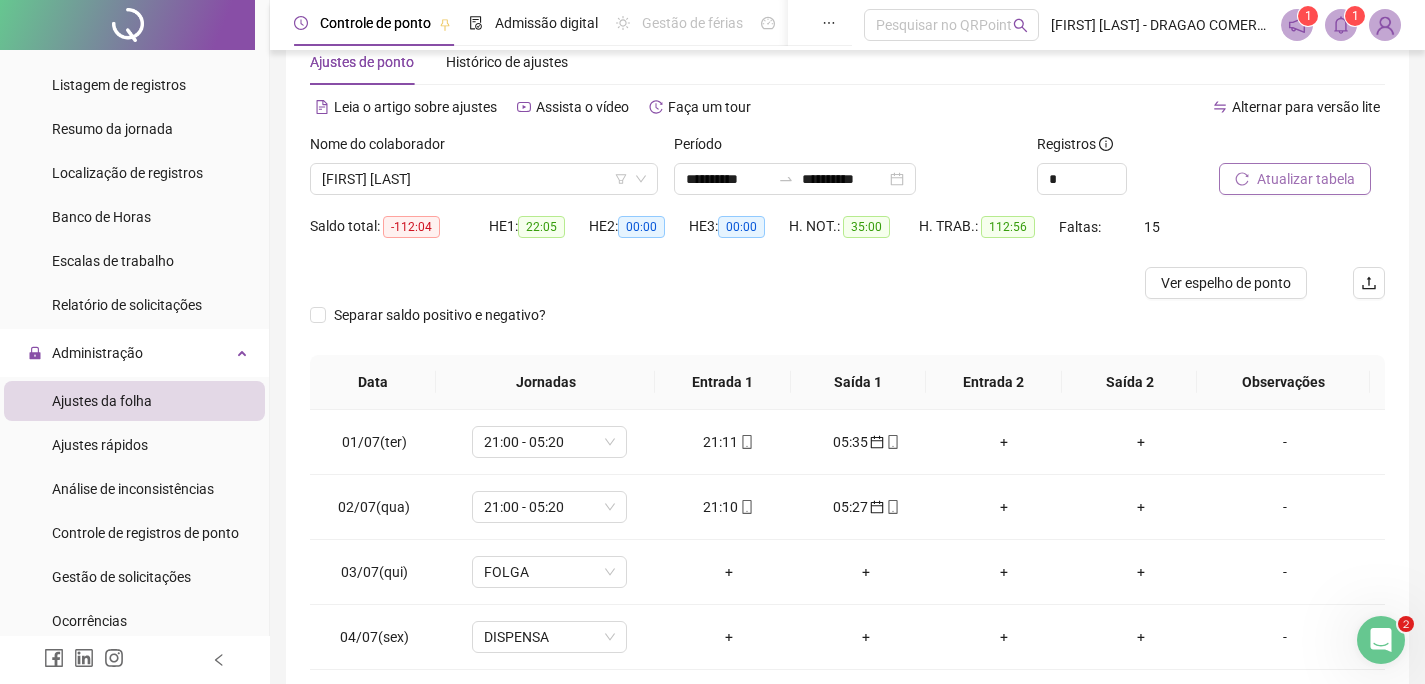 scroll, scrollTop: 113, scrollLeft: 0, axis: vertical 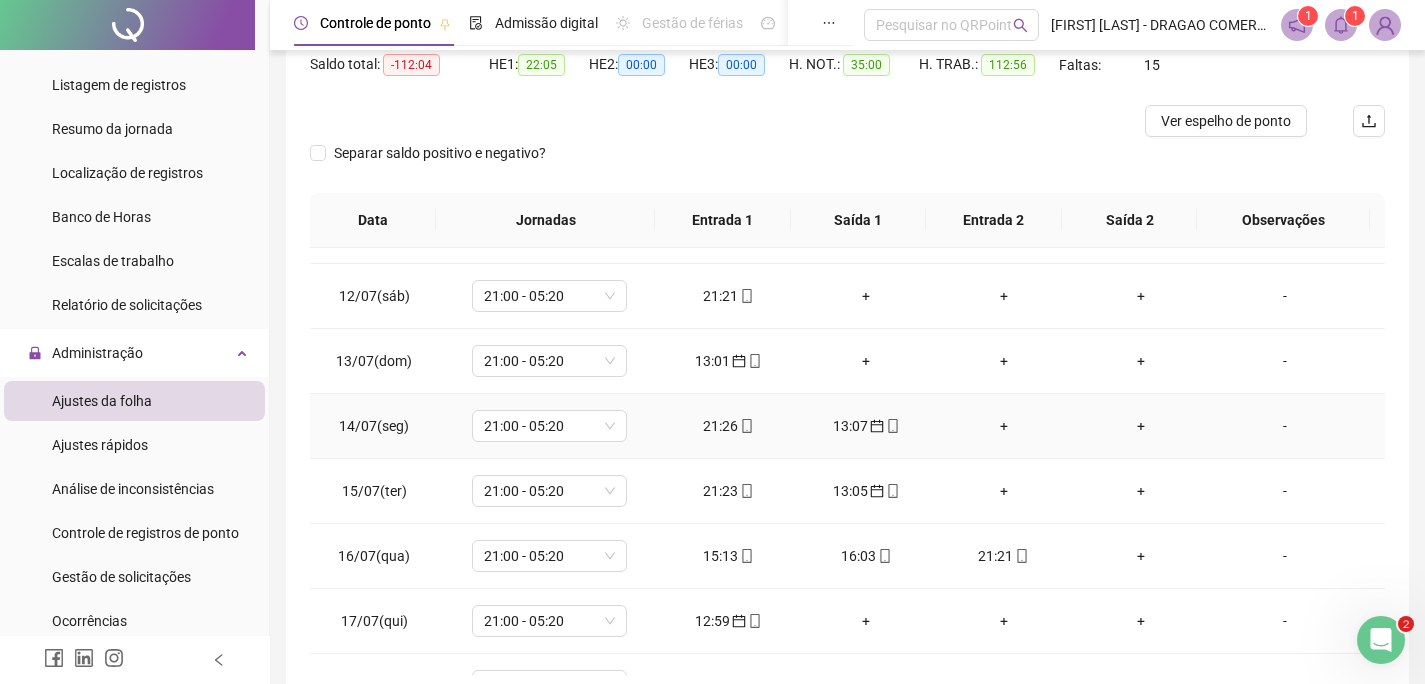 click on "13:07" at bounding box center [866, 426] 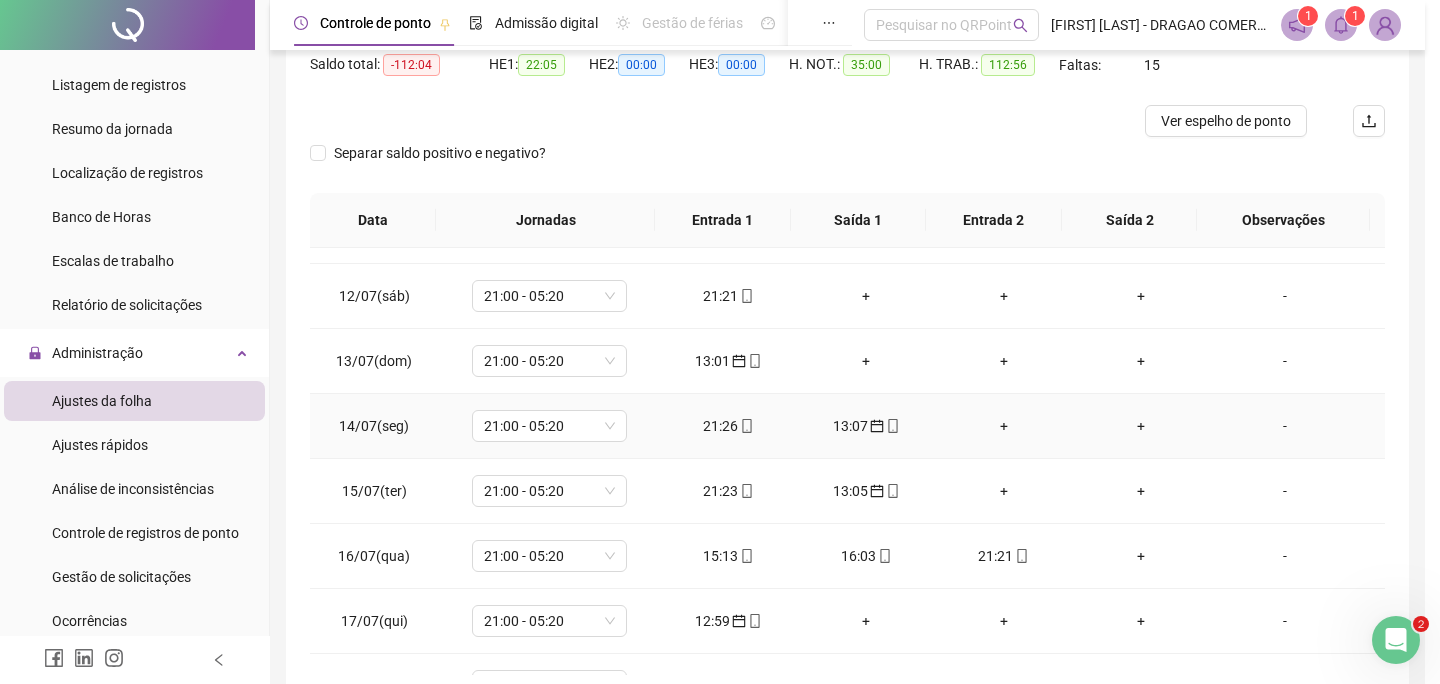type on "**********" 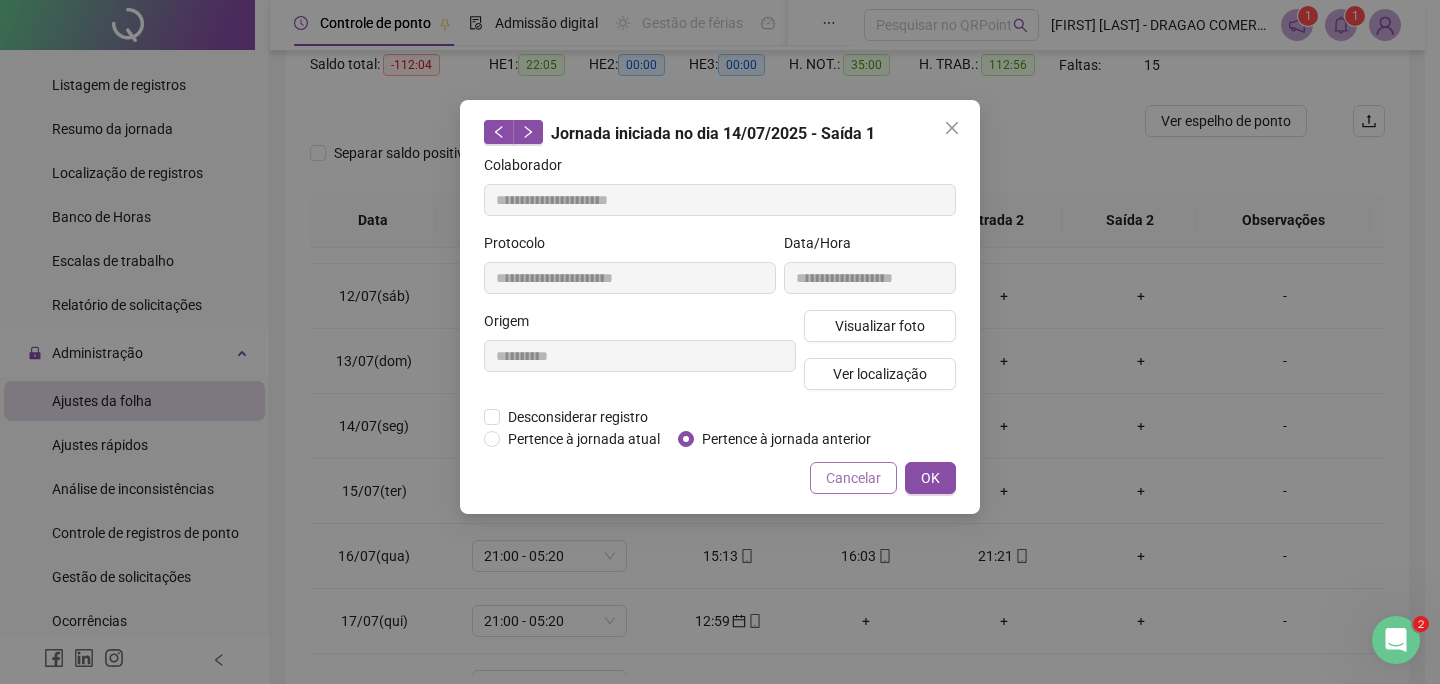 click on "Cancelar" at bounding box center (853, 478) 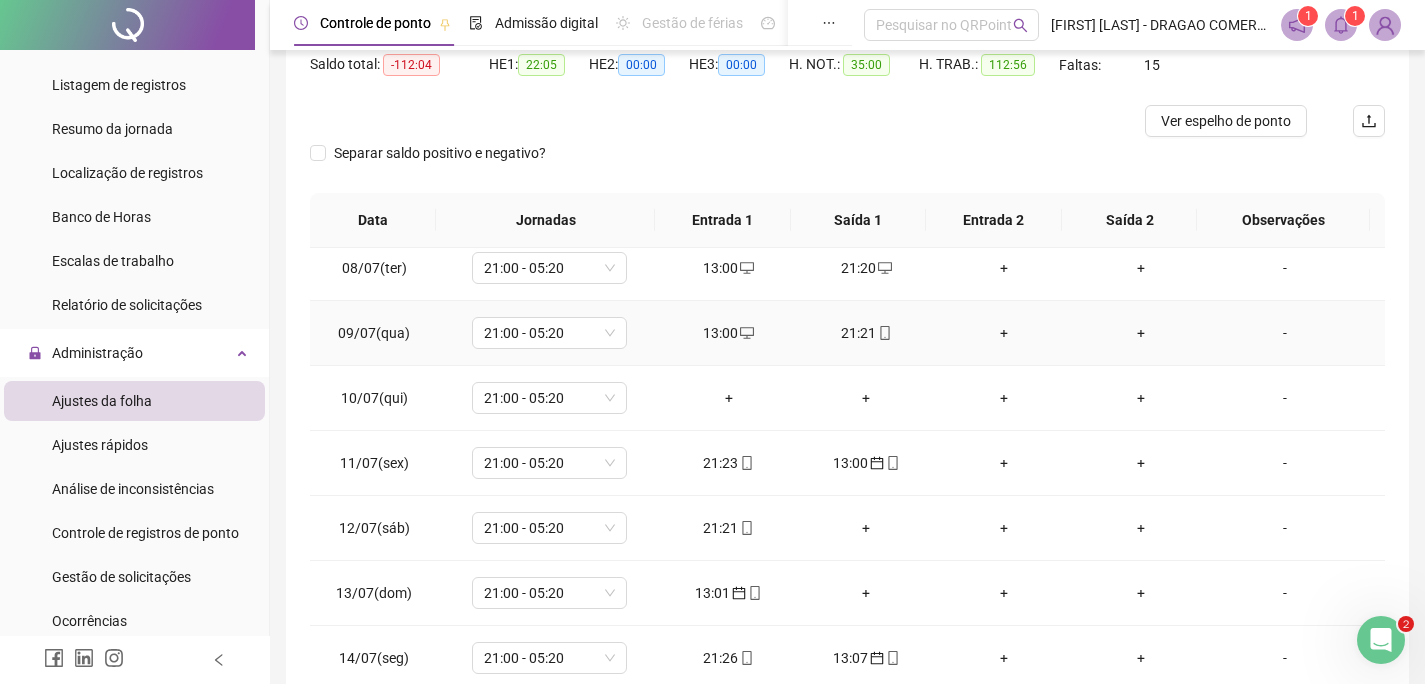 scroll, scrollTop: 500, scrollLeft: 0, axis: vertical 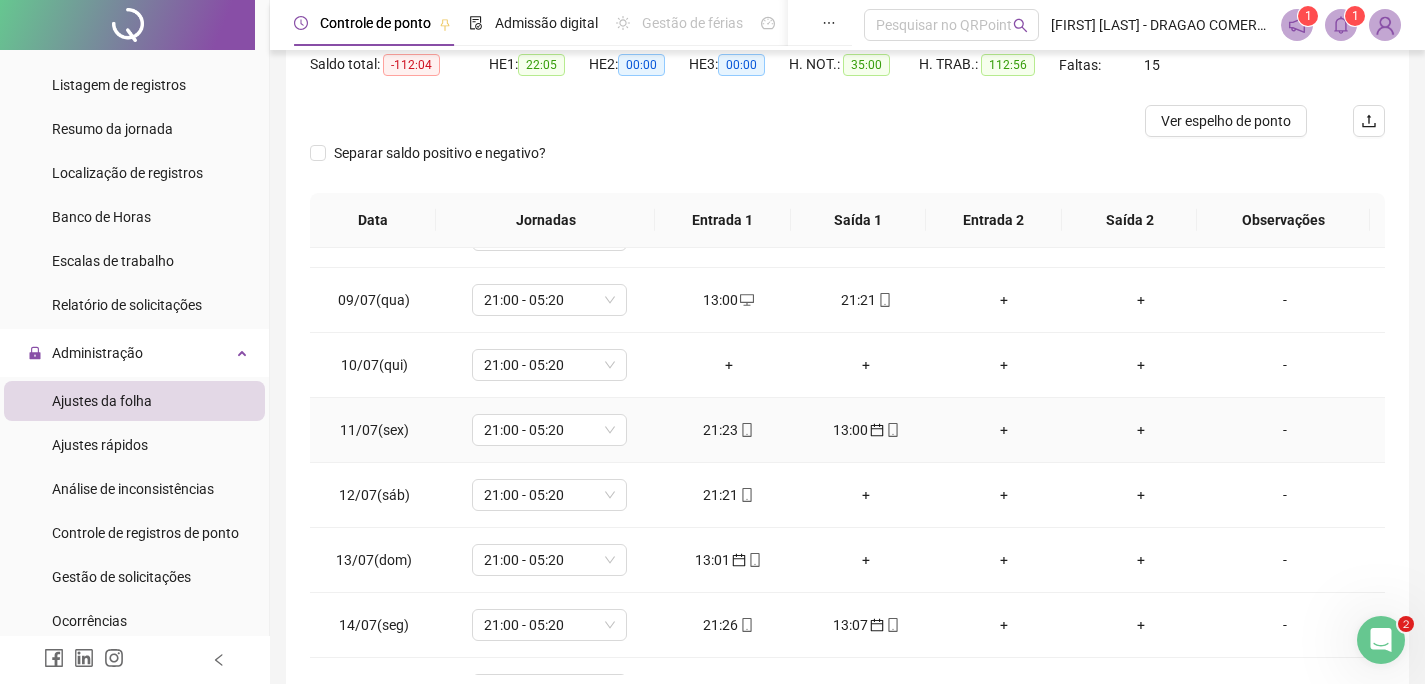 click on "13:00" at bounding box center (866, 430) 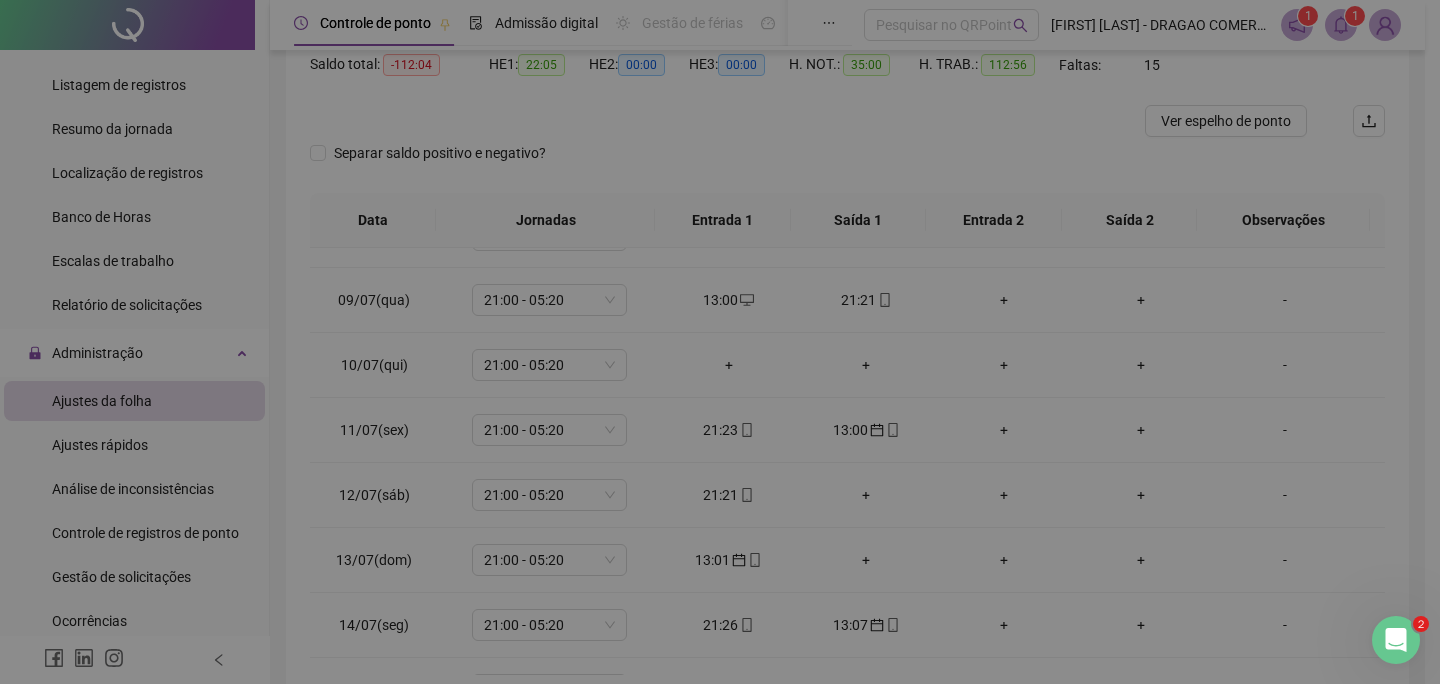 type on "**********" 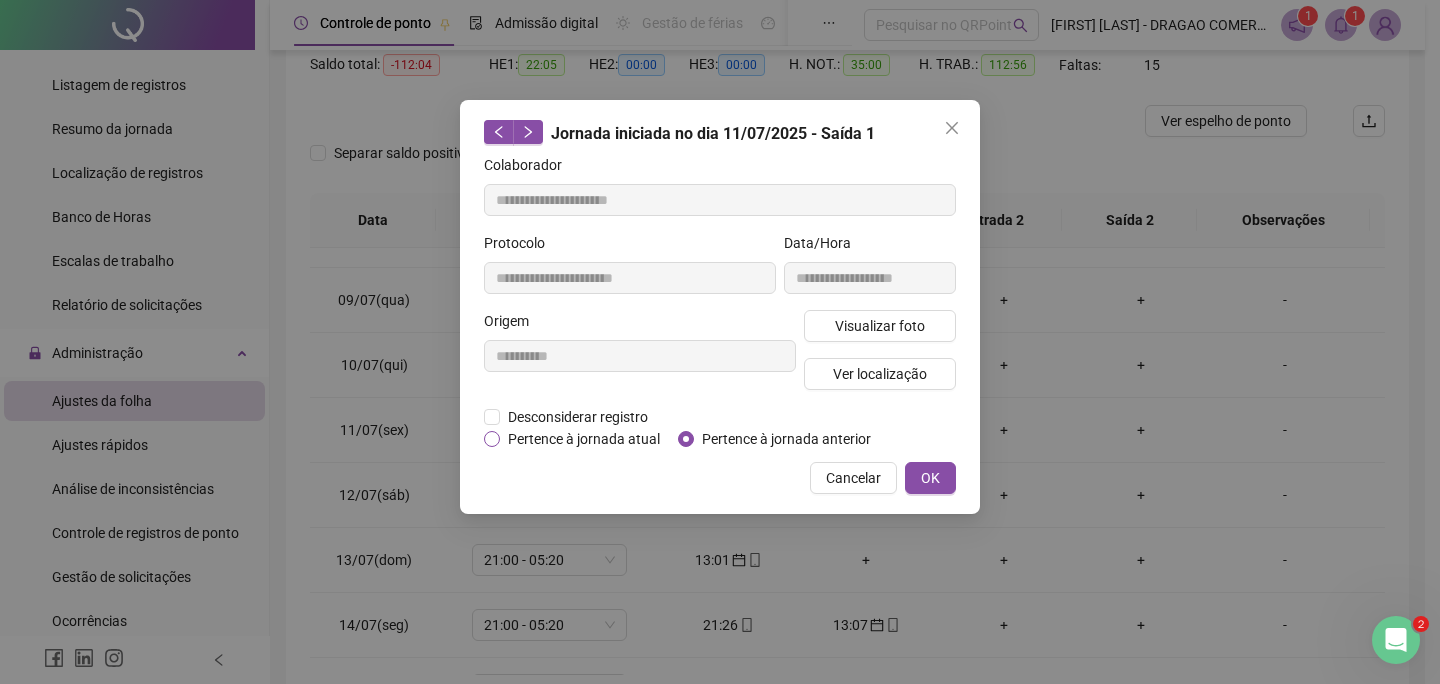 click on "Pertence à jornada atual" at bounding box center [584, 439] 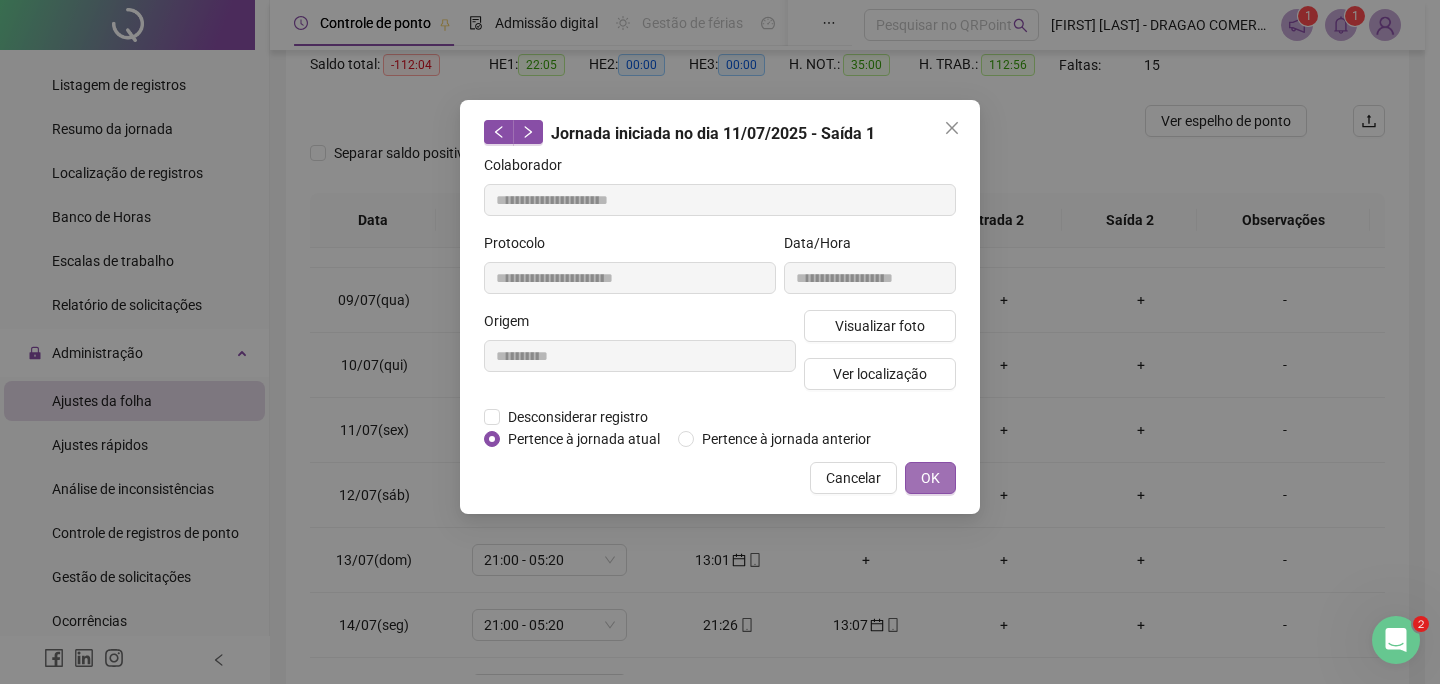 click on "OK" at bounding box center [930, 478] 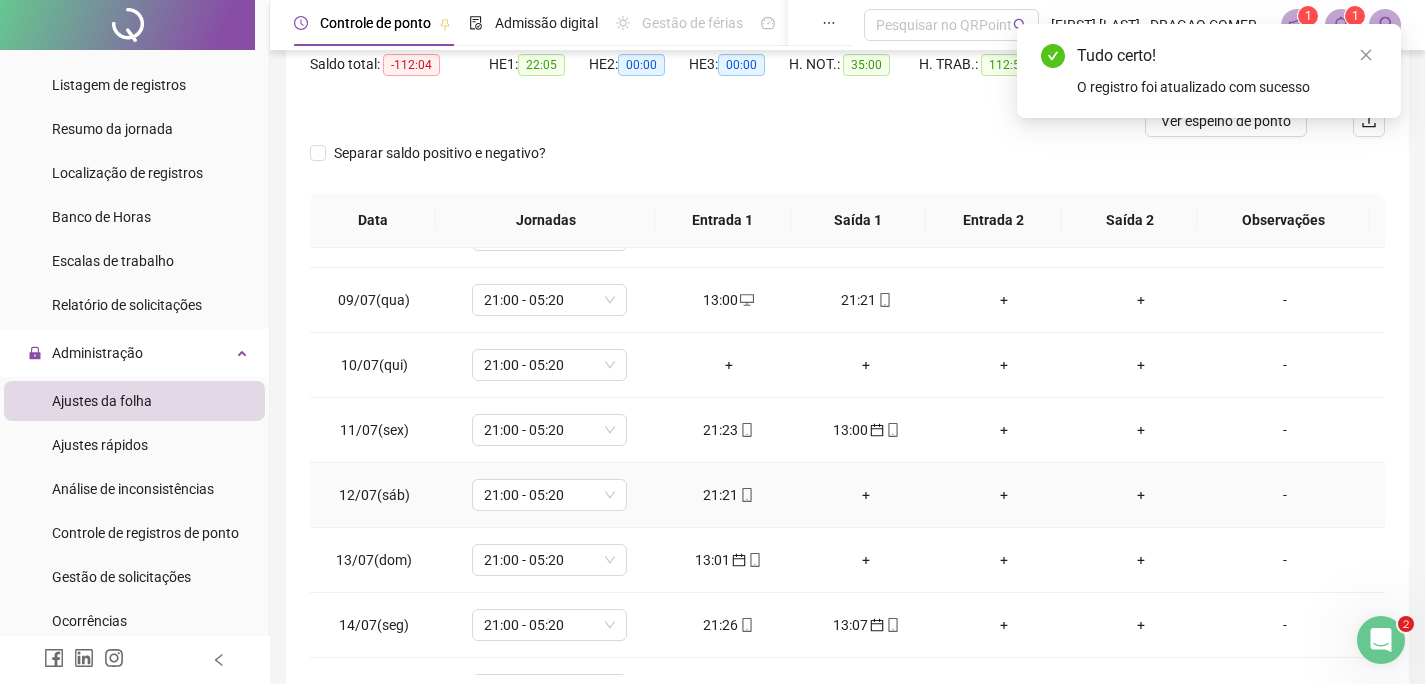 scroll, scrollTop: 600, scrollLeft: 0, axis: vertical 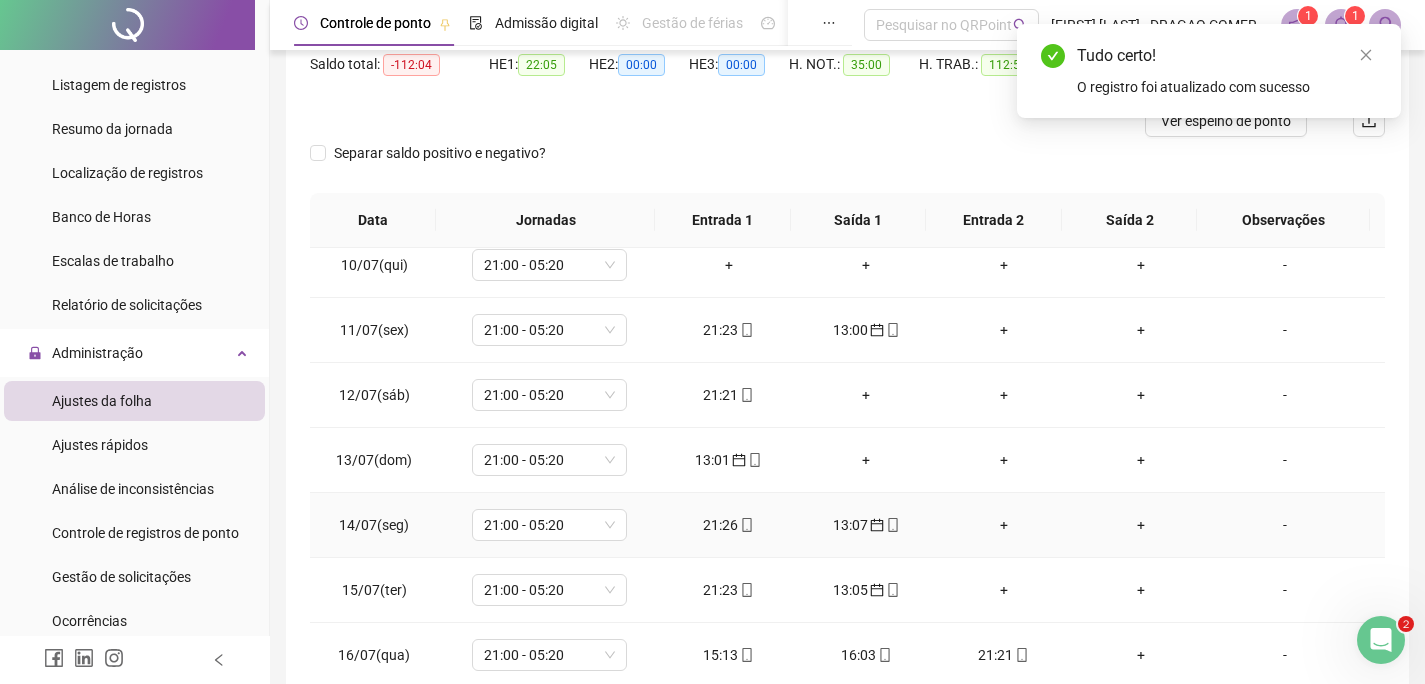 click on "13:07" at bounding box center [866, 525] 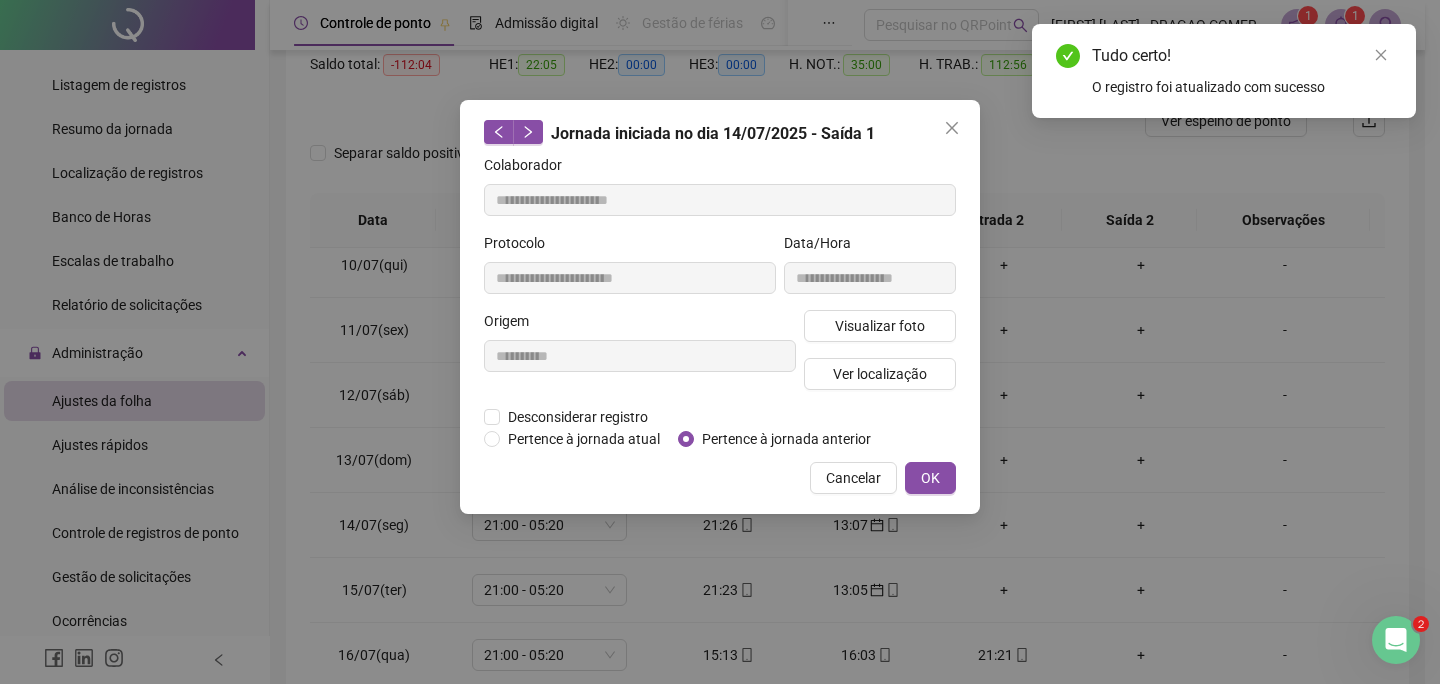 type on "**********" 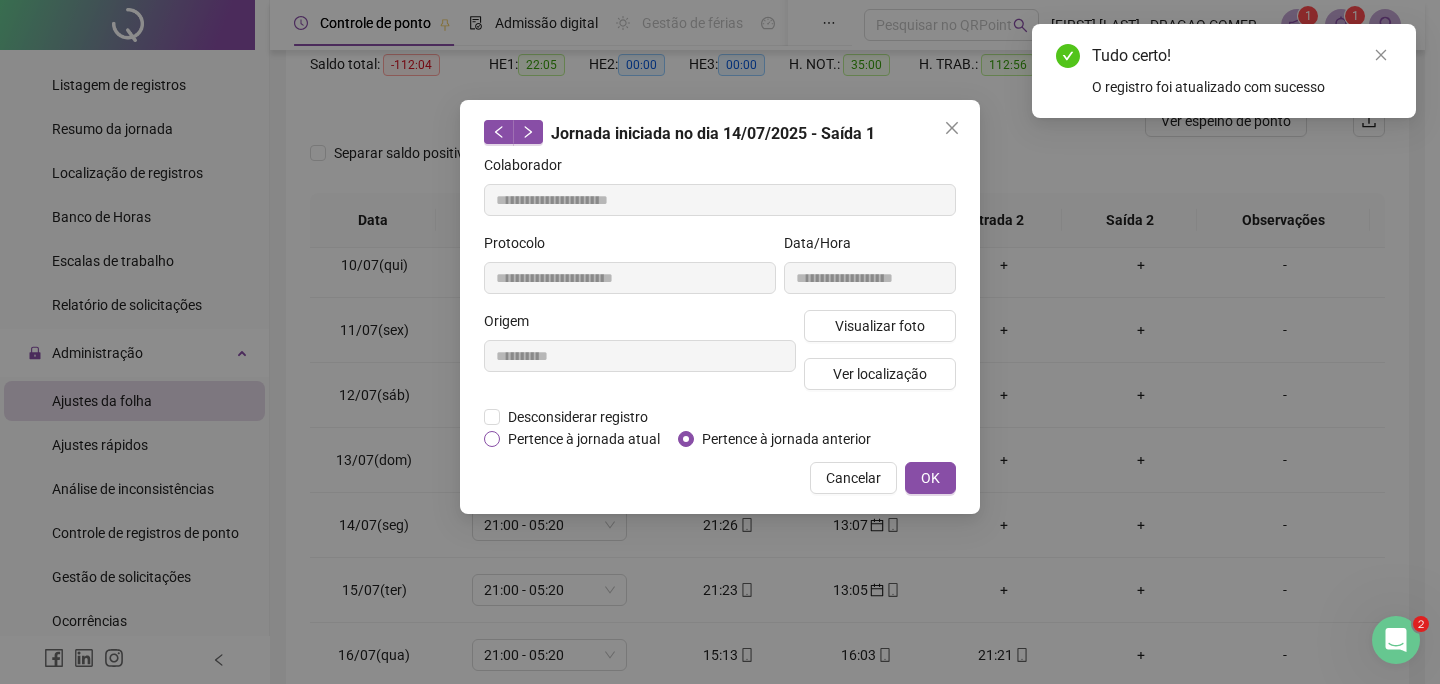 click on "Pertence à jornada atual" at bounding box center [584, 439] 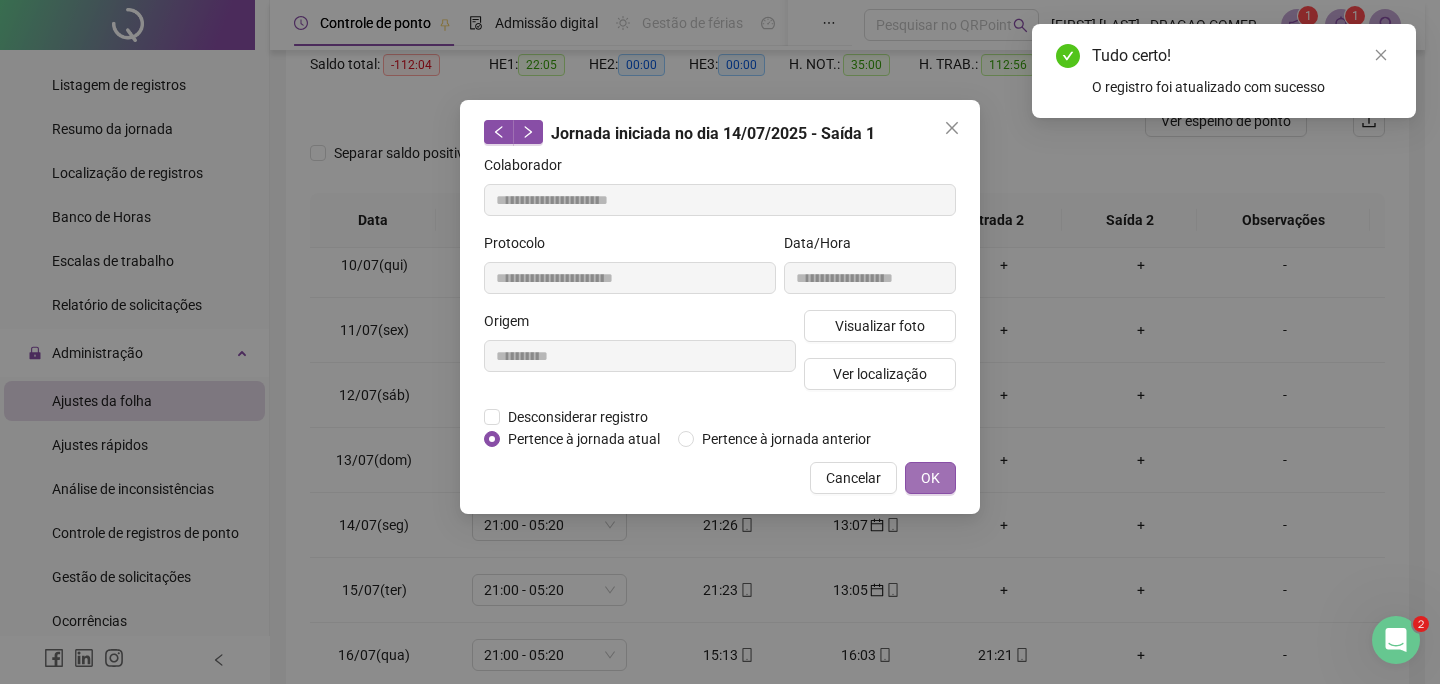 click on "OK" at bounding box center [930, 478] 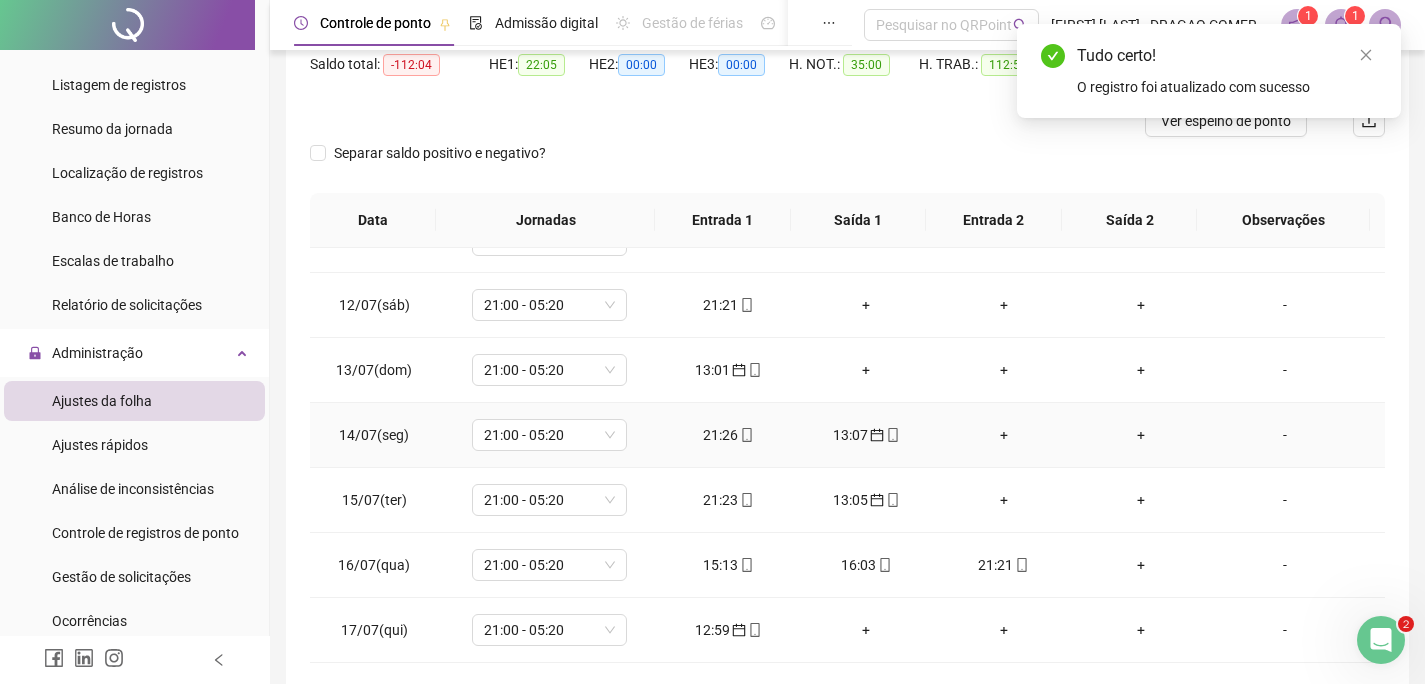 scroll, scrollTop: 699, scrollLeft: 0, axis: vertical 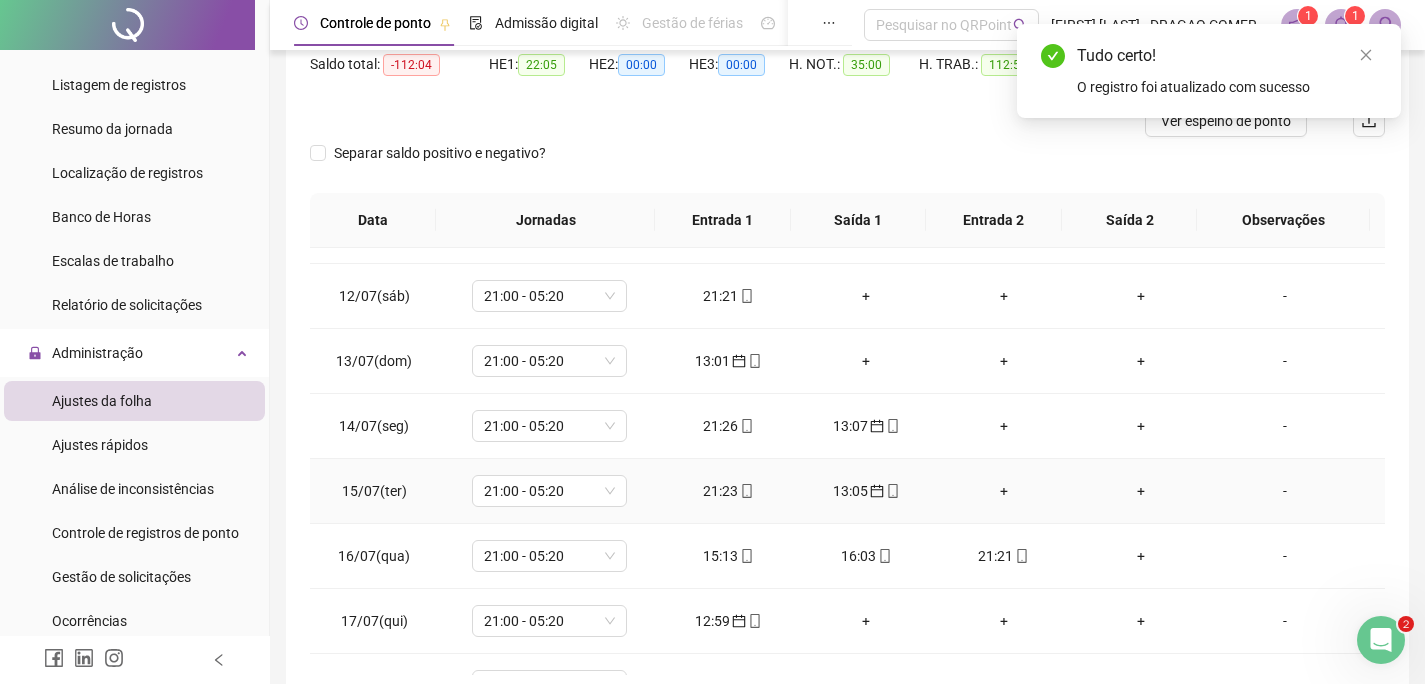 click on "13:05" at bounding box center [866, 491] 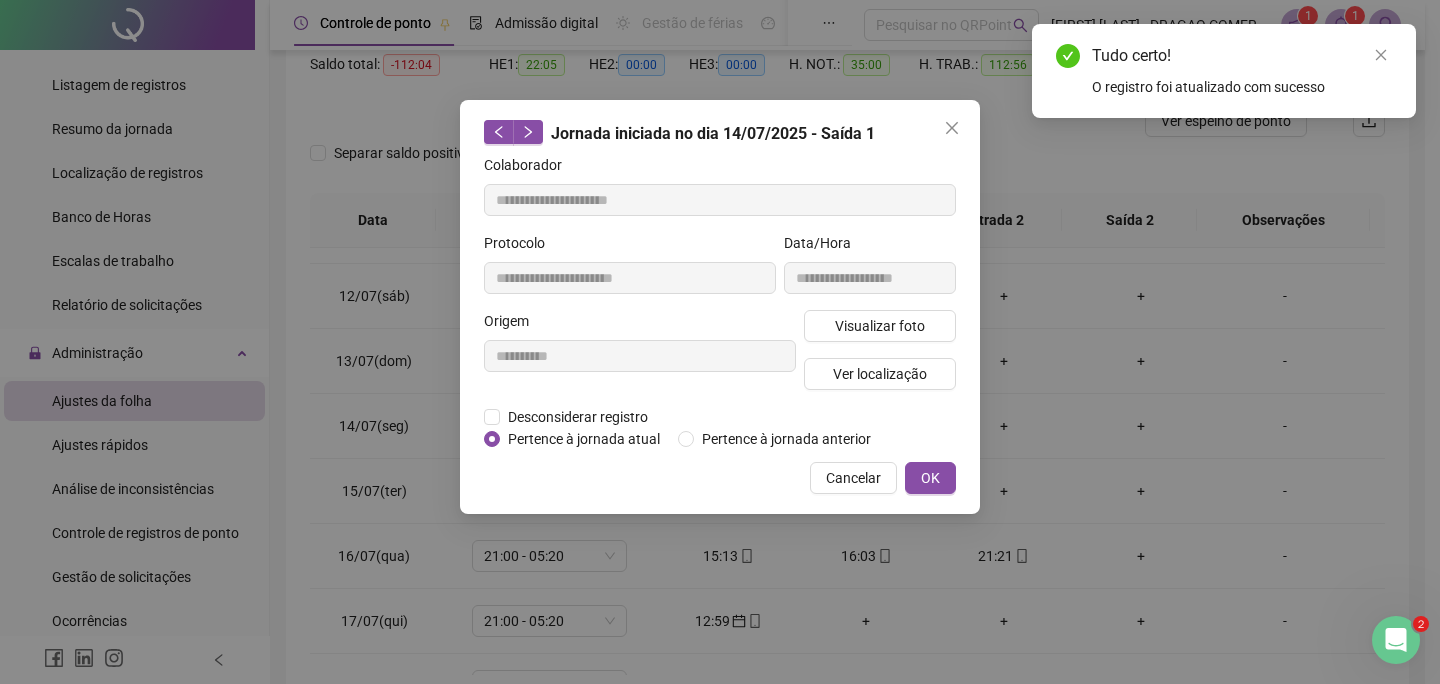 type on "**********" 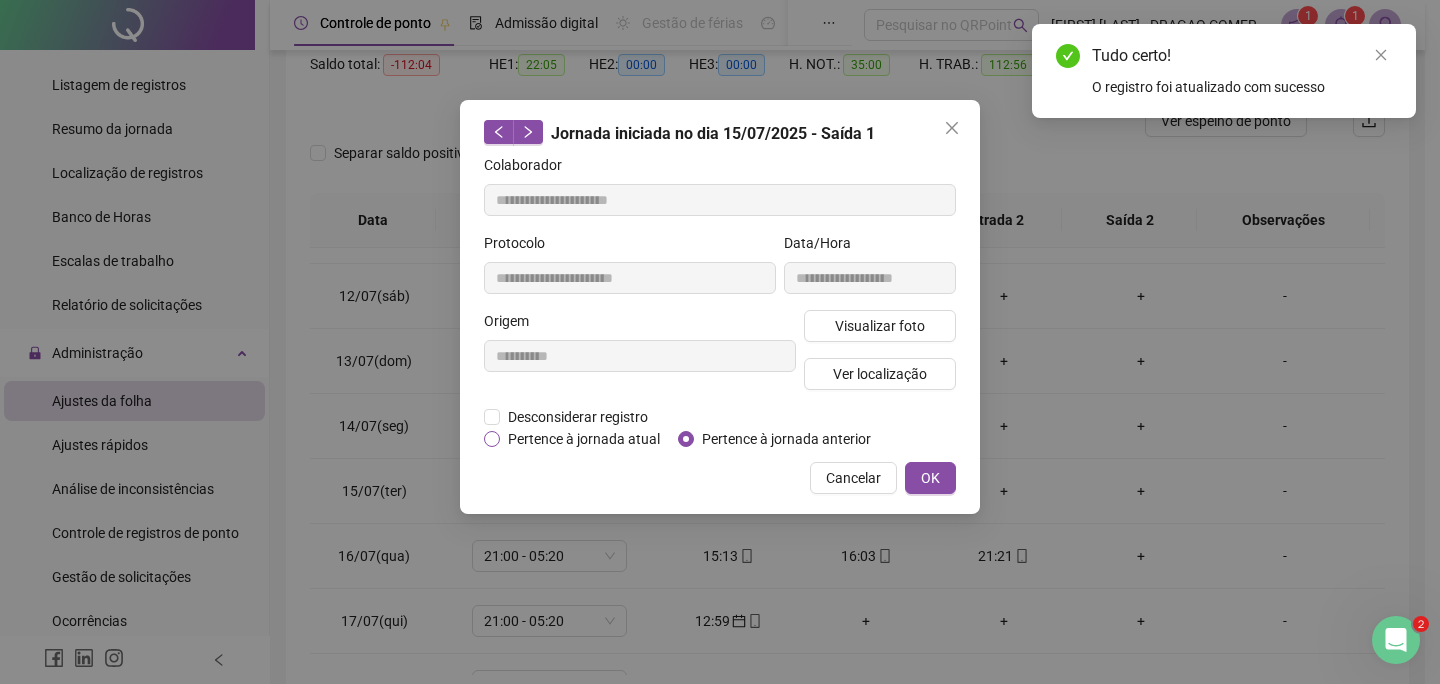 click on "Pertence à jornada atual" at bounding box center [584, 439] 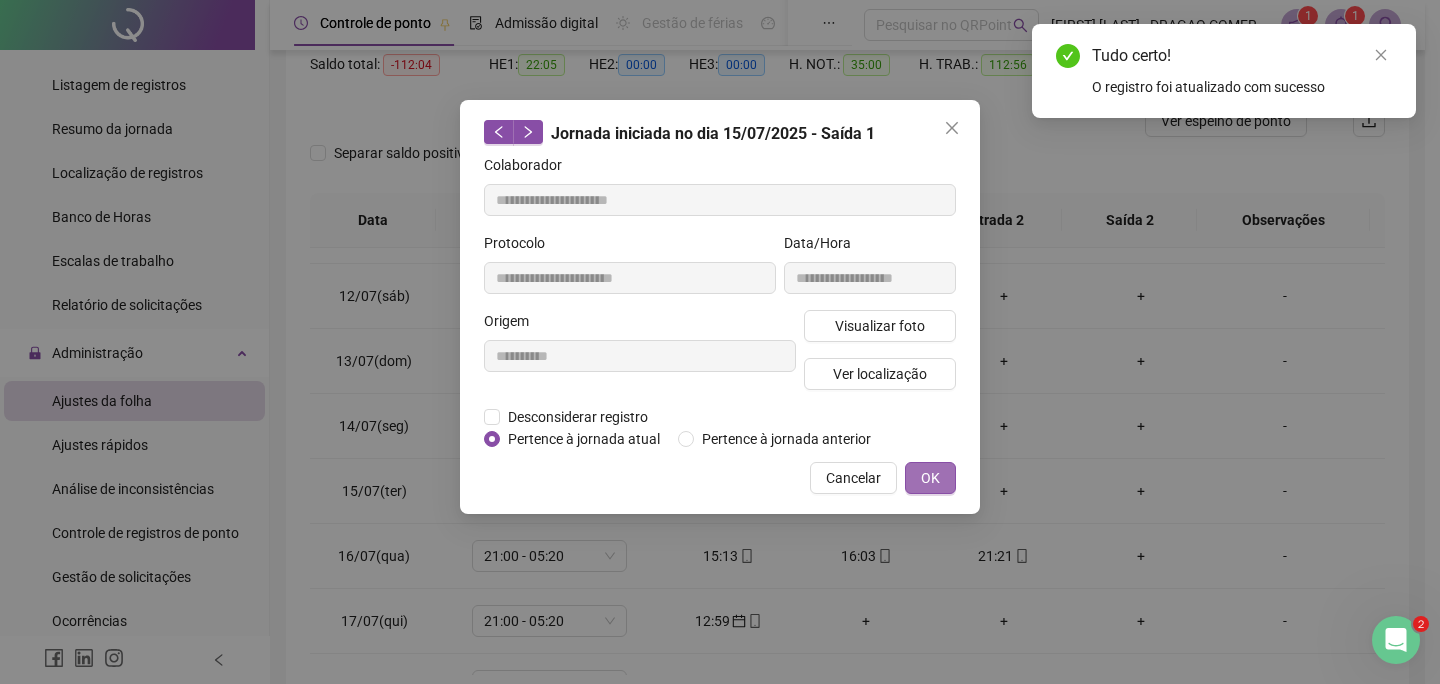 click on "OK" at bounding box center [930, 478] 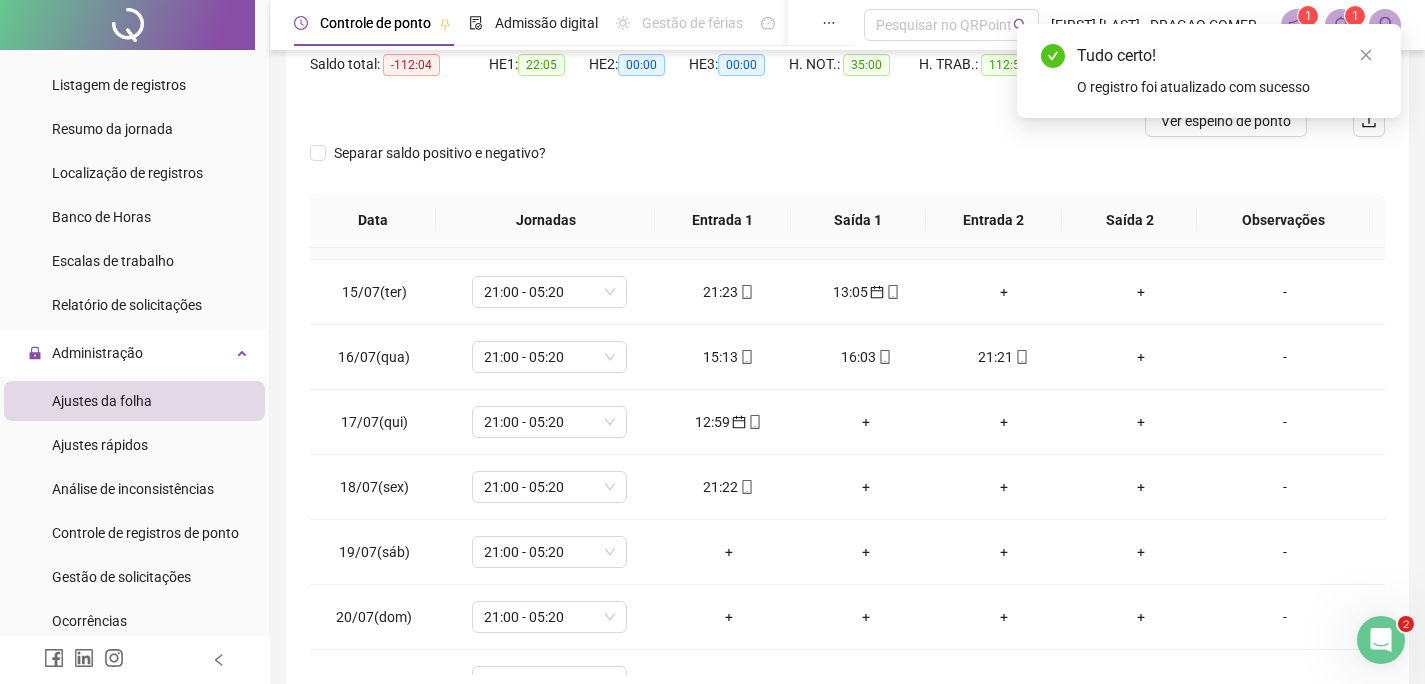 scroll, scrollTop: 900, scrollLeft: 0, axis: vertical 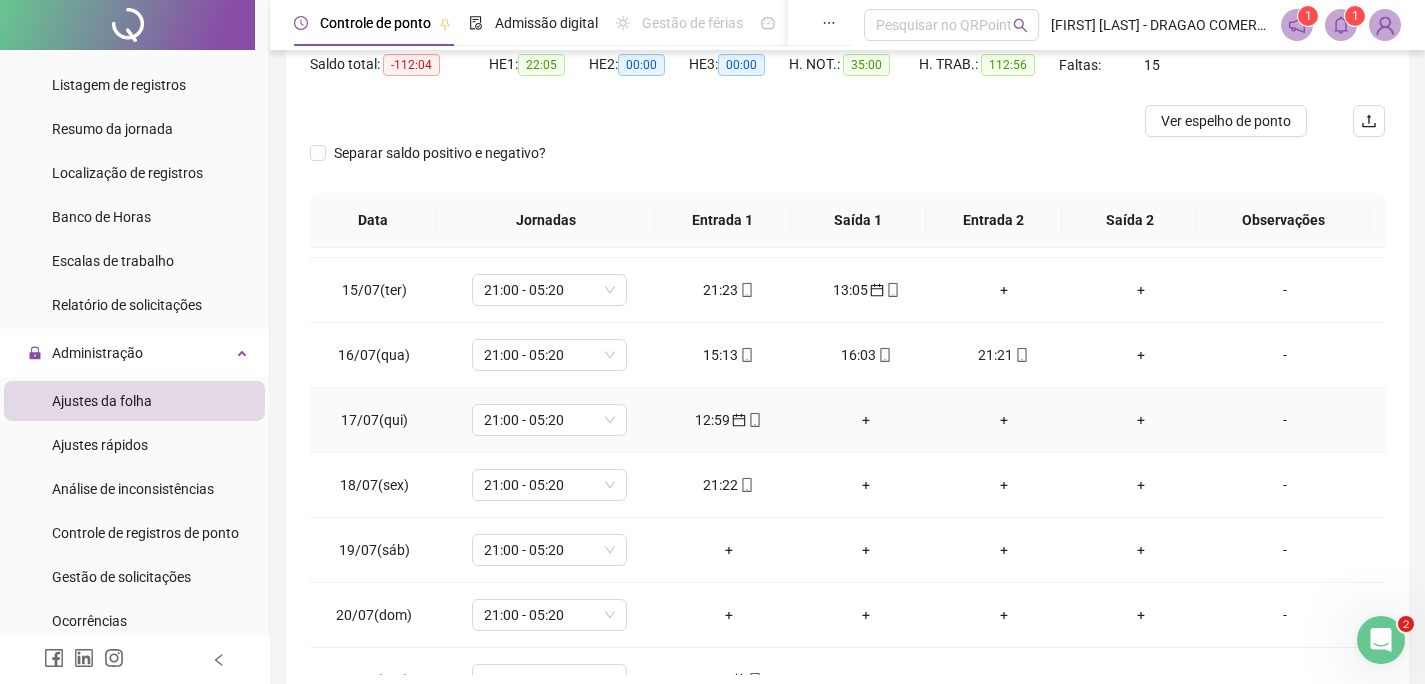 click on "12:59" at bounding box center (729, 420) 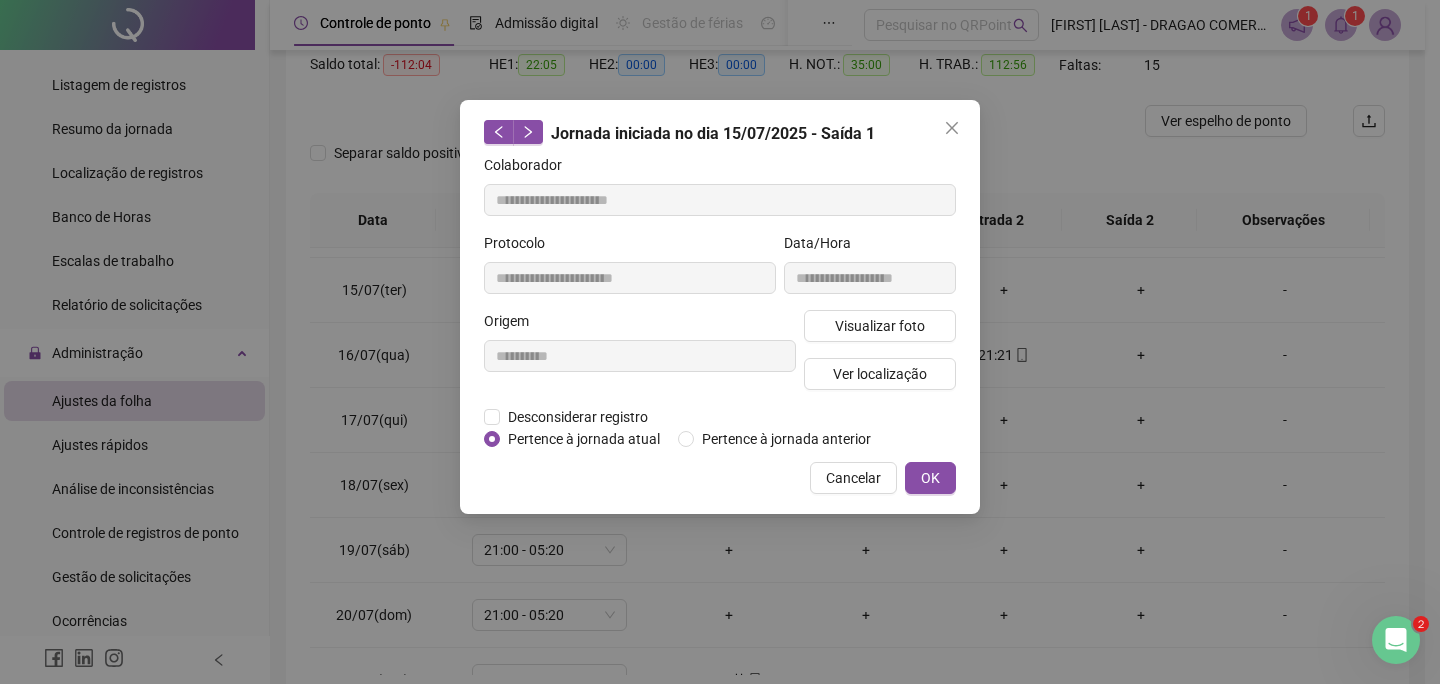 type on "**********" 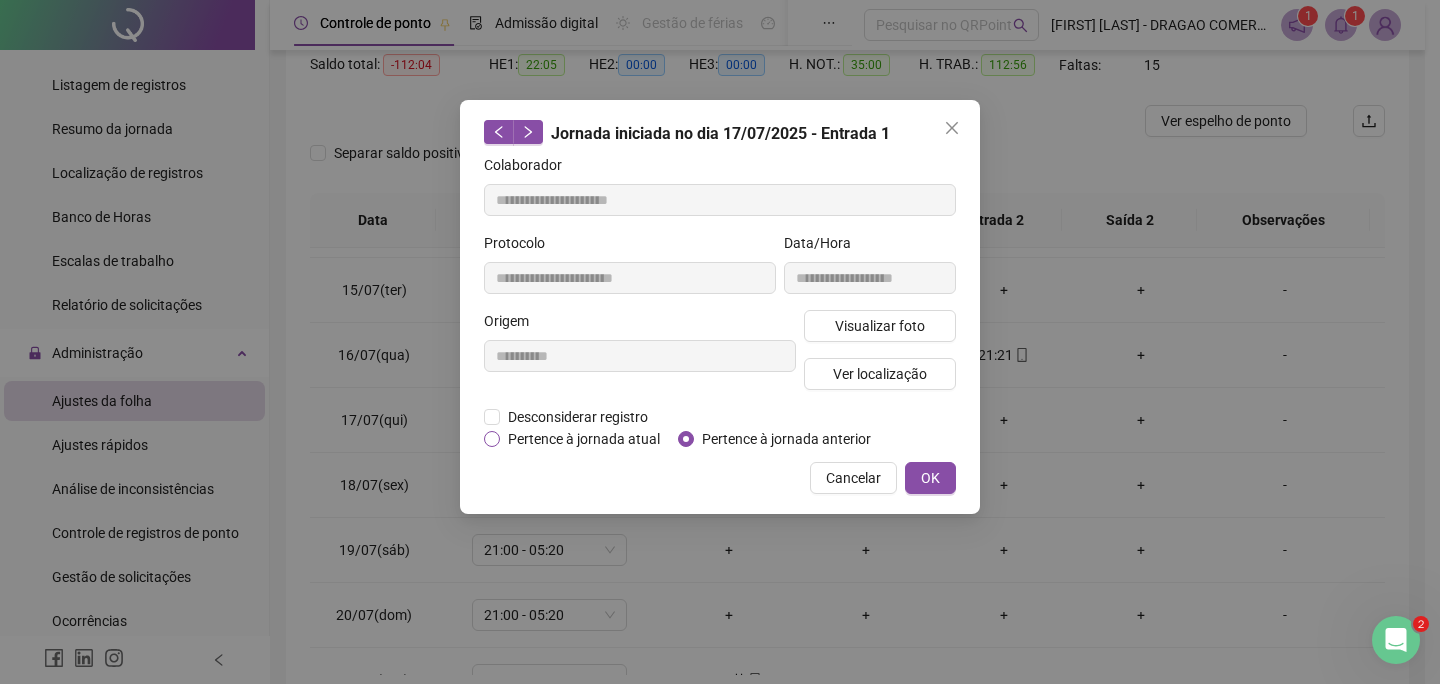 click on "Pertence à jornada atual" at bounding box center [584, 439] 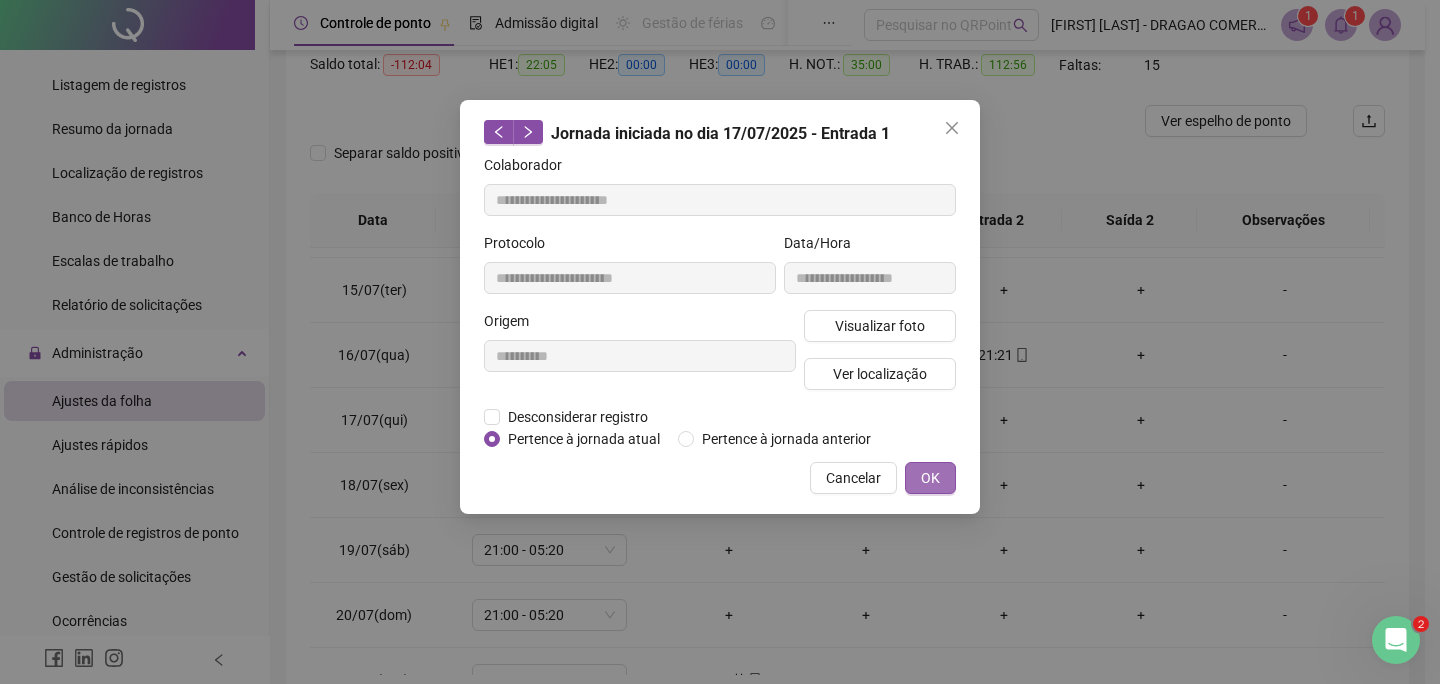 click on "OK" at bounding box center (930, 478) 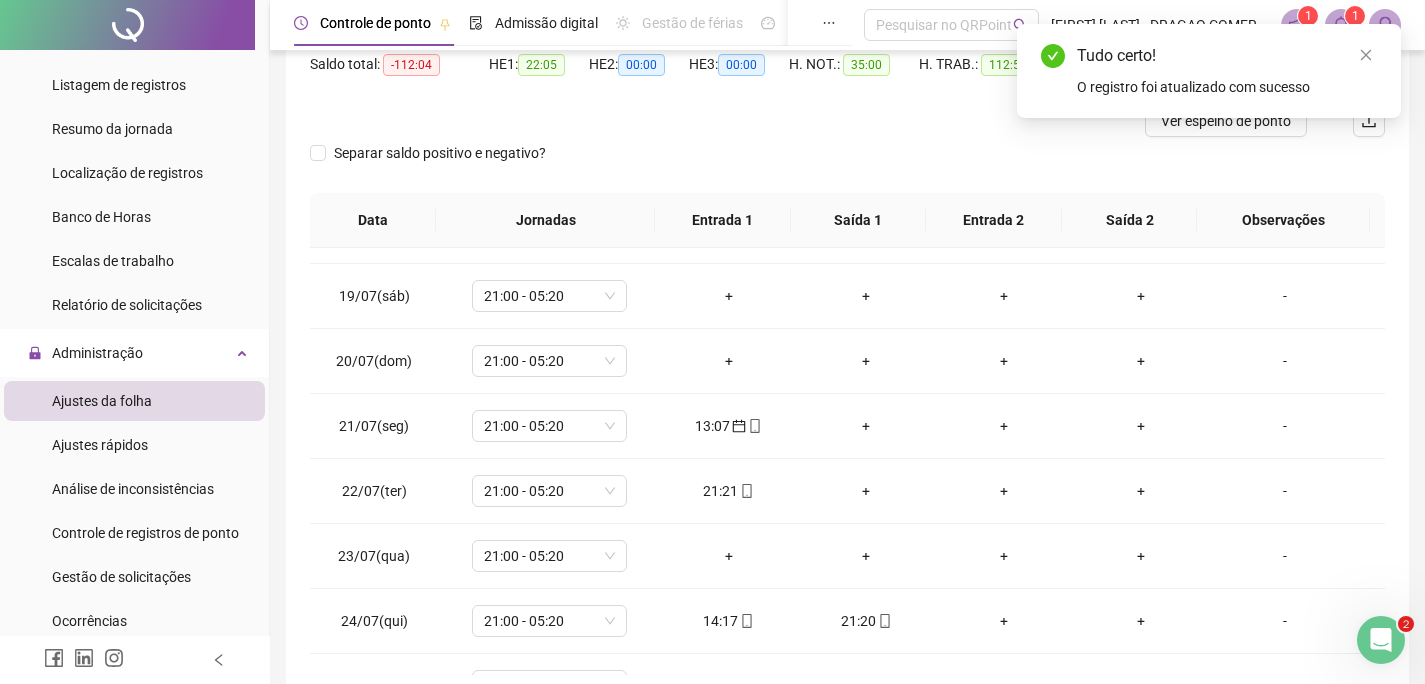 scroll, scrollTop: 1200, scrollLeft: 0, axis: vertical 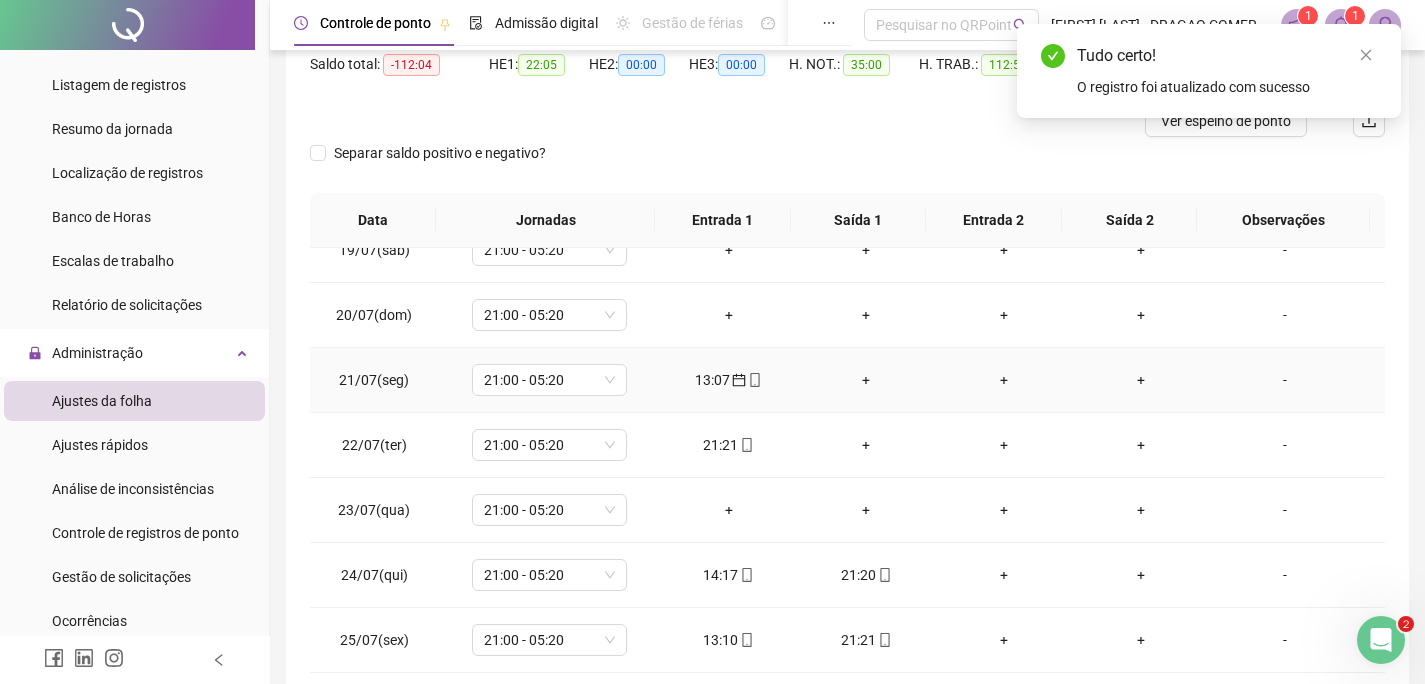 click on "13:07" at bounding box center [729, 380] 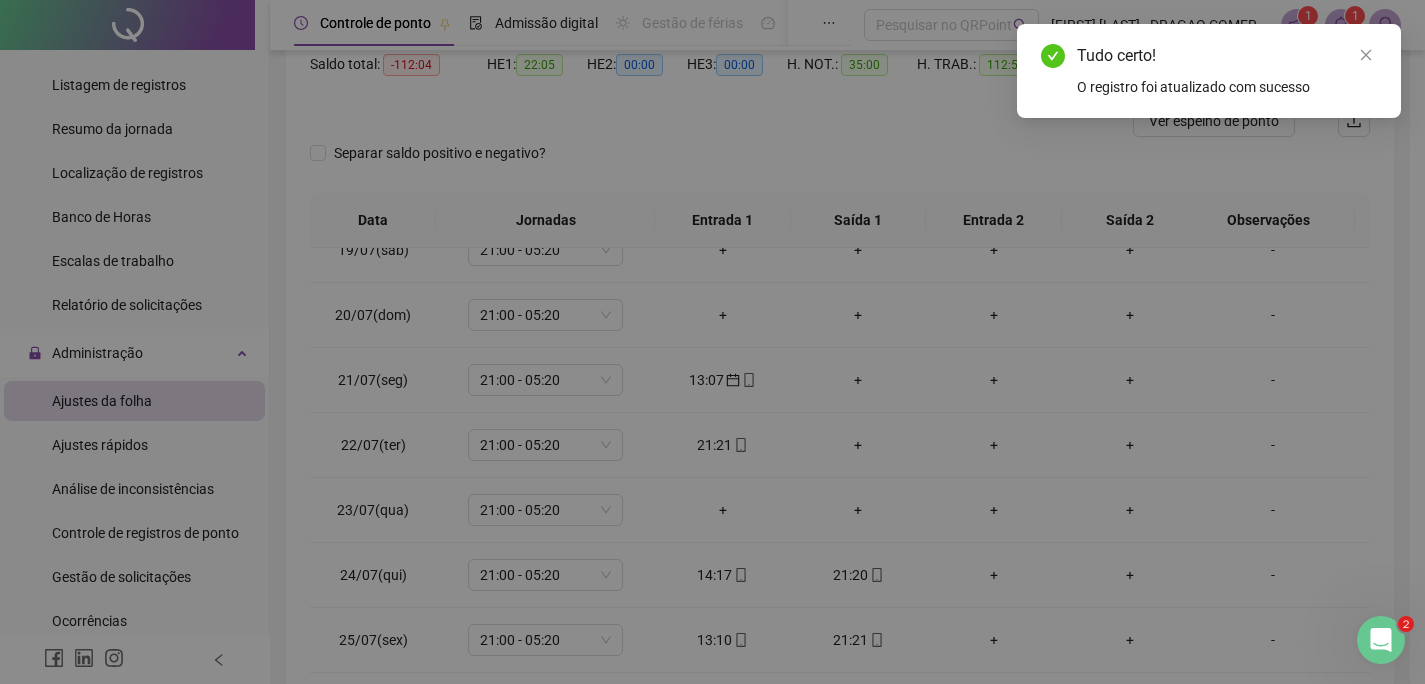 type on "**********" 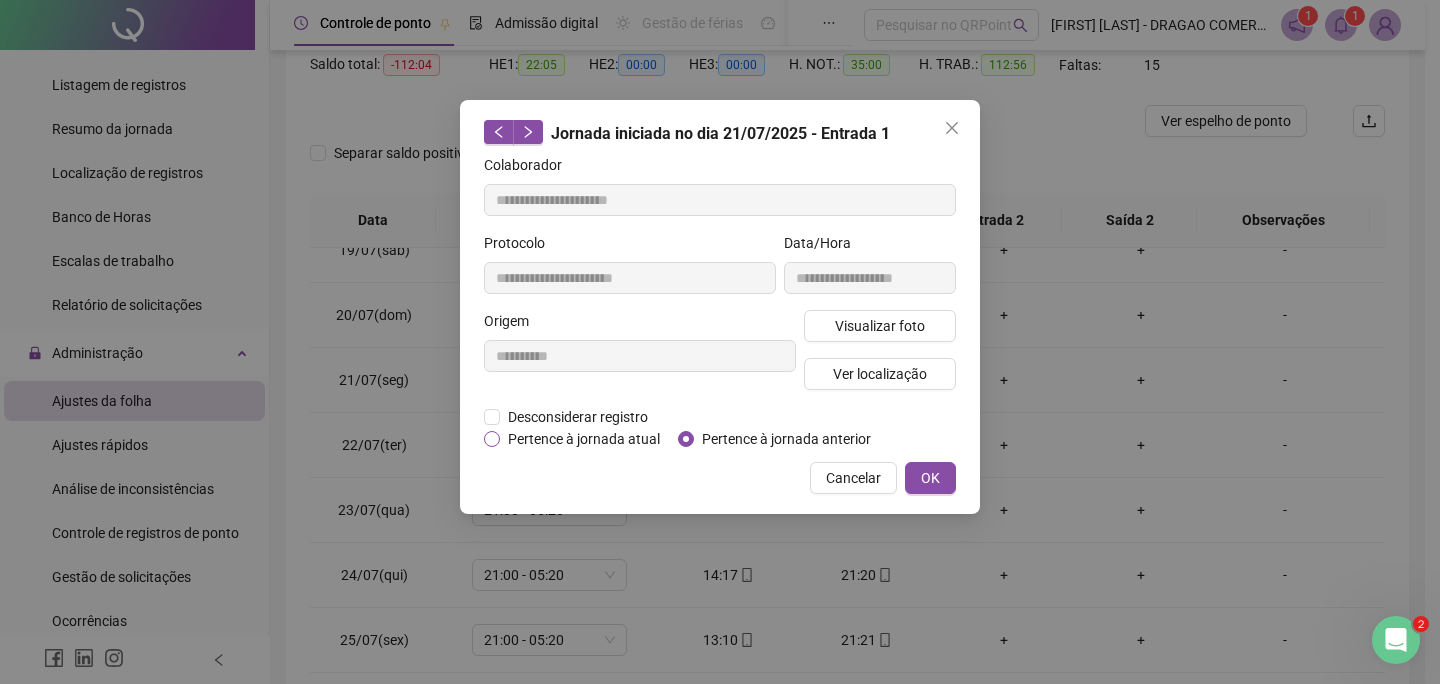 click on "Pertence à jornada atual" at bounding box center [584, 439] 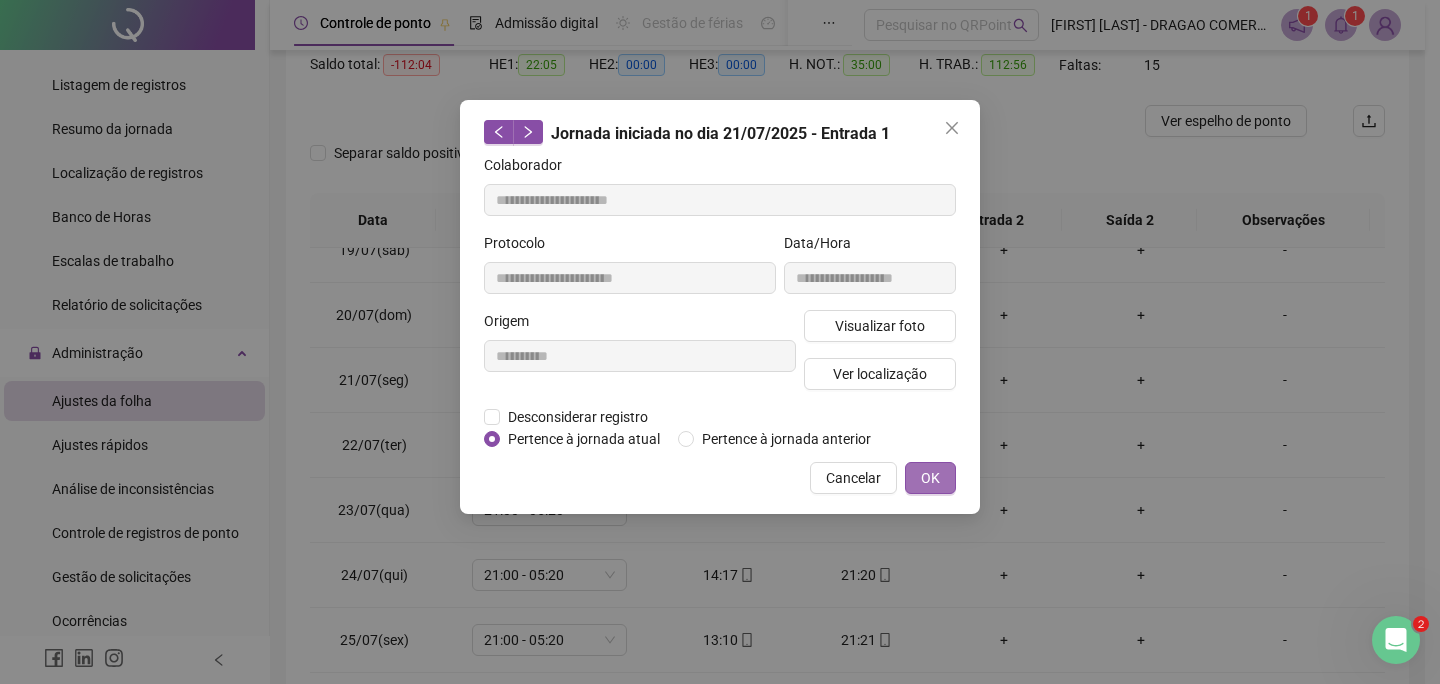 click on "OK" at bounding box center [930, 478] 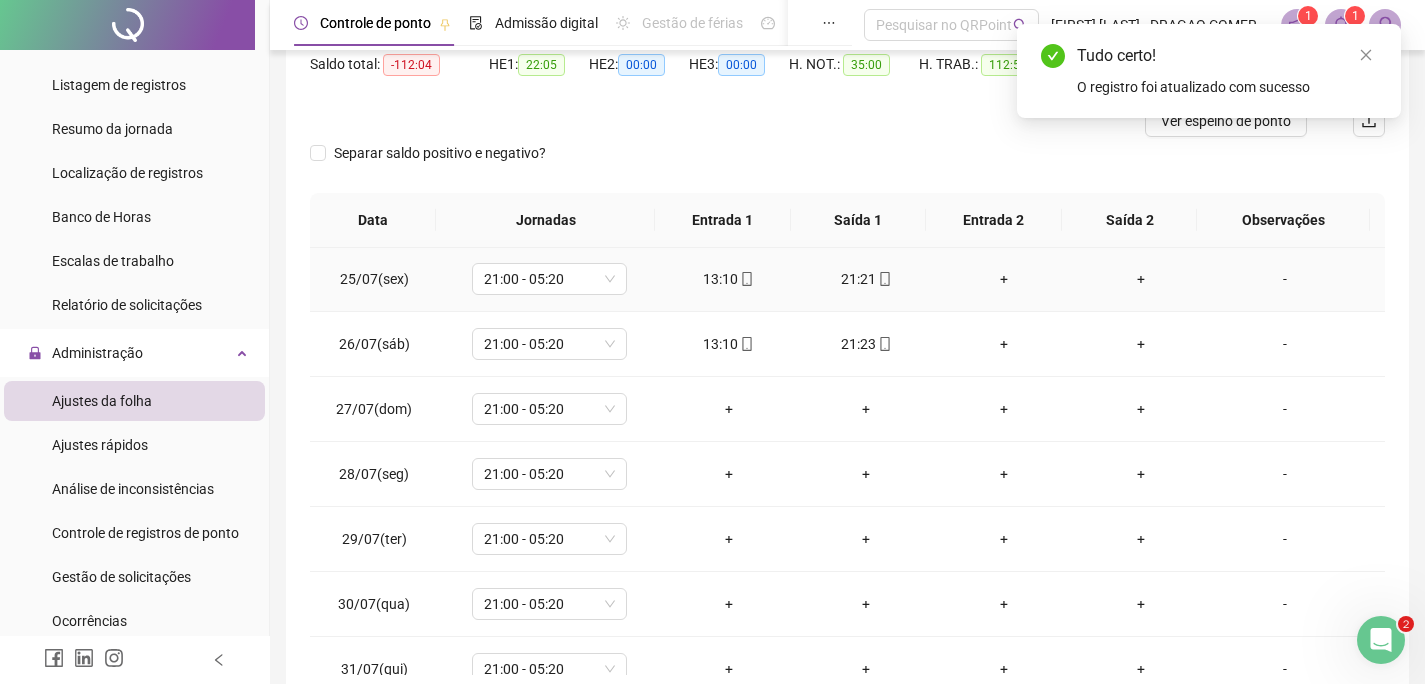 scroll, scrollTop: 1579, scrollLeft: 0, axis: vertical 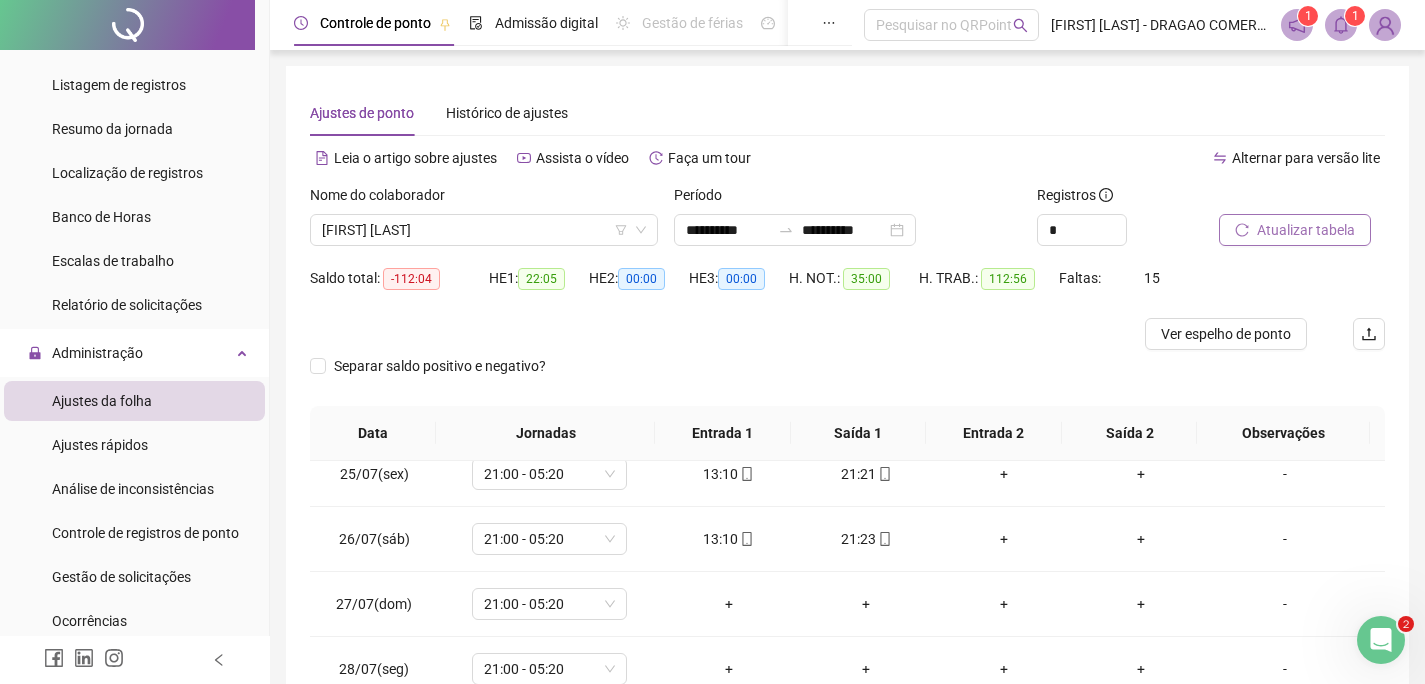 click on "Atualizar tabela" at bounding box center [1306, 230] 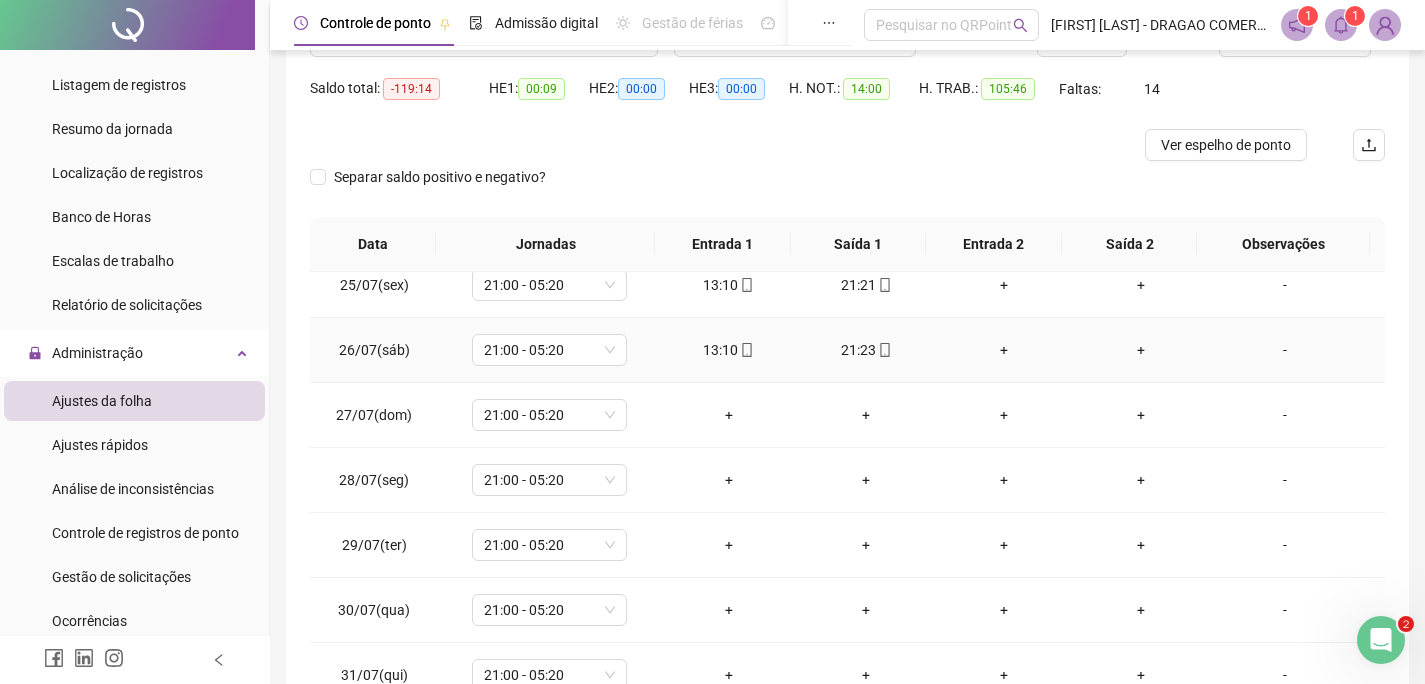 scroll, scrollTop: 200, scrollLeft: 0, axis: vertical 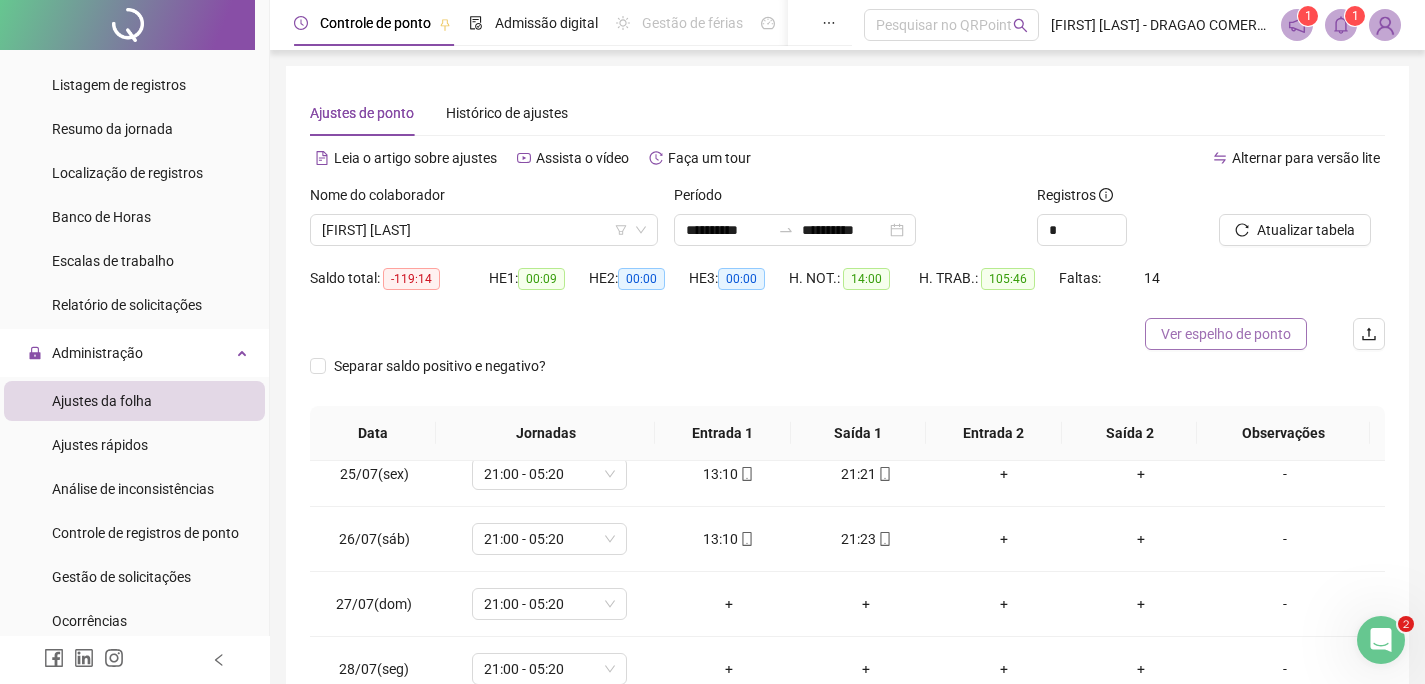 click on "Ver espelho de ponto" at bounding box center [1226, 334] 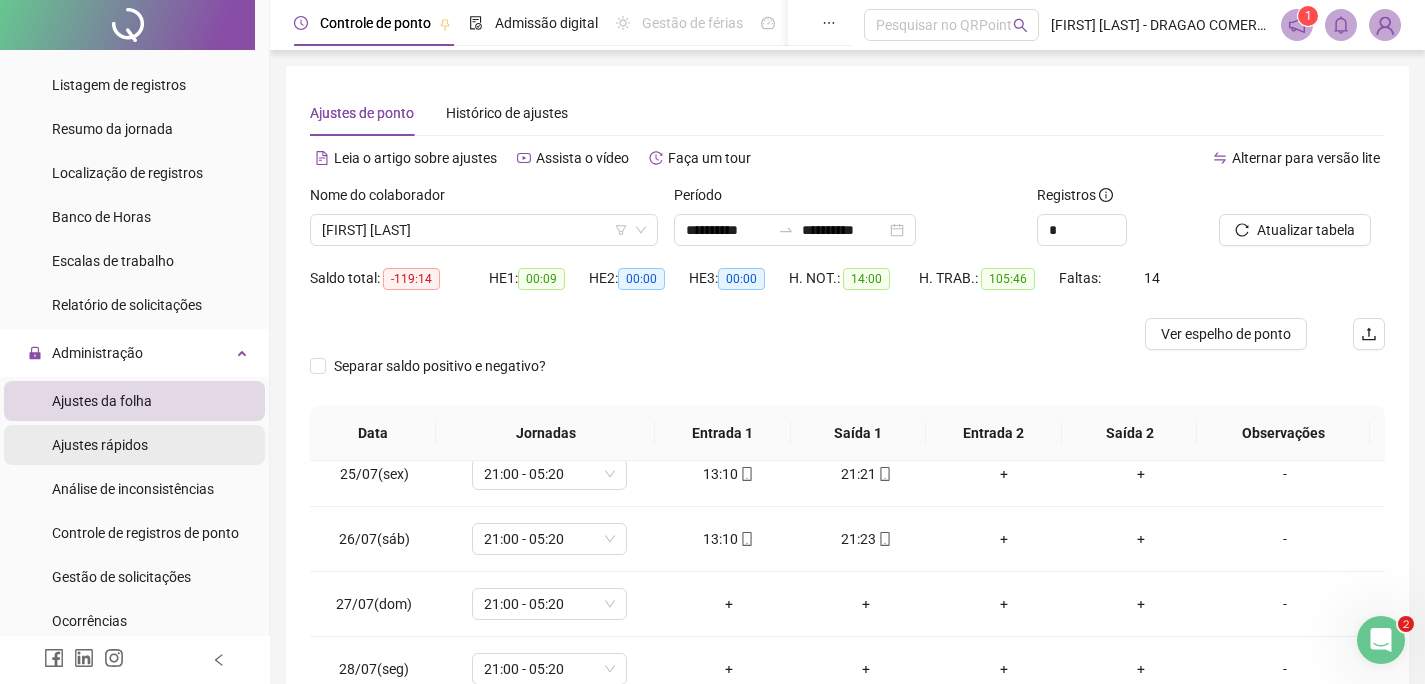 click on "Ajustes rápidos" at bounding box center (100, 445) 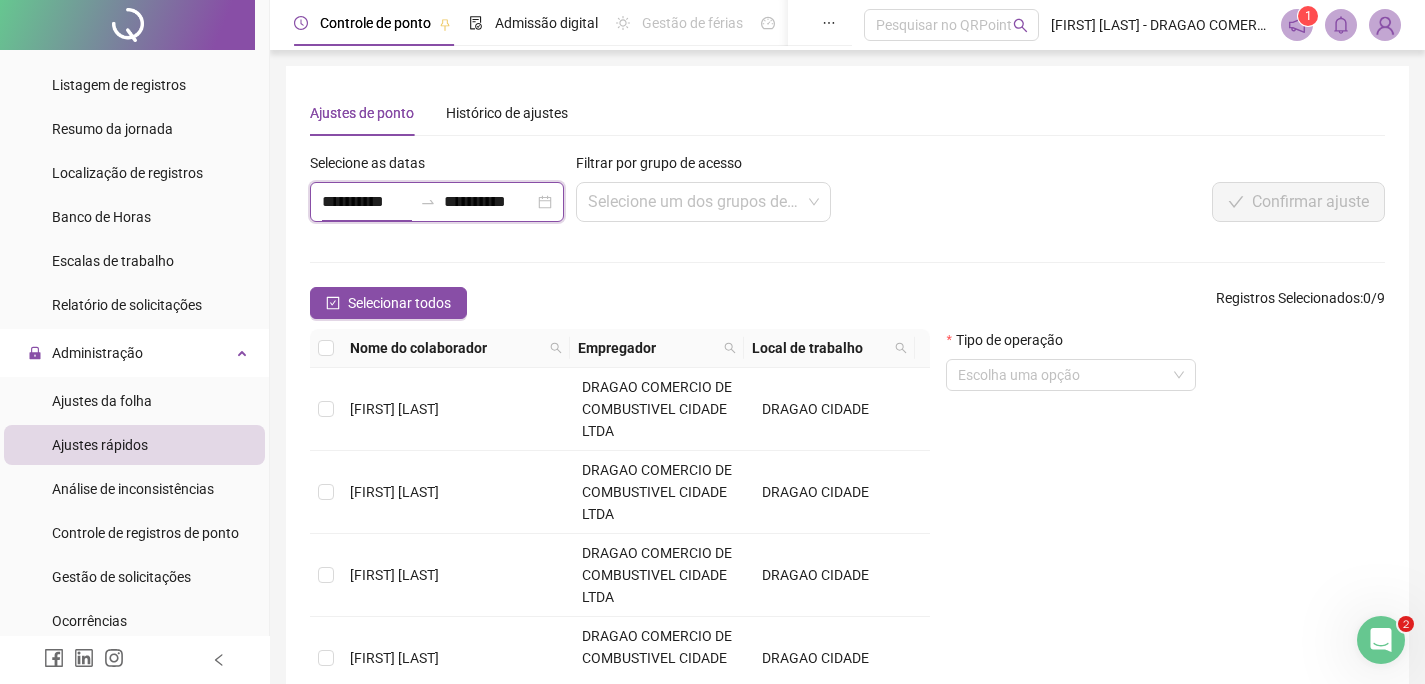 click on "**********" at bounding box center [367, 202] 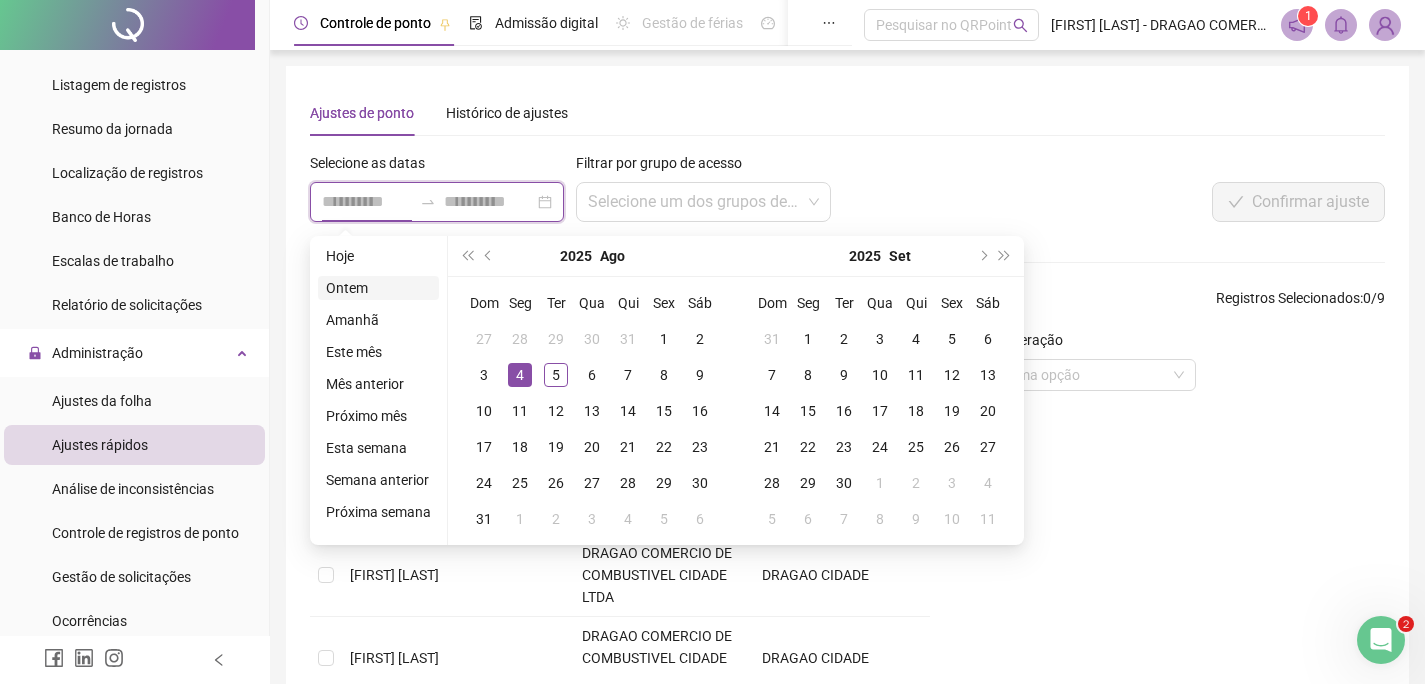type on "**********" 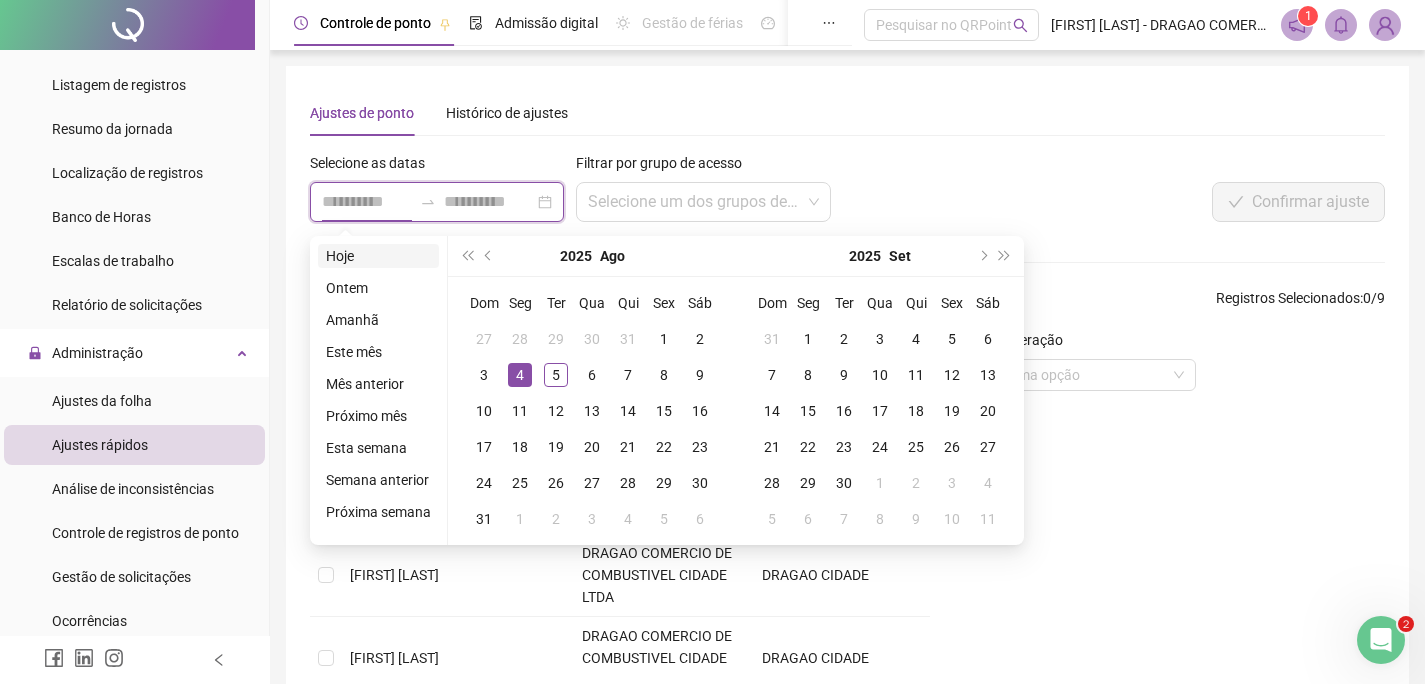 type on "**********" 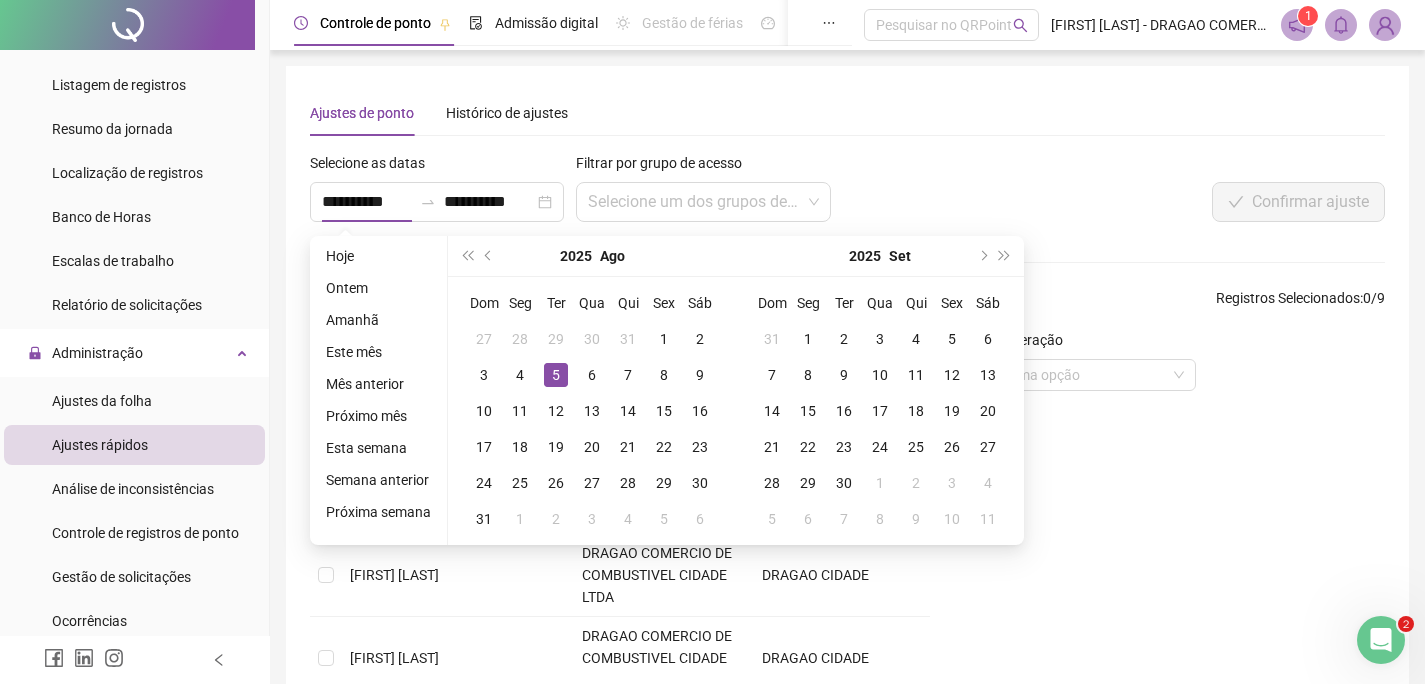 click on "**********" at bounding box center [847, 407] 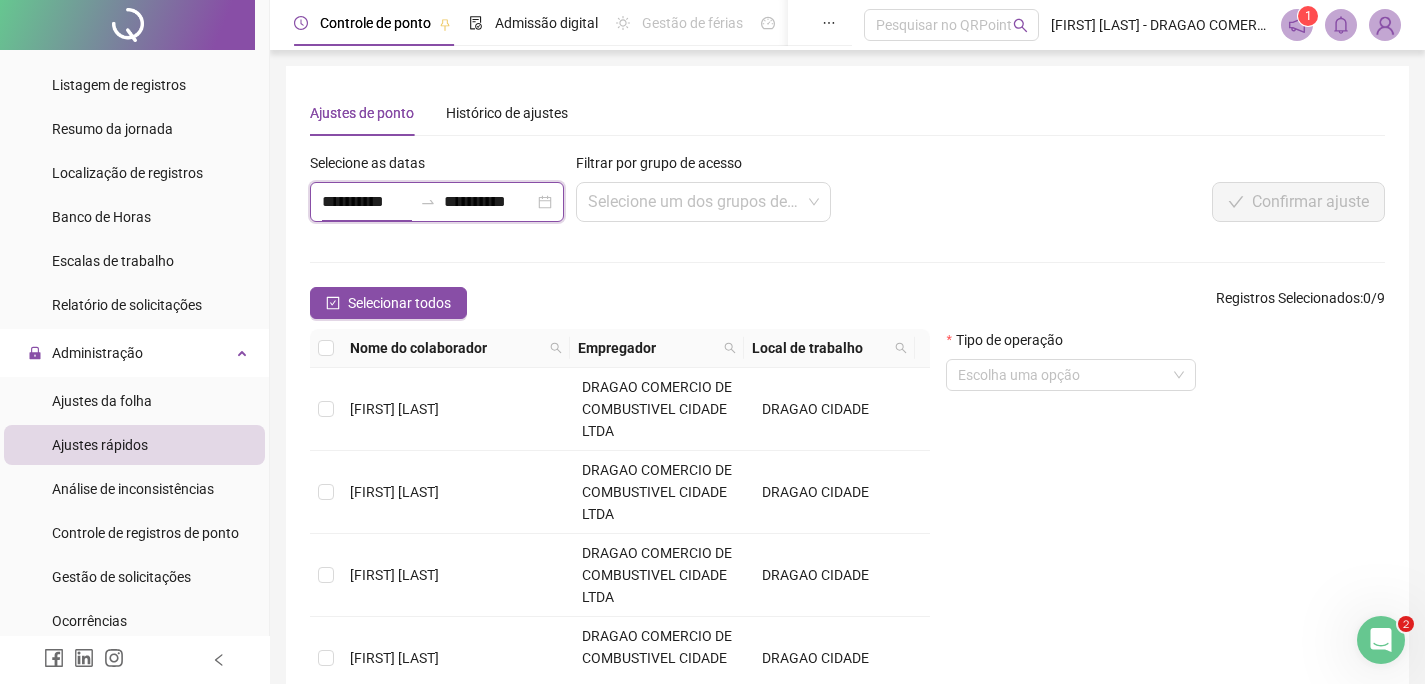 click on "**********" at bounding box center [367, 202] 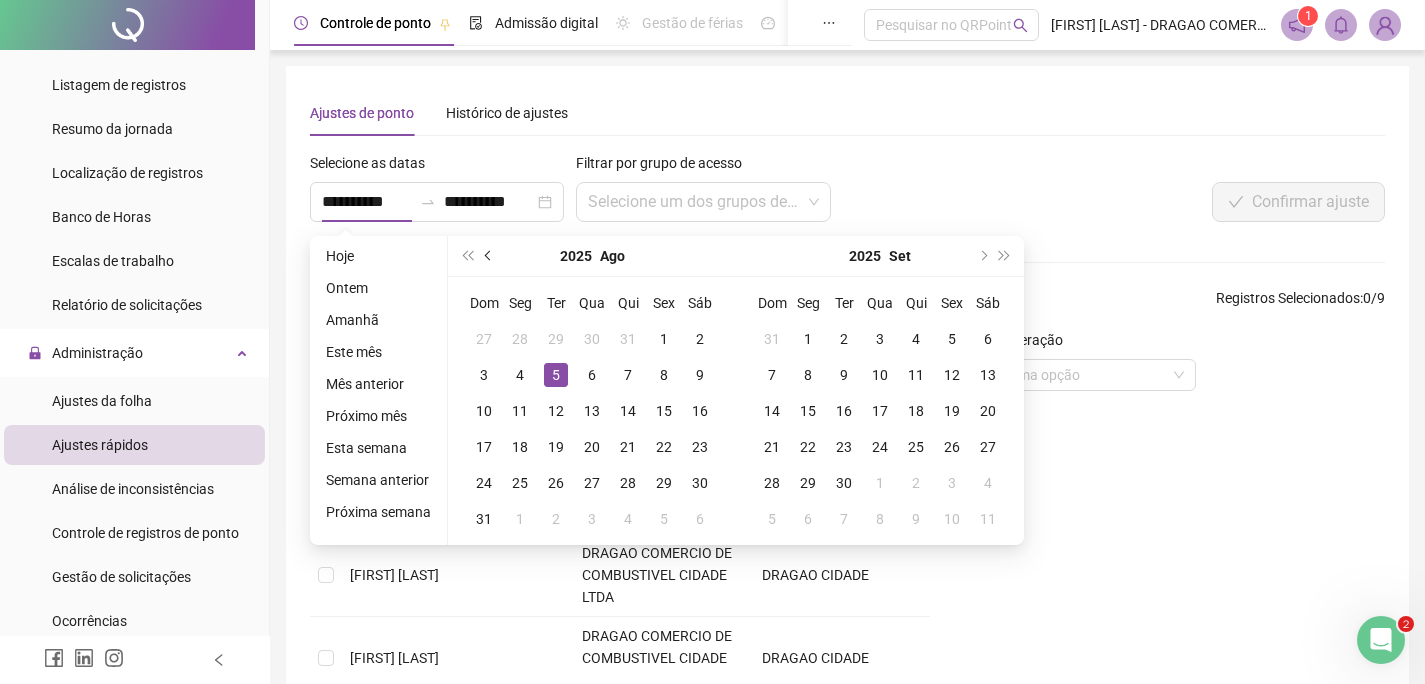 click at bounding box center (489, 256) 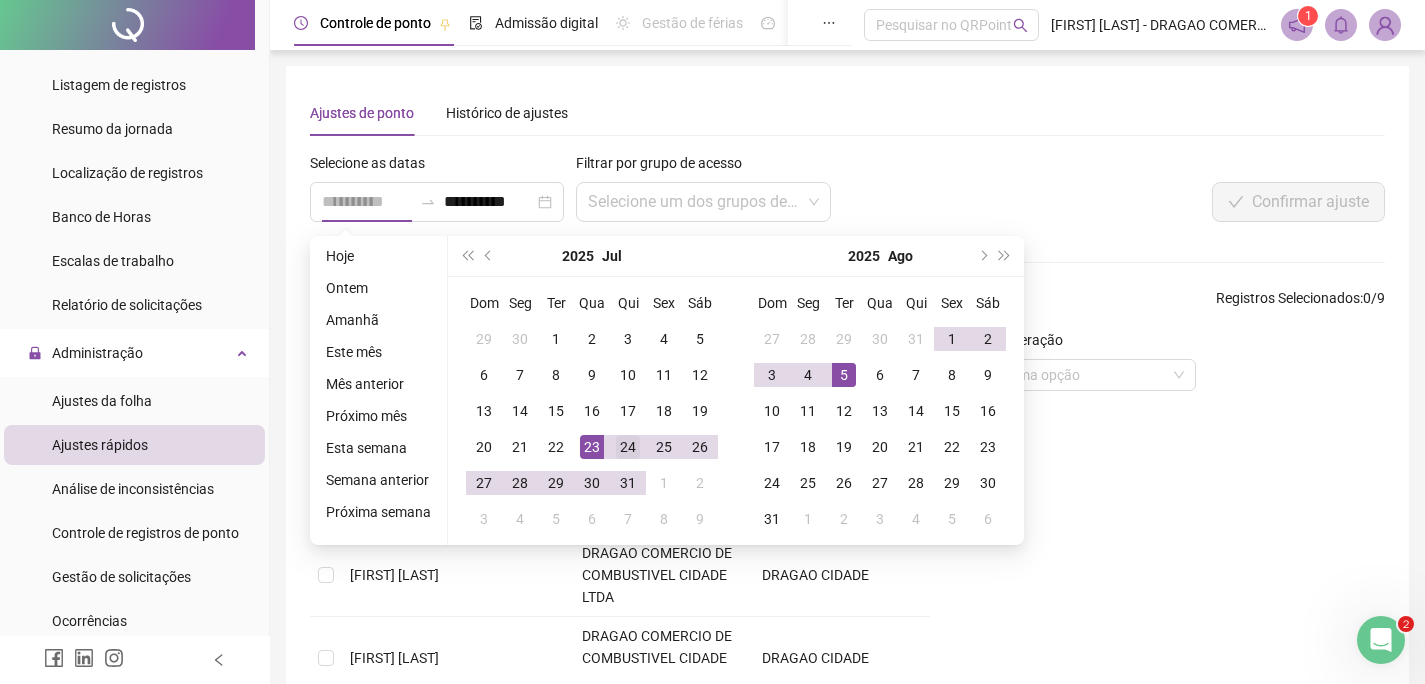 type on "**********" 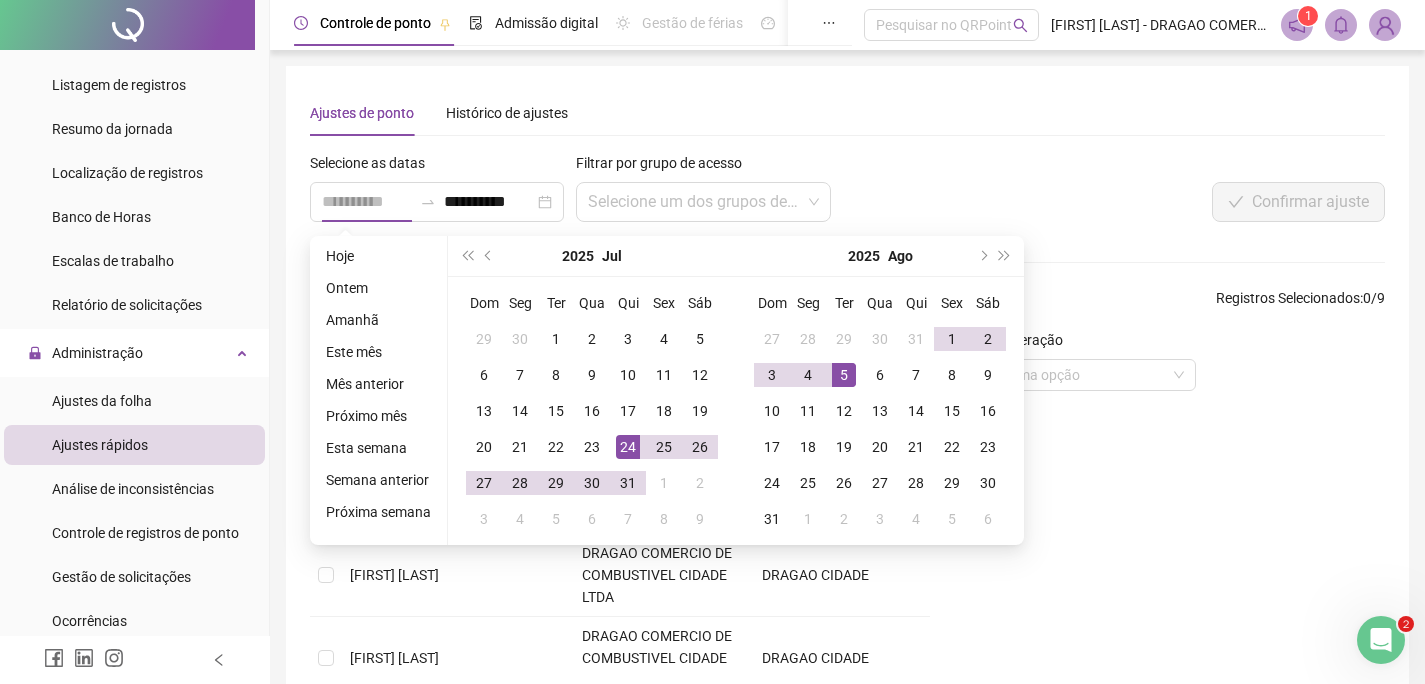 click on "24" at bounding box center (628, 447) 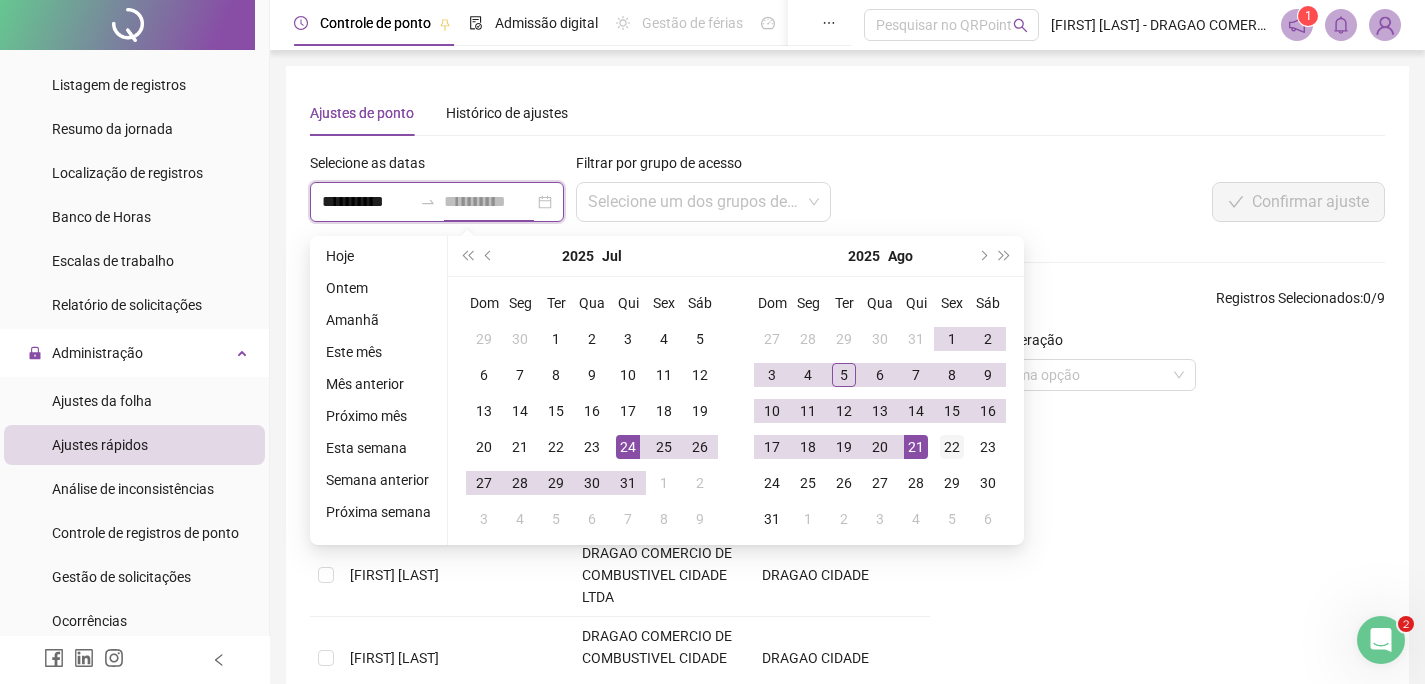 type on "**********" 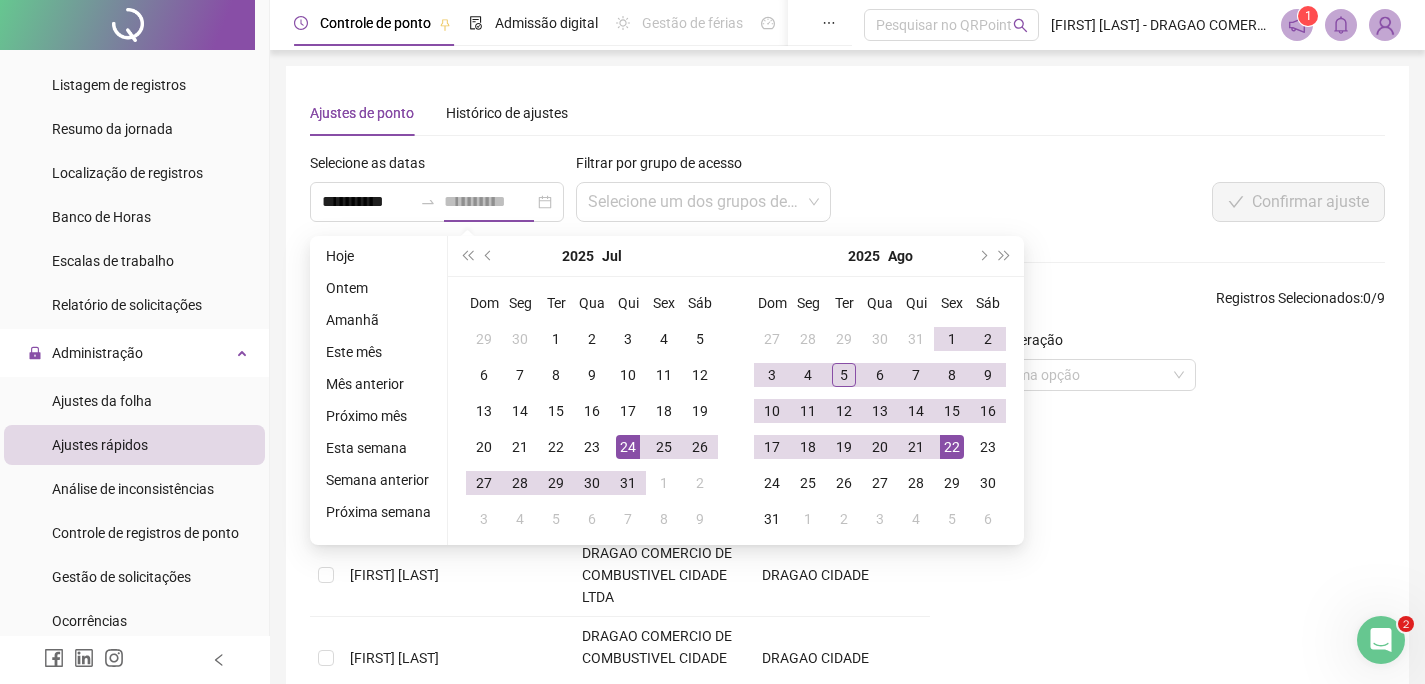 click on "22" at bounding box center (952, 447) 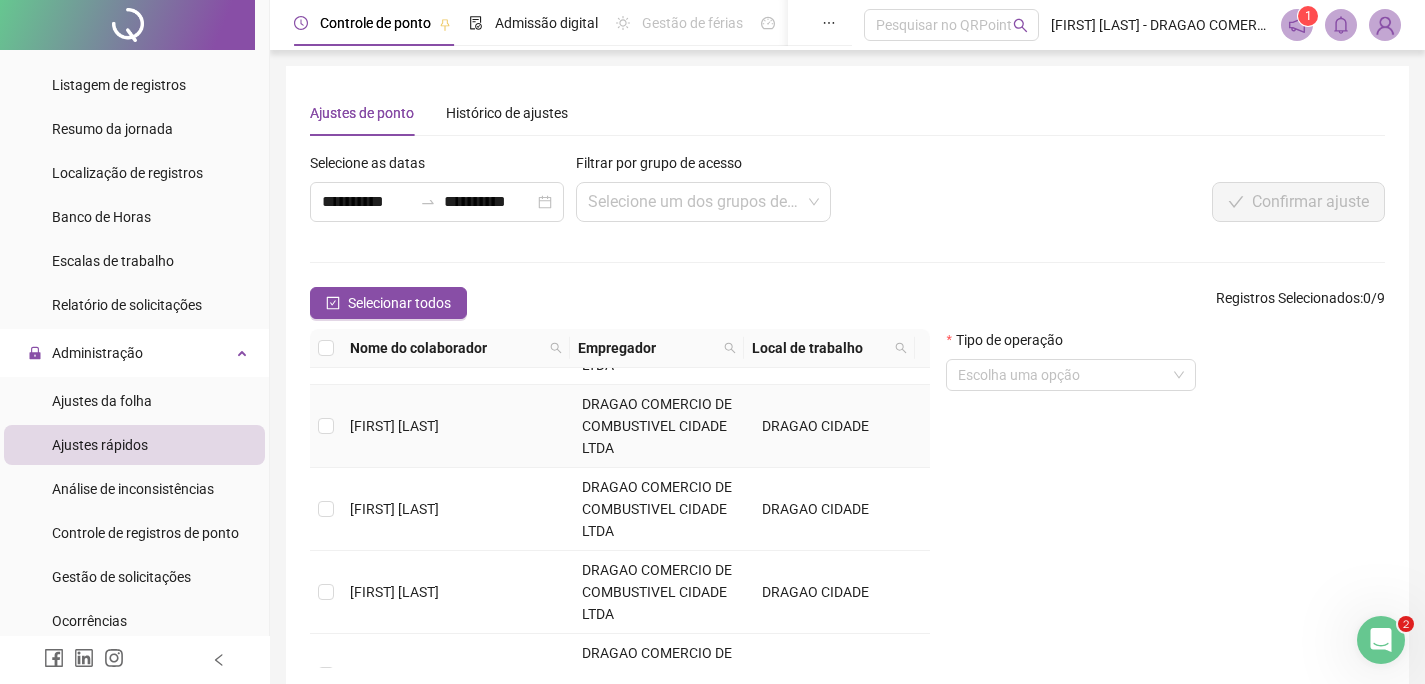 scroll, scrollTop: 99, scrollLeft: 0, axis: vertical 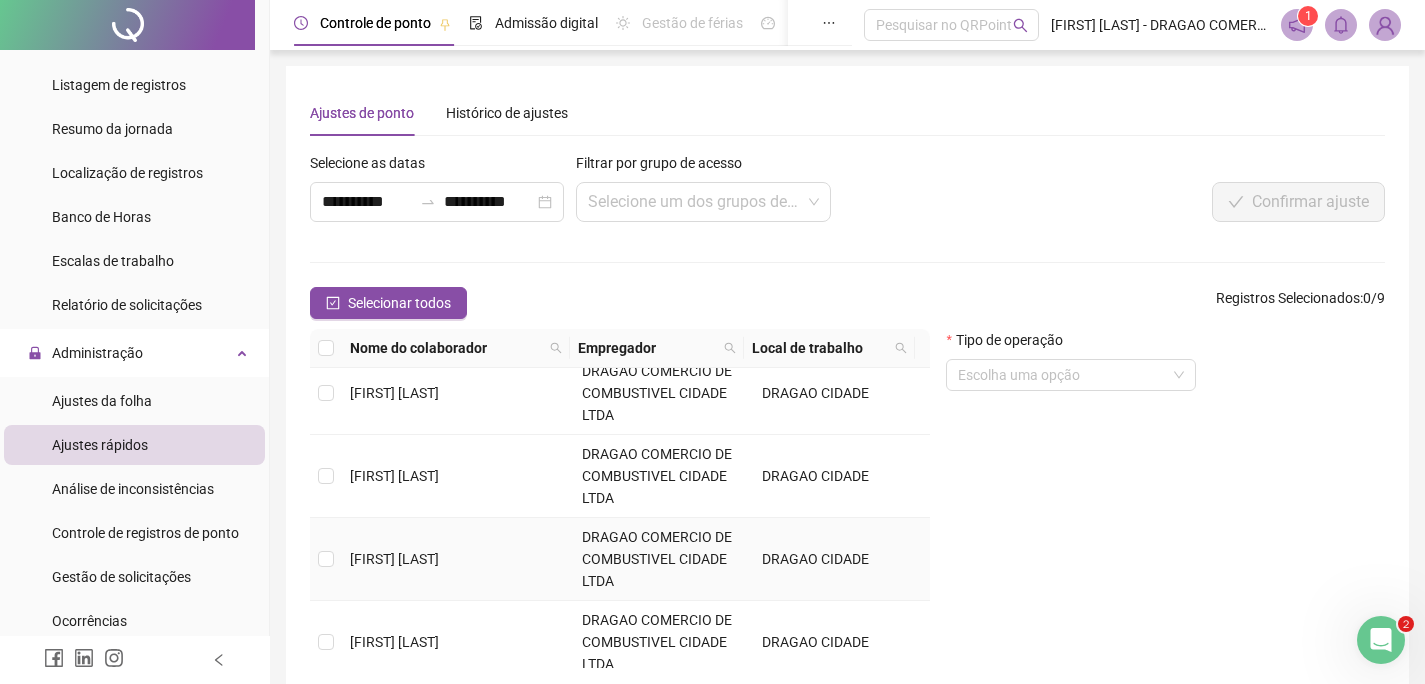 click at bounding box center [326, 559] 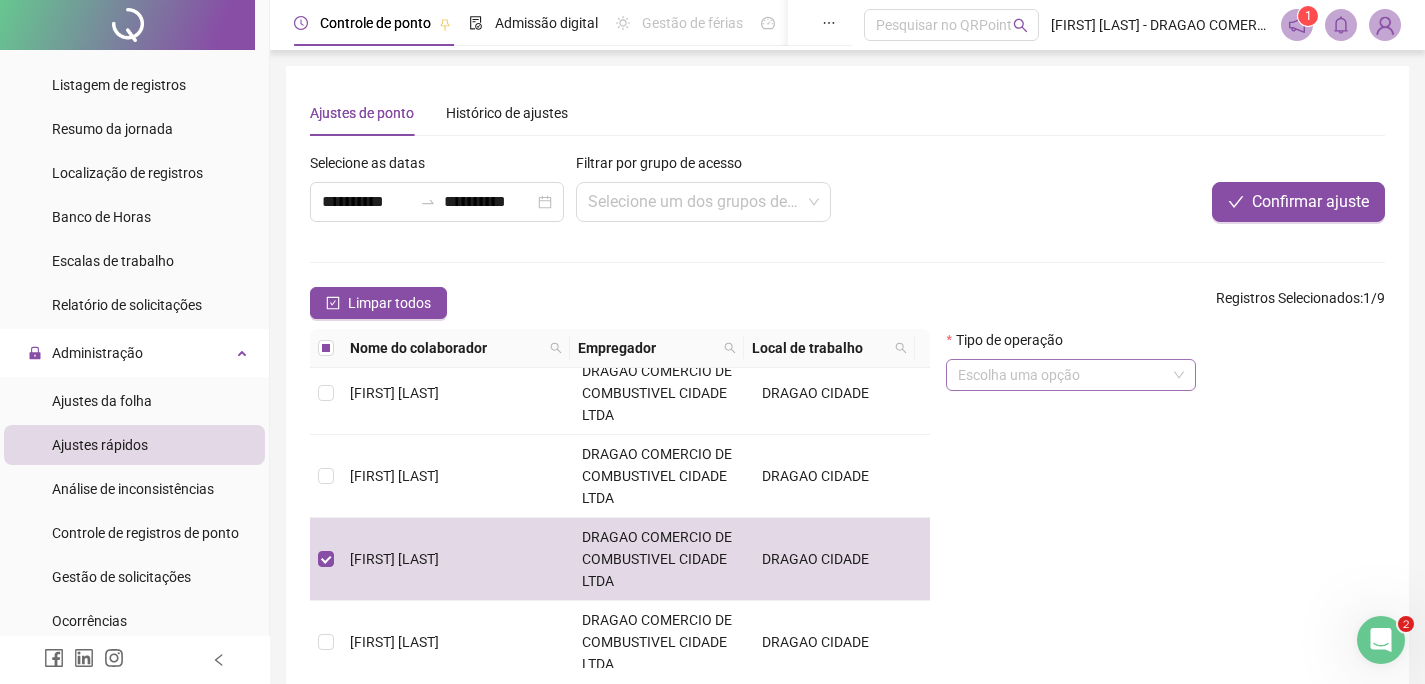 click at bounding box center (1062, 375) 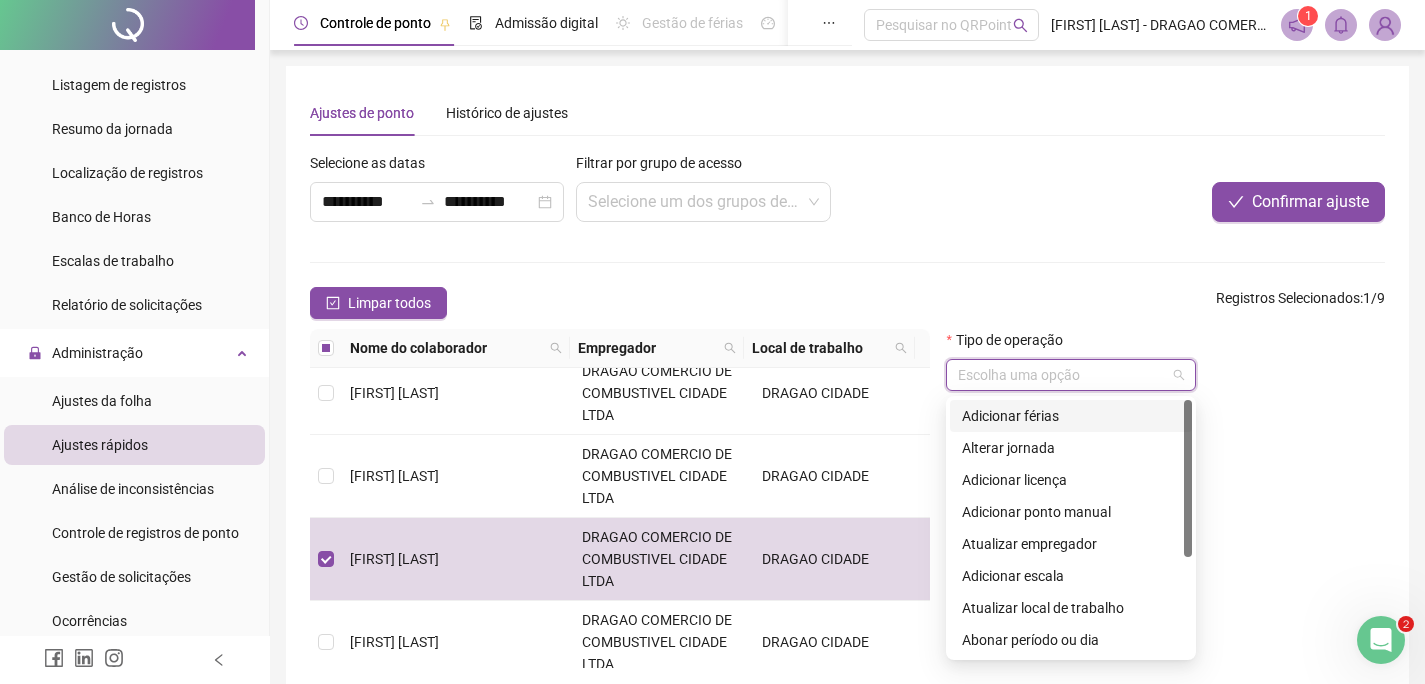 click on "Adicionar férias" at bounding box center [1071, 416] 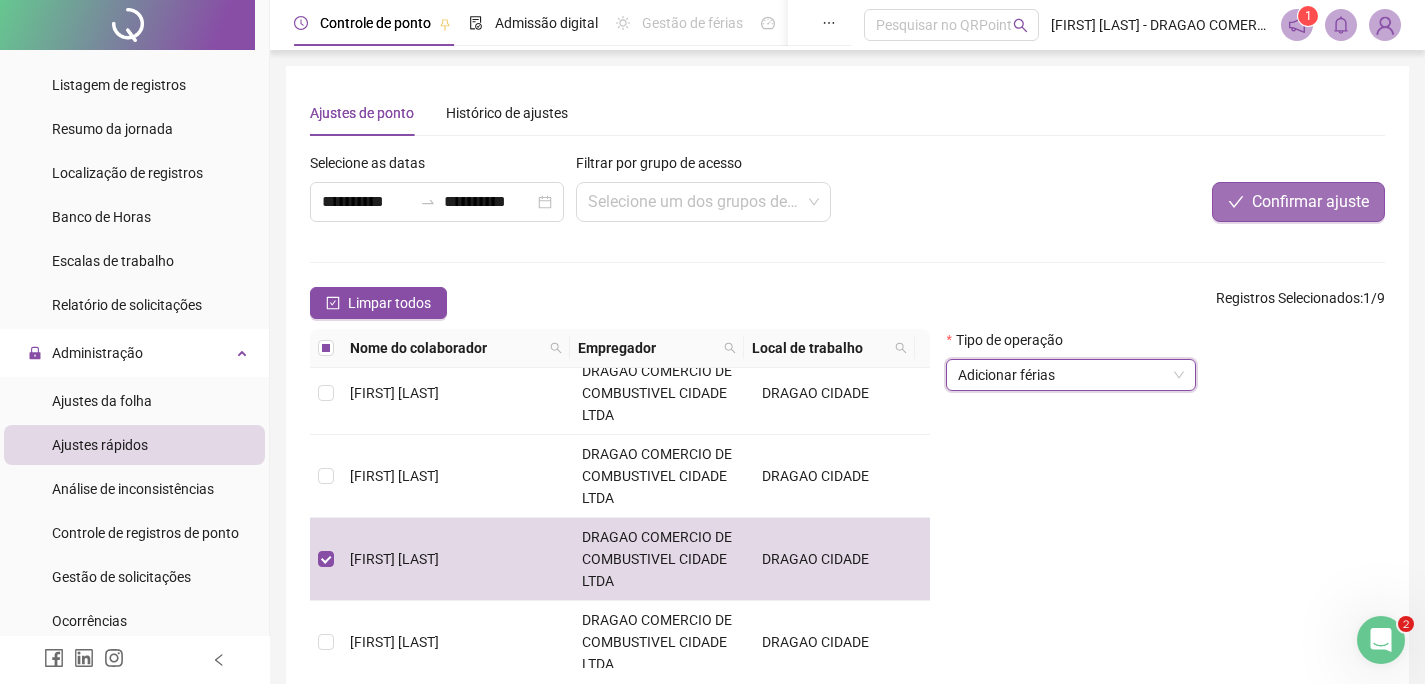 click on "Confirmar ajuste" at bounding box center [1310, 202] 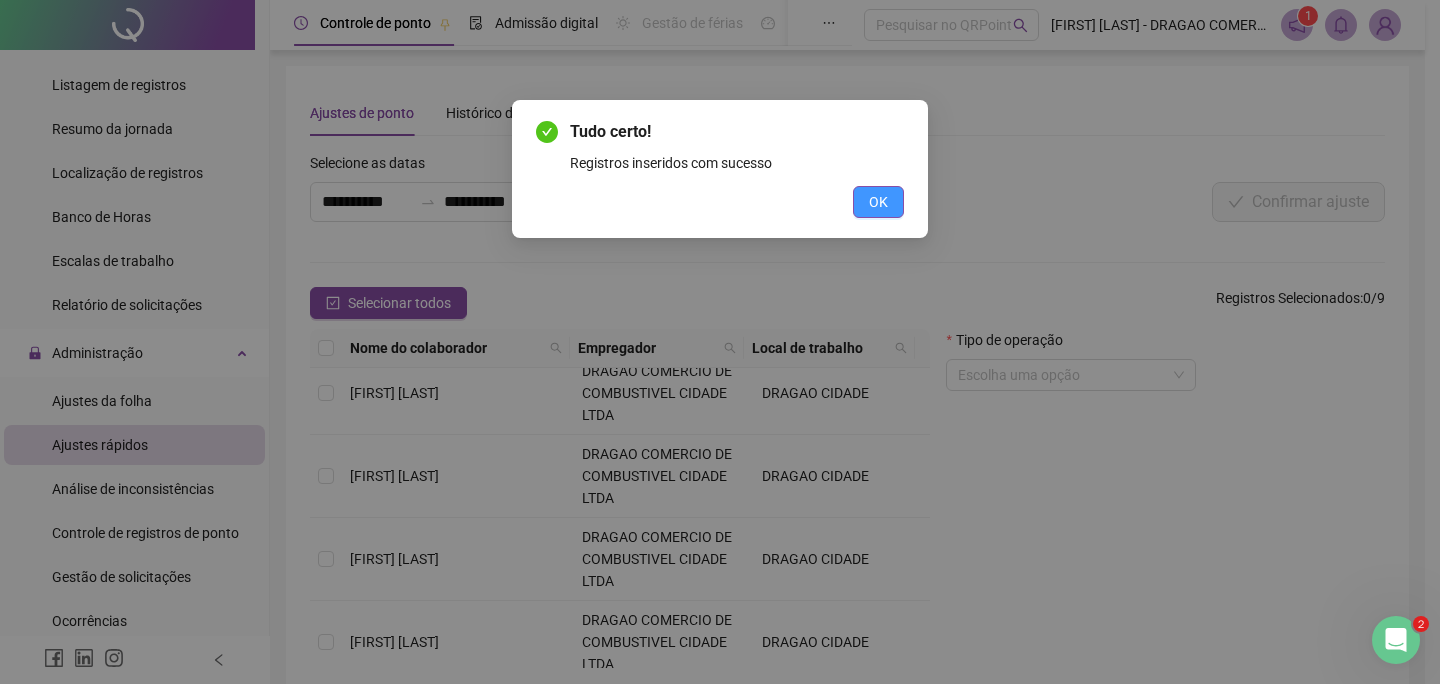 click on "OK" at bounding box center [878, 202] 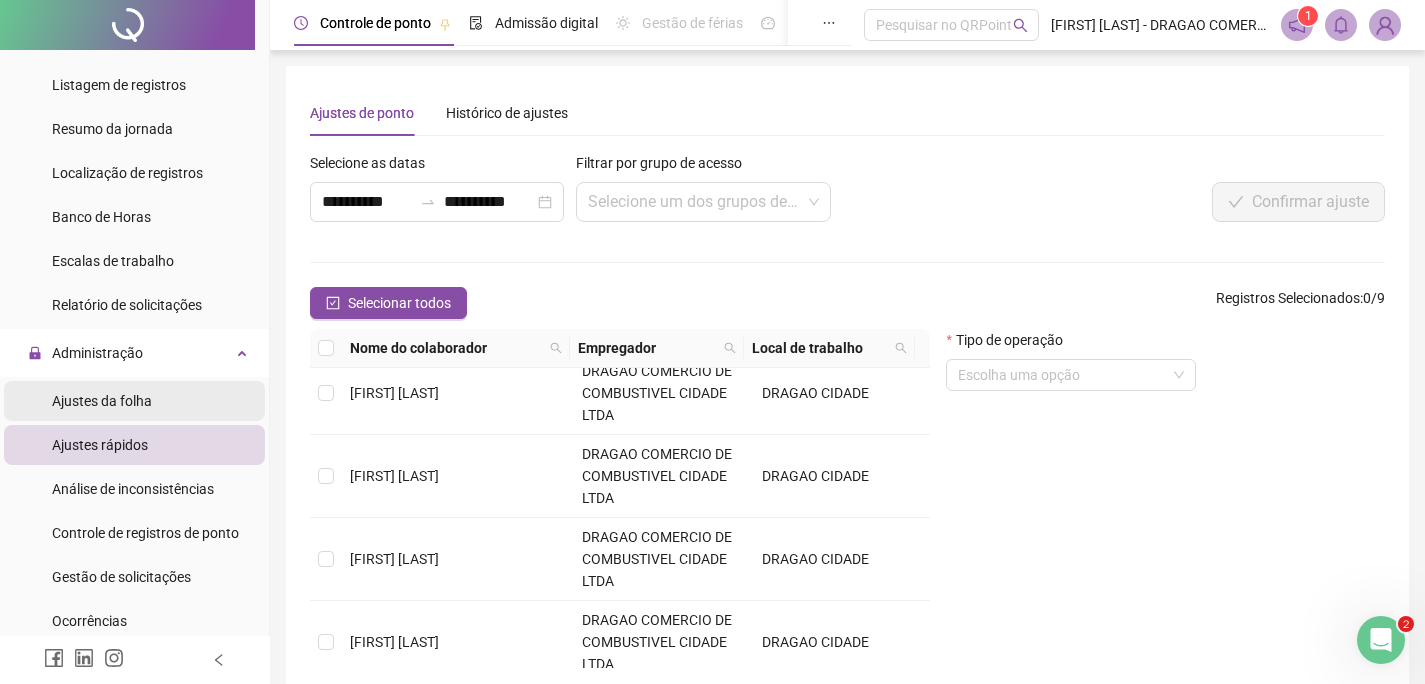 click on "Ajustes da folha" at bounding box center (102, 401) 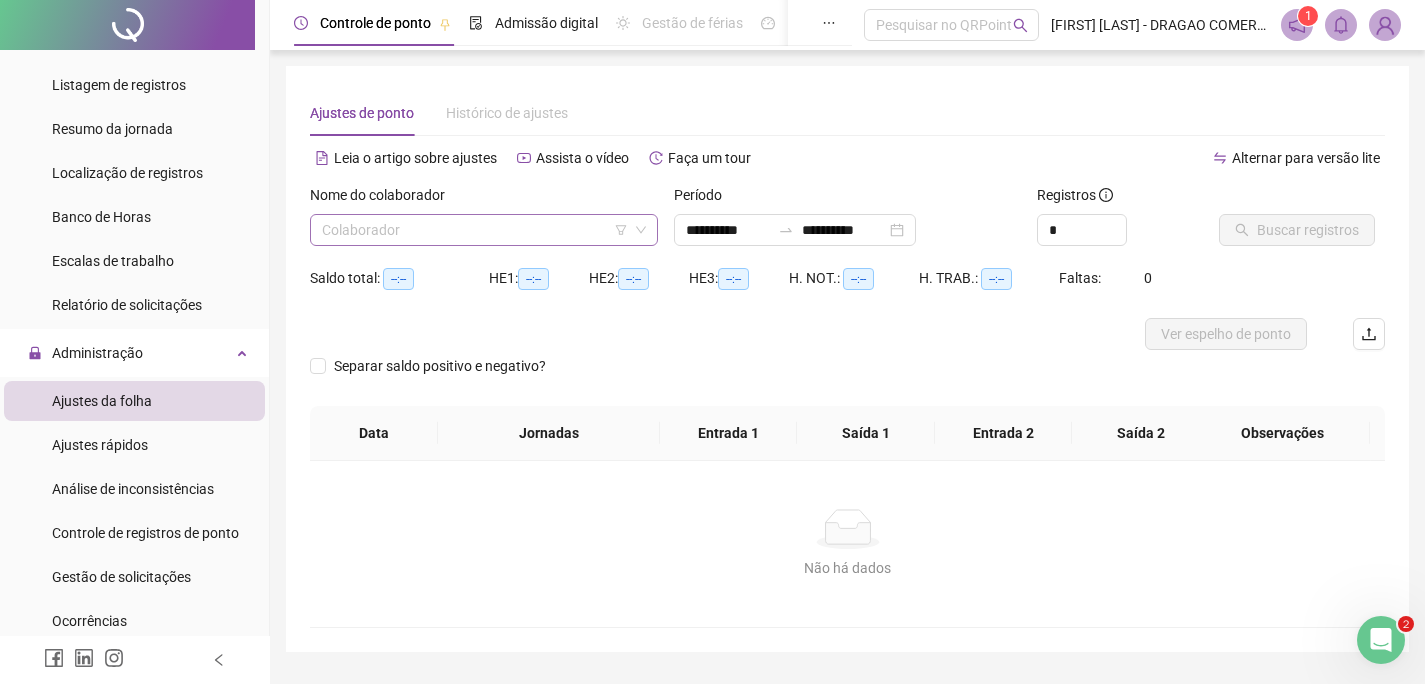 click at bounding box center (475, 230) 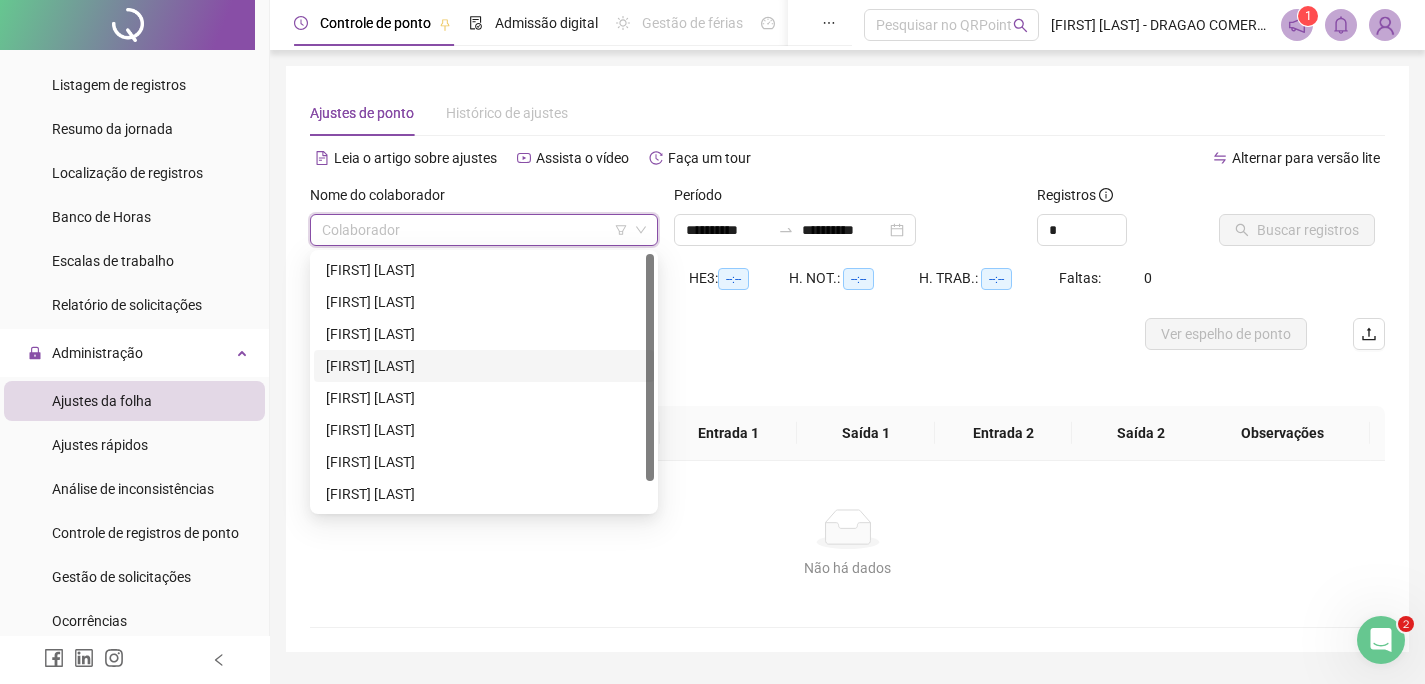 click on "[FIRST] [LAST]" at bounding box center [484, 366] 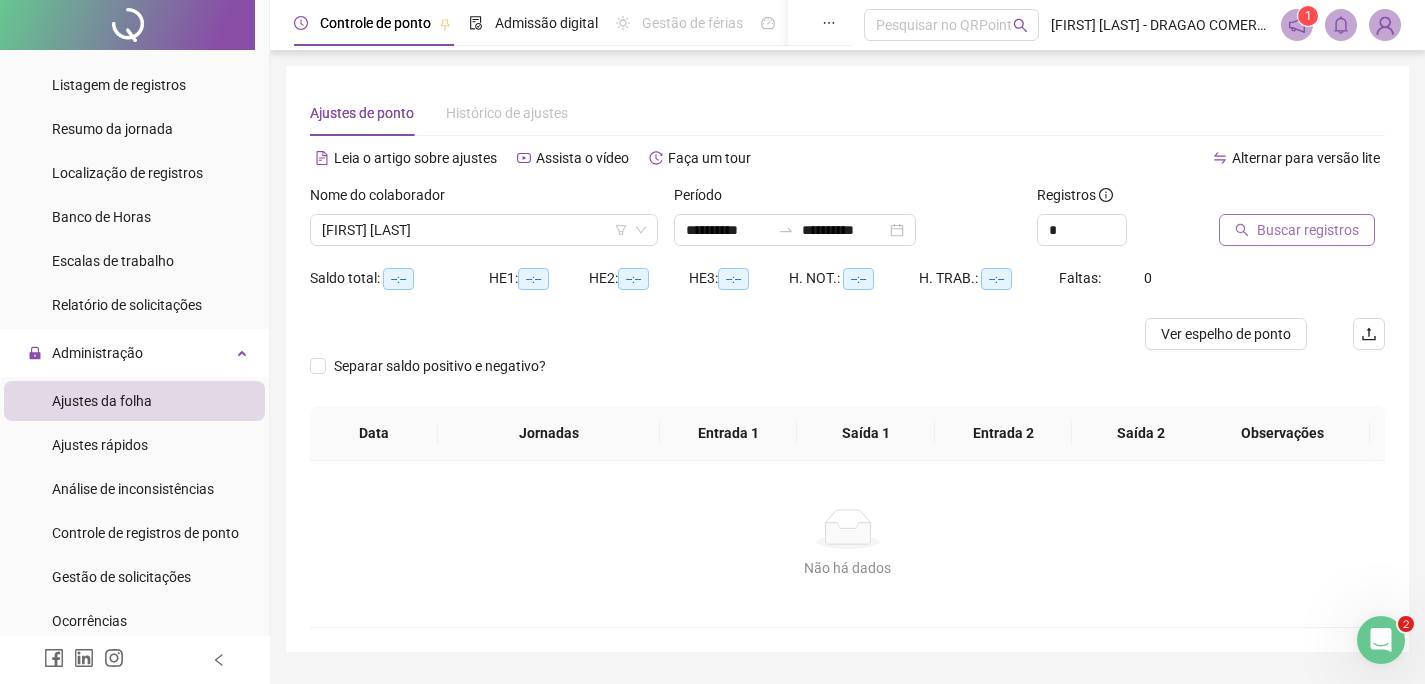click on "Buscar registros" at bounding box center [1308, 230] 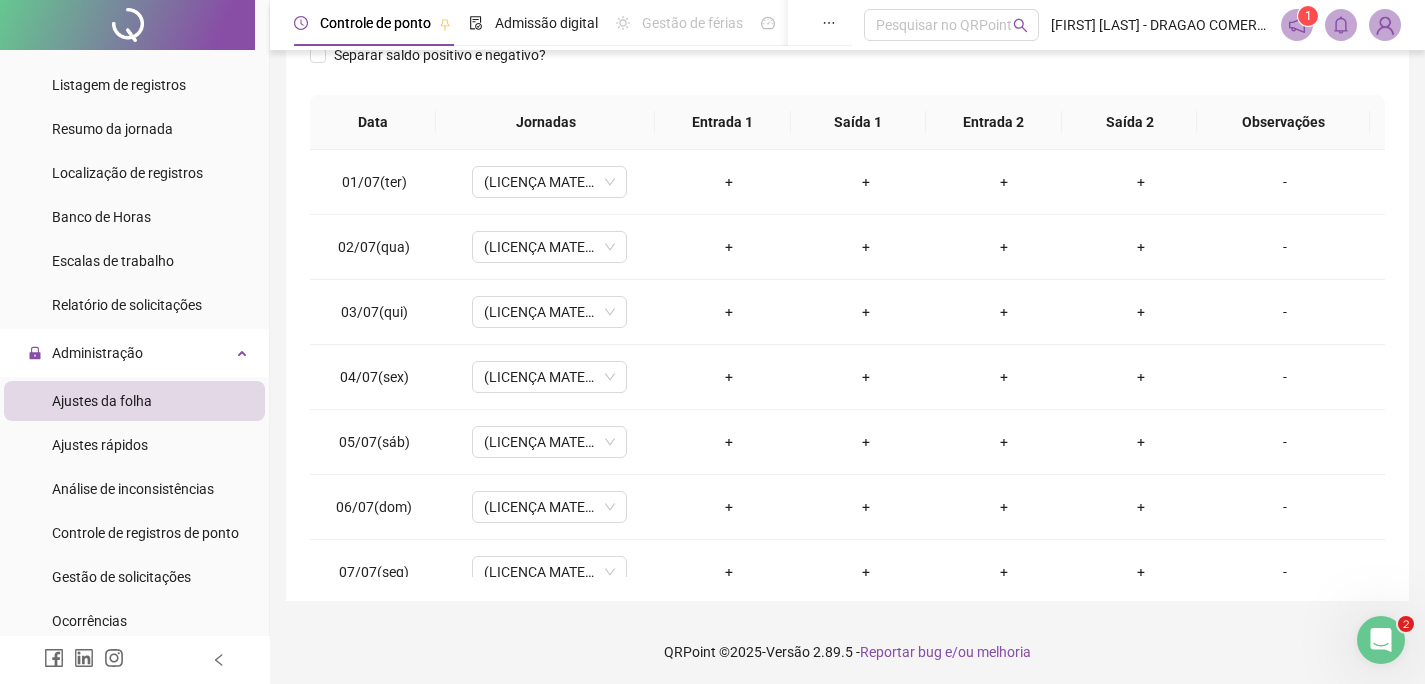 scroll, scrollTop: 313, scrollLeft: 0, axis: vertical 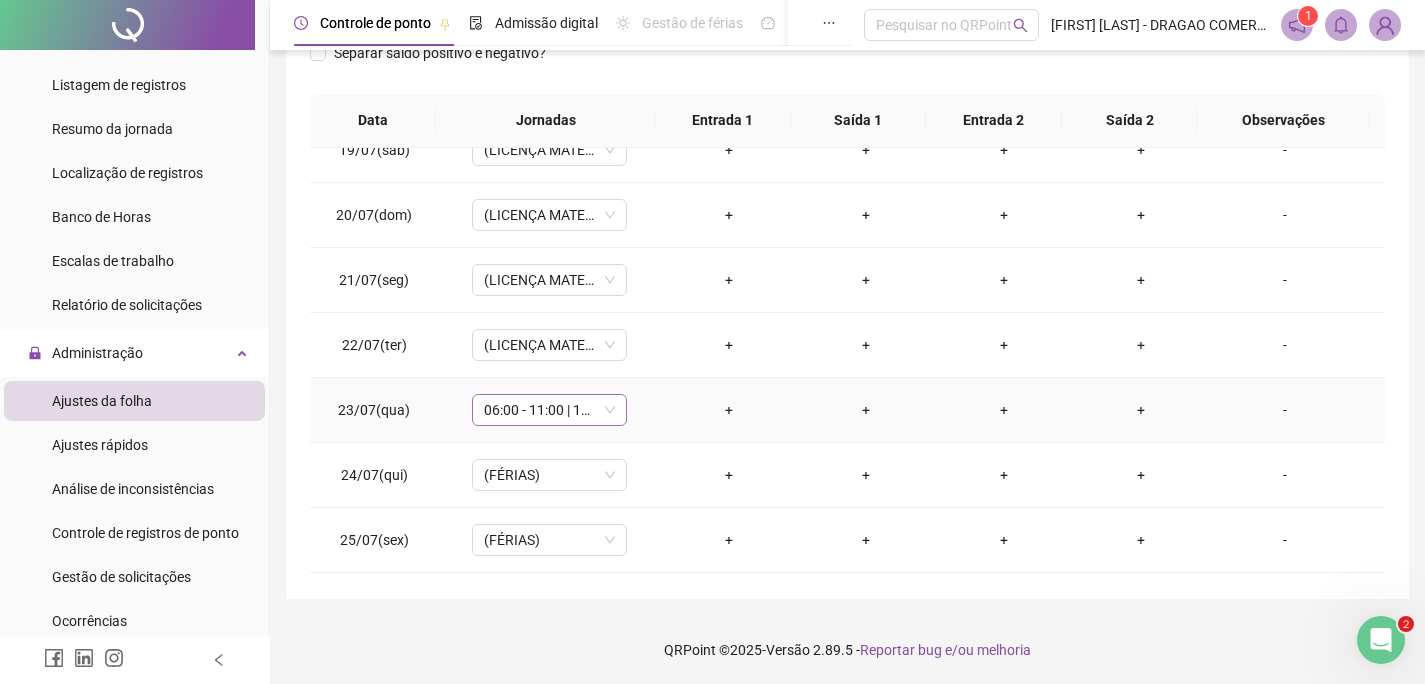 click on "06:00 - 11:00 | 12:00 - 14:20" at bounding box center (549, 410) 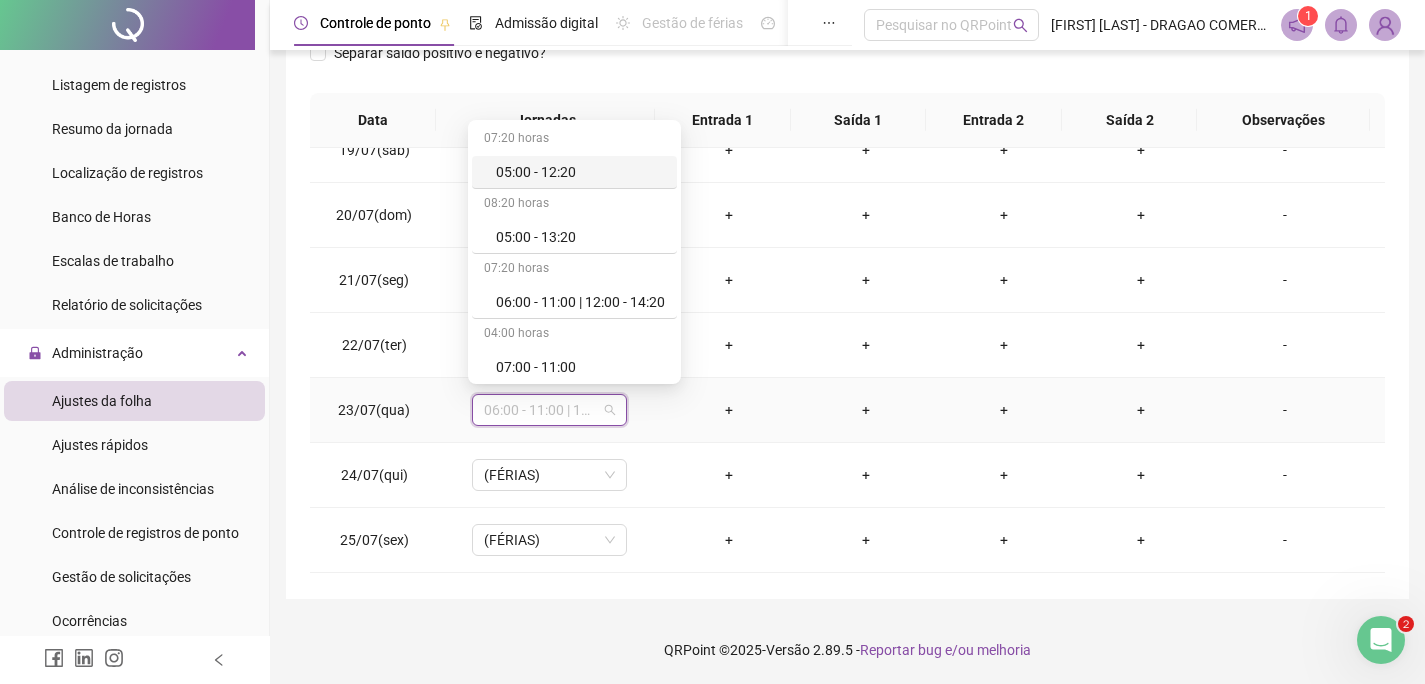 type on "*" 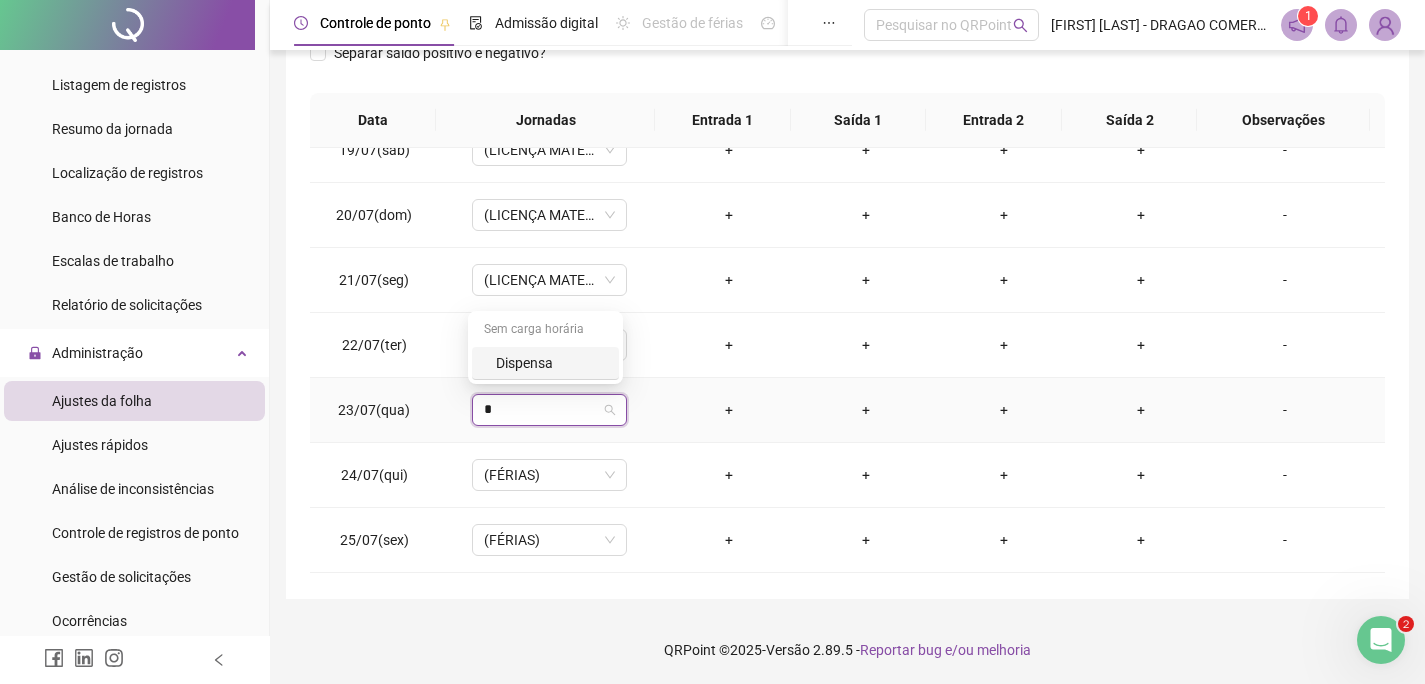 click on "Dispensa" at bounding box center [551, 363] 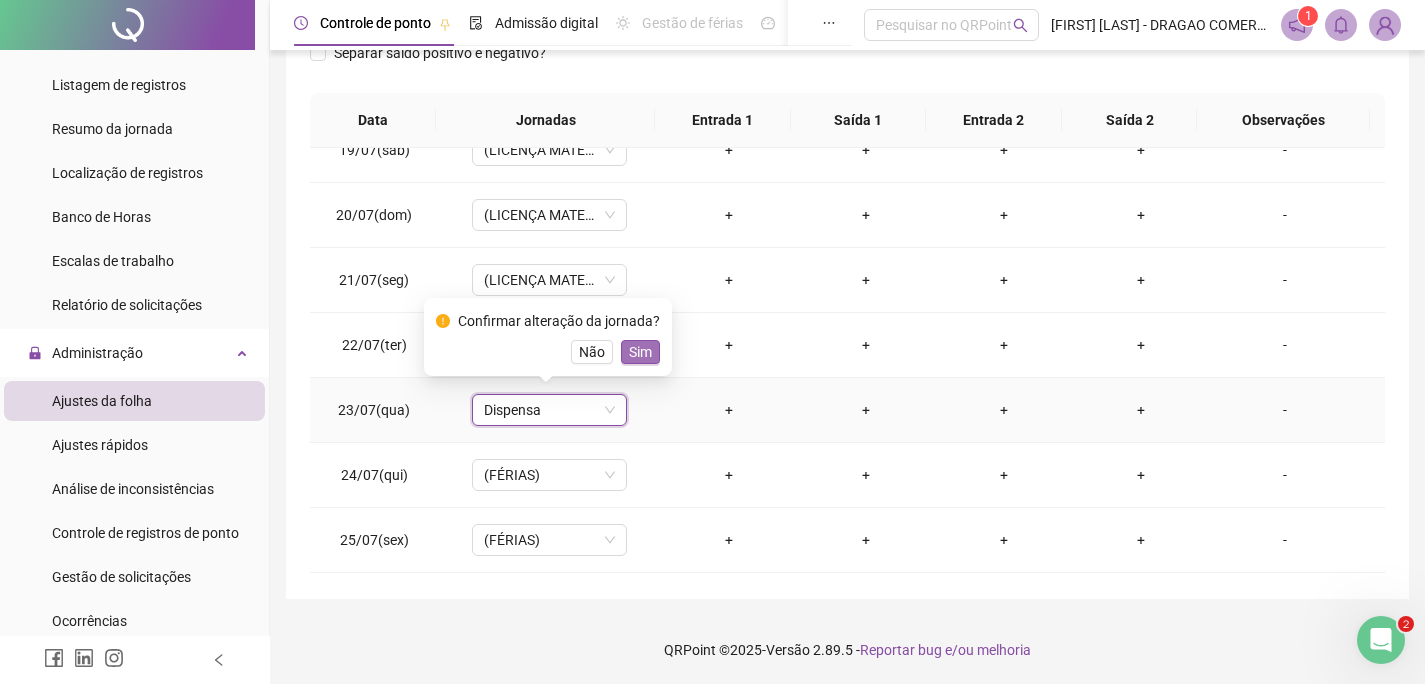 click on "Sim" at bounding box center [640, 352] 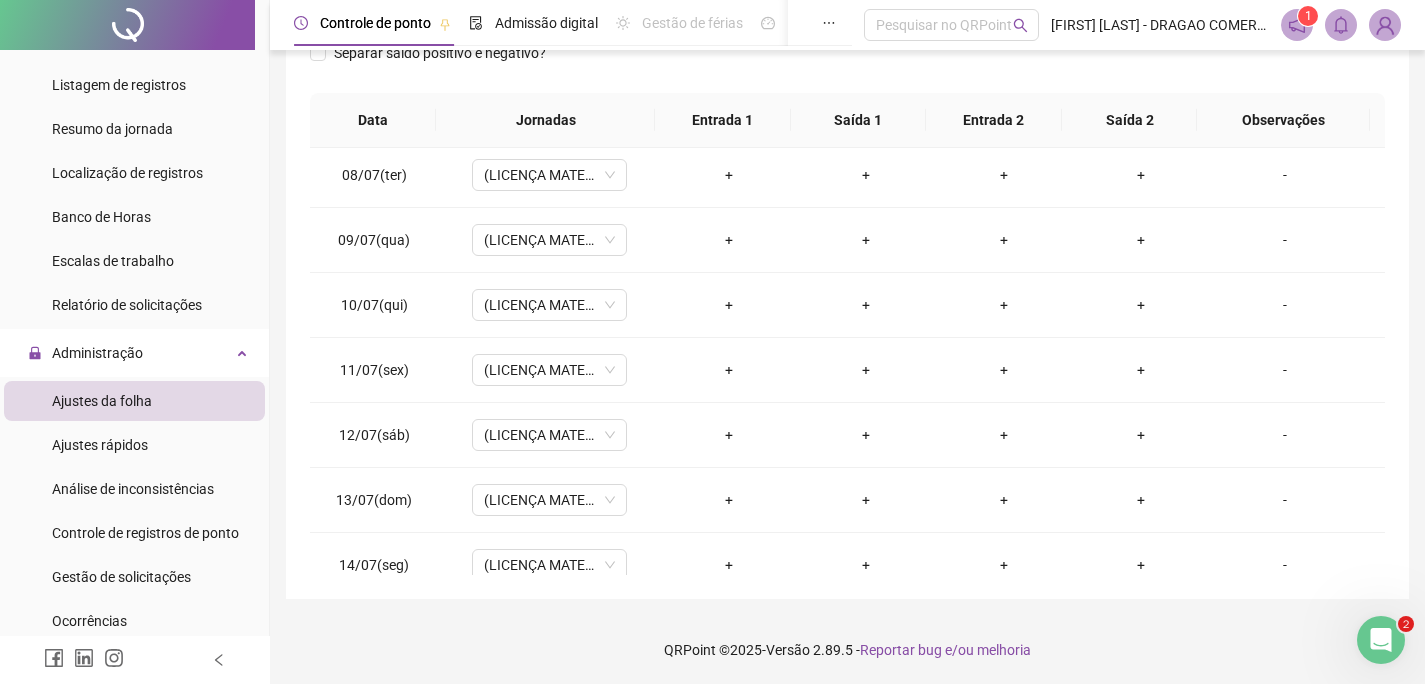 scroll, scrollTop: 200, scrollLeft: 0, axis: vertical 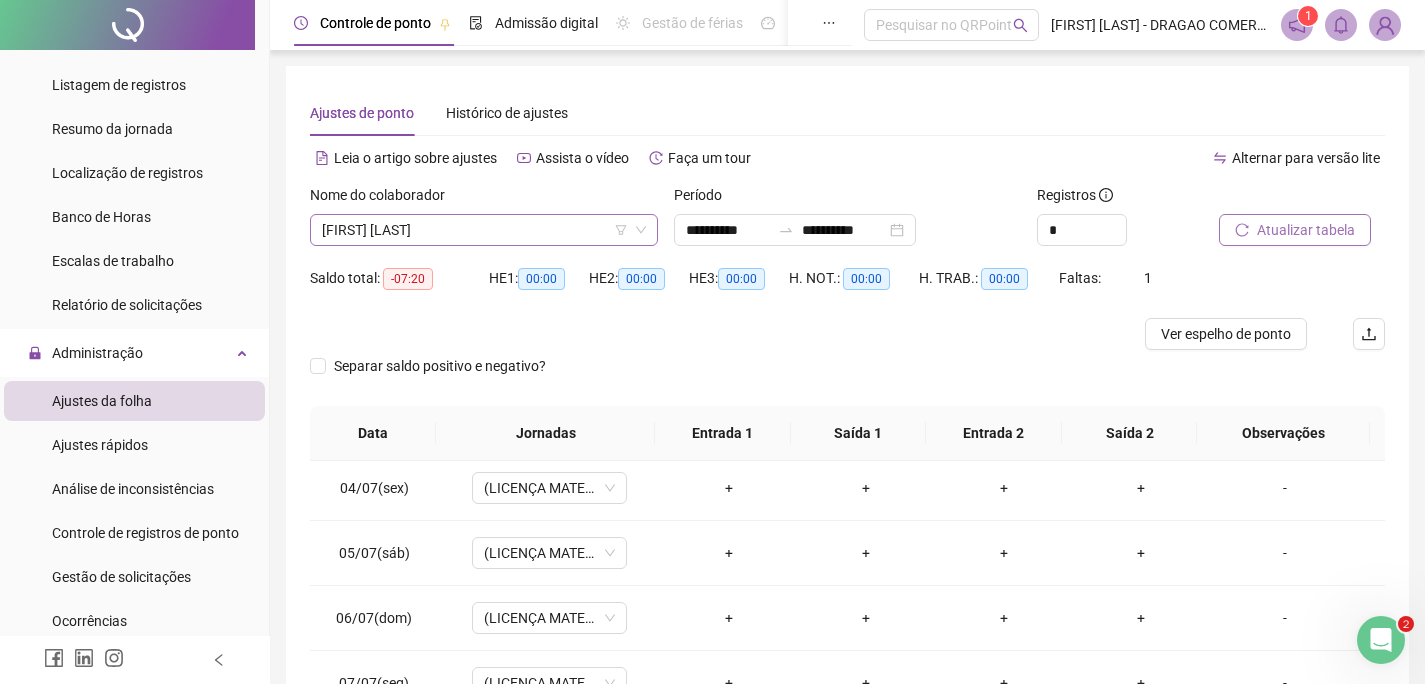 click on "[FIRST] [LAST]" at bounding box center (484, 230) 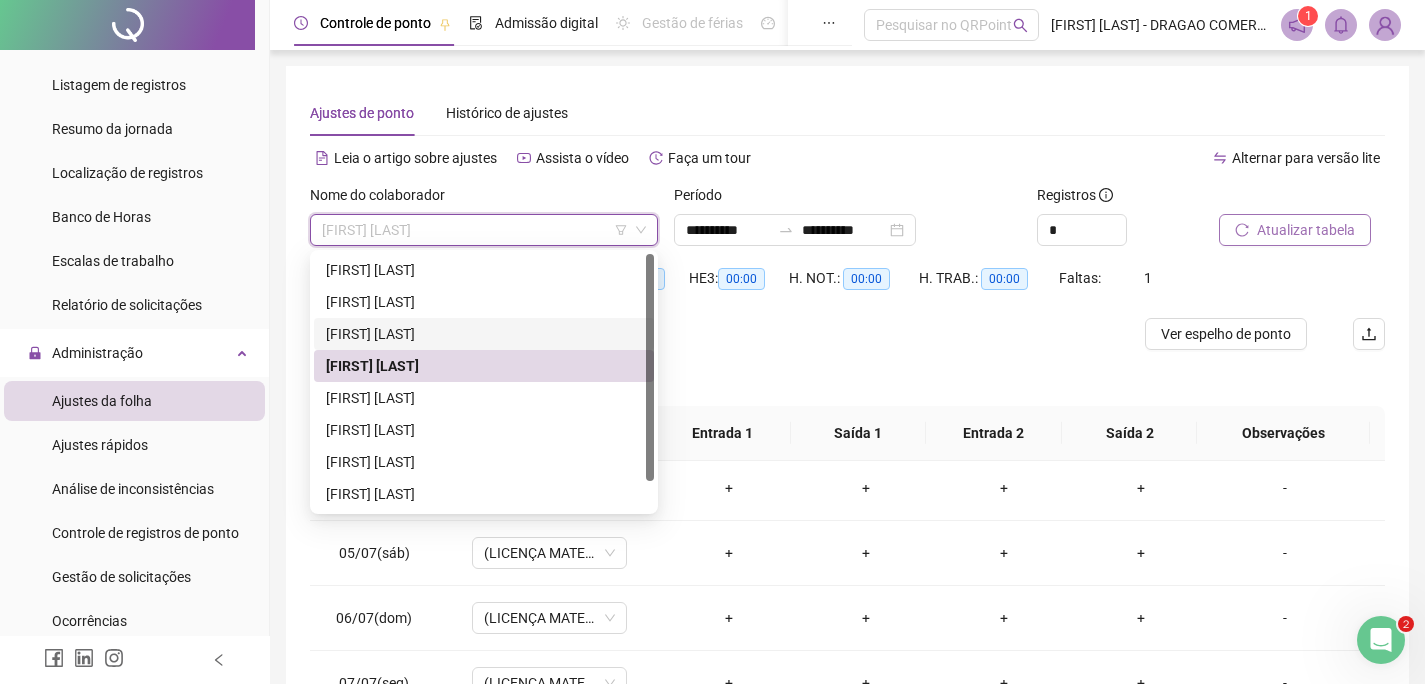 click on "[FIRST] [LAST]" at bounding box center (484, 334) 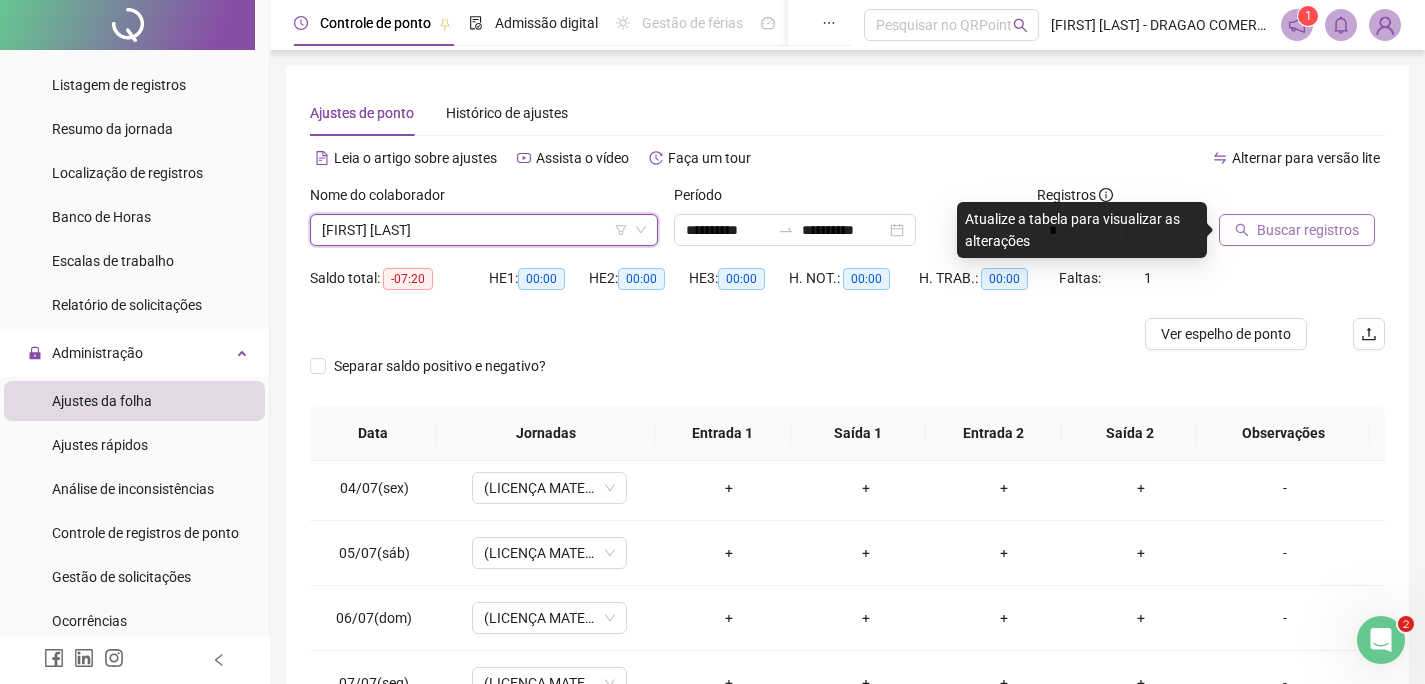 click on "Buscar registros" at bounding box center (1308, 230) 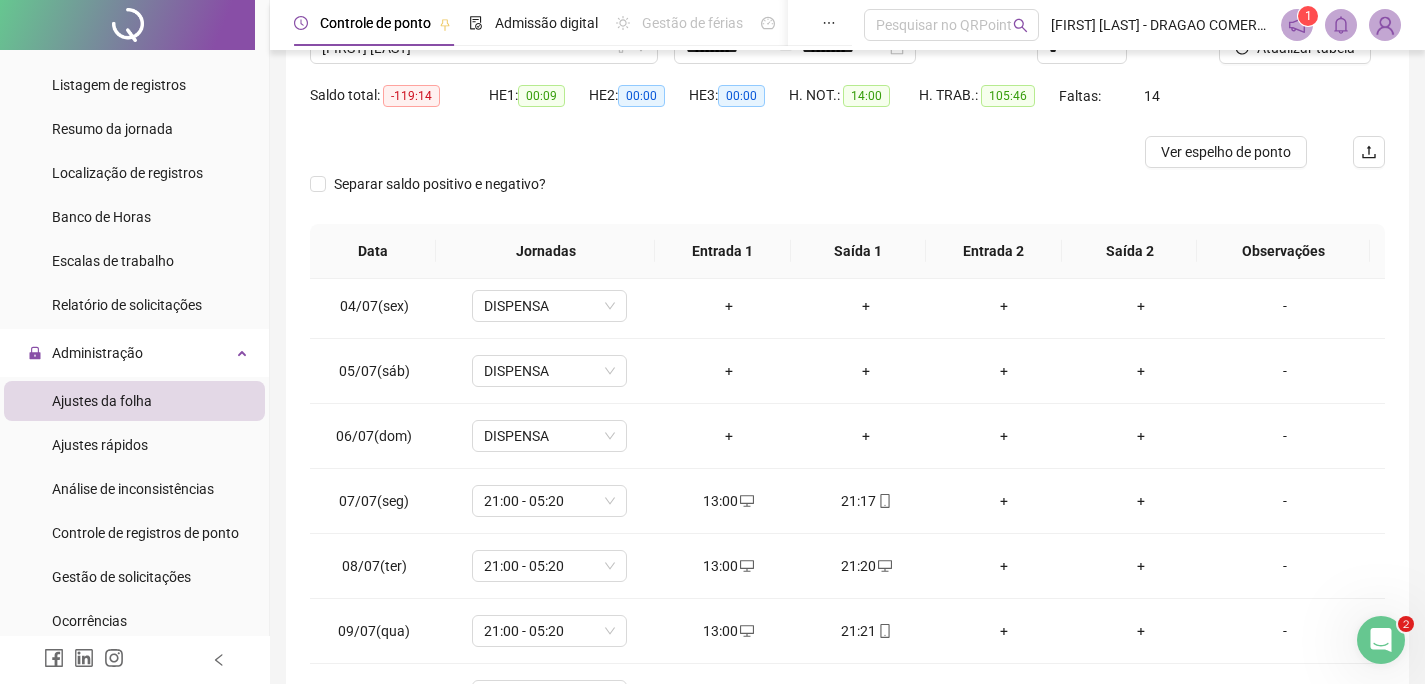 scroll, scrollTop: 313, scrollLeft: 0, axis: vertical 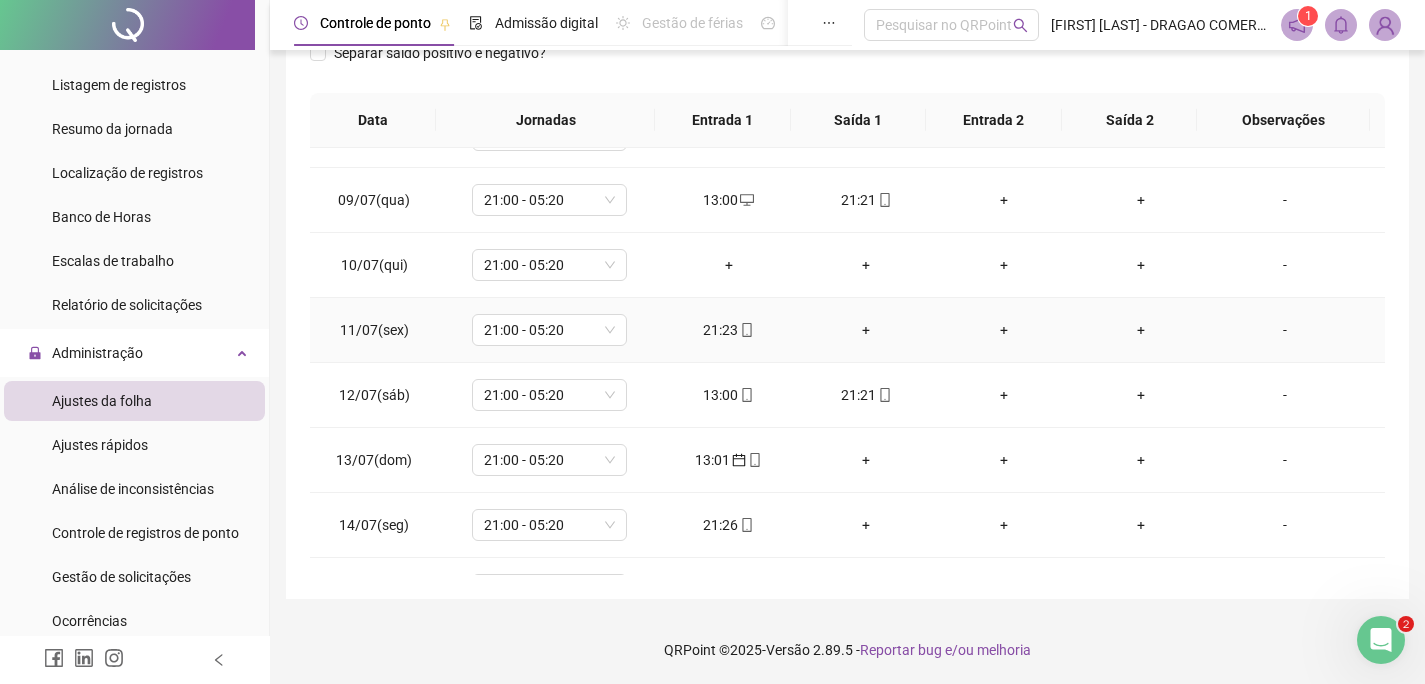 click on "+" at bounding box center (866, 330) 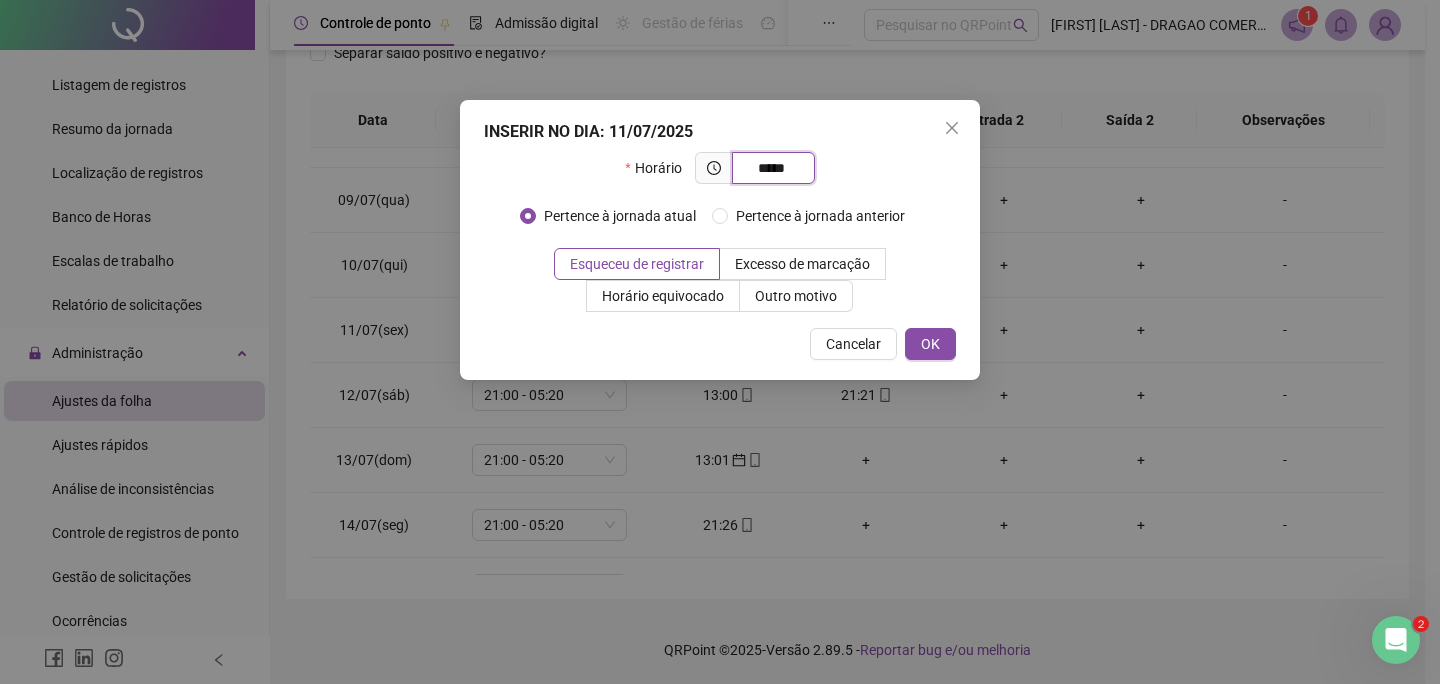 type on "*****" 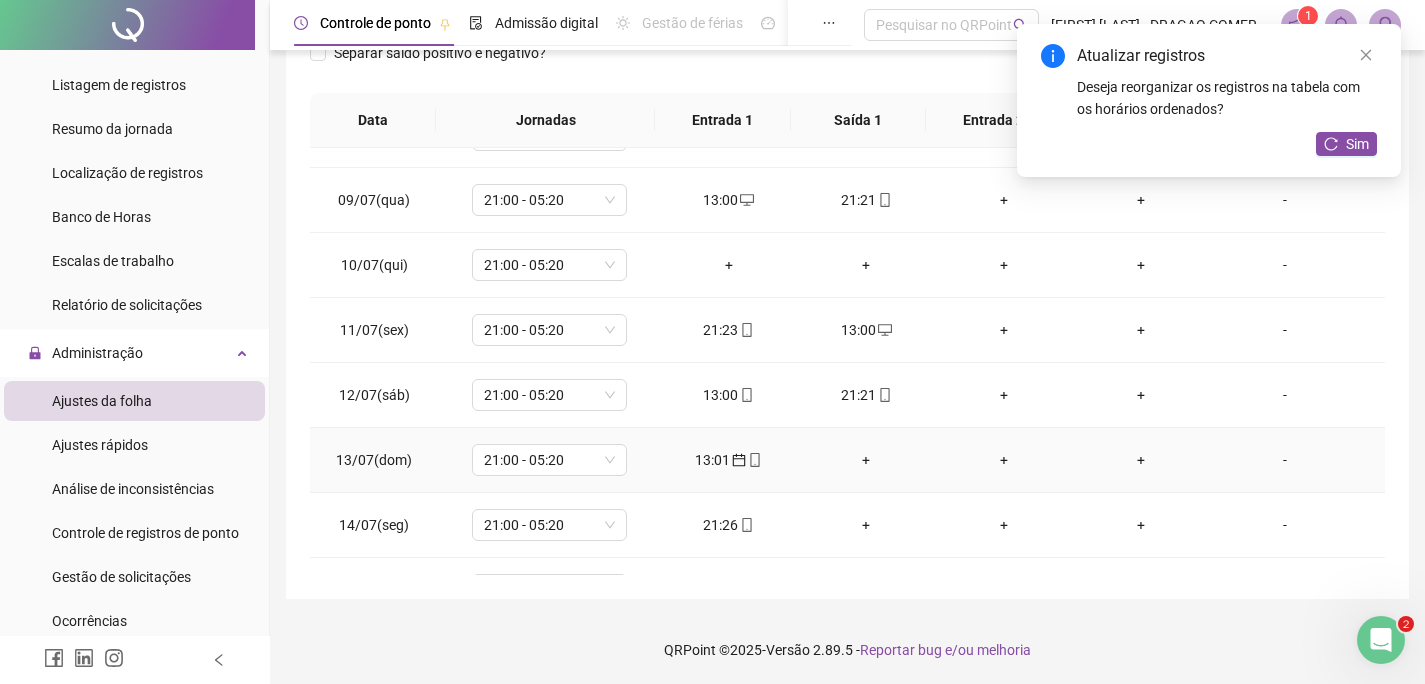 click on "+" at bounding box center (866, 460) 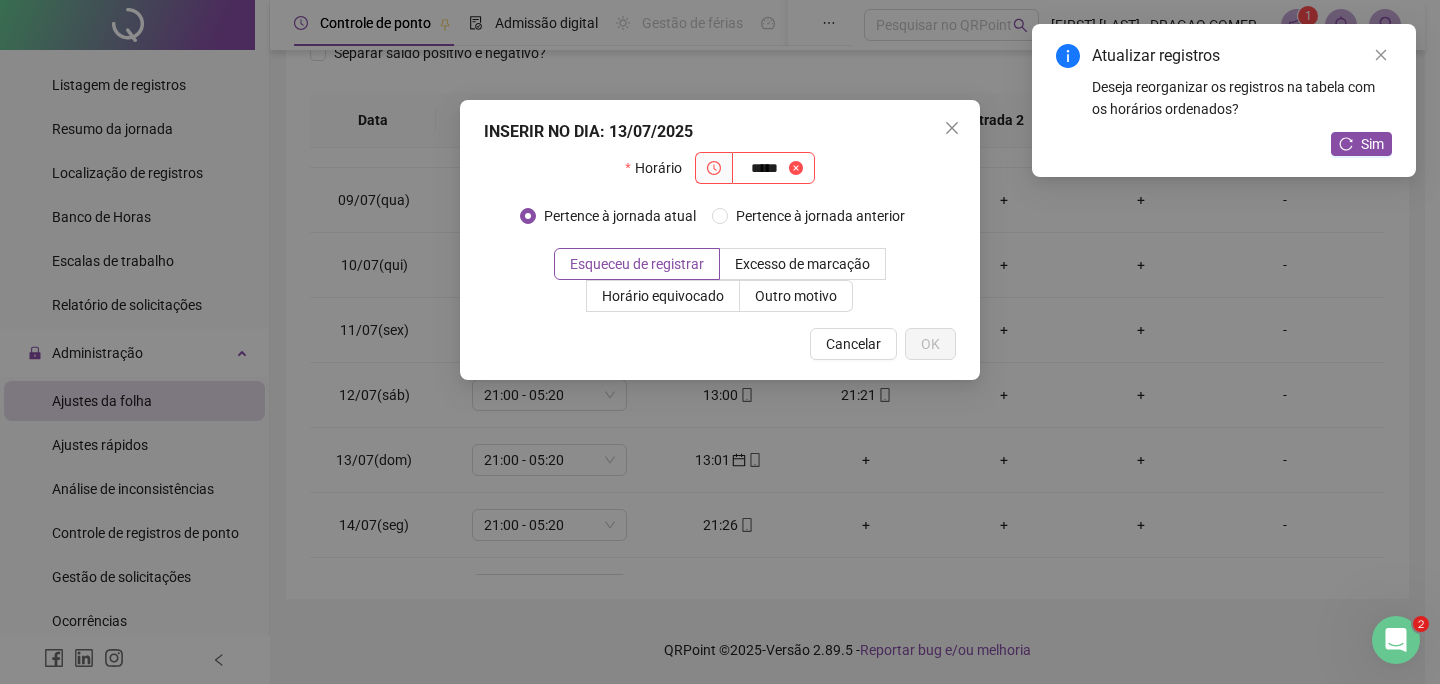 type on "*****" 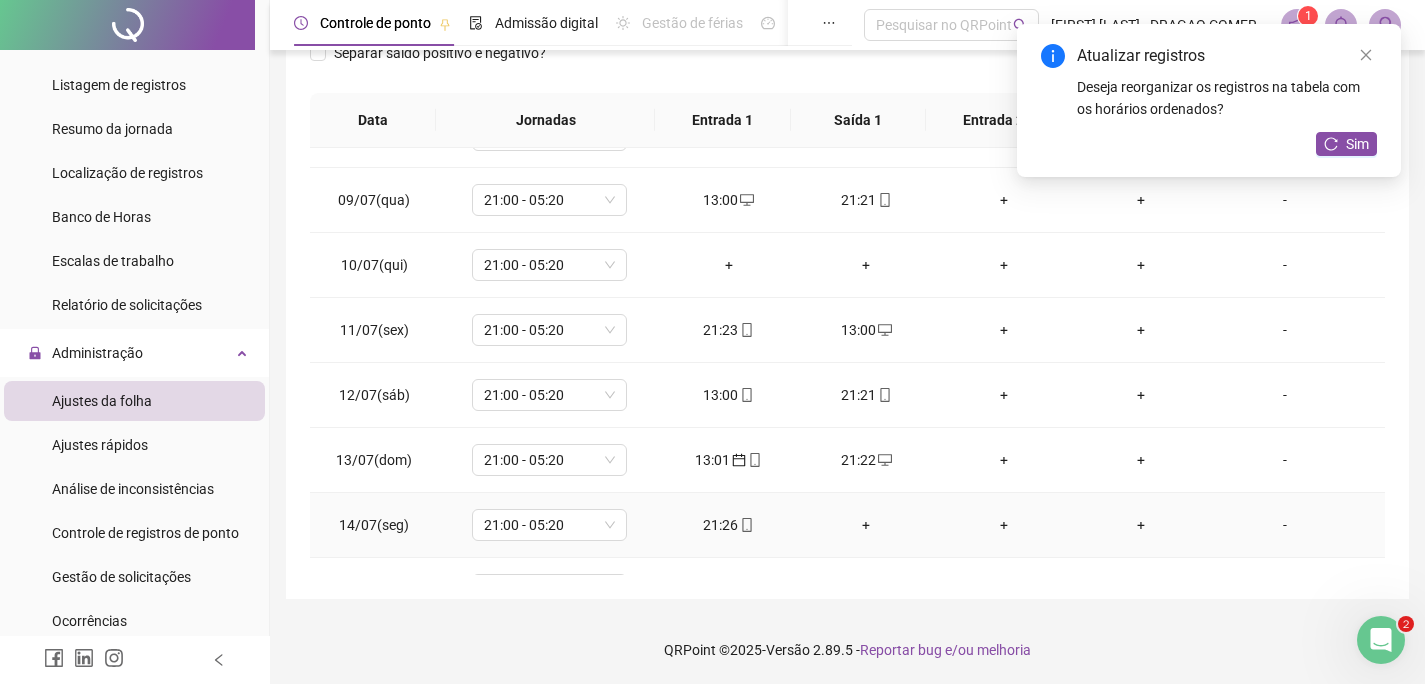click on "+" at bounding box center [866, 525] 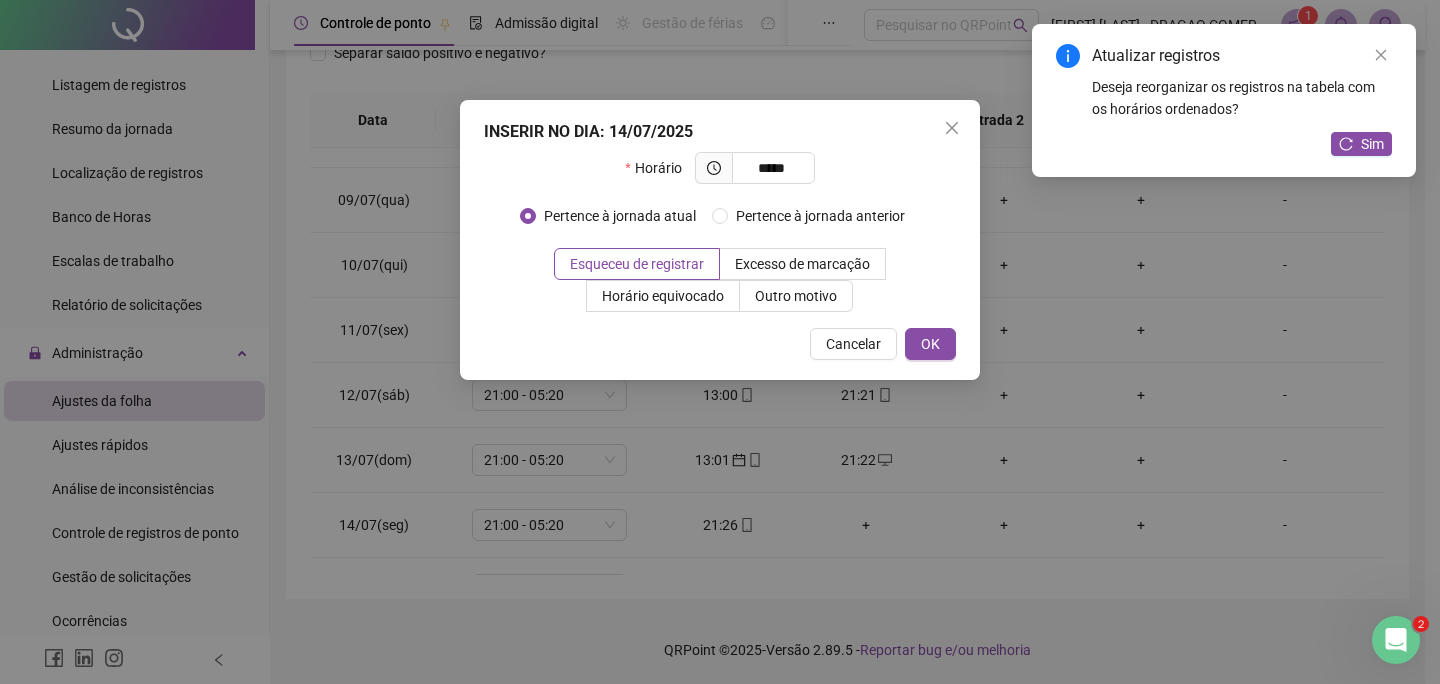 type on "*****" 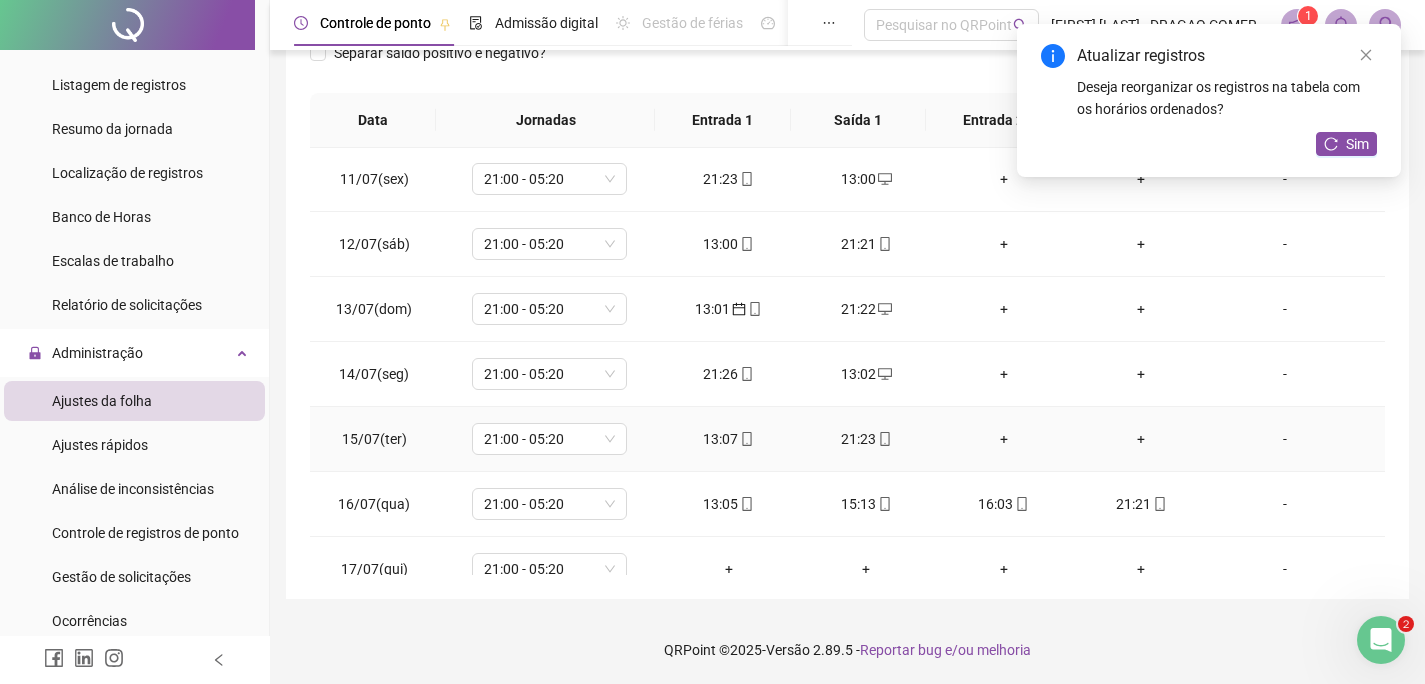 scroll, scrollTop: 699, scrollLeft: 0, axis: vertical 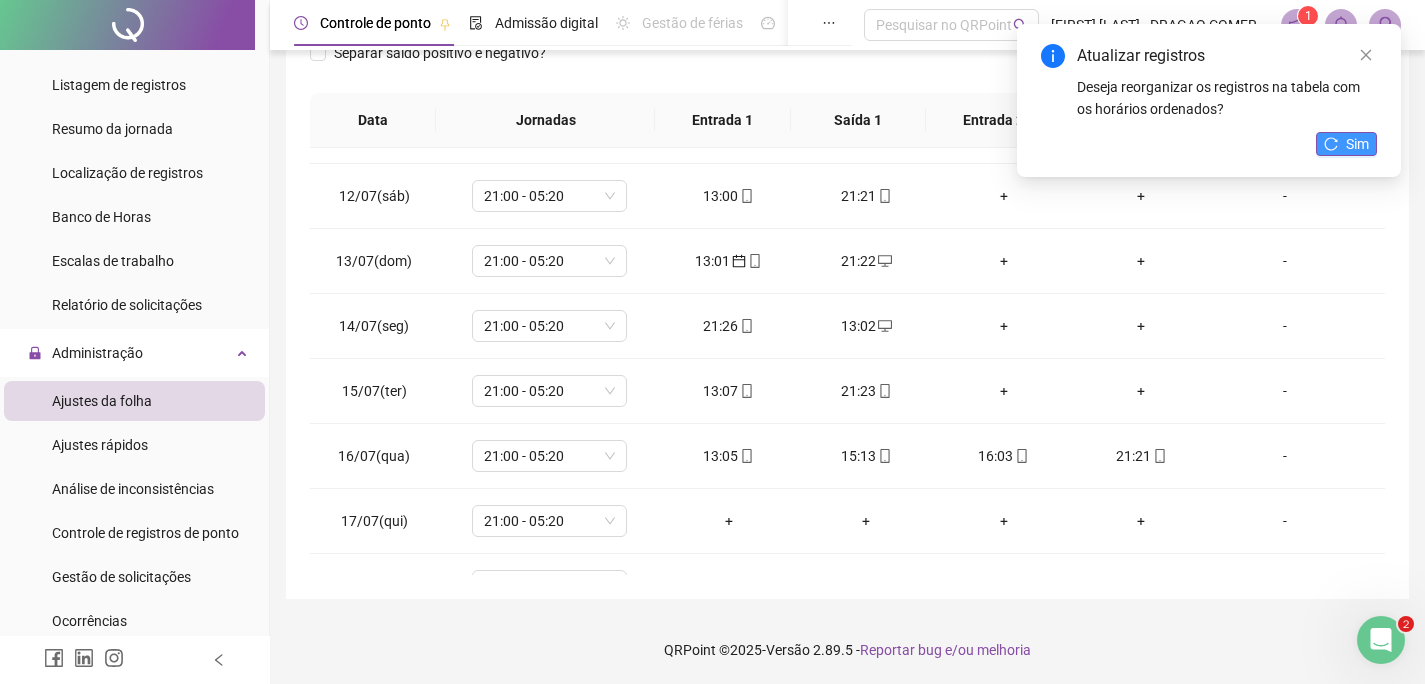 click on "Sim" at bounding box center (1357, 144) 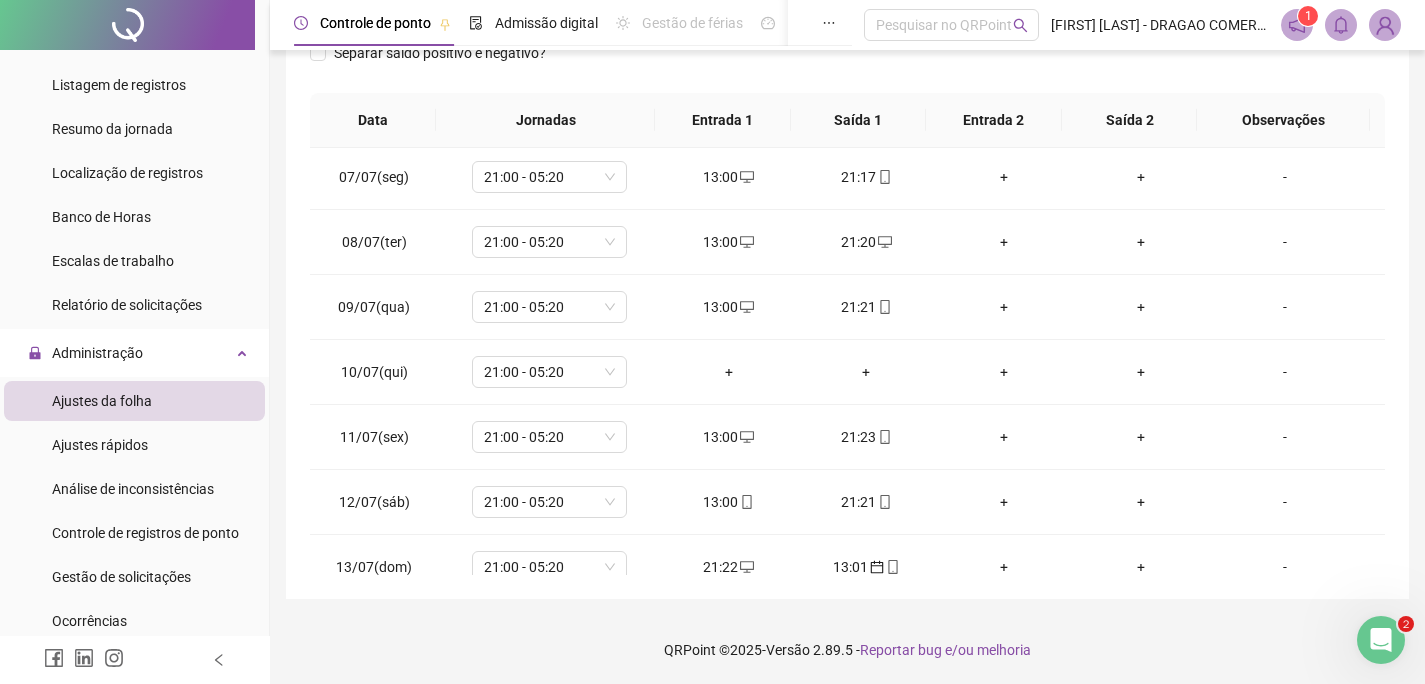 scroll, scrollTop: 300, scrollLeft: 0, axis: vertical 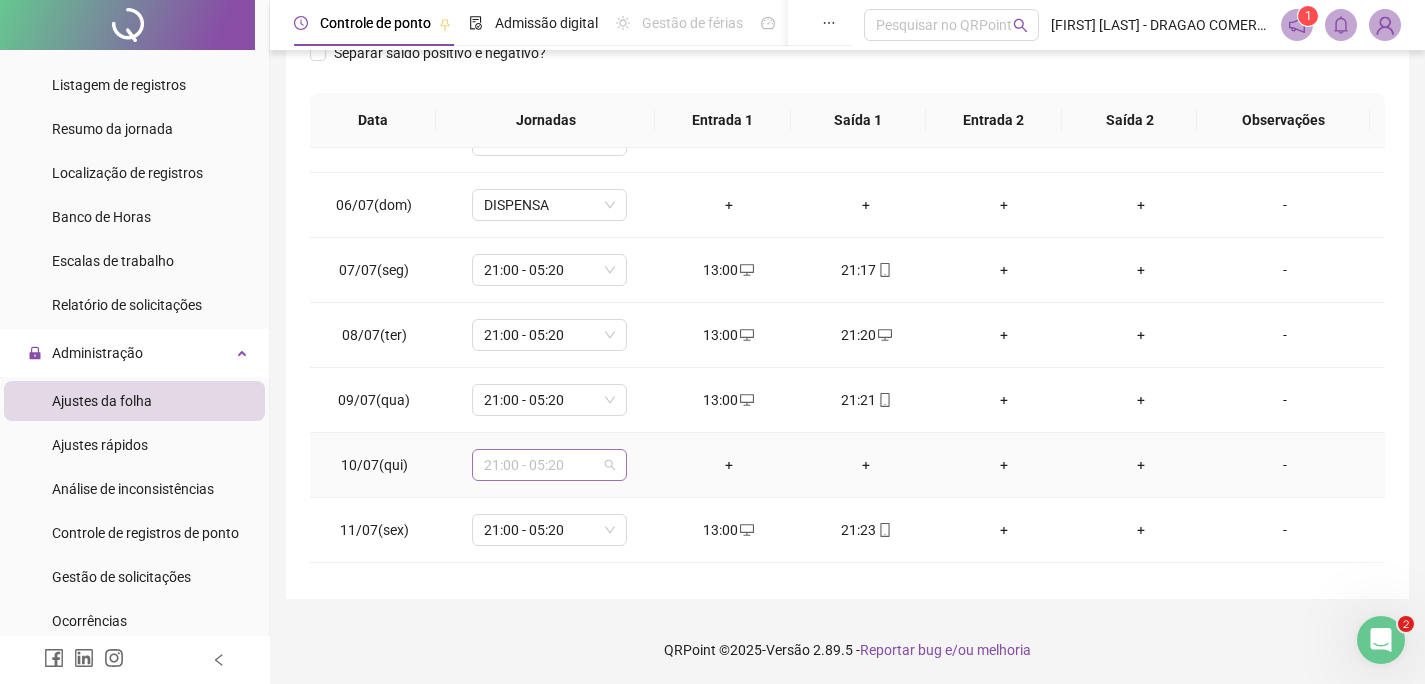 click on "21:00 - 05:20" at bounding box center (549, 465) 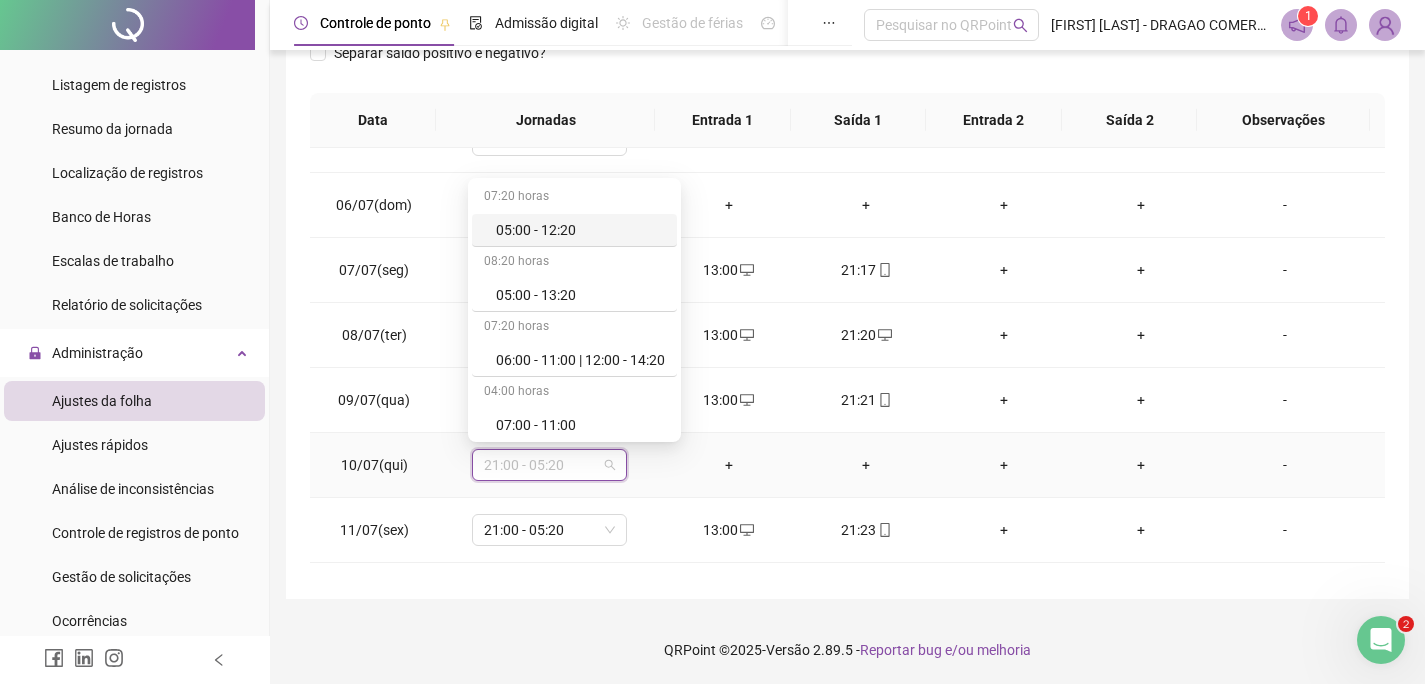 type on "*" 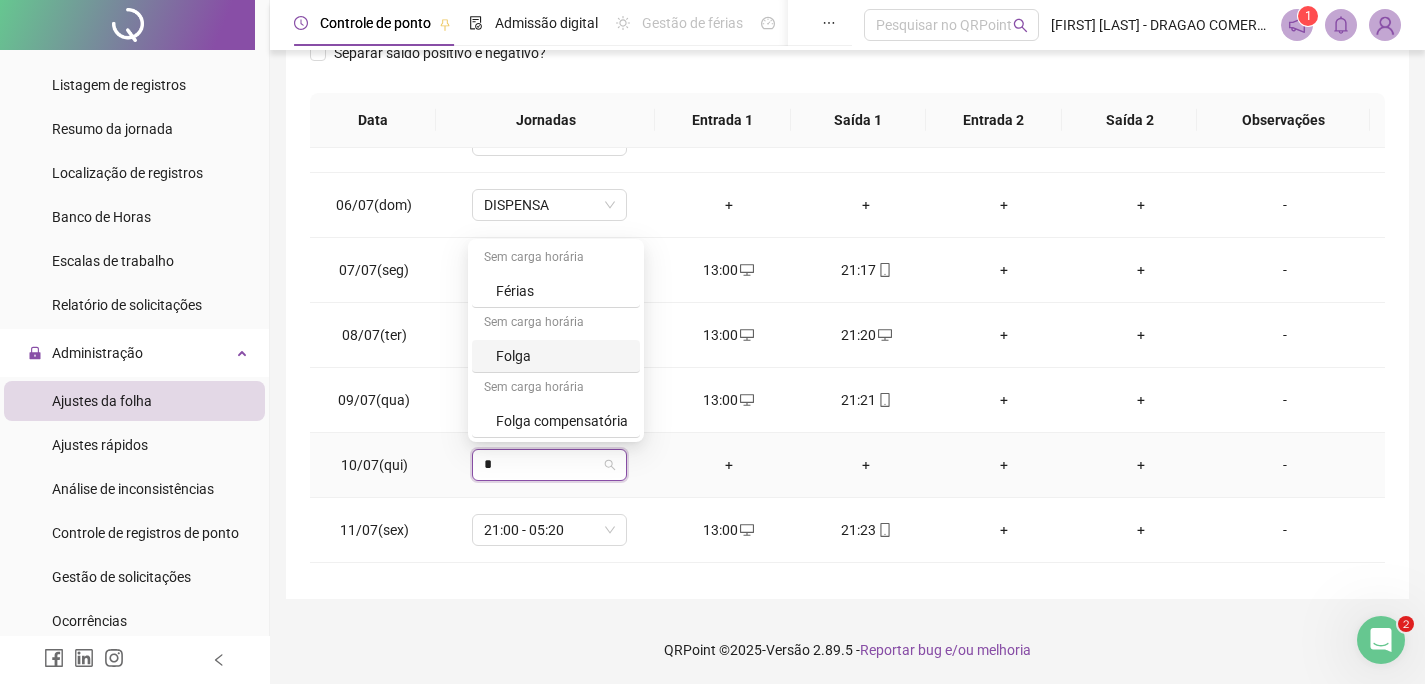click on "Folga" at bounding box center [562, 356] 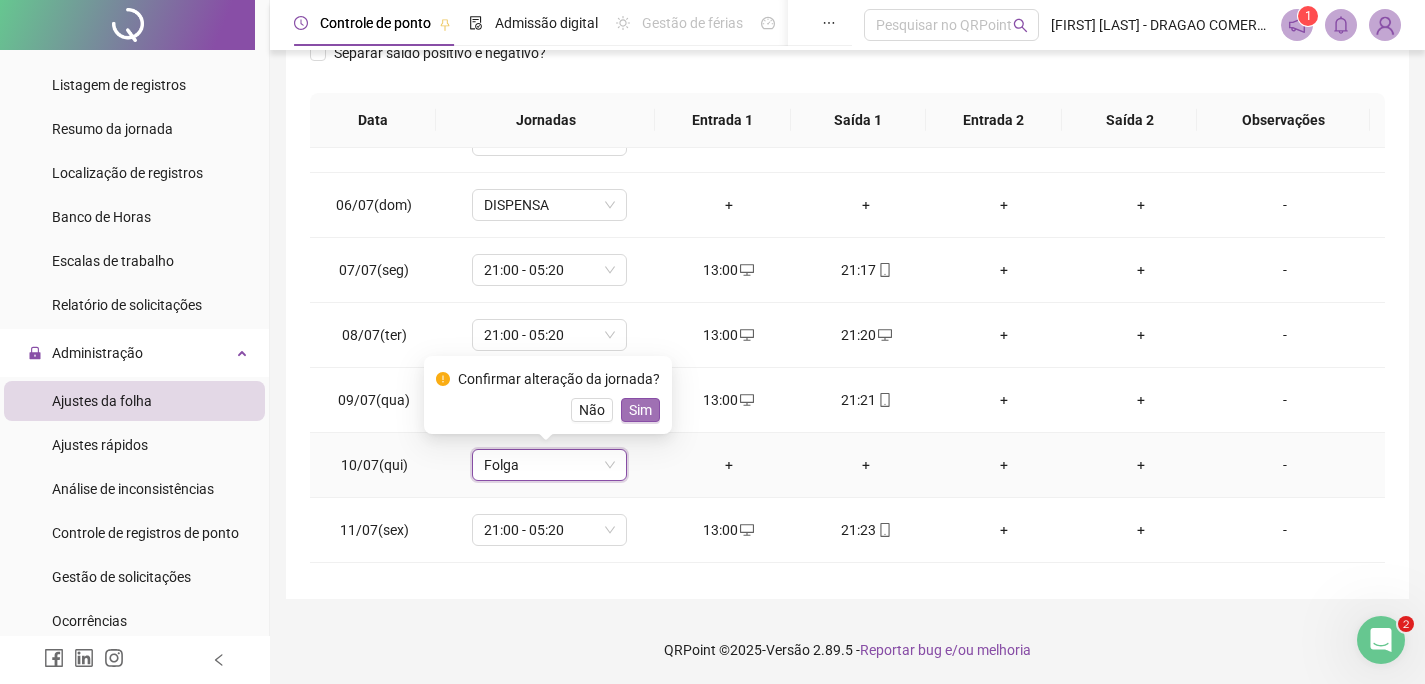 click on "Sim" at bounding box center (640, 410) 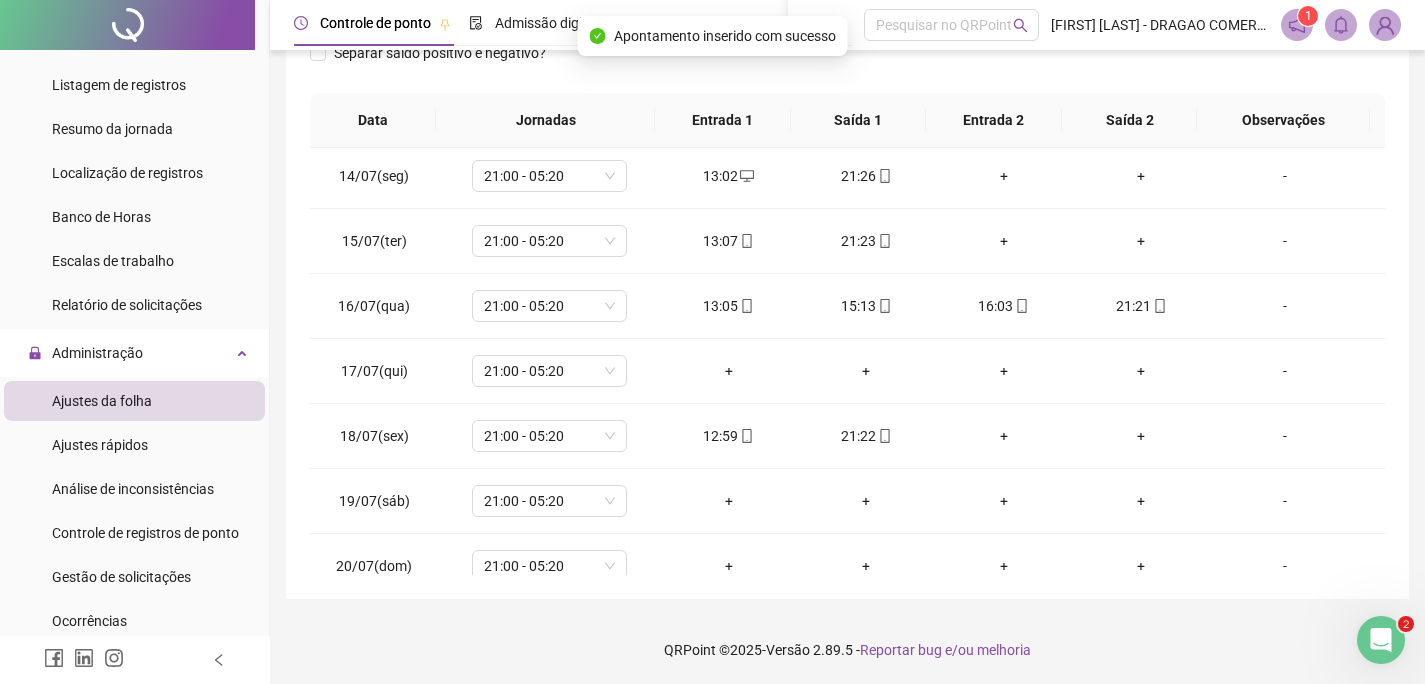 scroll, scrollTop: 900, scrollLeft: 0, axis: vertical 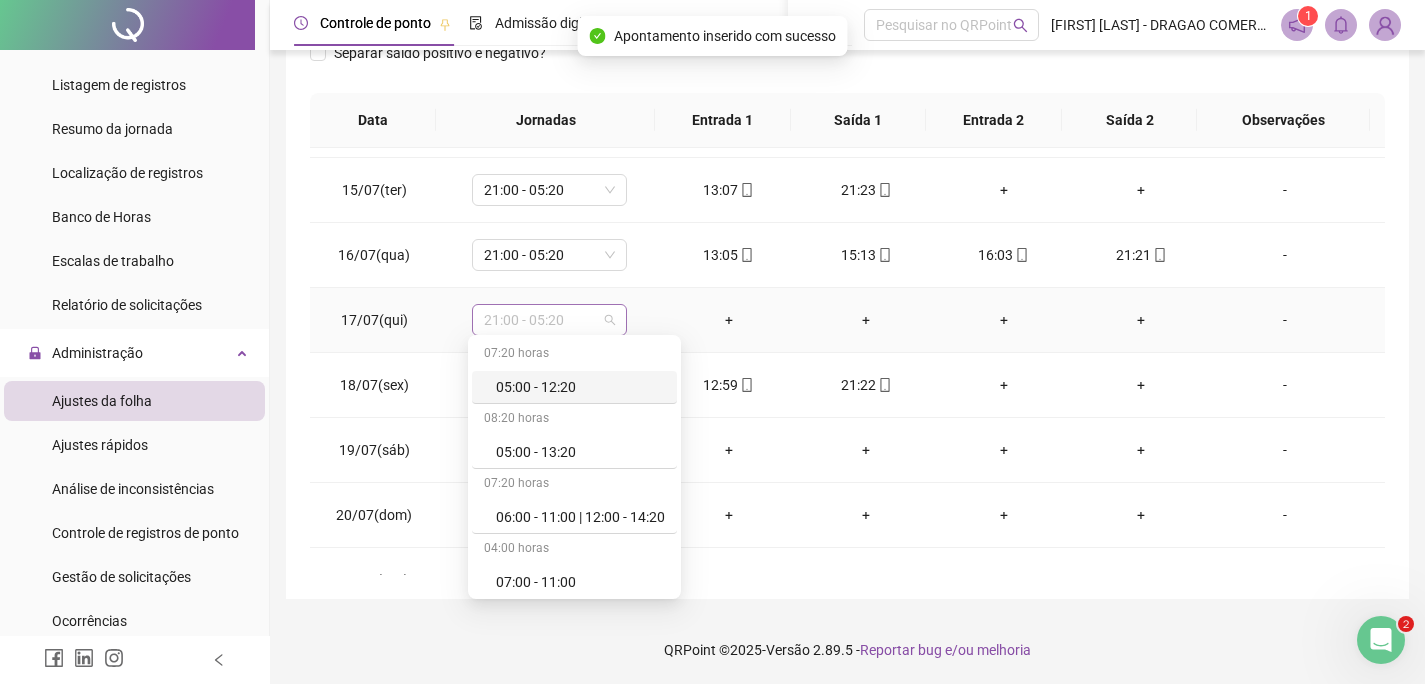 click on "21:00 - 05:20" at bounding box center [549, 320] 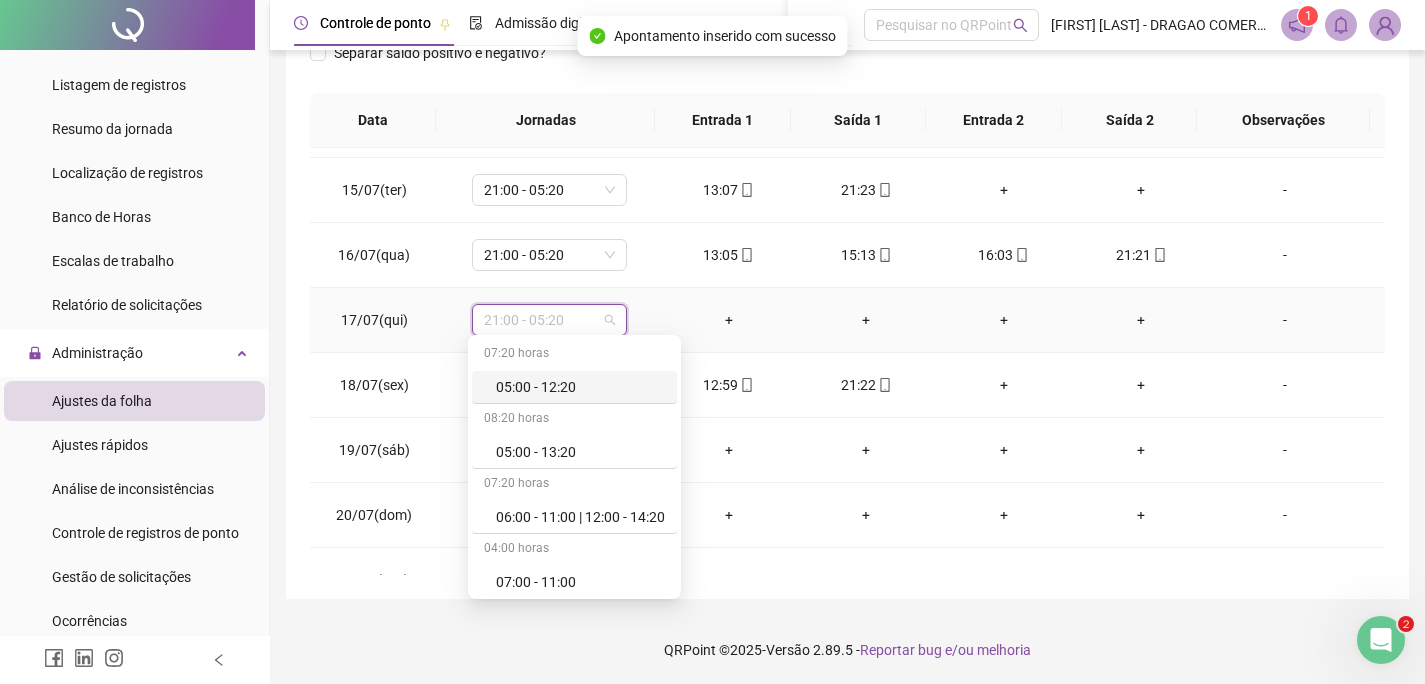 type on "*" 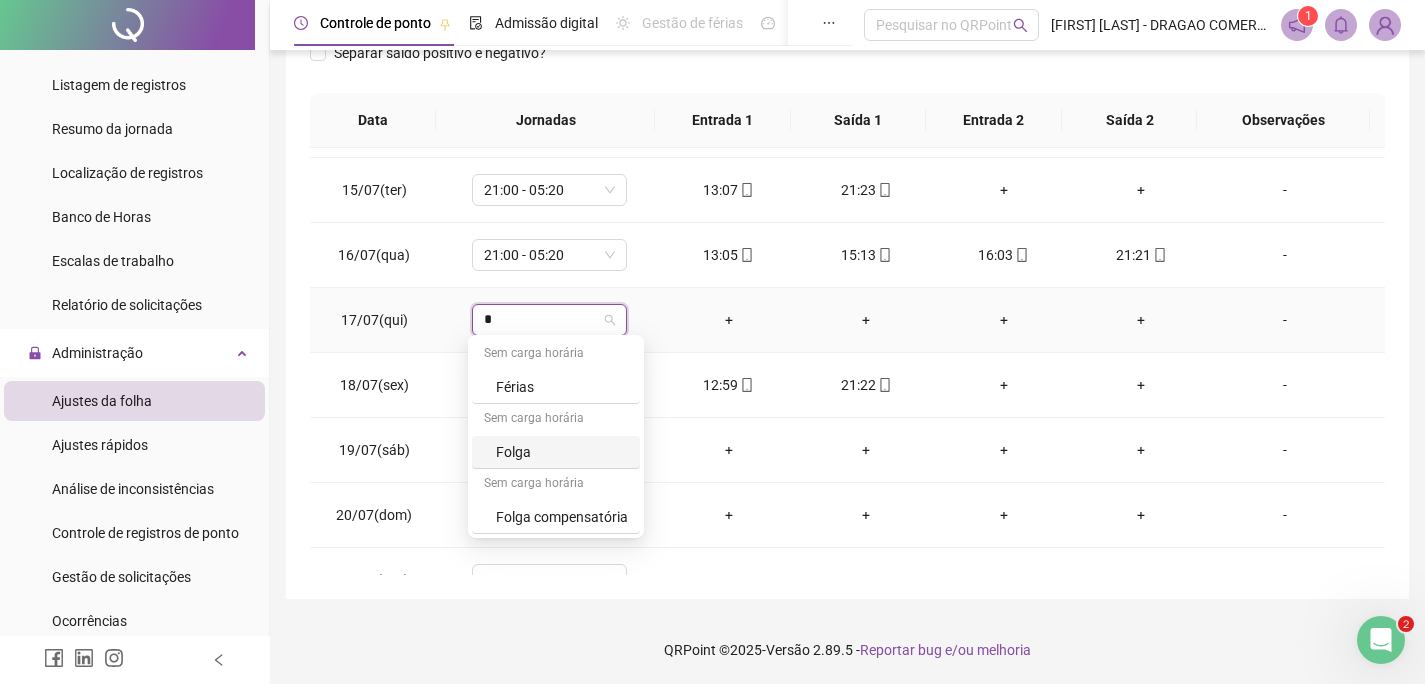 click on "Folga" at bounding box center [562, 452] 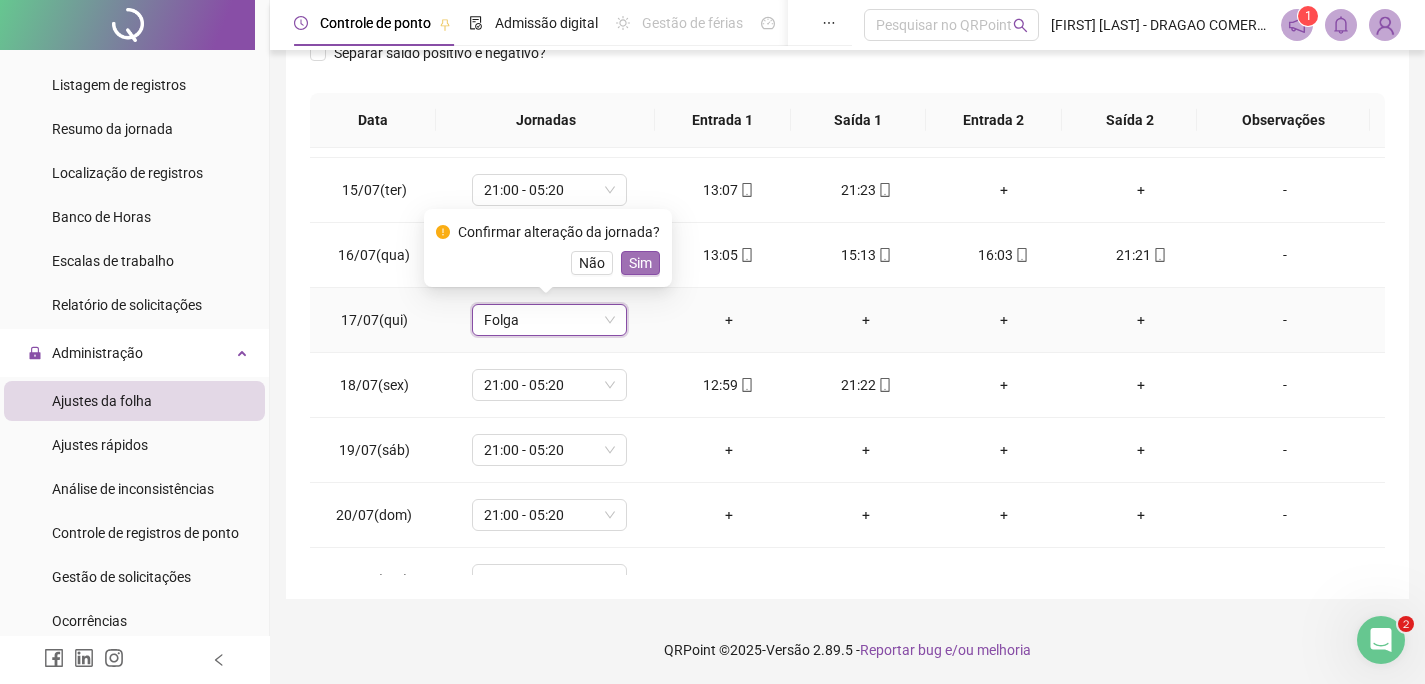 click on "Sim" at bounding box center (640, 263) 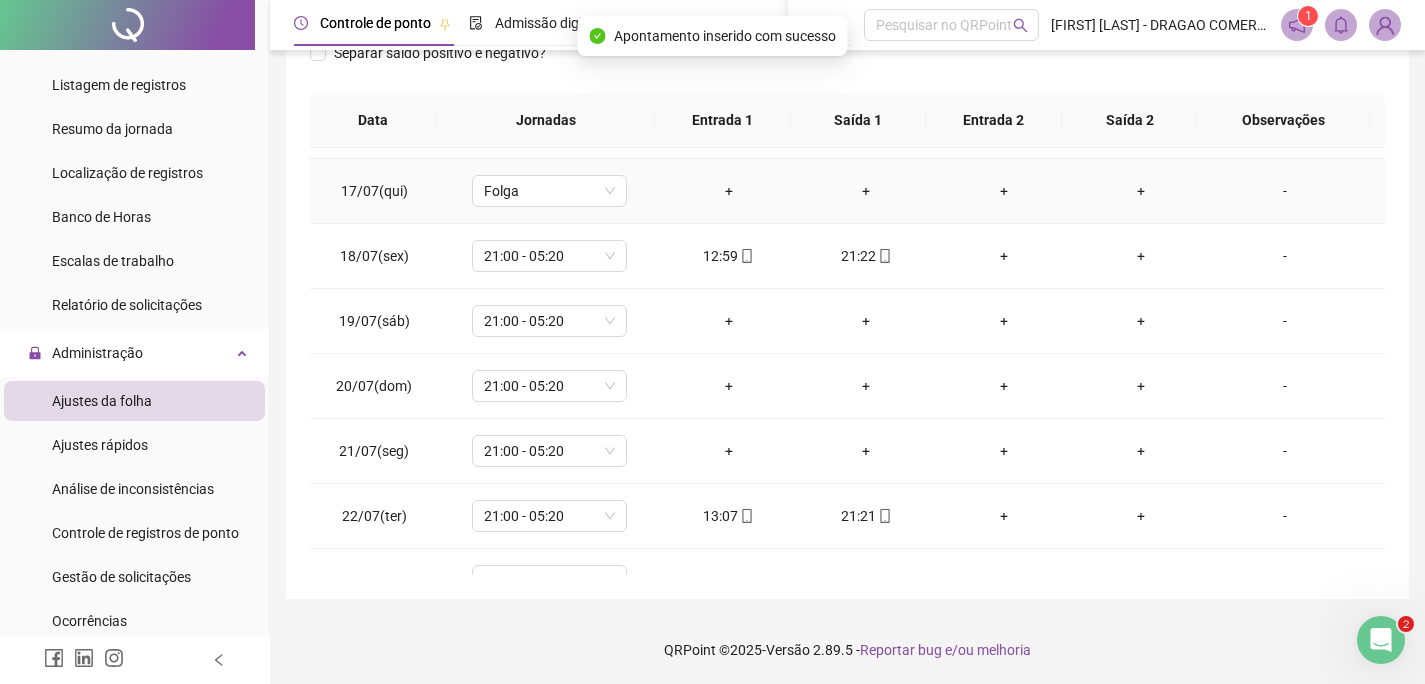 scroll, scrollTop: 999, scrollLeft: 0, axis: vertical 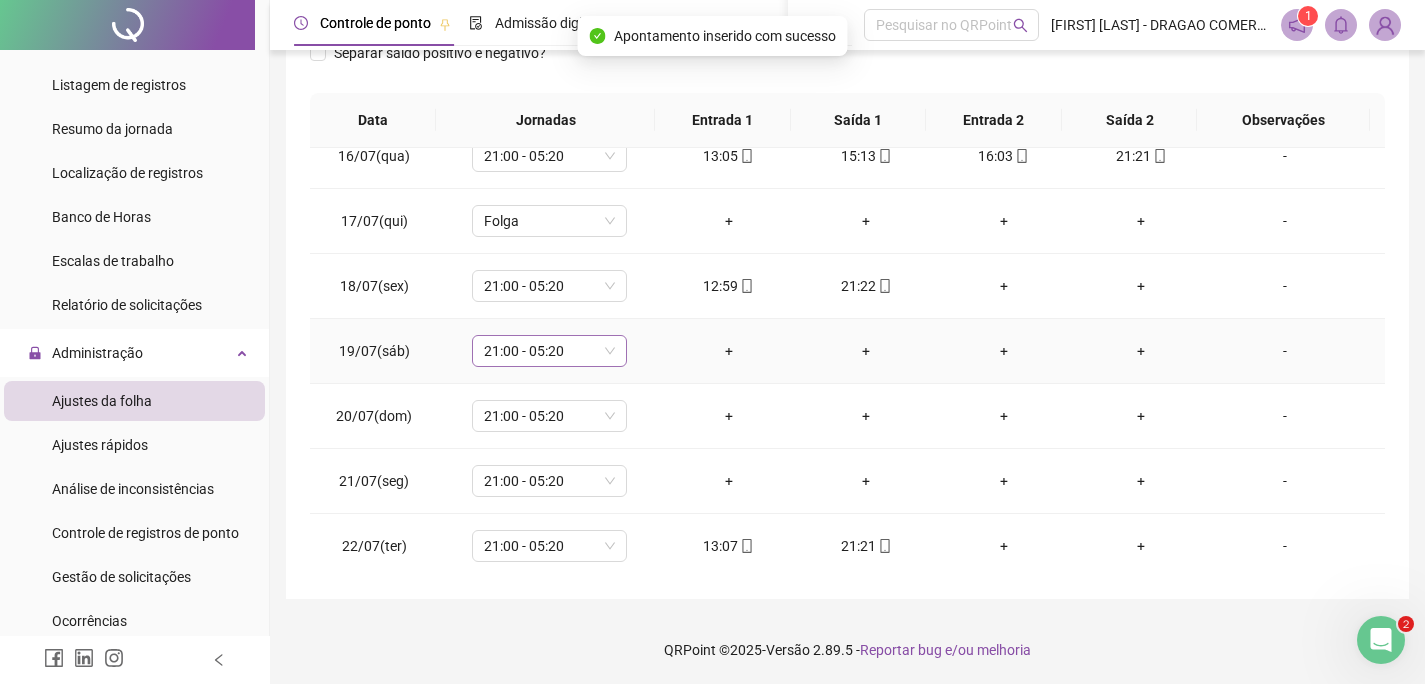 click on "21:00 - 05:20" at bounding box center [549, 351] 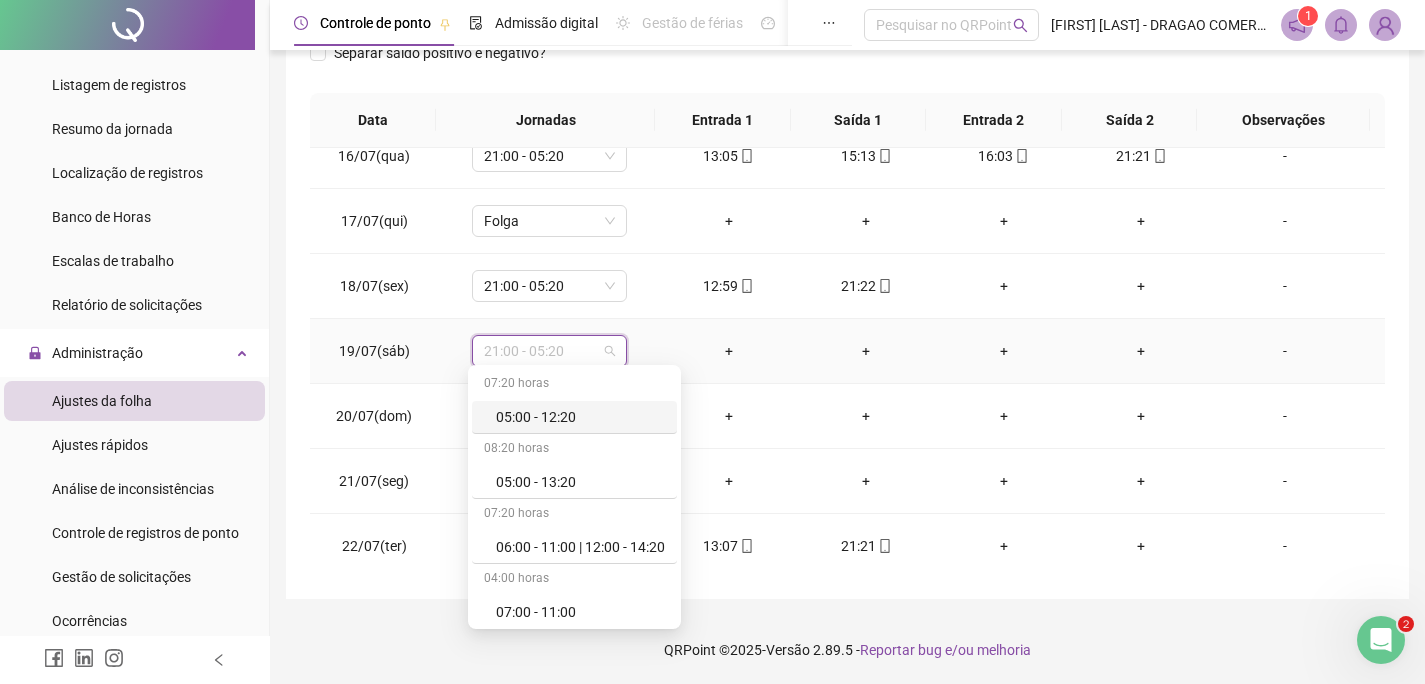 type on "*" 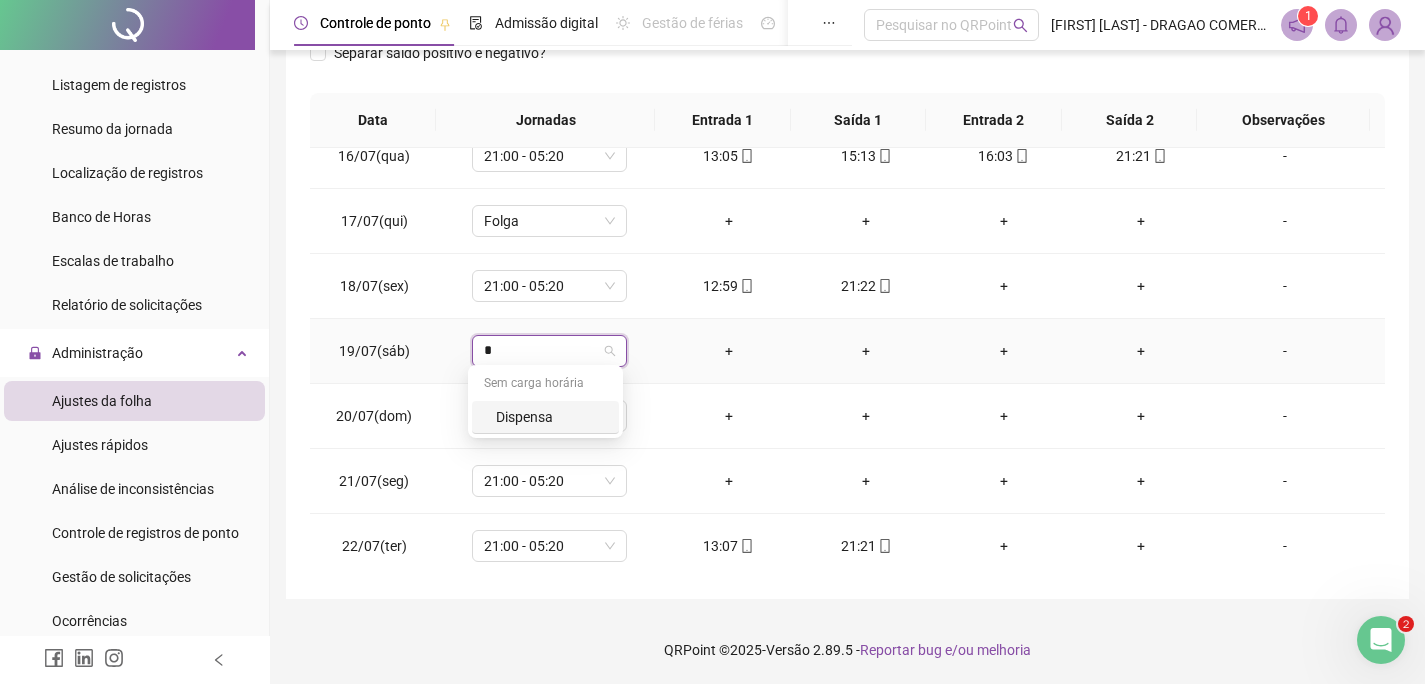 click on "Dispensa" at bounding box center (551, 417) 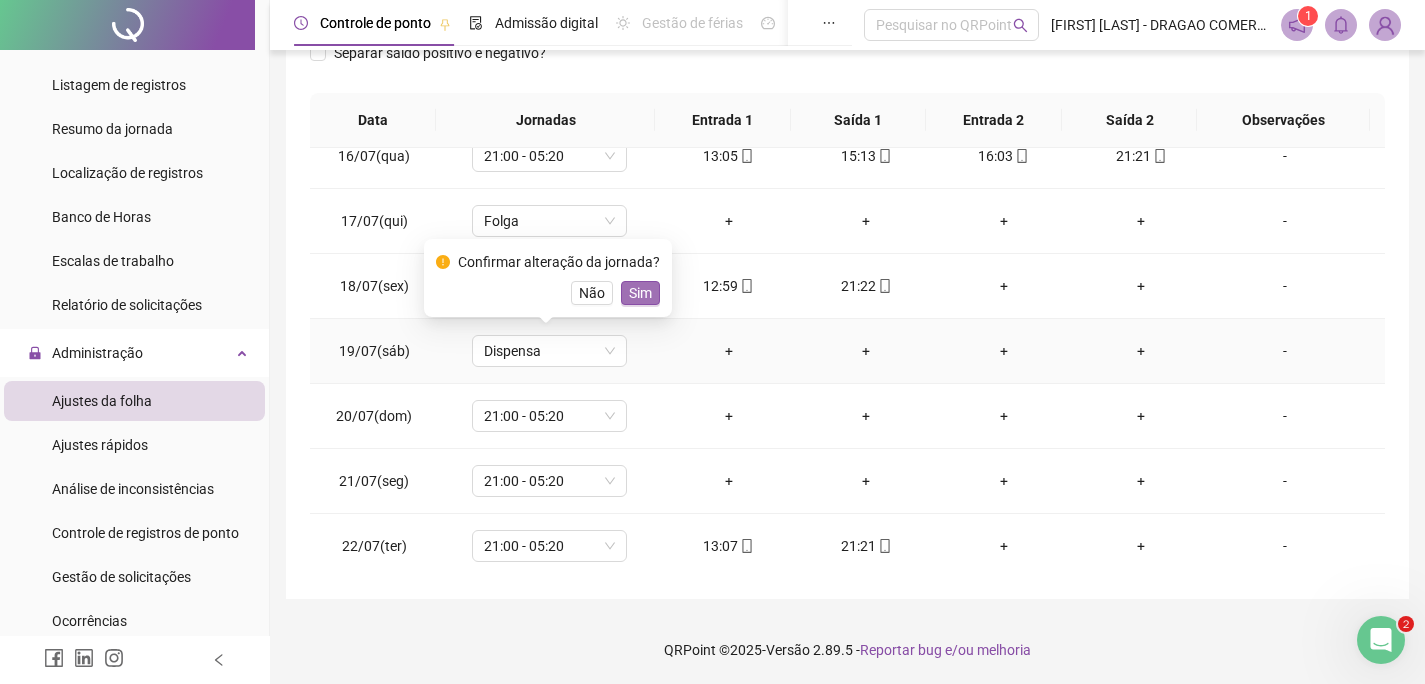 click on "Sim" at bounding box center [640, 293] 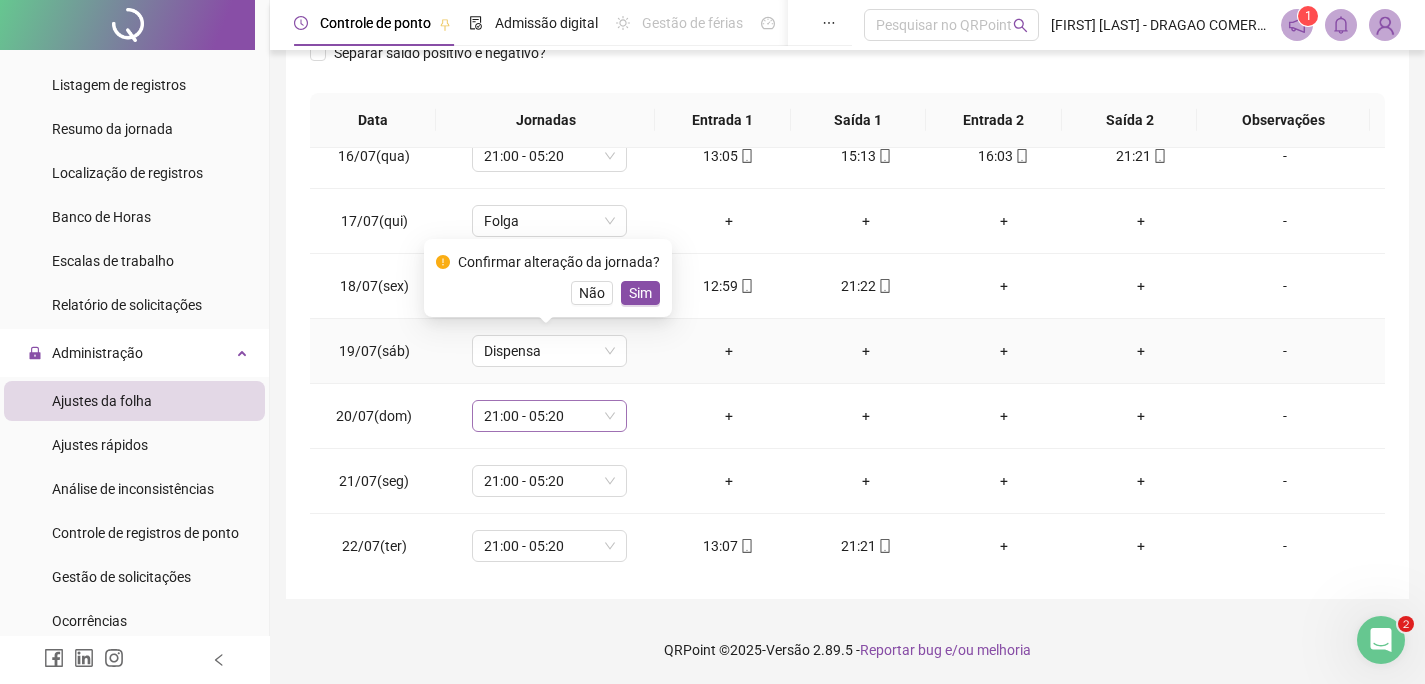 click on "21:00 - 05:20" at bounding box center [549, 416] 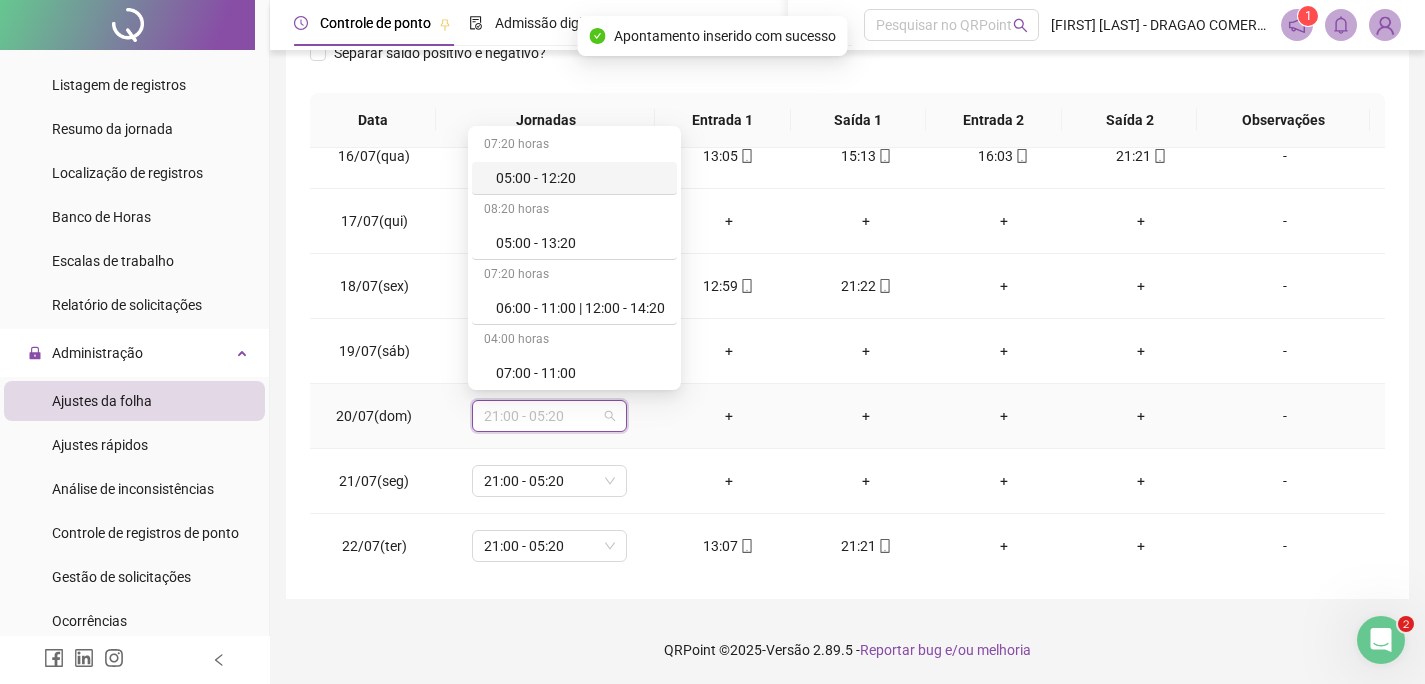 type on "*" 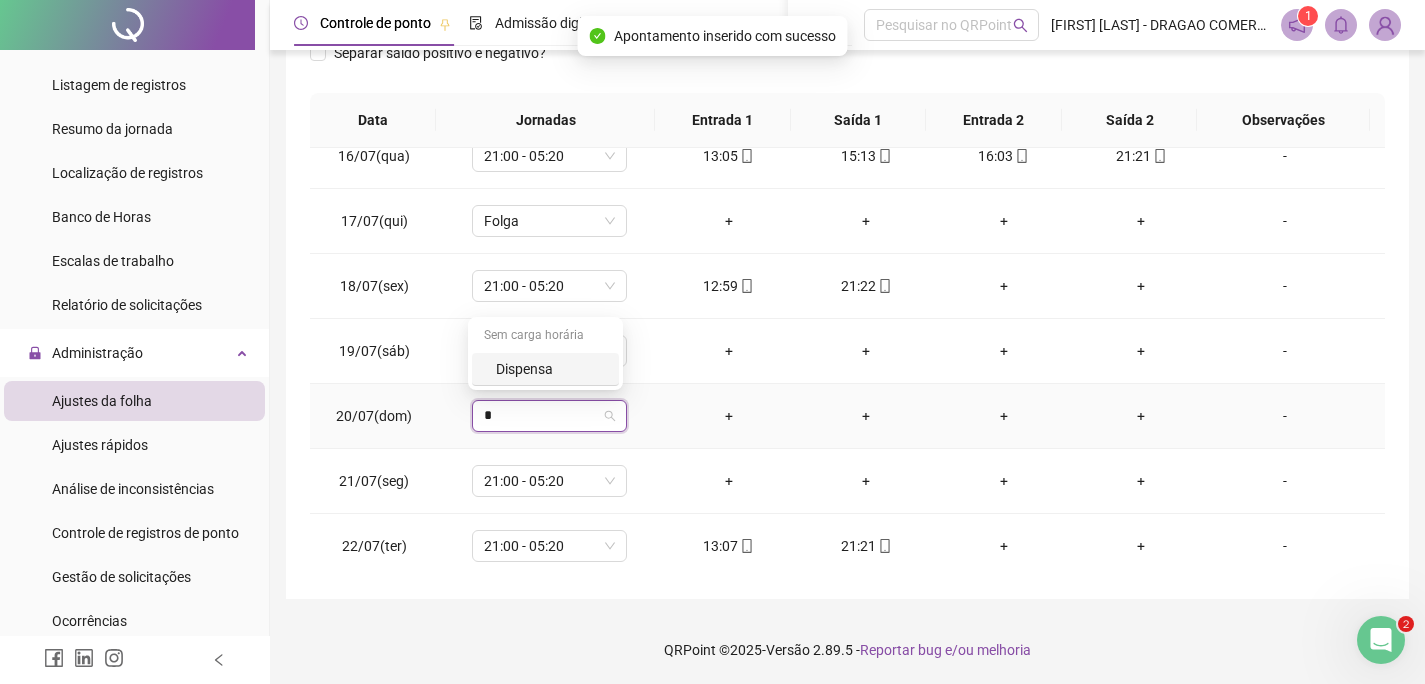 click on "Dispensa" at bounding box center [551, 369] 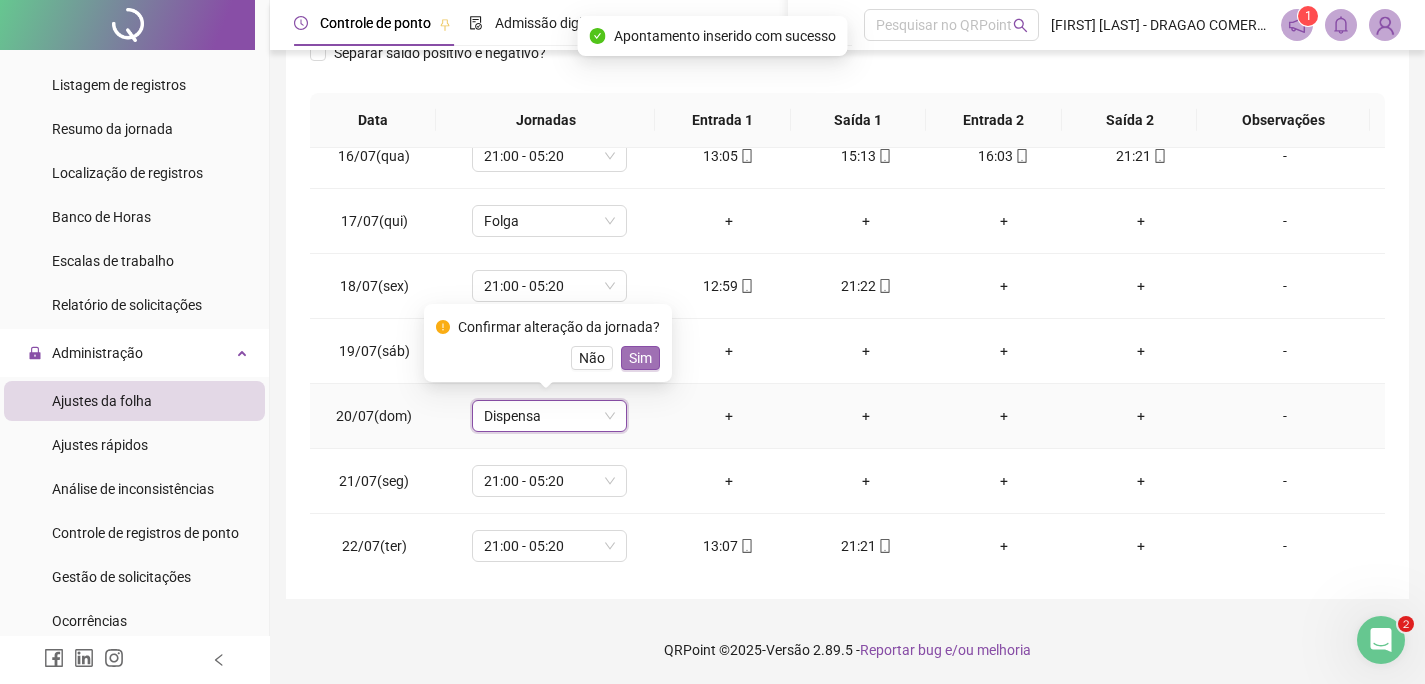 click on "Sim" at bounding box center [640, 358] 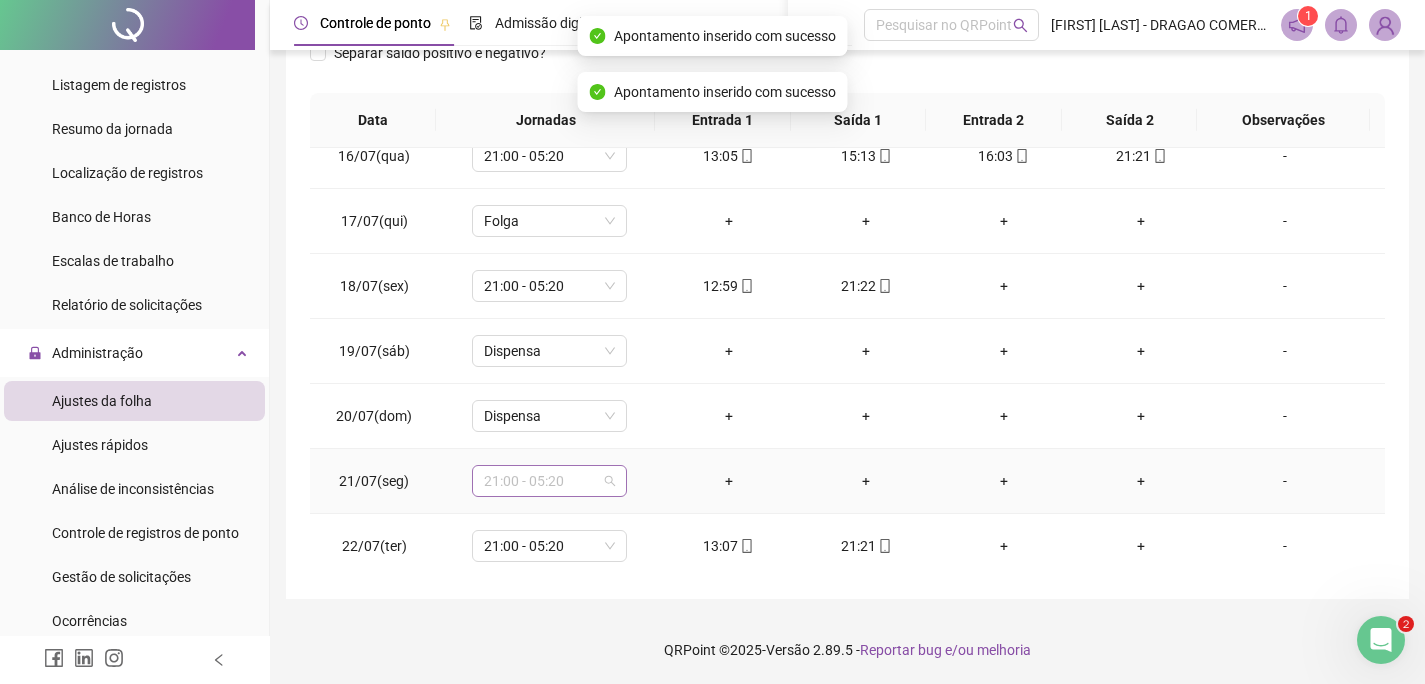 click on "21:00 - 05:20" at bounding box center (549, 481) 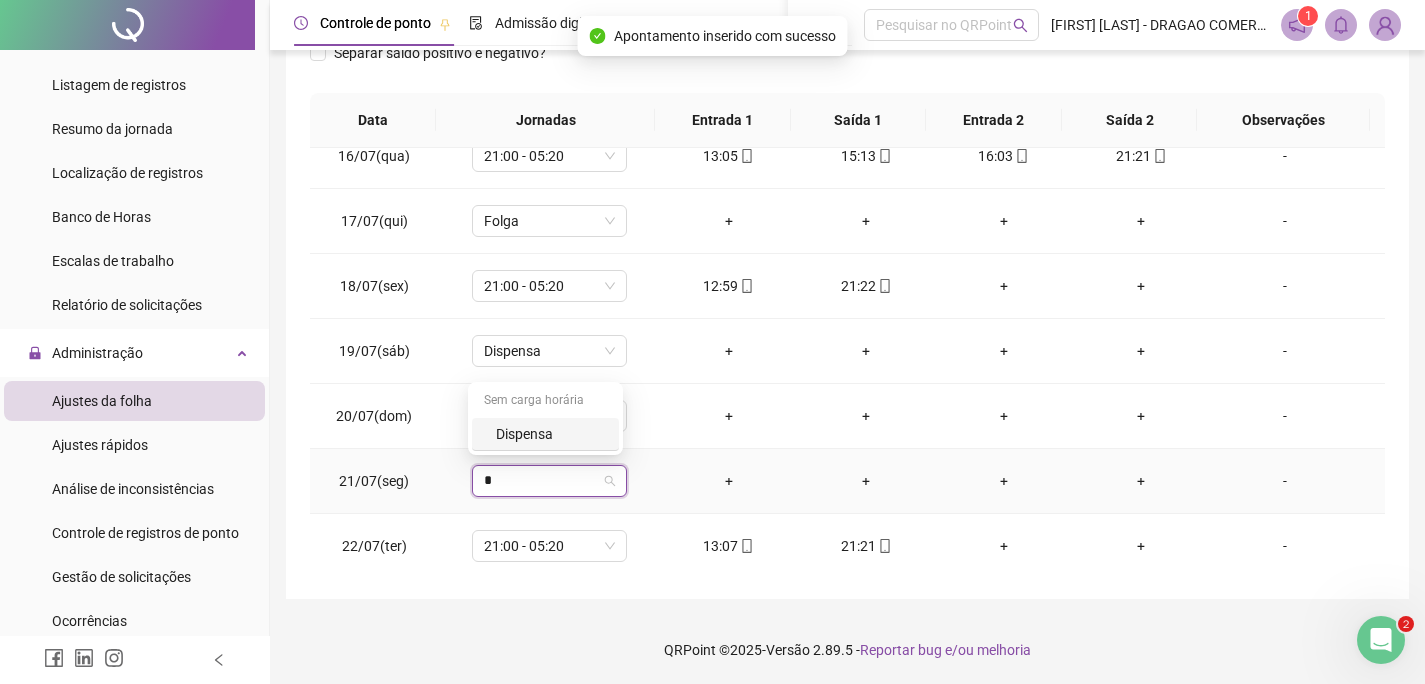 type on "*" 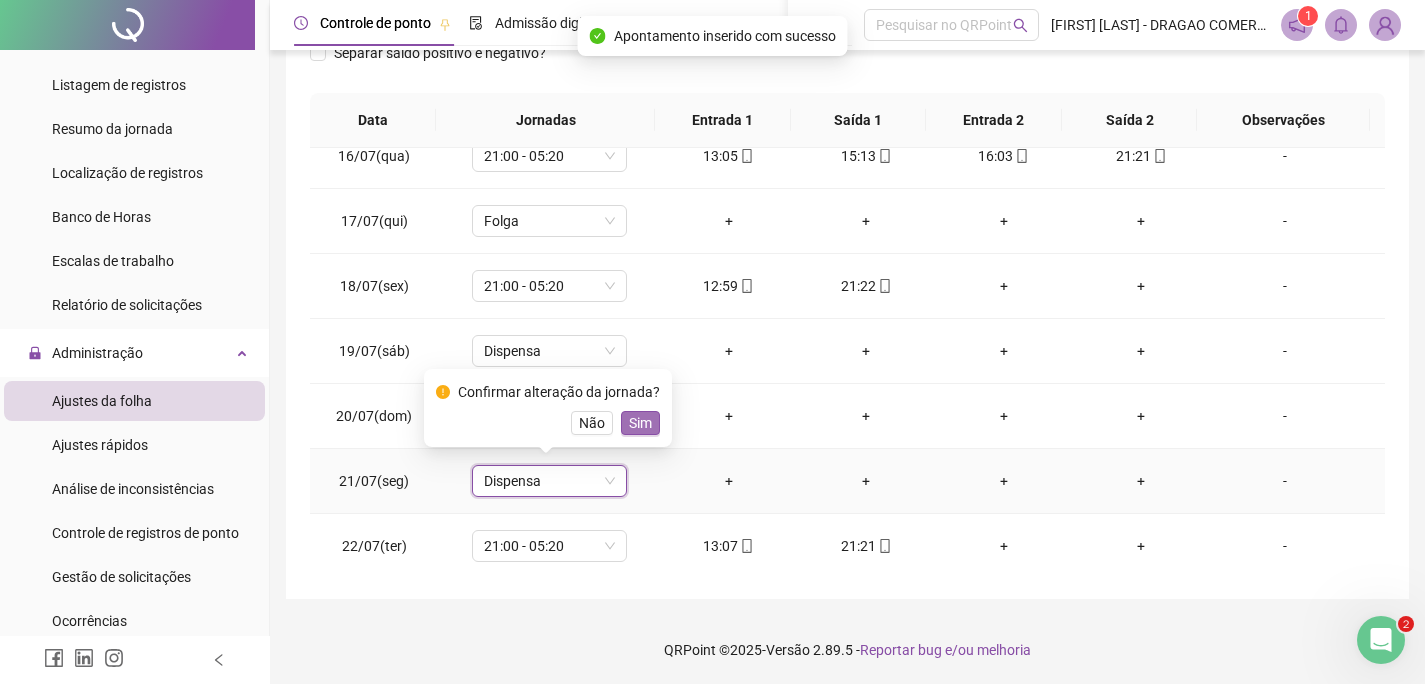 click on "Sim" at bounding box center [640, 423] 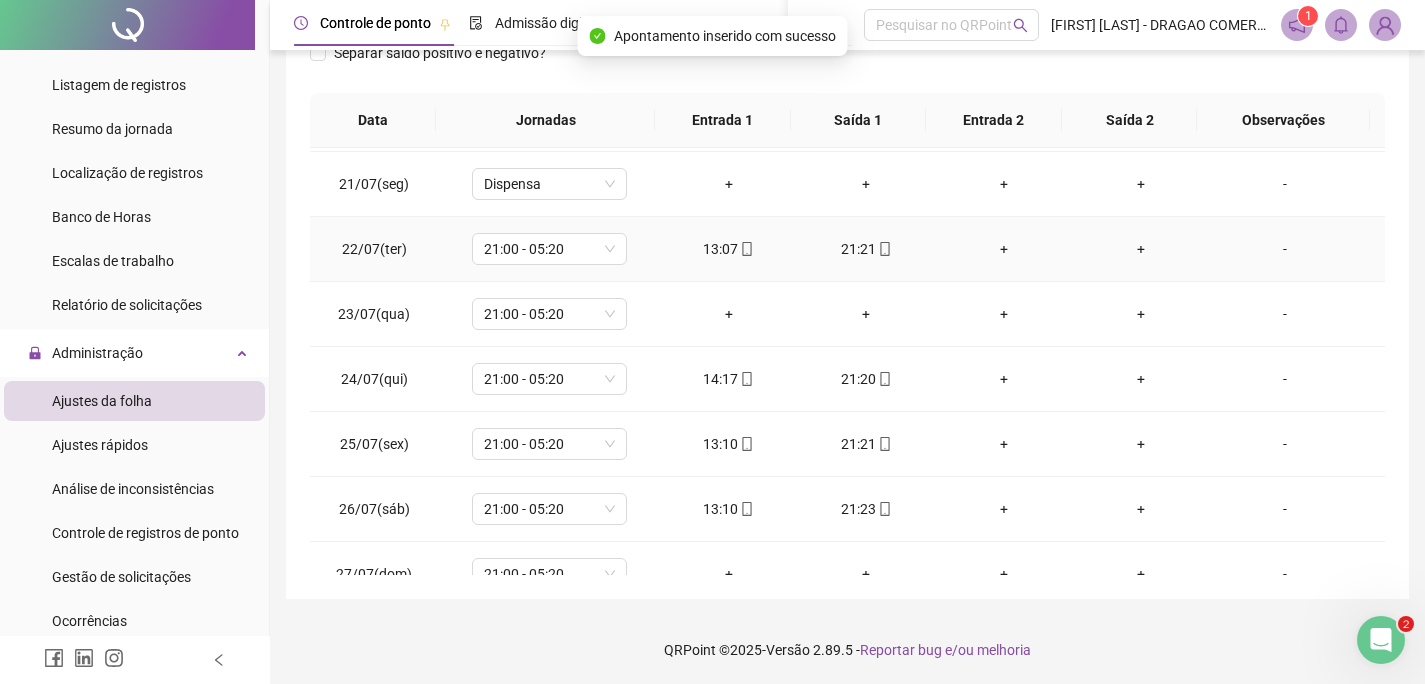 scroll, scrollTop: 1299, scrollLeft: 0, axis: vertical 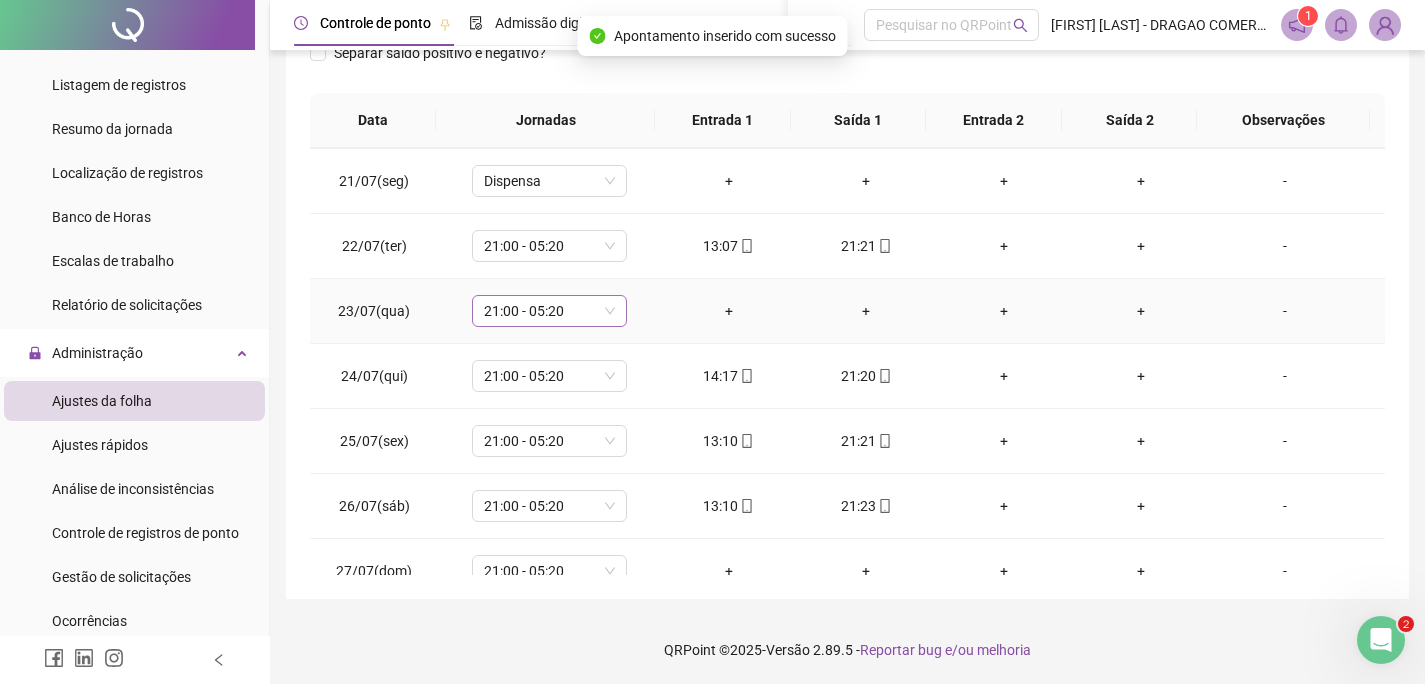 click on "21:00 - 05:20" at bounding box center (549, 311) 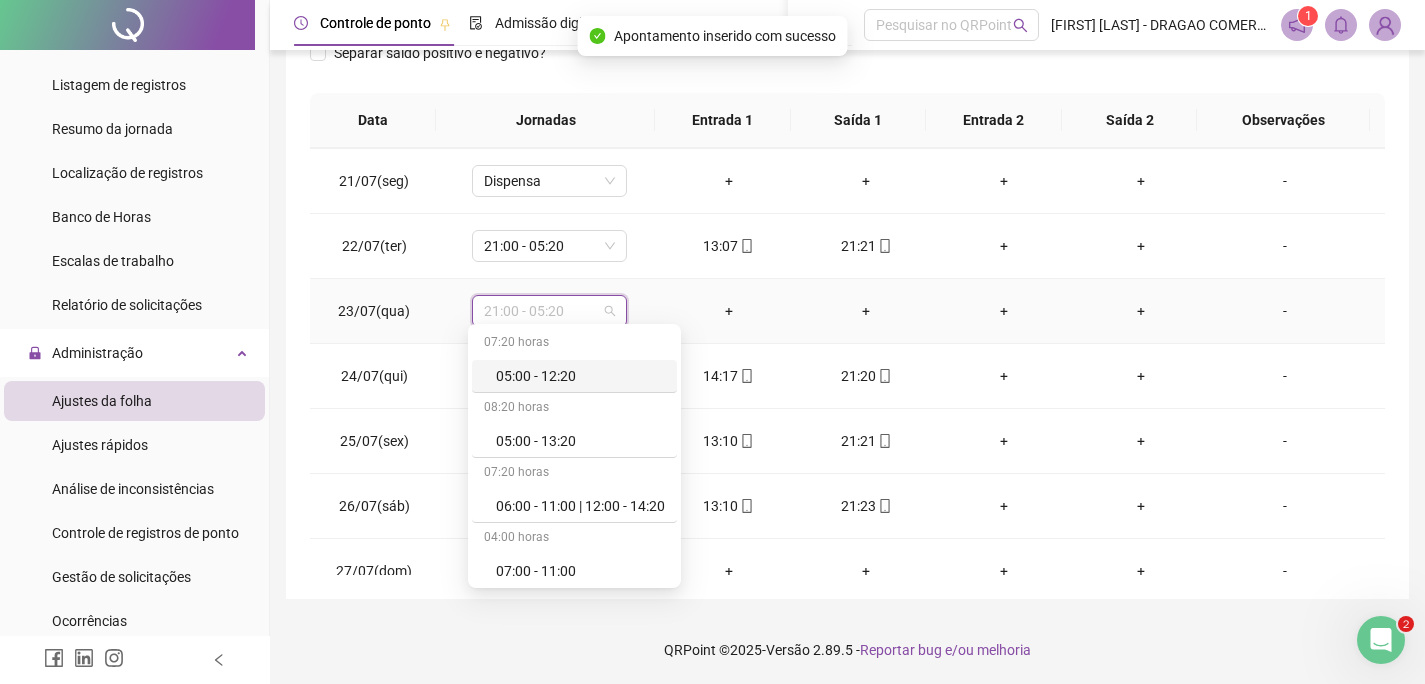 type on "*" 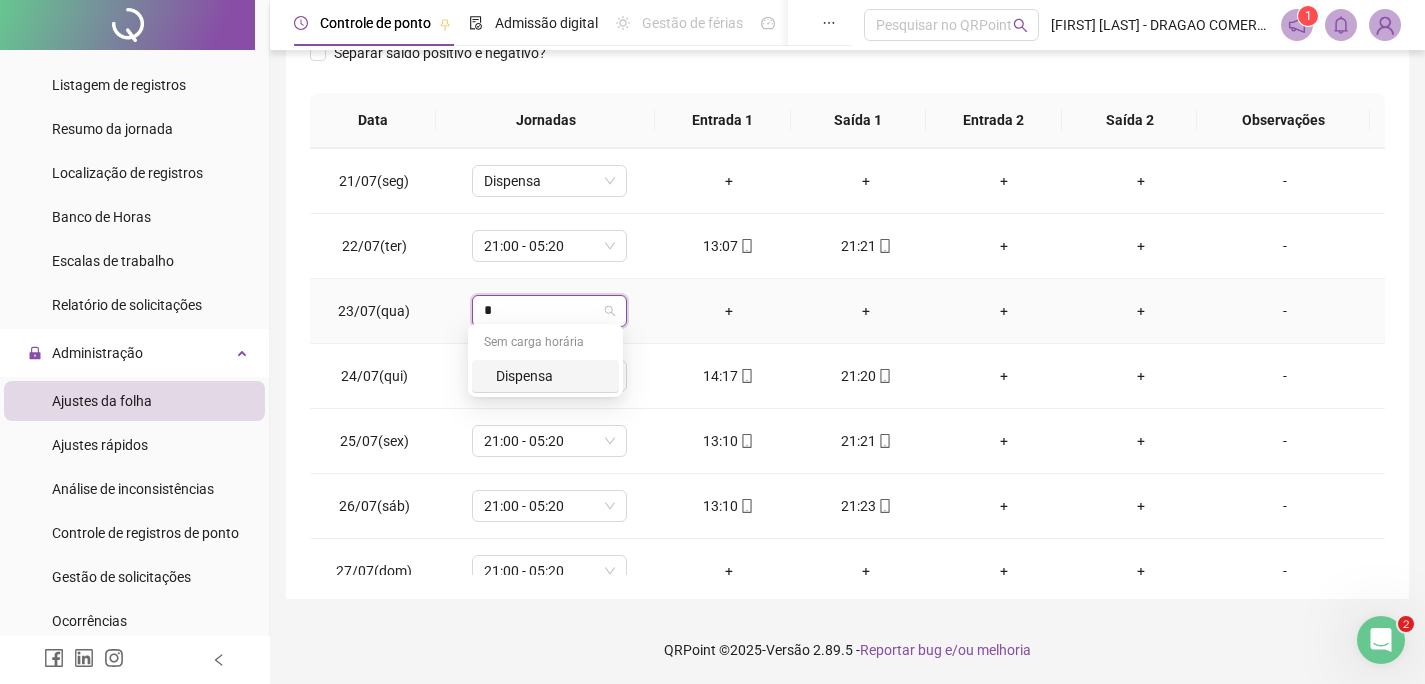 click on "Dispensa" at bounding box center (551, 376) 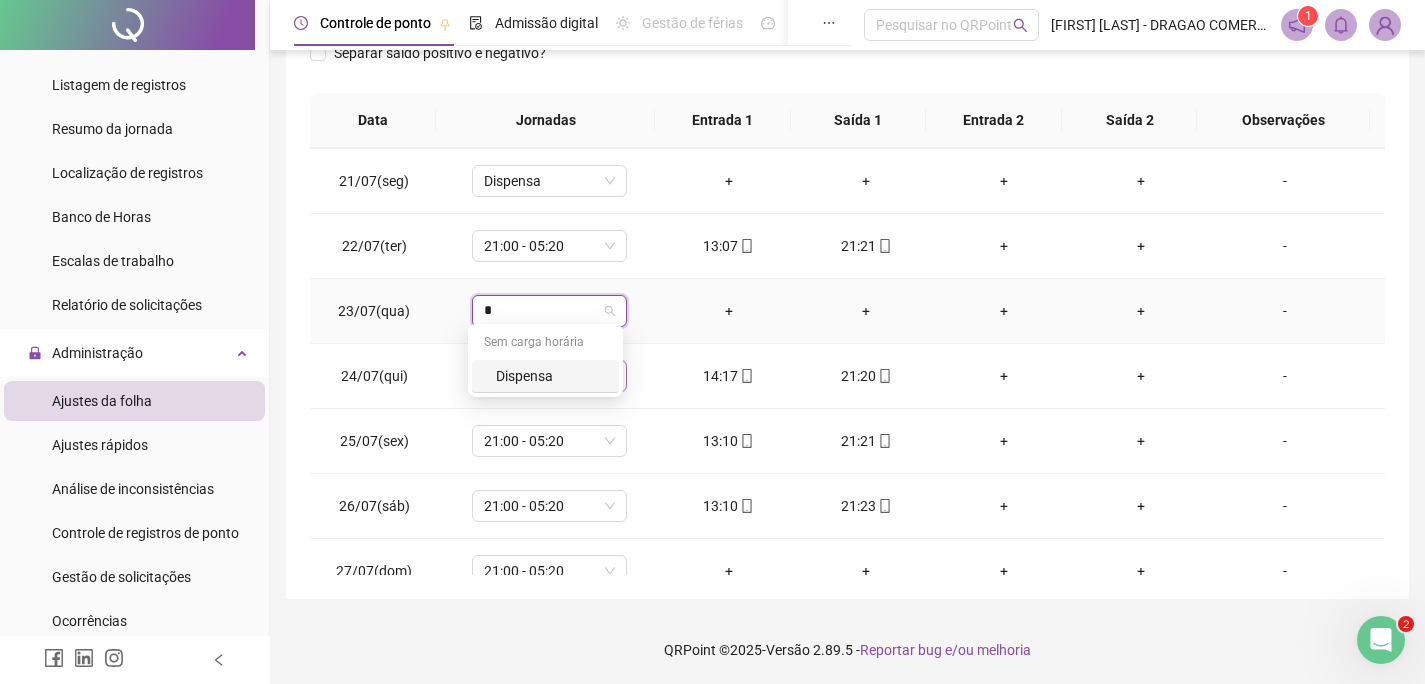 type 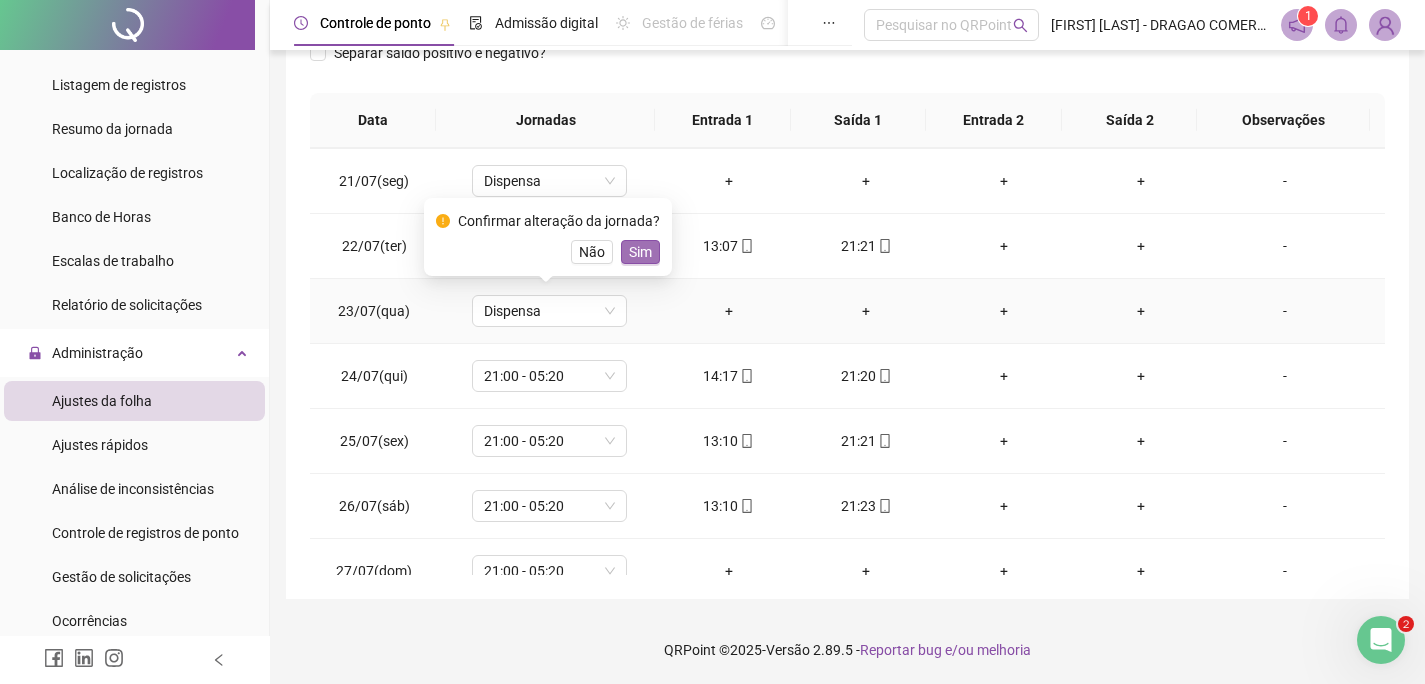 click on "Sim" at bounding box center (640, 252) 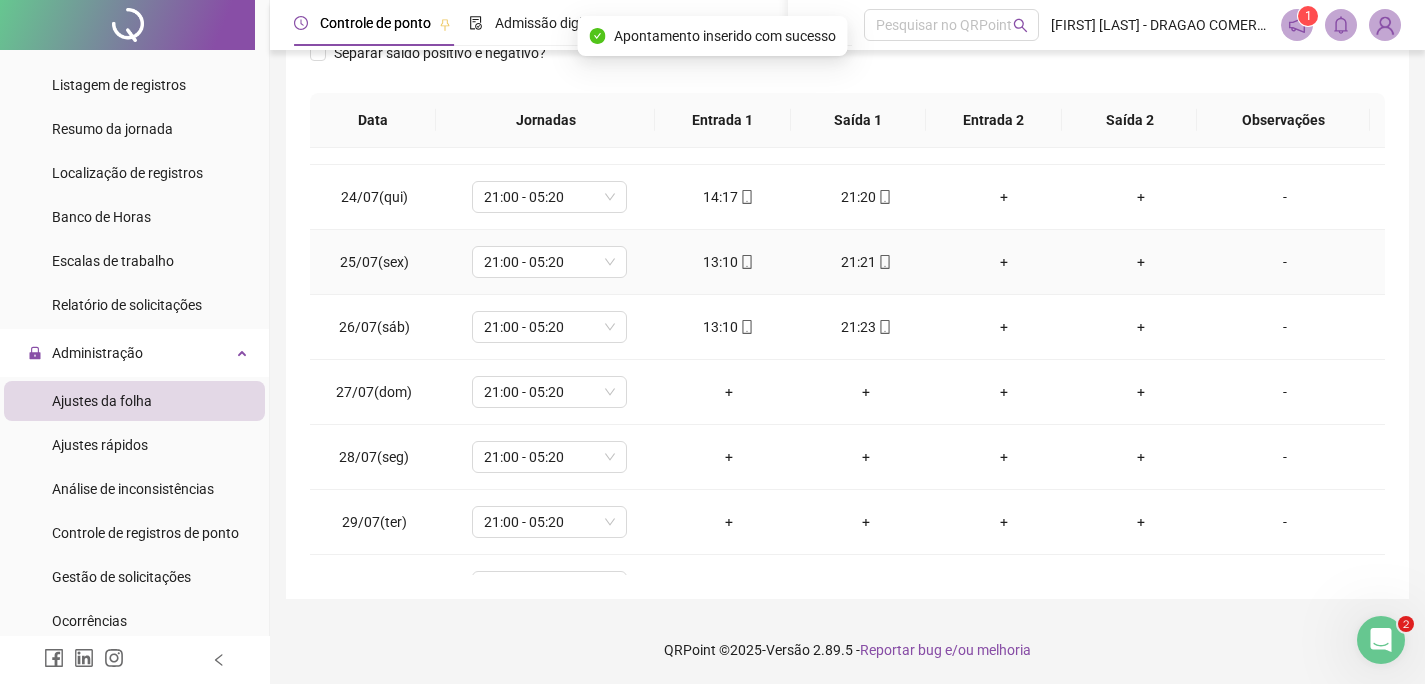 scroll, scrollTop: 1500, scrollLeft: 0, axis: vertical 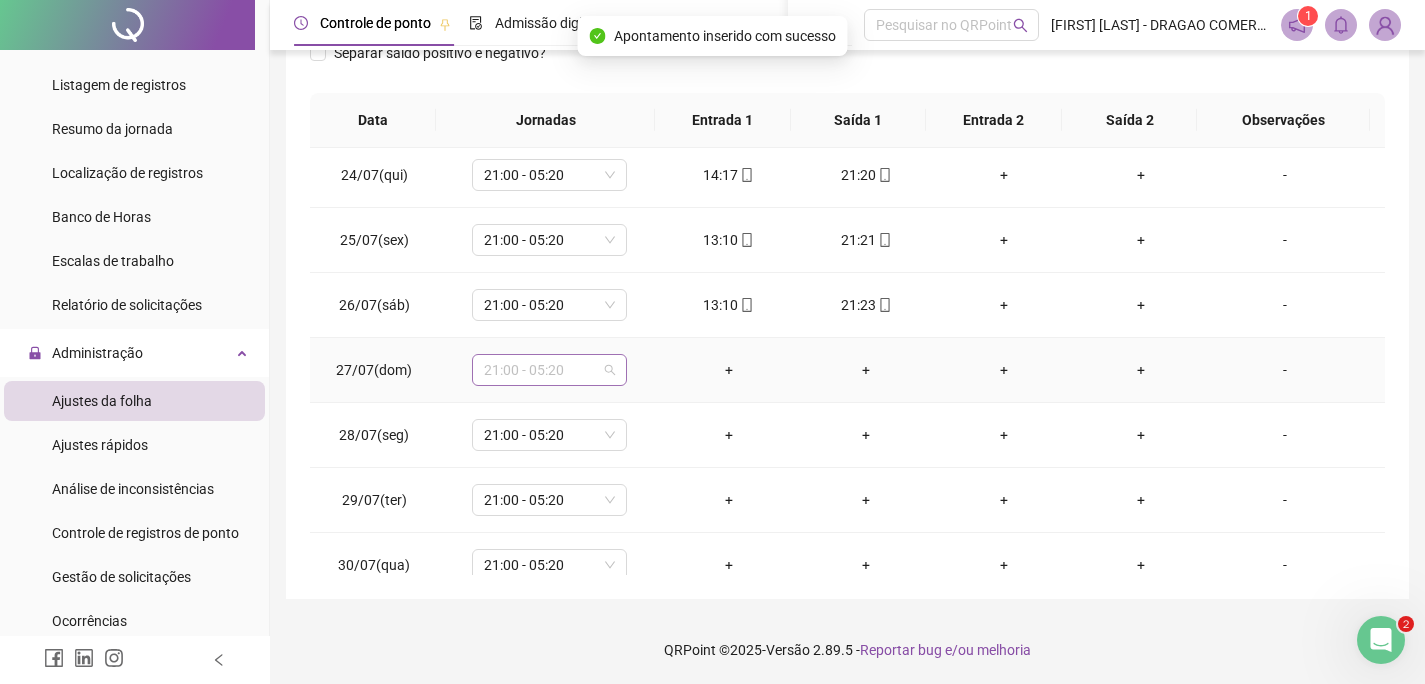 click on "21:00 - 05:20" at bounding box center (549, 370) 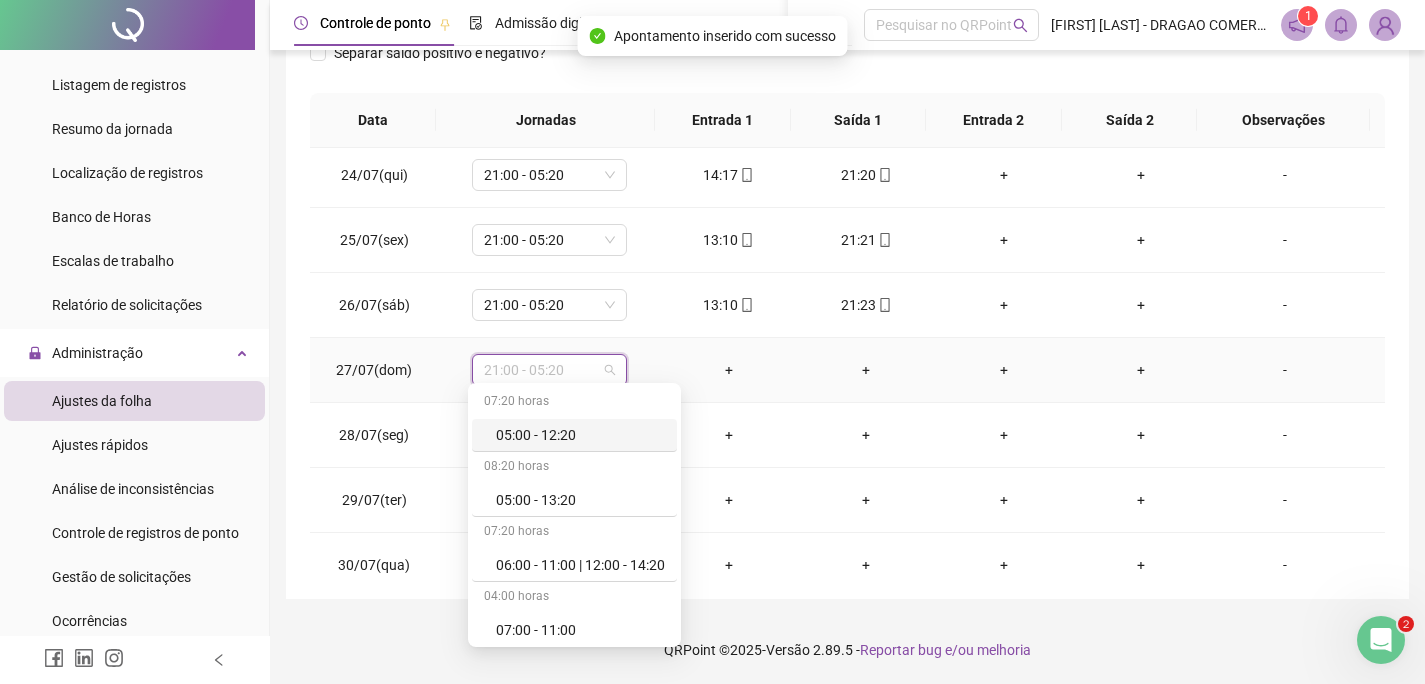 type on "*" 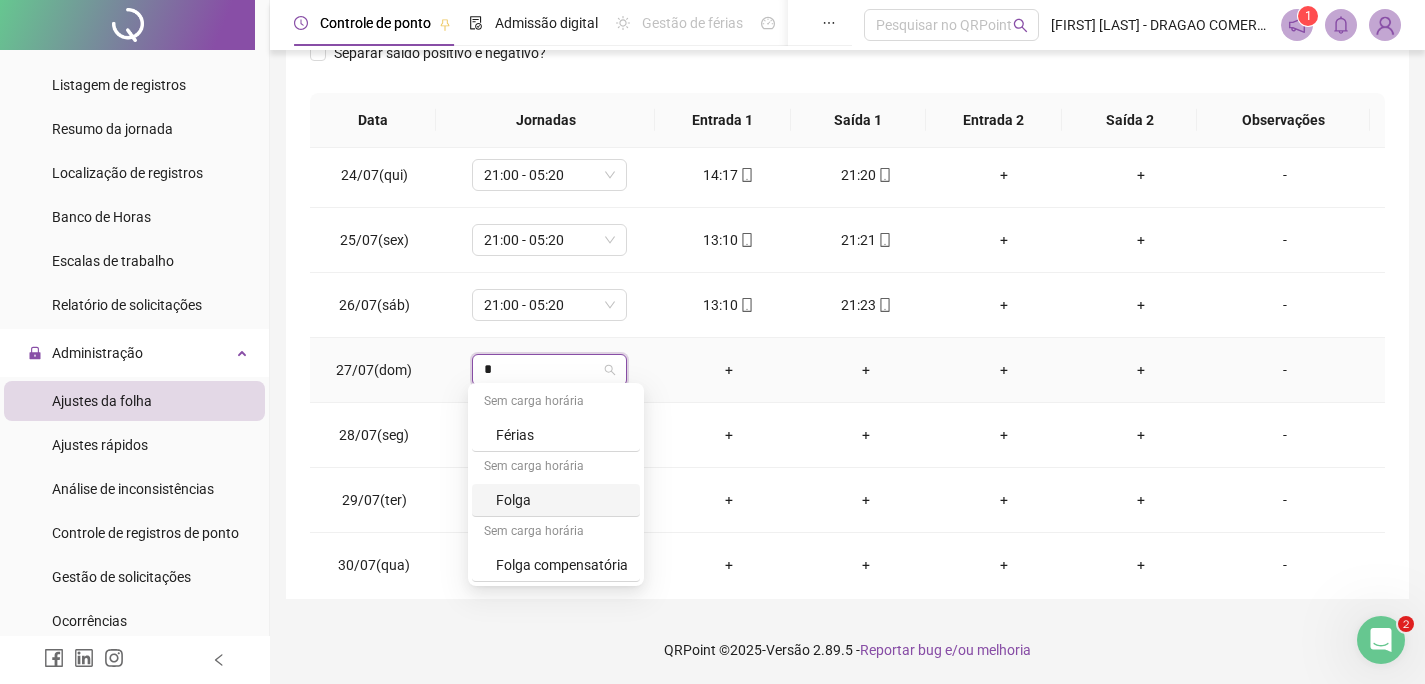 click on "Folga" at bounding box center (562, 500) 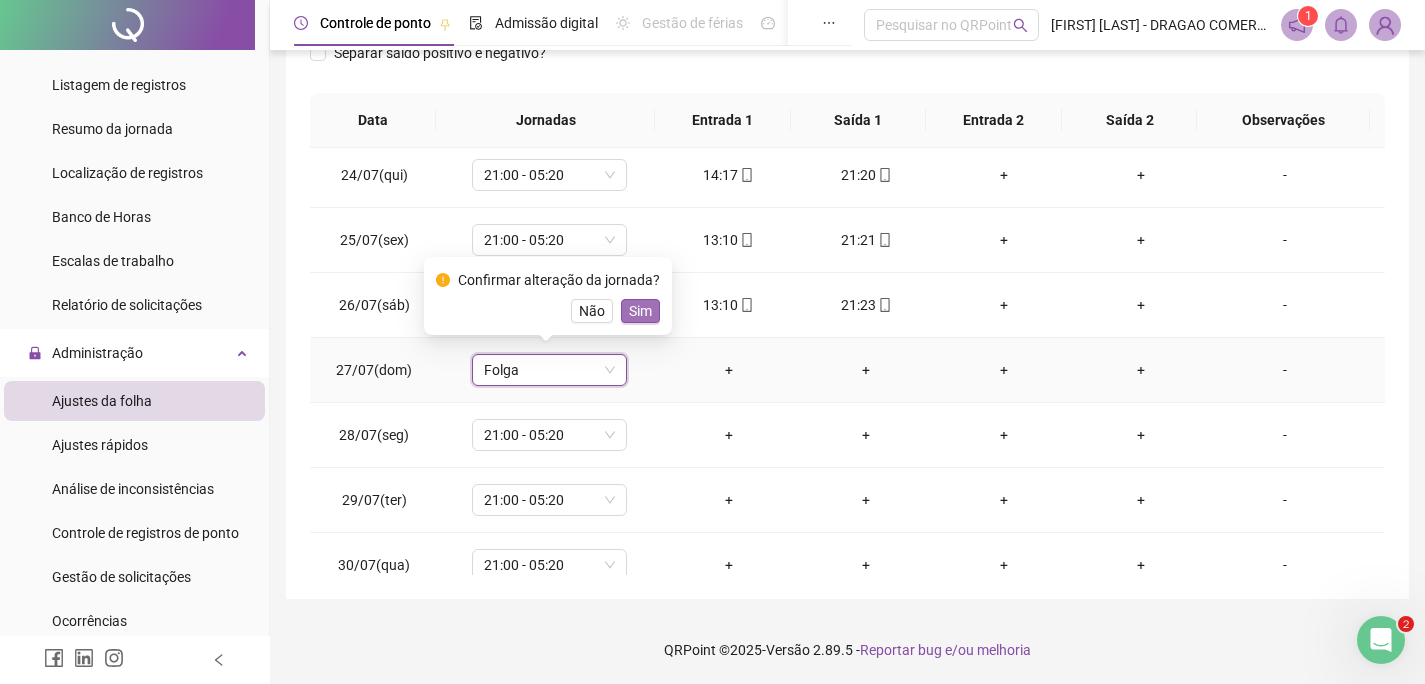 click on "Sim" at bounding box center [640, 311] 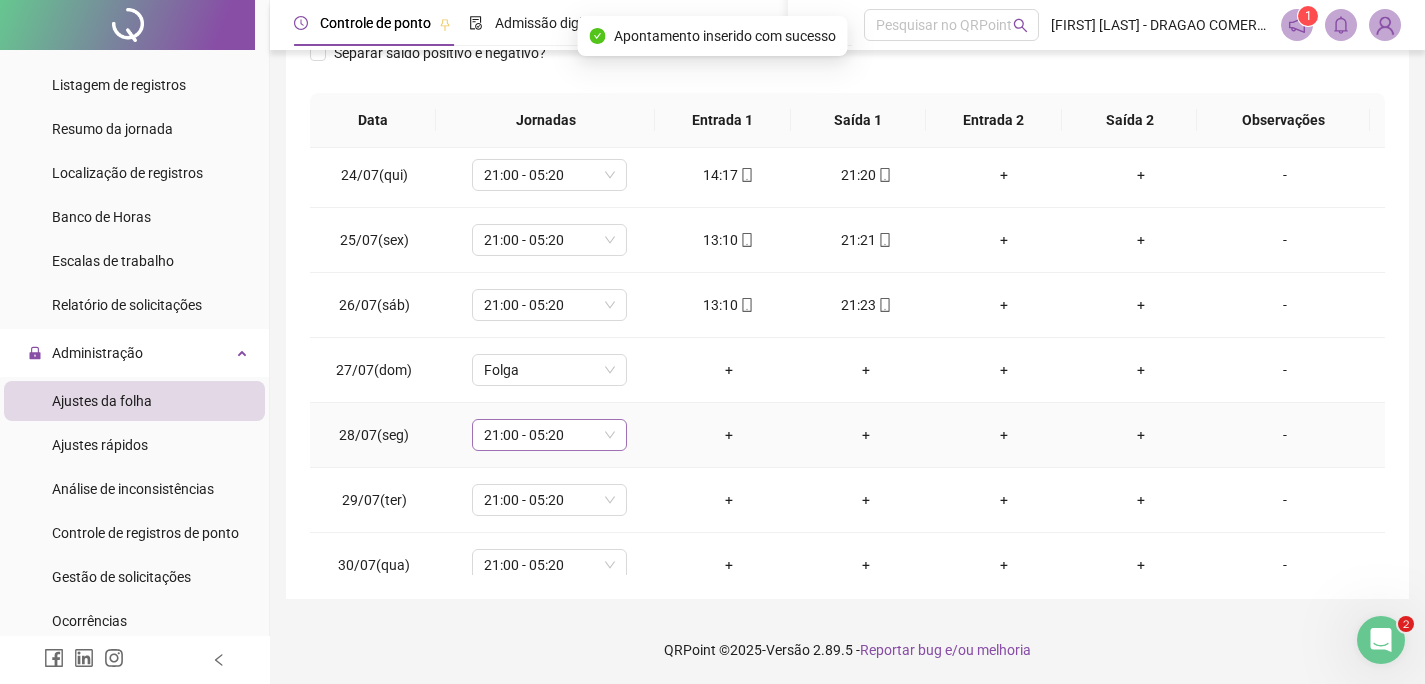 click on "21:00 - 05:20" at bounding box center (549, 435) 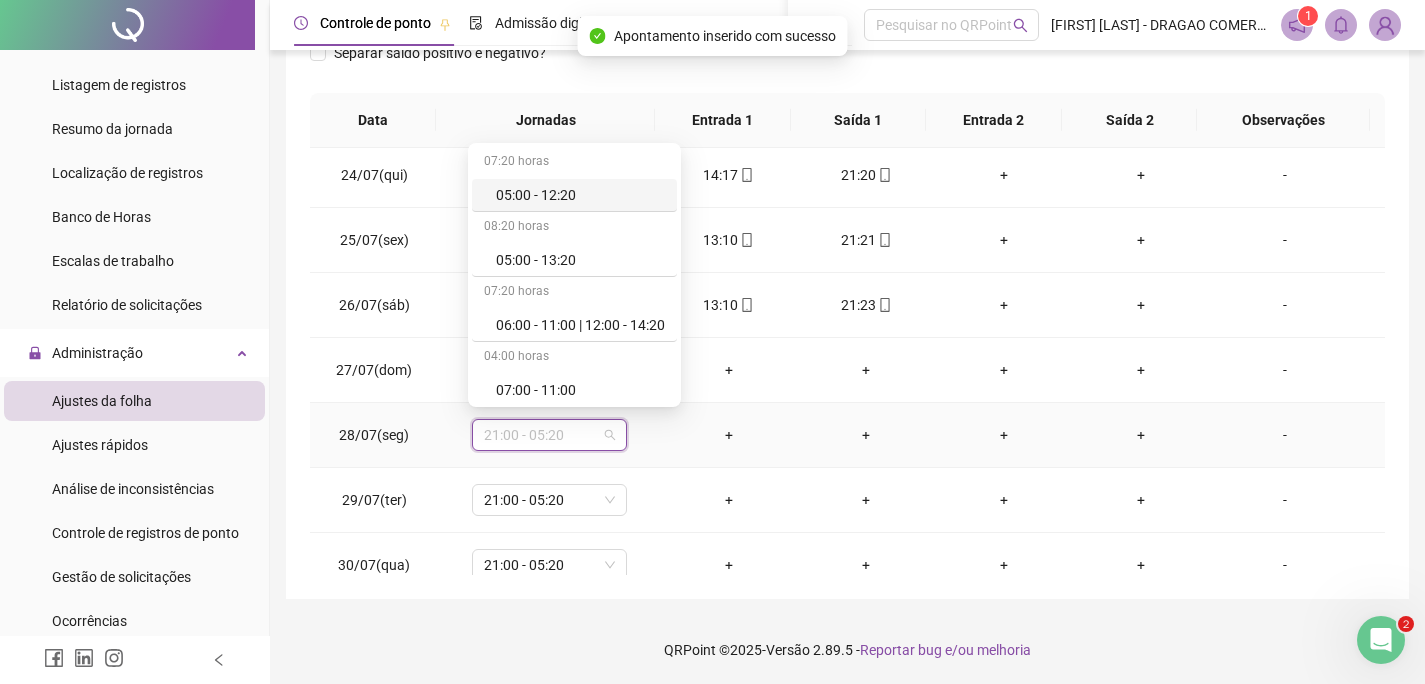 type on "*" 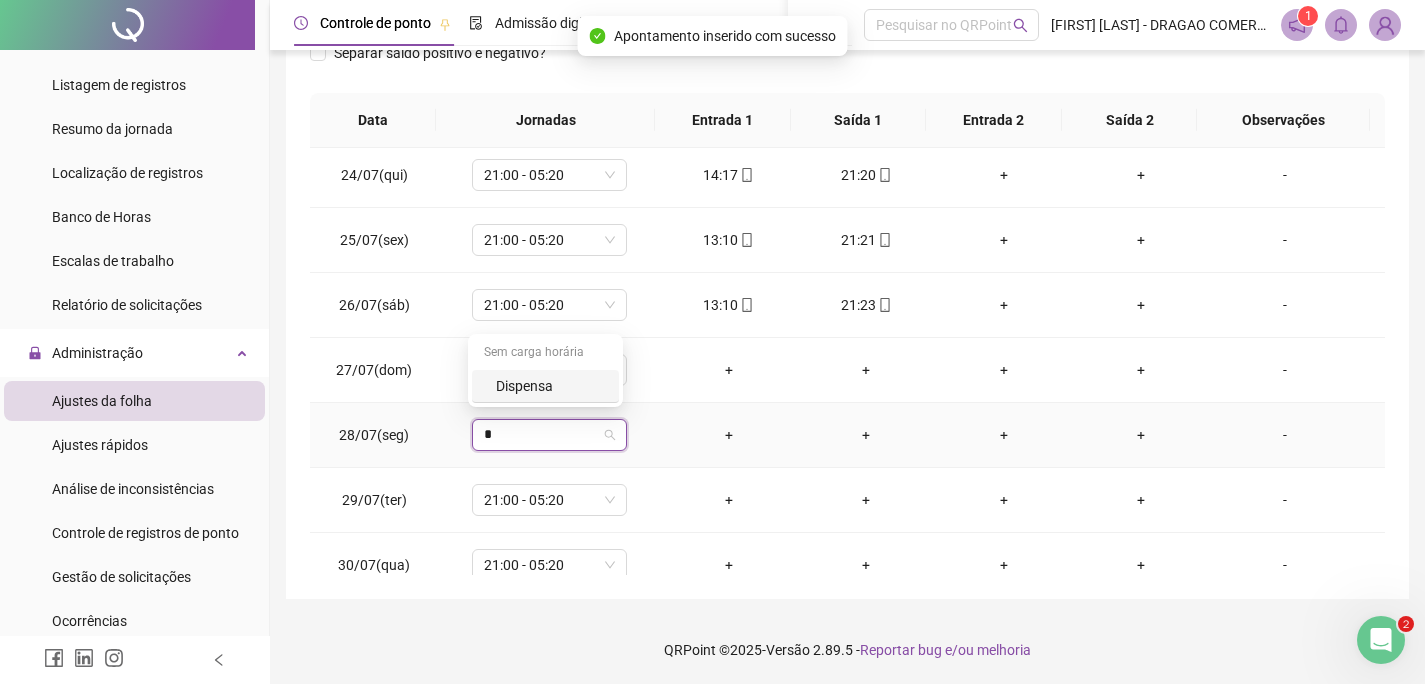 click on "Dispensa" at bounding box center (551, 386) 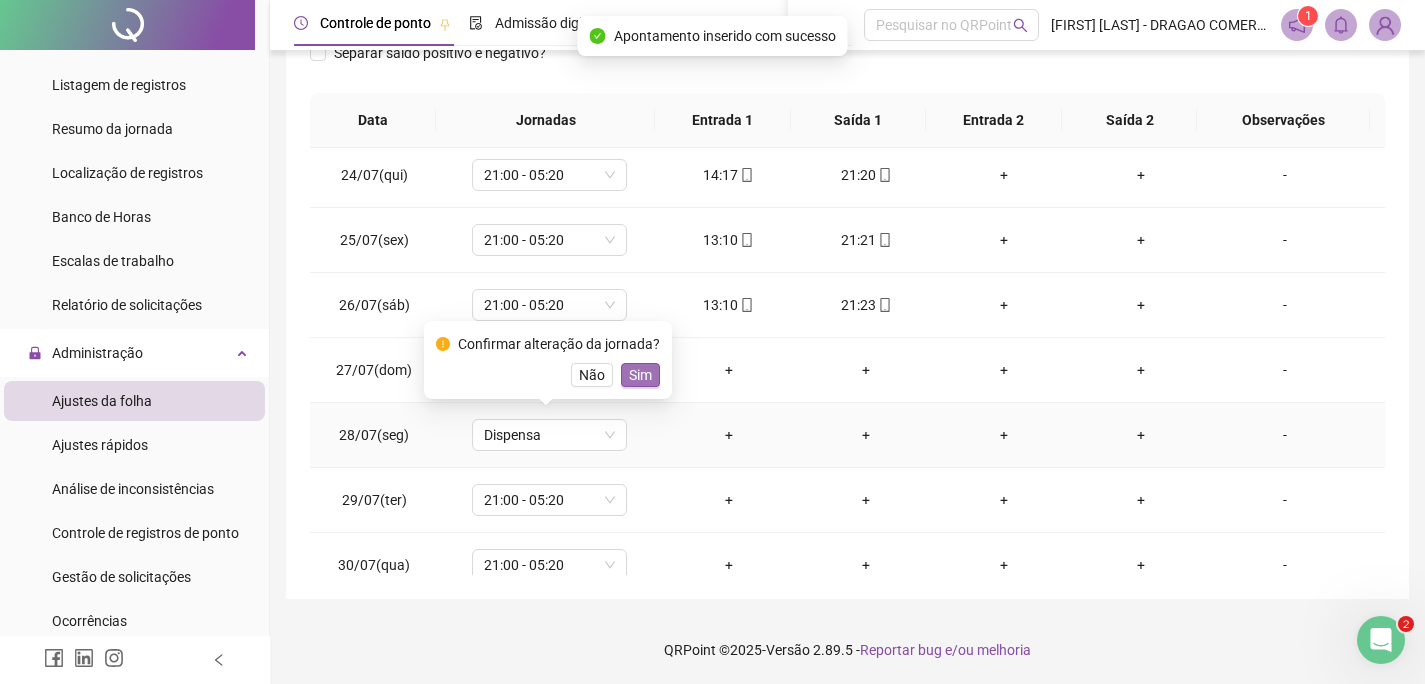 click on "Sim" at bounding box center [640, 375] 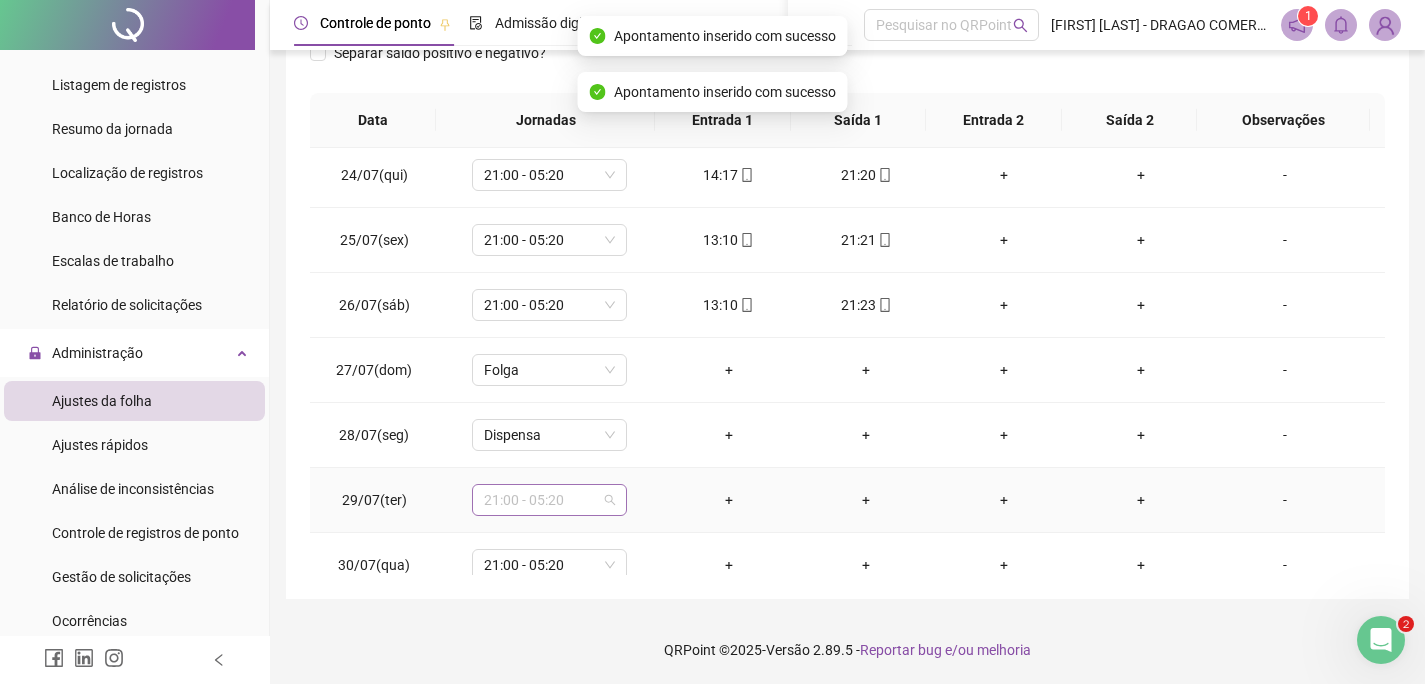 click on "21:00 - 05:20" at bounding box center [549, 500] 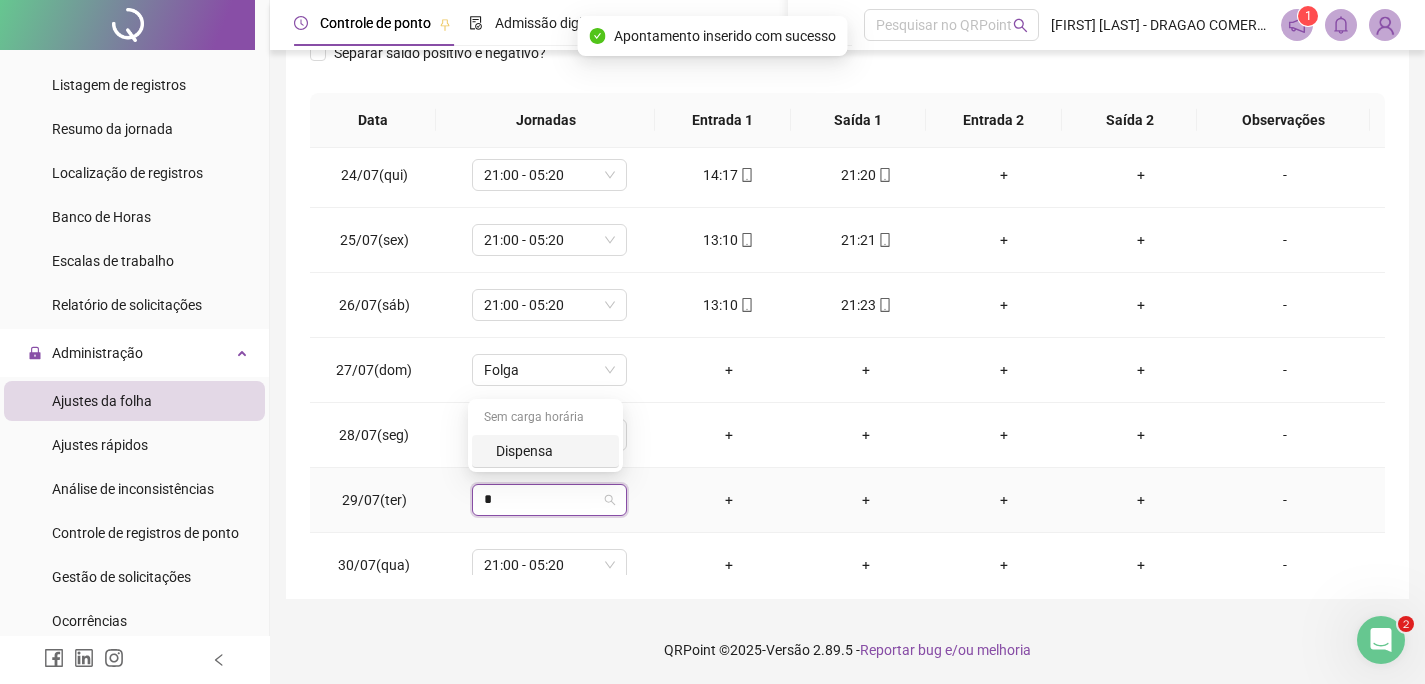 type on "*" 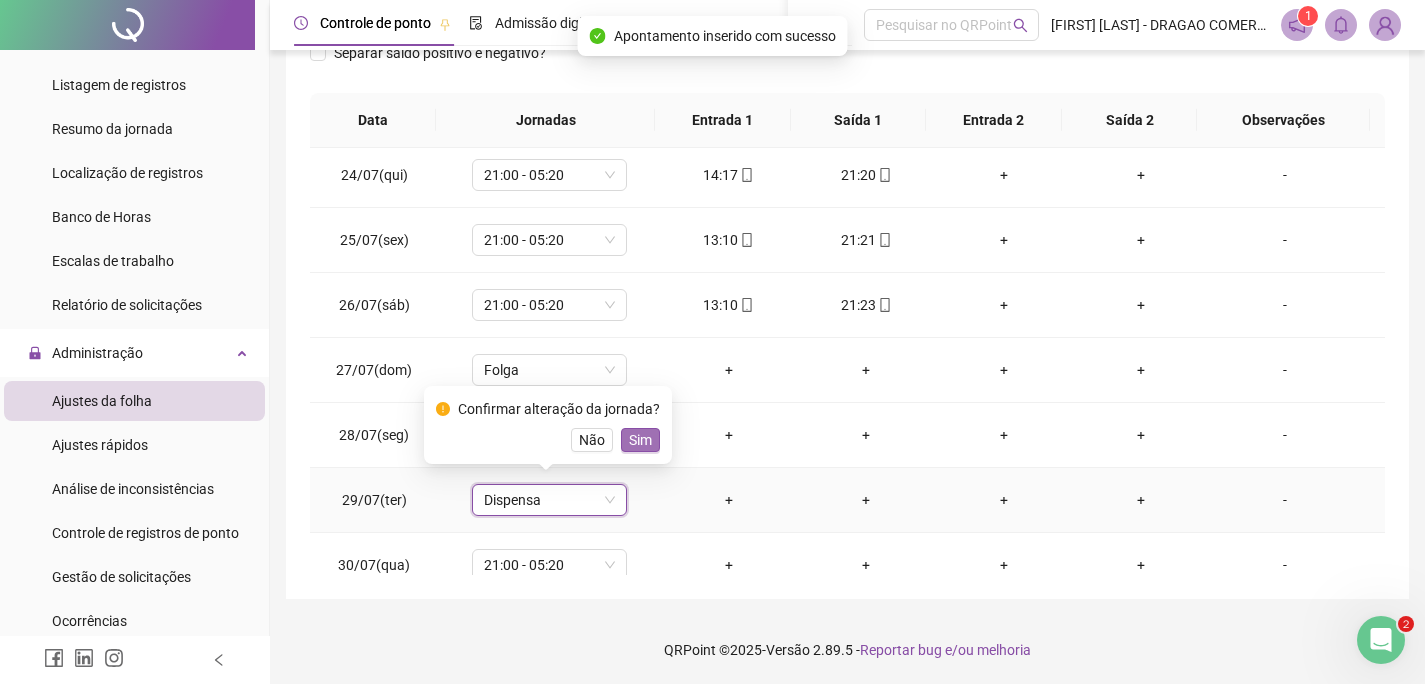 click on "Sim" at bounding box center (640, 440) 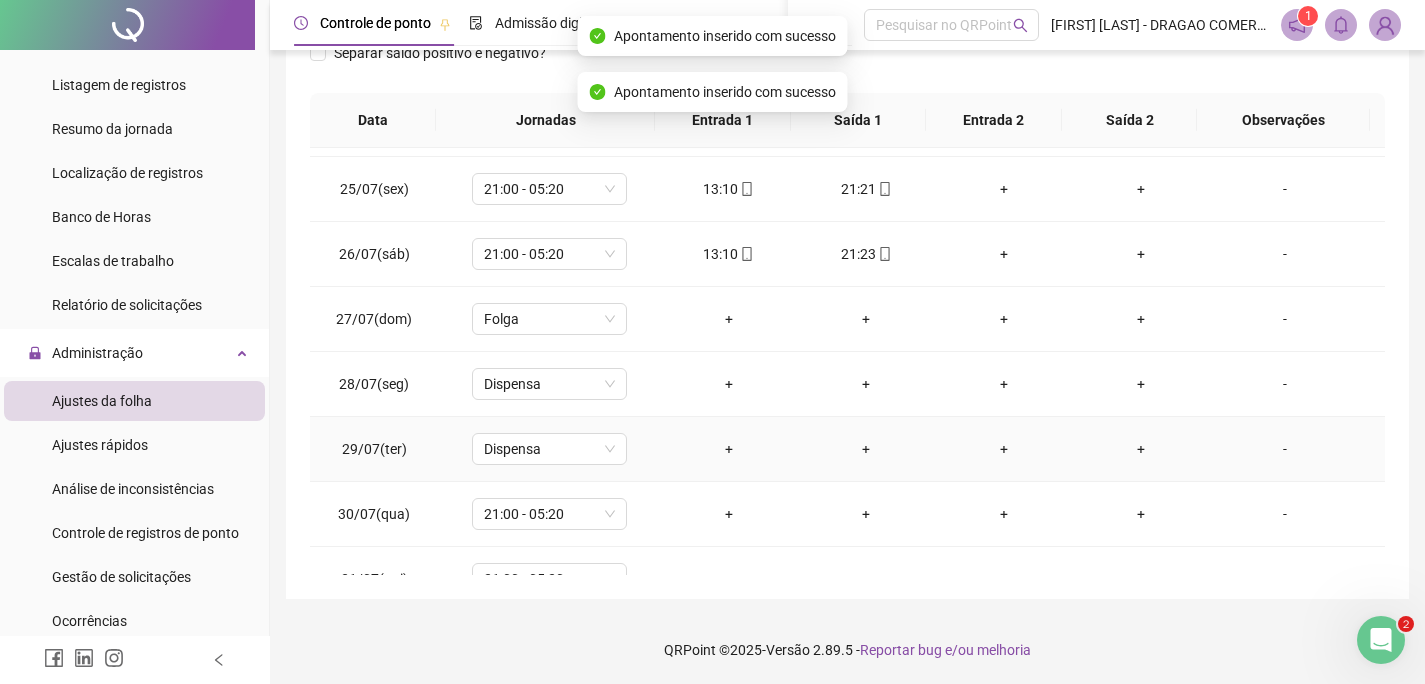 scroll, scrollTop: 1579, scrollLeft: 0, axis: vertical 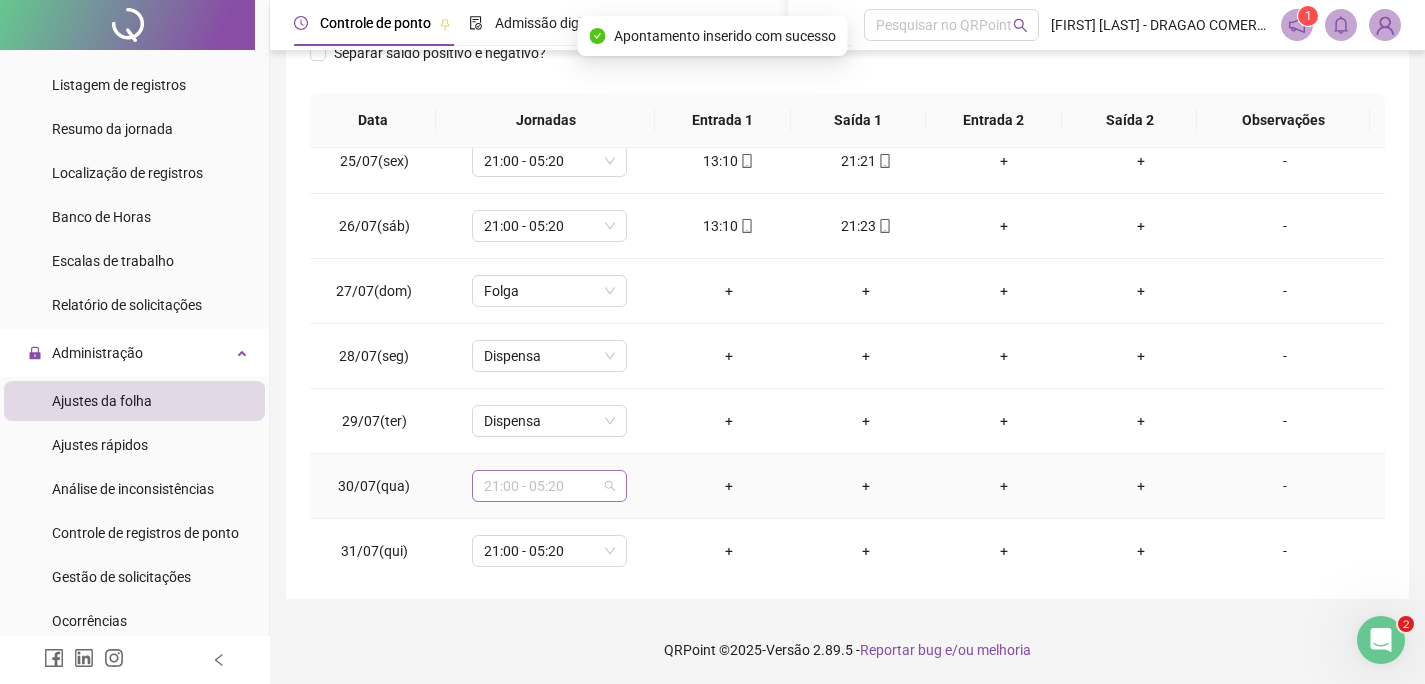click on "21:00 - 05:20" at bounding box center (549, 486) 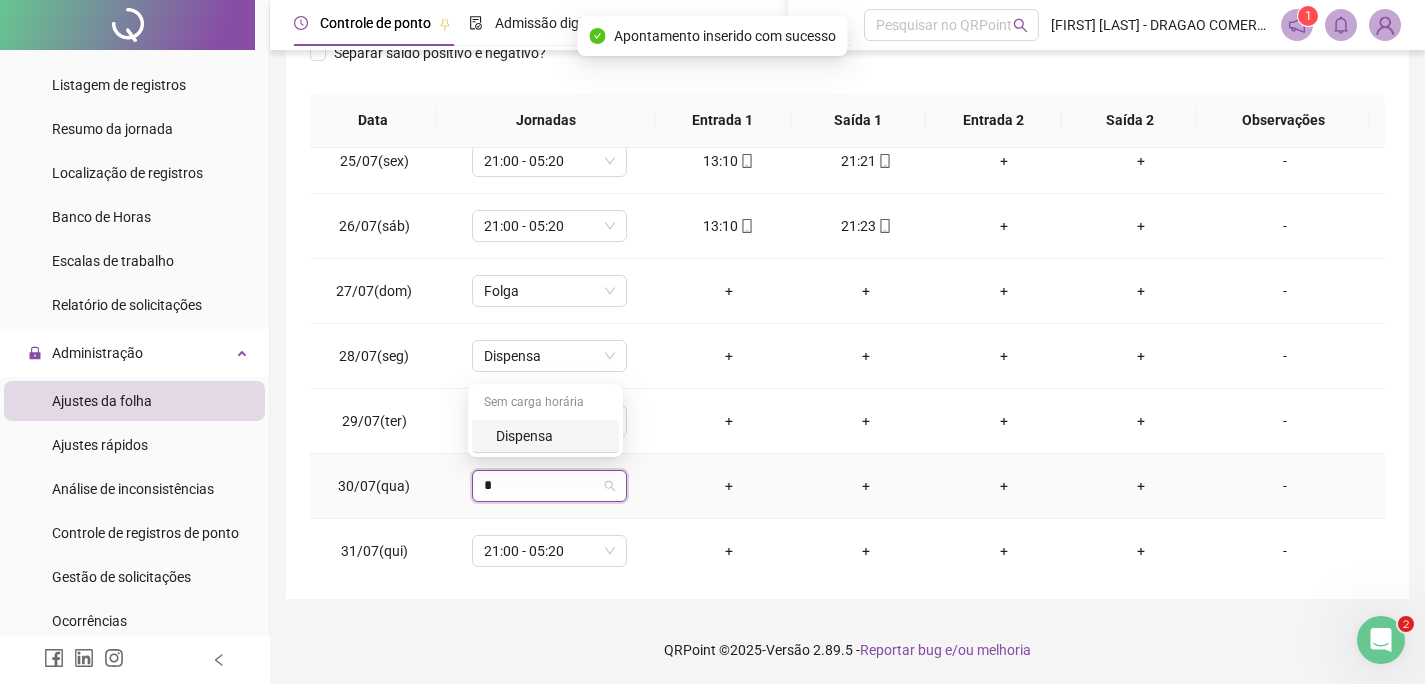 click on "Dispensa" at bounding box center (551, 436) 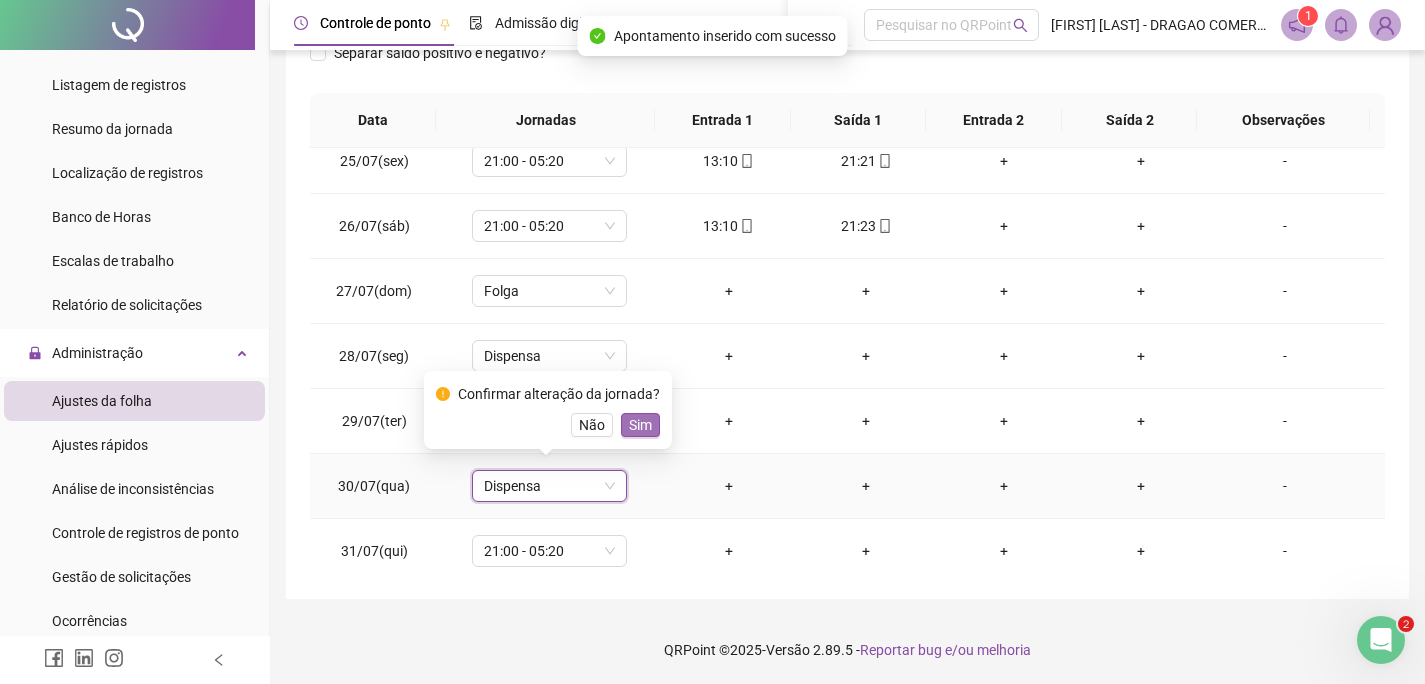 click on "Sim" at bounding box center [640, 425] 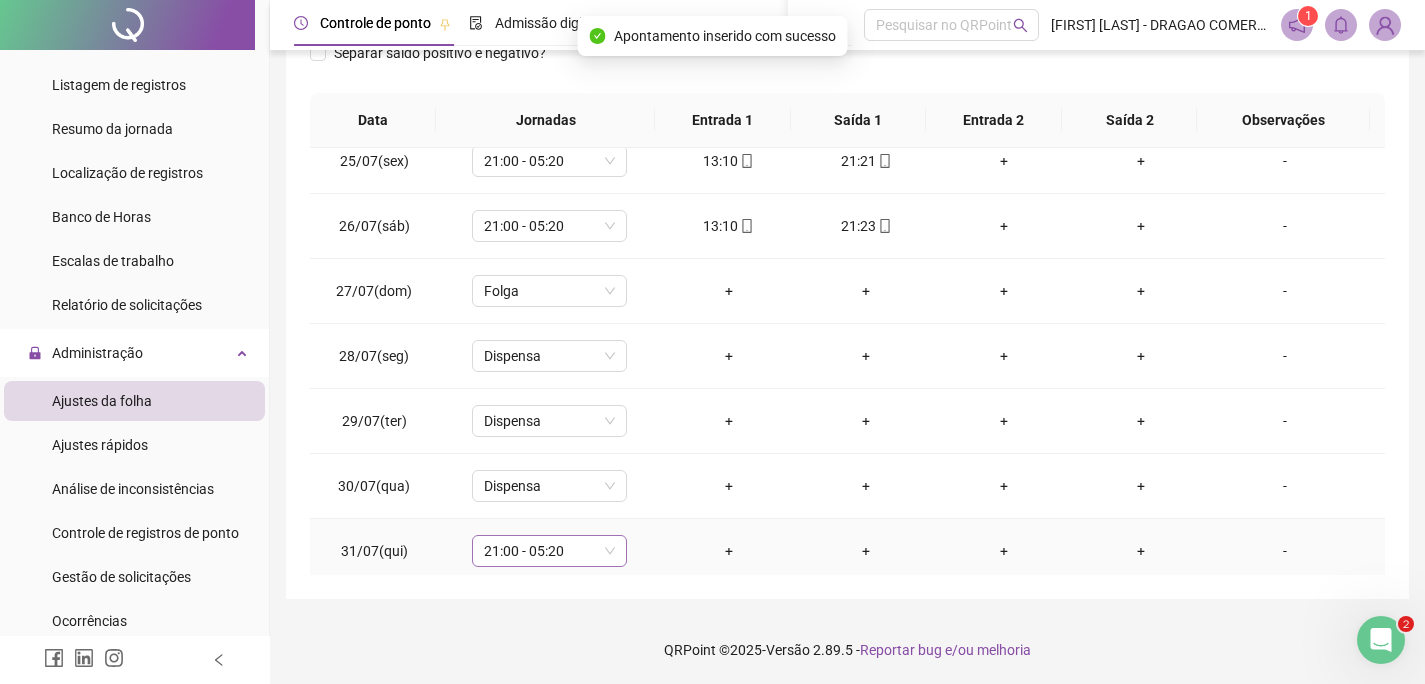 click on "21:00 - 05:20" at bounding box center [549, 551] 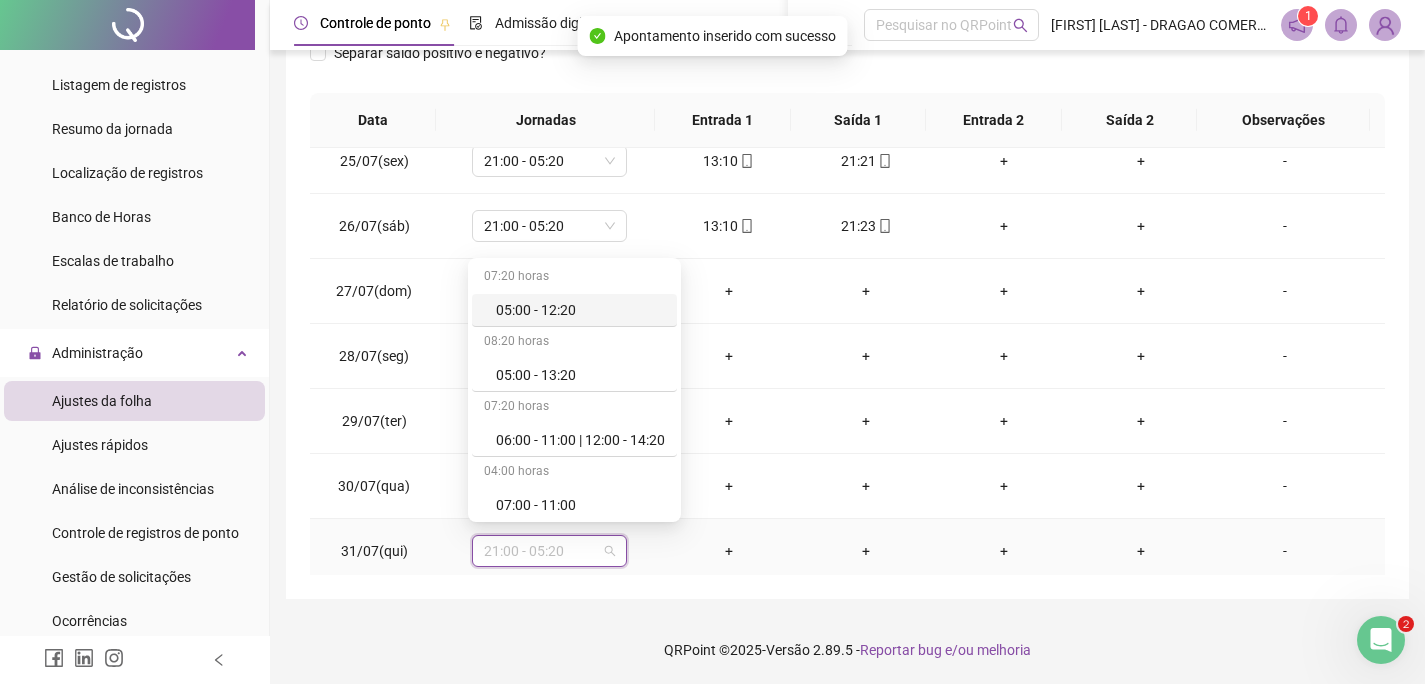 type on "*" 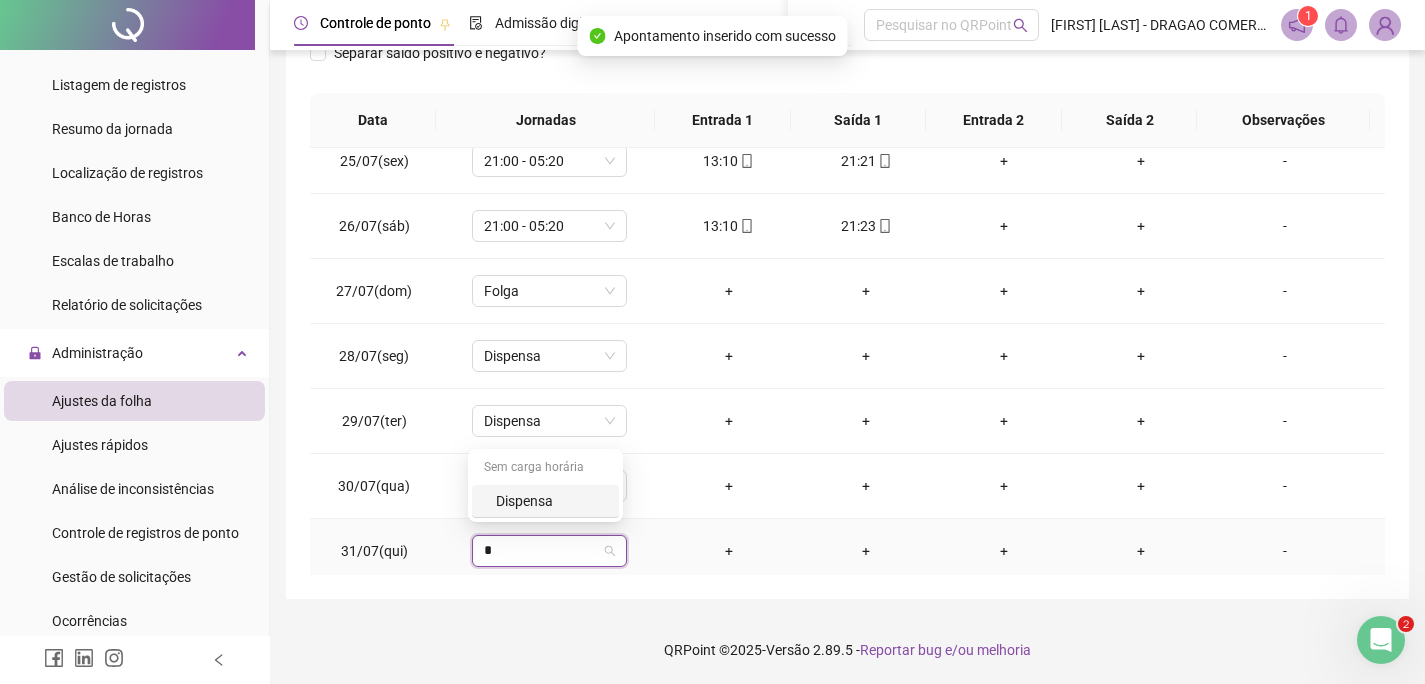 click on "Dispensa" at bounding box center [551, 501] 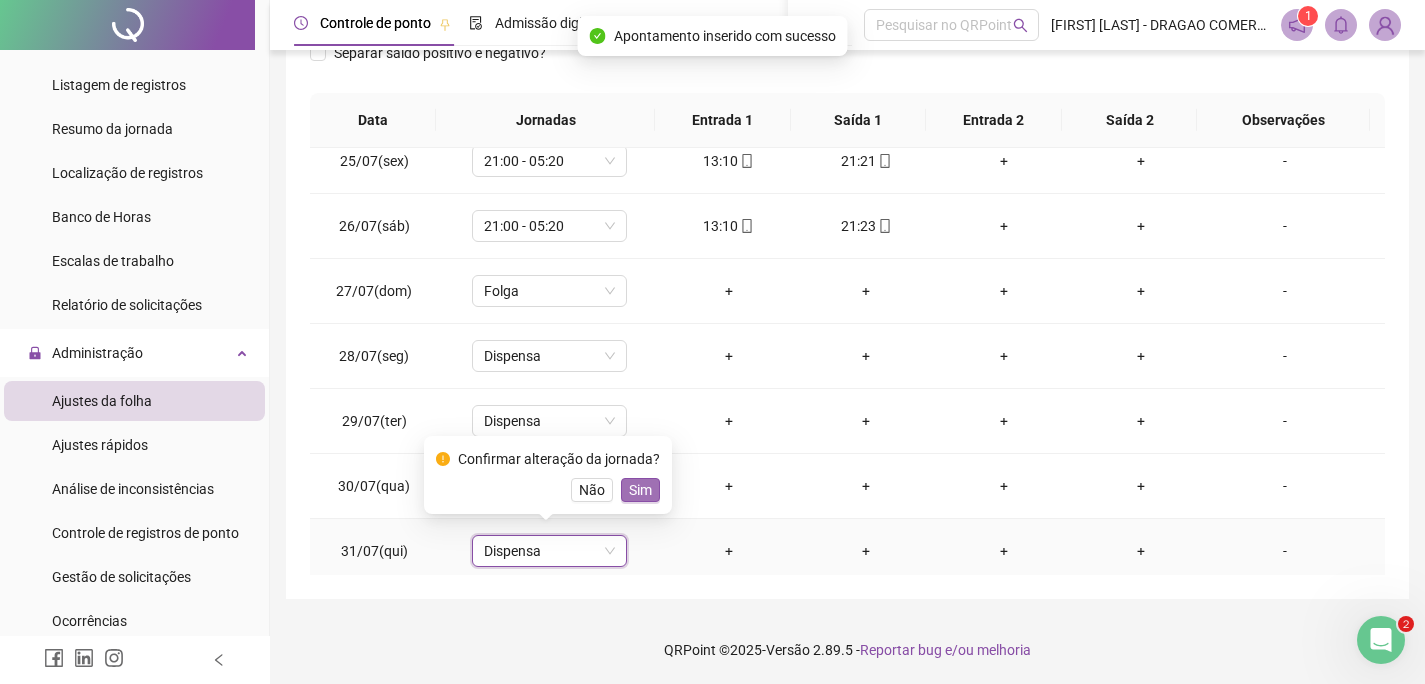 click on "Sim" at bounding box center [640, 490] 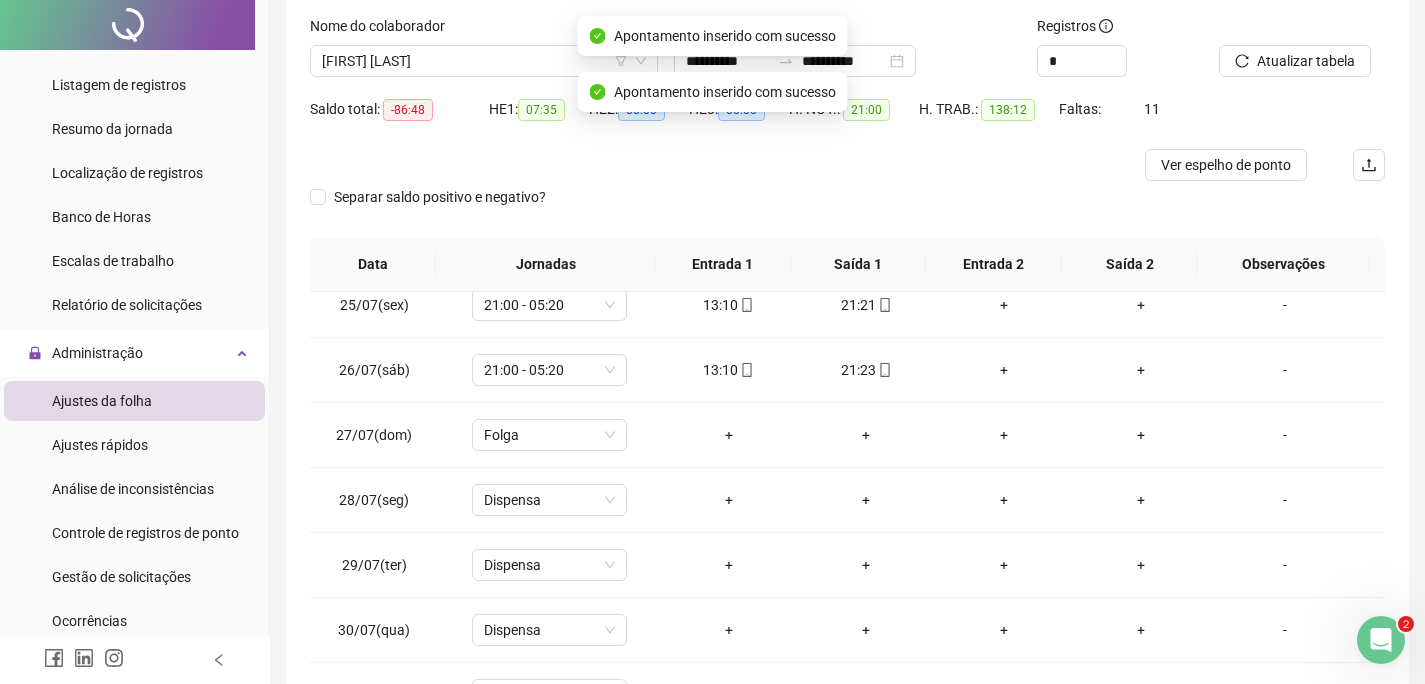 scroll, scrollTop: 0, scrollLeft: 0, axis: both 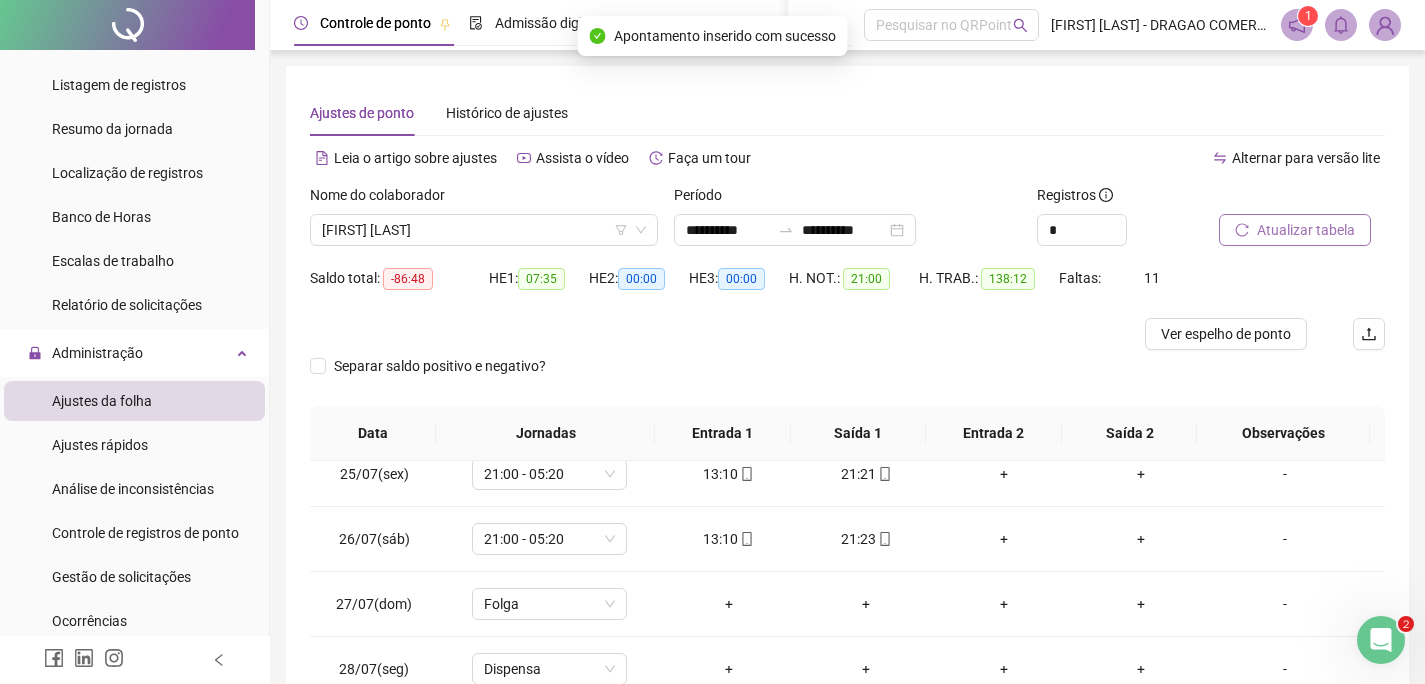 click on "Atualizar tabela" at bounding box center (1306, 230) 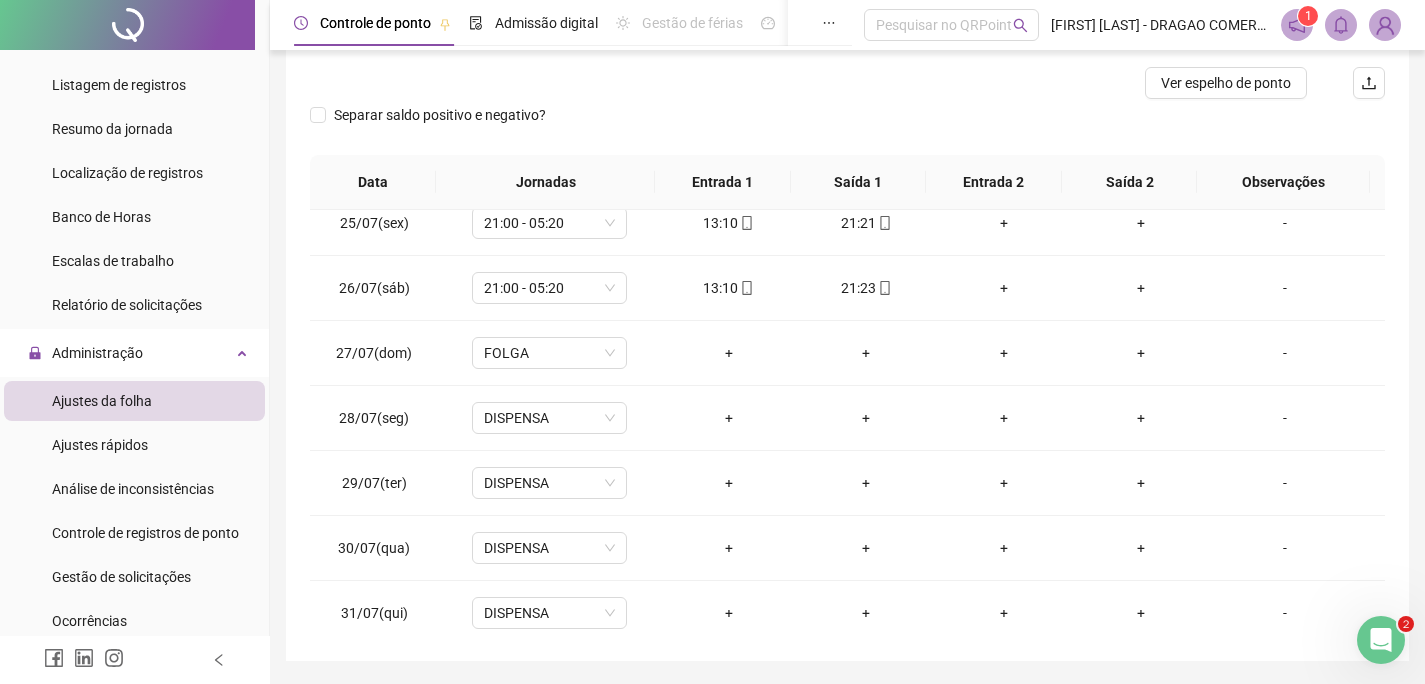 scroll, scrollTop: 300, scrollLeft: 0, axis: vertical 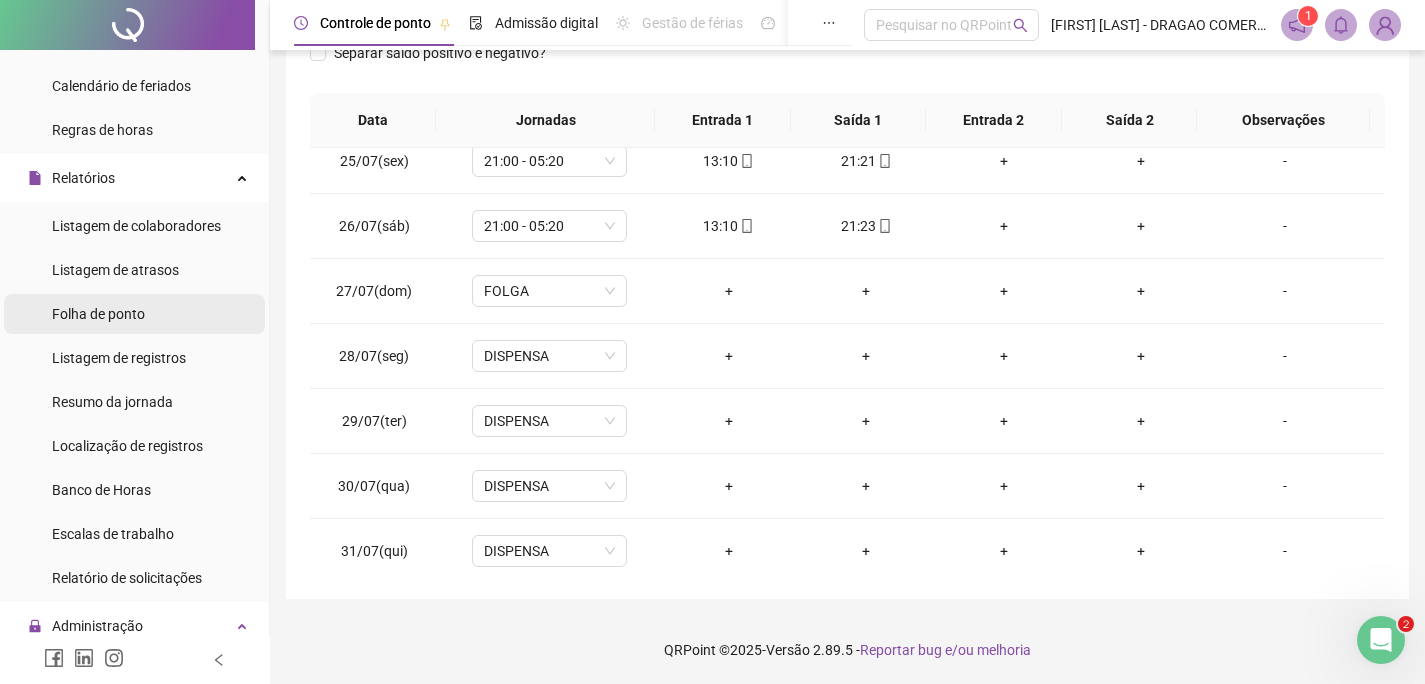 click on "Folha de ponto" at bounding box center (98, 314) 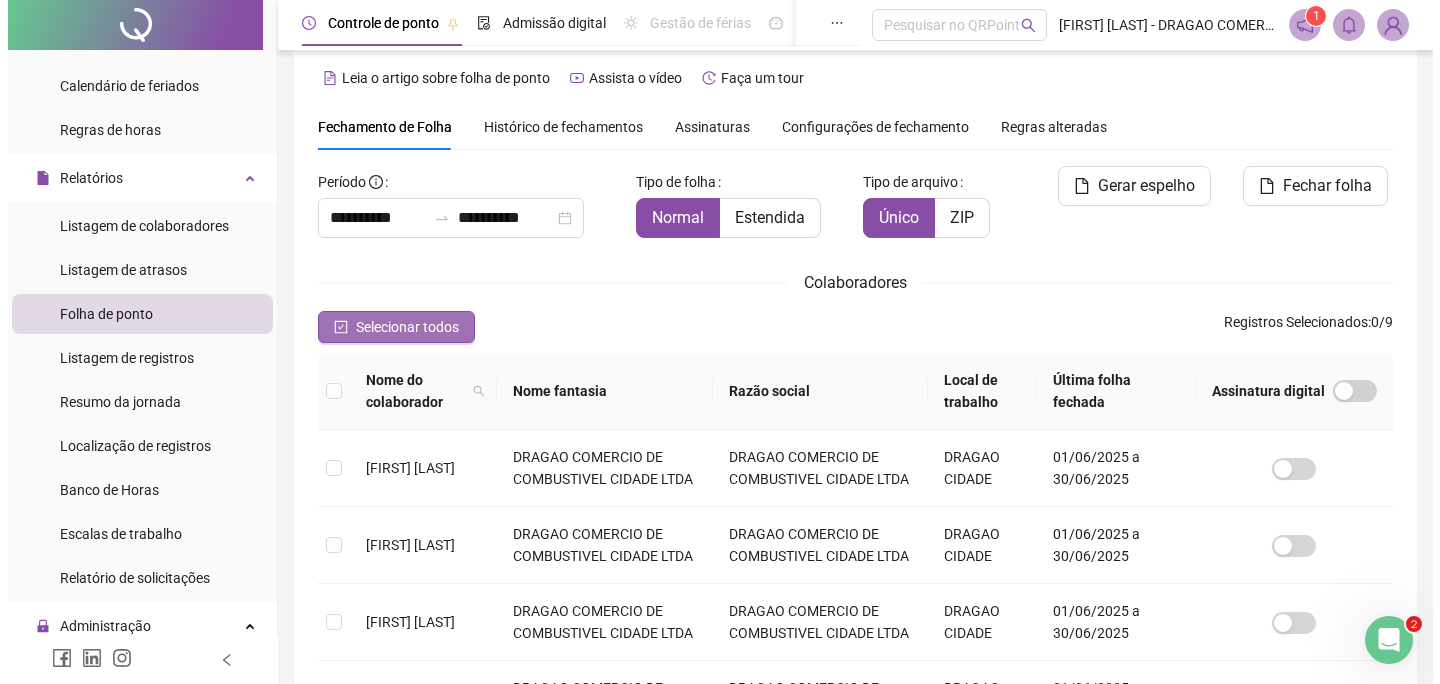 scroll, scrollTop: 67, scrollLeft: 0, axis: vertical 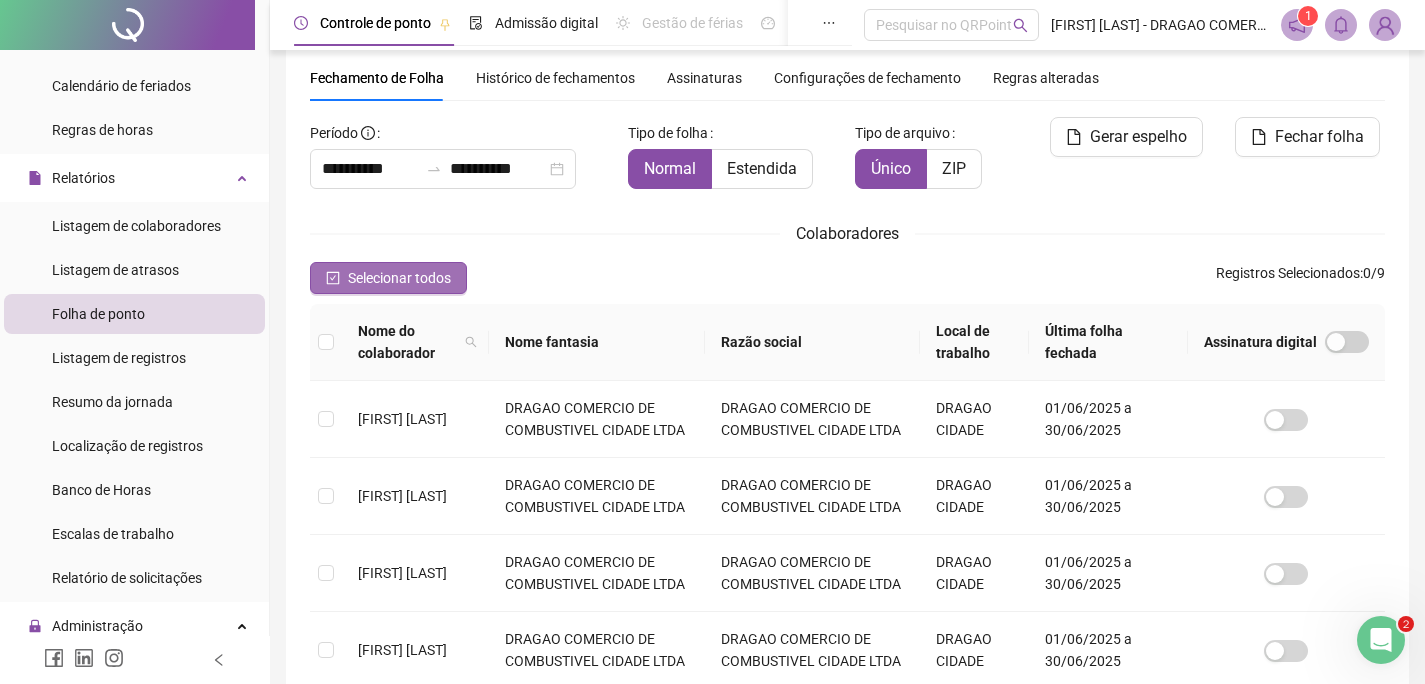 click on "Selecionar todos" at bounding box center [399, 278] 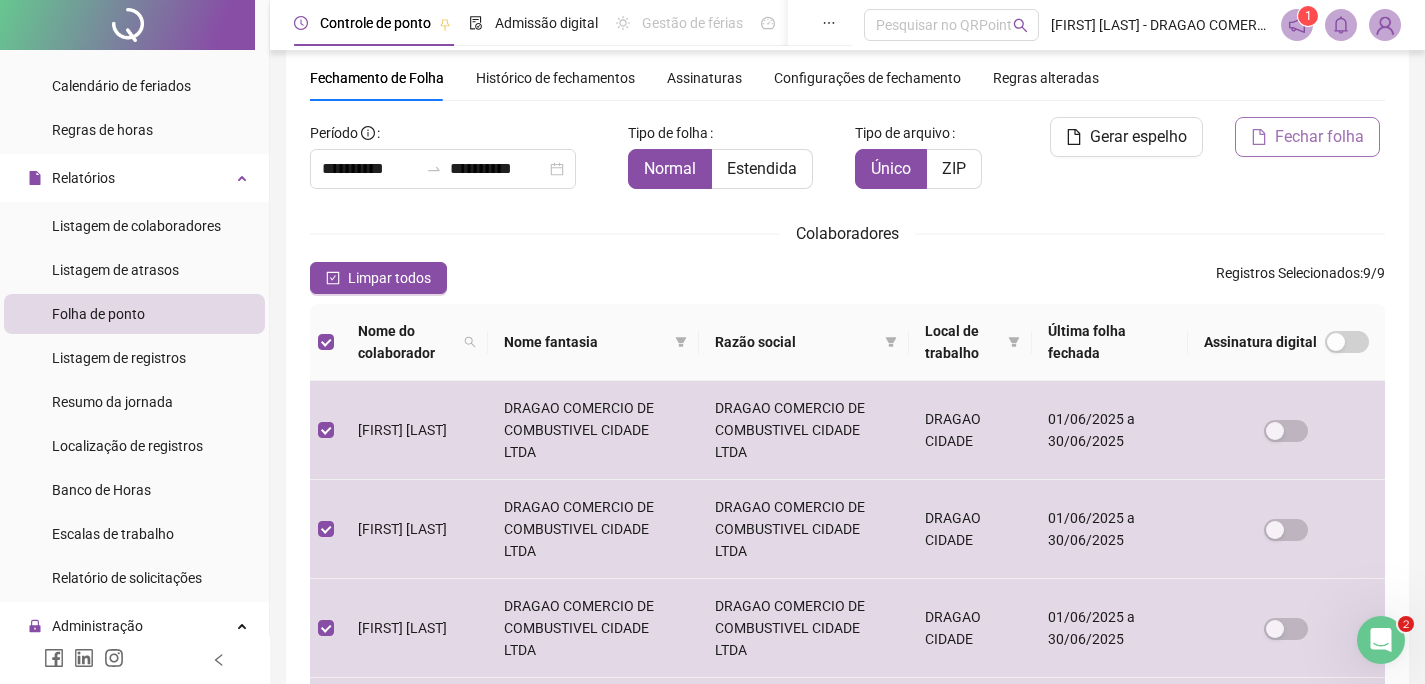 click on "Fechar folha" at bounding box center (1319, 137) 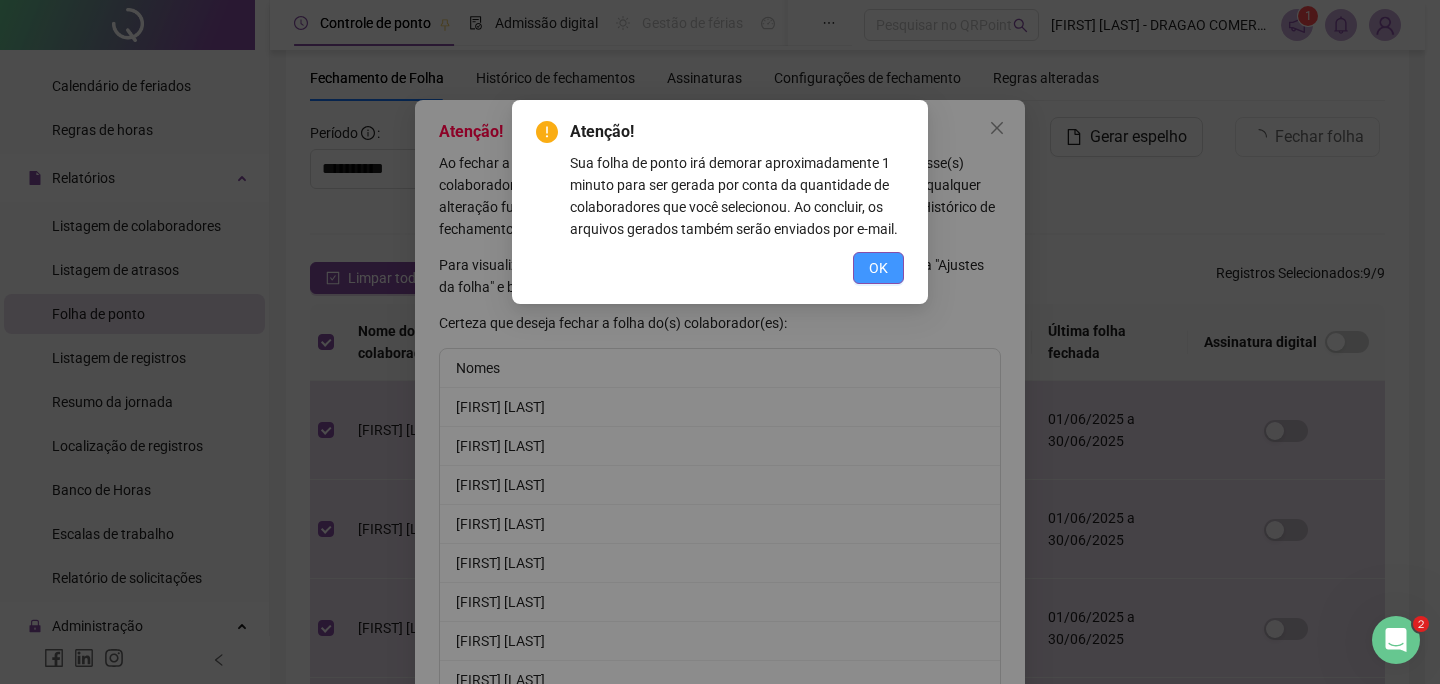 click on "OK" at bounding box center (878, 268) 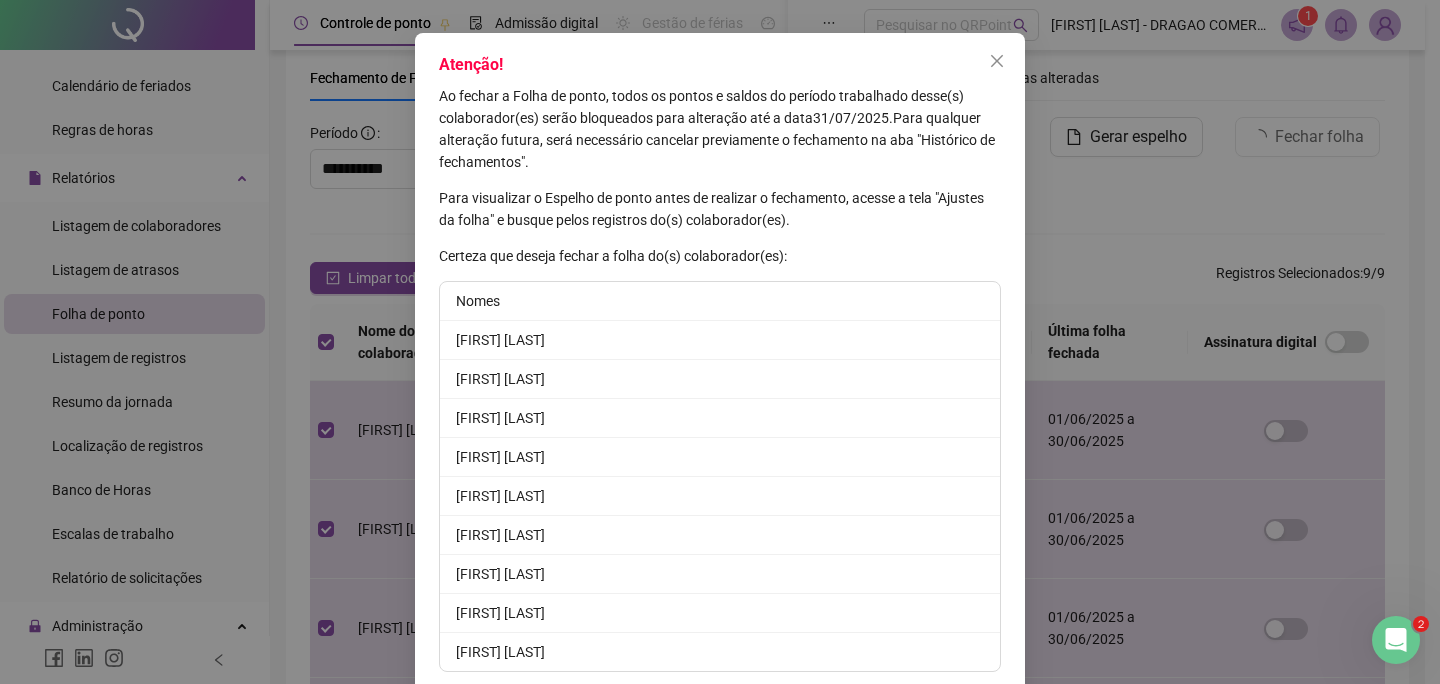 scroll, scrollTop: 140, scrollLeft: 0, axis: vertical 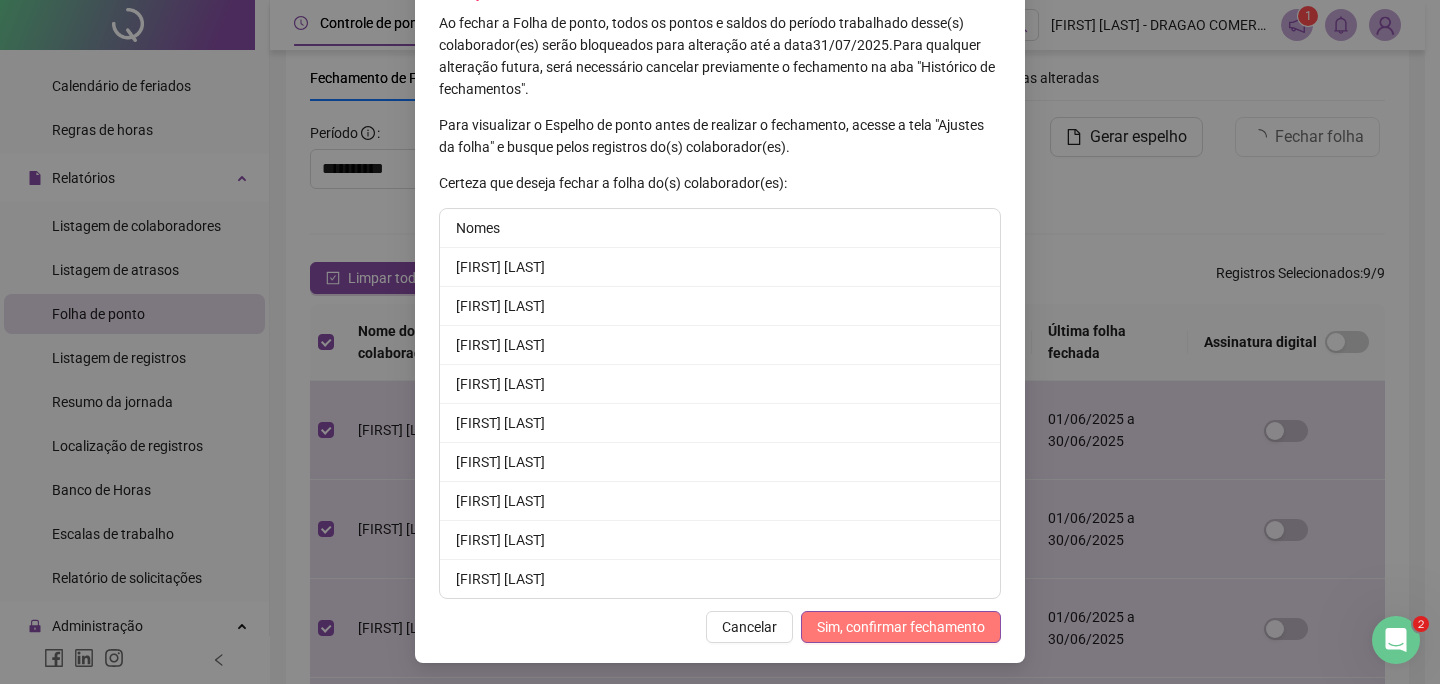 click on "Sim, confirmar fechamento" at bounding box center (901, 627) 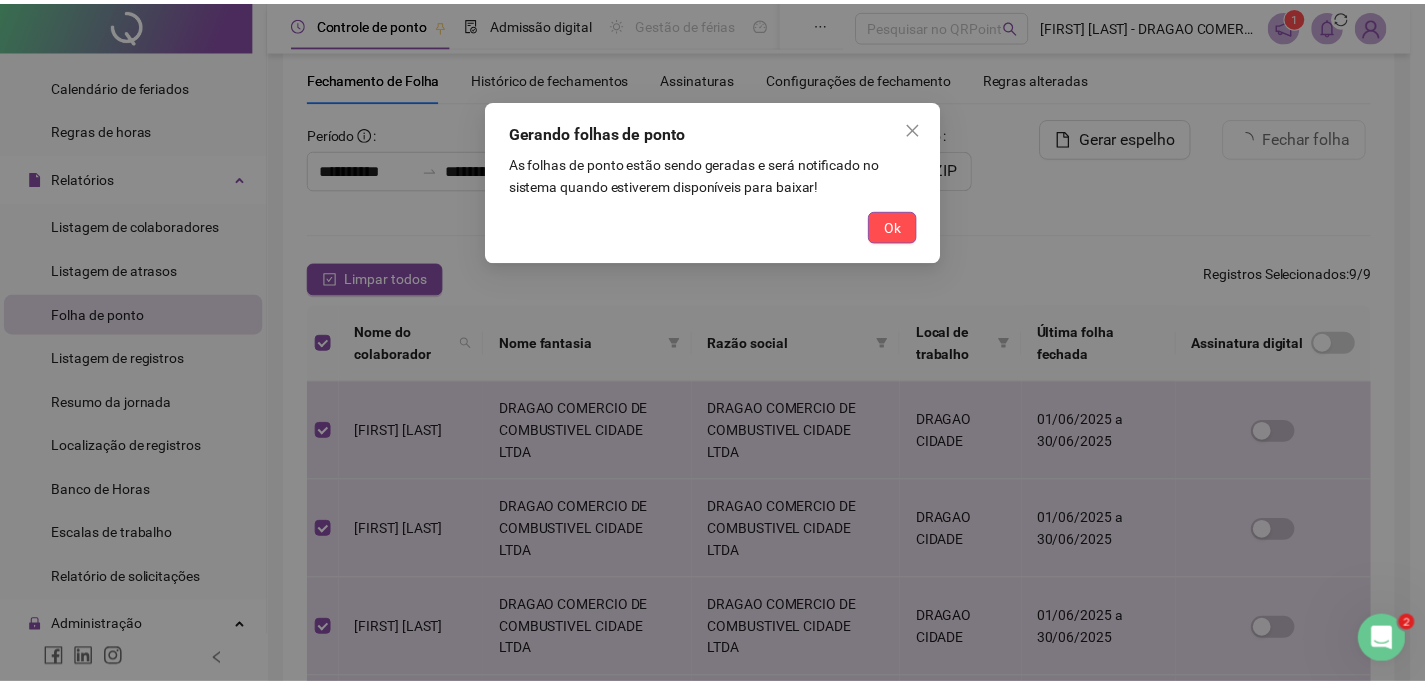 scroll, scrollTop: 41, scrollLeft: 0, axis: vertical 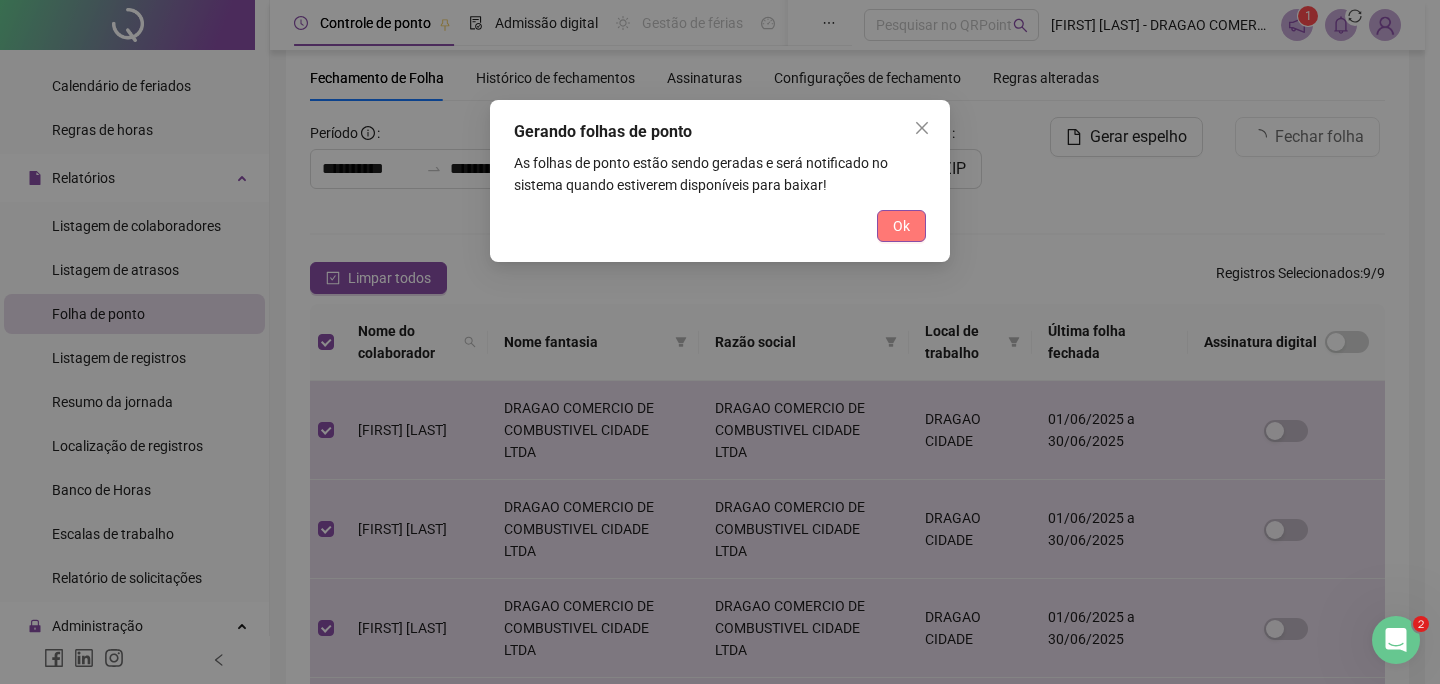 click on "Ok" at bounding box center (901, 226) 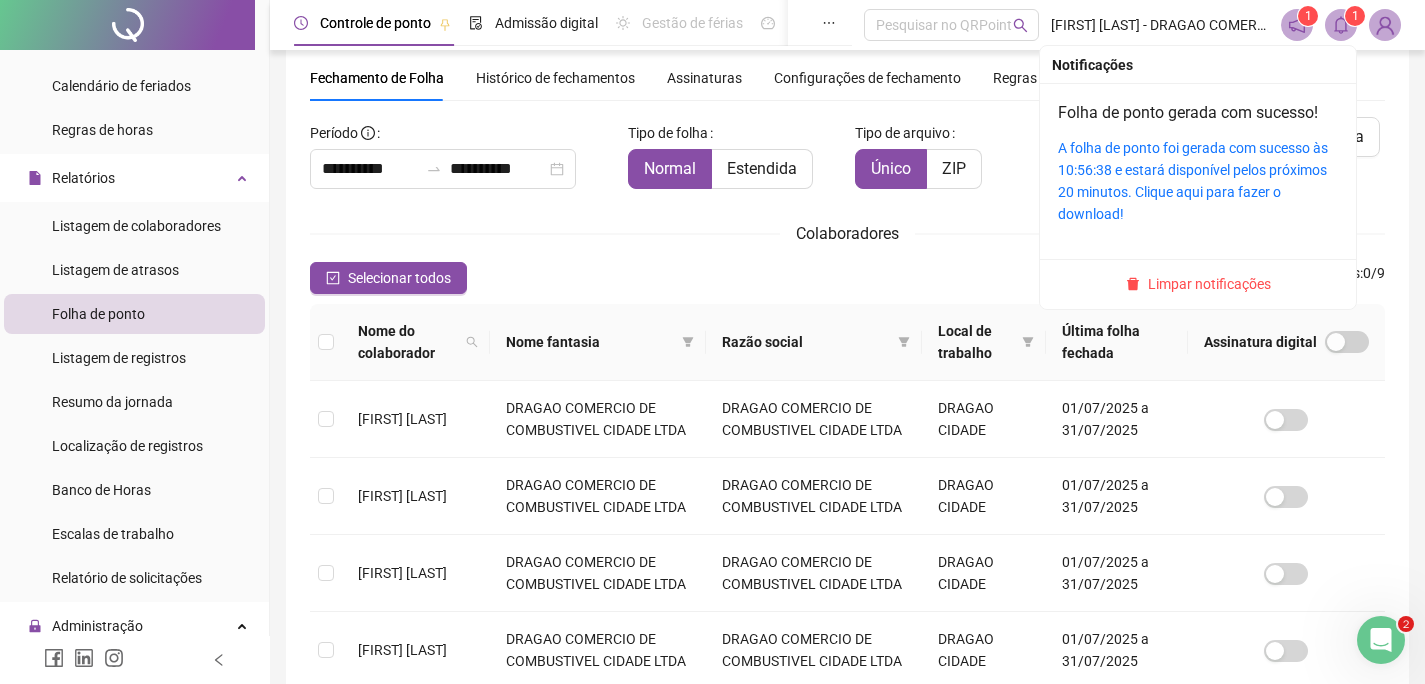 click 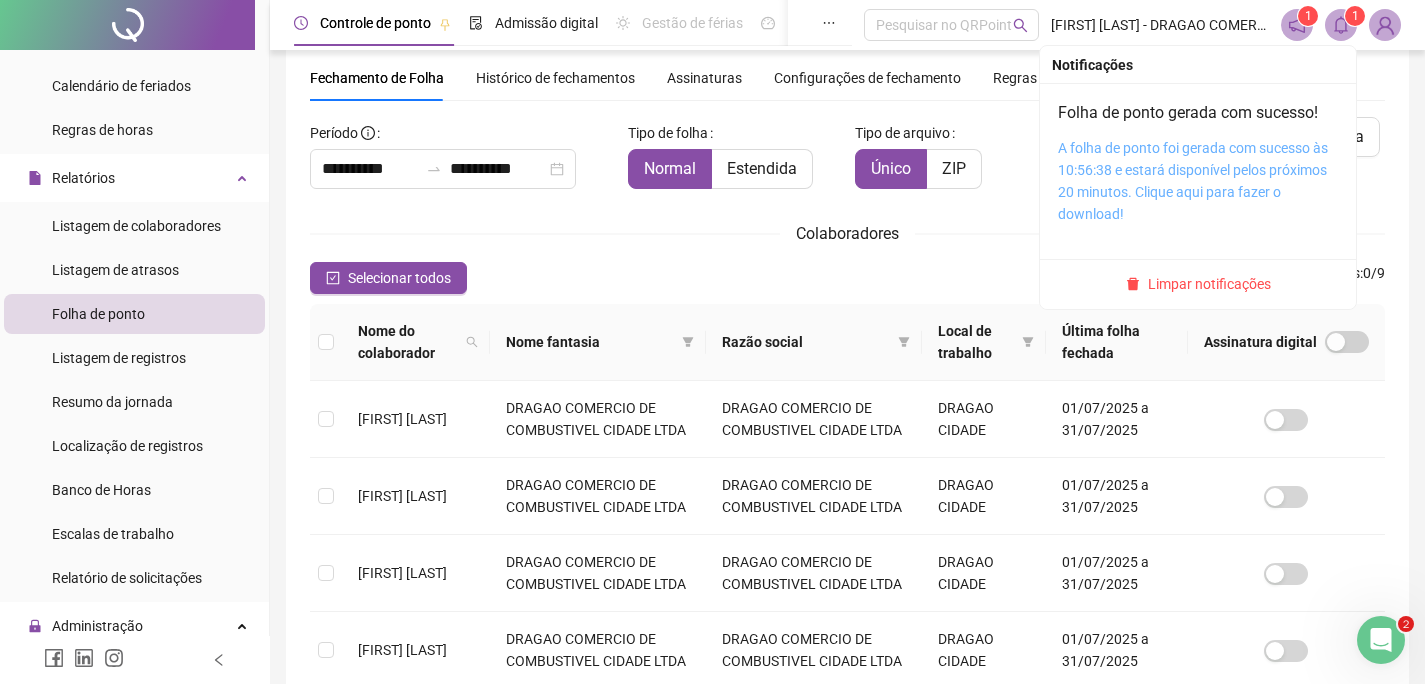 click on "A folha de ponto foi gerada com sucesso às 10:56:38 e estará disponível pelos próximos 20 minutos.
Clique aqui para fazer o download!" at bounding box center [1193, 181] 